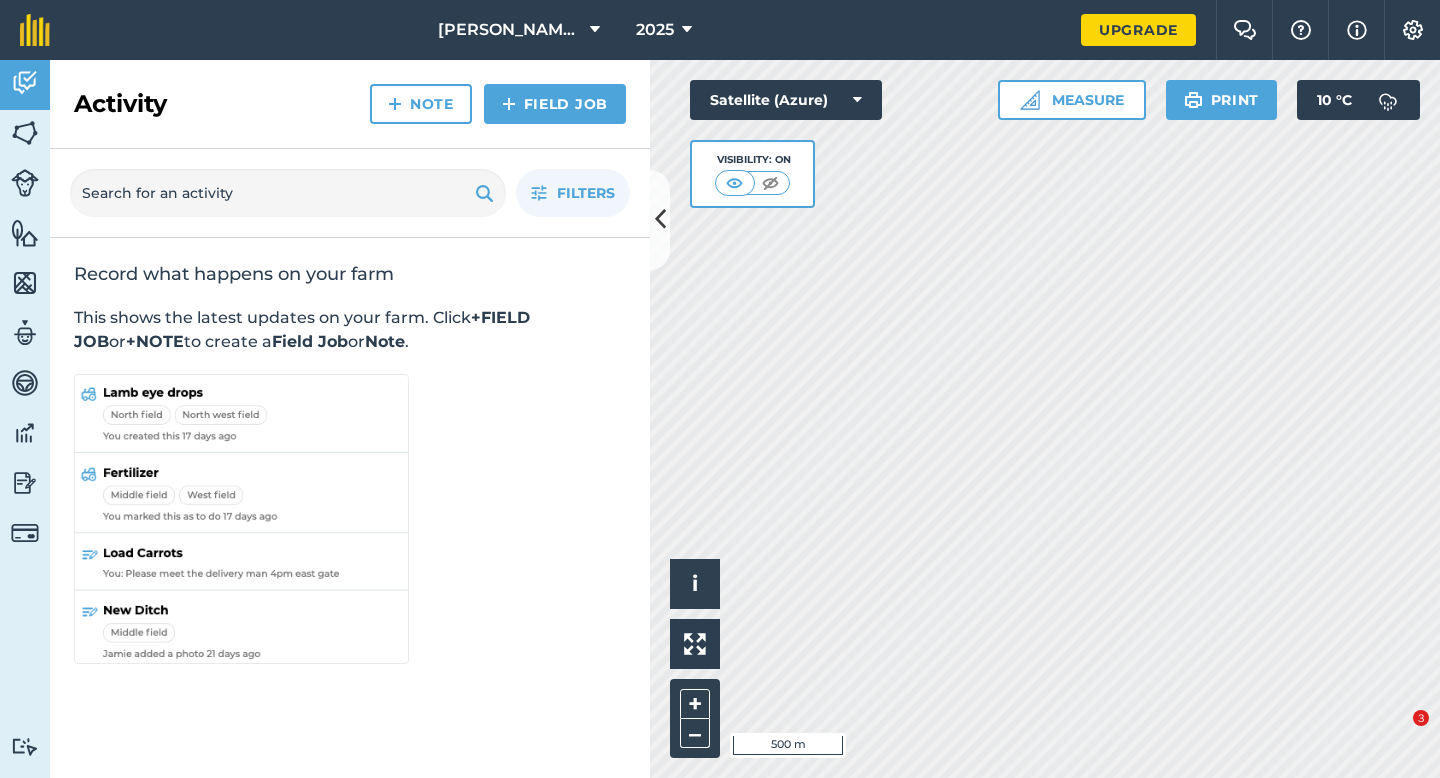 scroll, scrollTop: 0, scrollLeft: 0, axis: both 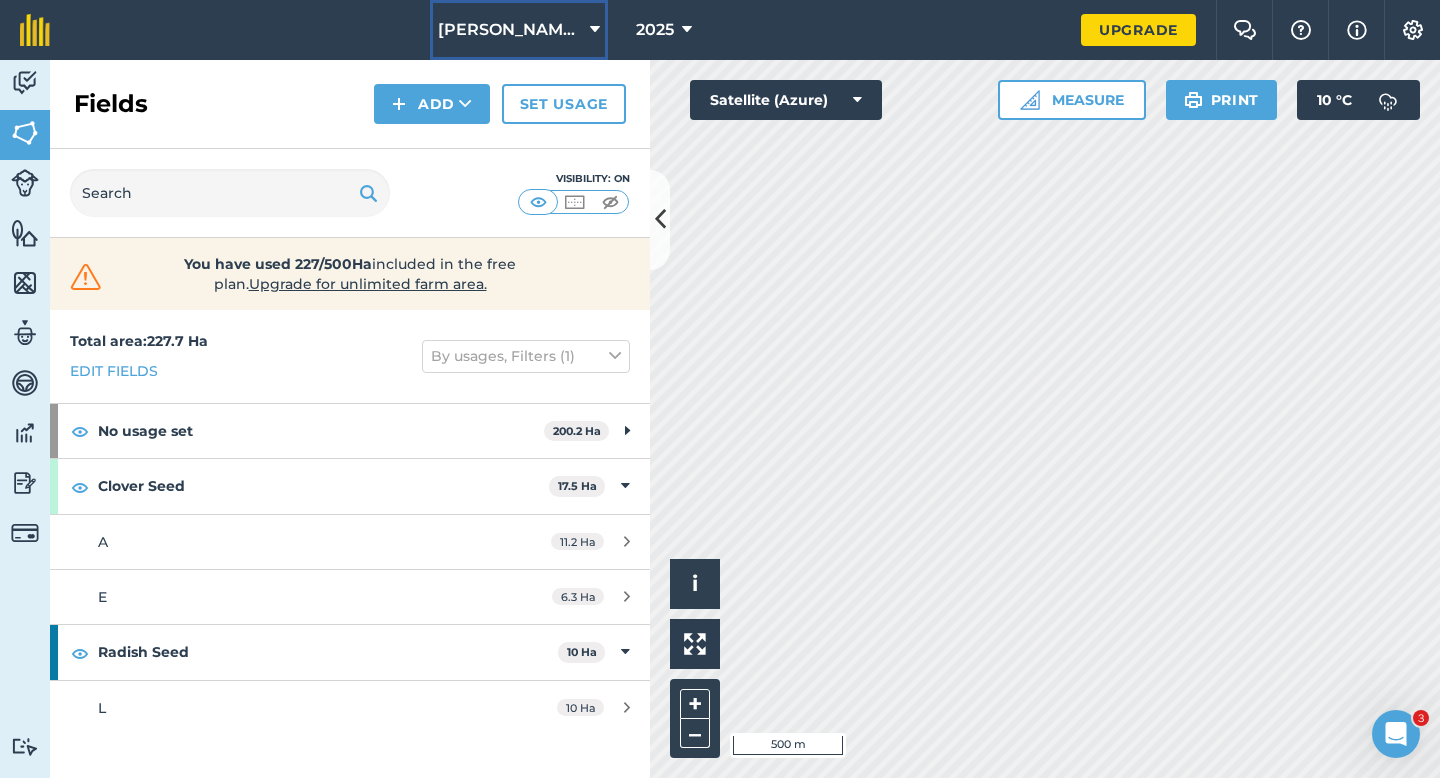 click on "[PERSON_NAME] & Sons" at bounding box center [519, 30] 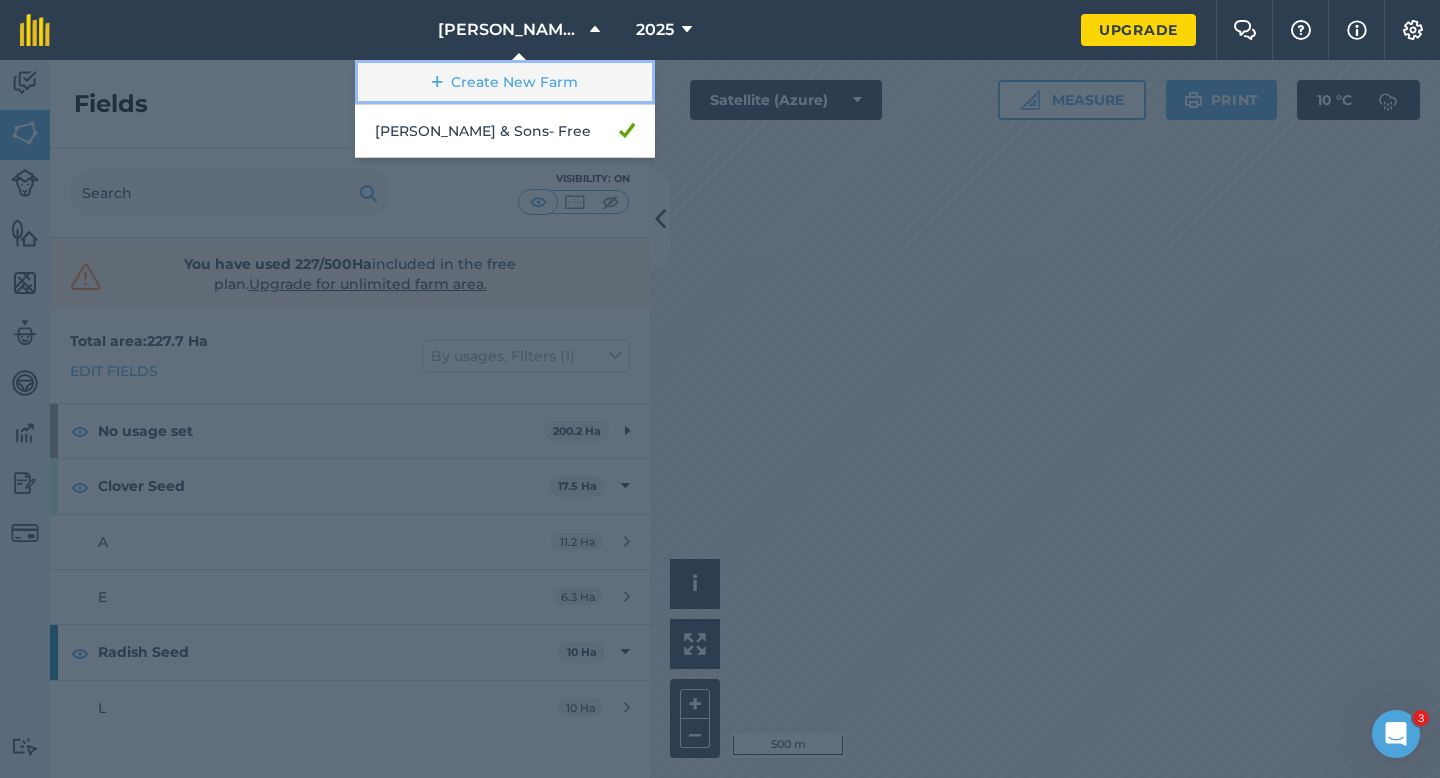 click on "Create New Farm" at bounding box center (505, 82) 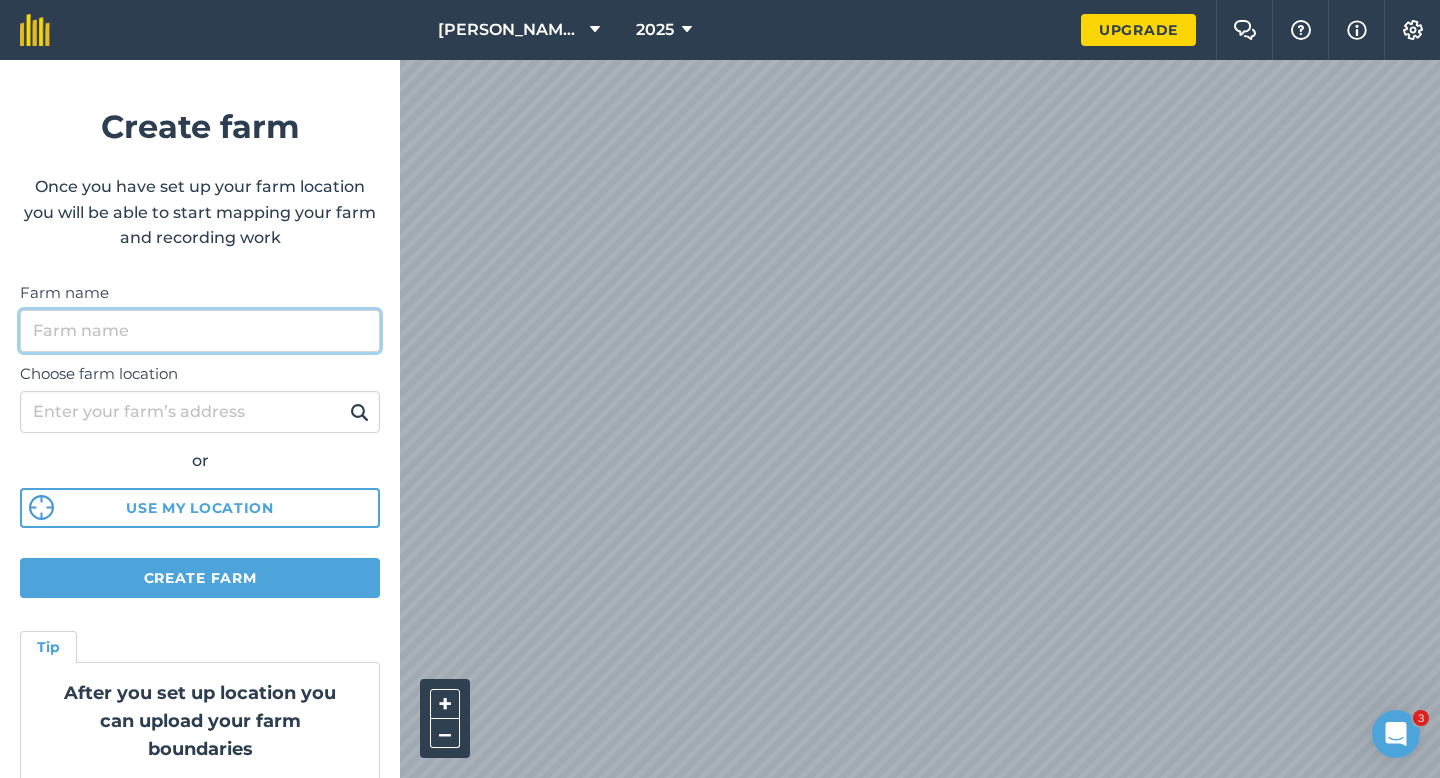 click on "Farm name" at bounding box center (200, 331) 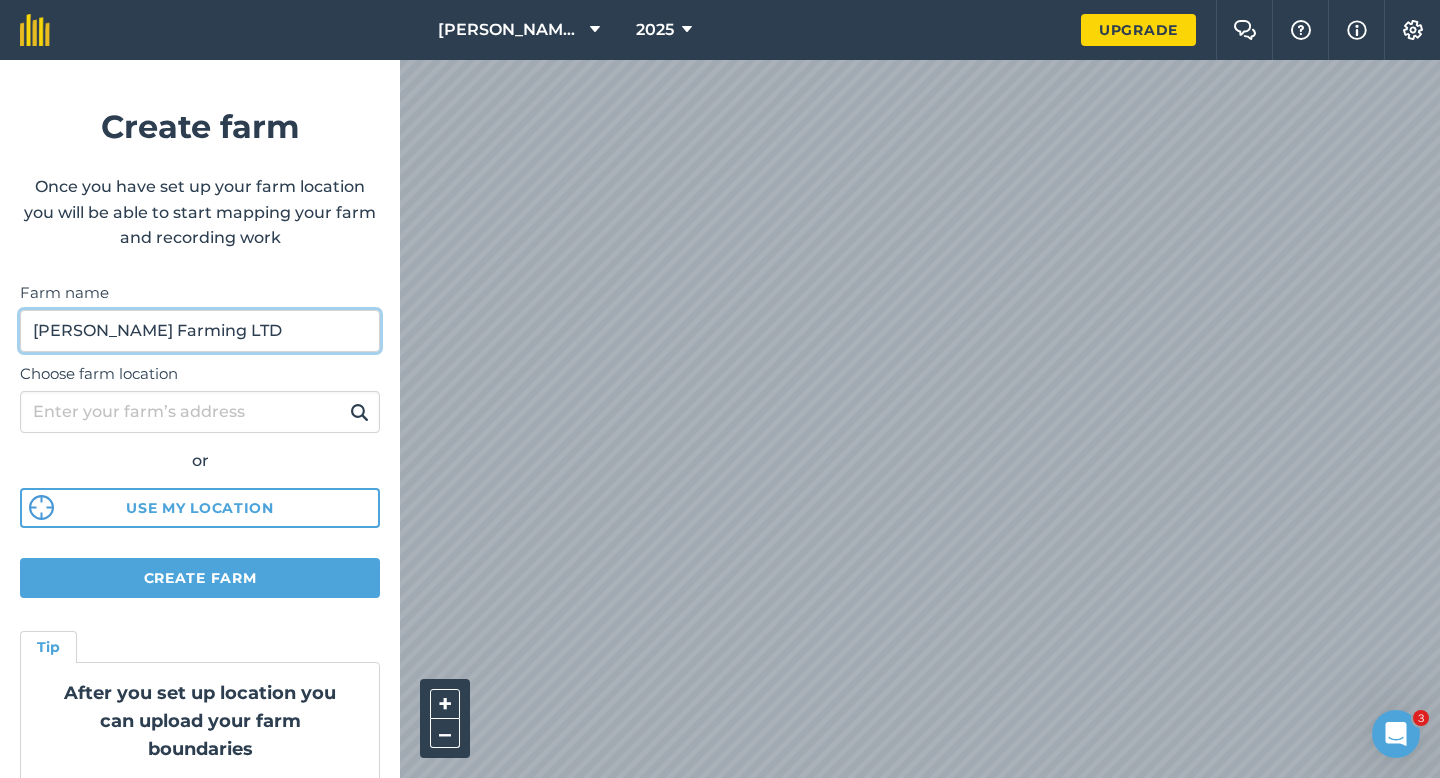 type on "[PERSON_NAME] Farming LTD" 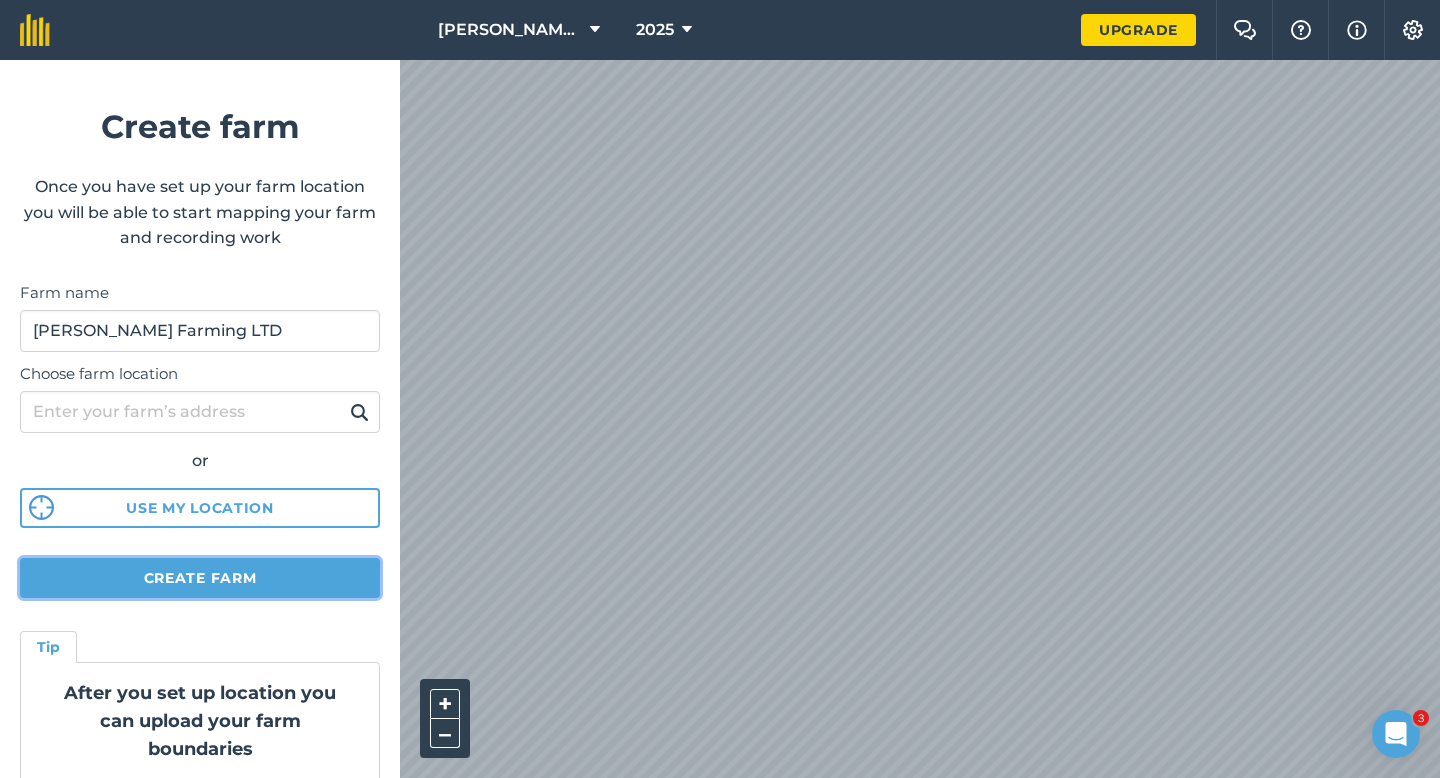 click on "Create farm" at bounding box center (200, 578) 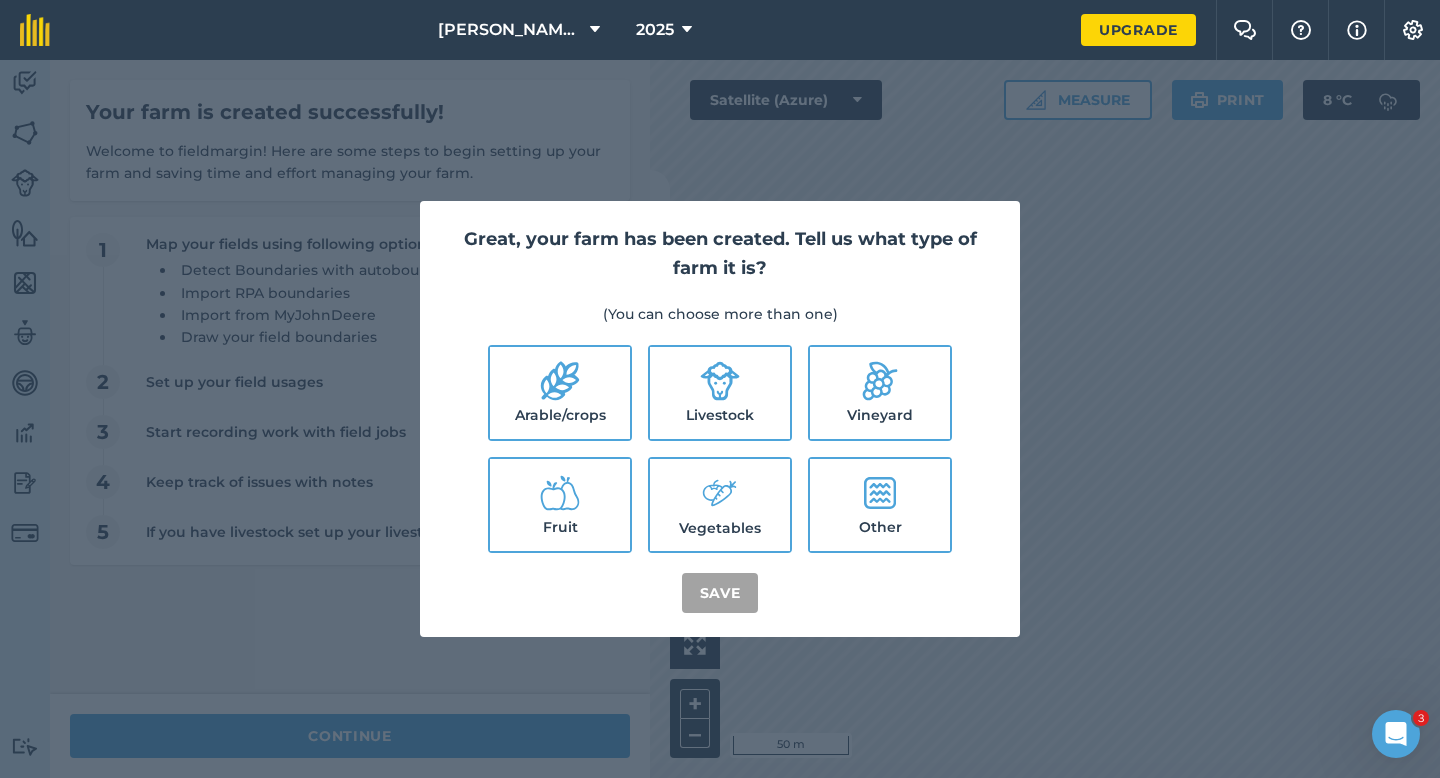 click on "Arable/crops" at bounding box center [560, 393] 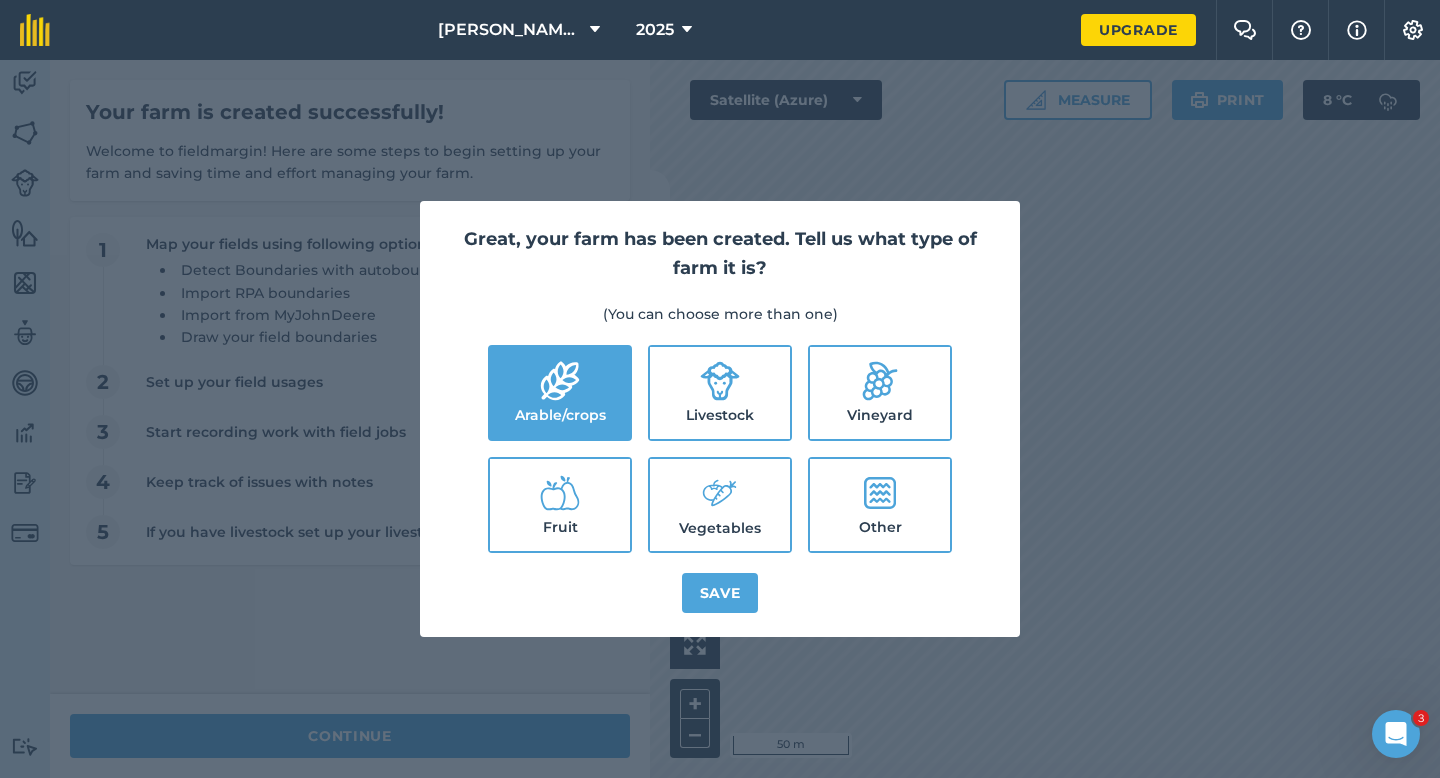 click on "Livestock" at bounding box center (720, 393) 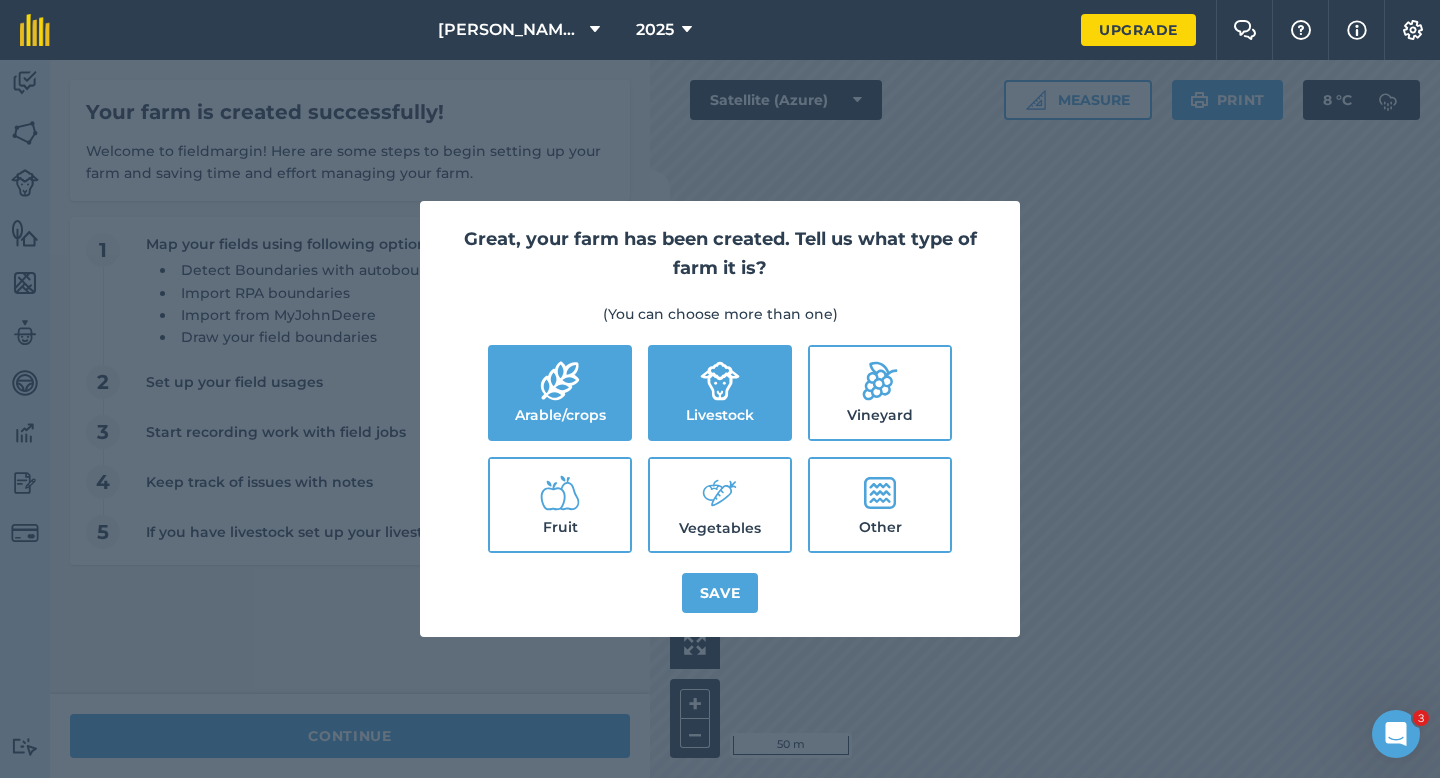 click on "Vegetables" at bounding box center [720, 505] 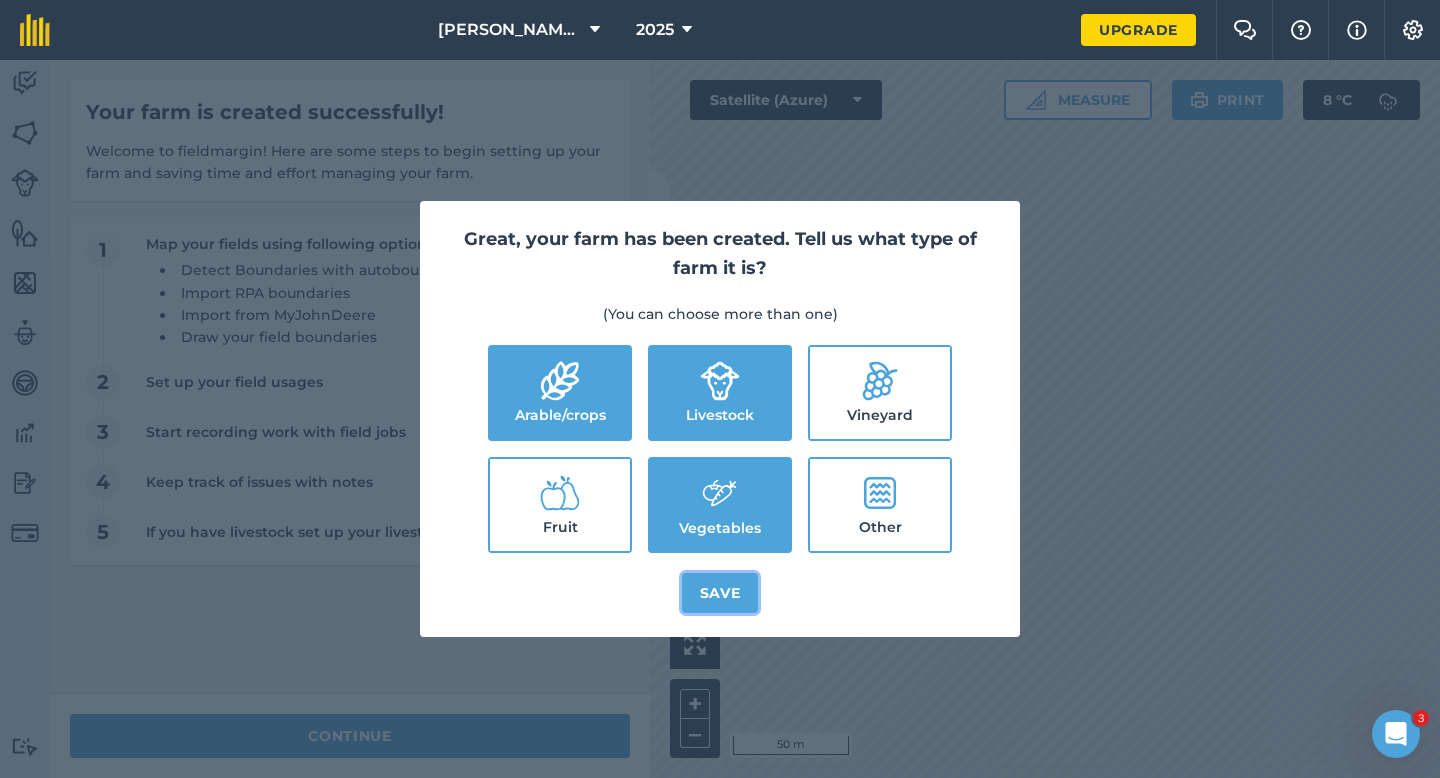 click on "Save" at bounding box center [720, 593] 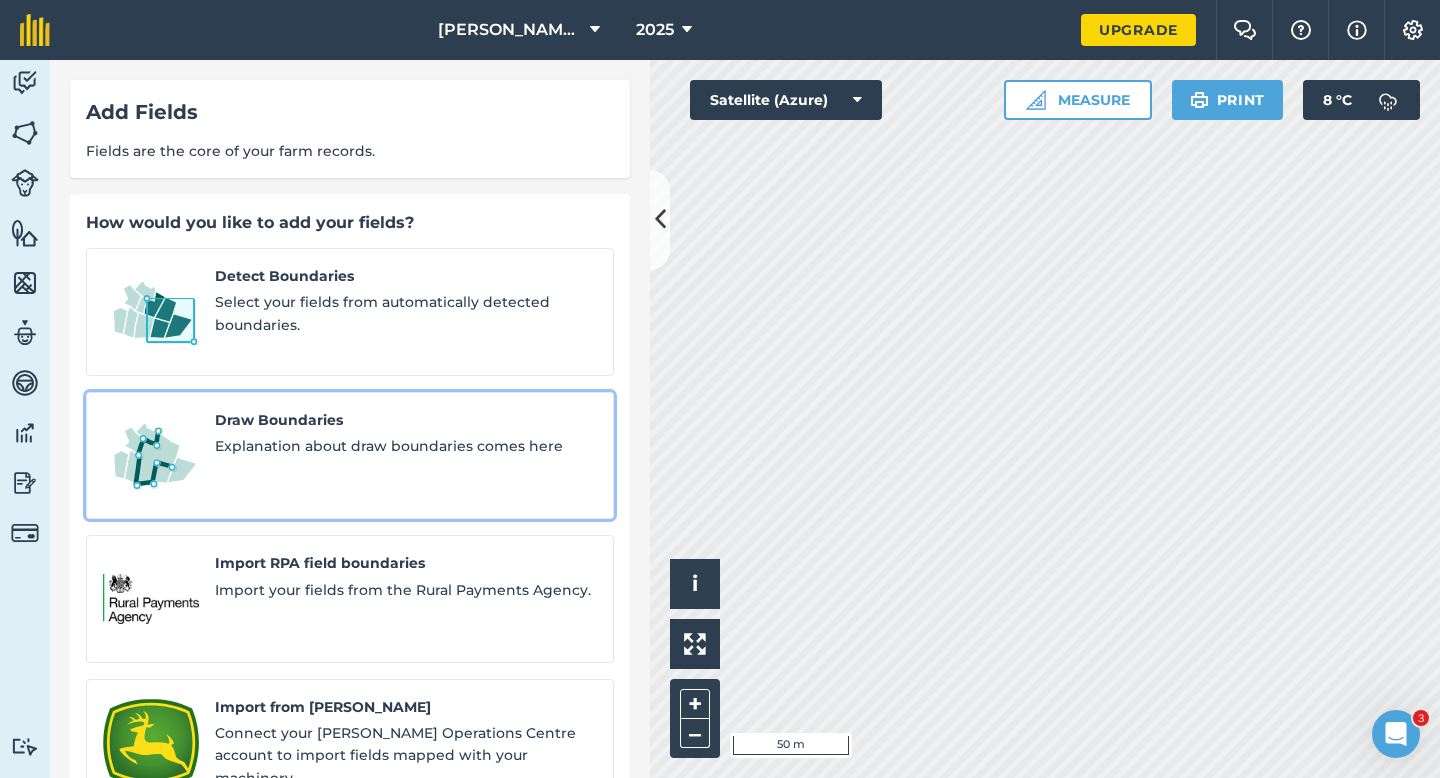 click on "Explanation about draw boundaries comes here" at bounding box center [406, 446] 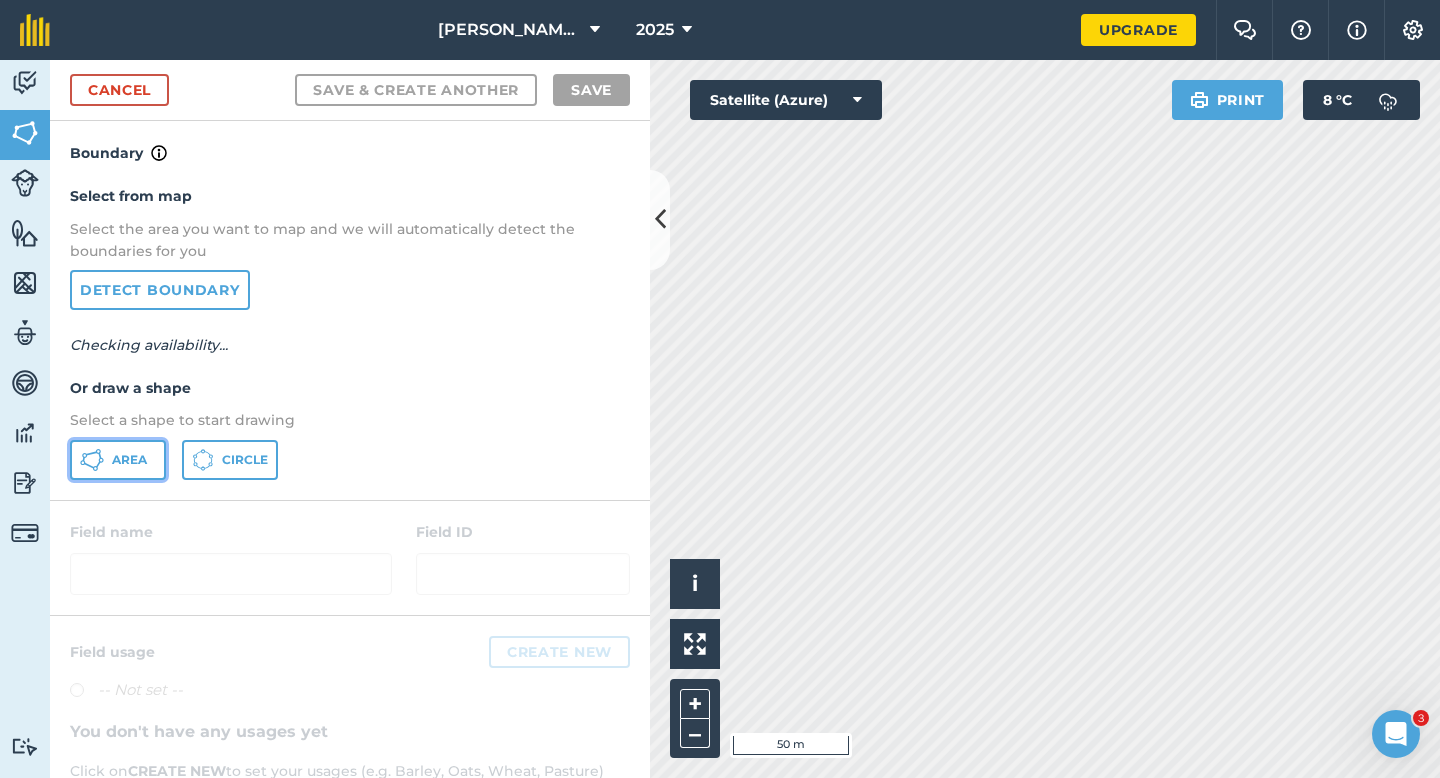 click on "Area" at bounding box center [118, 460] 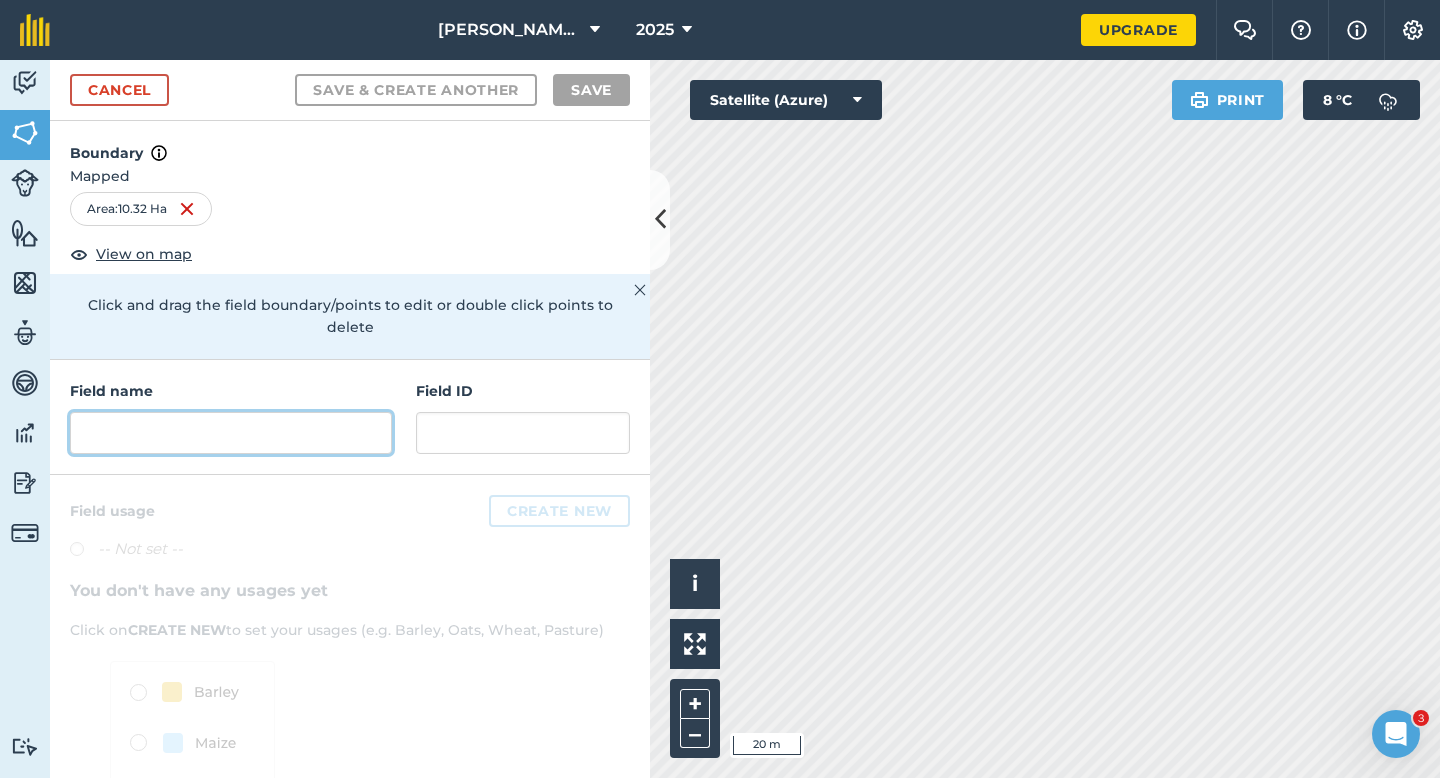 click at bounding box center (231, 433) 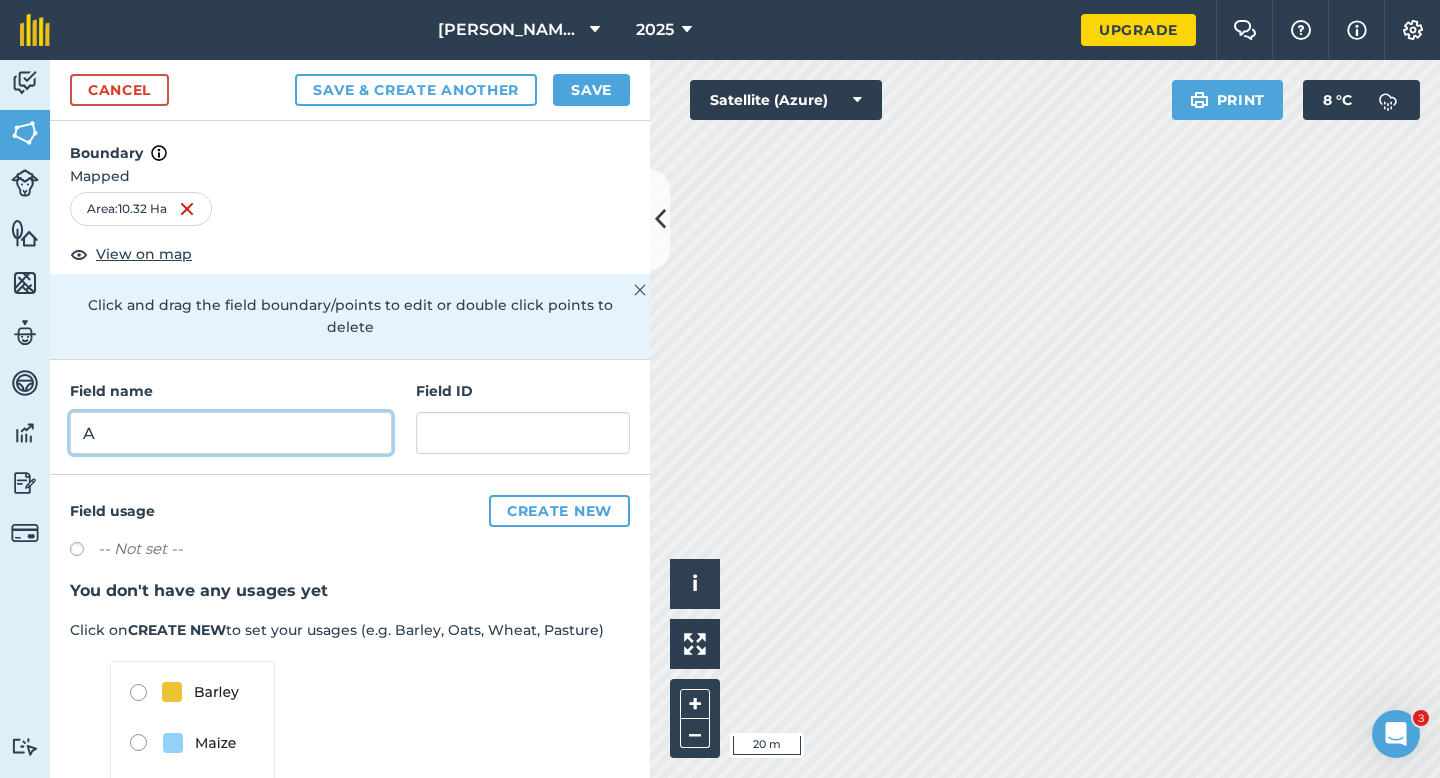 type on "A" 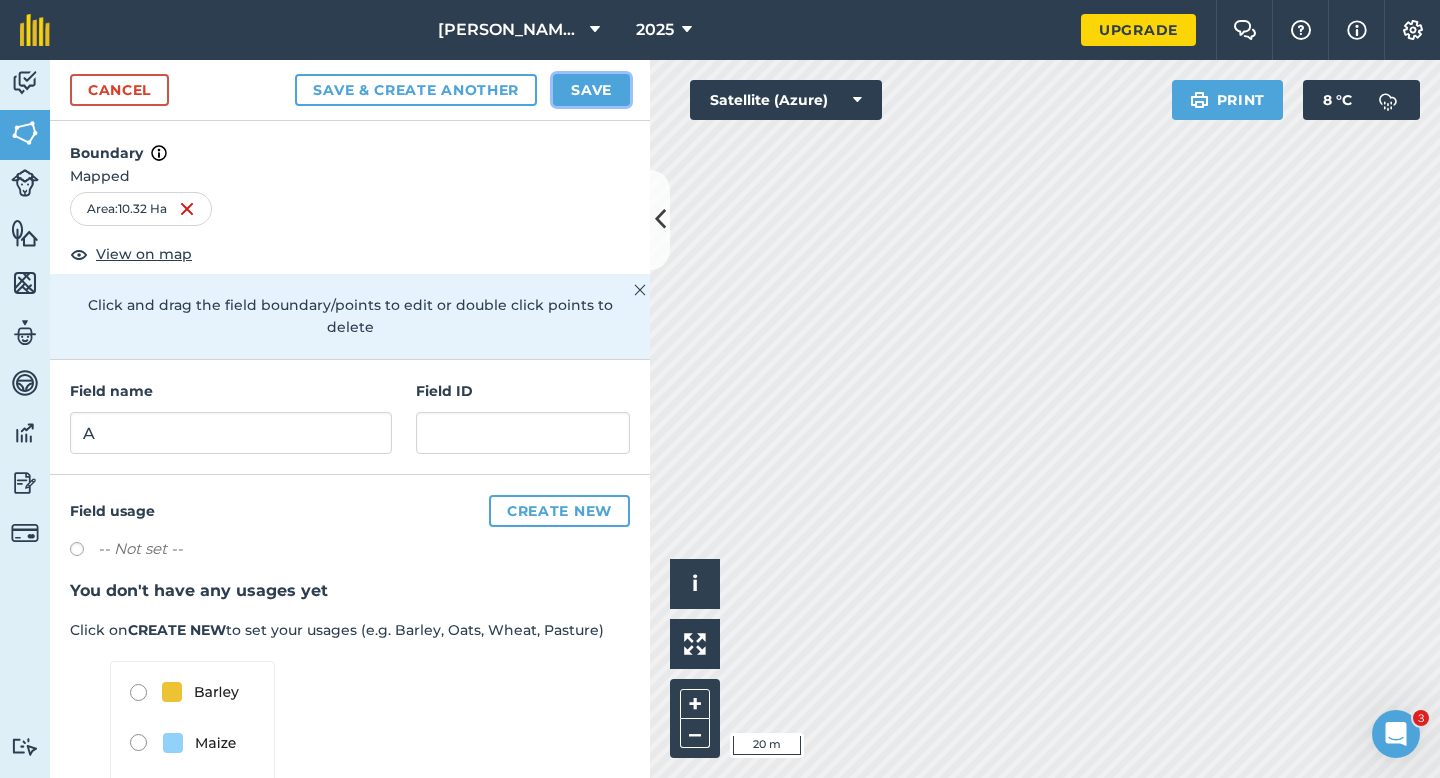 click on "Save" at bounding box center [591, 90] 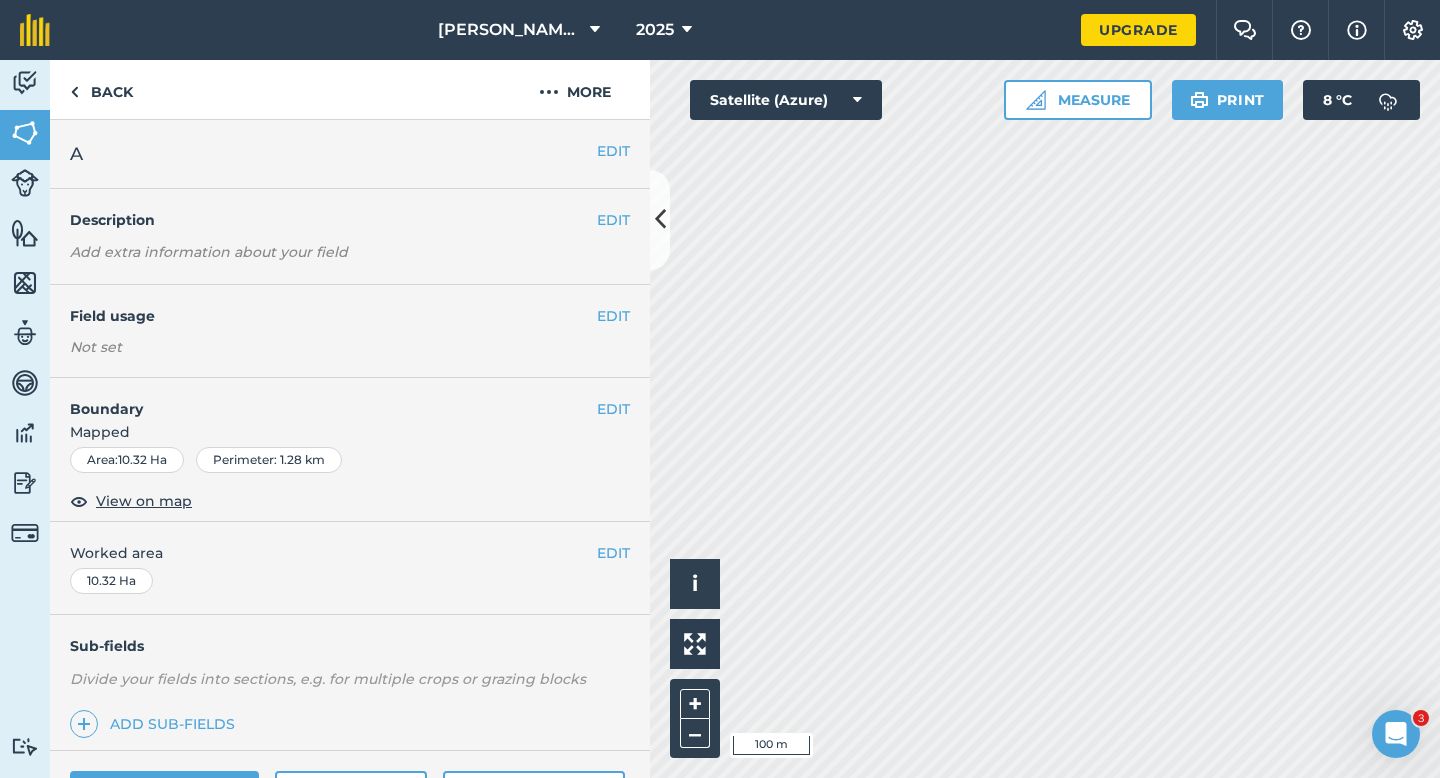 click on "EDIT Worked area 10.32   Ha" at bounding box center [350, 568] 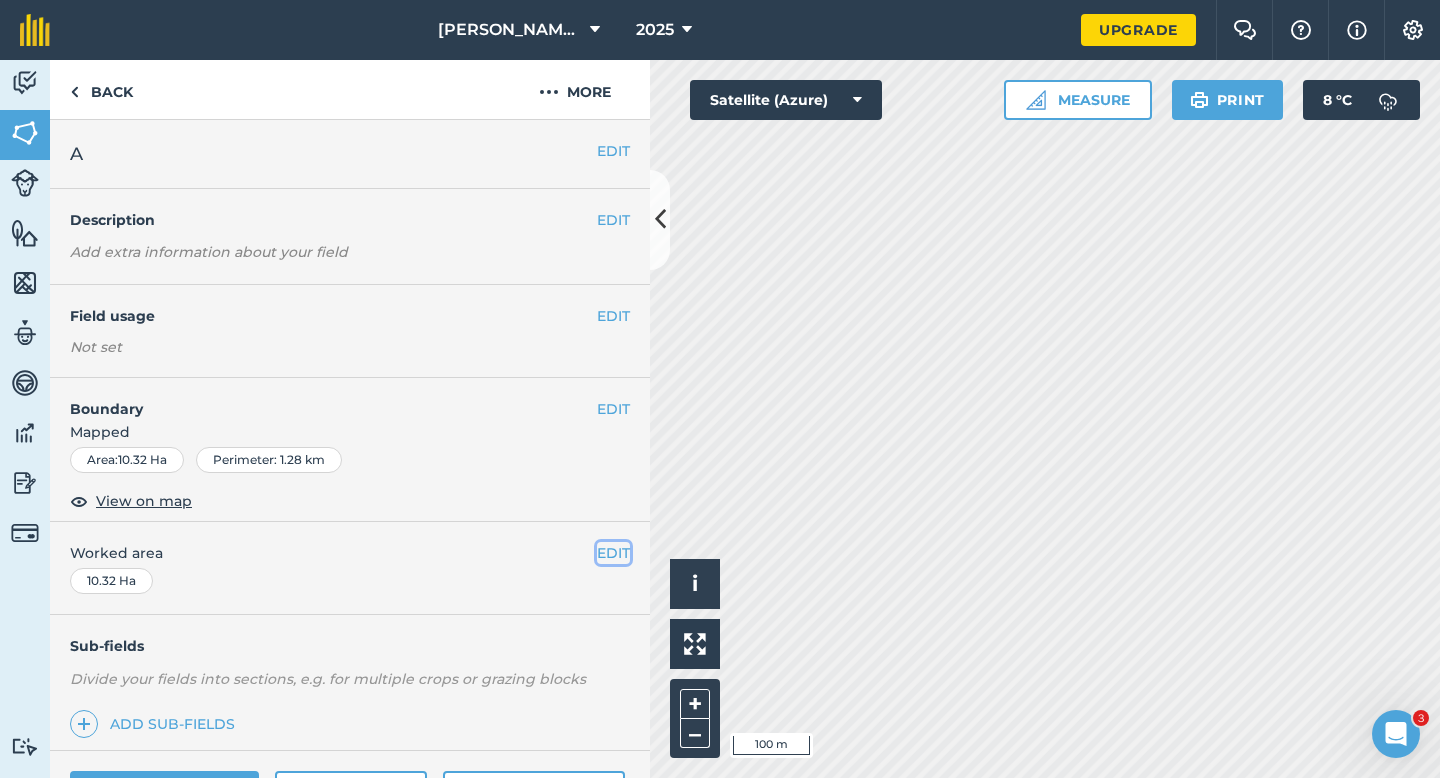 click on "EDIT" at bounding box center (613, 553) 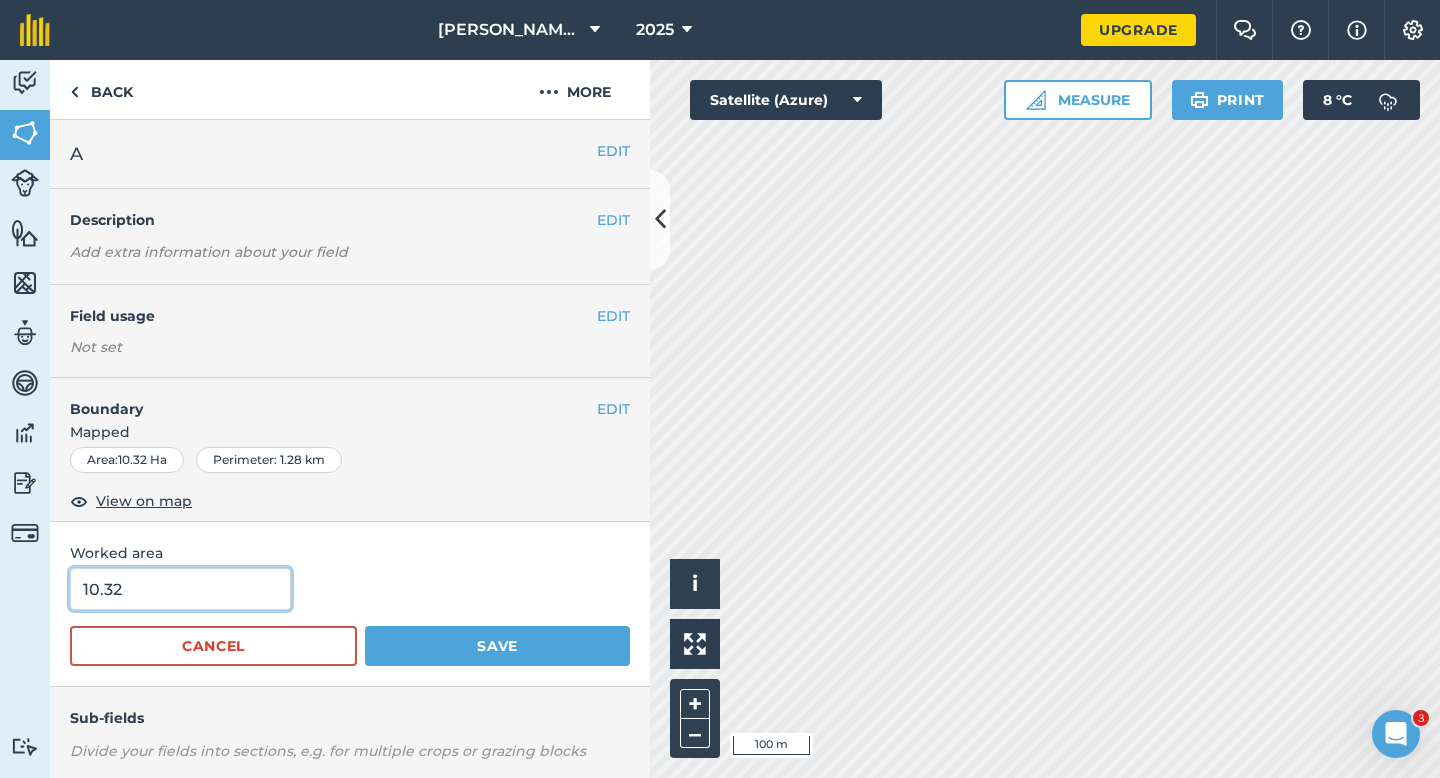 click on "10.32" at bounding box center (180, 589) 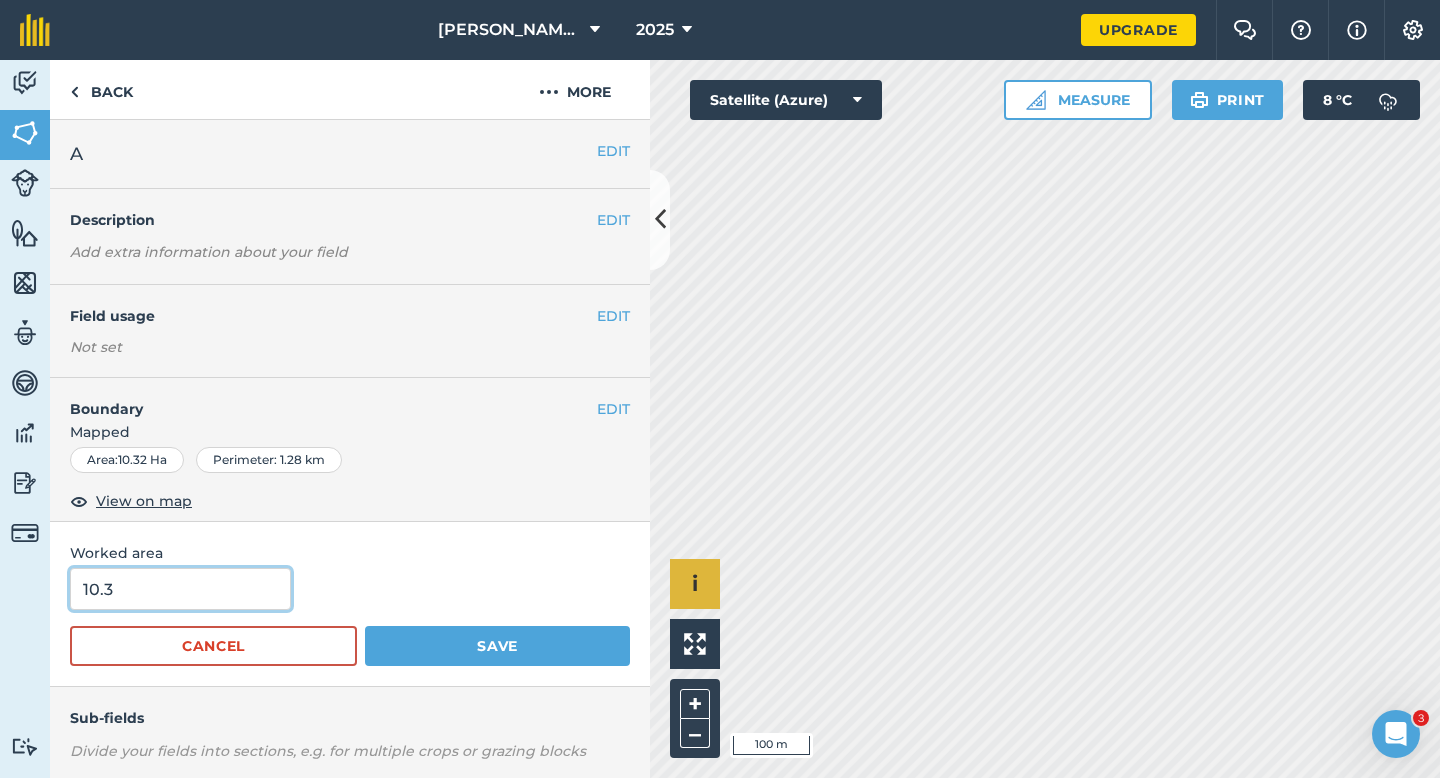 type on "10.3" 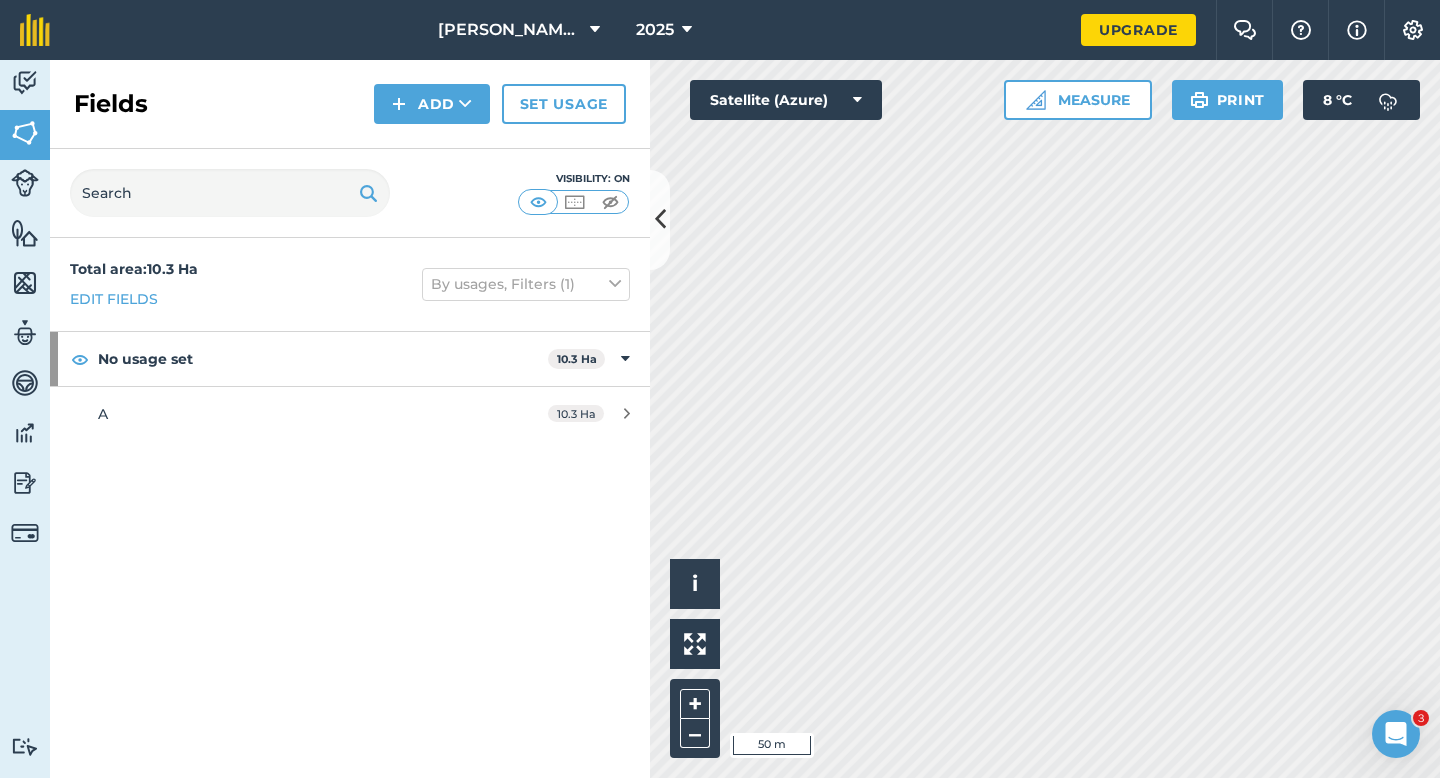 click on "[PERSON_NAME] Farming LTD 2025 Upgrade Farm Chat Help Info Settings Map printing is not available on our free plan Please upgrade to our Essentials, Plus or Pro plan to access this feature. Activity Fields Livestock Features Maps Team Vehicles Data Reporting Billing Tutorials Tutorials Fields   Add   Set usage Visibility: On Total area :  10.3   Ha Edit fields By usages, Filters (1) No usage set 10.3   Ha A 10.3   Ha Click to start drawing i © 2025 TomTom, Microsoft 50 m + – Satellite (Azure) Measure Print 8   ° C" at bounding box center [720, 389] 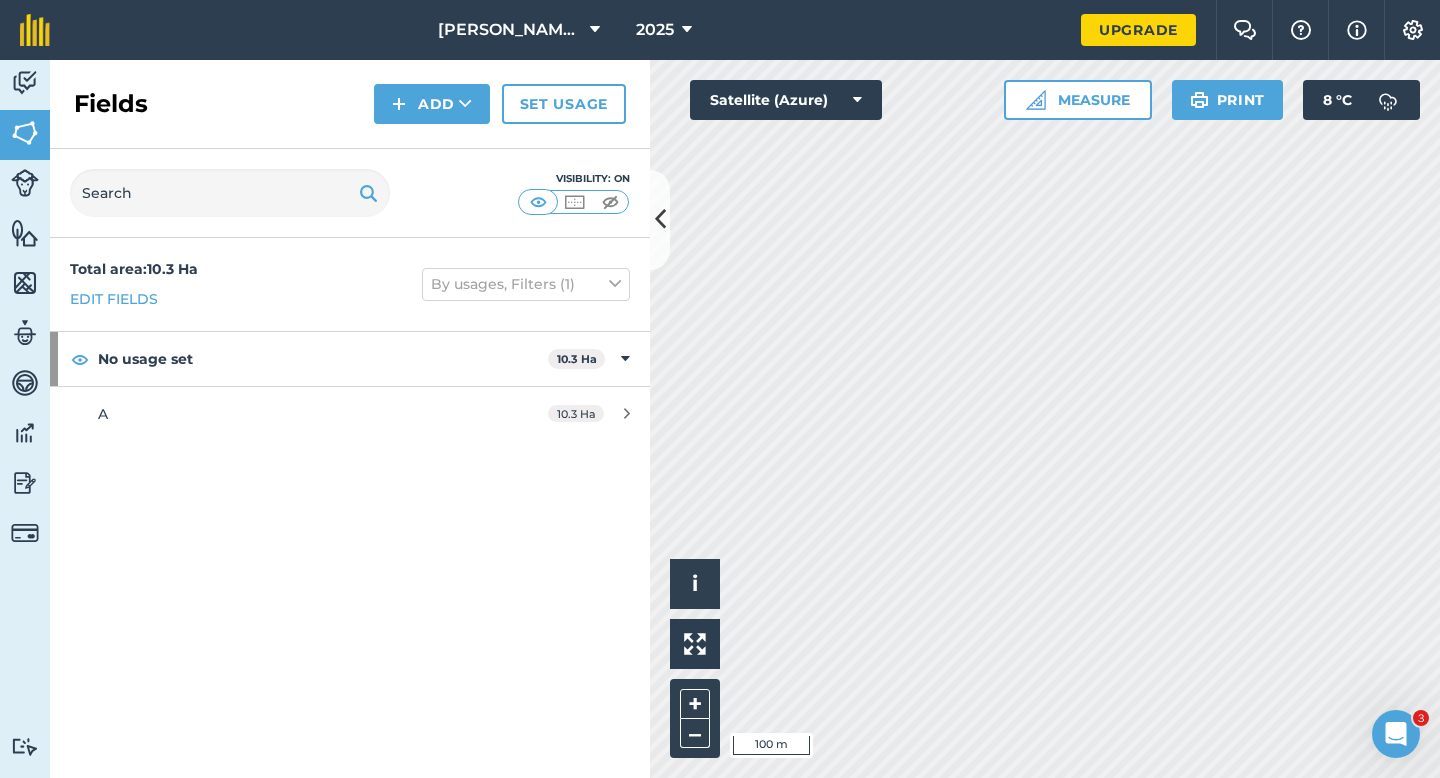 click on "Click to start drawing i © 2025 TomTom, Microsoft 100 m + – Satellite (Azure) Measure Print 8   ° C" at bounding box center [1045, 419] 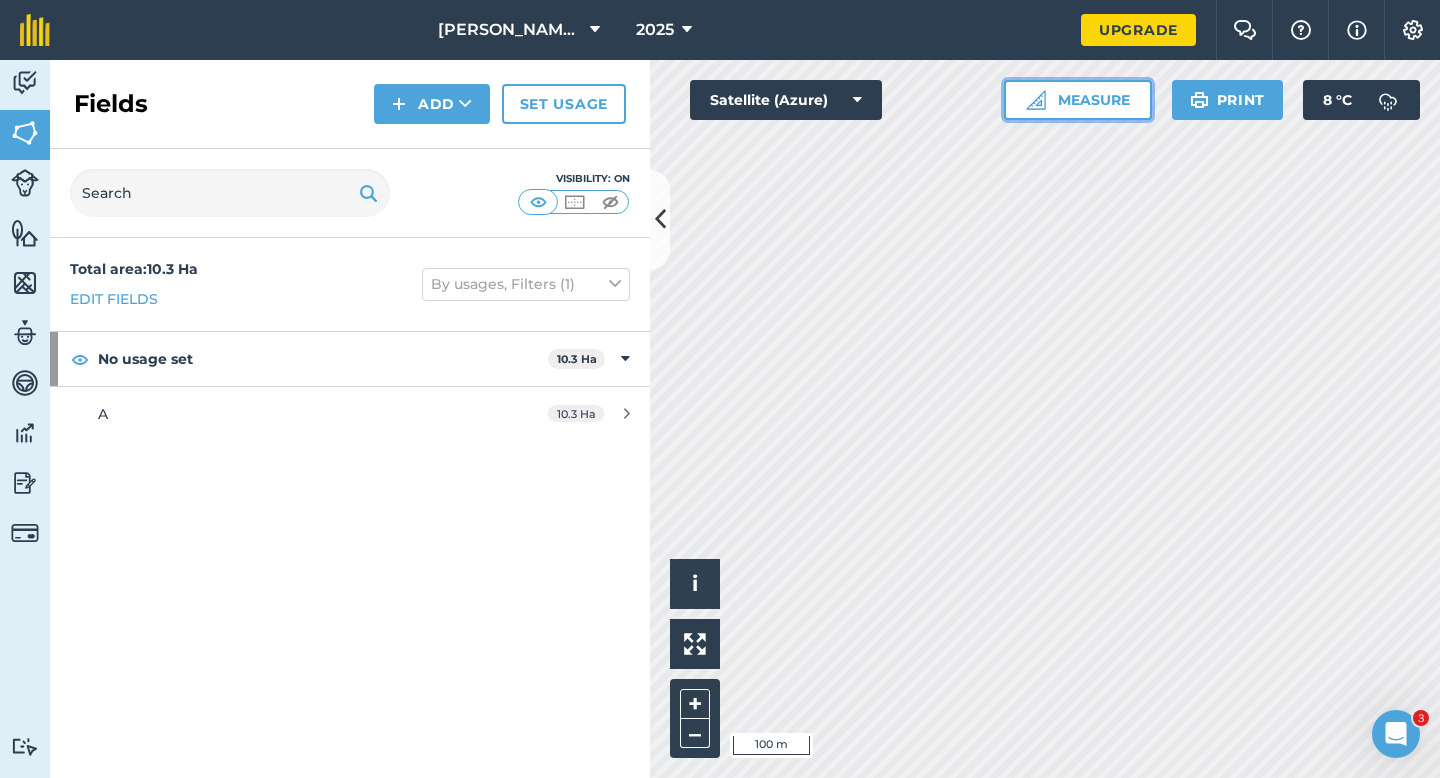 click on "Measure" at bounding box center (1078, 100) 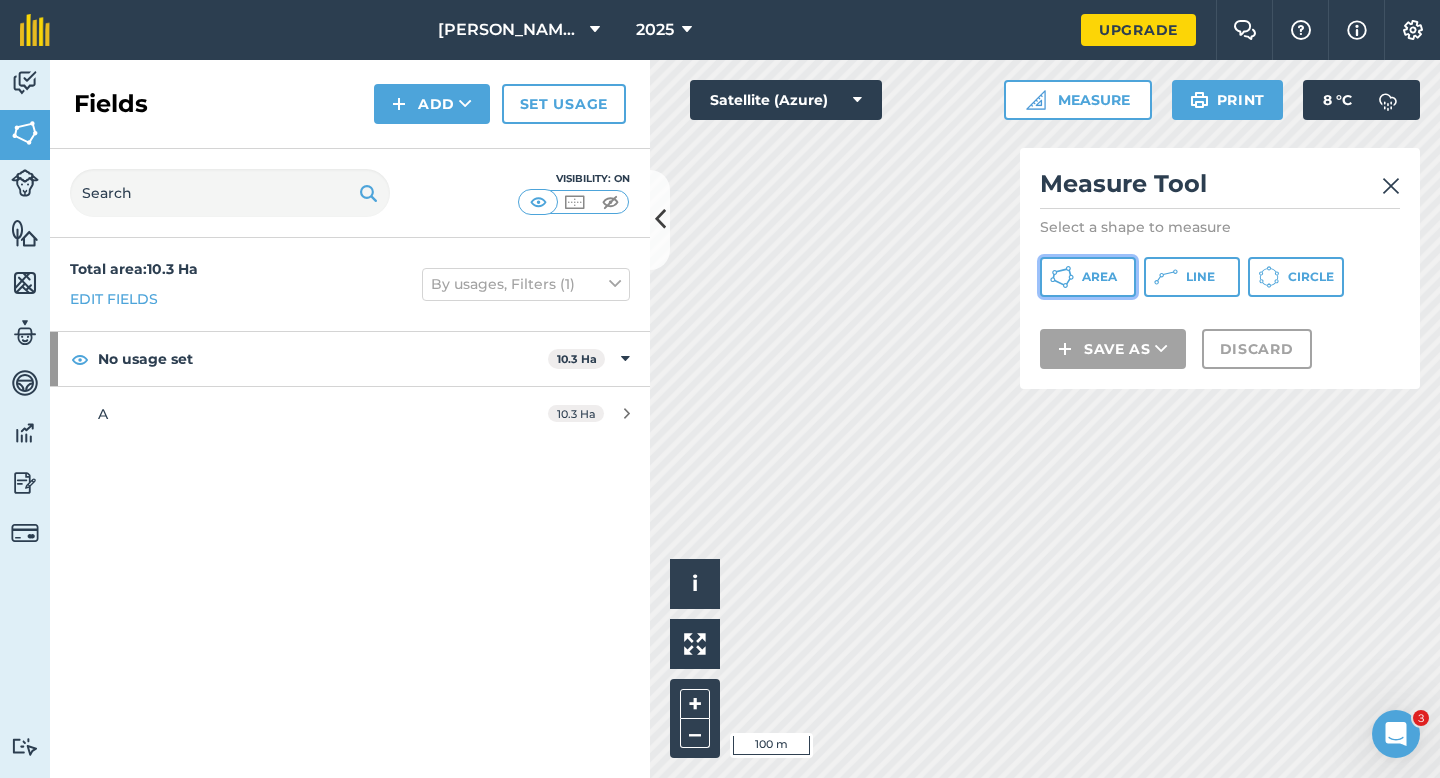 click on "Area" at bounding box center [1099, 277] 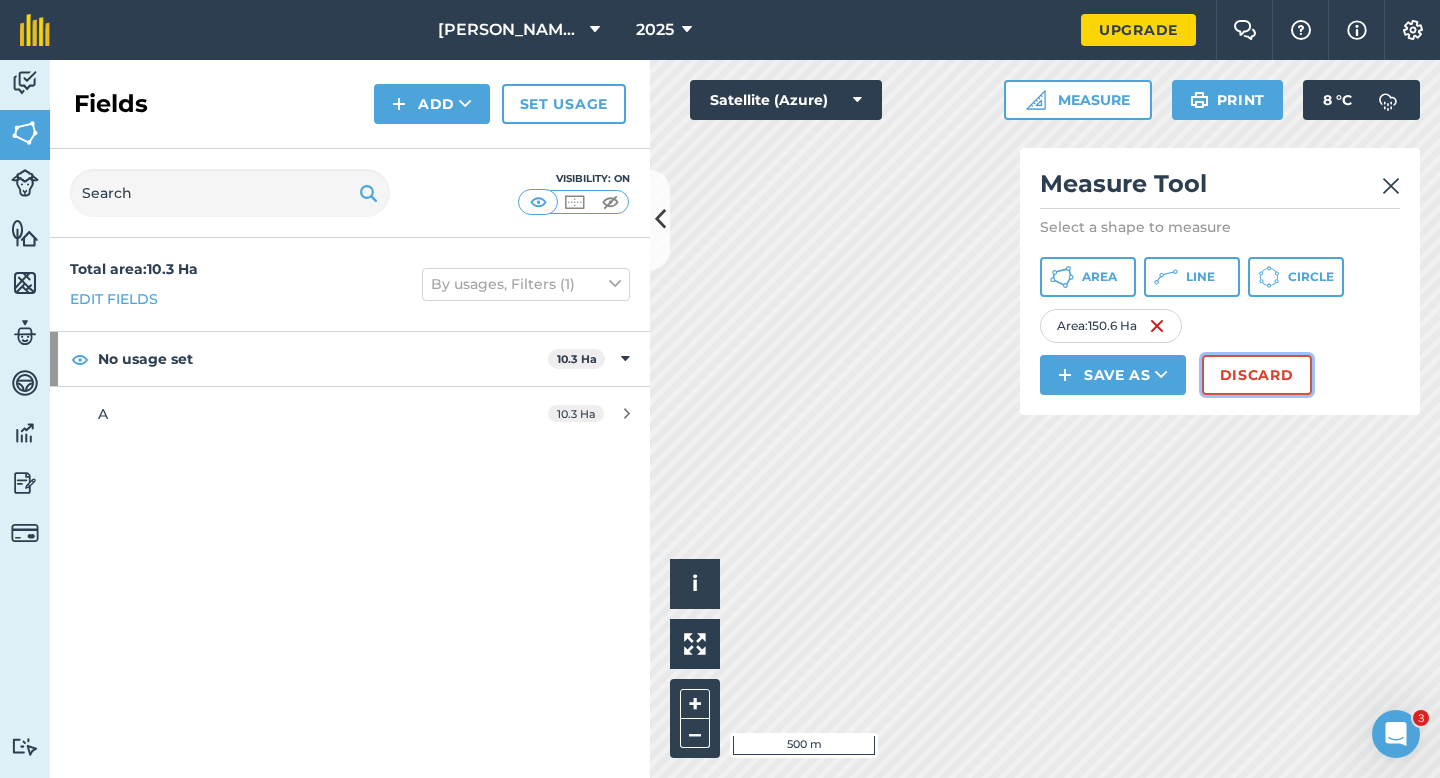 click on "Discard" at bounding box center [1257, 375] 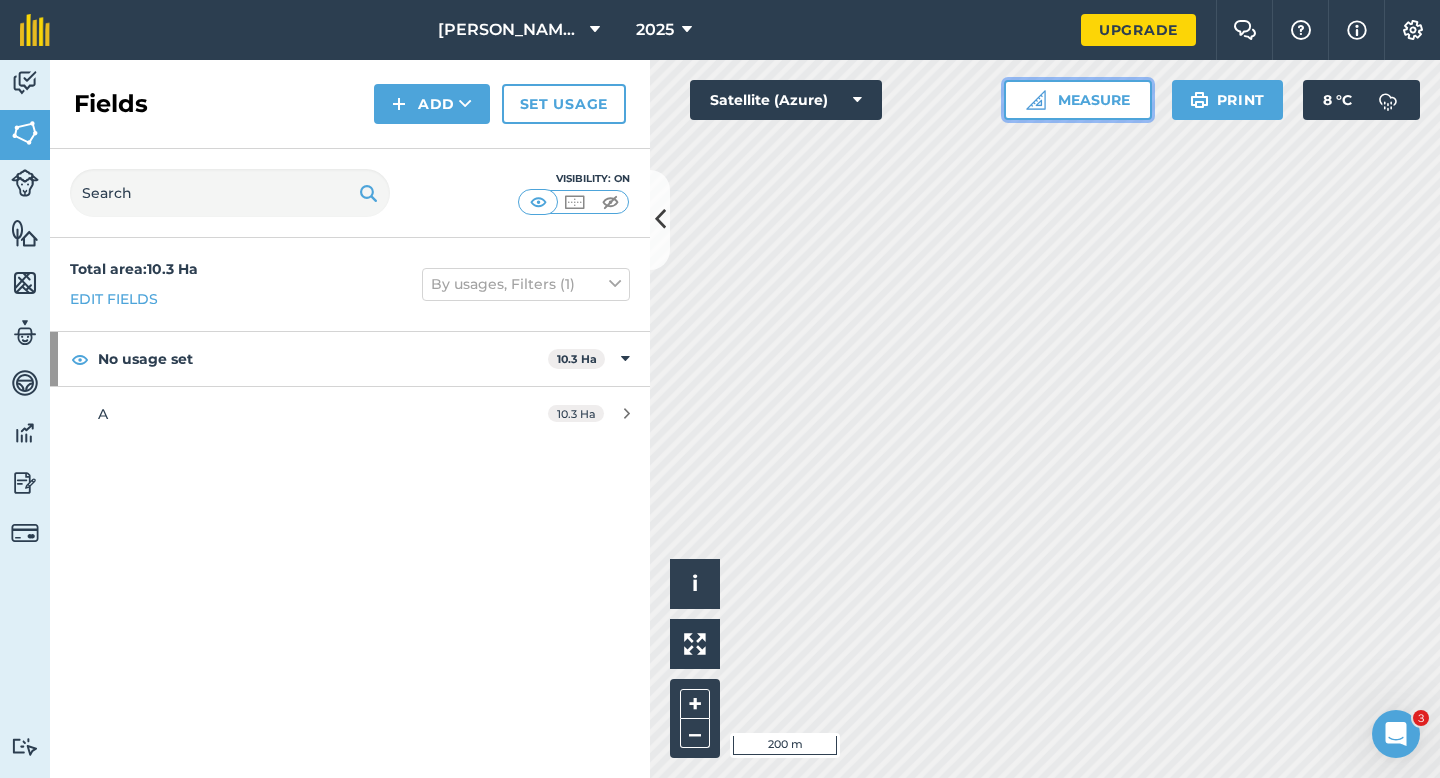 click on "Measure" at bounding box center (1078, 100) 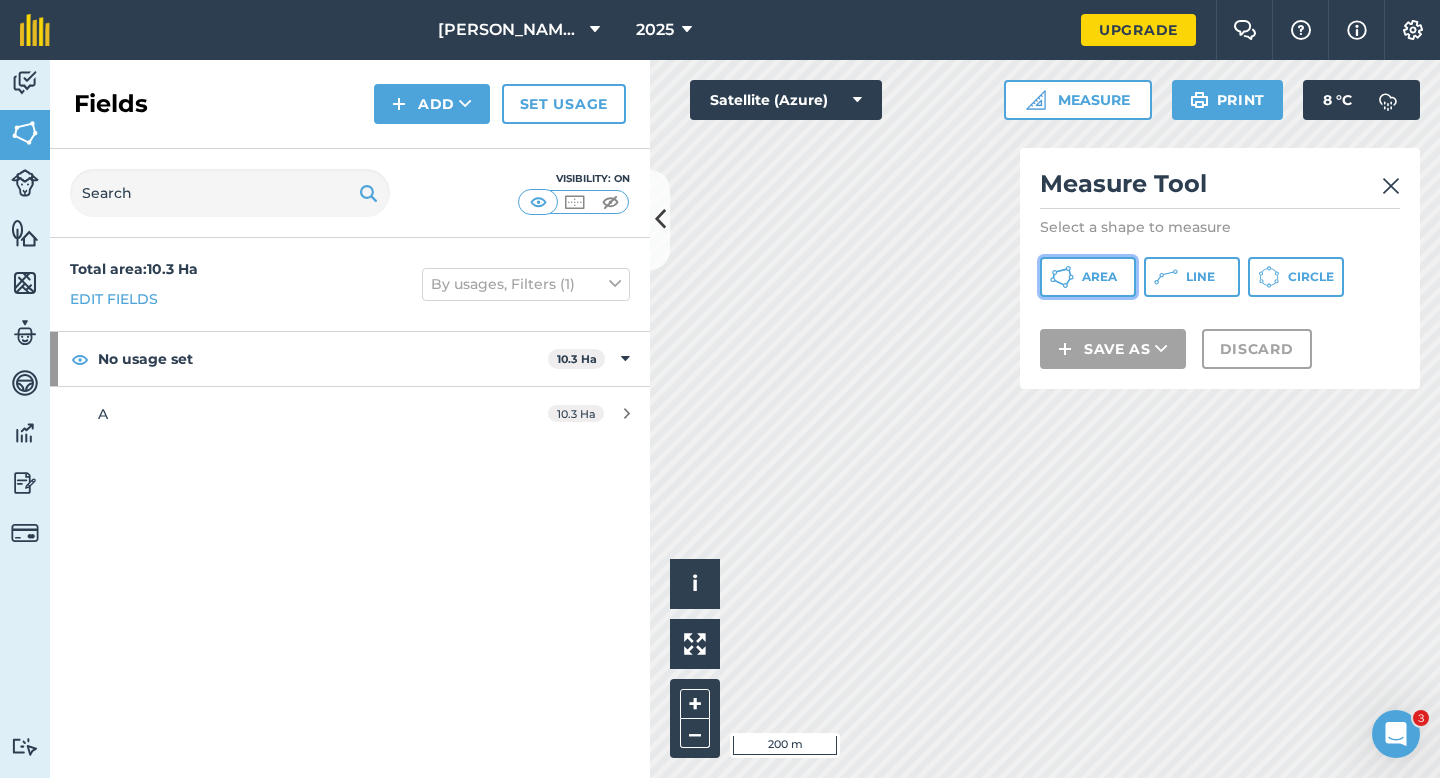 click on "Area" at bounding box center [1088, 277] 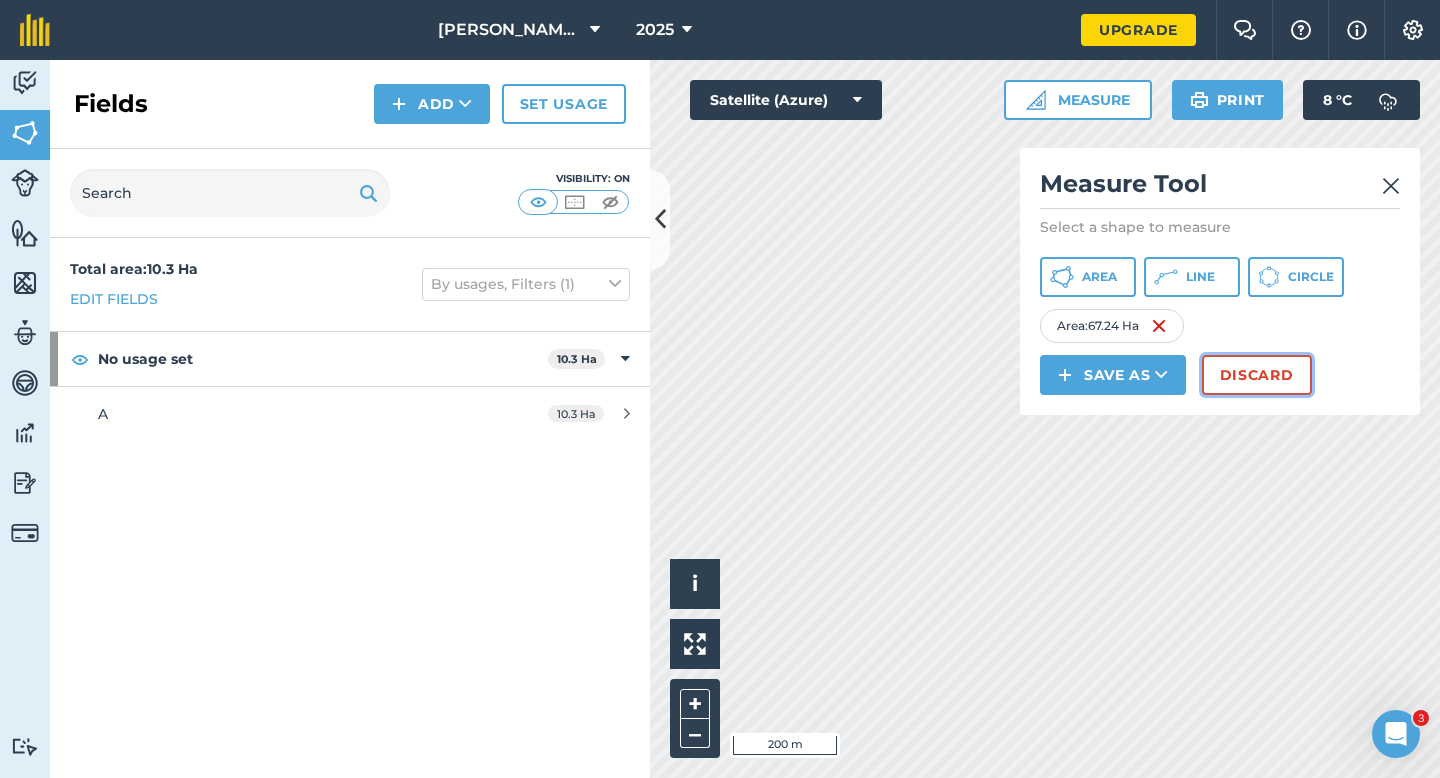 click on "Discard" at bounding box center (1257, 375) 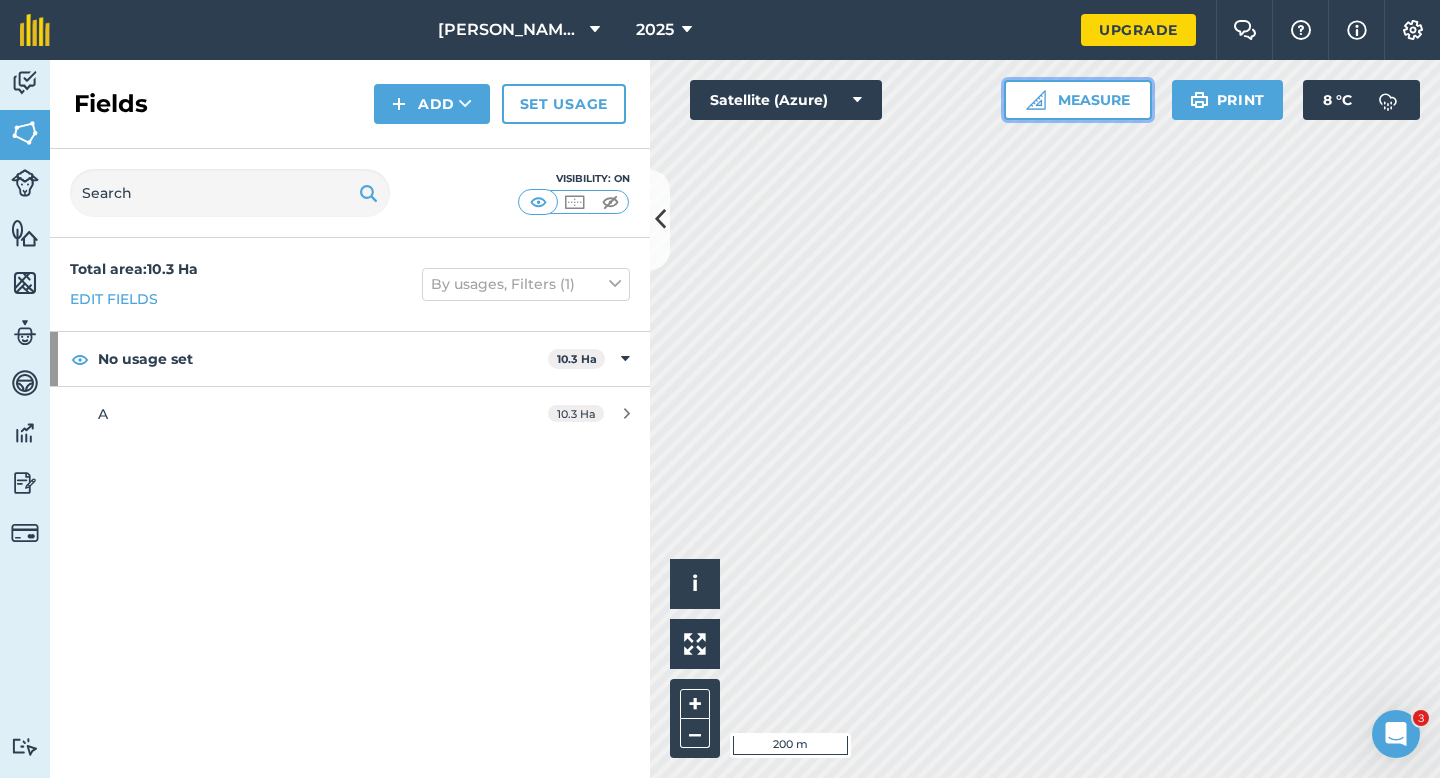 click on "Measure" at bounding box center [1078, 100] 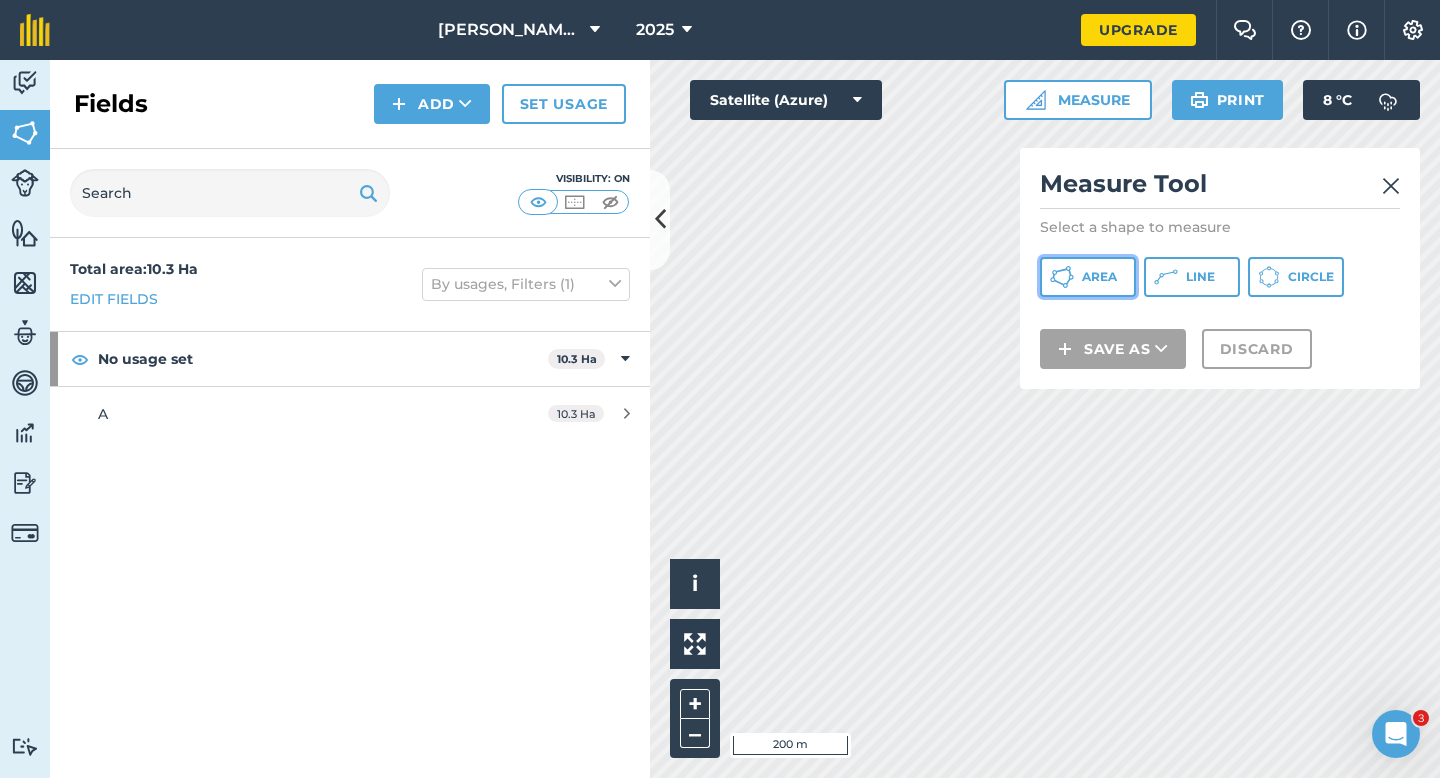 click on "Area" at bounding box center [1088, 277] 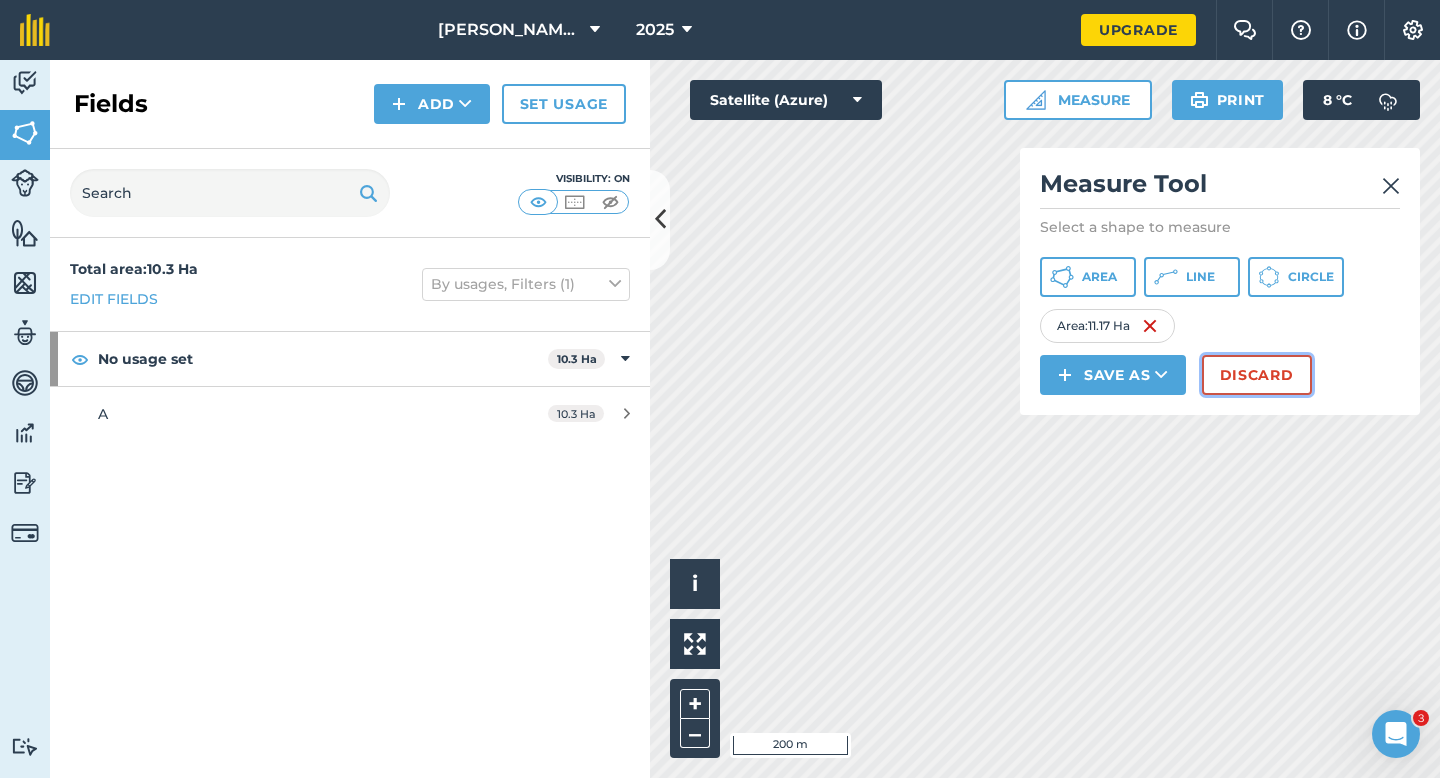 click on "Discard" at bounding box center (1257, 375) 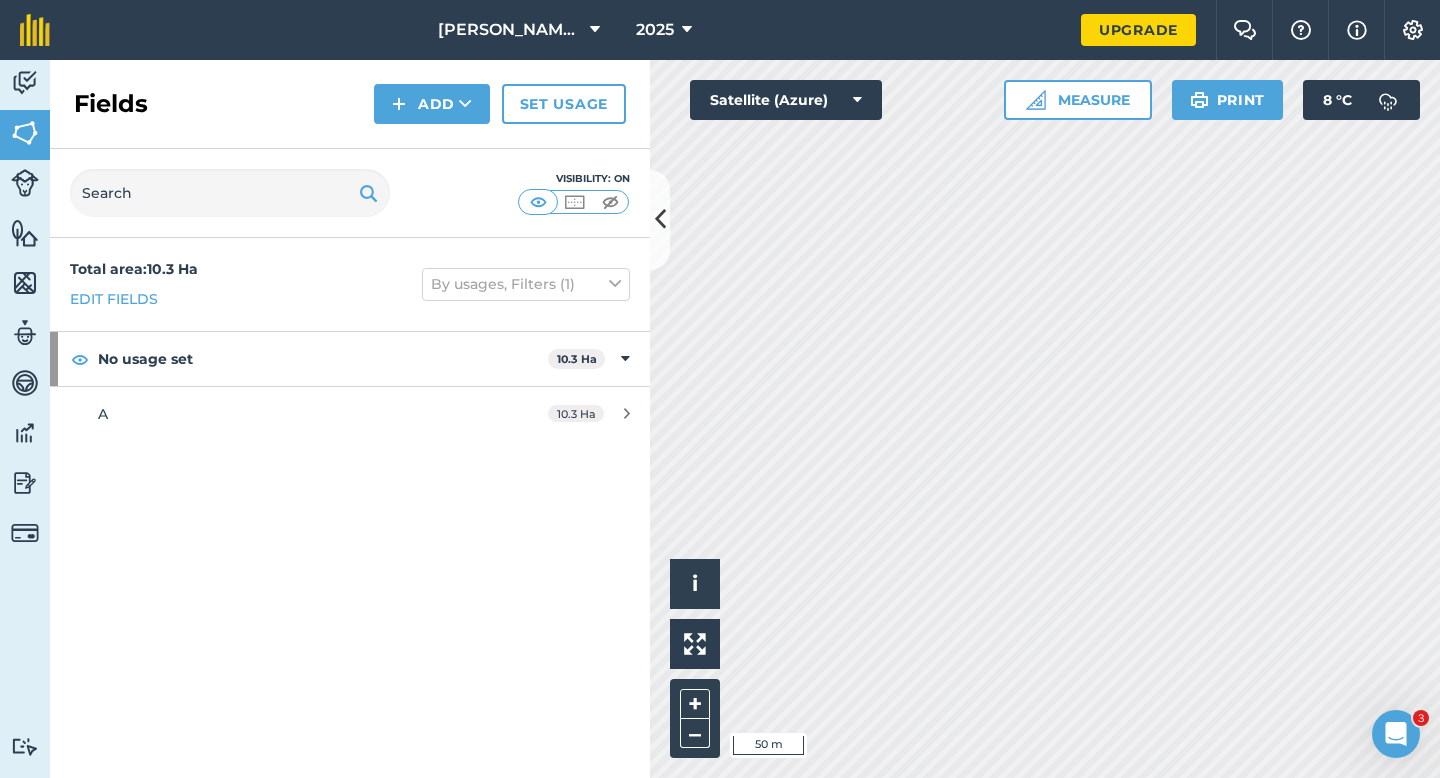 click on "Activity Fields Livestock Features Maps Team Vehicles Data Reporting Billing Tutorials Tutorials Fields   Add   Set usage Visibility: On Total area :  10.3   Ha Edit fields By usages, Filters (1) No usage set 10.3   Ha A 10.3   Ha Click to start drawing i © 2025 TomTom, Microsoft 50 m + – Satellite (Azure) Measure Print 8   ° C" at bounding box center [720, 419] 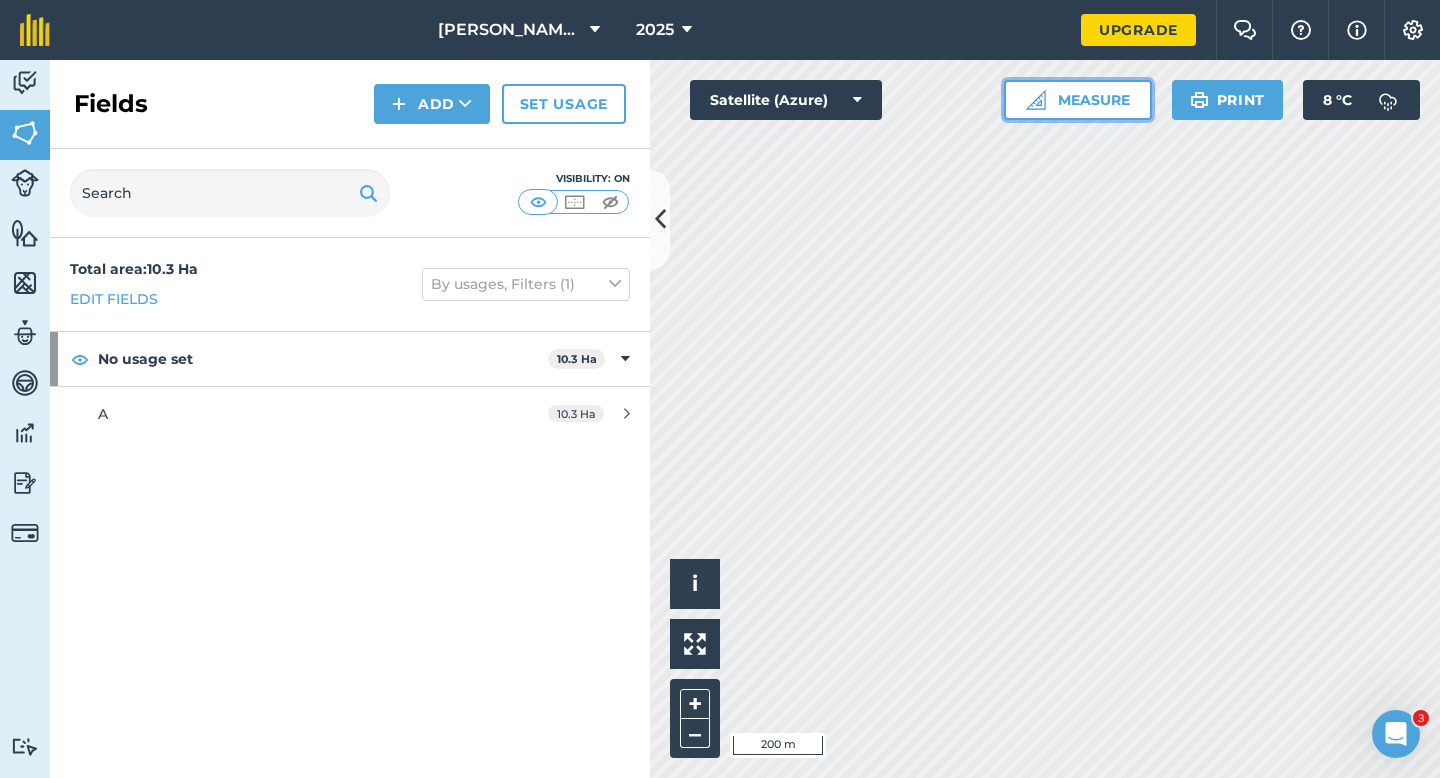 click on "Measure" at bounding box center [1078, 100] 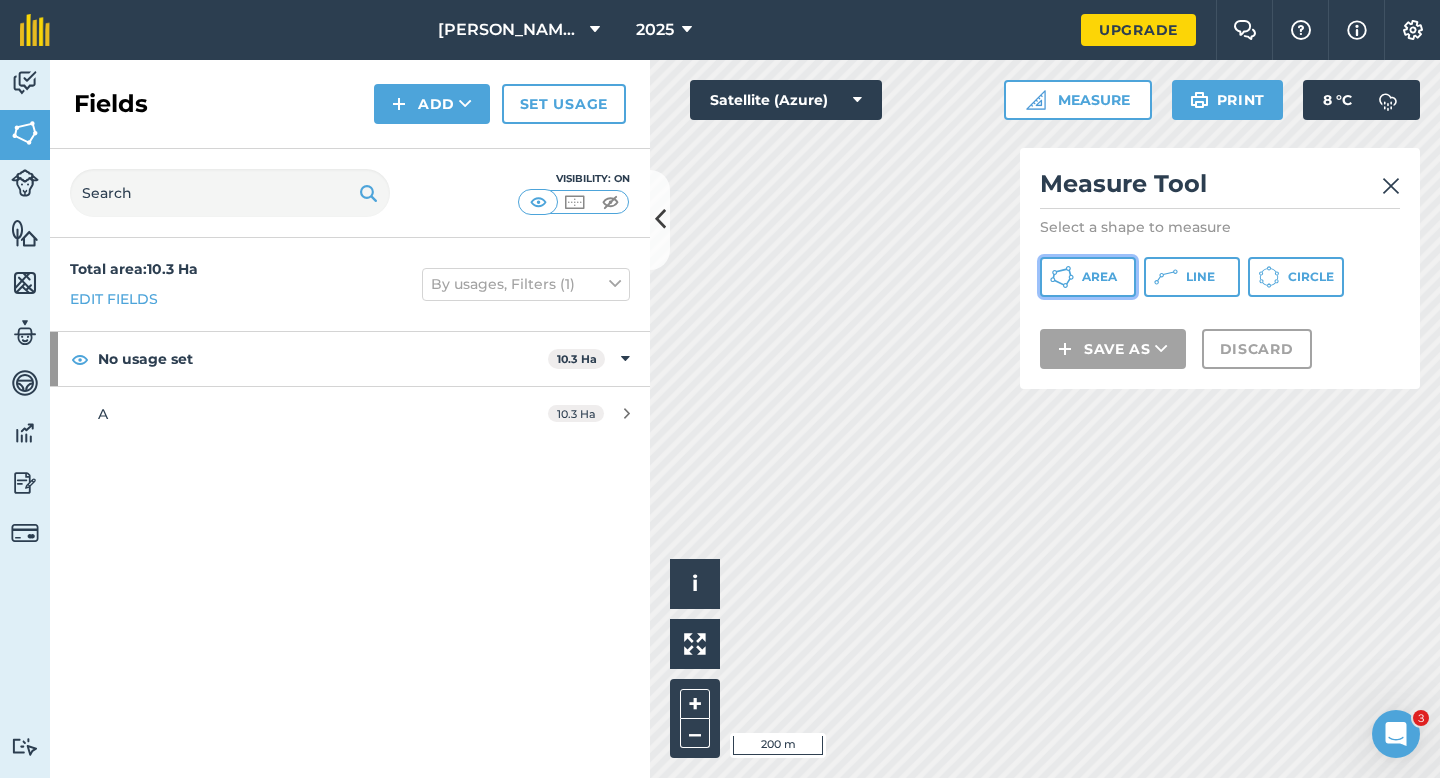 click on "Area" at bounding box center (1088, 277) 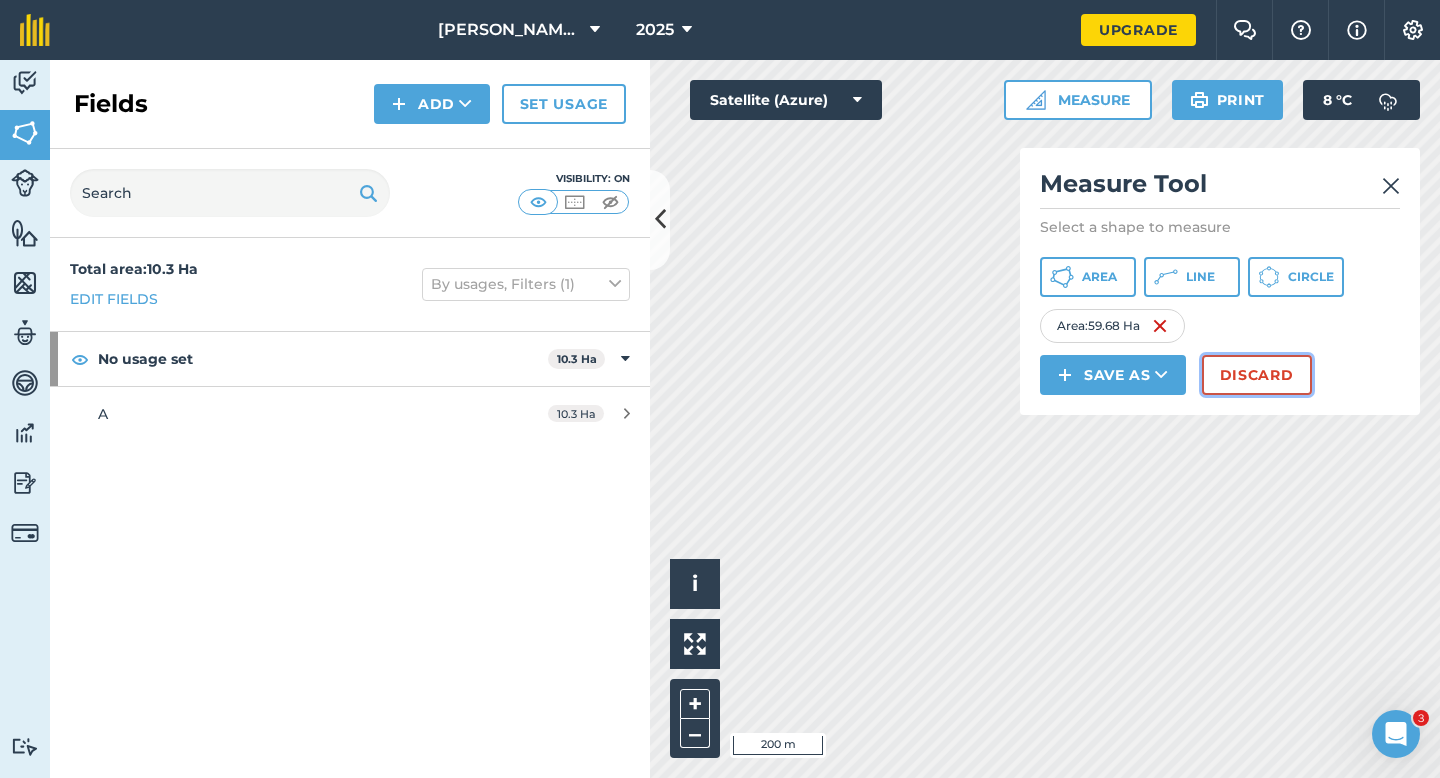 click on "Discard" at bounding box center (1257, 375) 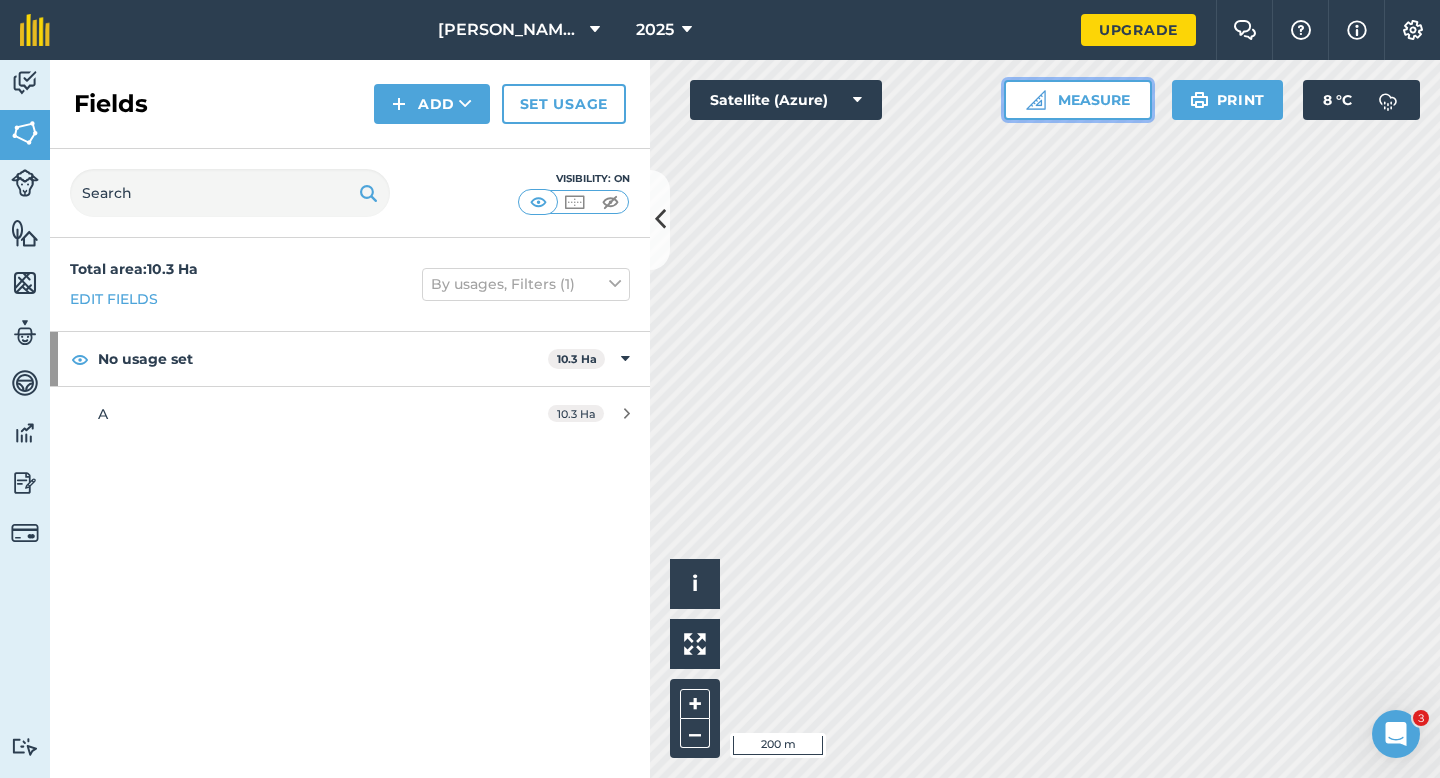 click on "Measure" at bounding box center [1078, 100] 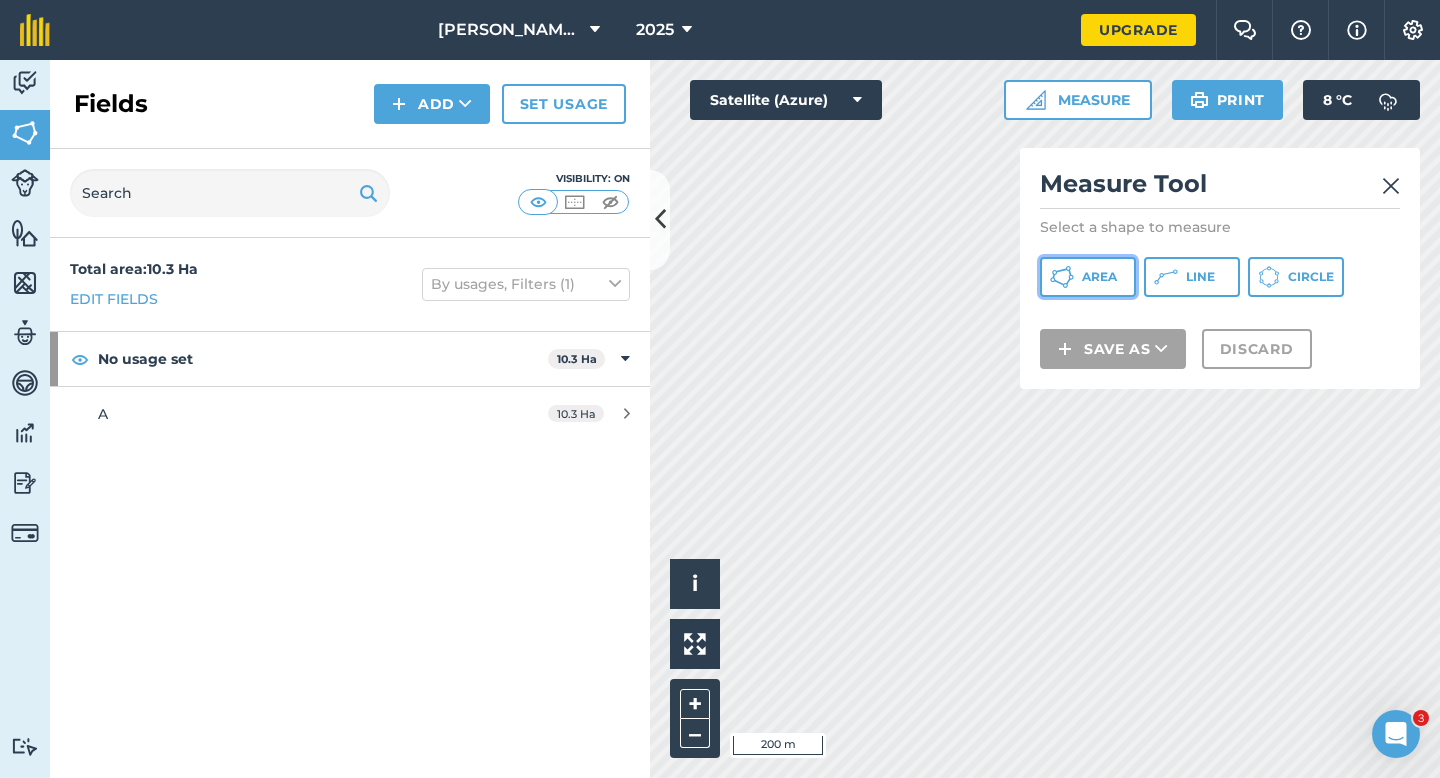 click 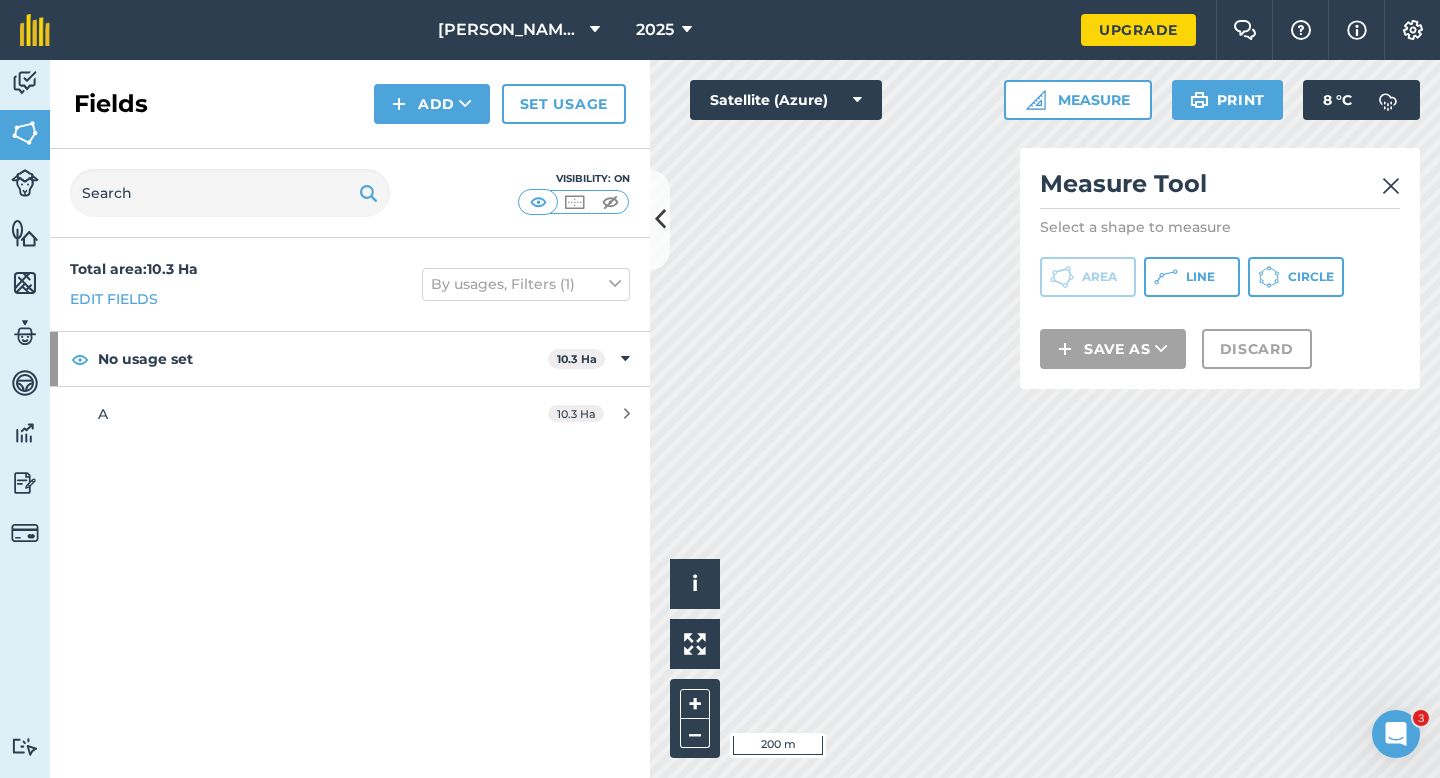 click at bounding box center [1391, 186] 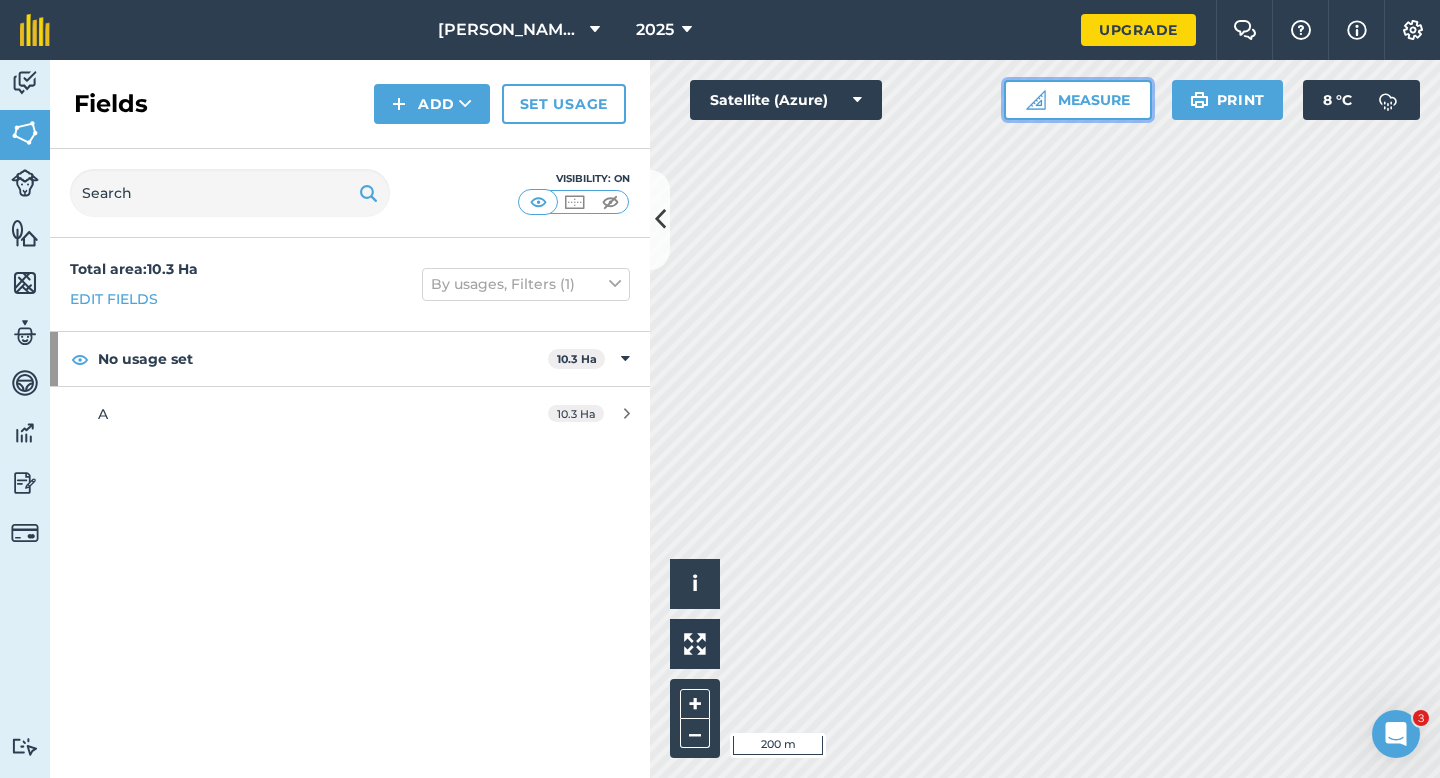 click on "Measure" at bounding box center (1078, 100) 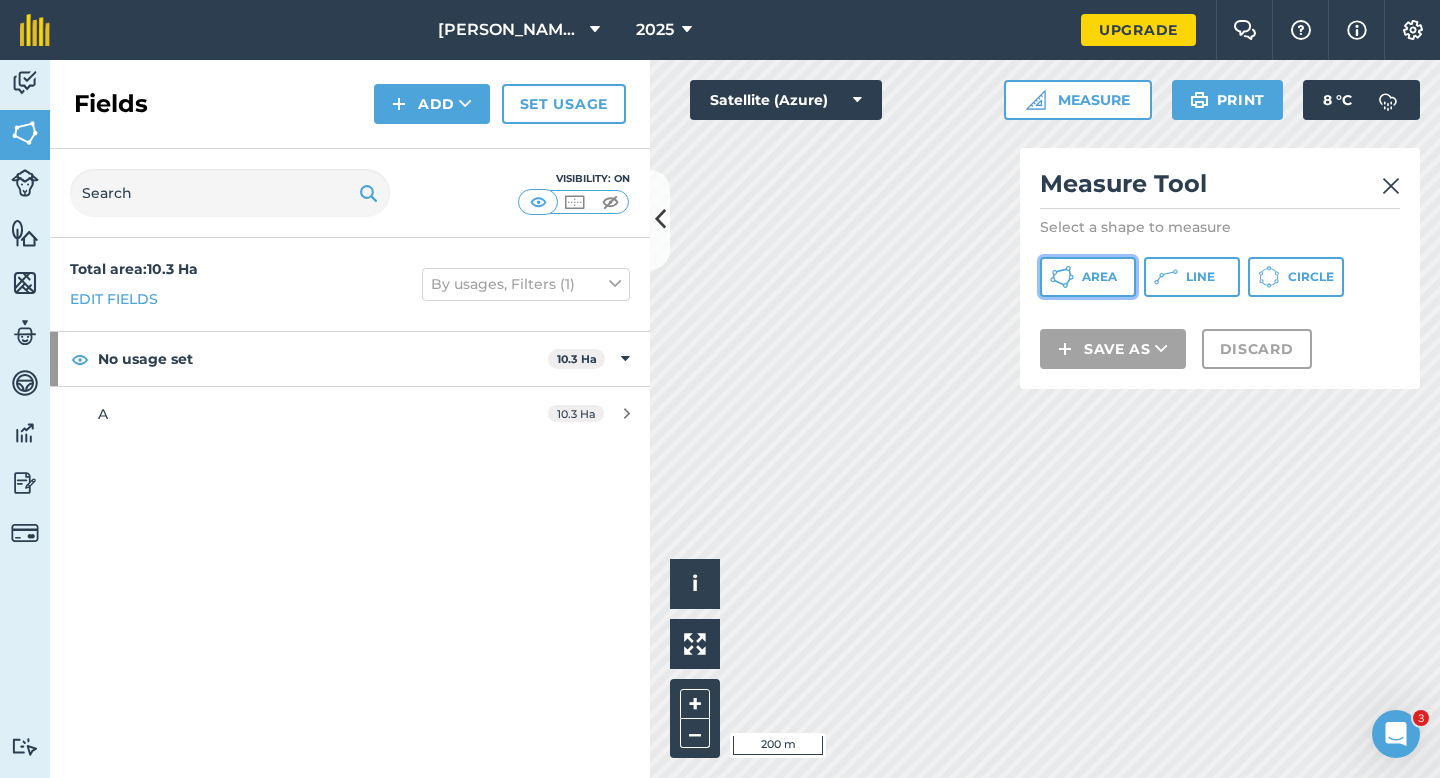 click on "Area" at bounding box center [1088, 277] 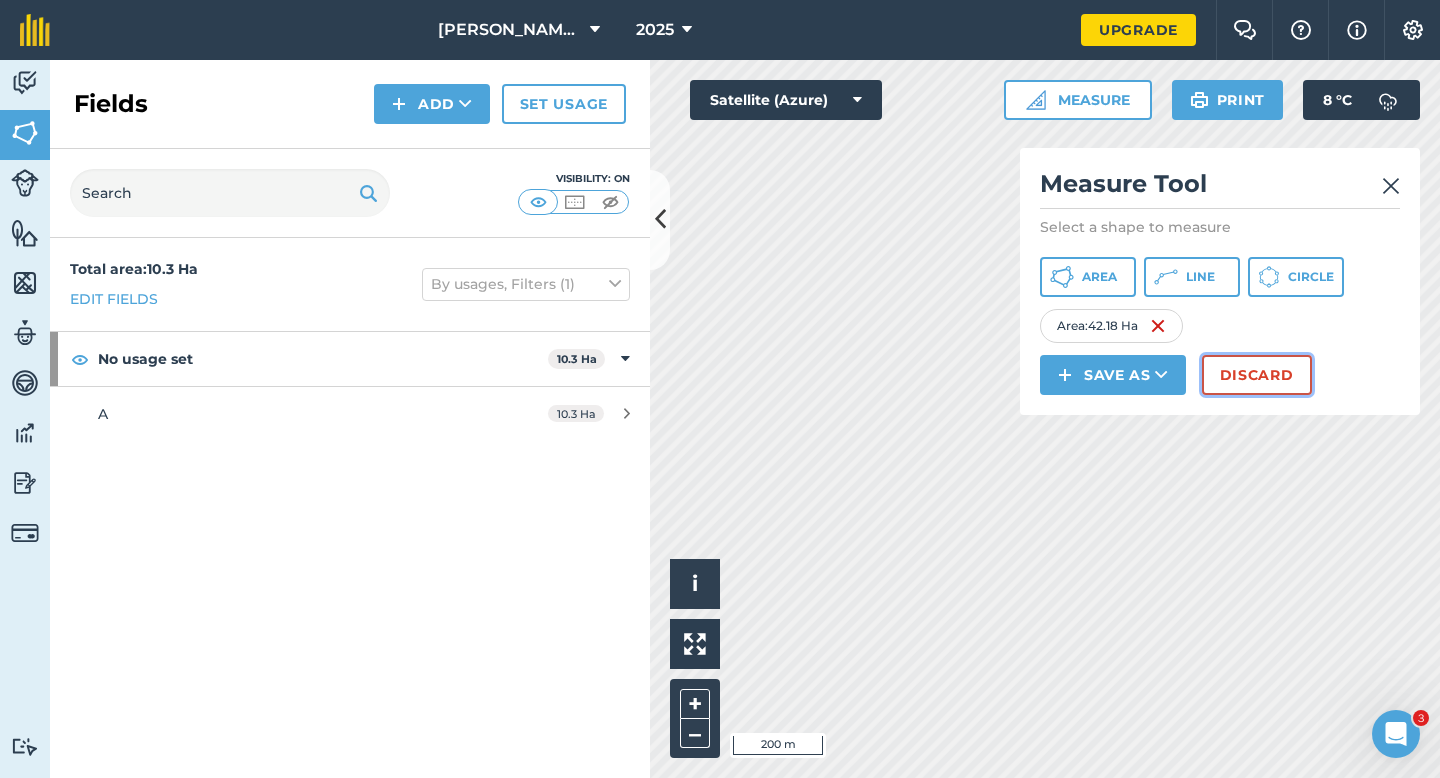 click on "Discard" at bounding box center (1257, 375) 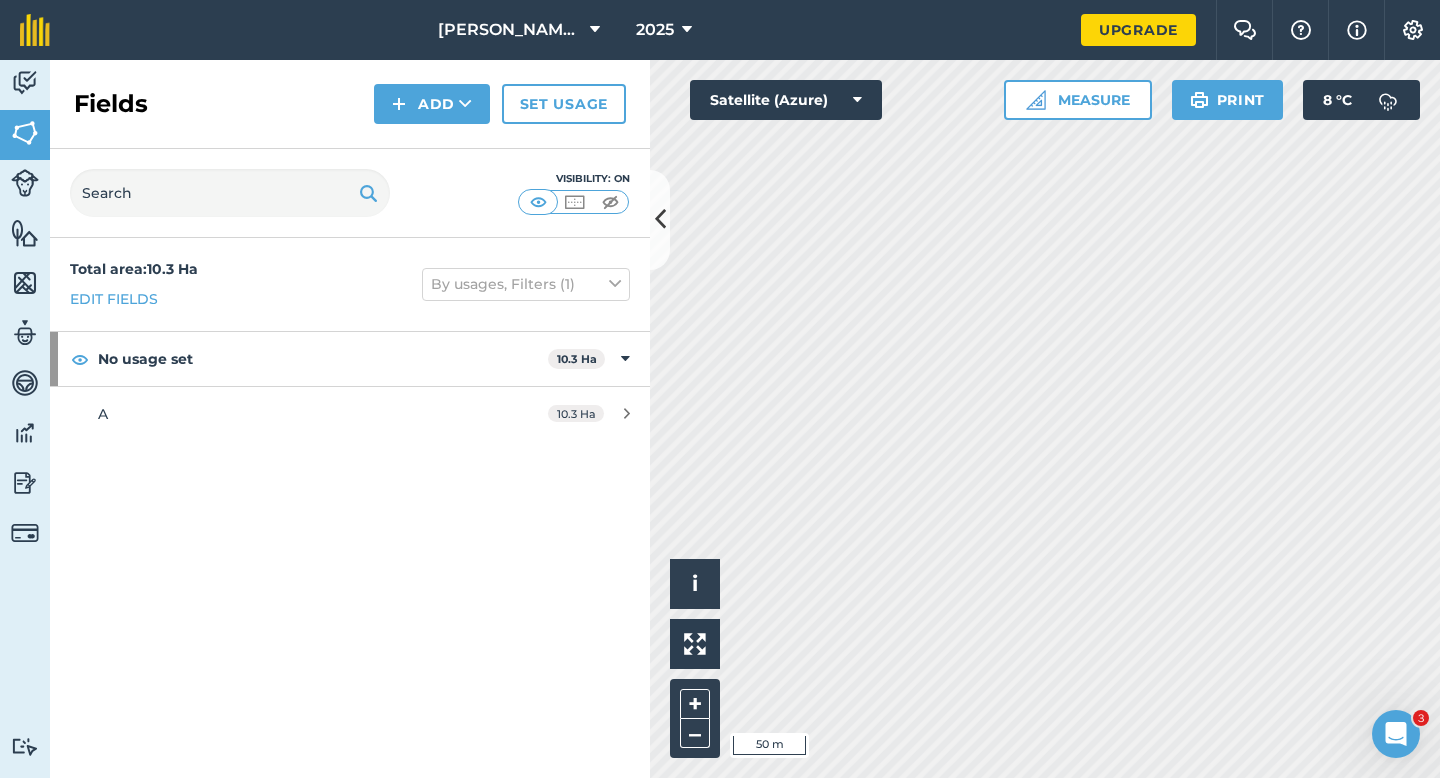 click on "Click to start drawing i © 2025 TomTom, Microsoft 50 m + – Satellite (Azure) Measure Print 8   ° C" at bounding box center (1045, 419) 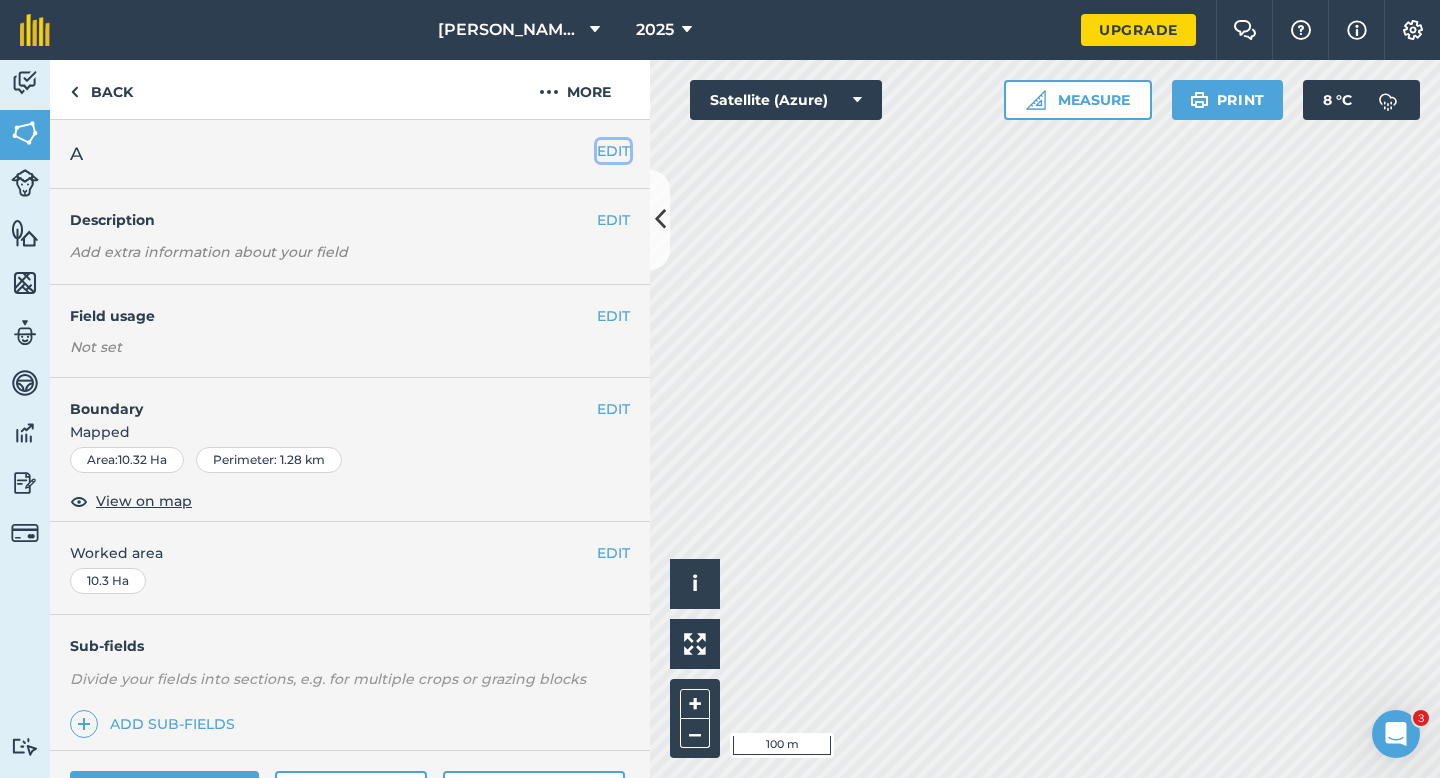 click on "EDIT" at bounding box center [613, 151] 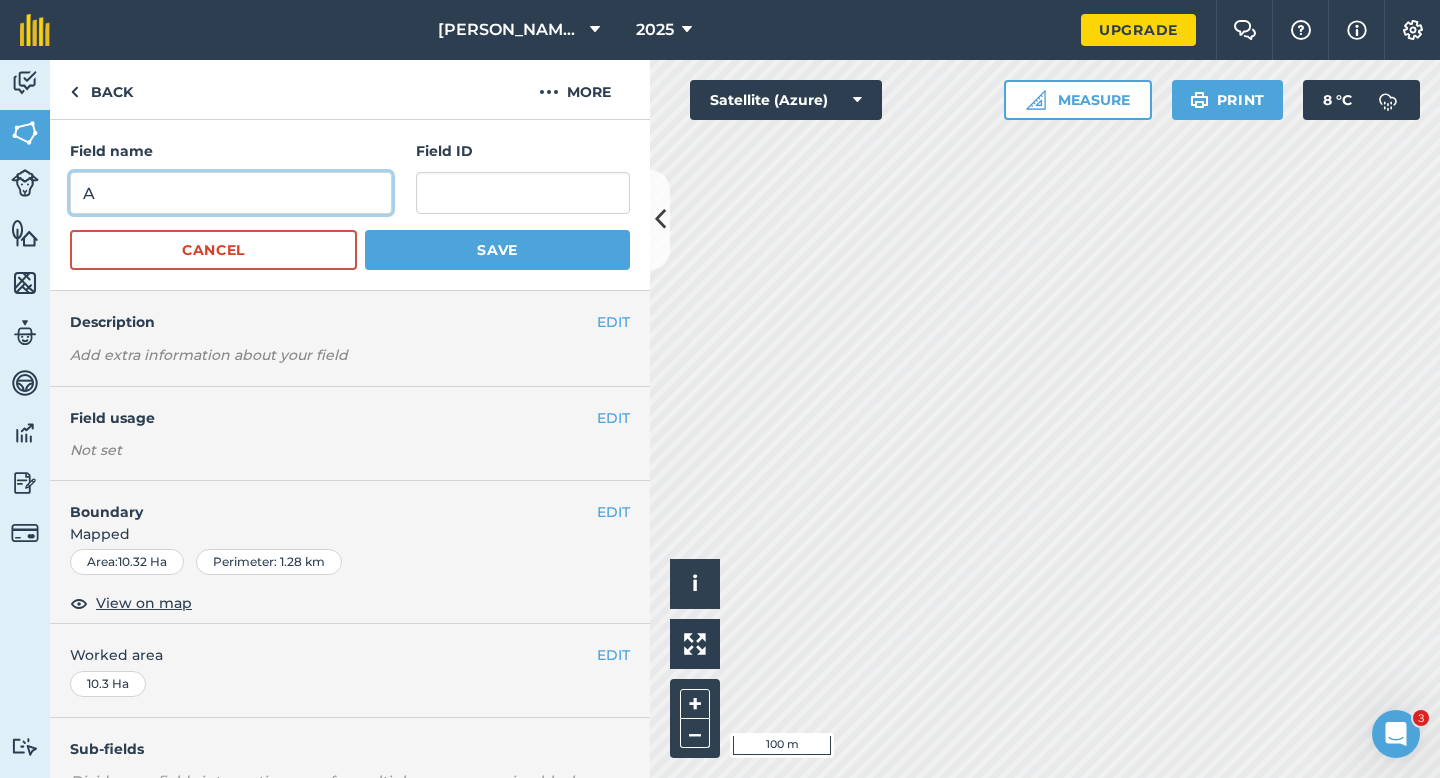 click on "A" at bounding box center (231, 193) 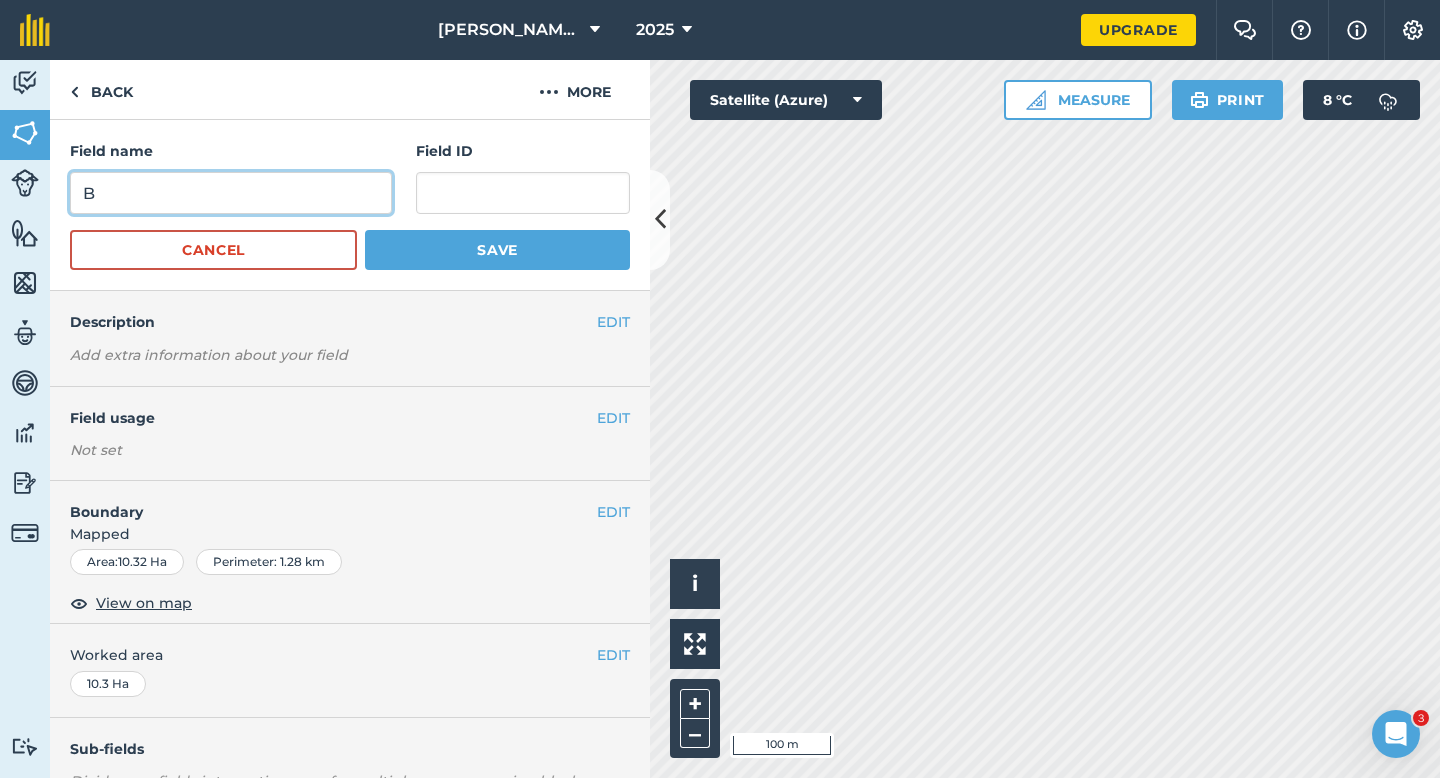 type on "B" 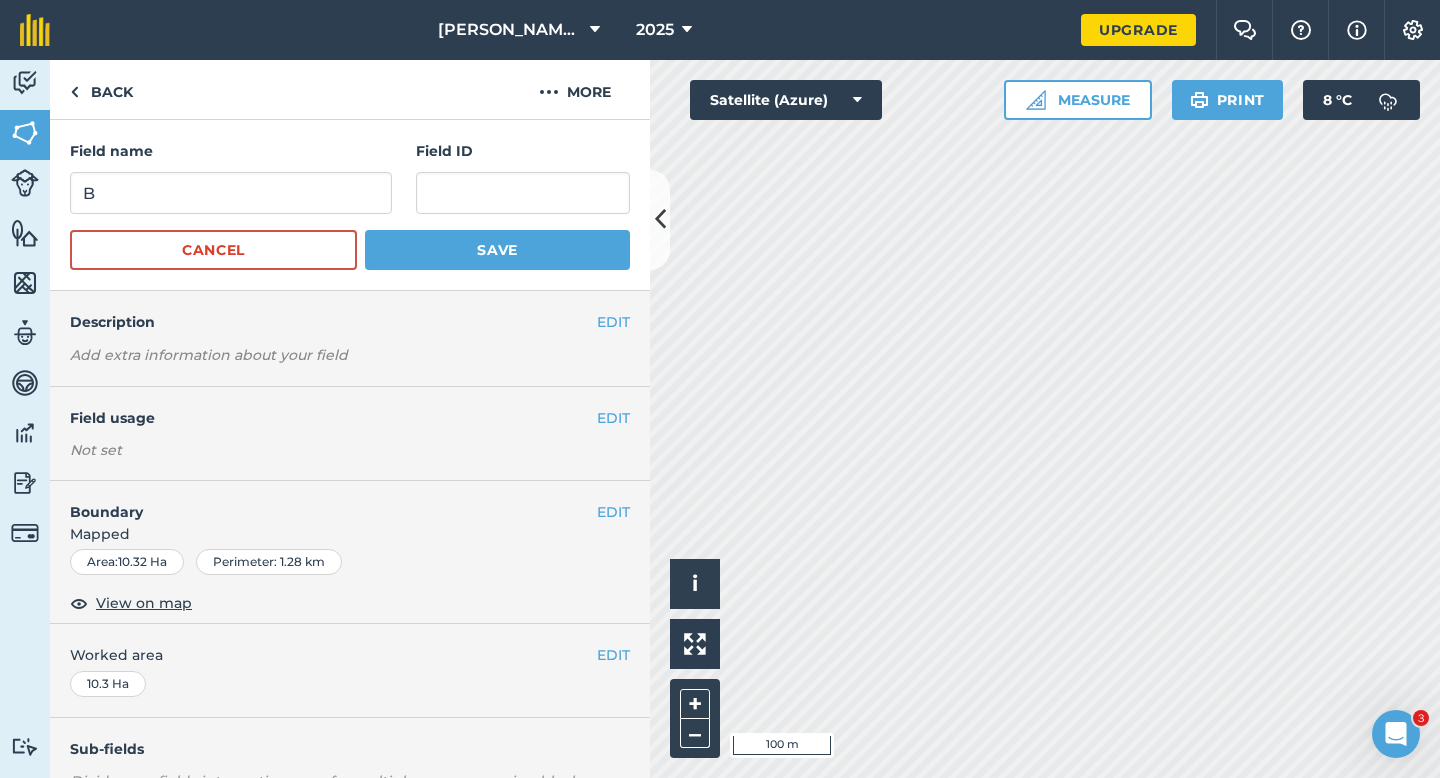 click on "Field name B Field ID Cancel Save" at bounding box center [350, 205] 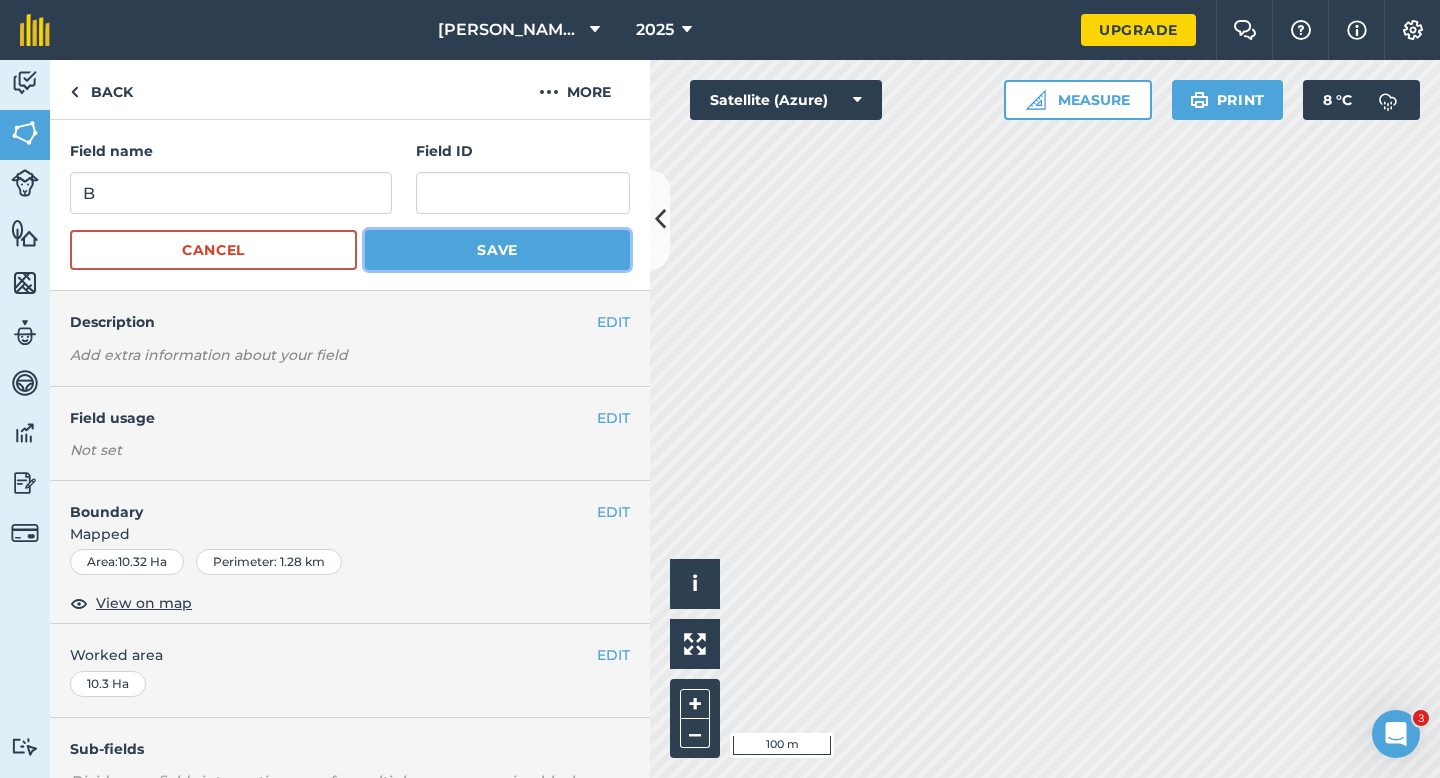 click on "Save" at bounding box center [497, 250] 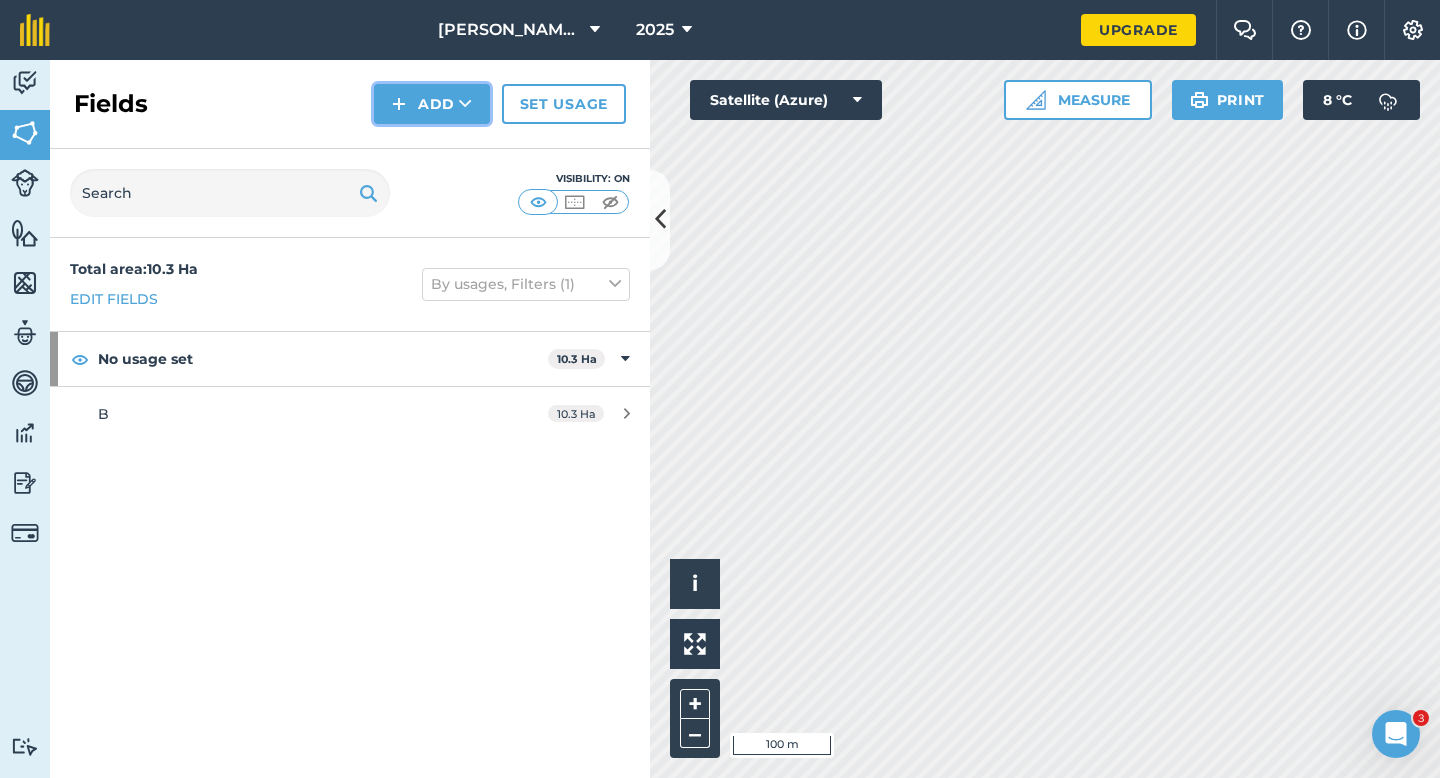 click on "Add" at bounding box center [432, 104] 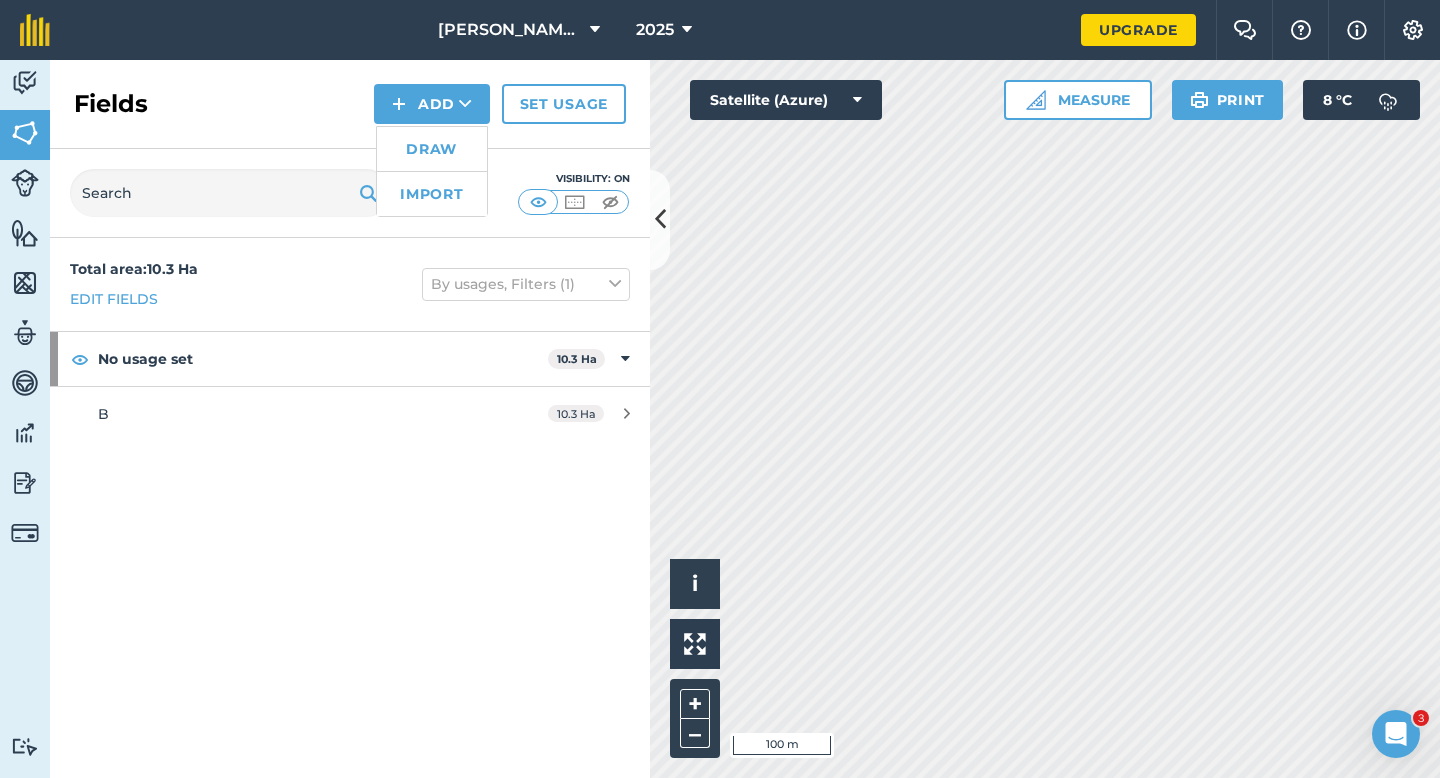 click on "Draw" at bounding box center (432, 149) 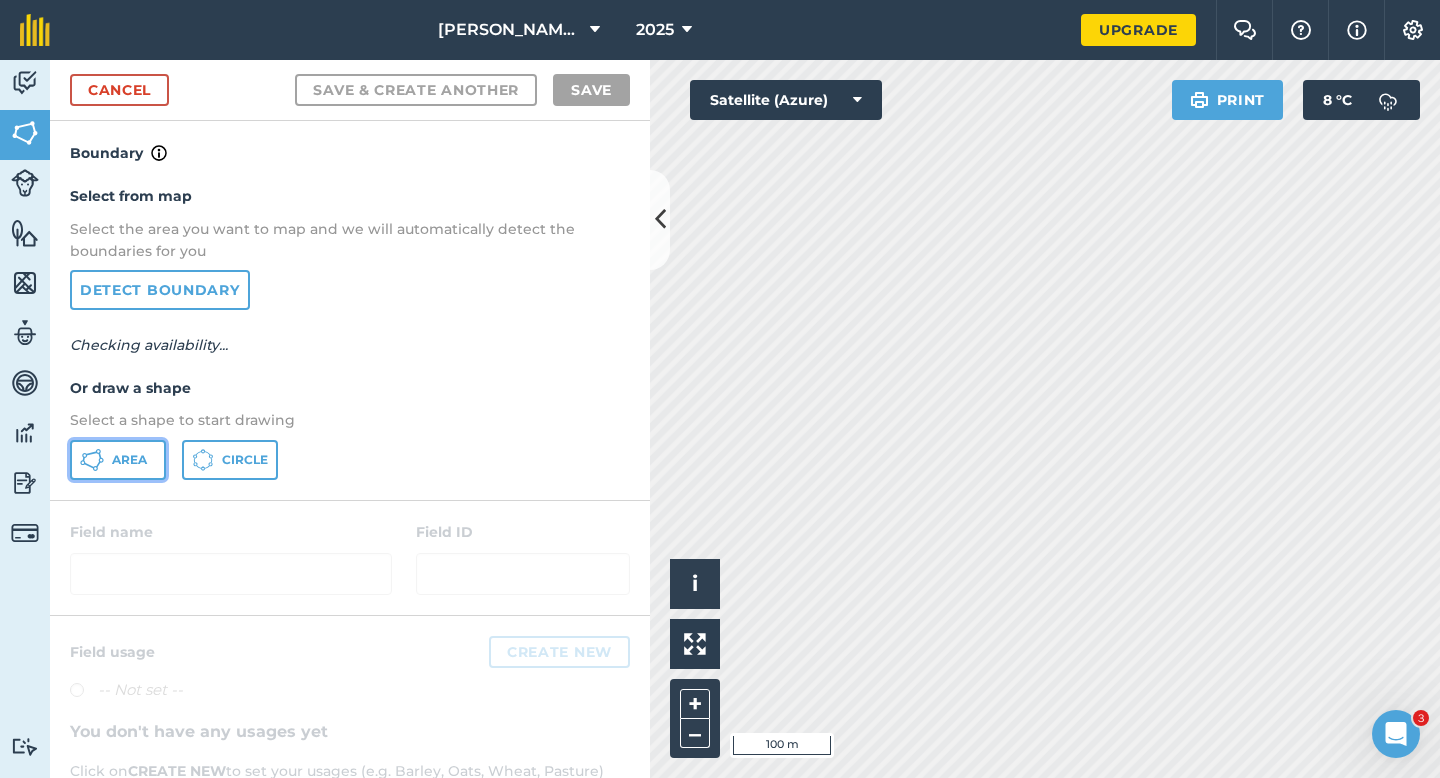 click on "Area" at bounding box center (118, 460) 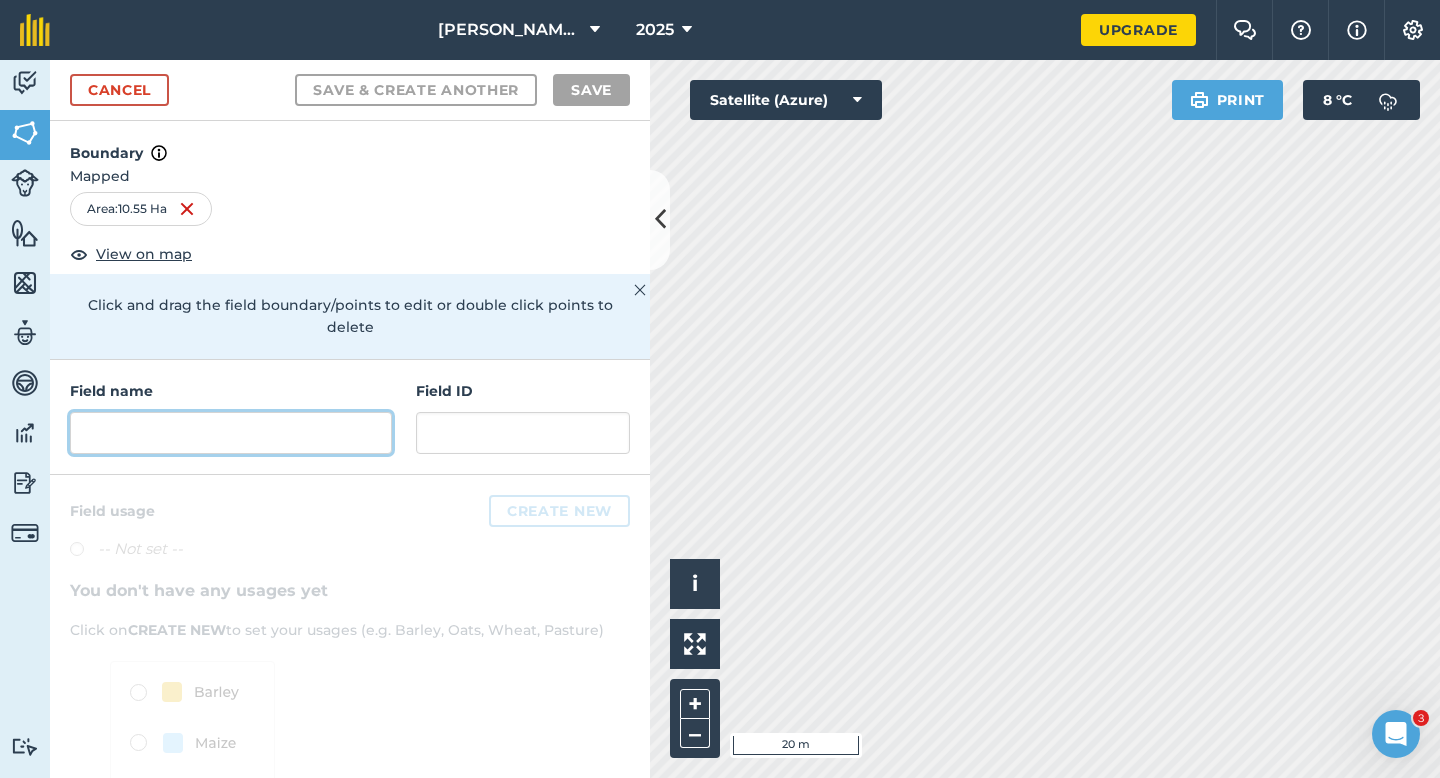 click at bounding box center [231, 433] 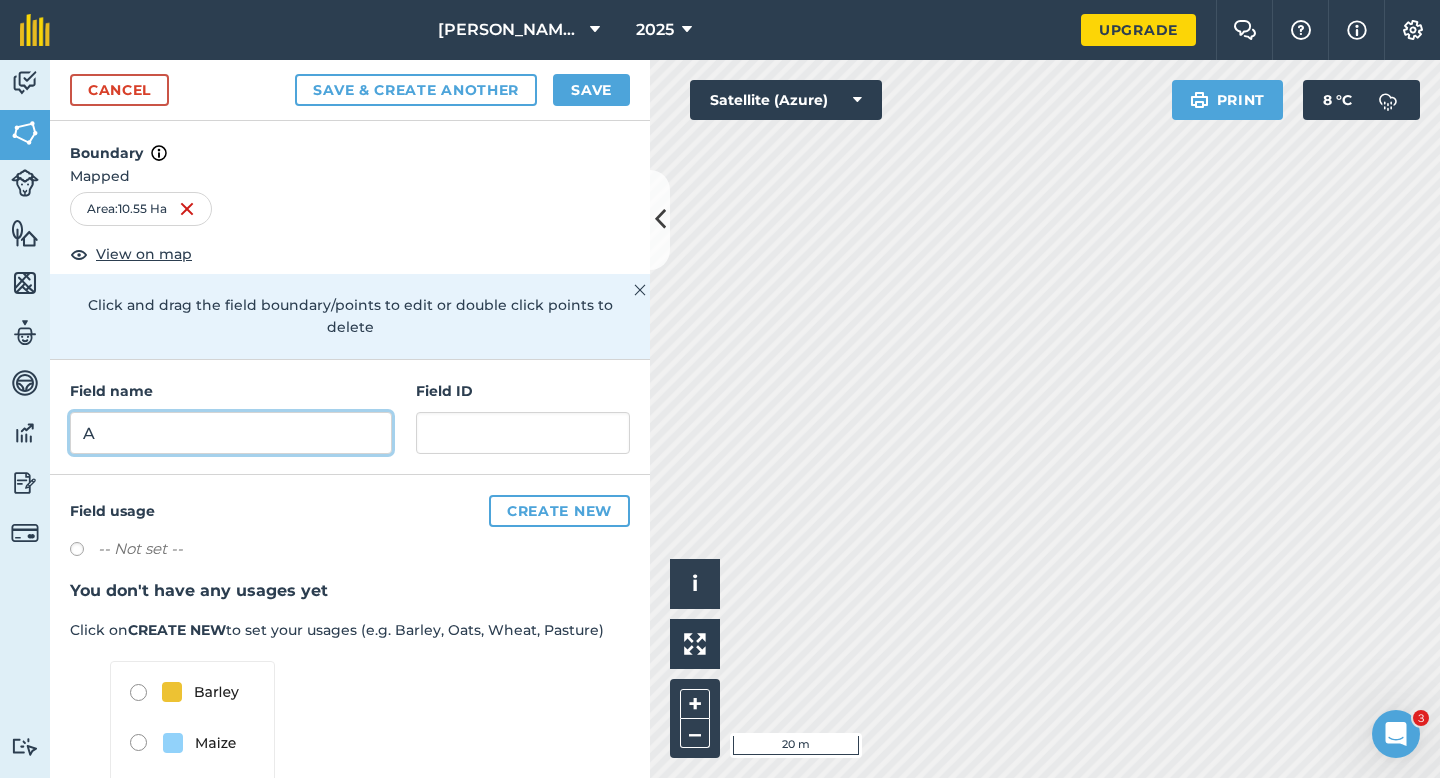 type on "A" 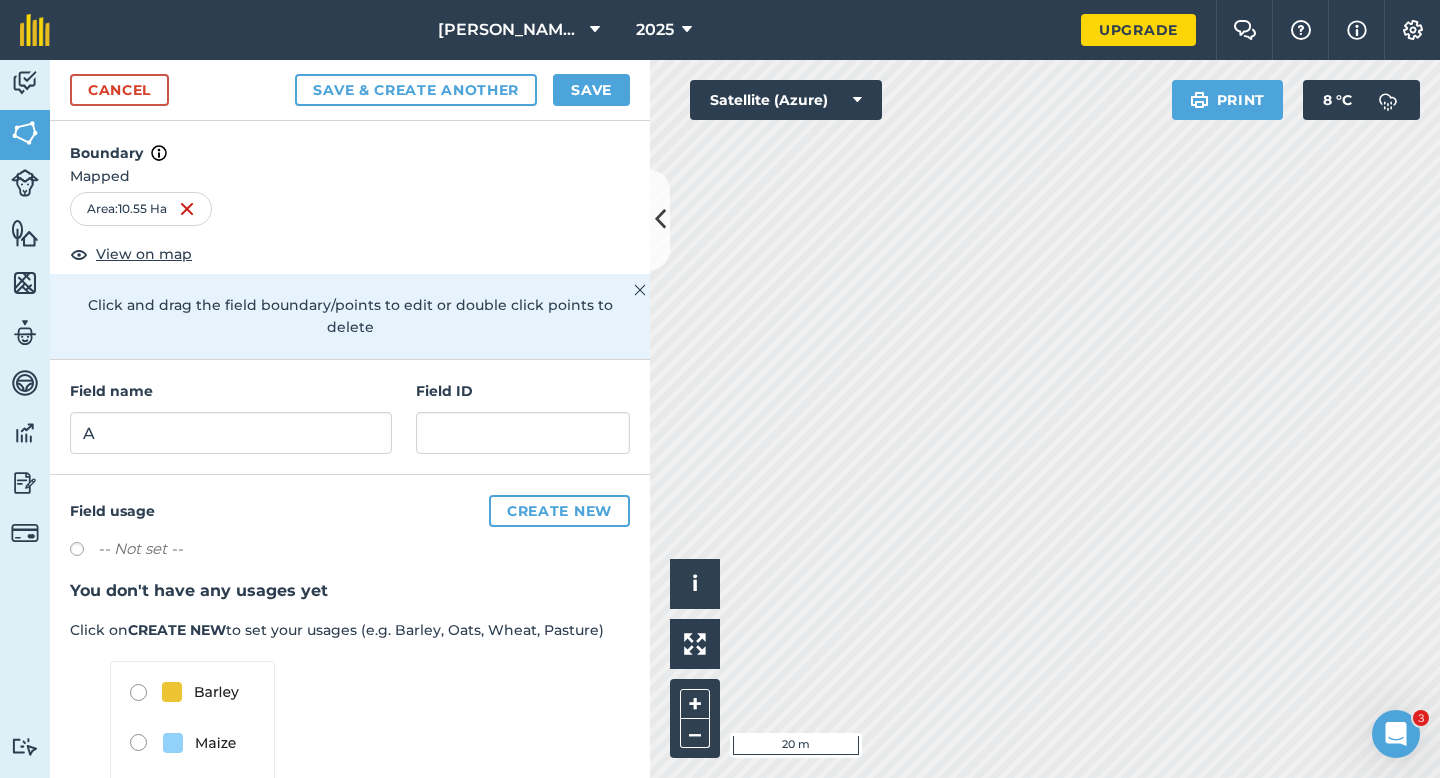 click on "Cancel Save & Create Another Save" at bounding box center (350, 90) 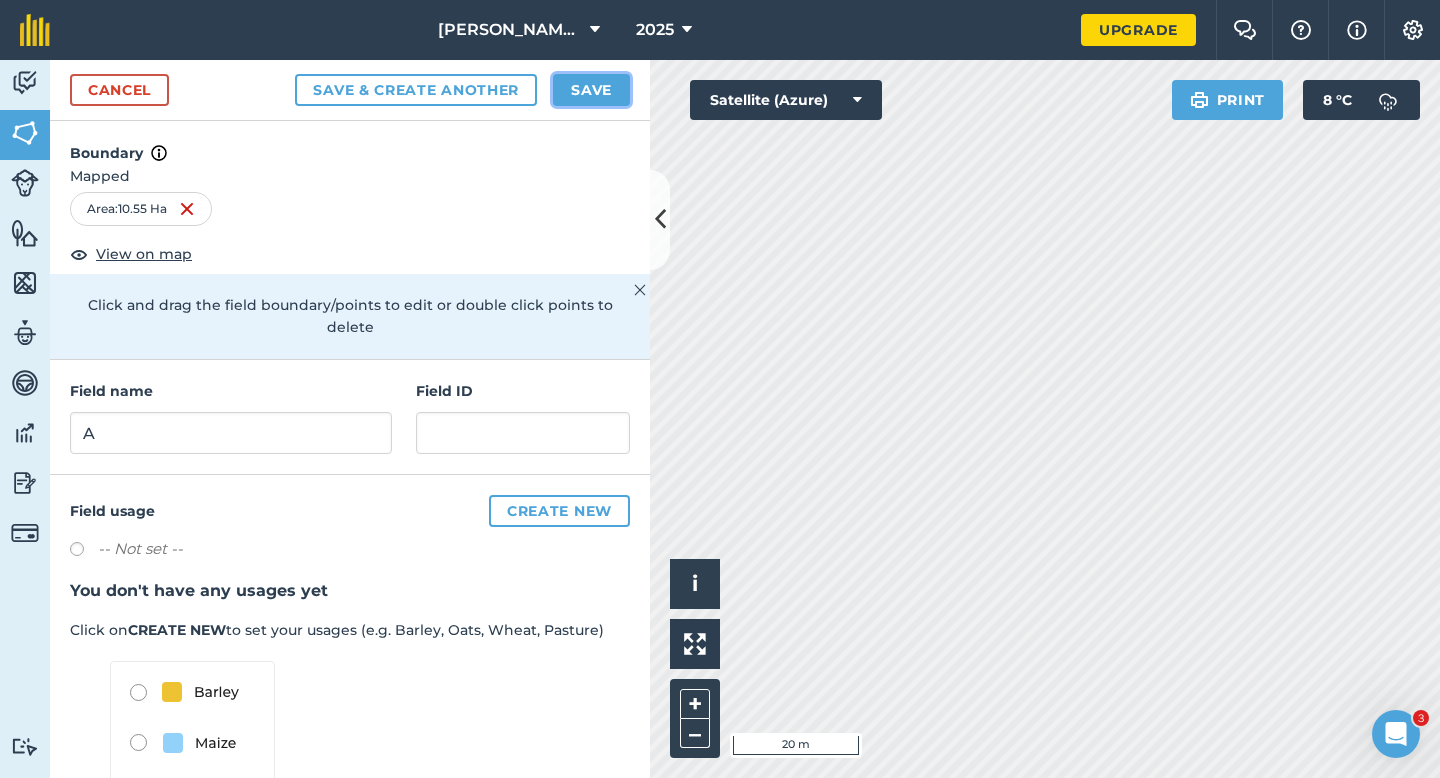 click on "Save" at bounding box center [591, 90] 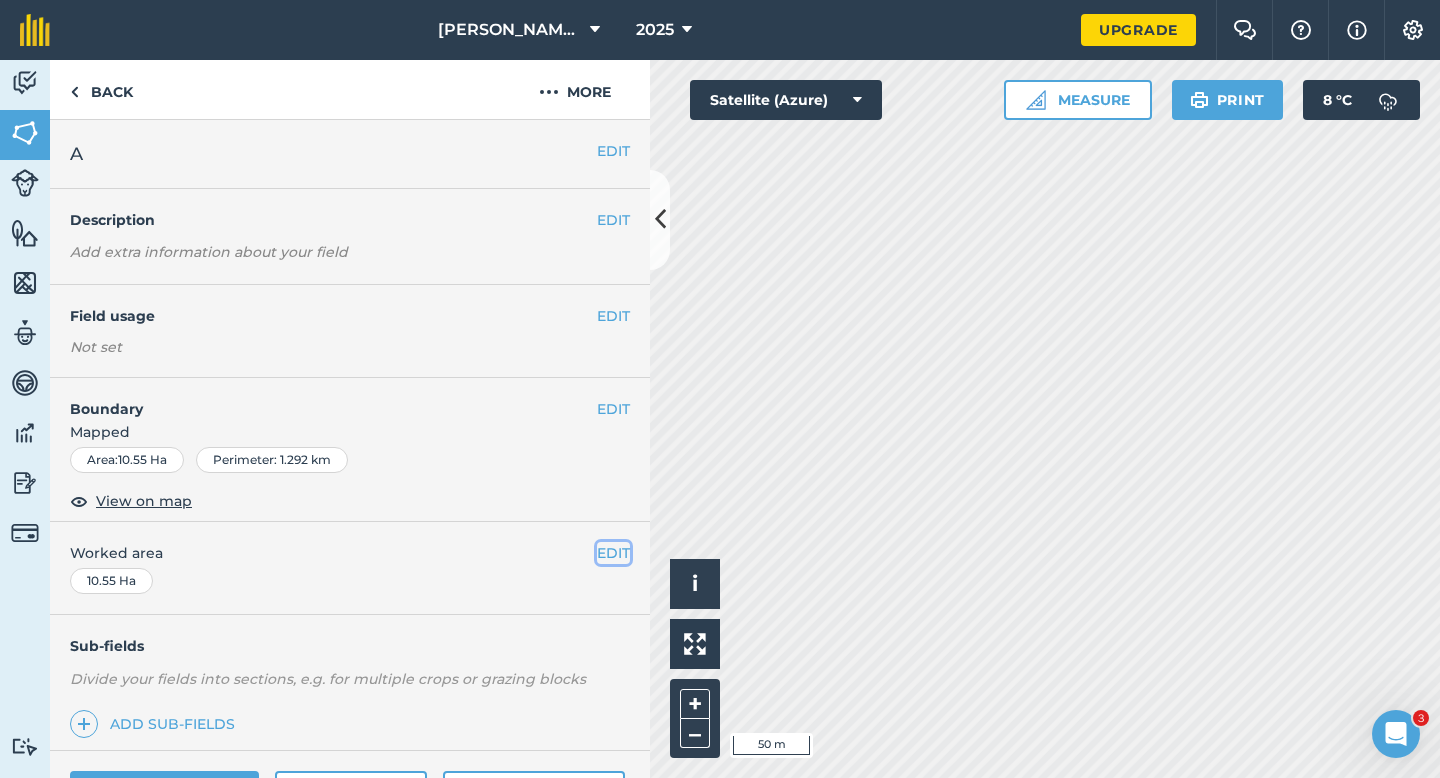 click on "EDIT" at bounding box center [613, 553] 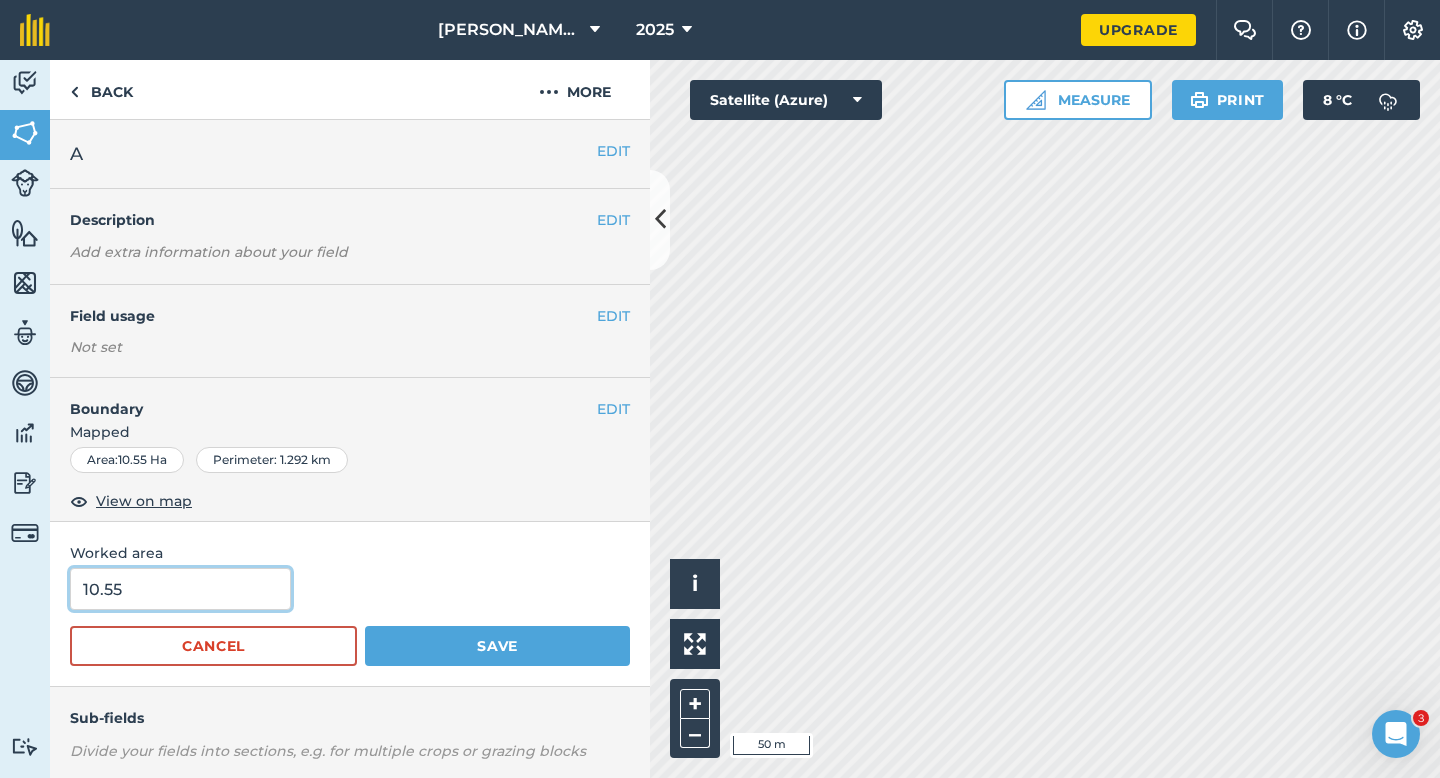 click on "10.55" at bounding box center (180, 589) 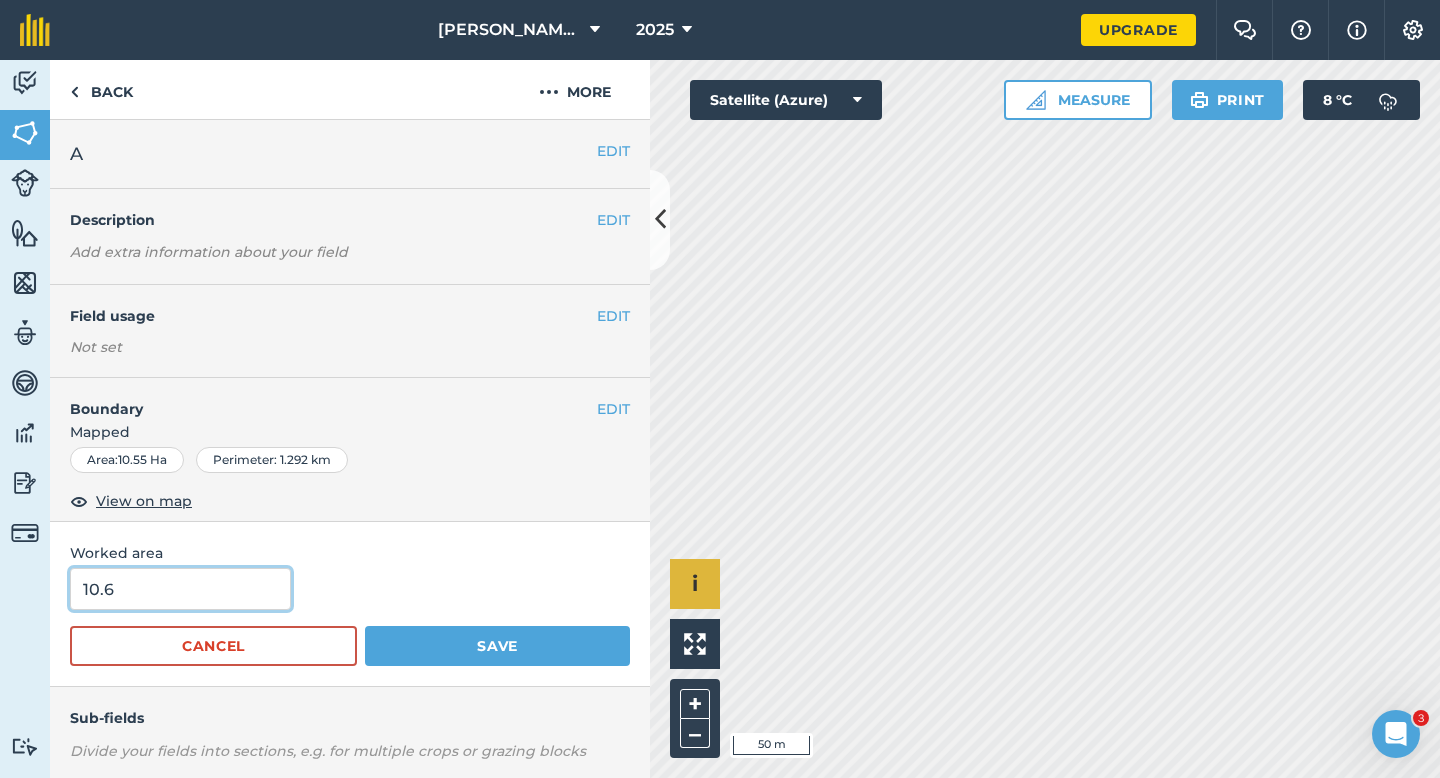 type on "10.6" 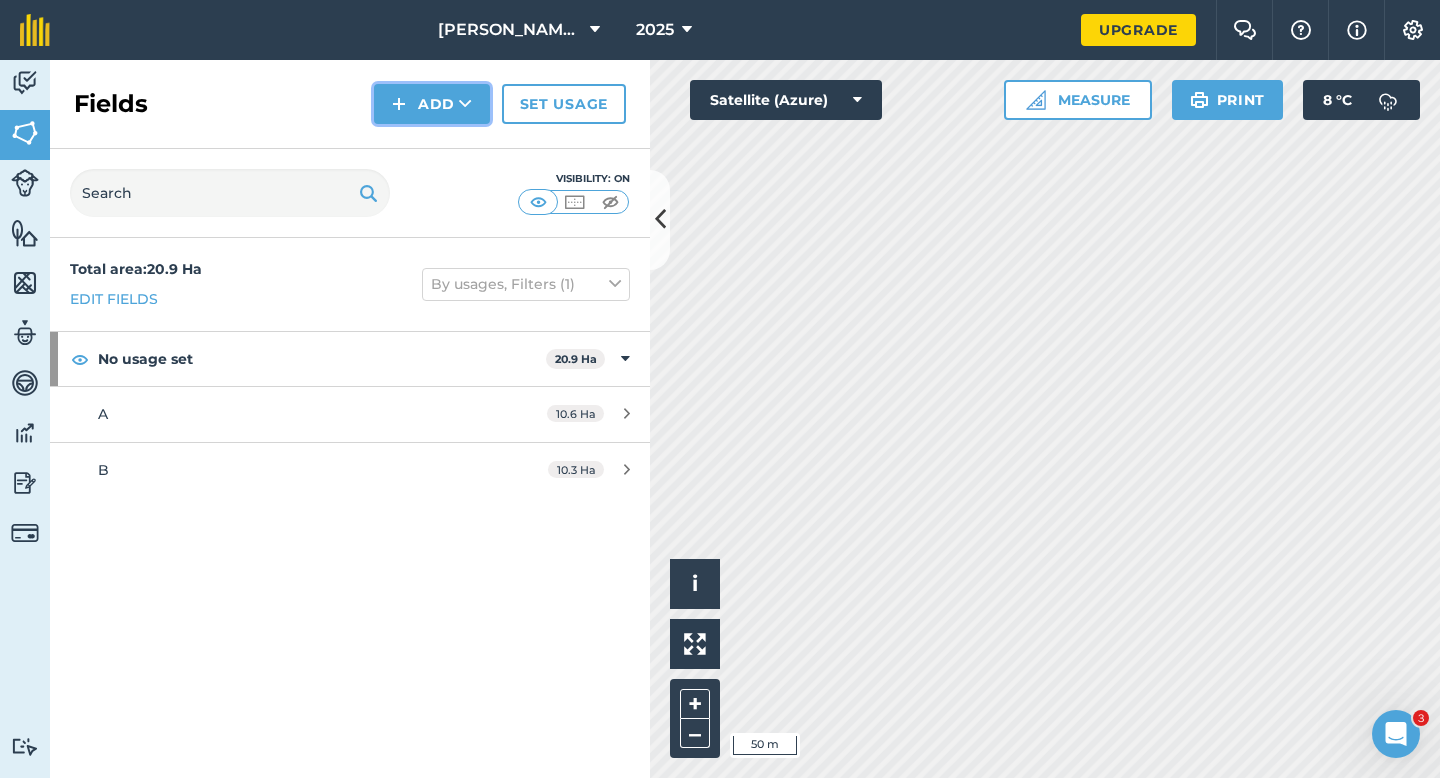 click on "Add" at bounding box center [432, 104] 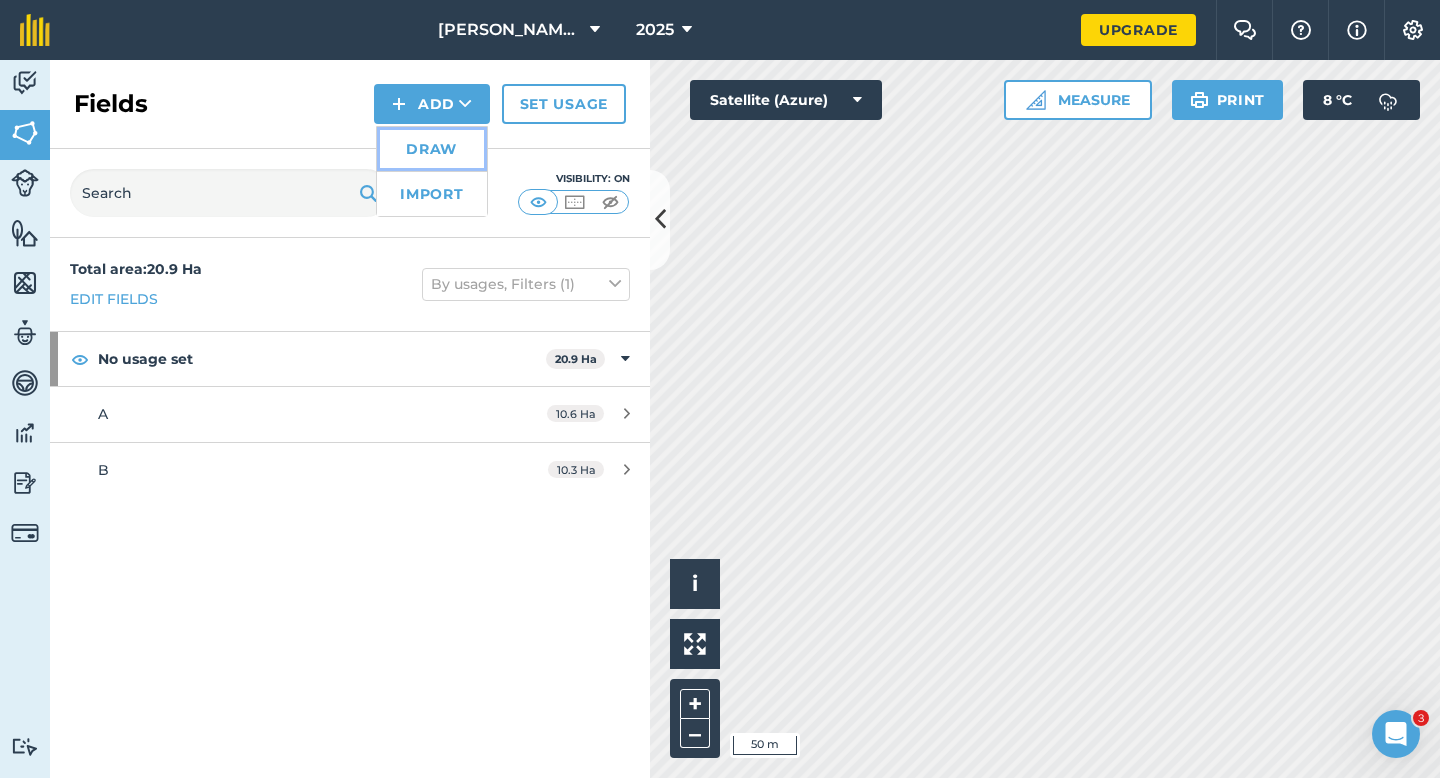 click on "Draw" at bounding box center [432, 149] 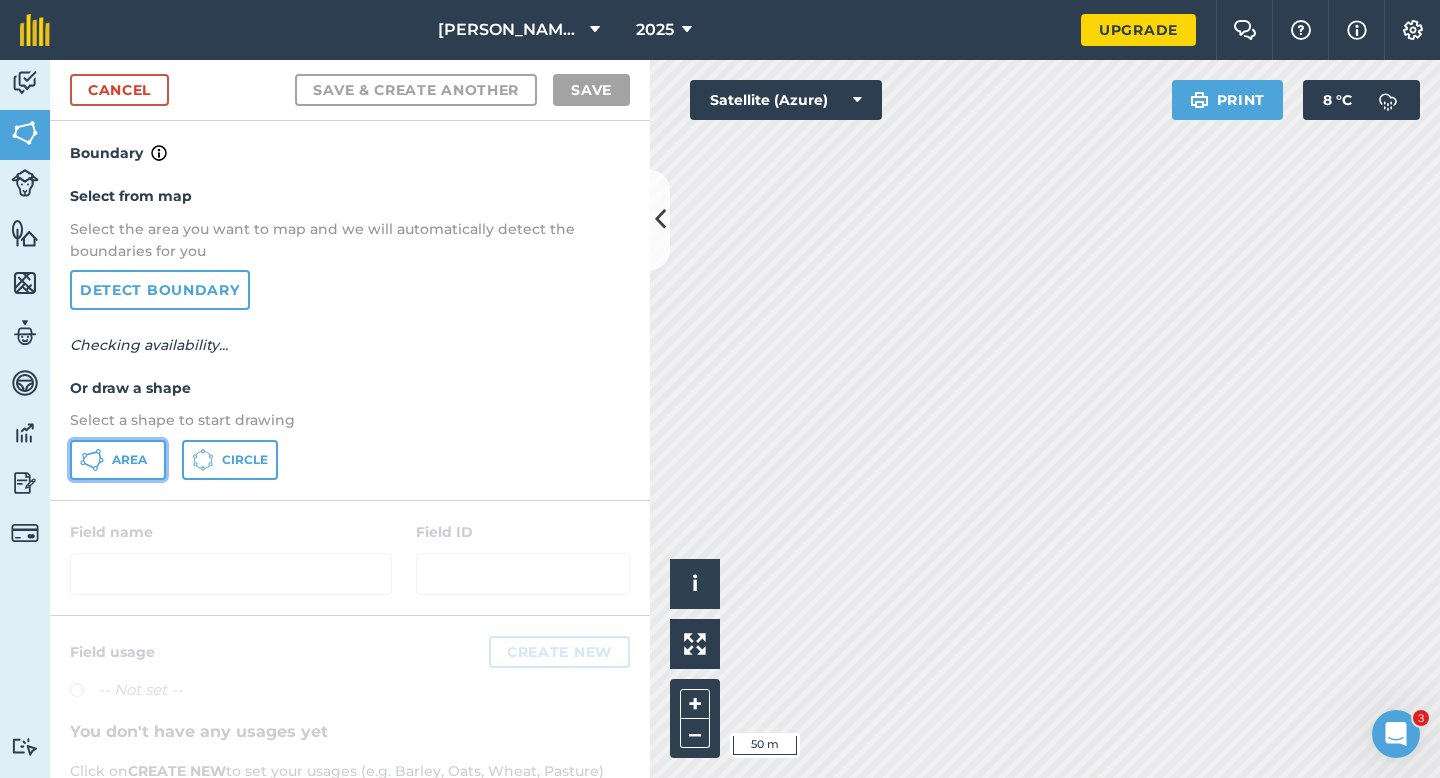 click on "Area" at bounding box center [129, 460] 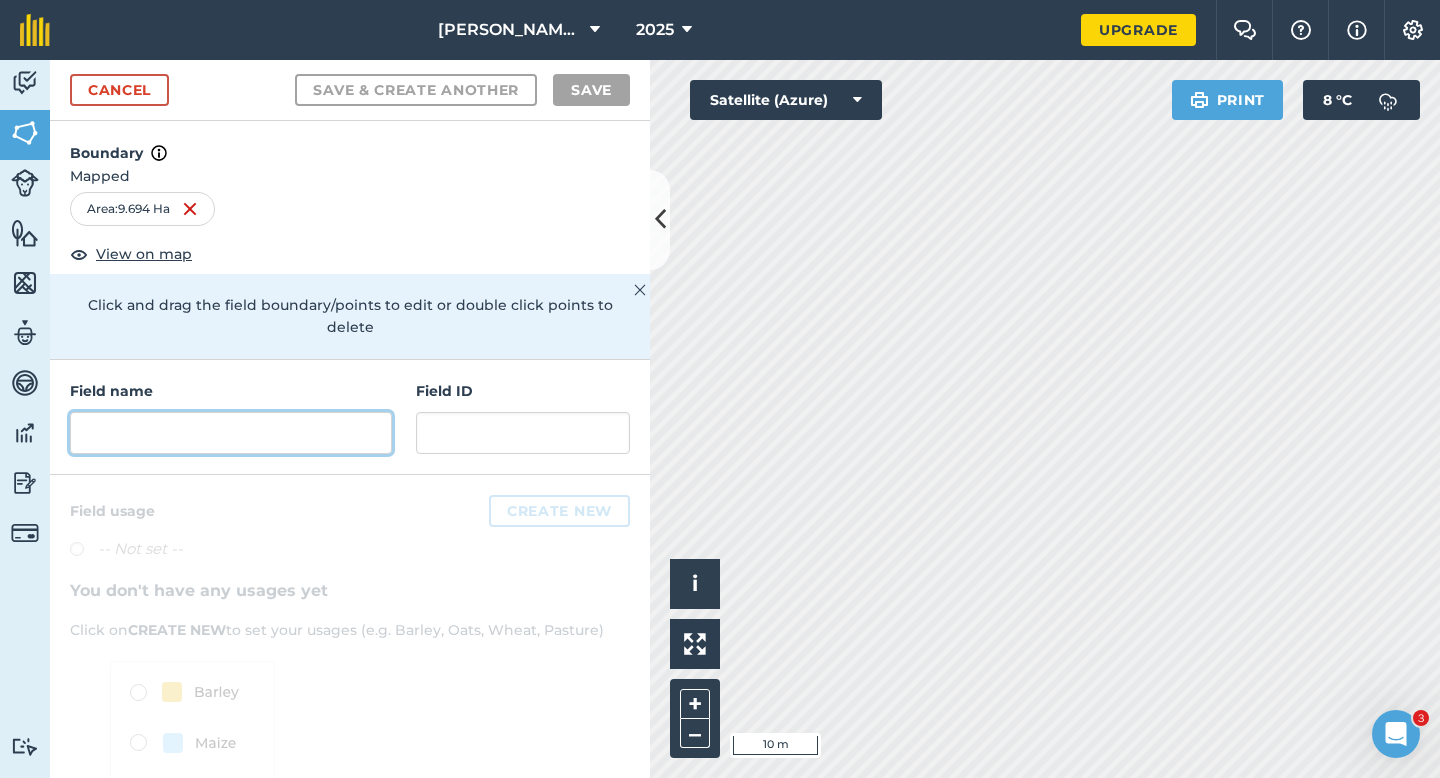 click at bounding box center [231, 433] 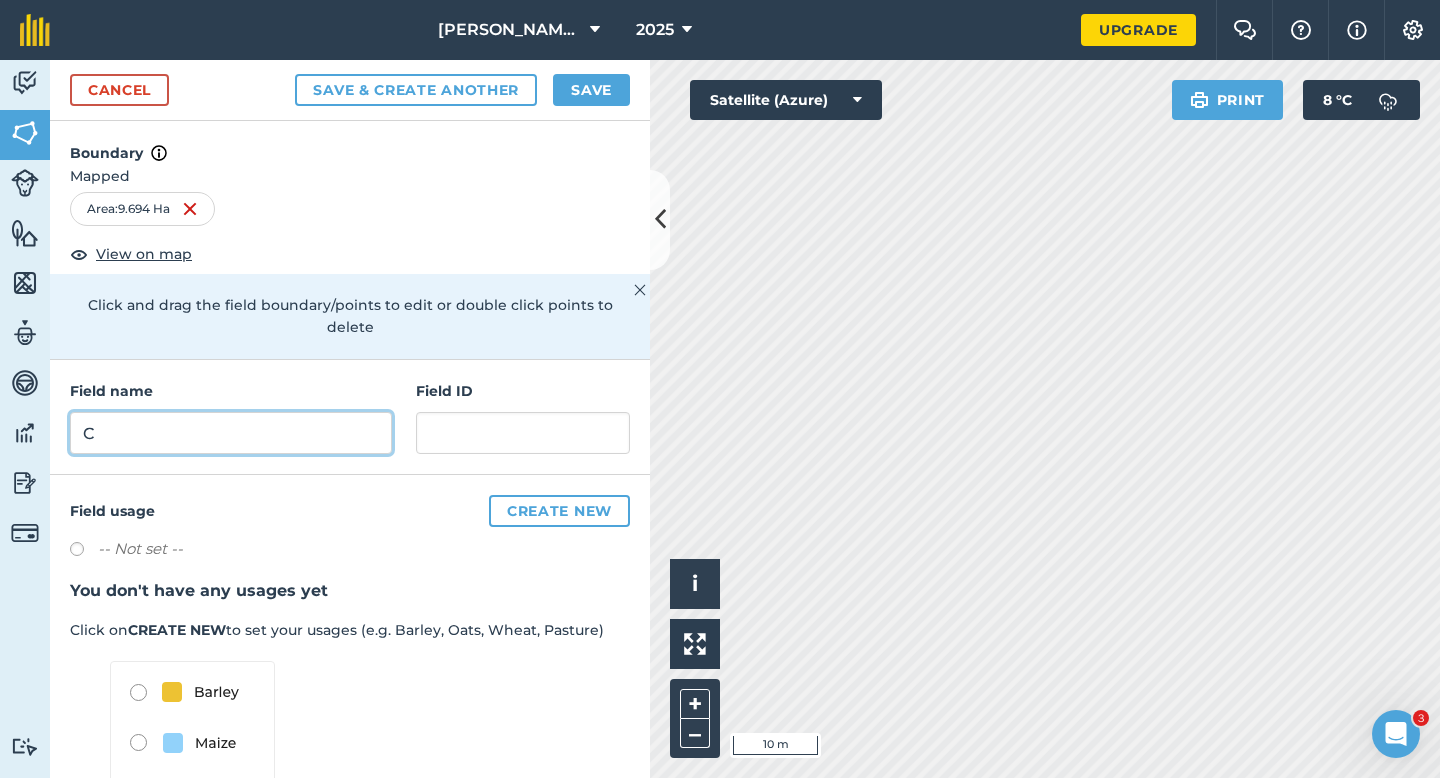 type on "C" 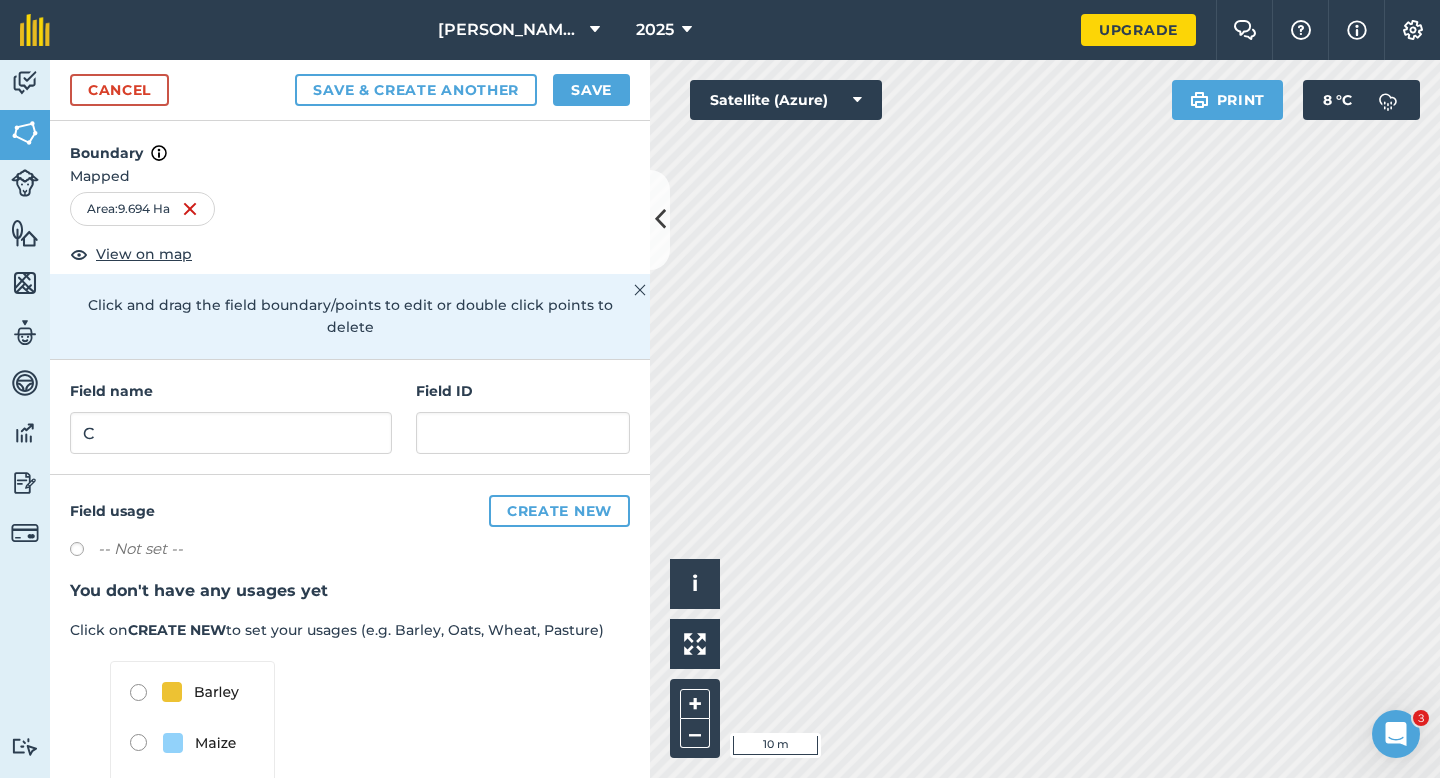 click on "Cancel Save & Create Another Save" at bounding box center [350, 90] 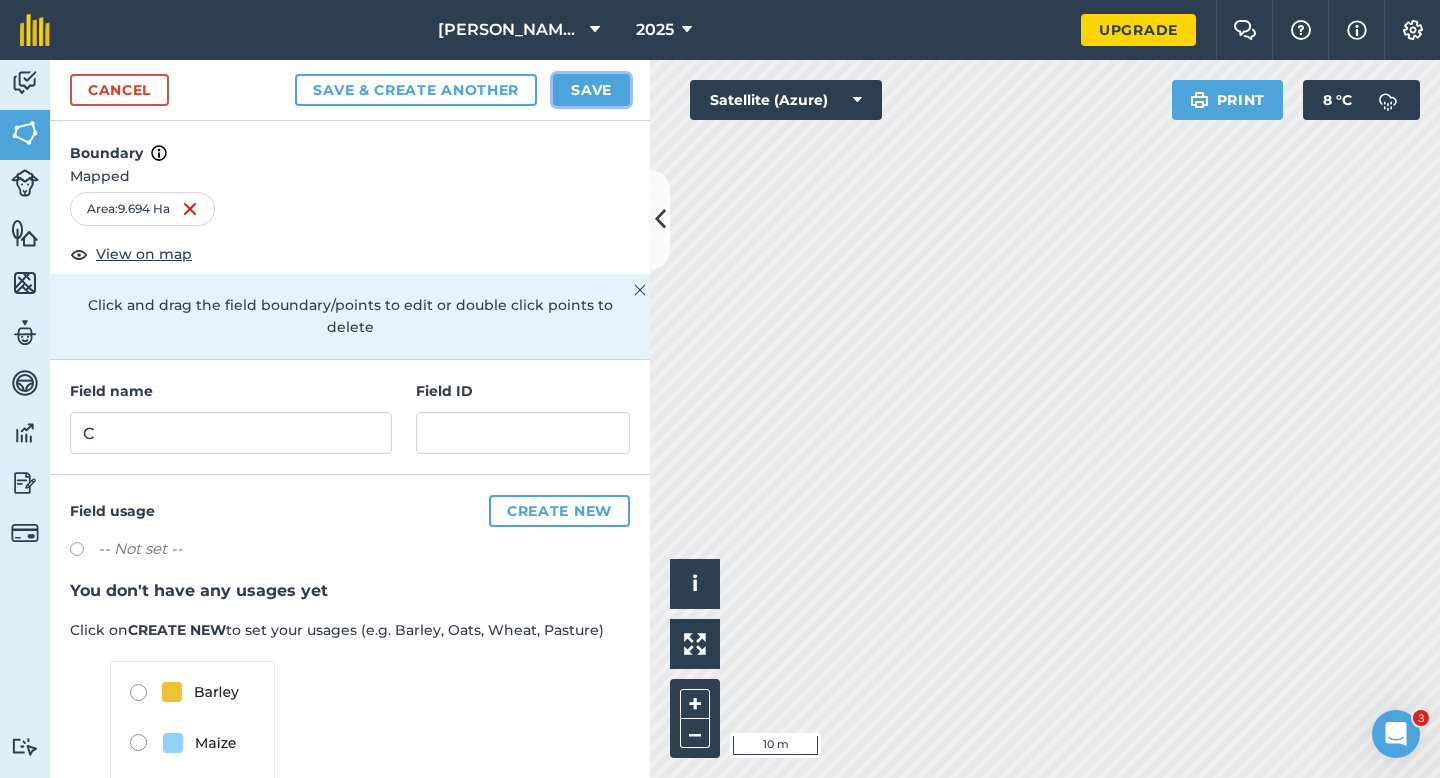 click on "Save" at bounding box center (591, 90) 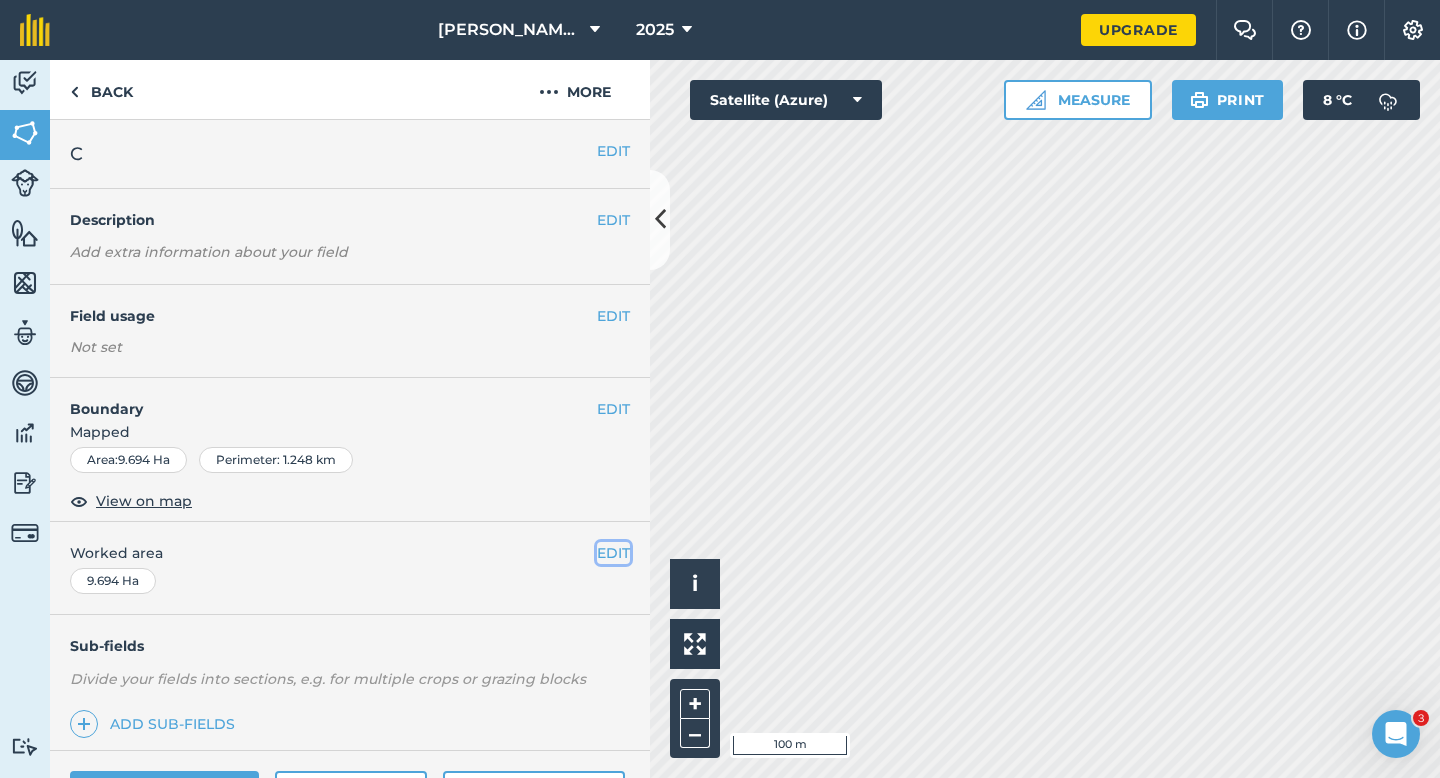 click on "EDIT" at bounding box center (613, 553) 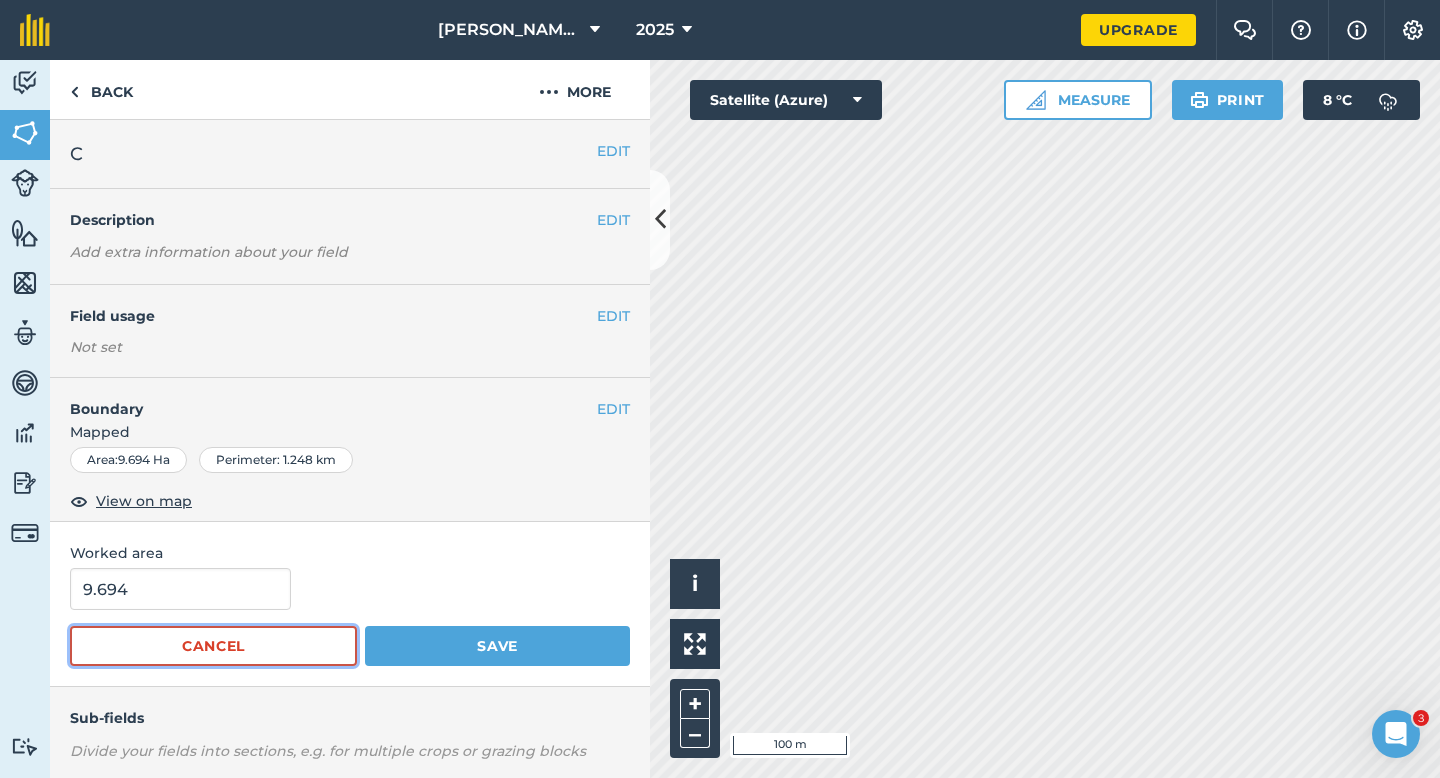 click on "Cancel" at bounding box center [213, 646] 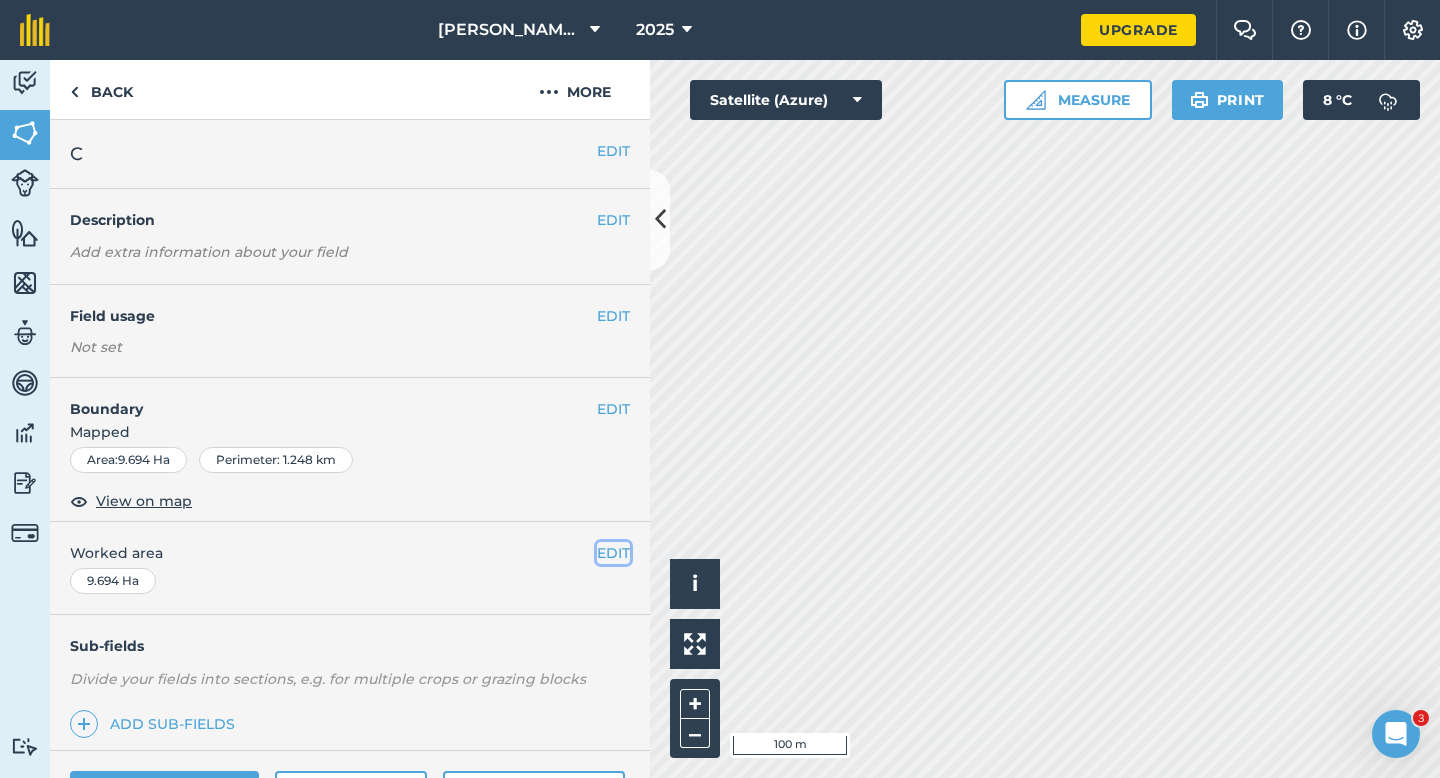 click on "EDIT" at bounding box center [613, 553] 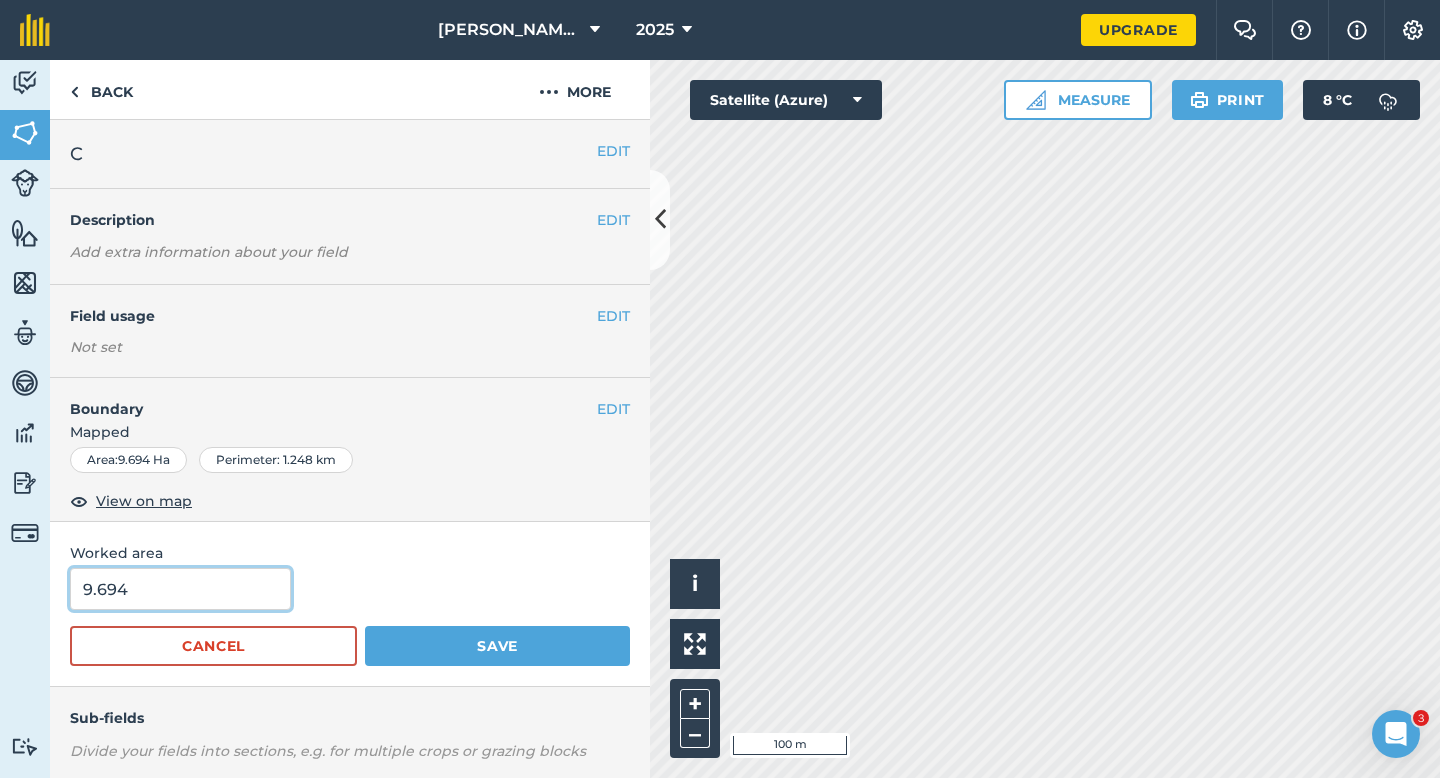 click on "9.694" at bounding box center [180, 589] 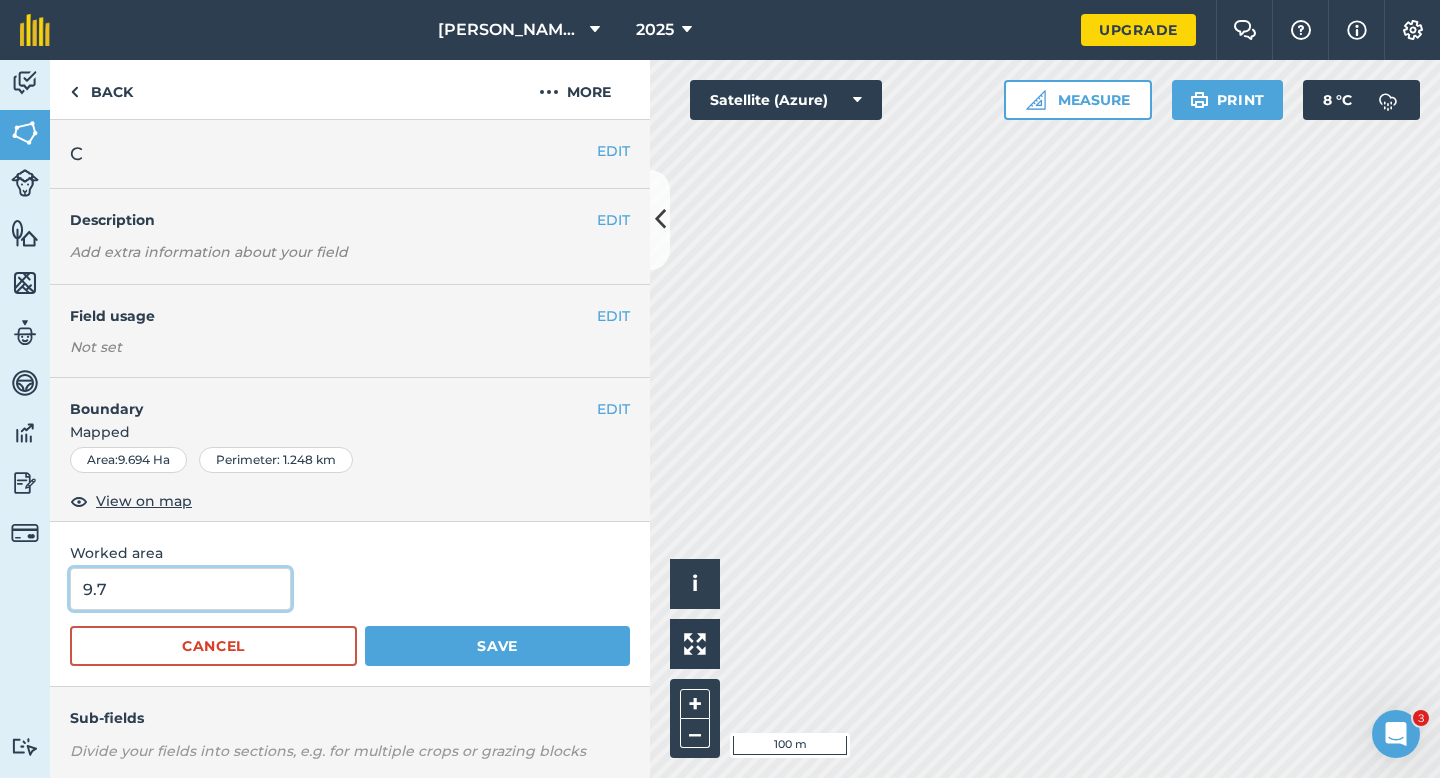 type on "9.7" 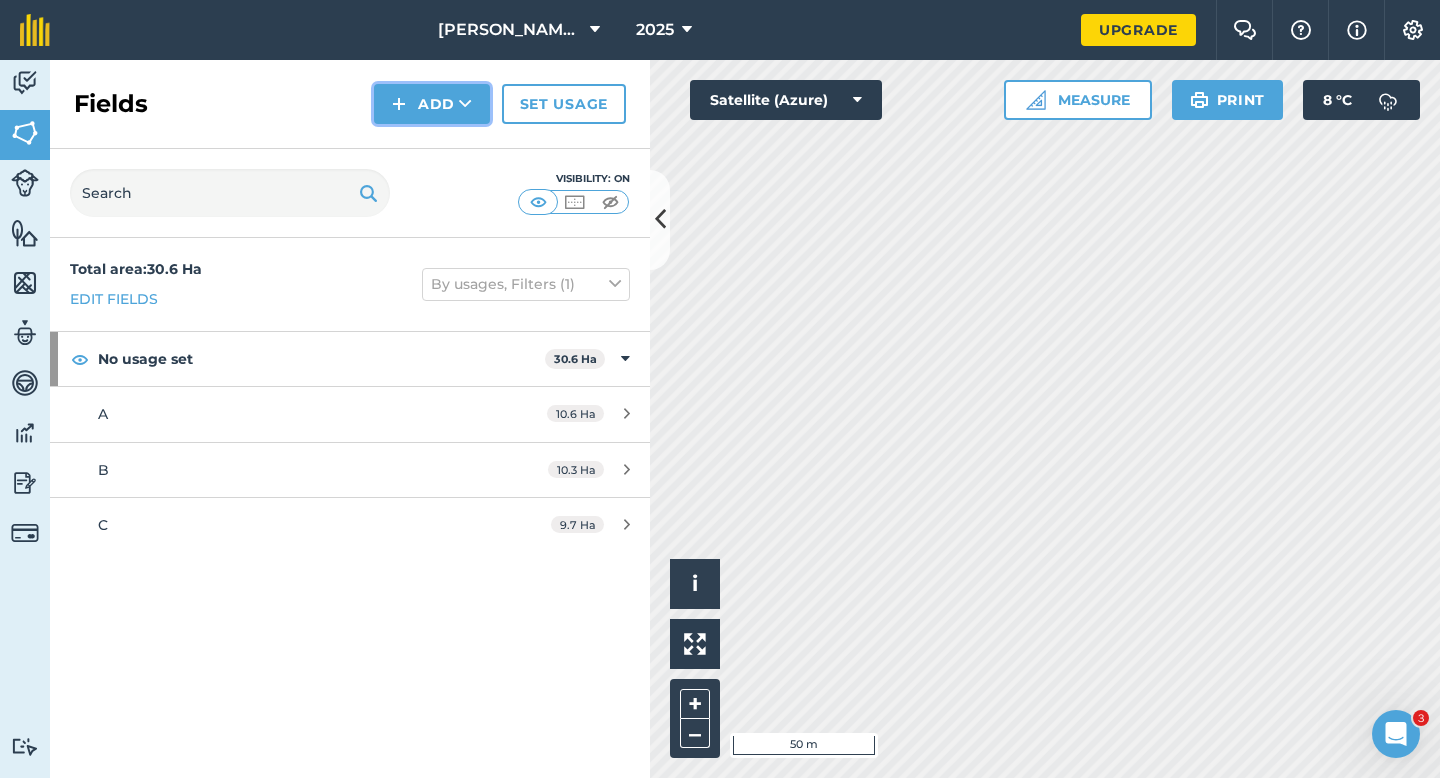 click on "Add" at bounding box center (432, 104) 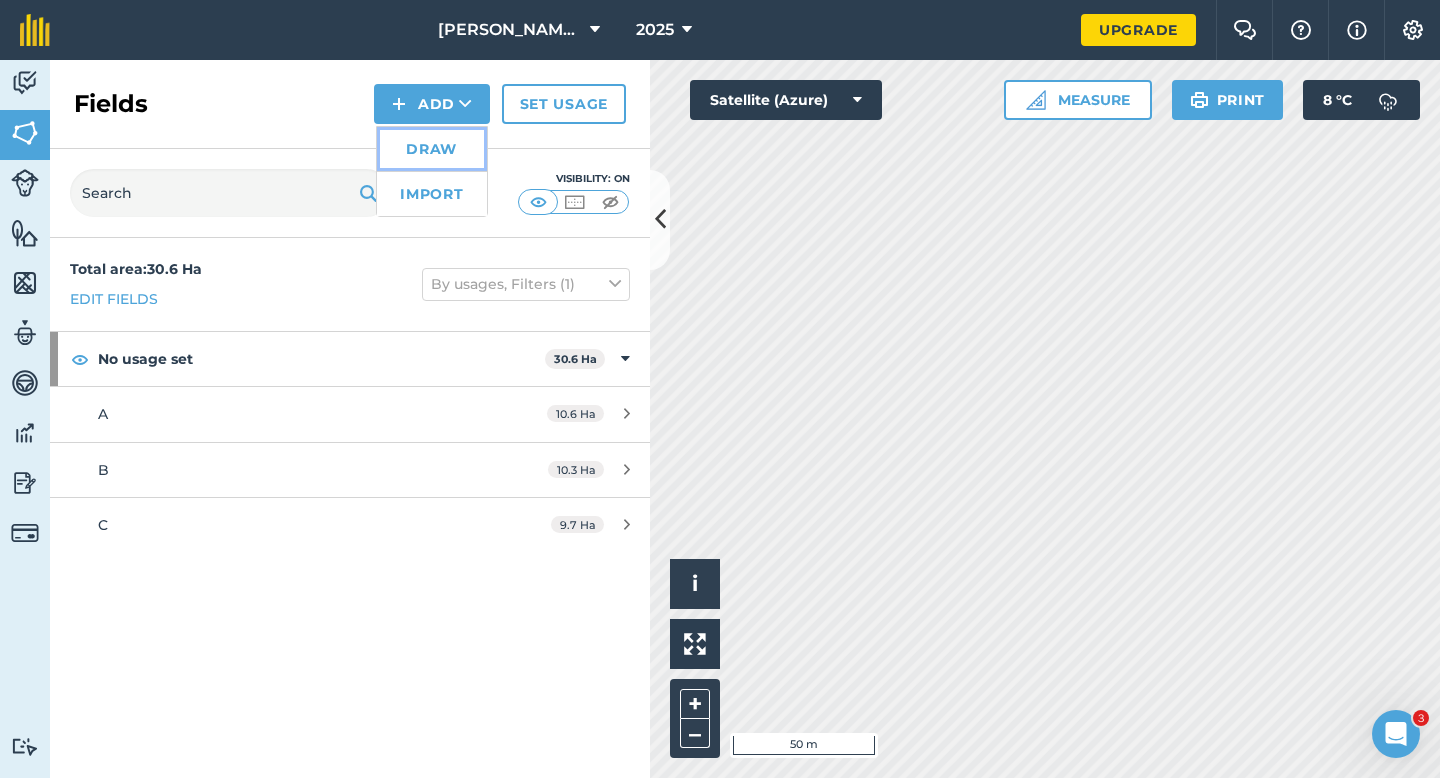 click on "Draw" at bounding box center [432, 149] 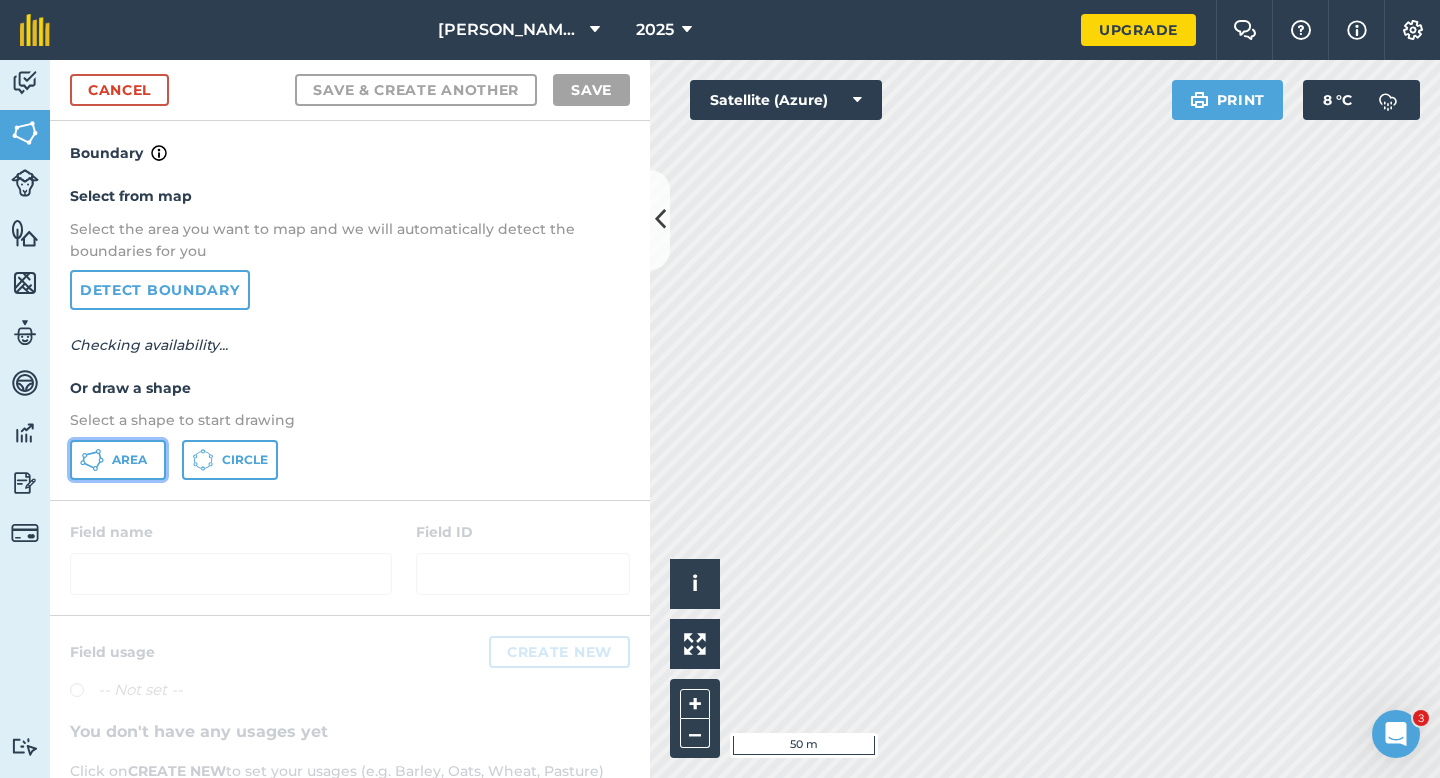 click on "Area" at bounding box center (118, 460) 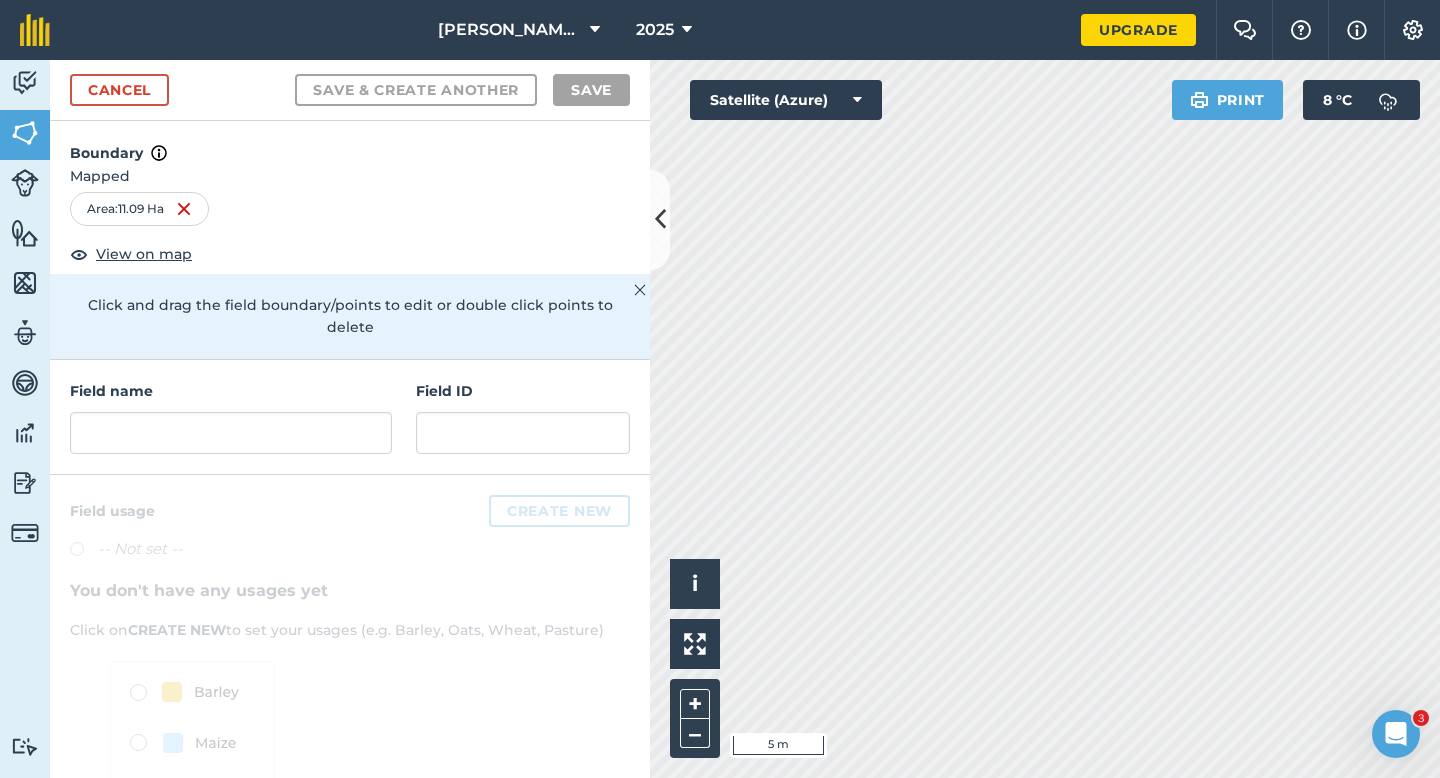 click on "Field name Field ID" at bounding box center (350, 417) 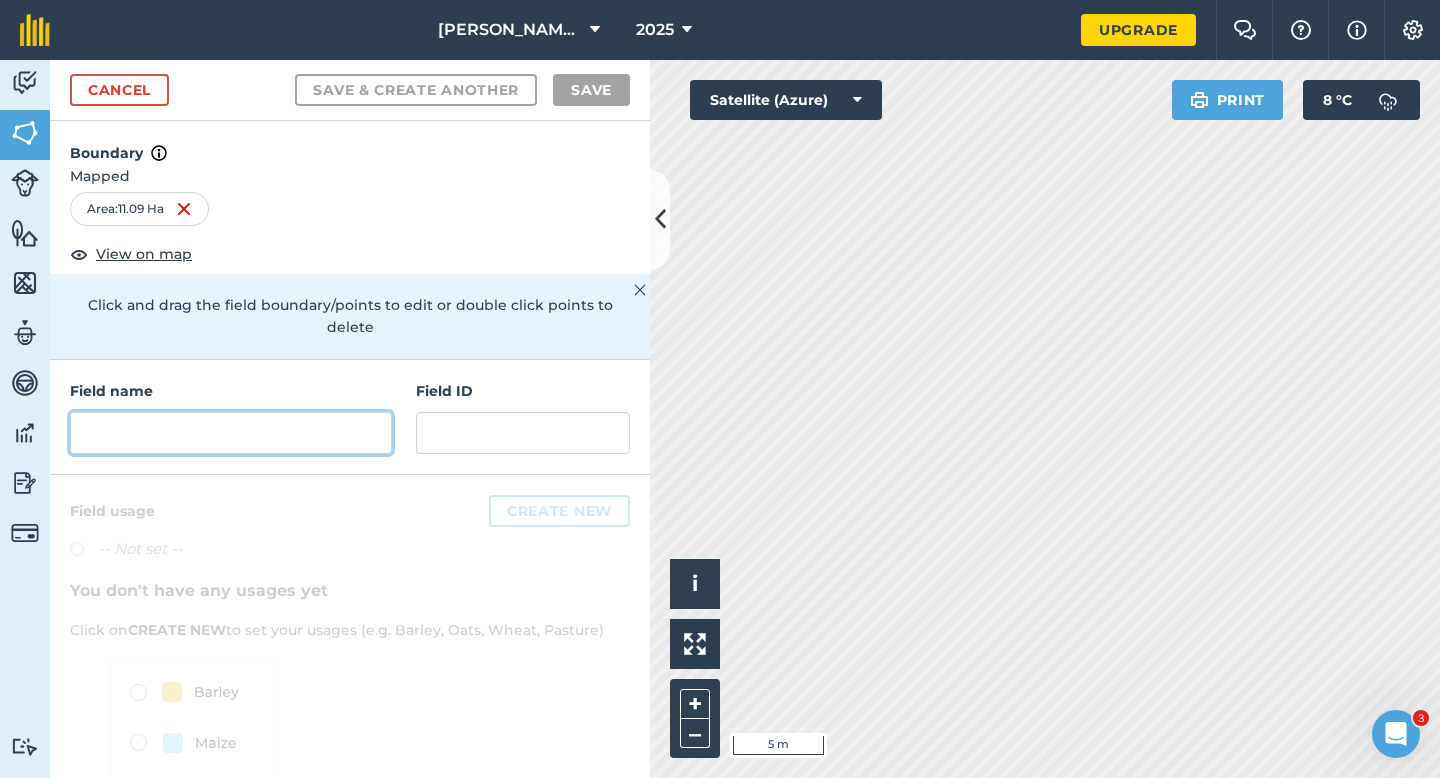 click at bounding box center [231, 433] 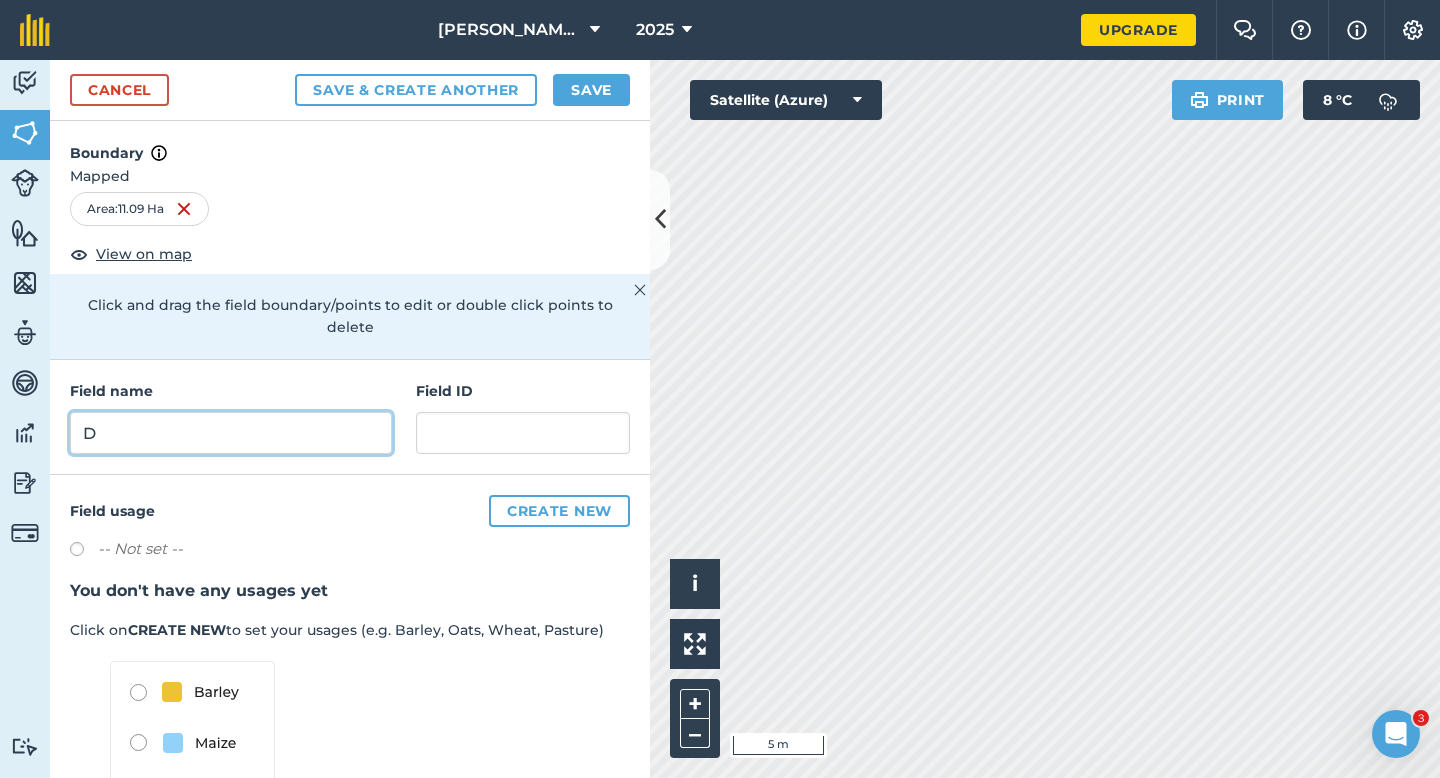 type on "D" 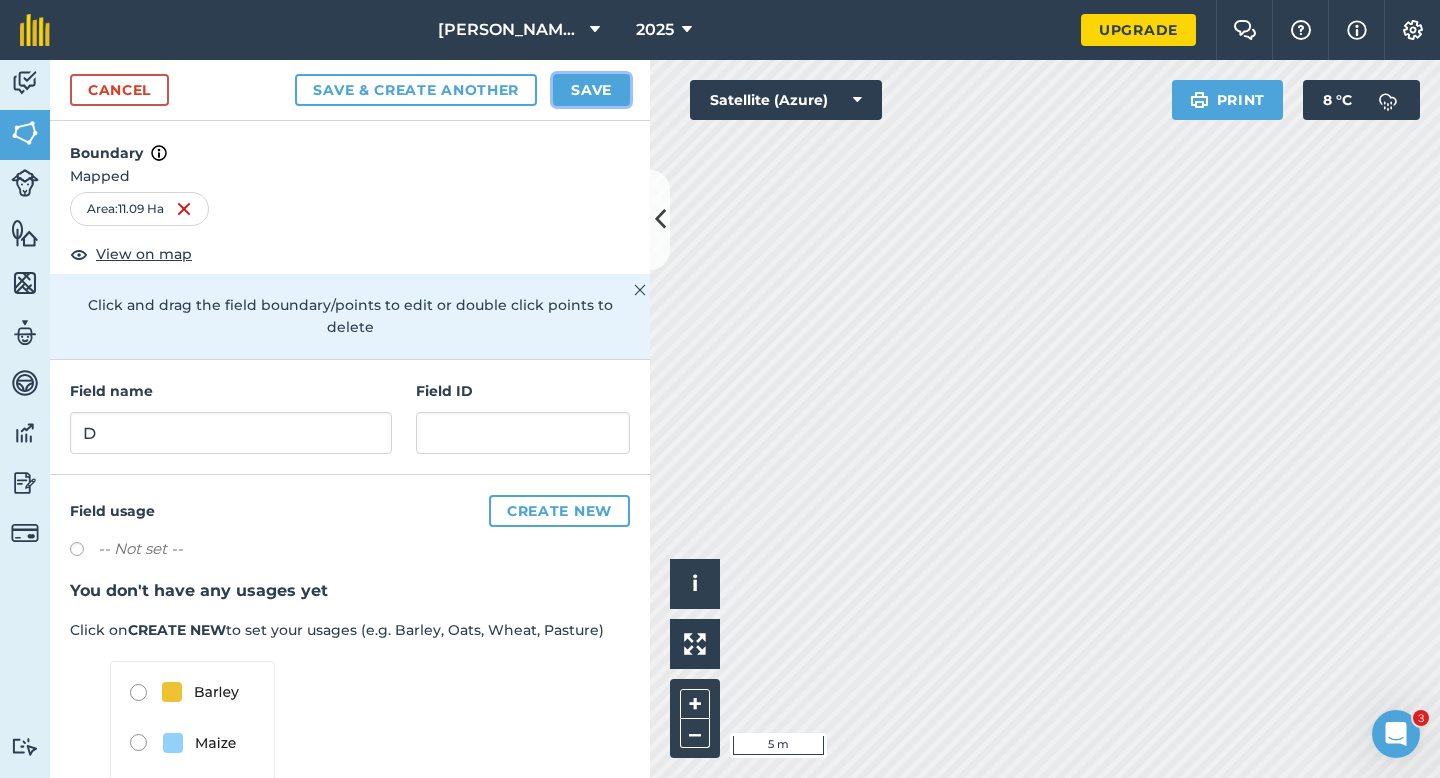 click on "Save" at bounding box center (591, 90) 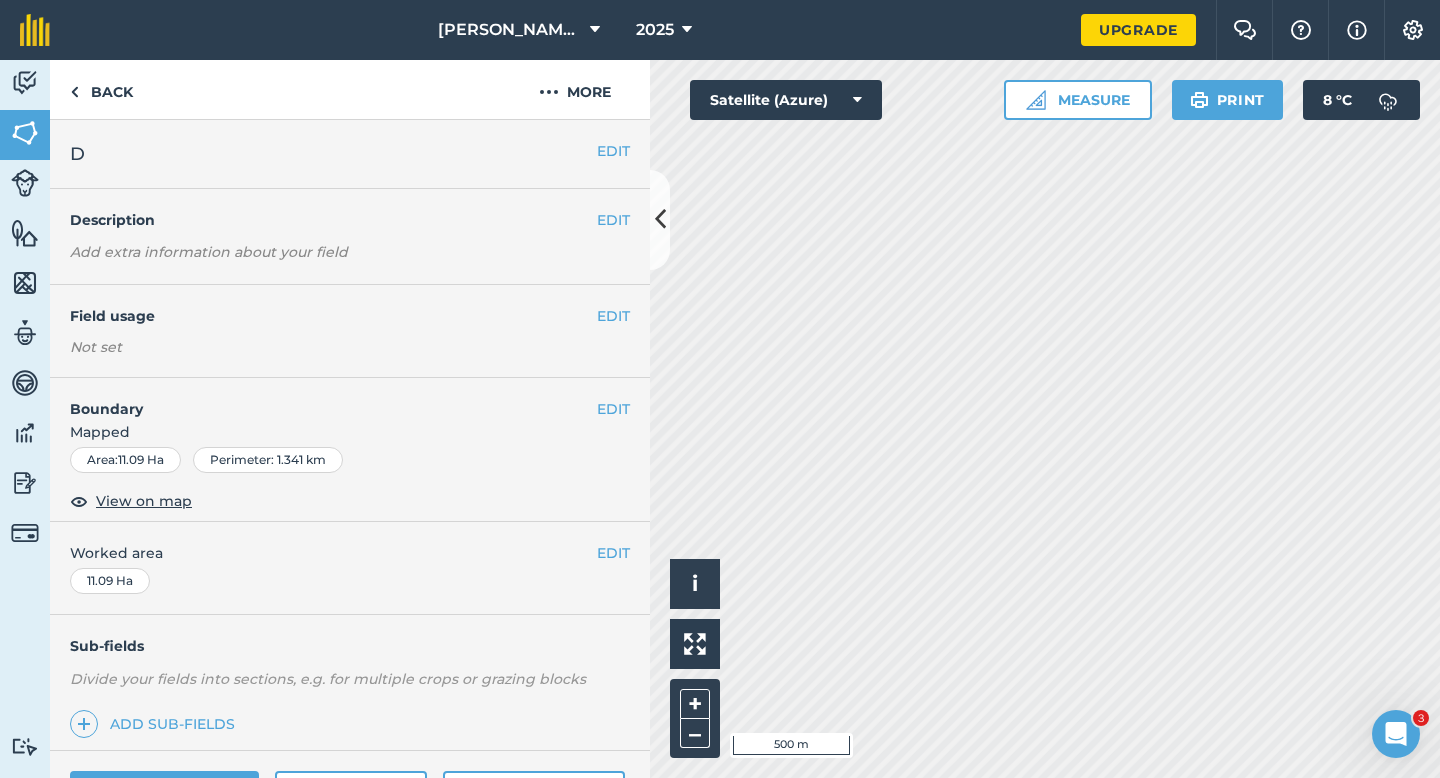 click on "EDIT Worked area 11.09   Ha" at bounding box center (350, 568) 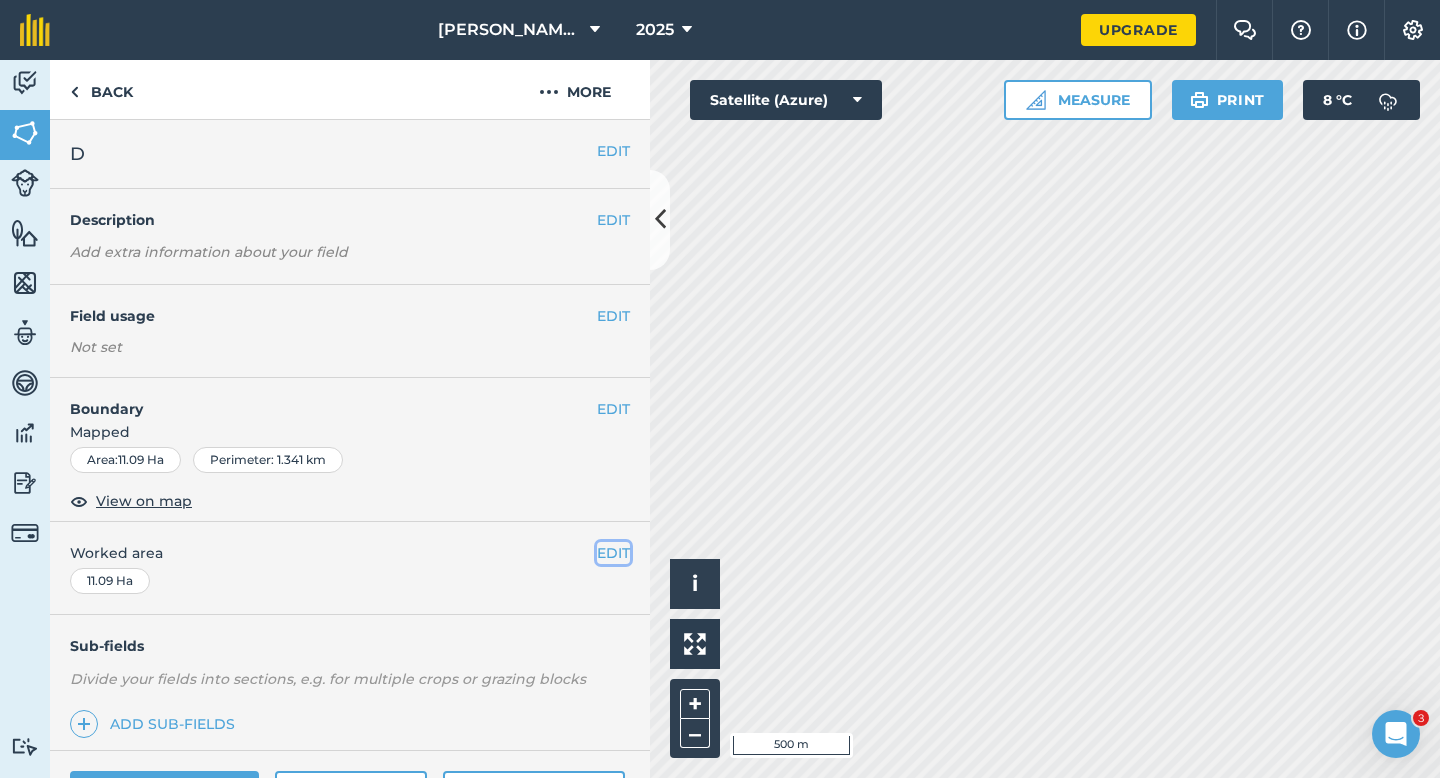 click on "EDIT" at bounding box center [613, 553] 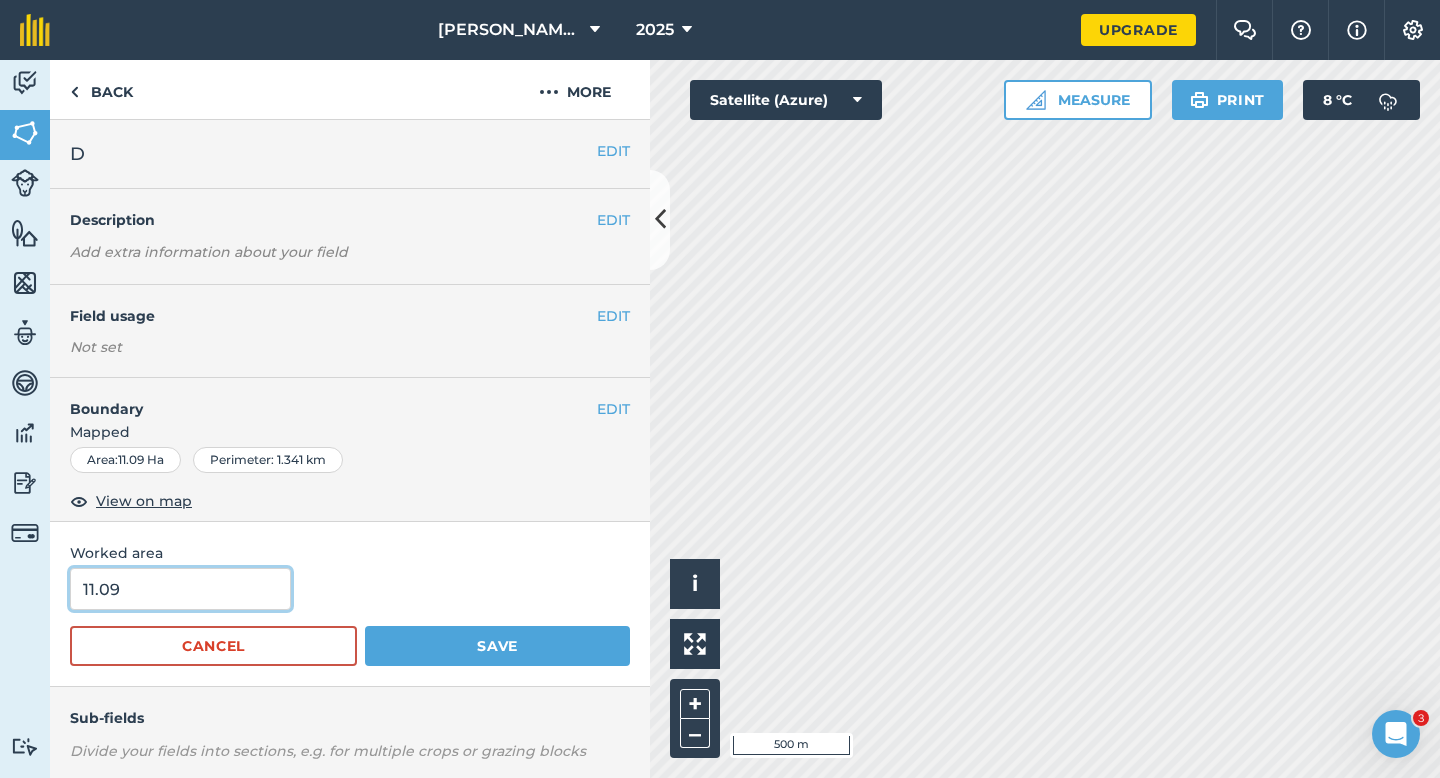 click on "11.09" at bounding box center (180, 589) 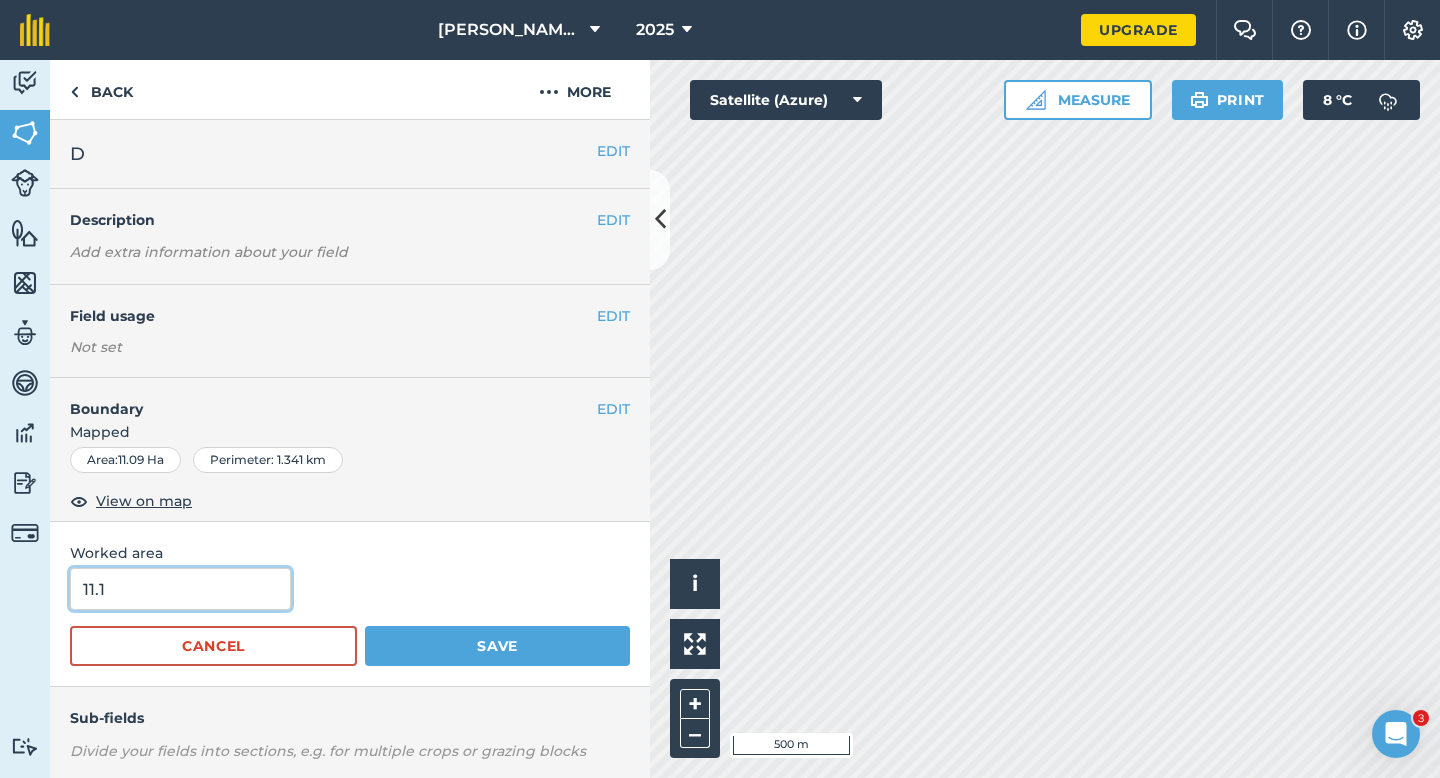 type on "11.1" 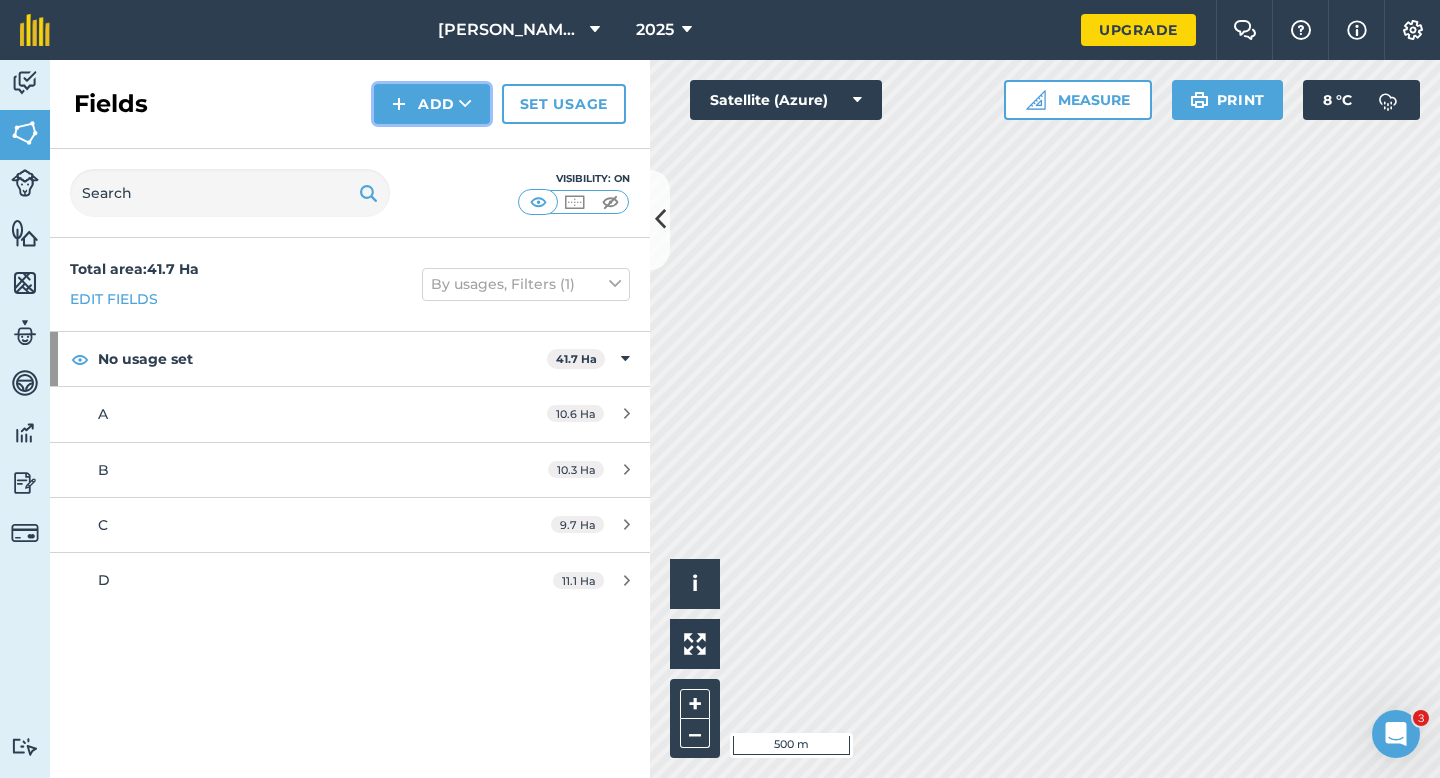 click on "Add" at bounding box center (432, 104) 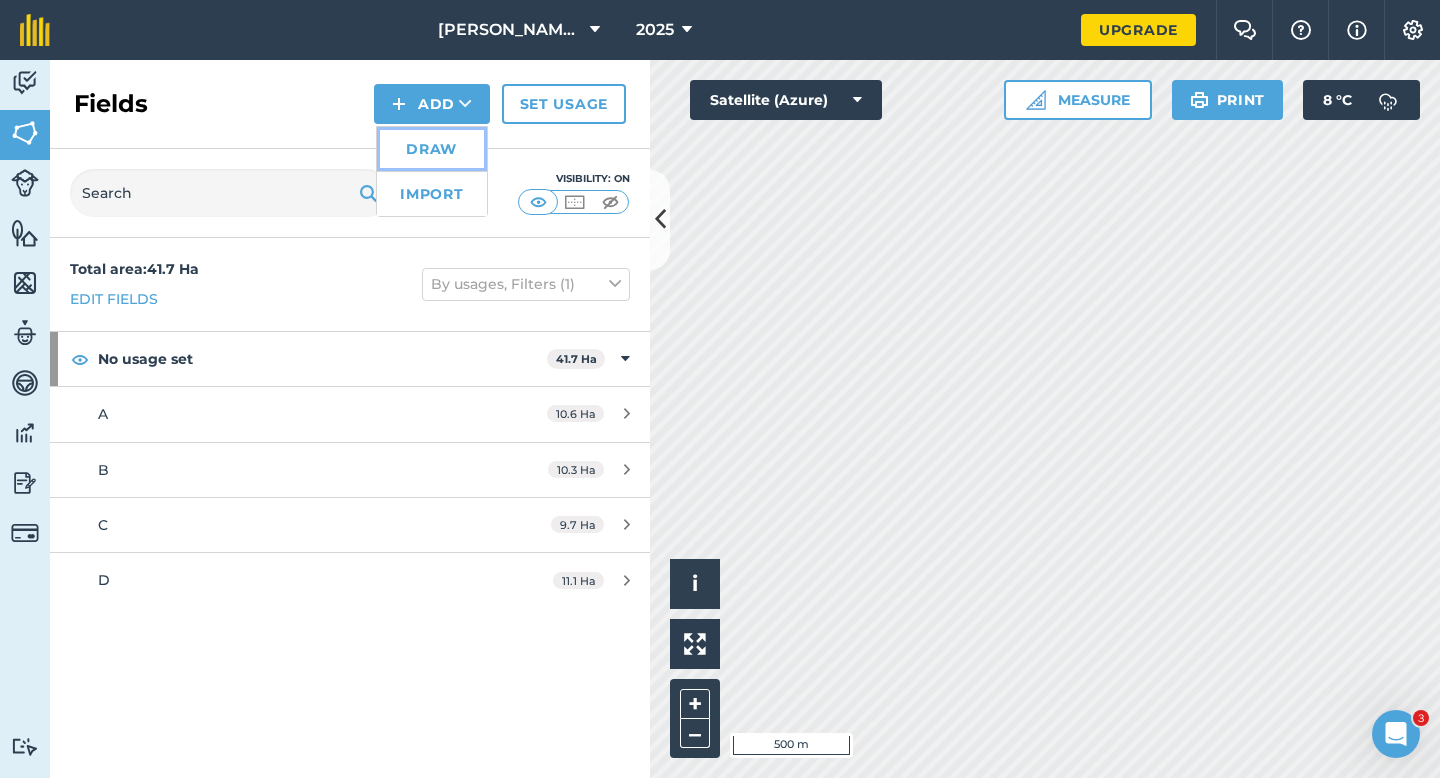 click on "Draw" at bounding box center [432, 149] 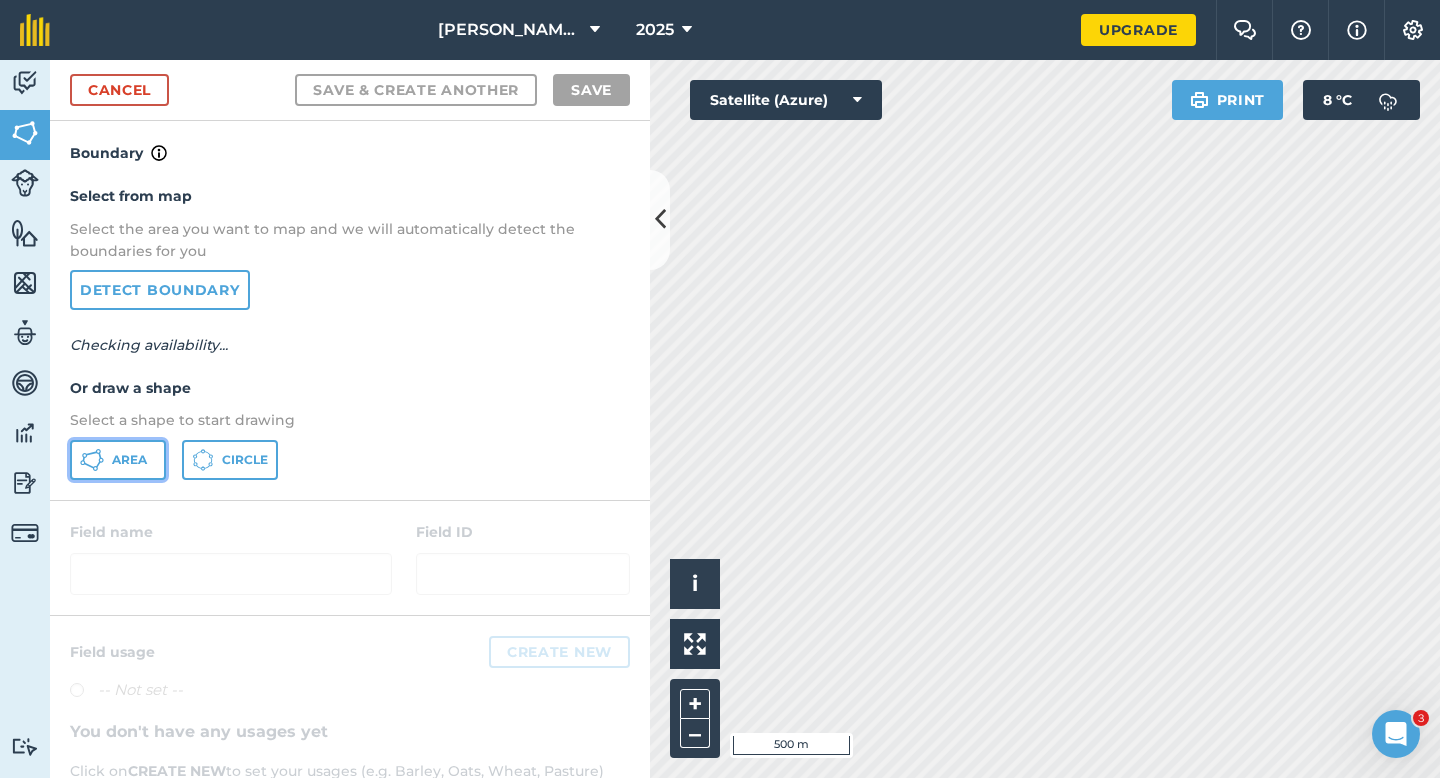 click 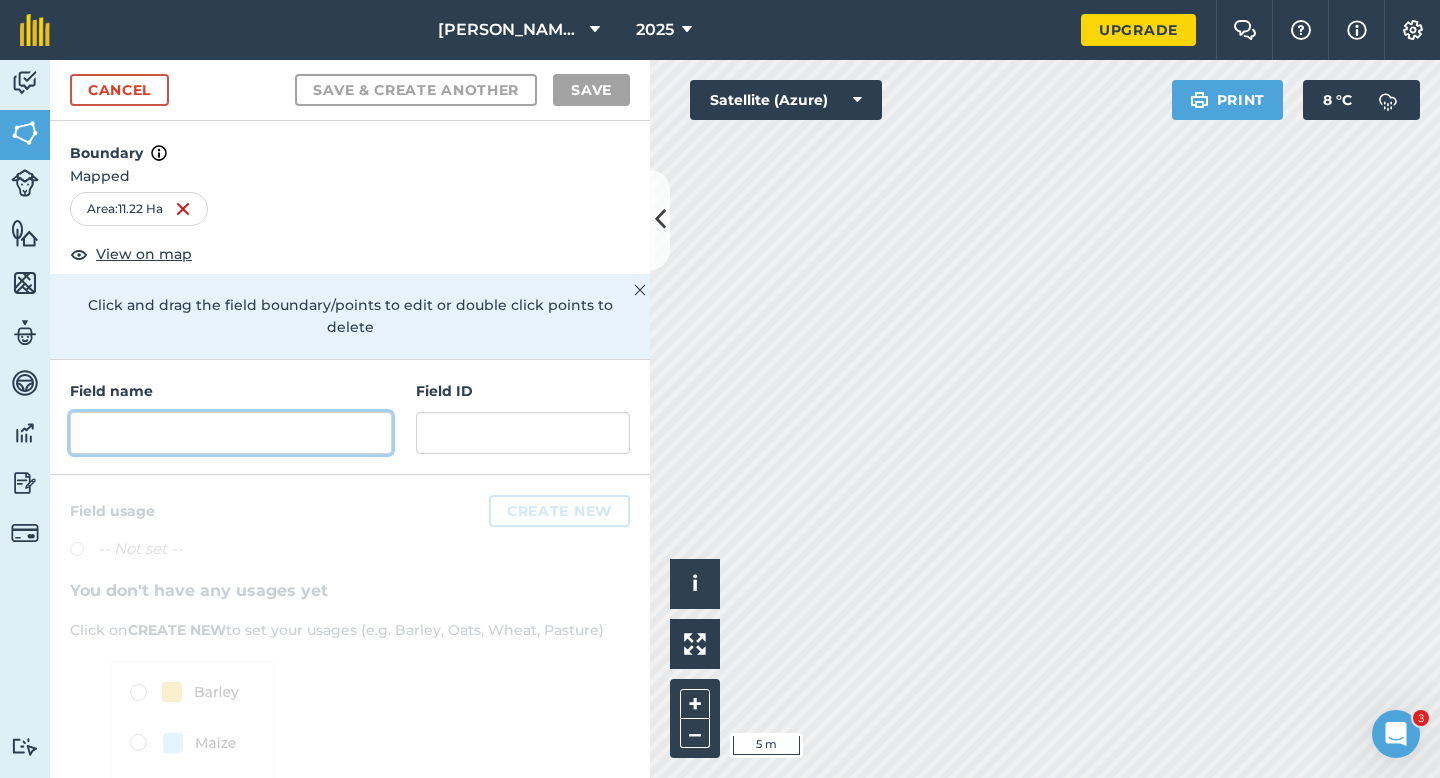 click at bounding box center (231, 433) 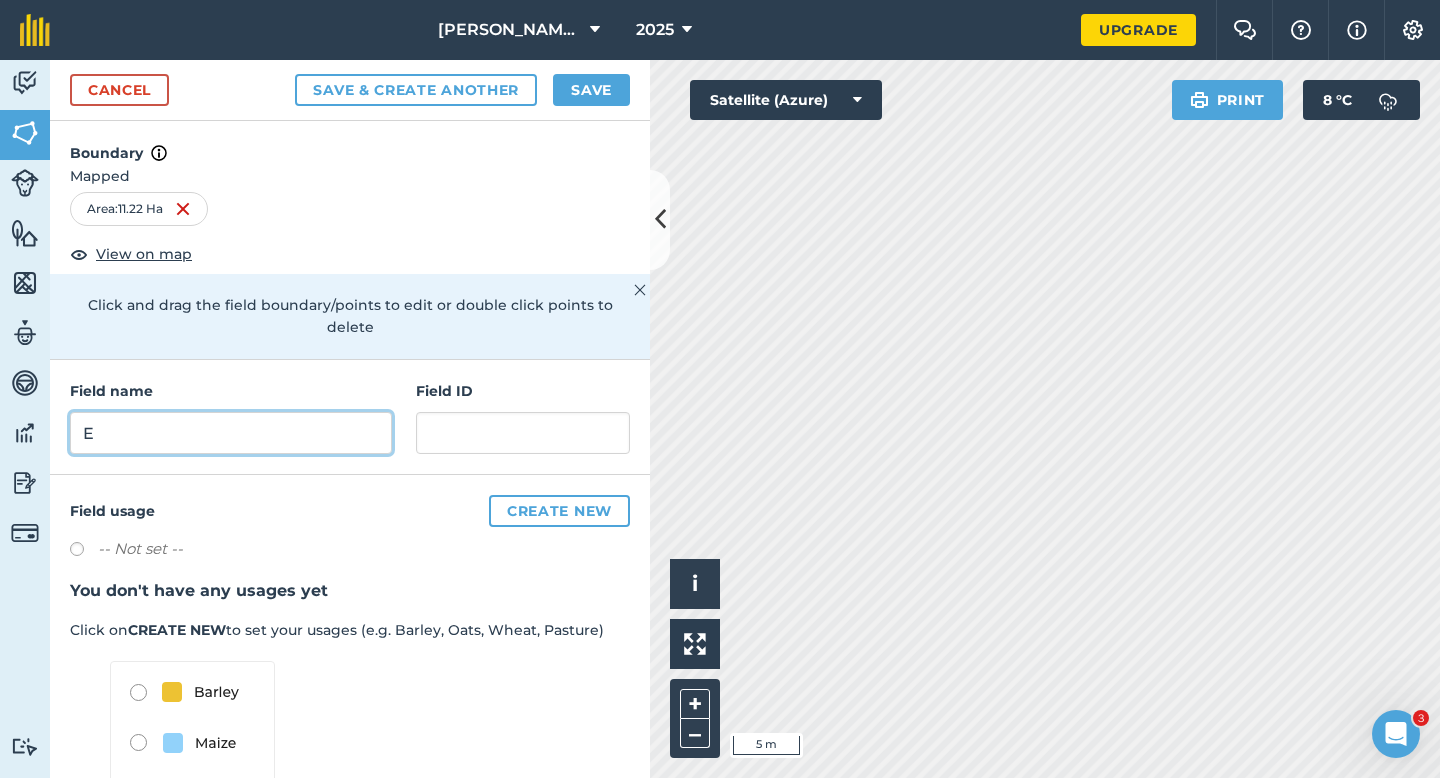 type on "E" 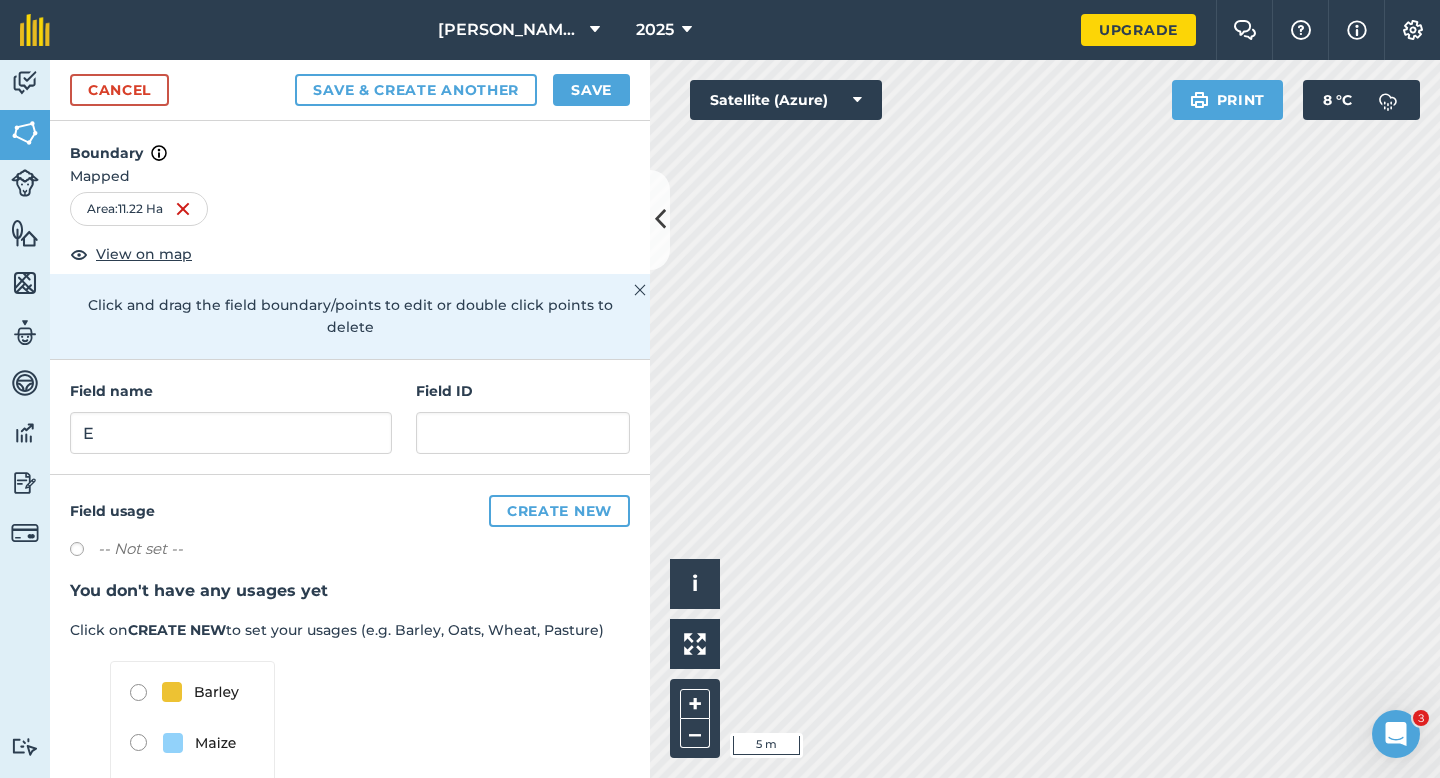 click on "Cancel Save & Create Another Save" at bounding box center [350, 90] 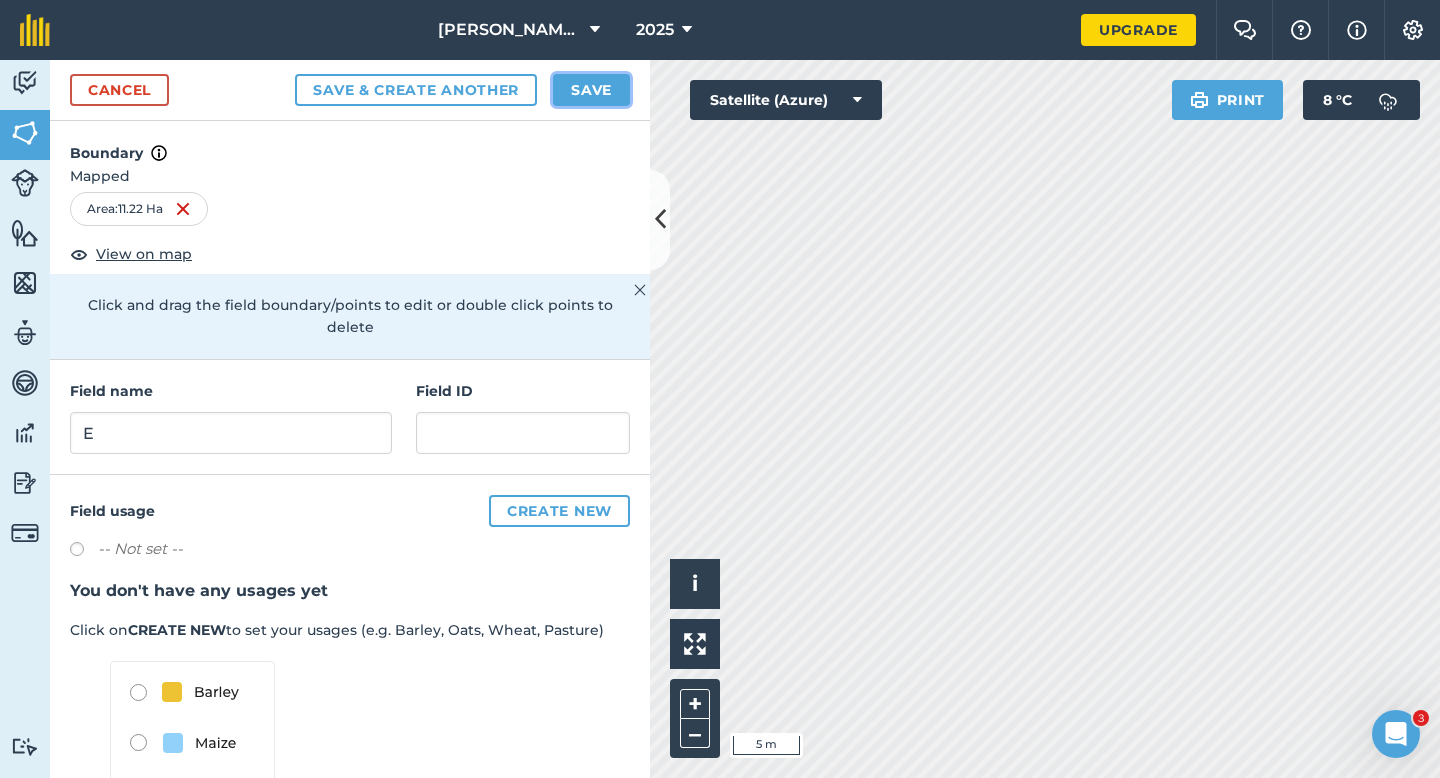 click on "Save" at bounding box center [591, 90] 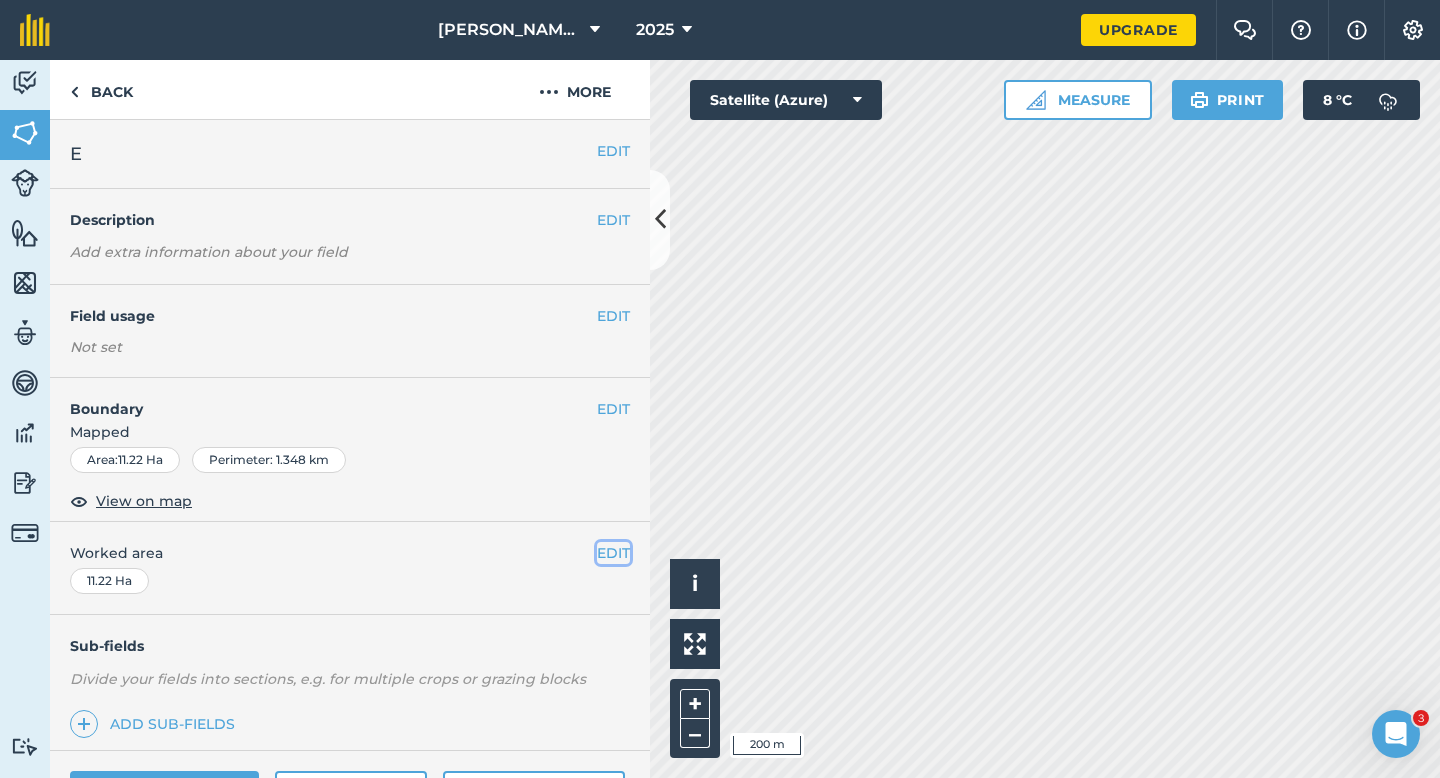 click on "EDIT" at bounding box center (613, 553) 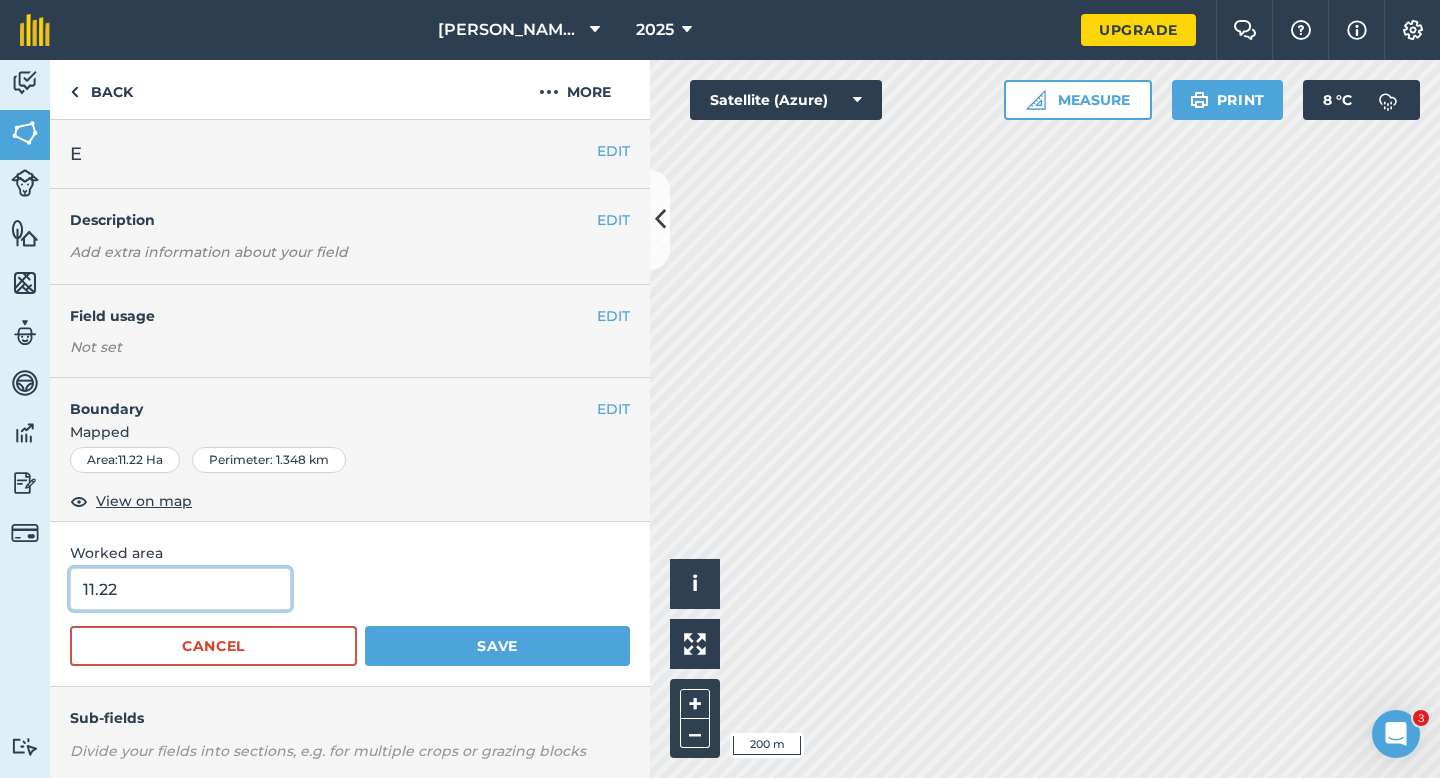 click on "11.22" at bounding box center [180, 589] 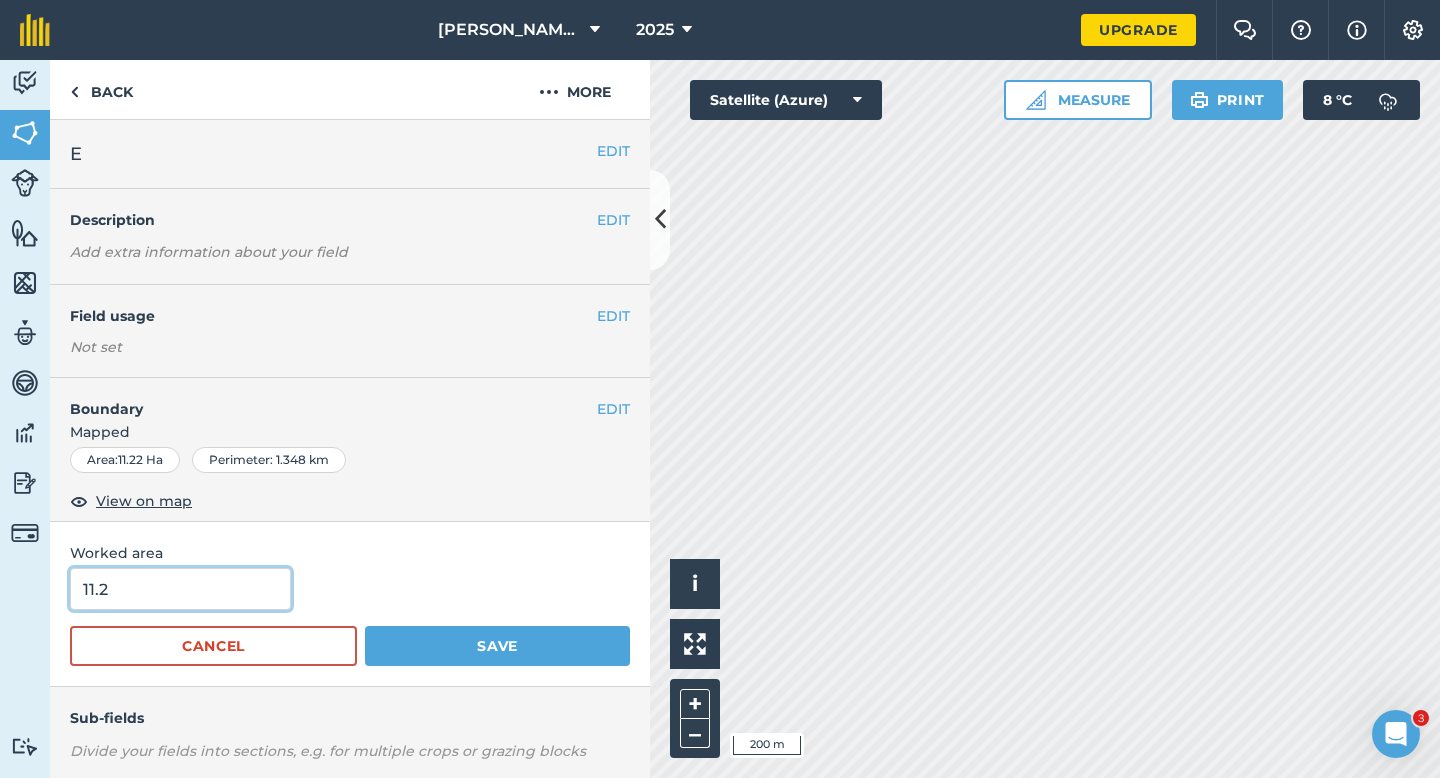 type on "11.2" 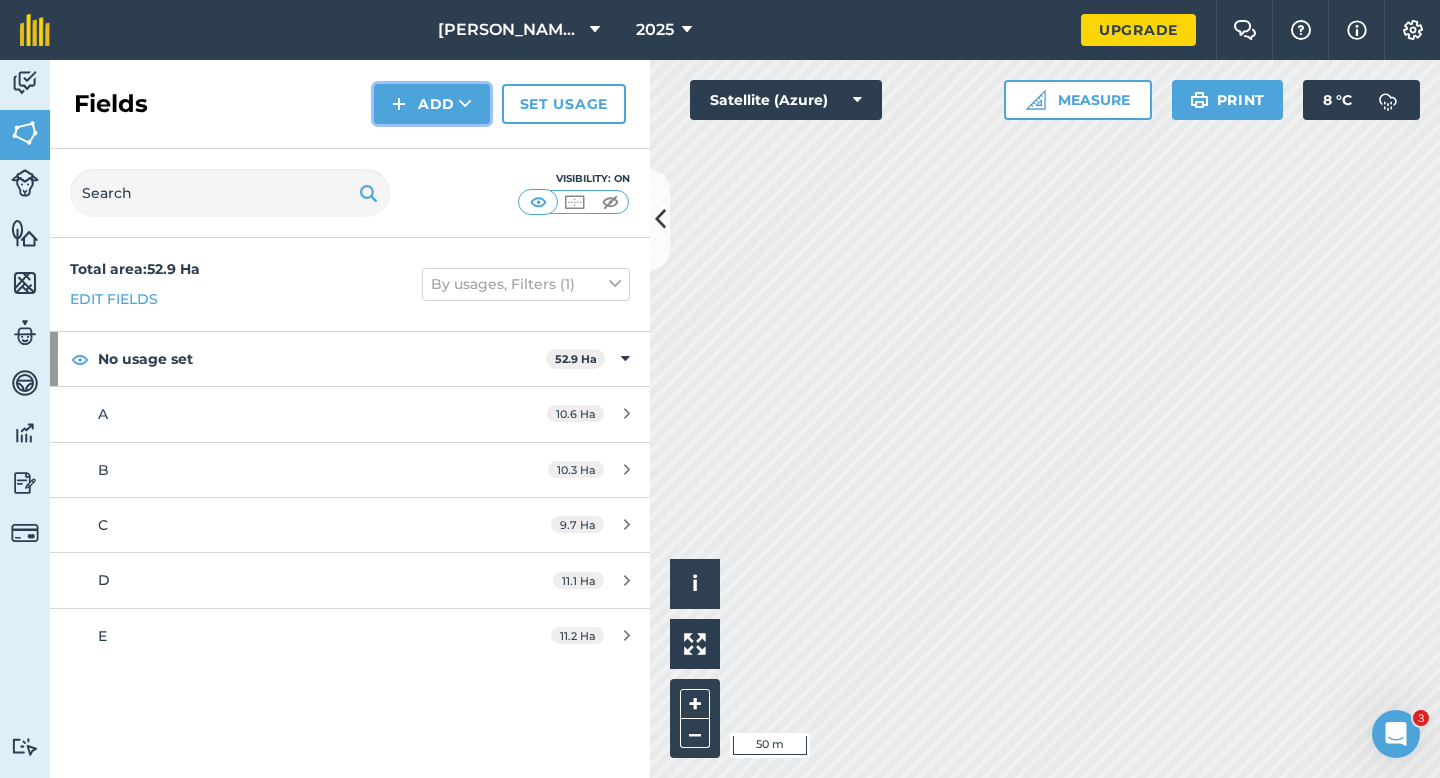click at bounding box center [399, 104] 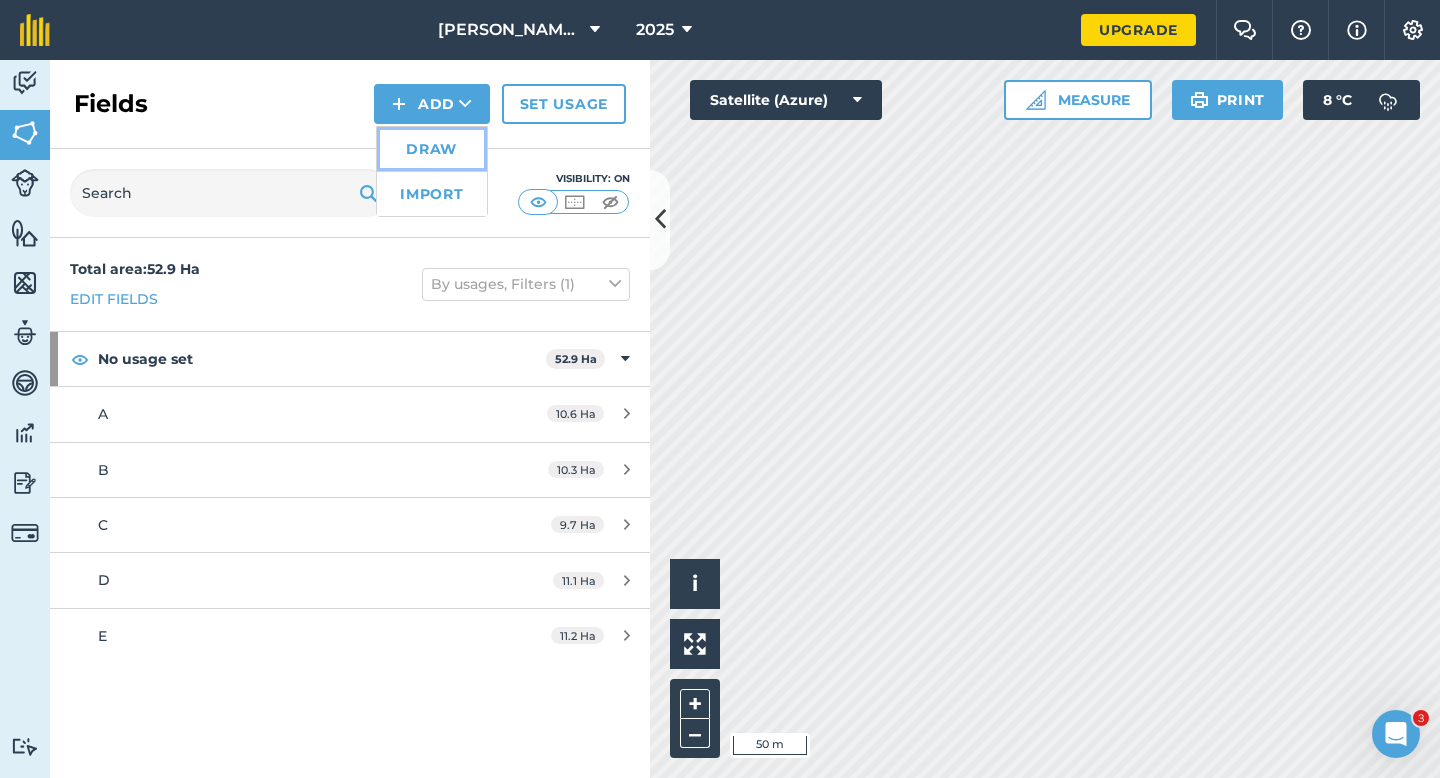 click on "Draw" at bounding box center (432, 149) 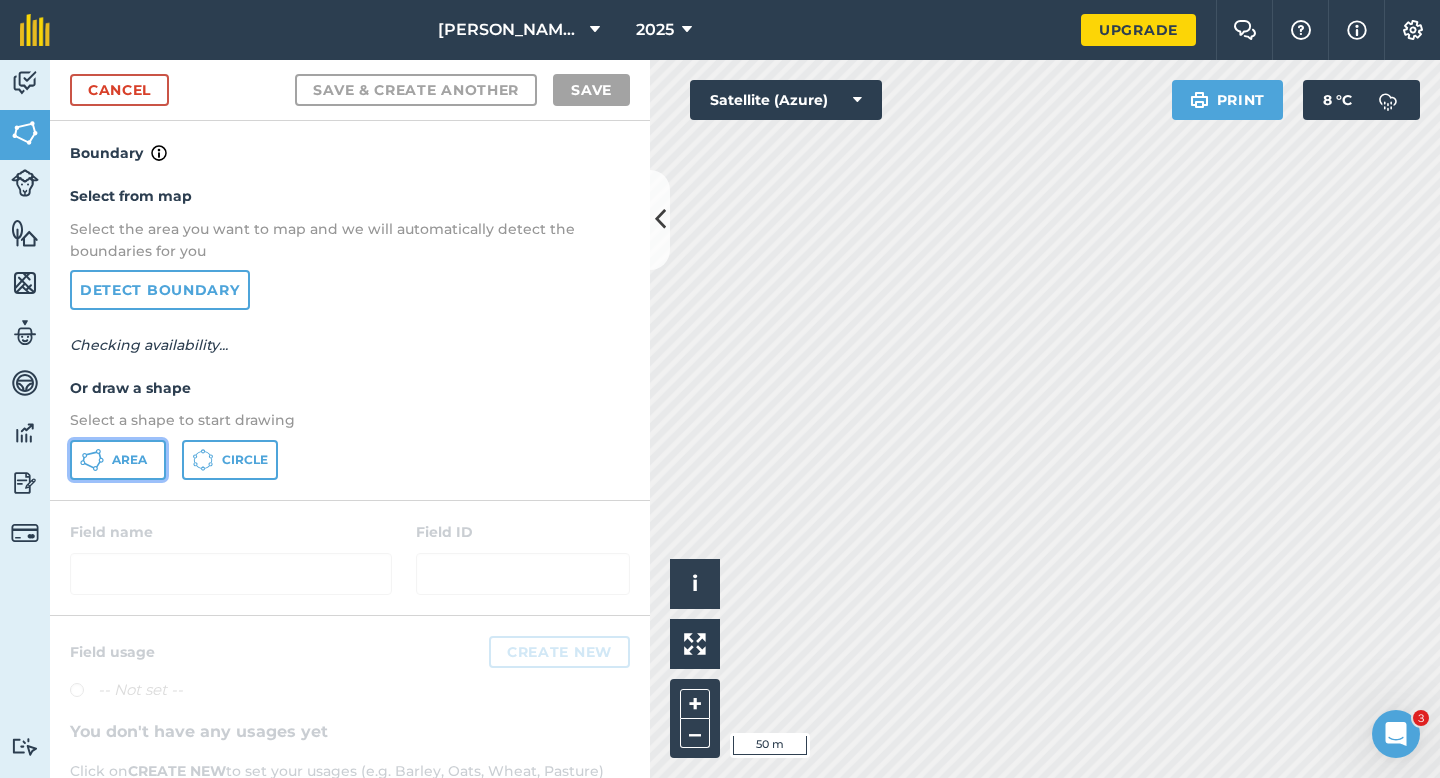 click on "Area" at bounding box center (129, 460) 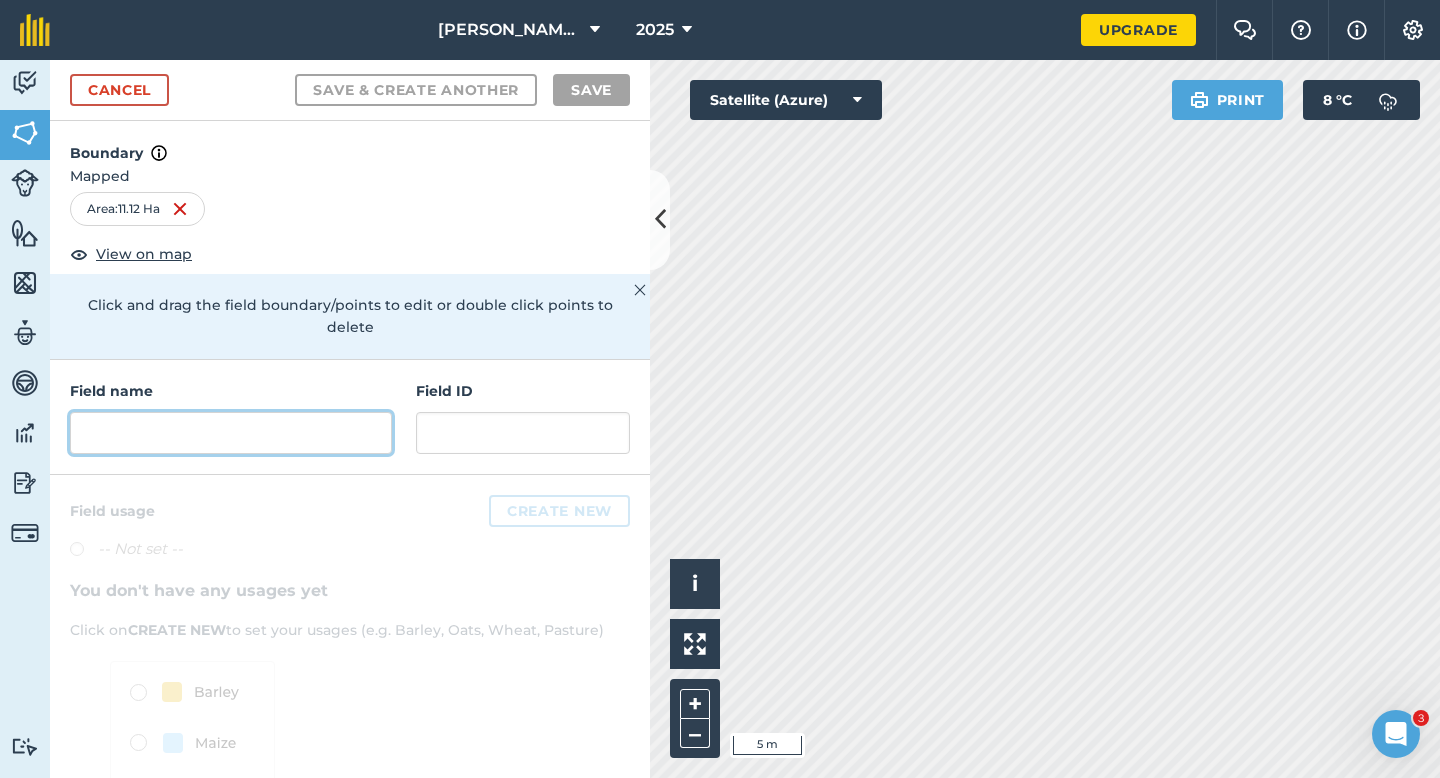 click at bounding box center (231, 433) 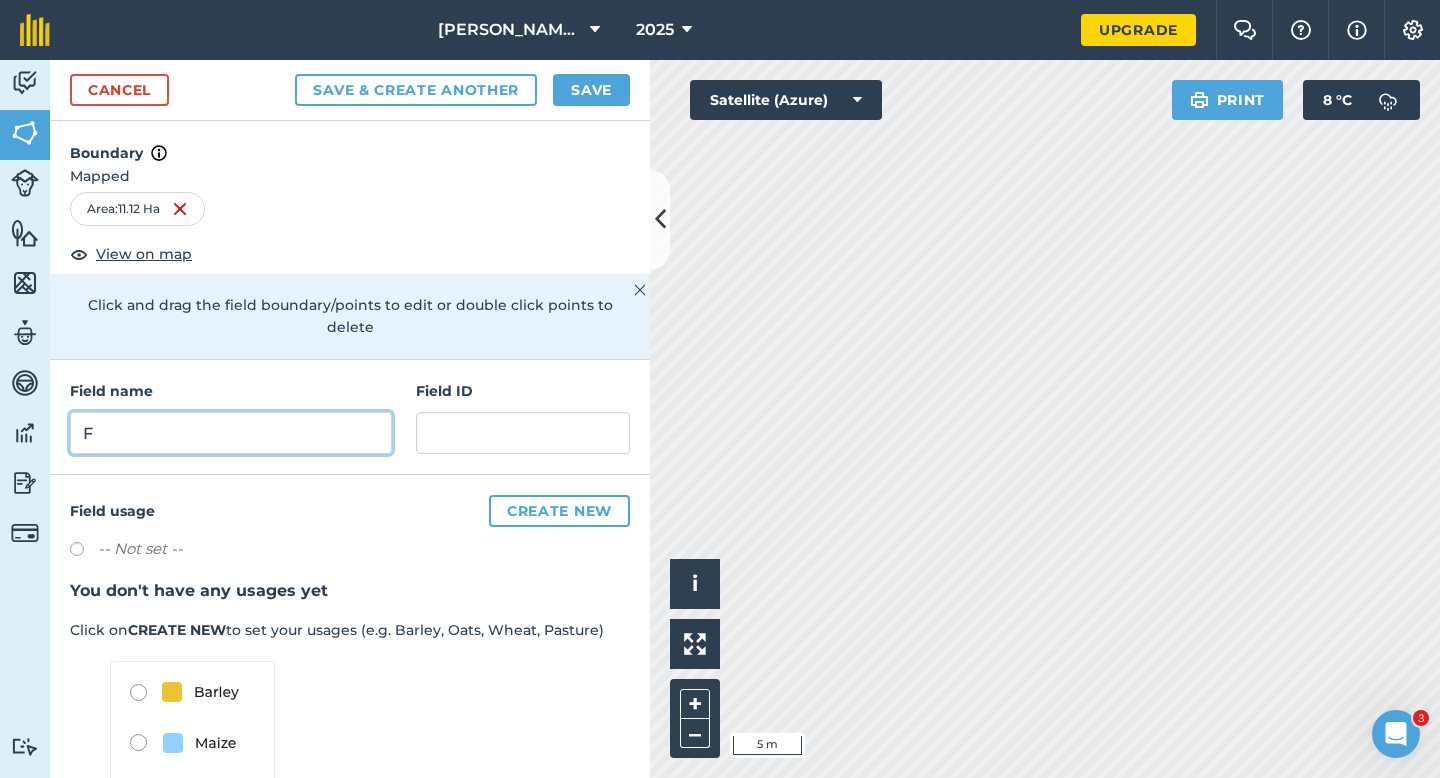 type on "F" 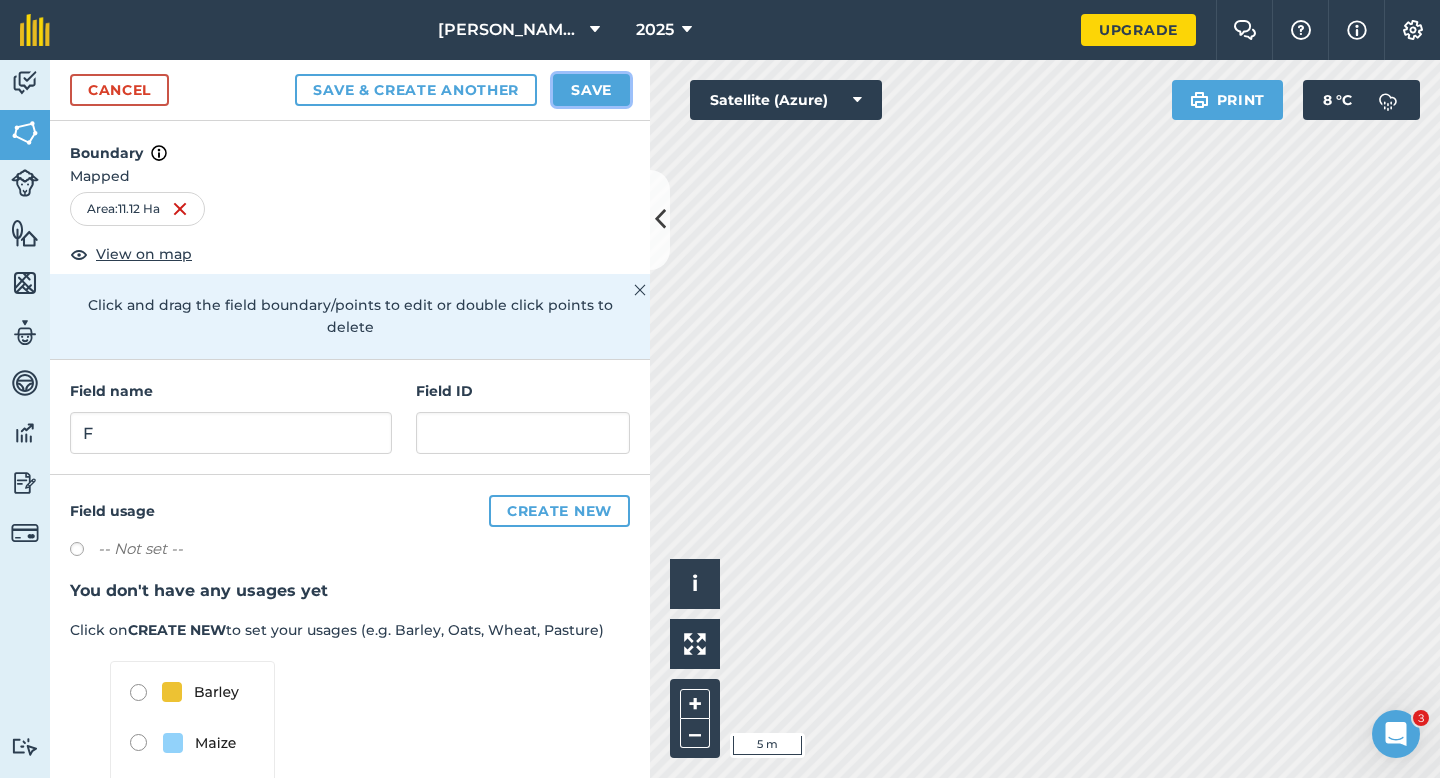 click on "Save" at bounding box center (591, 90) 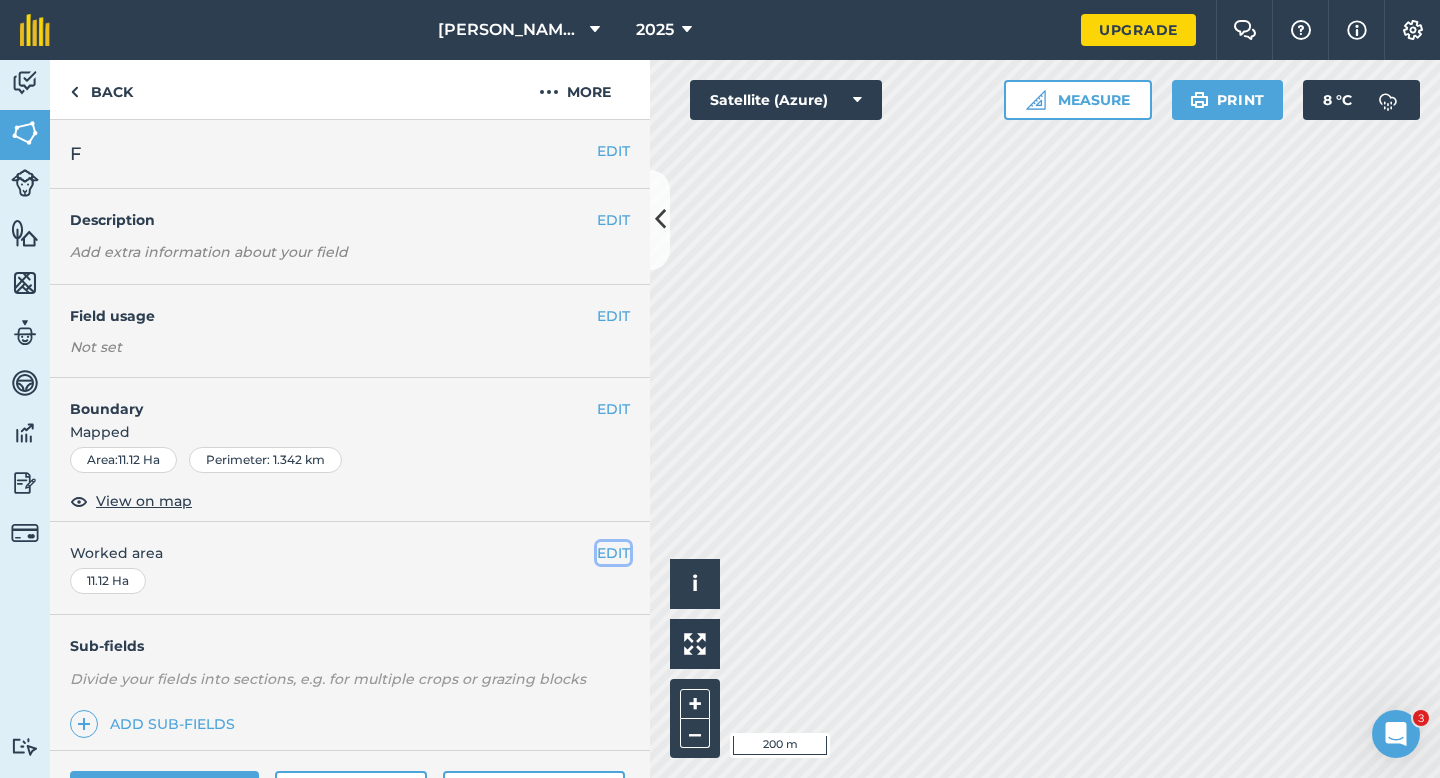 click on "EDIT" at bounding box center (613, 553) 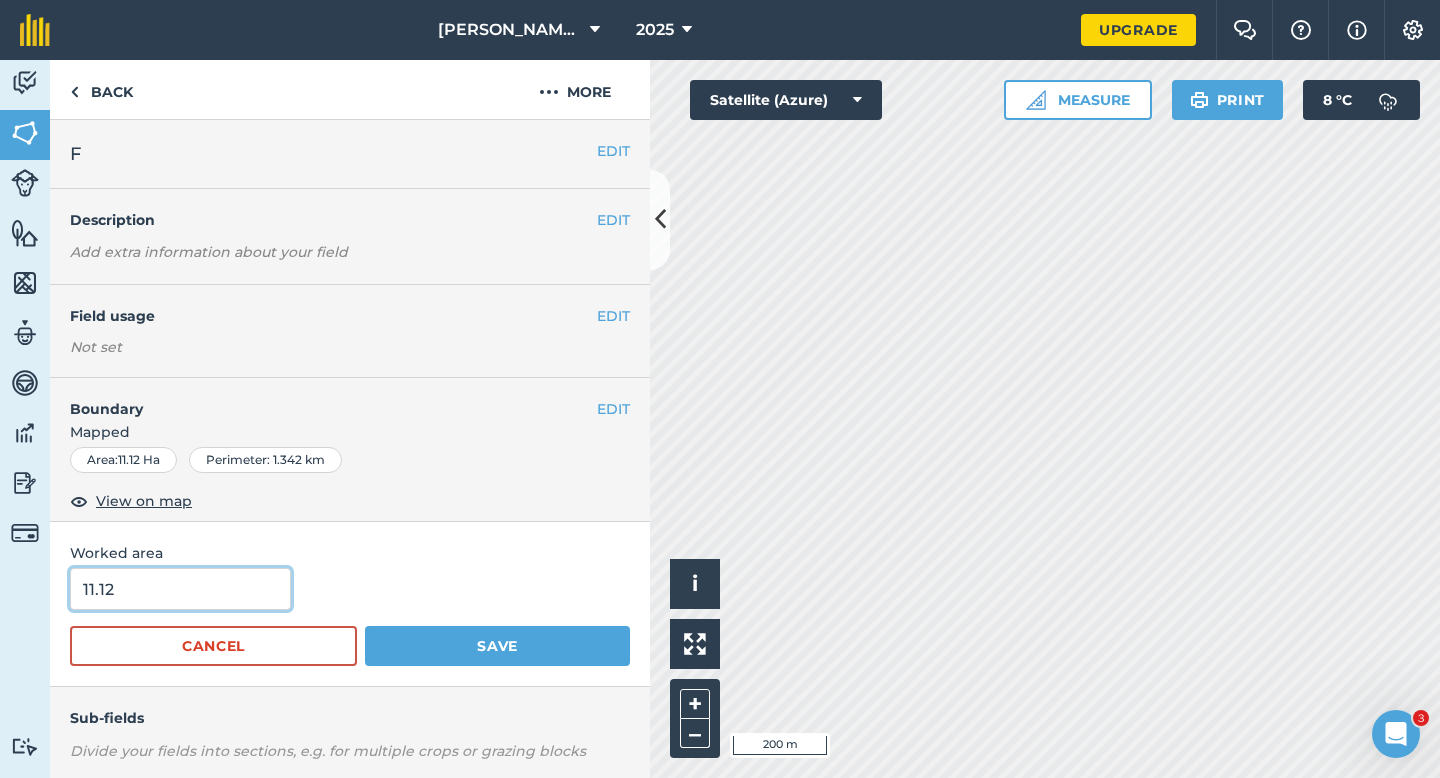 click on "11.12" at bounding box center (180, 589) 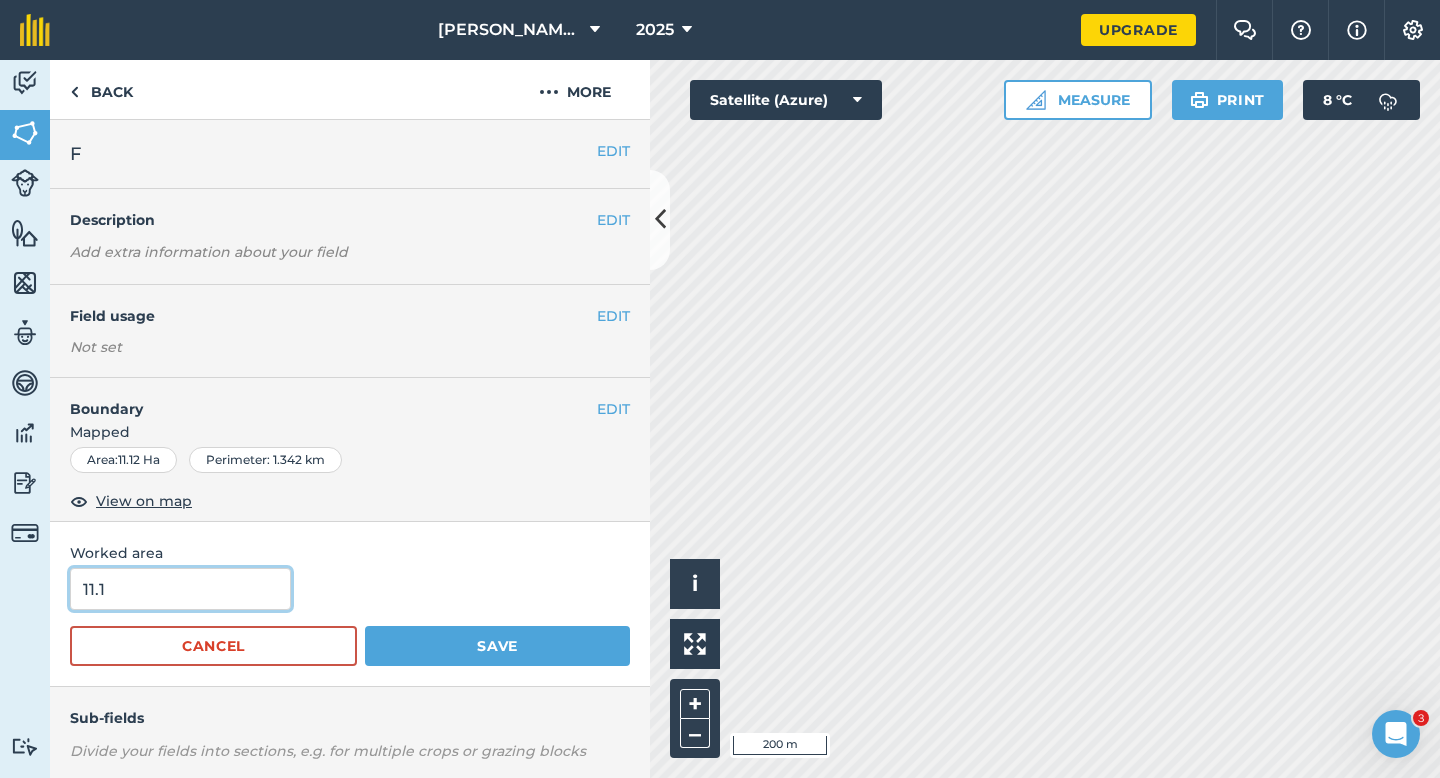 type on "11.1" 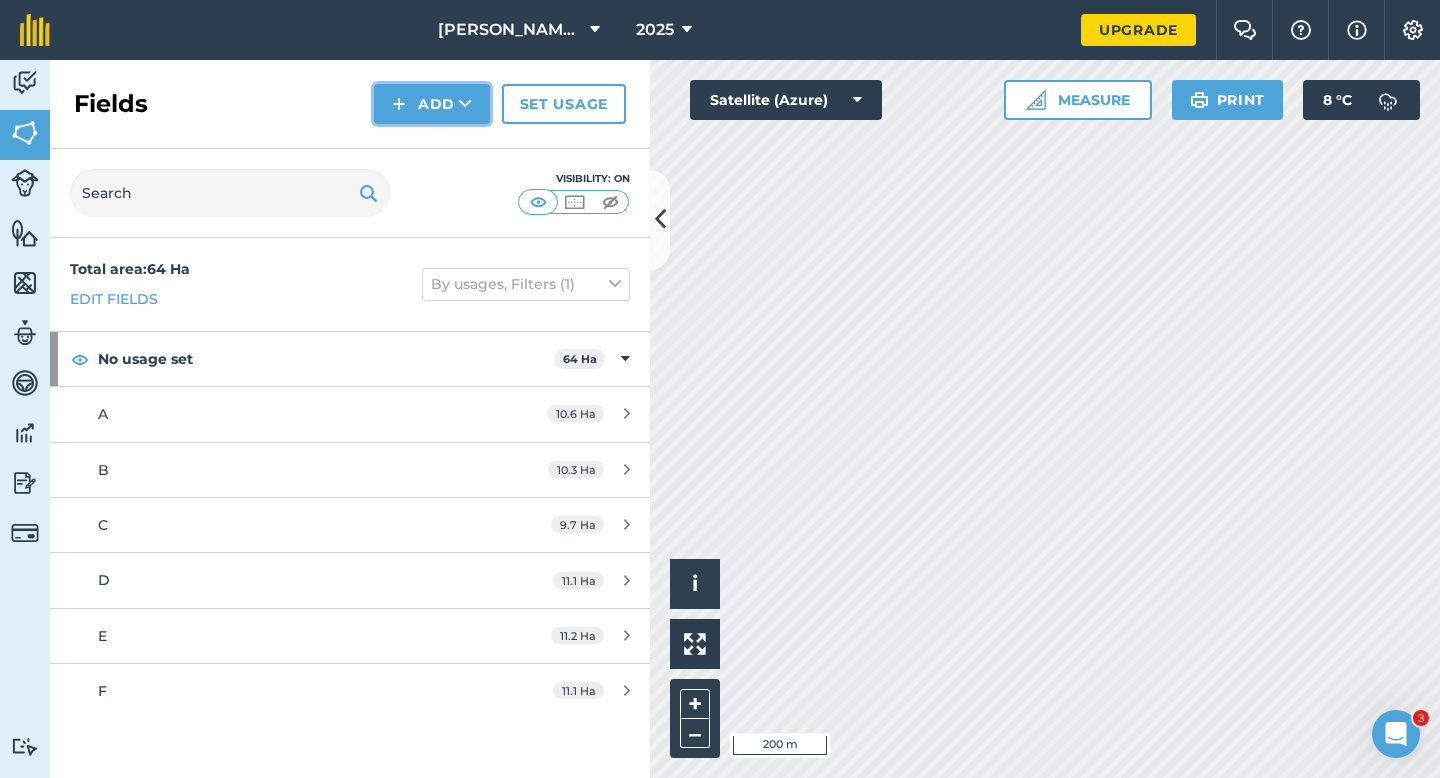click on "Add" at bounding box center [432, 104] 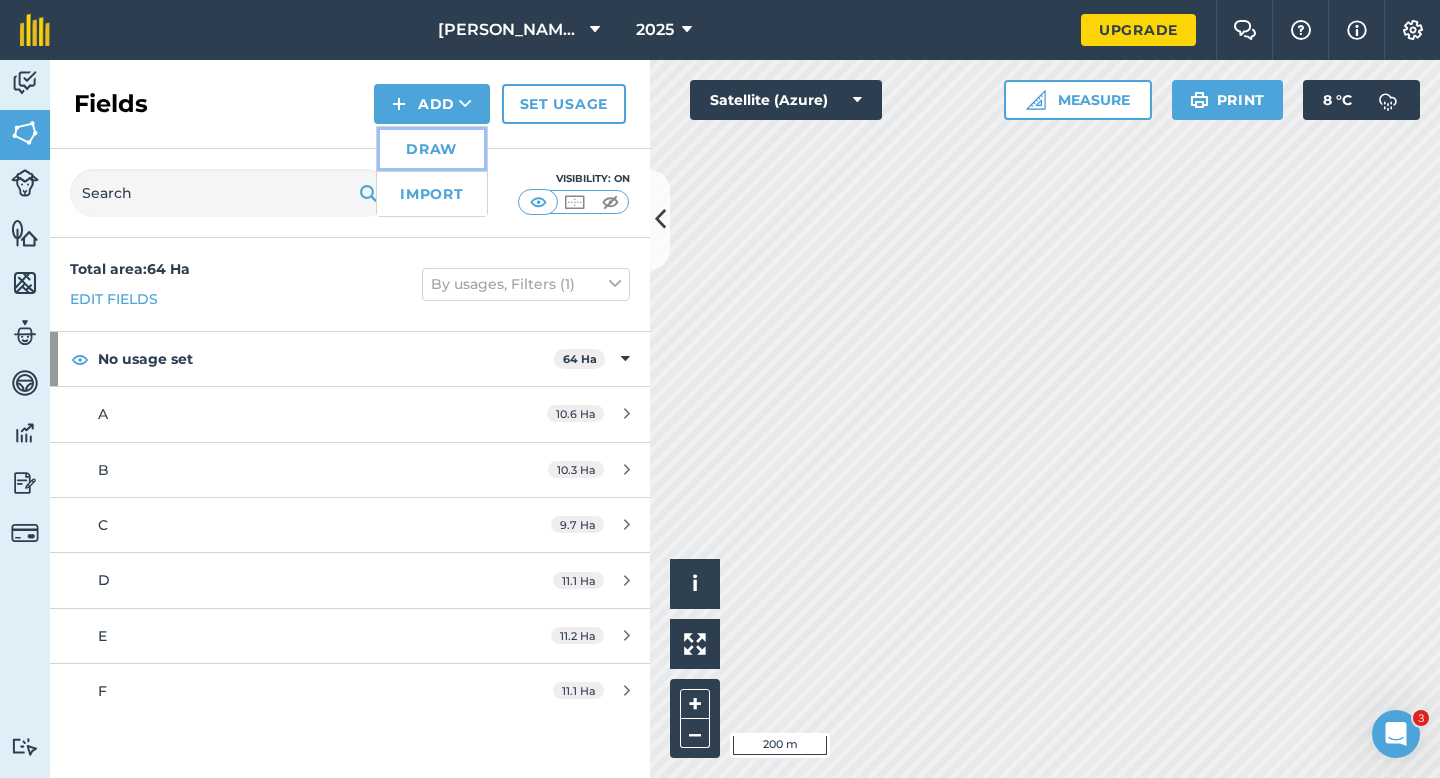 click on "Draw" at bounding box center [432, 149] 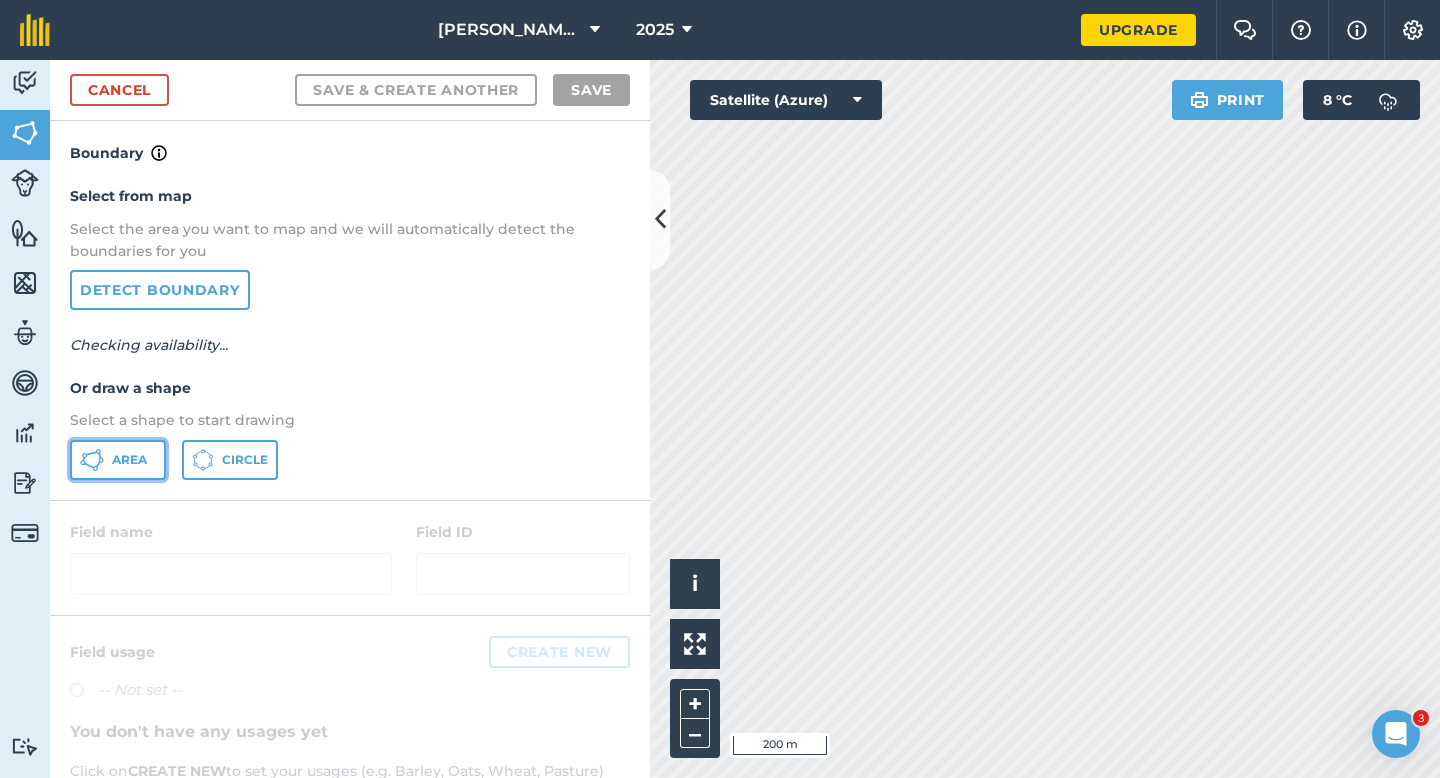 click on "Area" at bounding box center (118, 460) 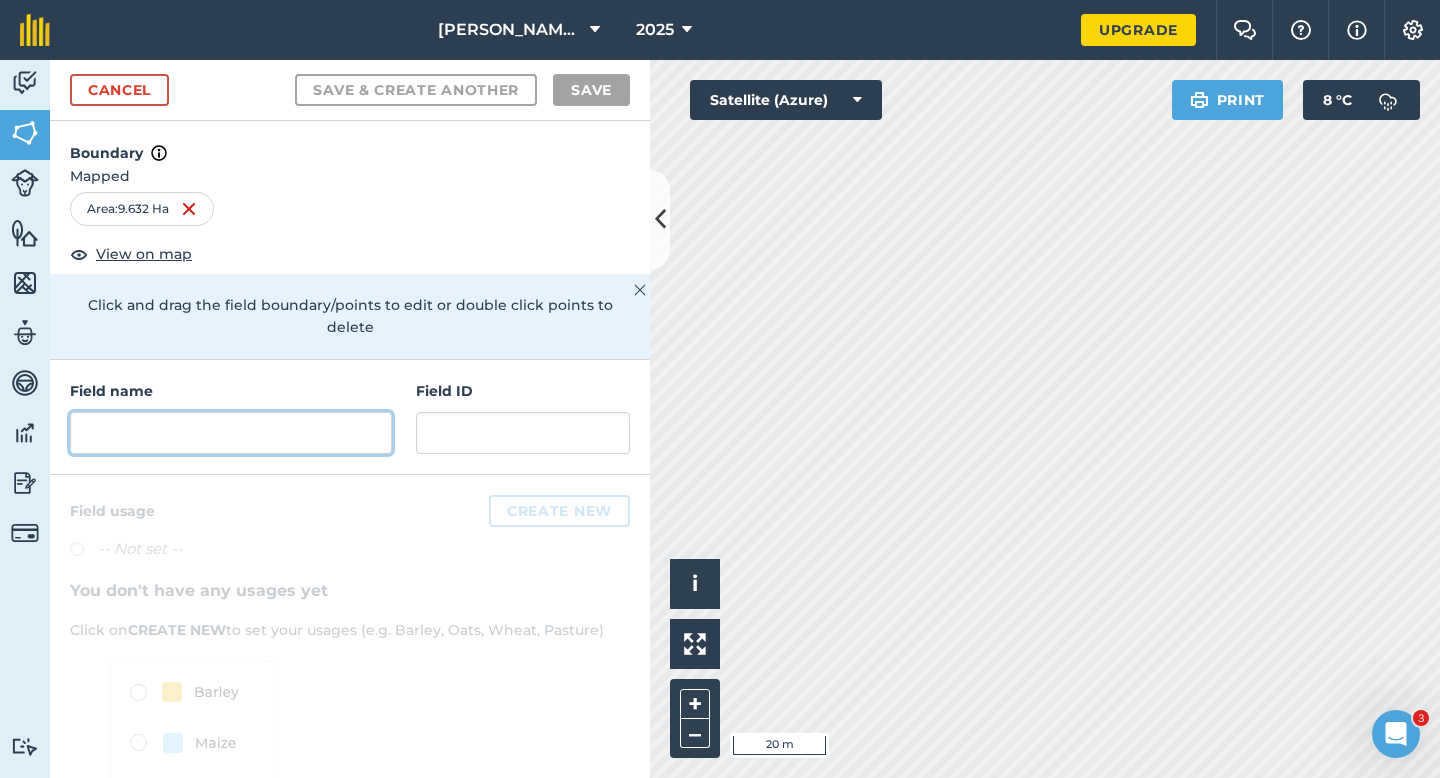 click at bounding box center (231, 433) 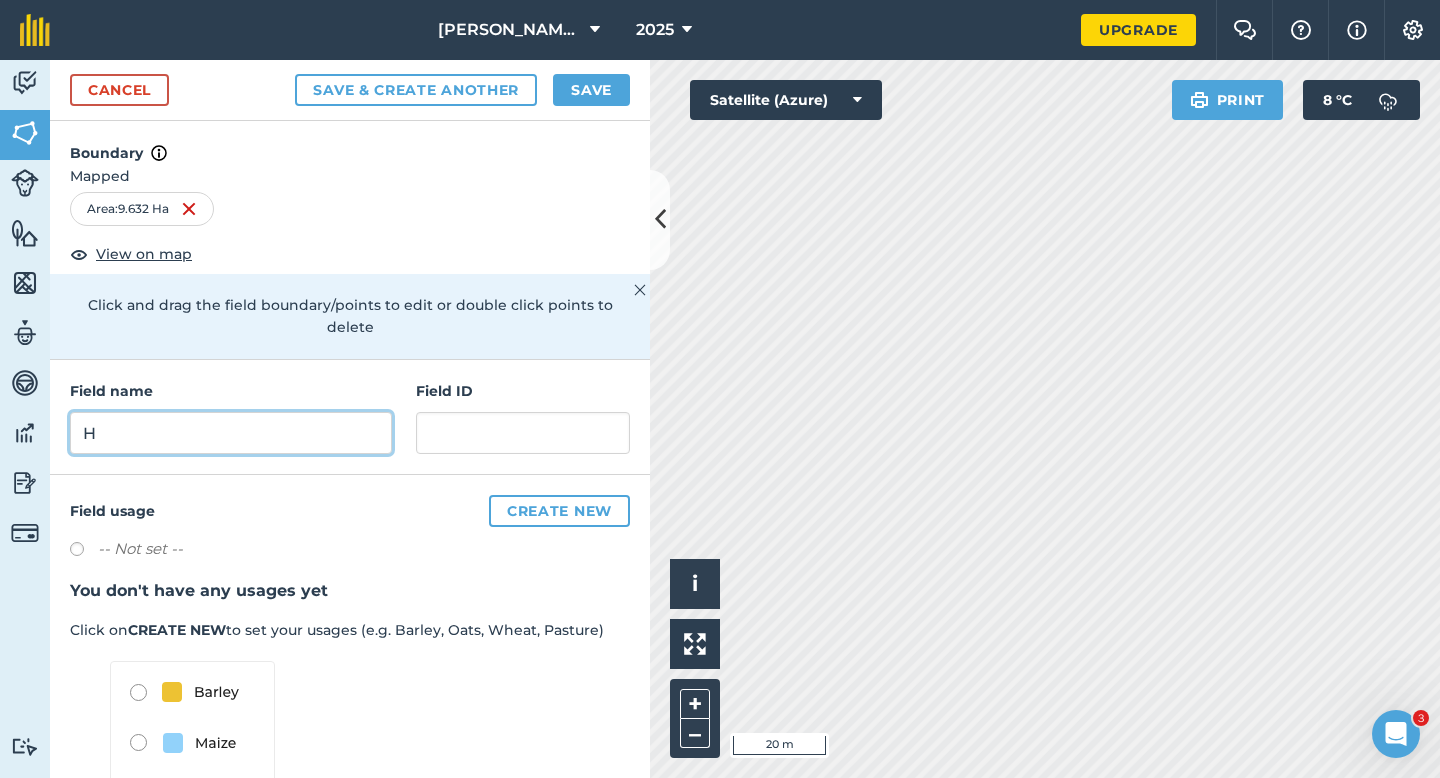 type on "H" 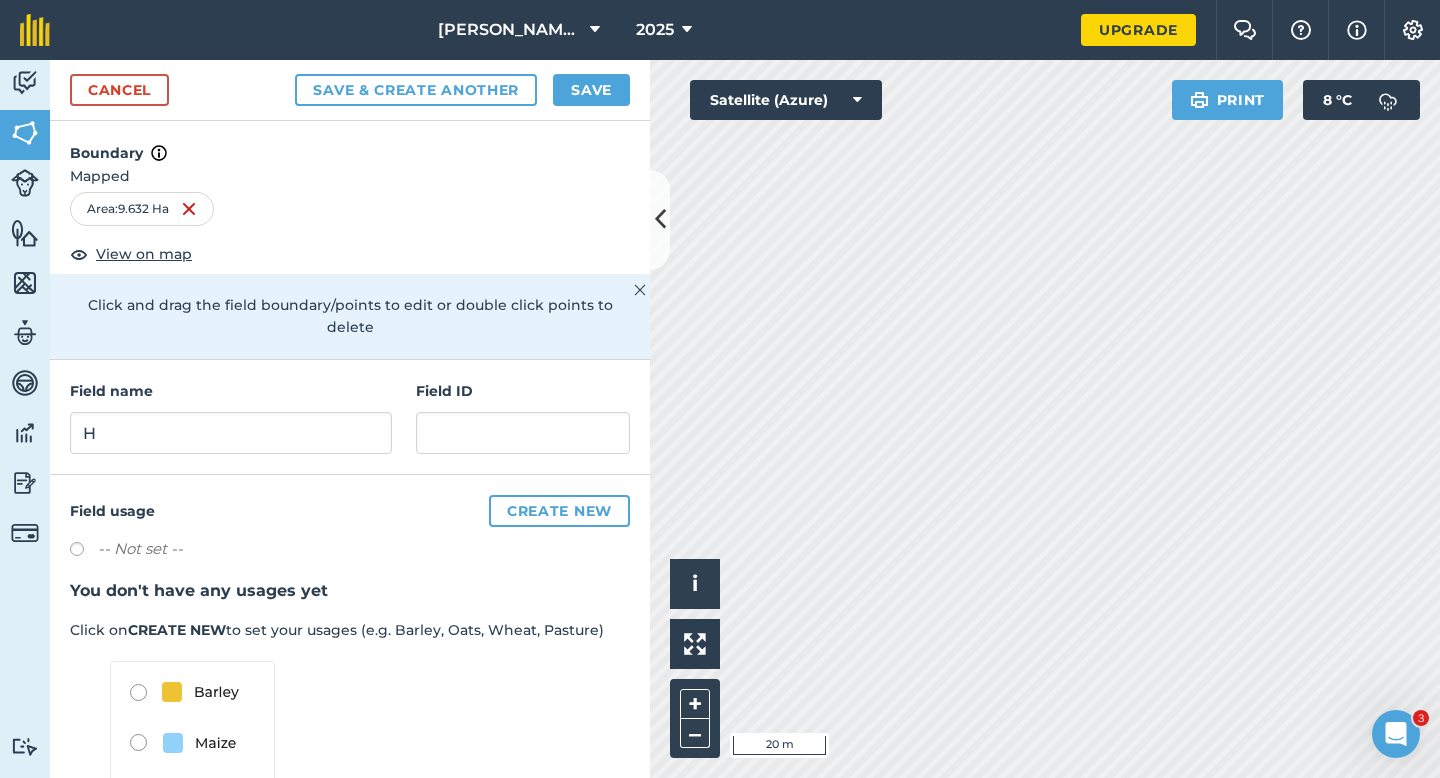 click on "Cancel Save & Create Another Save" at bounding box center [350, 90] 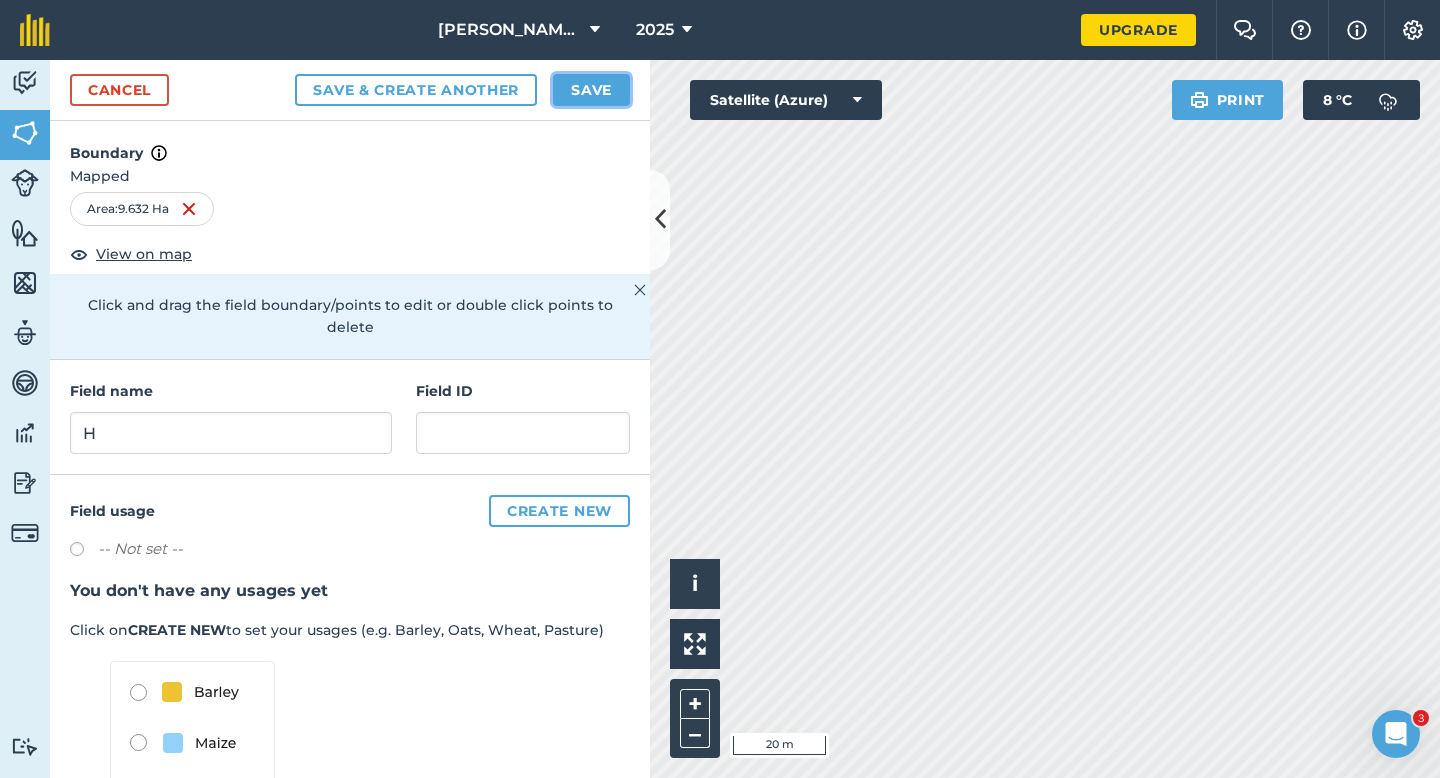 click on "Save" at bounding box center (591, 90) 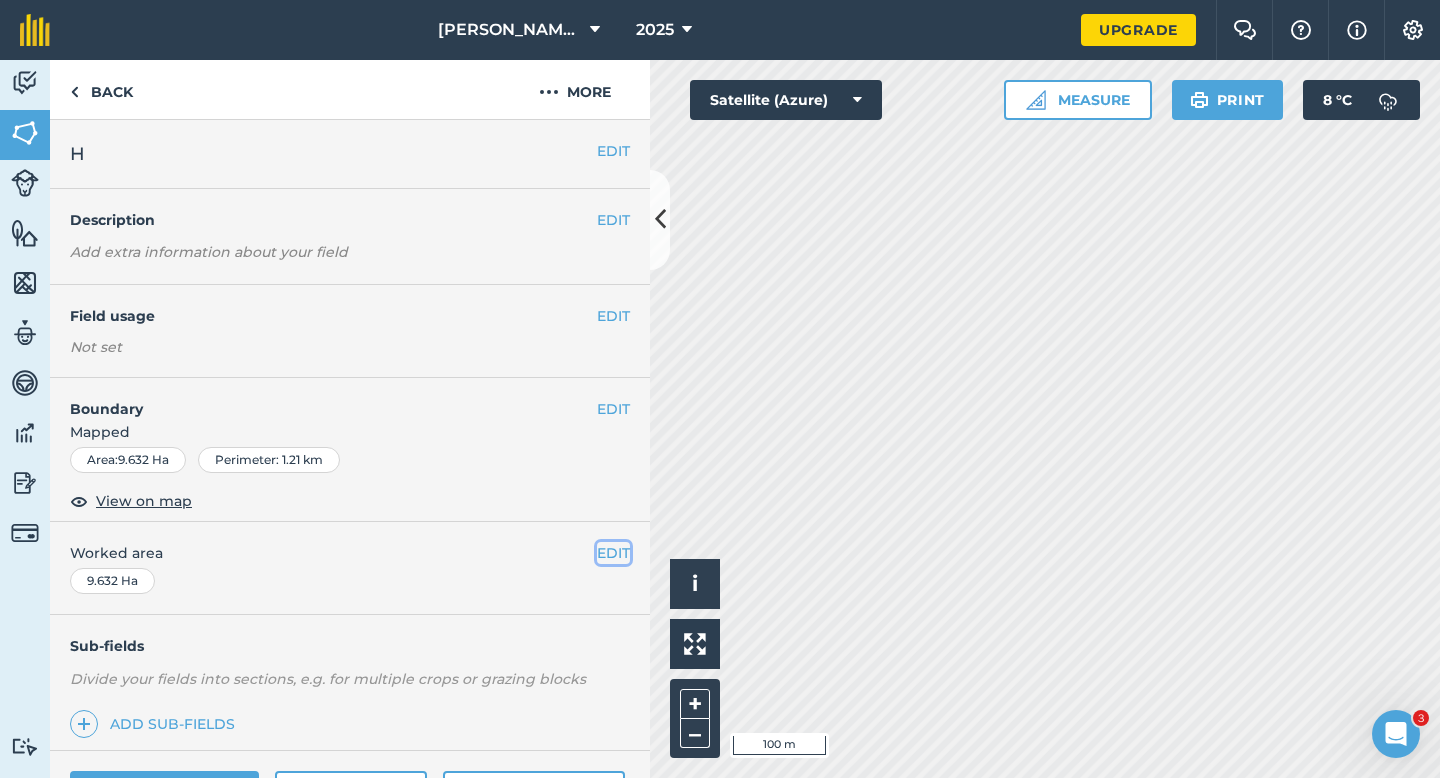 click on "EDIT" at bounding box center [613, 553] 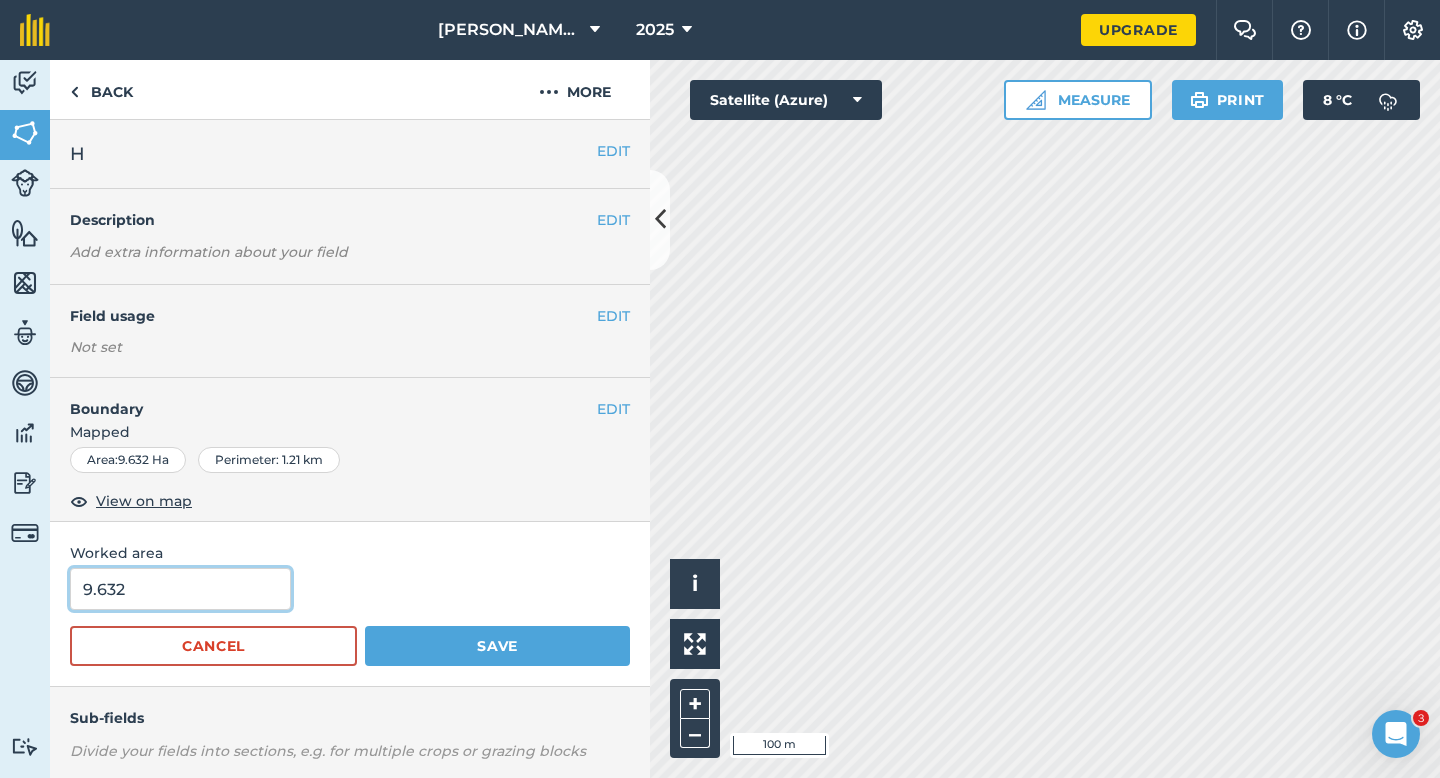 click on "9.632" at bounding box center (180, 589) 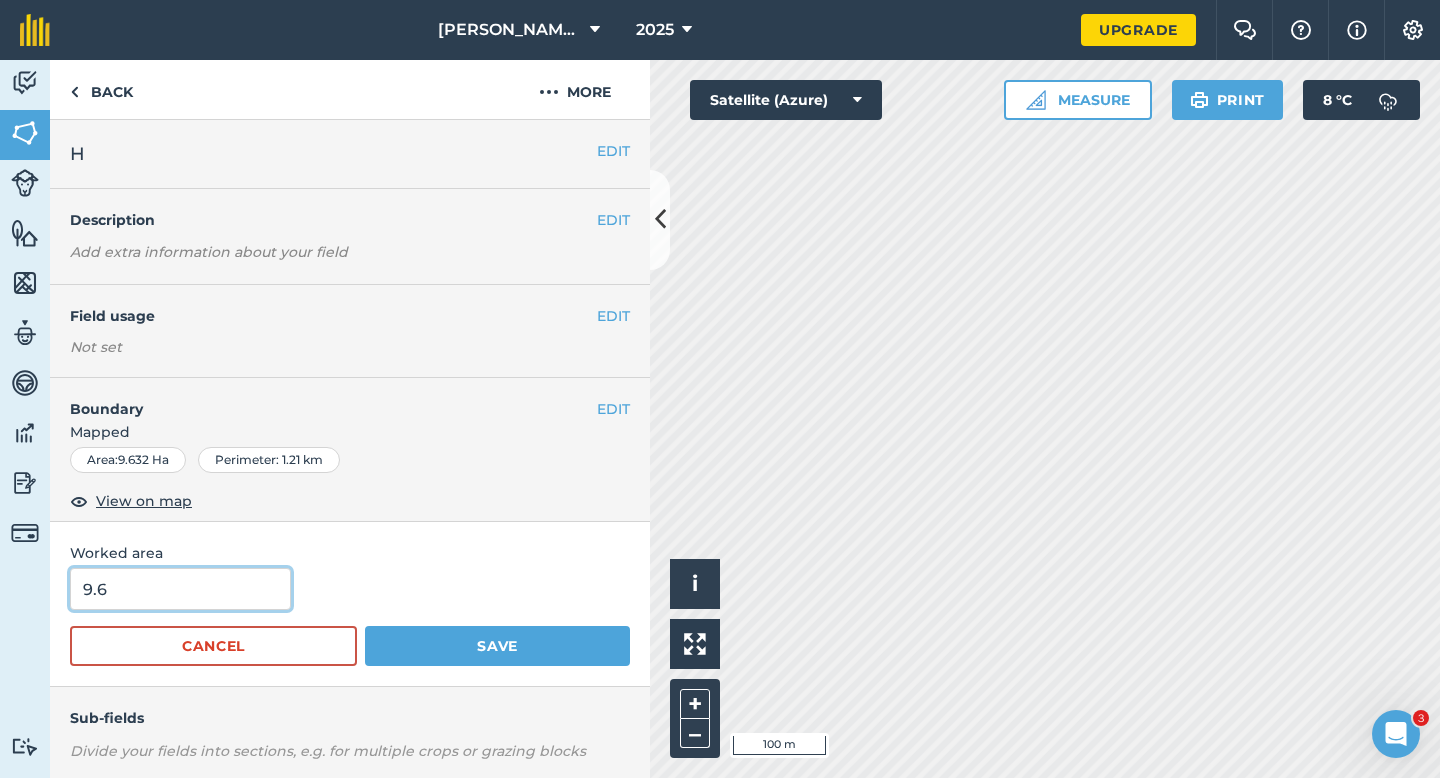 type on "9.6" 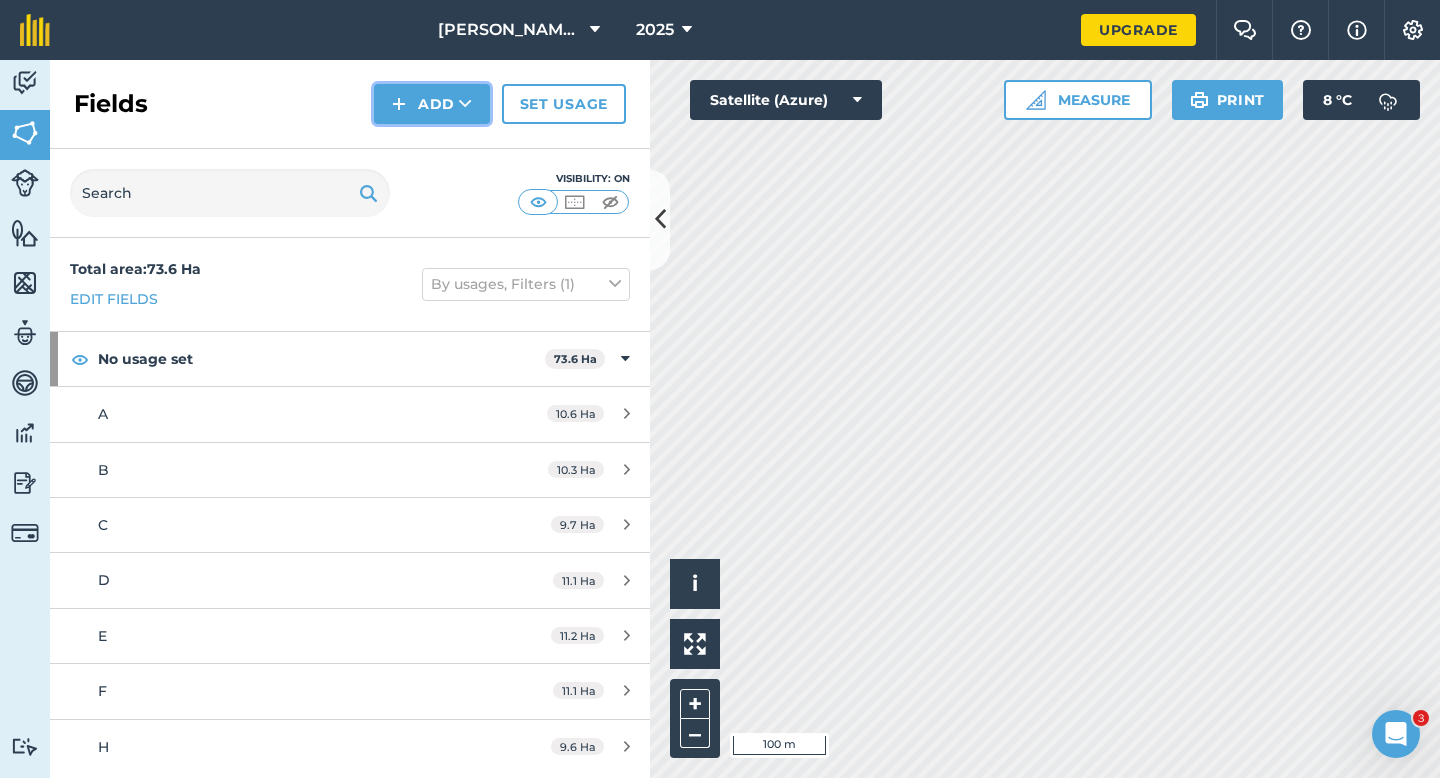 click on "Add" at bounding box center [432, 104] 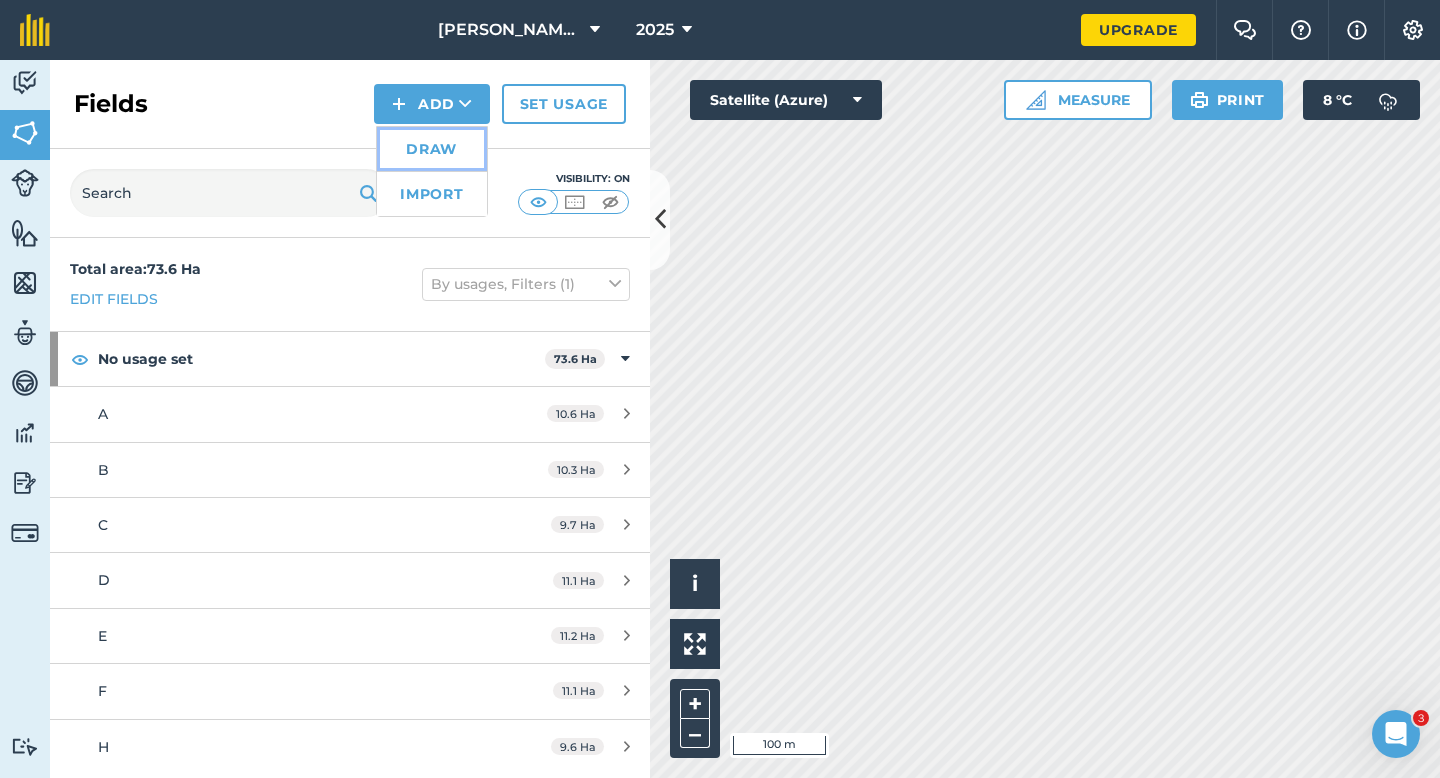 click on "Draw" at bounding box center [432, 149] 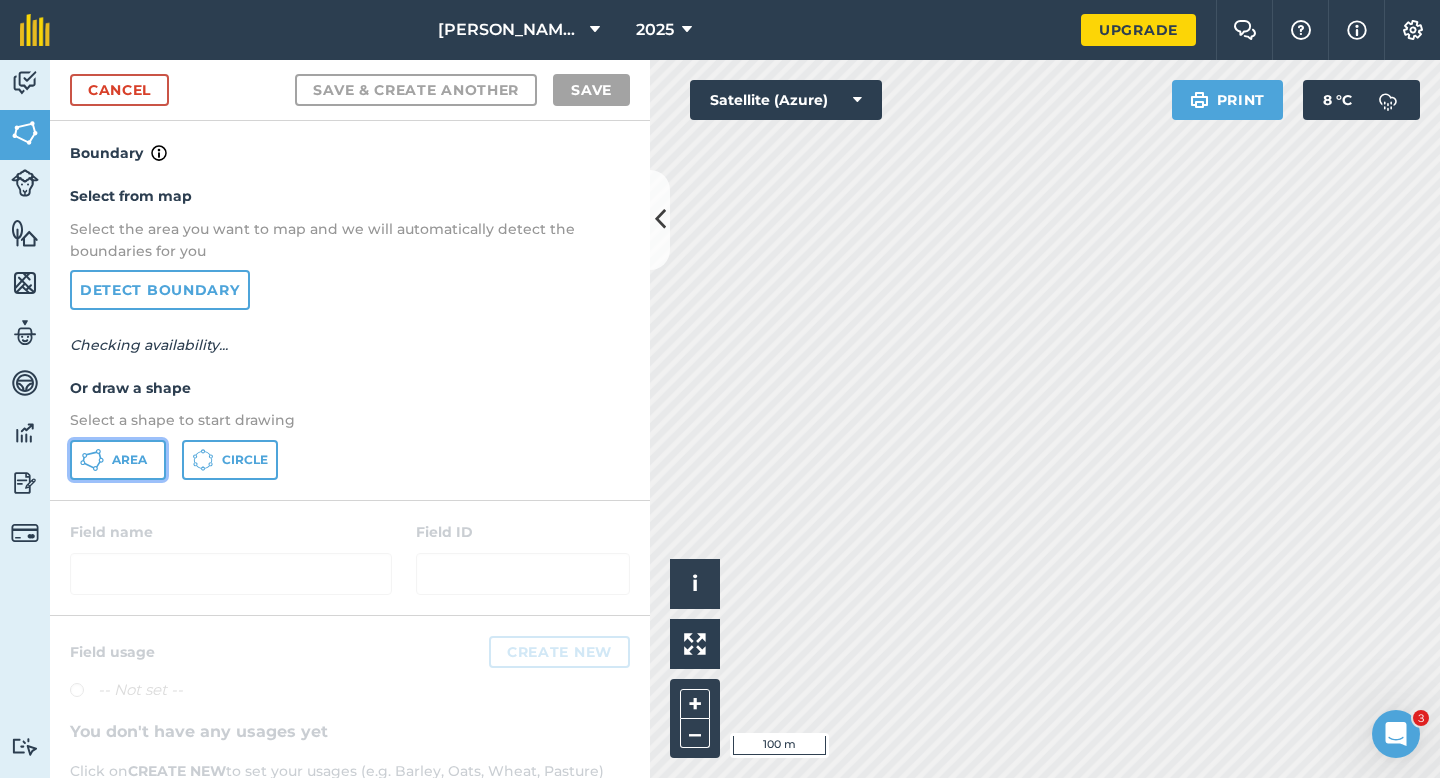 click on "Area" at bounding box center [118, 460] 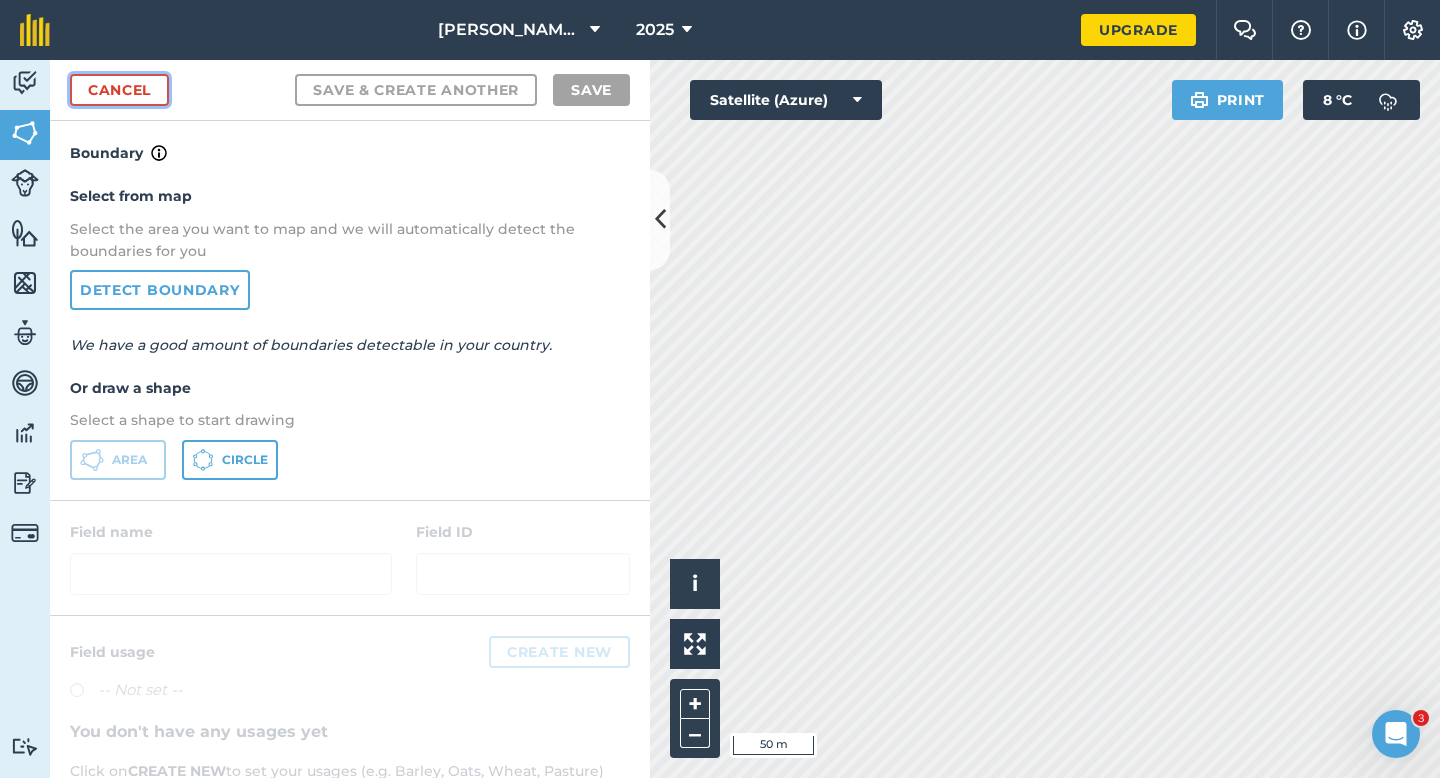 click on "Cancel" at bounding box center (119, 90) 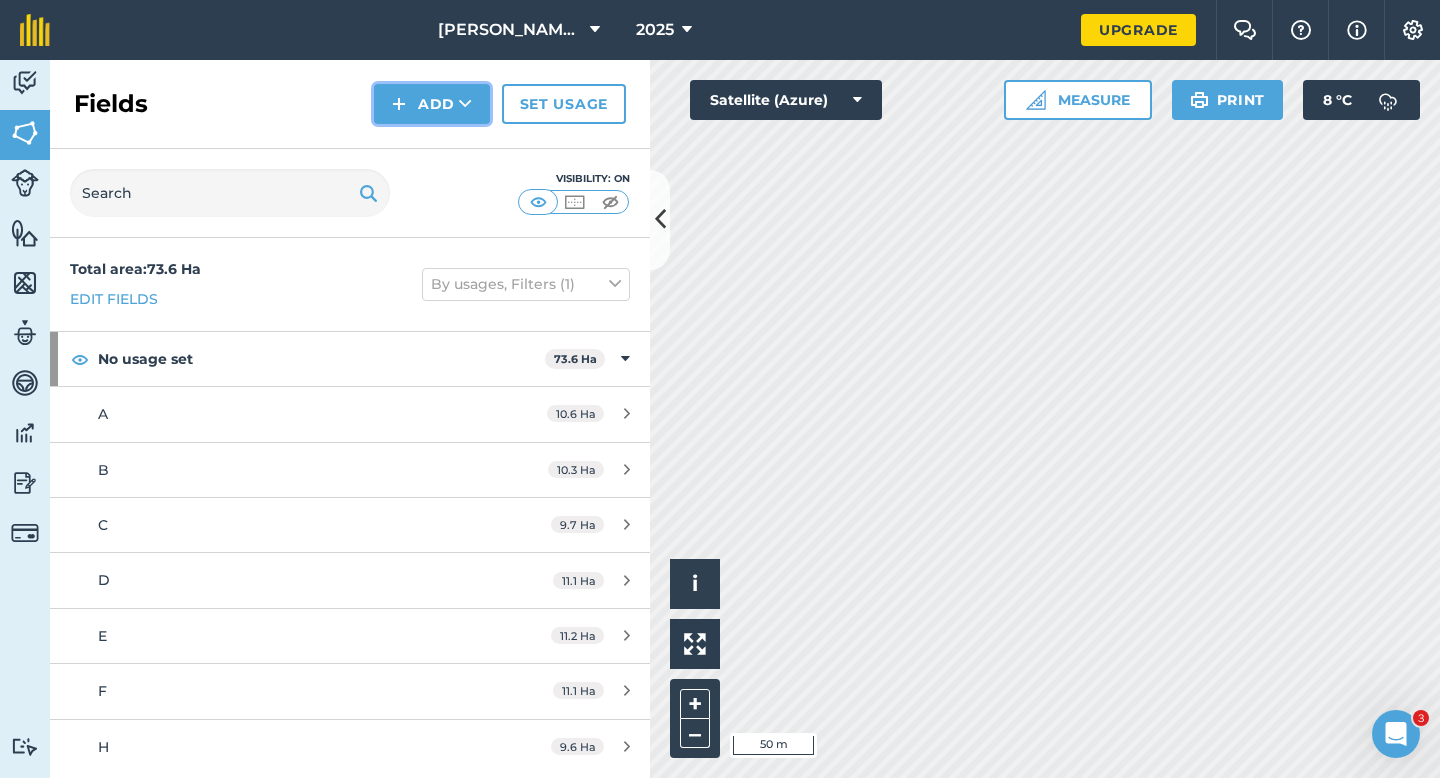click on "Add" at bounding box center (432, 104) 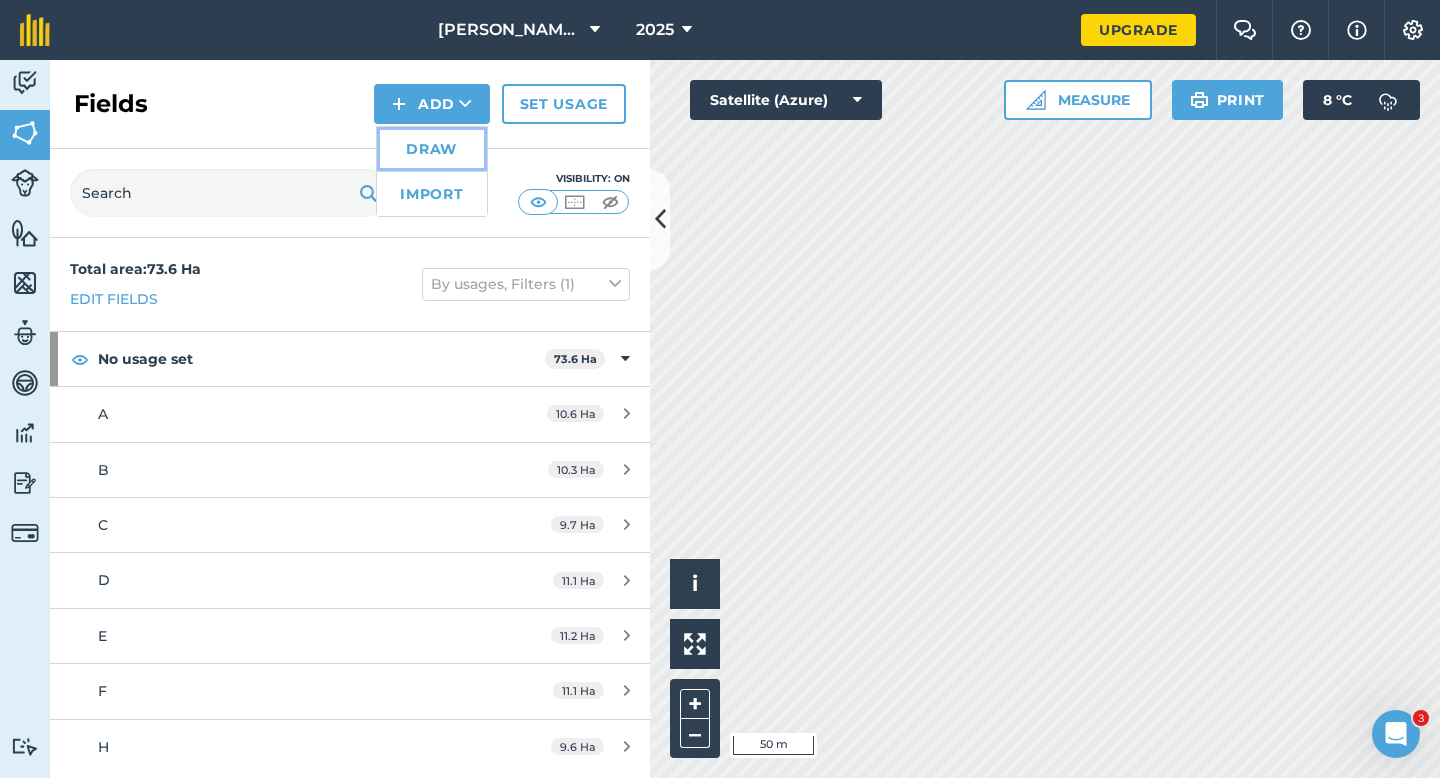 click on "Draw" at bounding box center [432, 149] 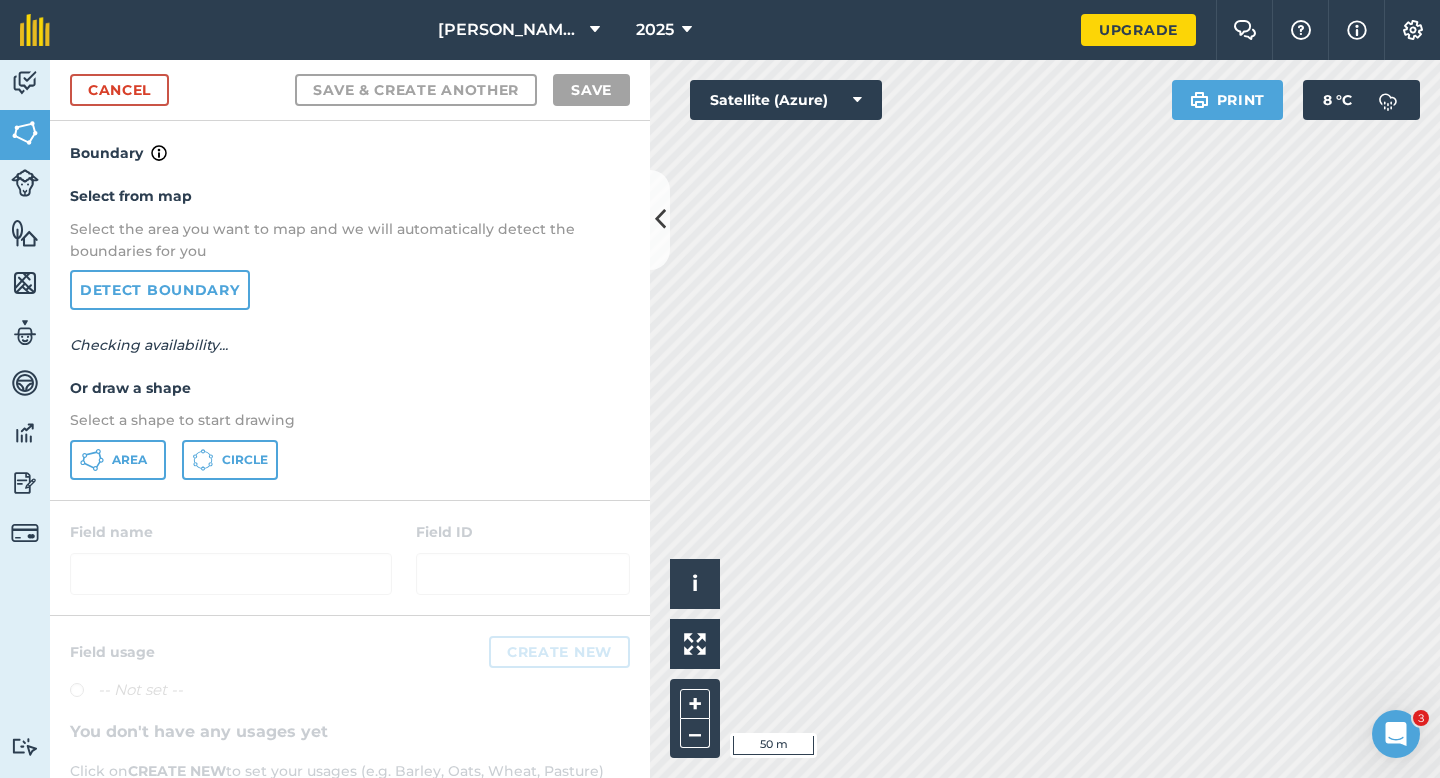 click on "Select from map Select the area you want to map and we will automatically detect the boundaries for you Detect boundary Checking availability... Or draw a shape Select a shape to start drawing Area Circle" at bounding box center (350, 332) 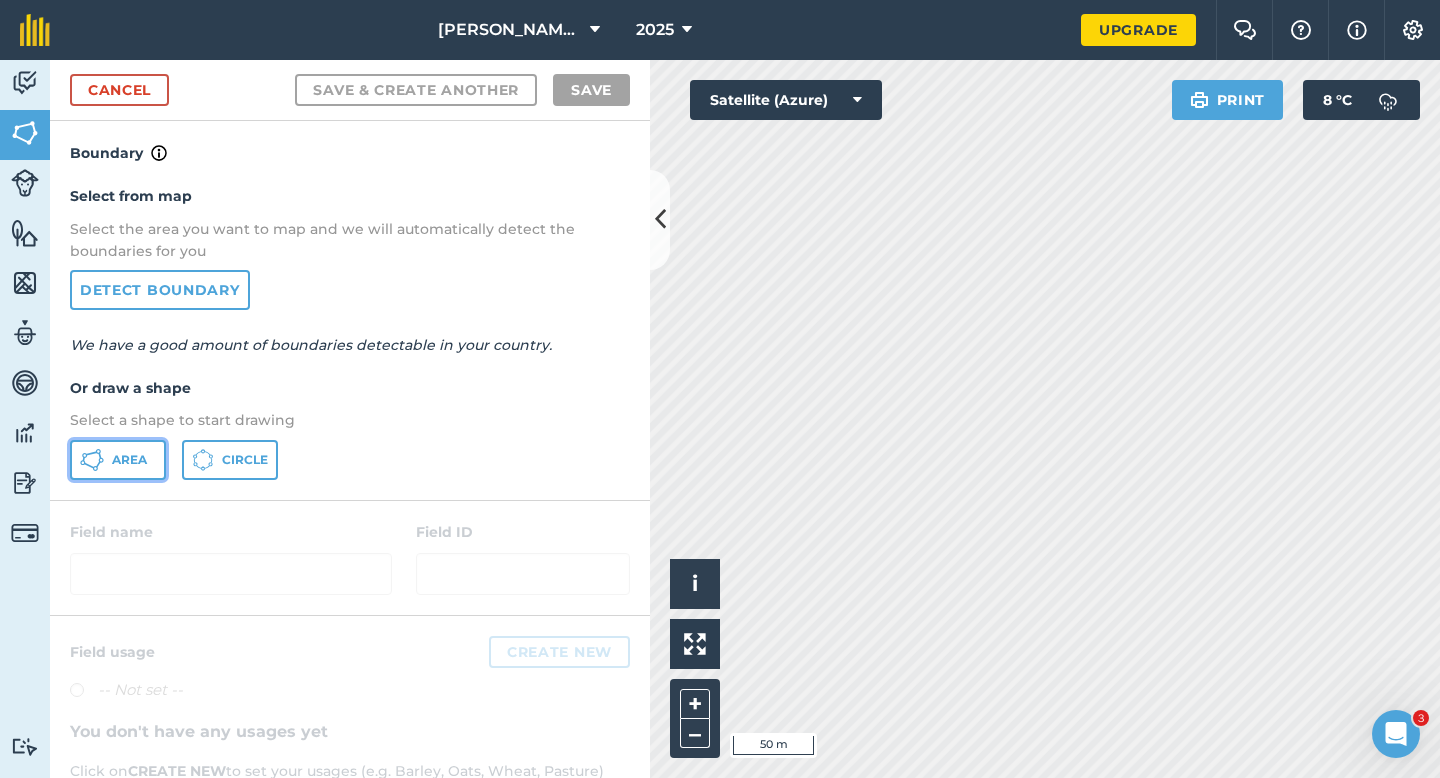 click on "Area" at bounding box center [118, 460] 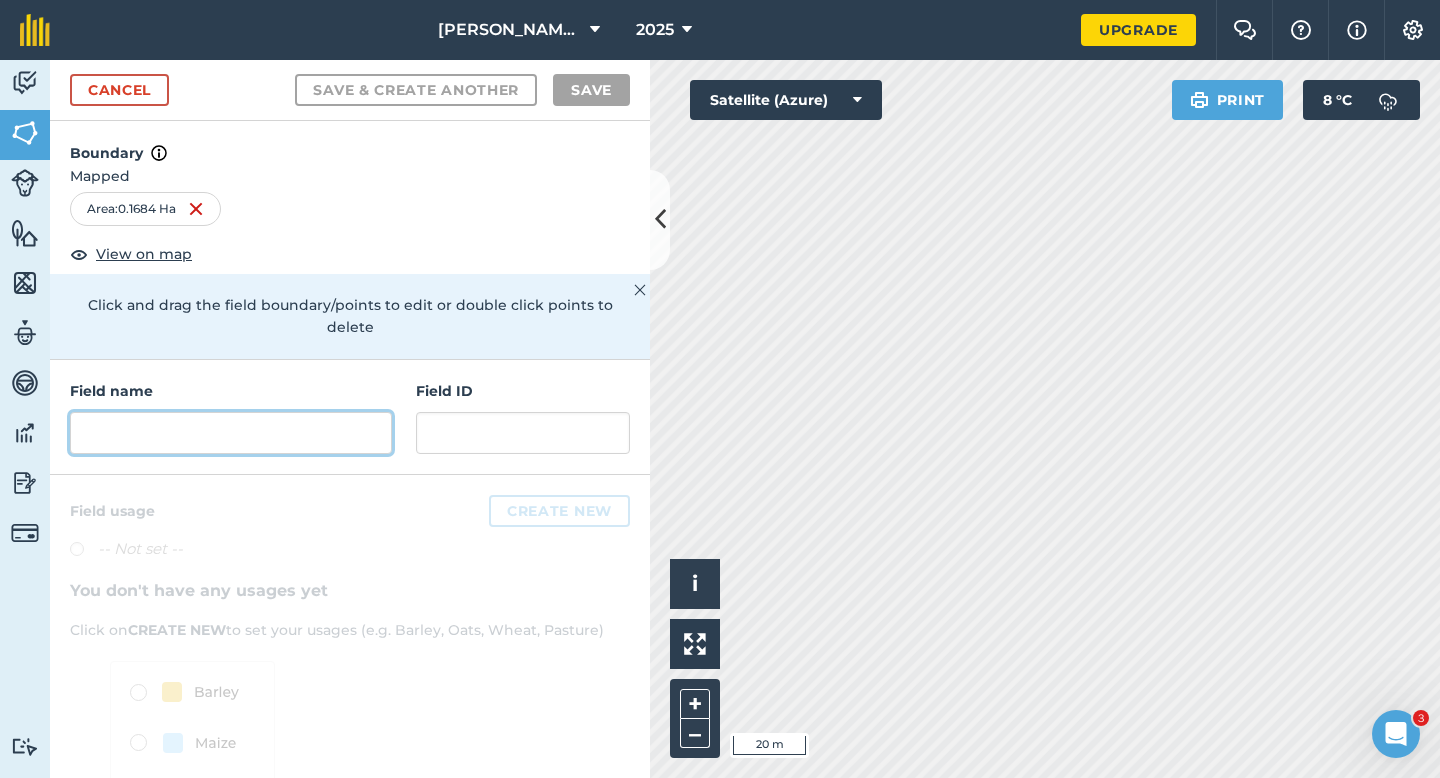 click at bounding box center (231, 433) 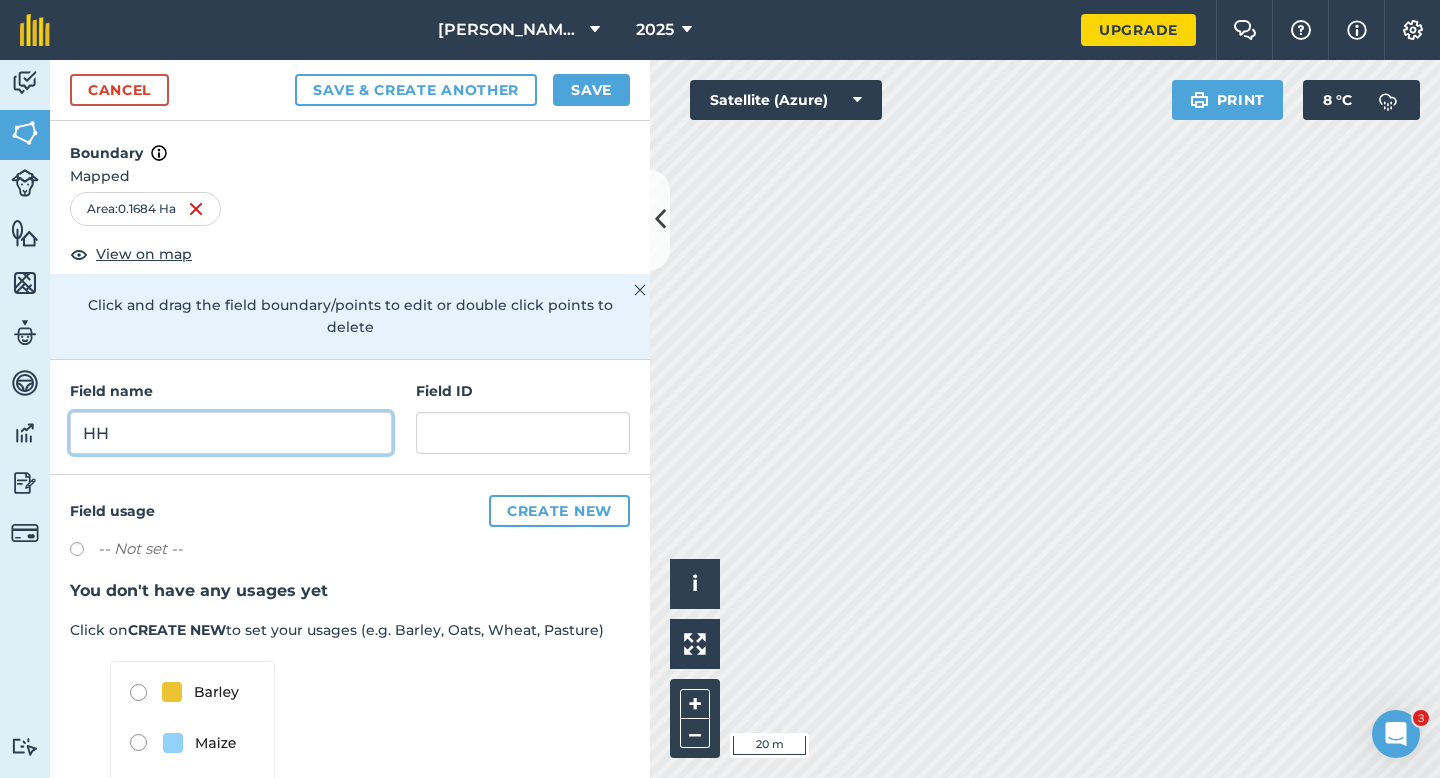 type on "HH" 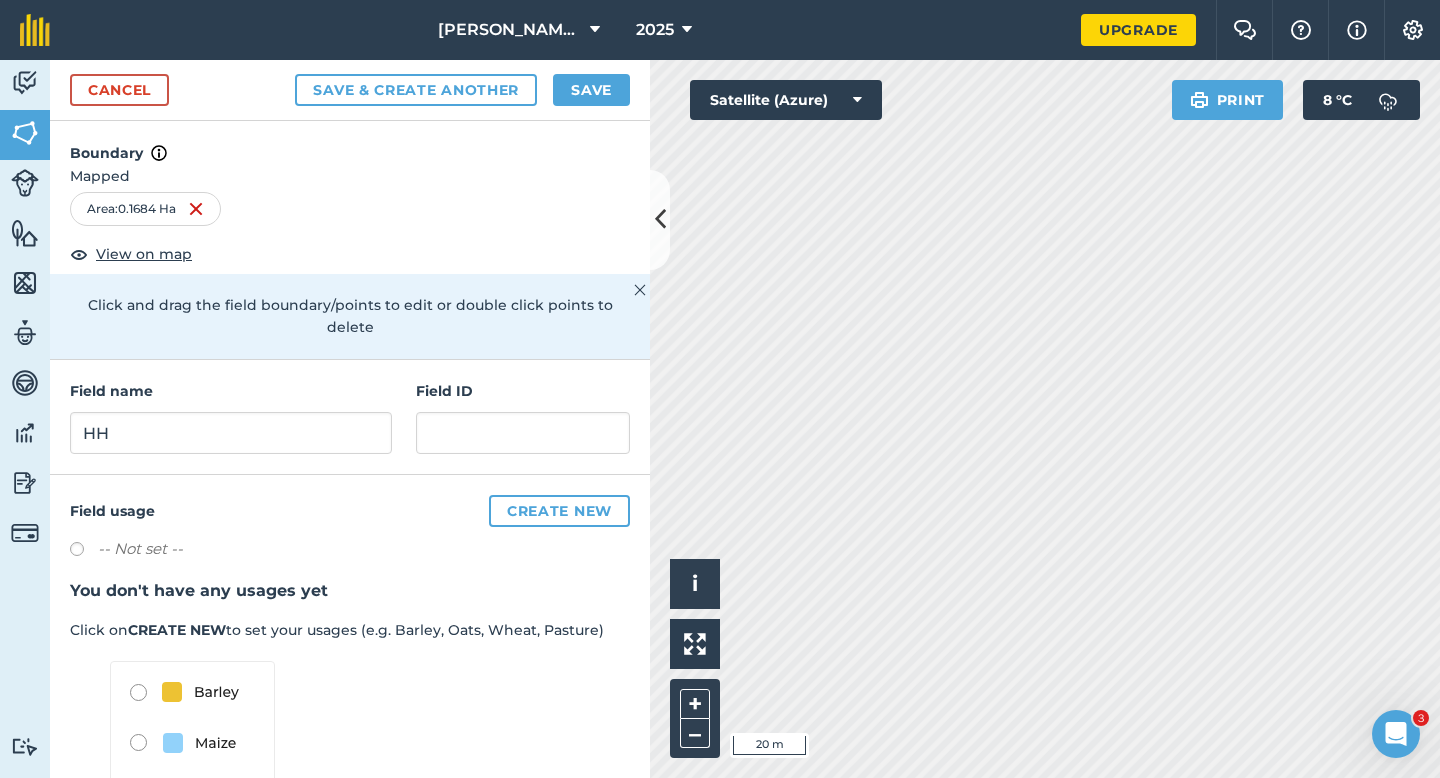 click on "Save & Create Another Save" at bounding box center [462, 90] 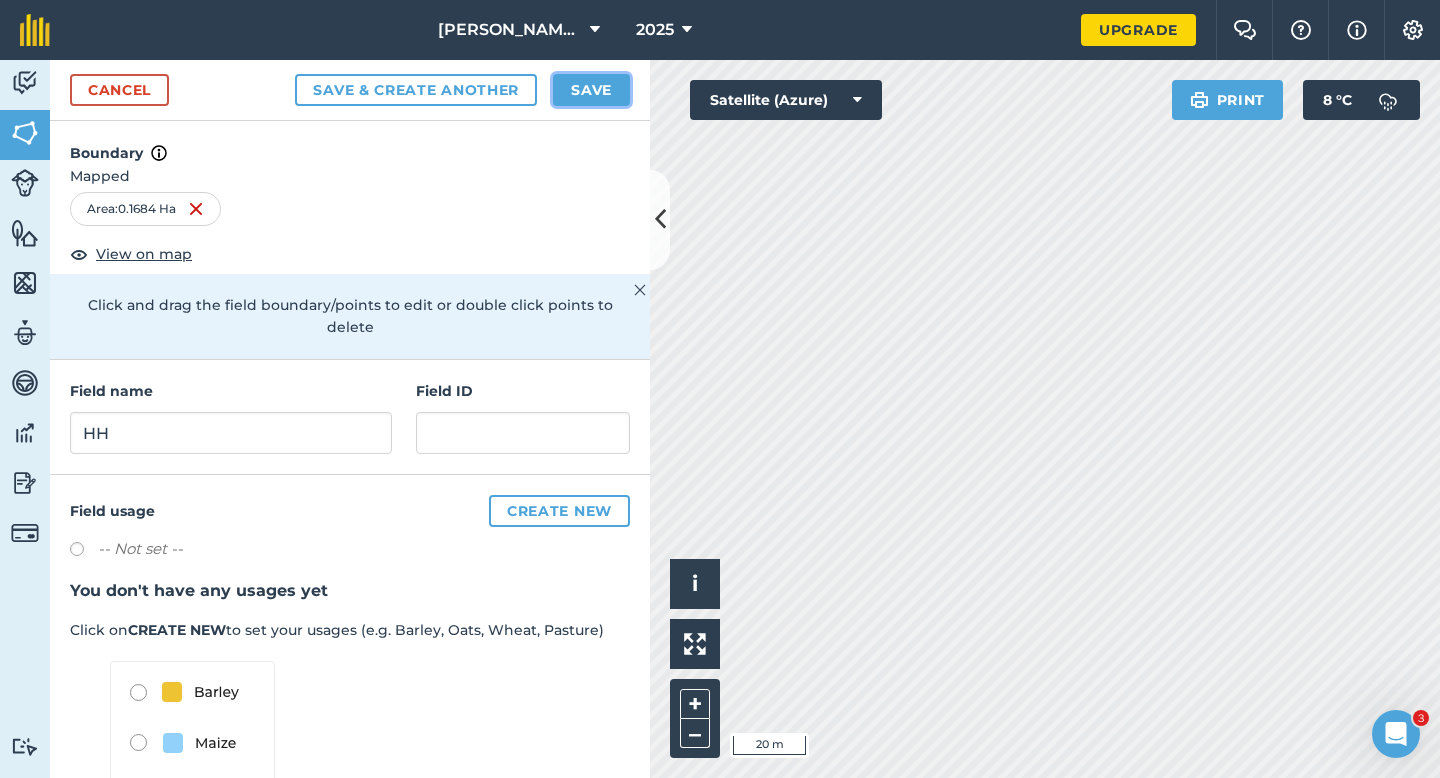 click on "Save" at bounding box center (591, 90) 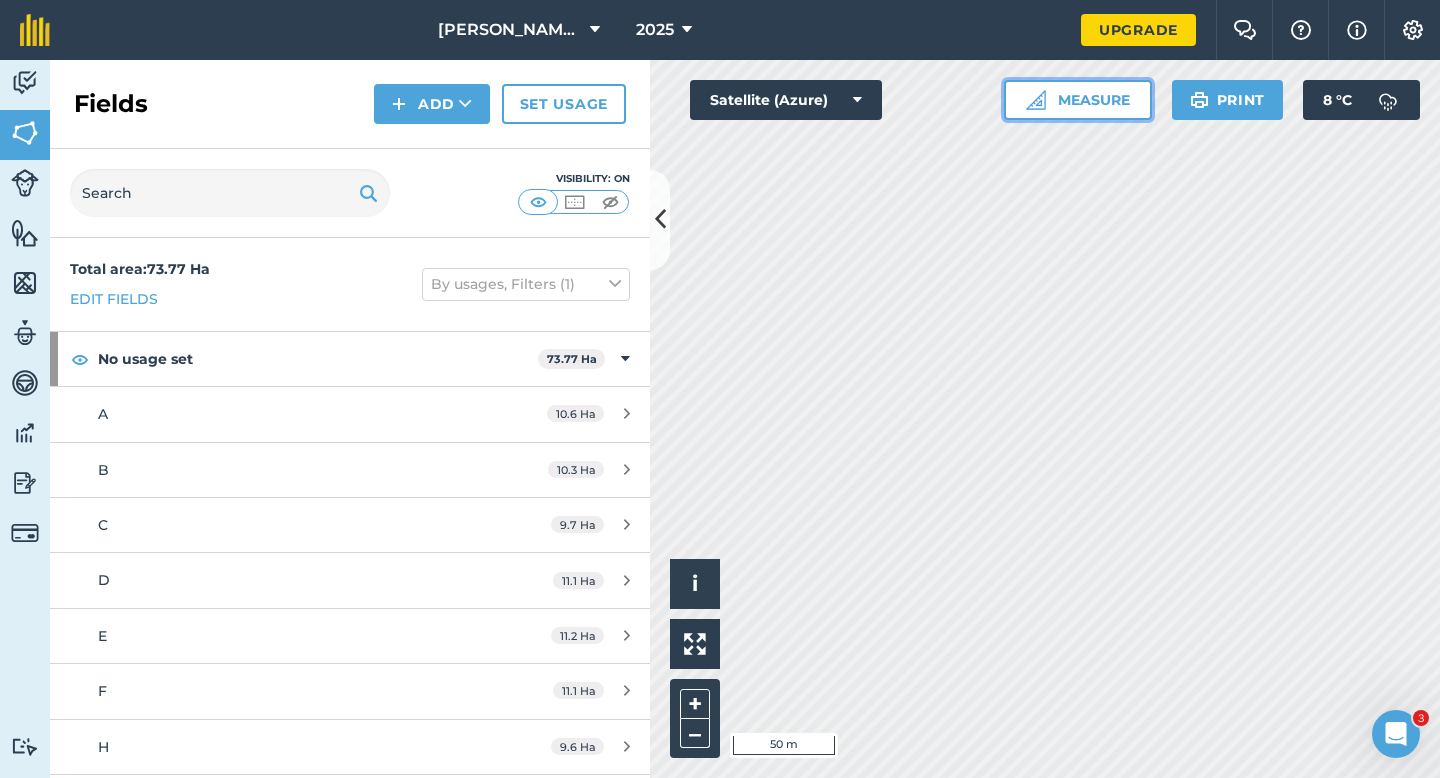 click on "Measure" at bounding box center (1078, 100) 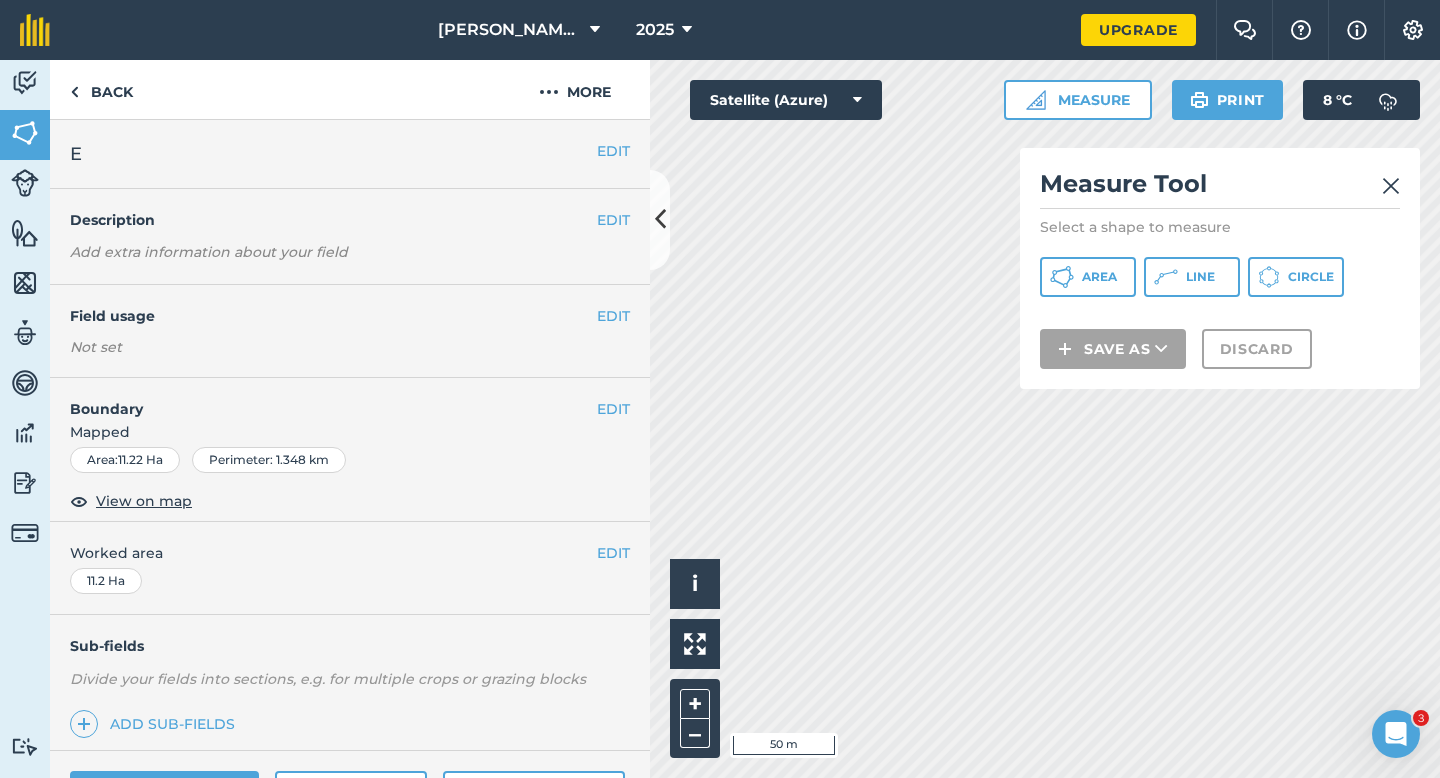 click on "EDIT E" at bounding box center [350, 154] 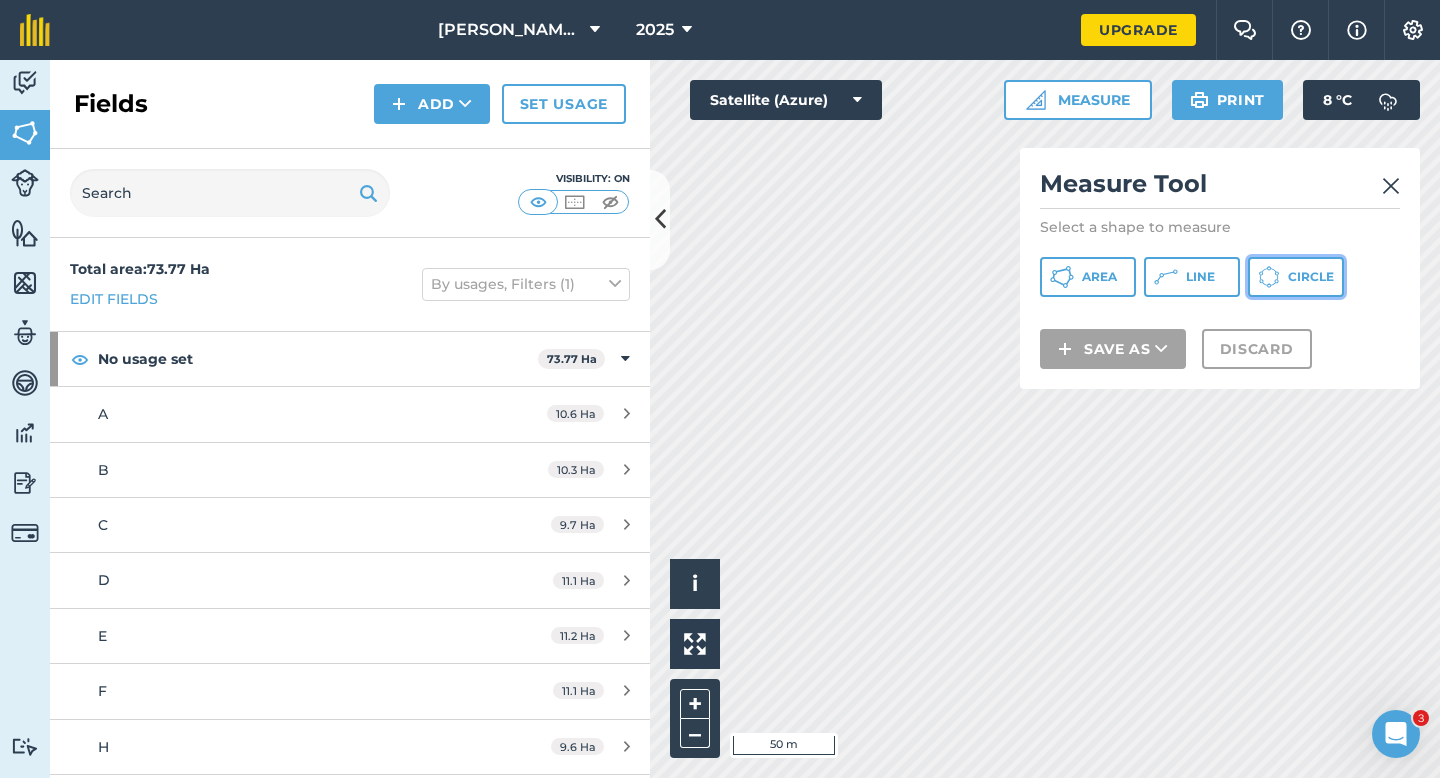 click on "Circle" at bounding box center (1296, 277) 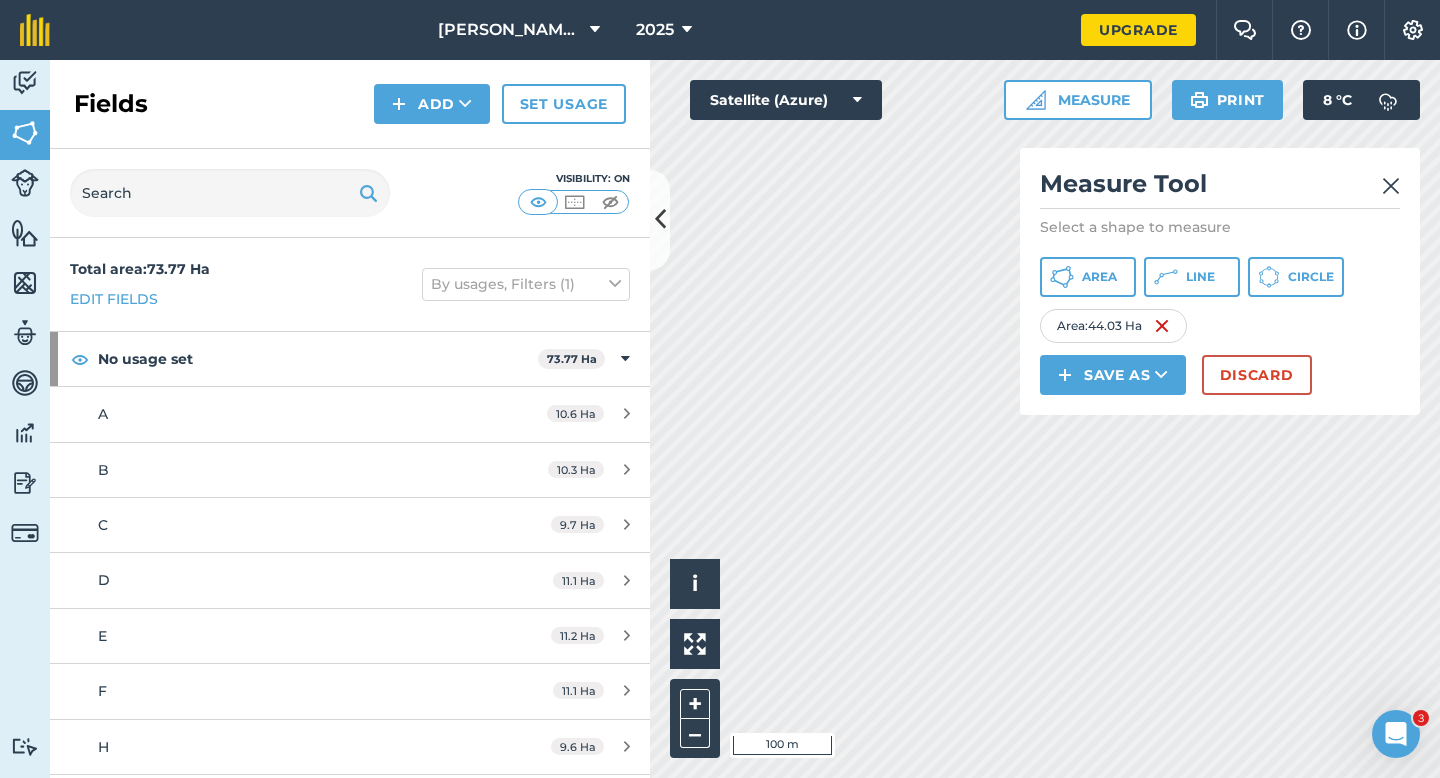 click on "Measure Tool Select a shape to measure Area Line Circle Area :  44.03   Ha   Save as   Discard" at bounding box center (1220, 281) 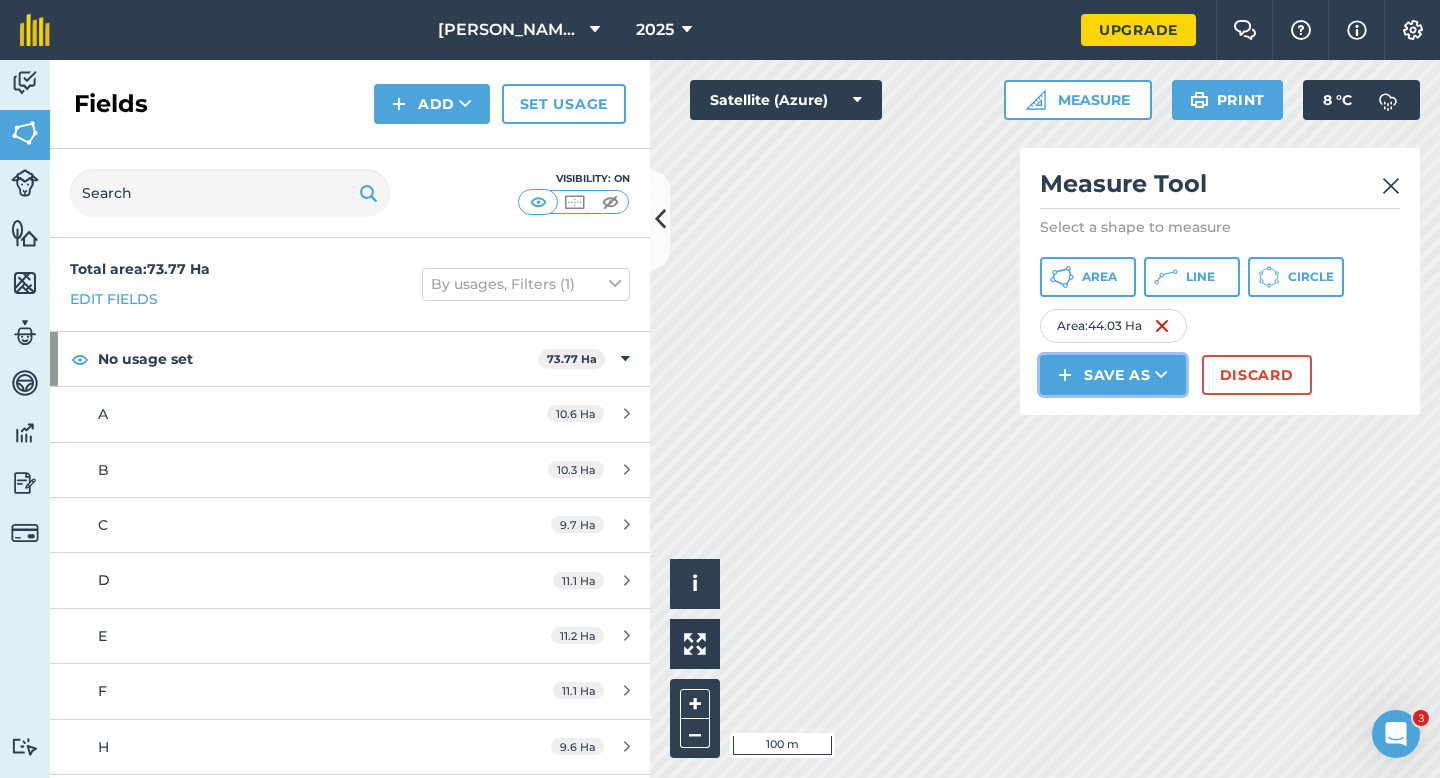 click on "Save as" at bounding box center [1113, 375] 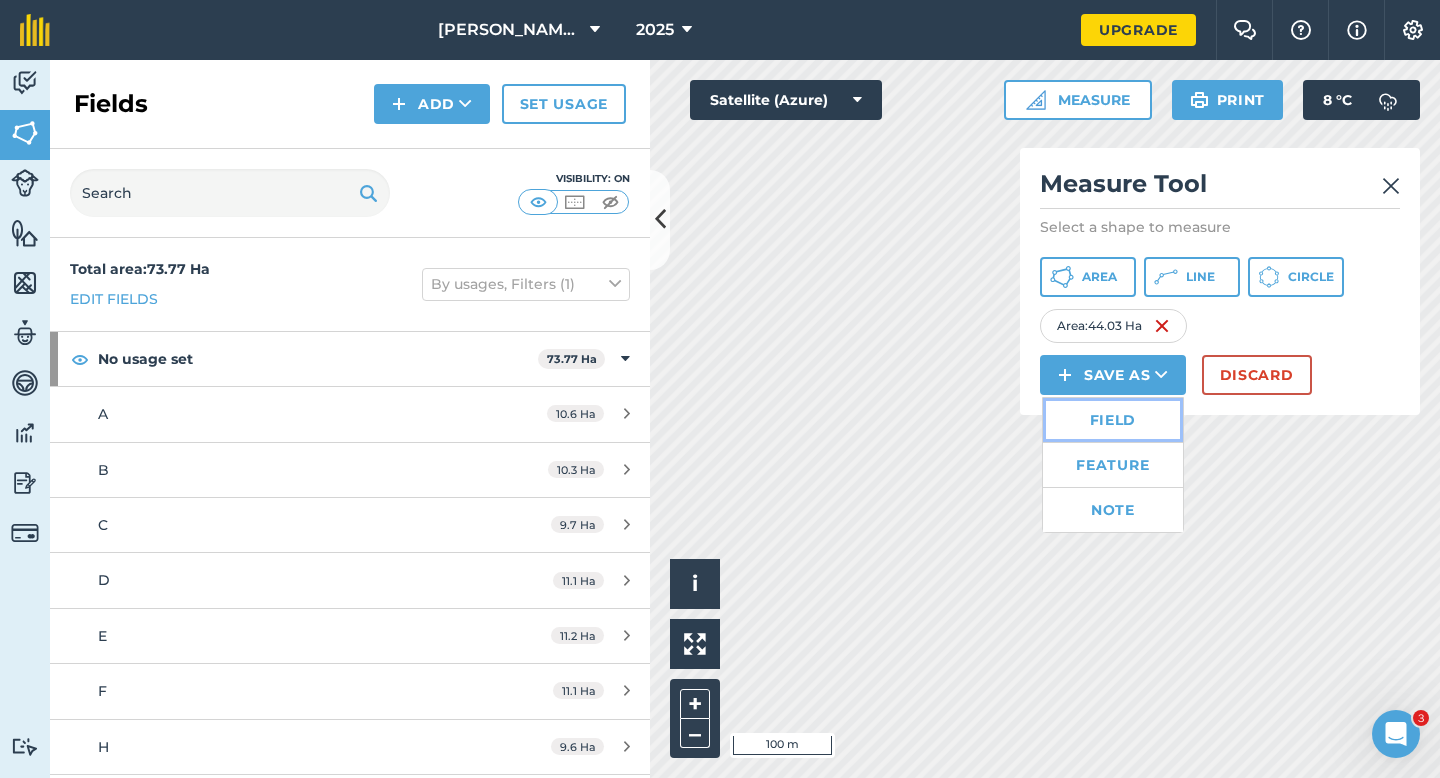 click on "Field" at bounding box center [1113, 420] 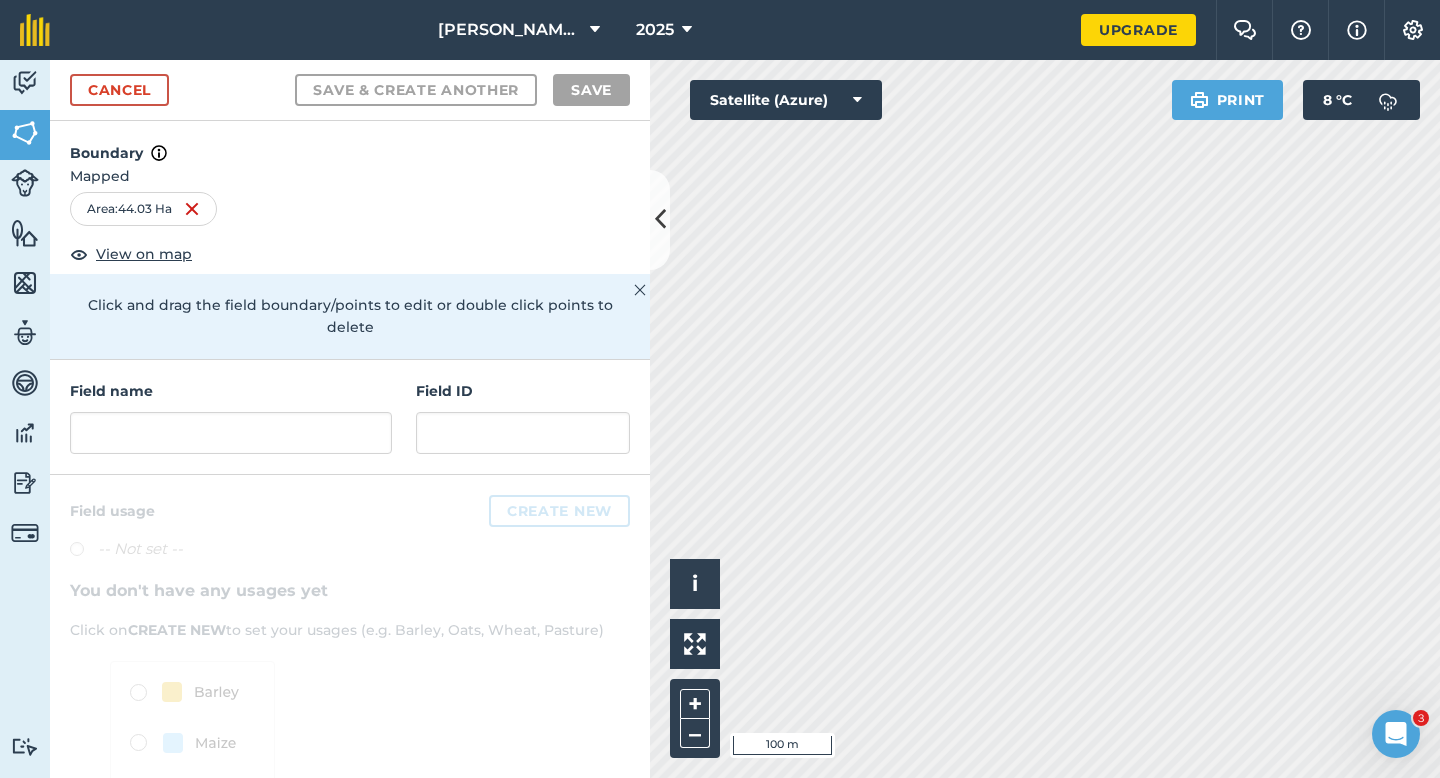 click on "Field name Field ID" at bounding box center (350, 417) 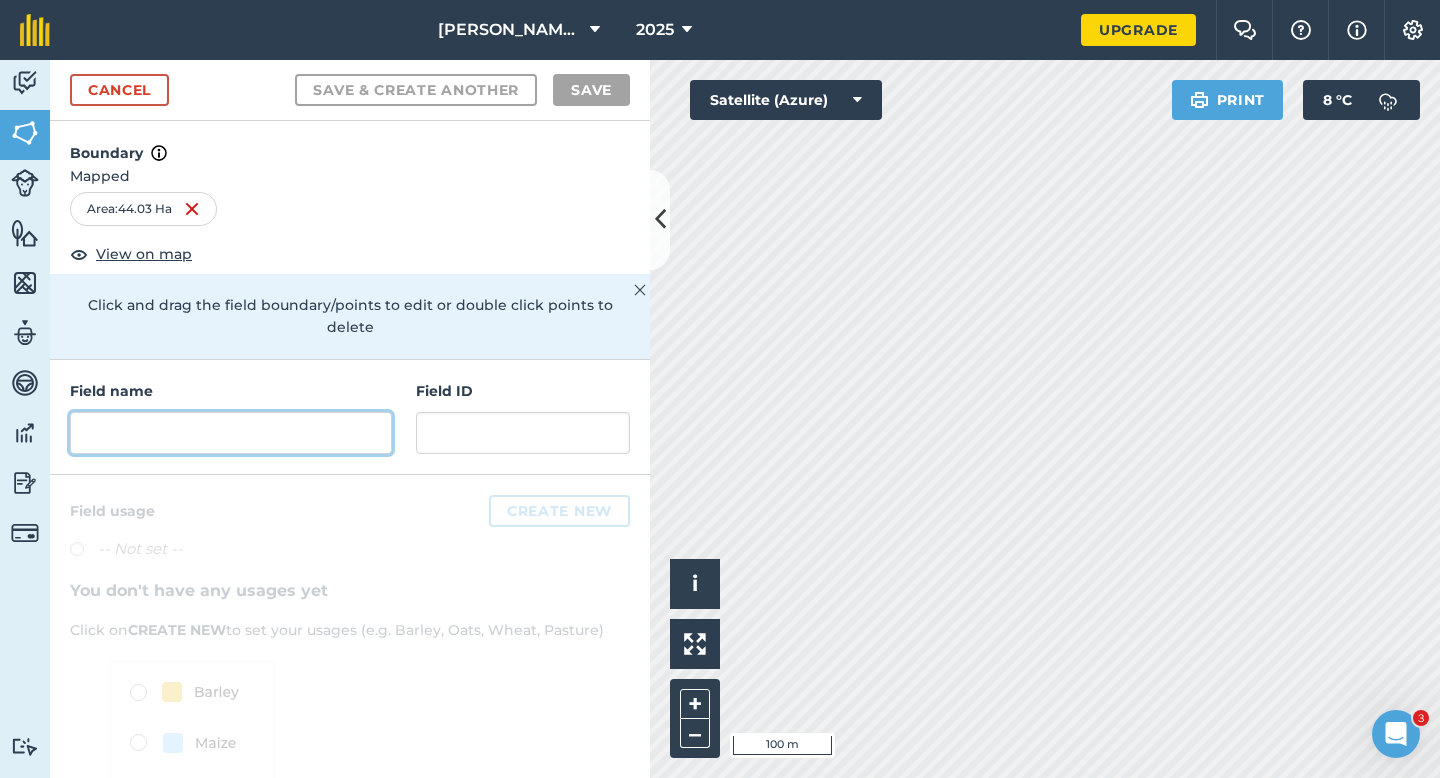 click at bounding box center (231, 433) 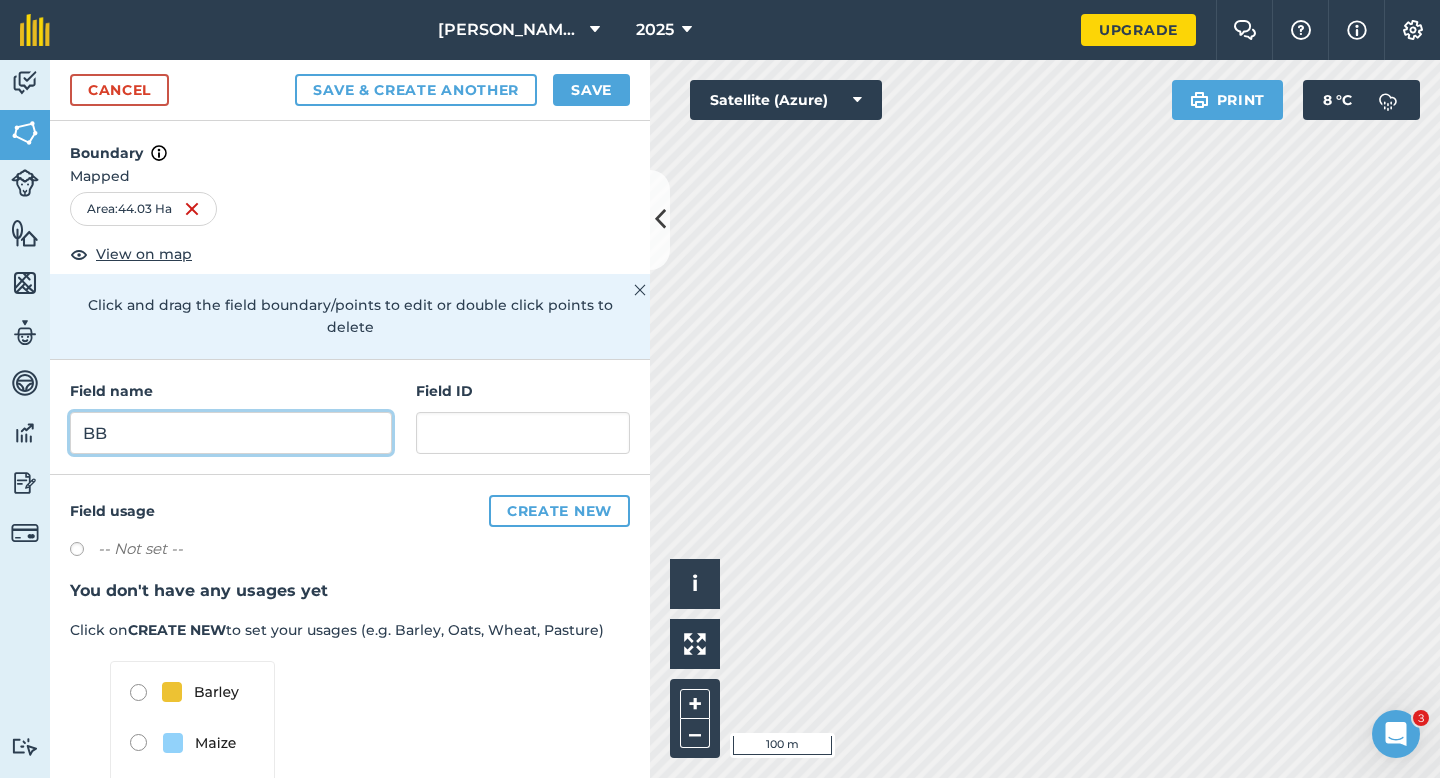 type on "BB" 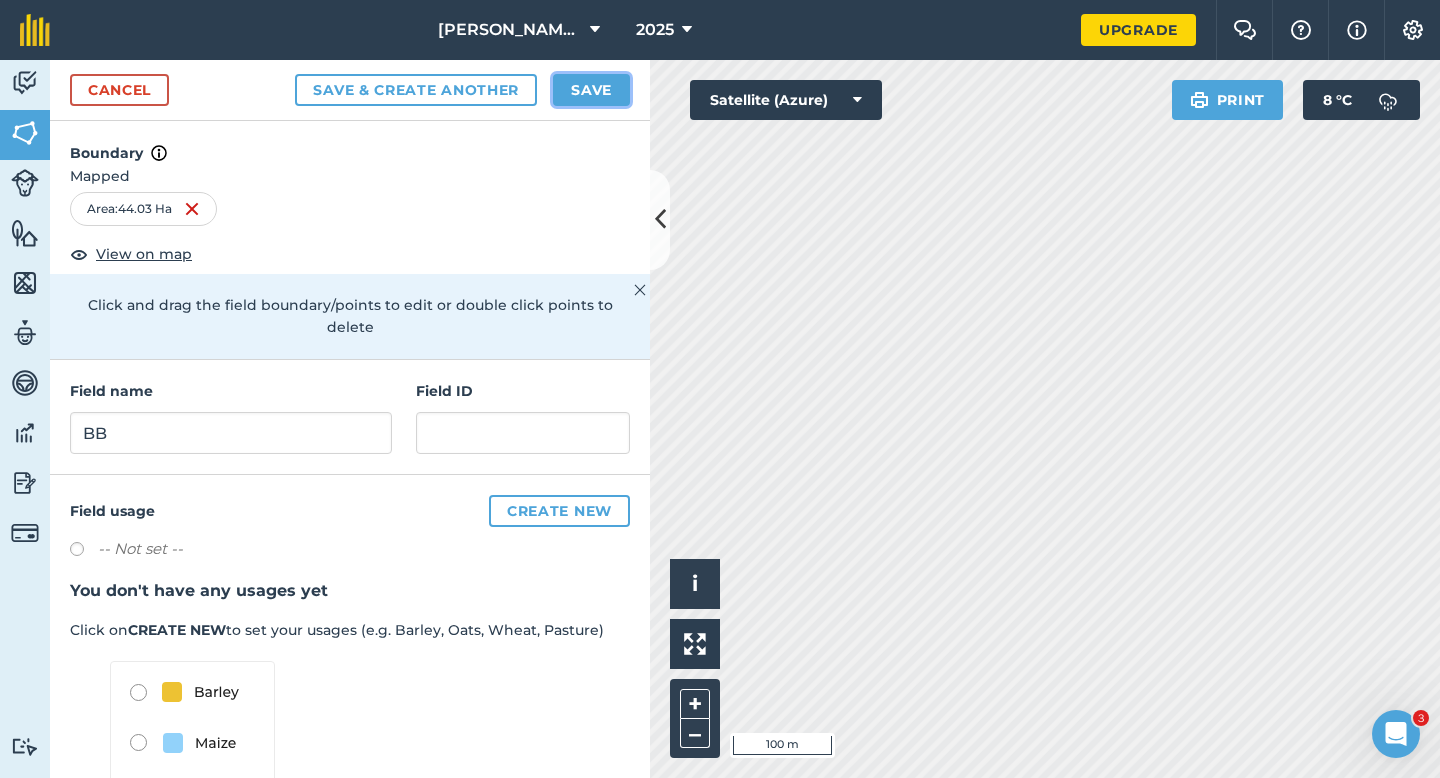 click on "Save" at bounding box center [591, 90] 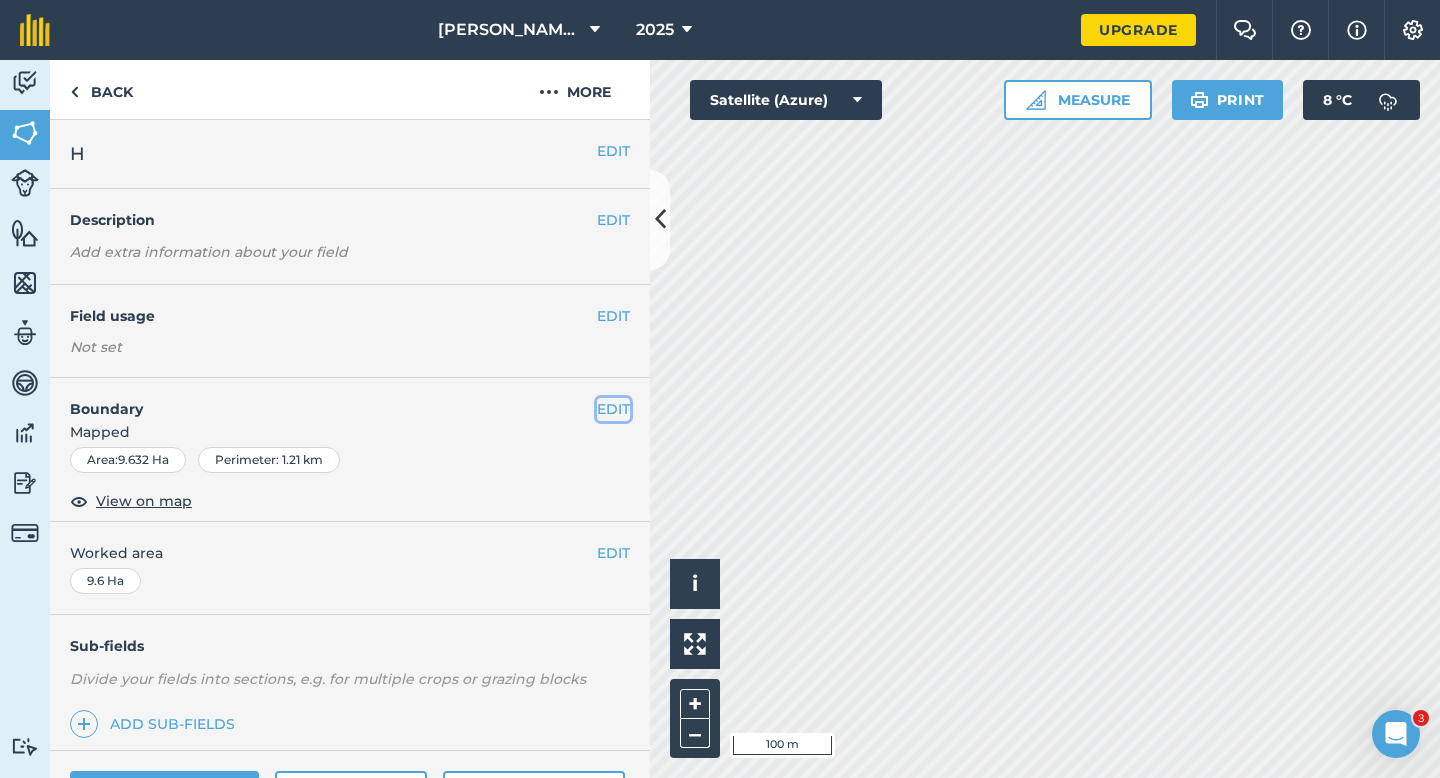 click on "EDIT" at bounding box center (613, 409) 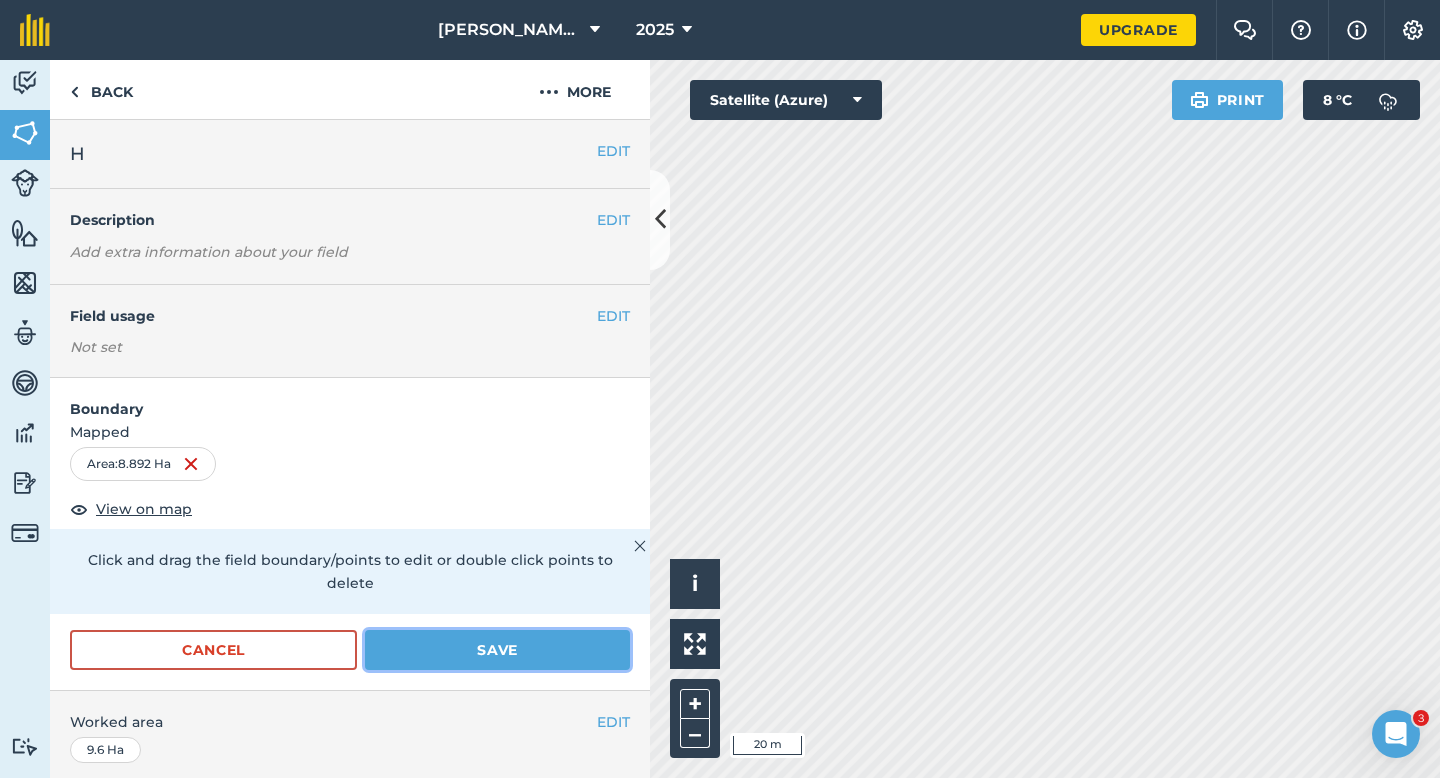 click on "Save" at bounding box center [497, 650] 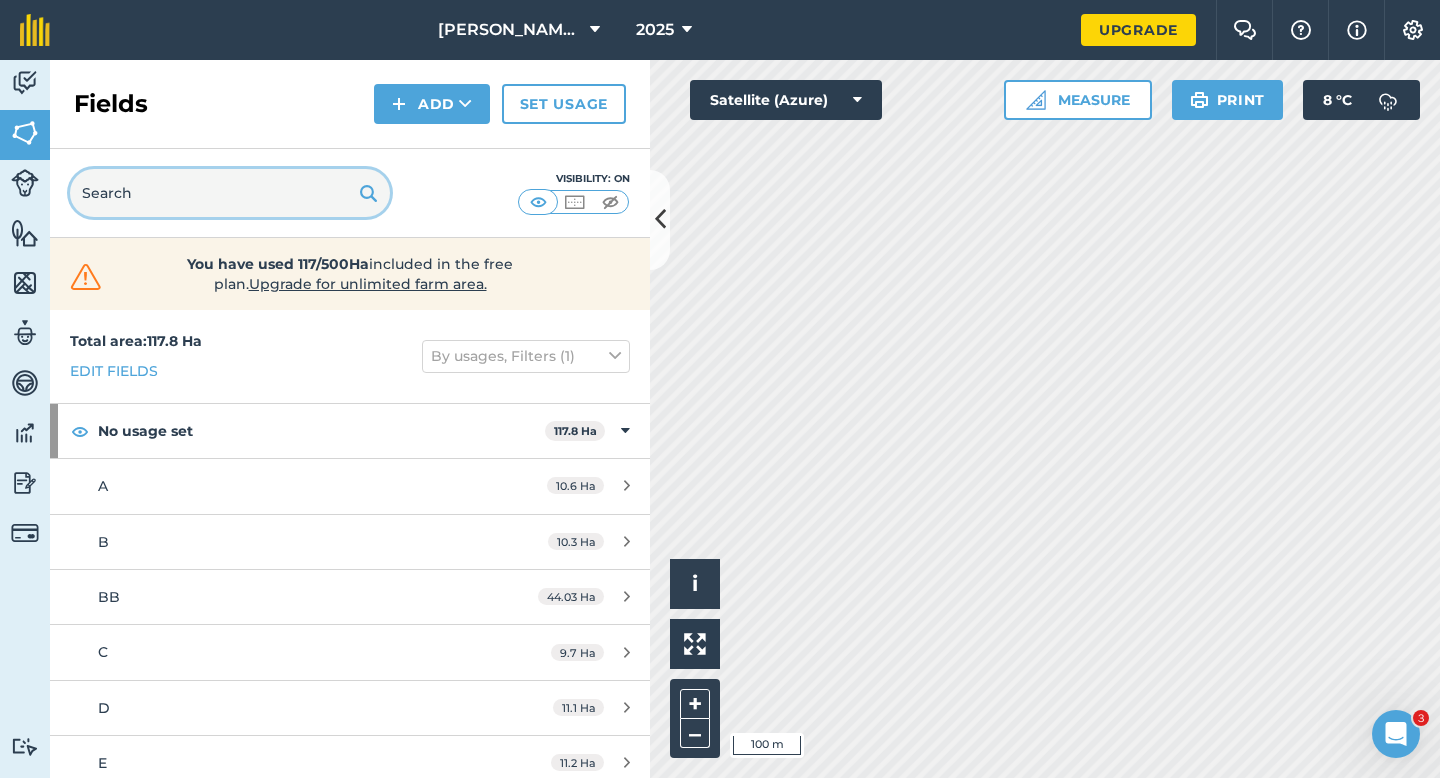 click at bounding box center [230, 193] 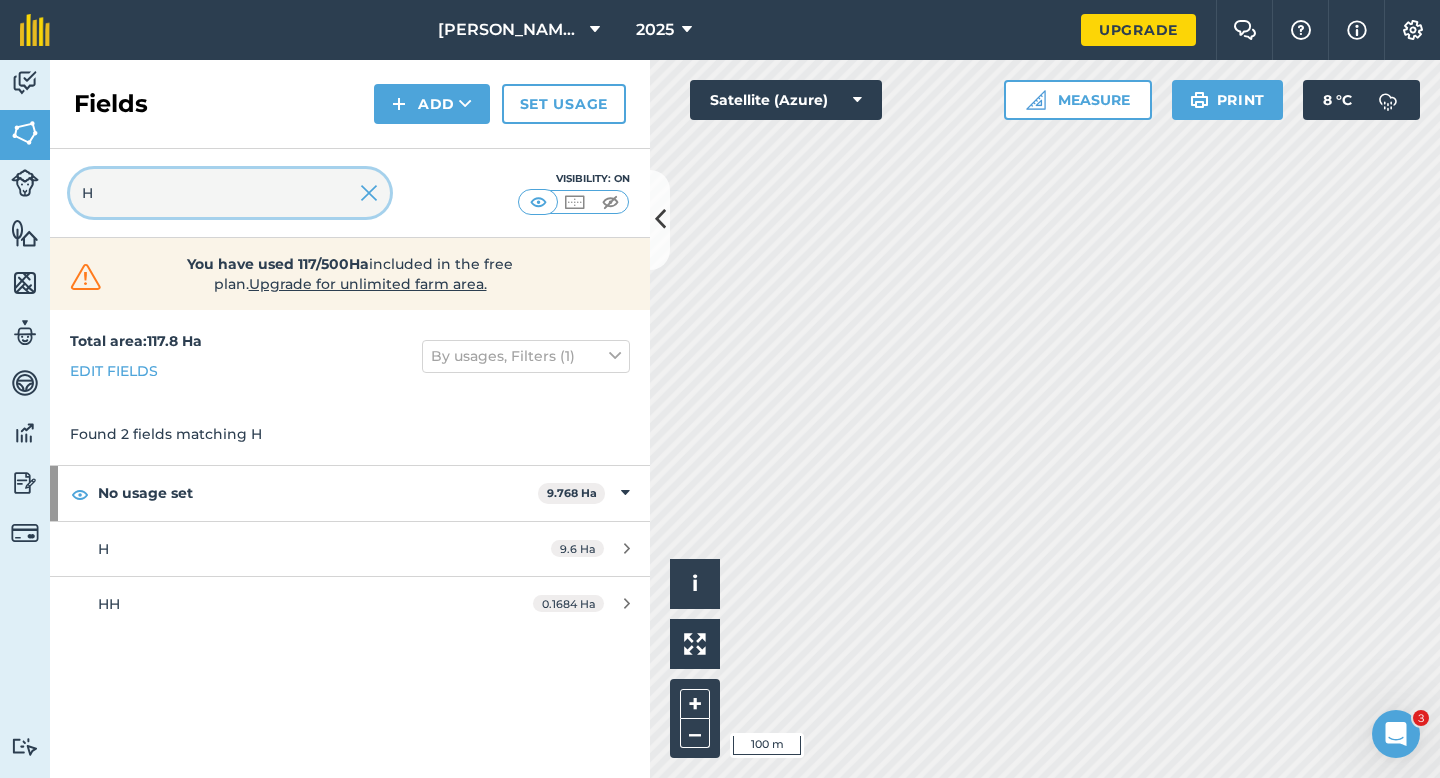 type on "H" 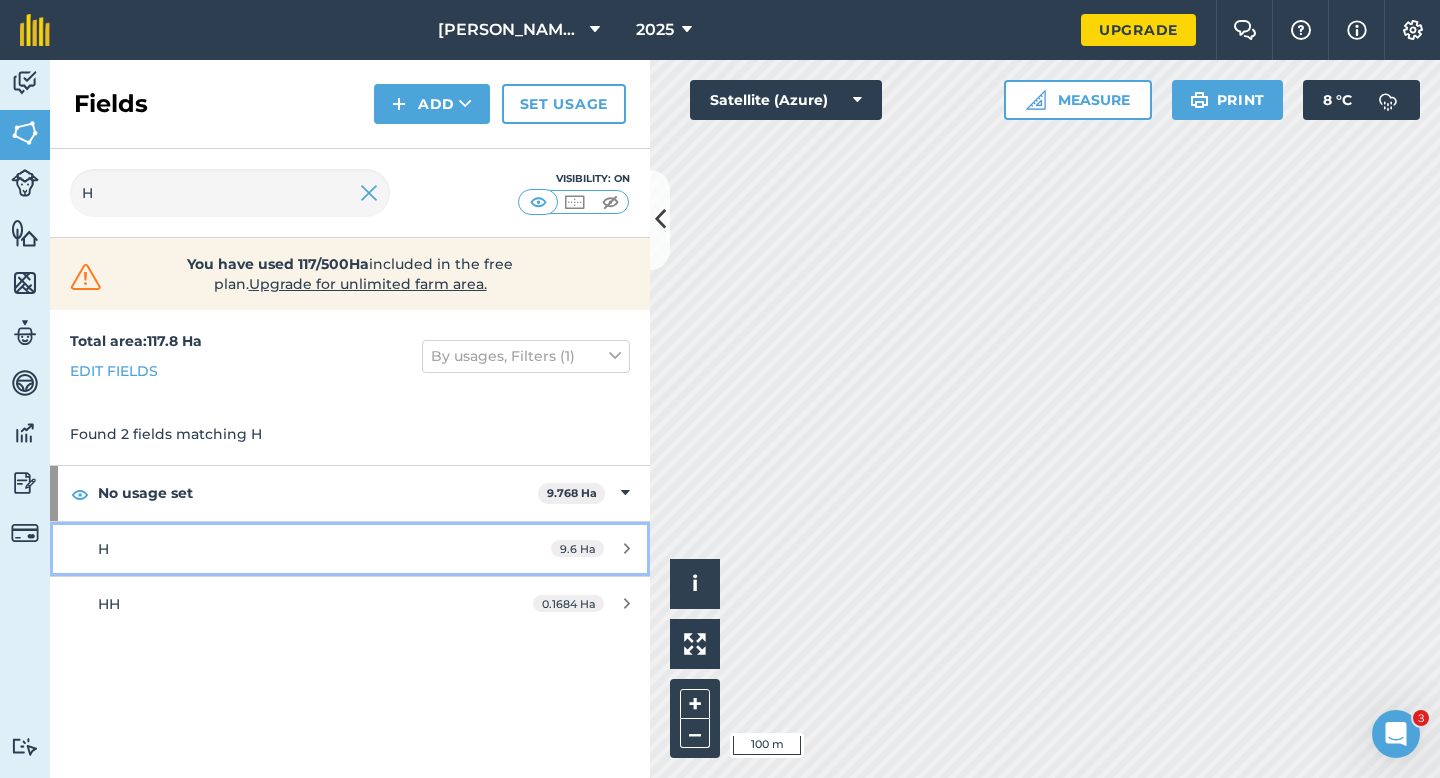 click on "H 9.6   Ha" at bounding box center [350, 549] 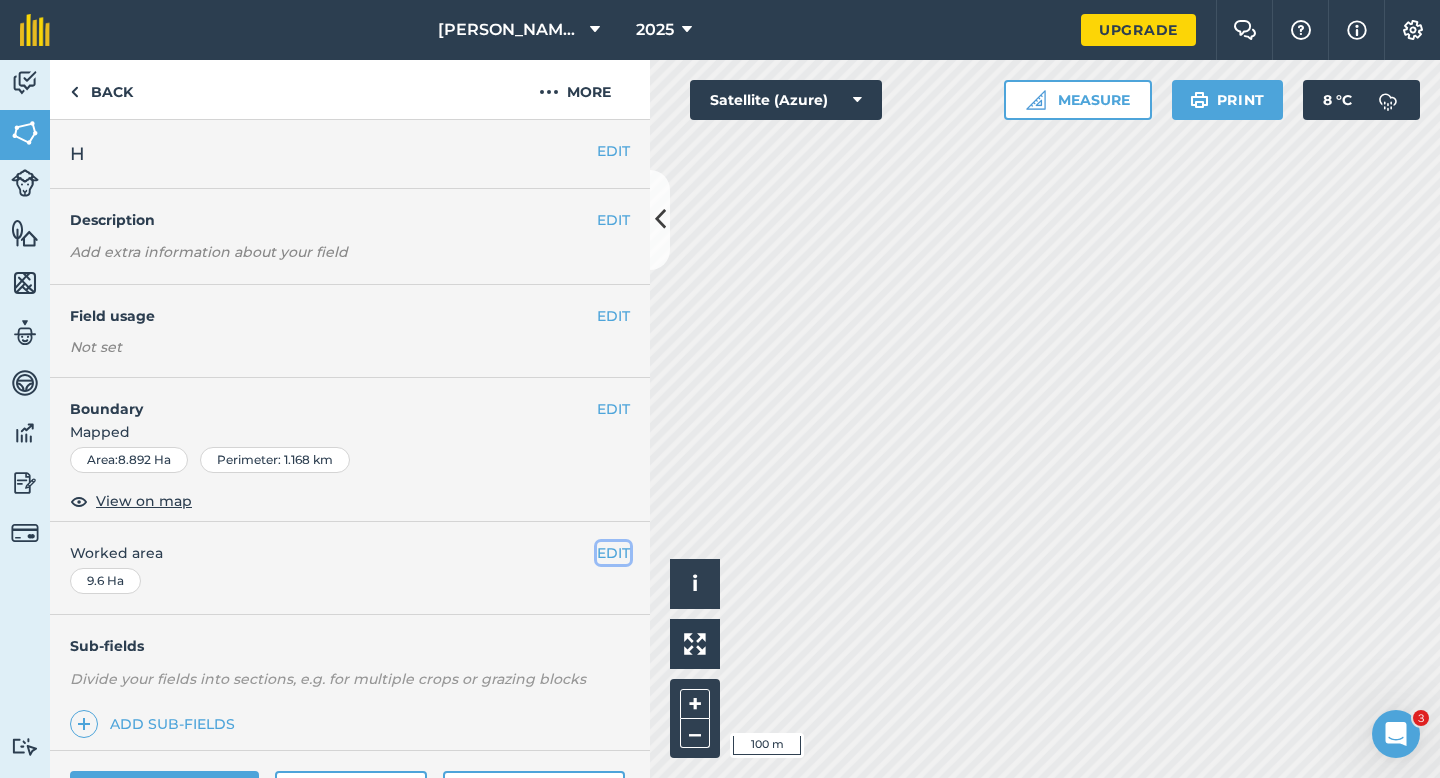 click on "EDIT" at bounding box center [613, 553] 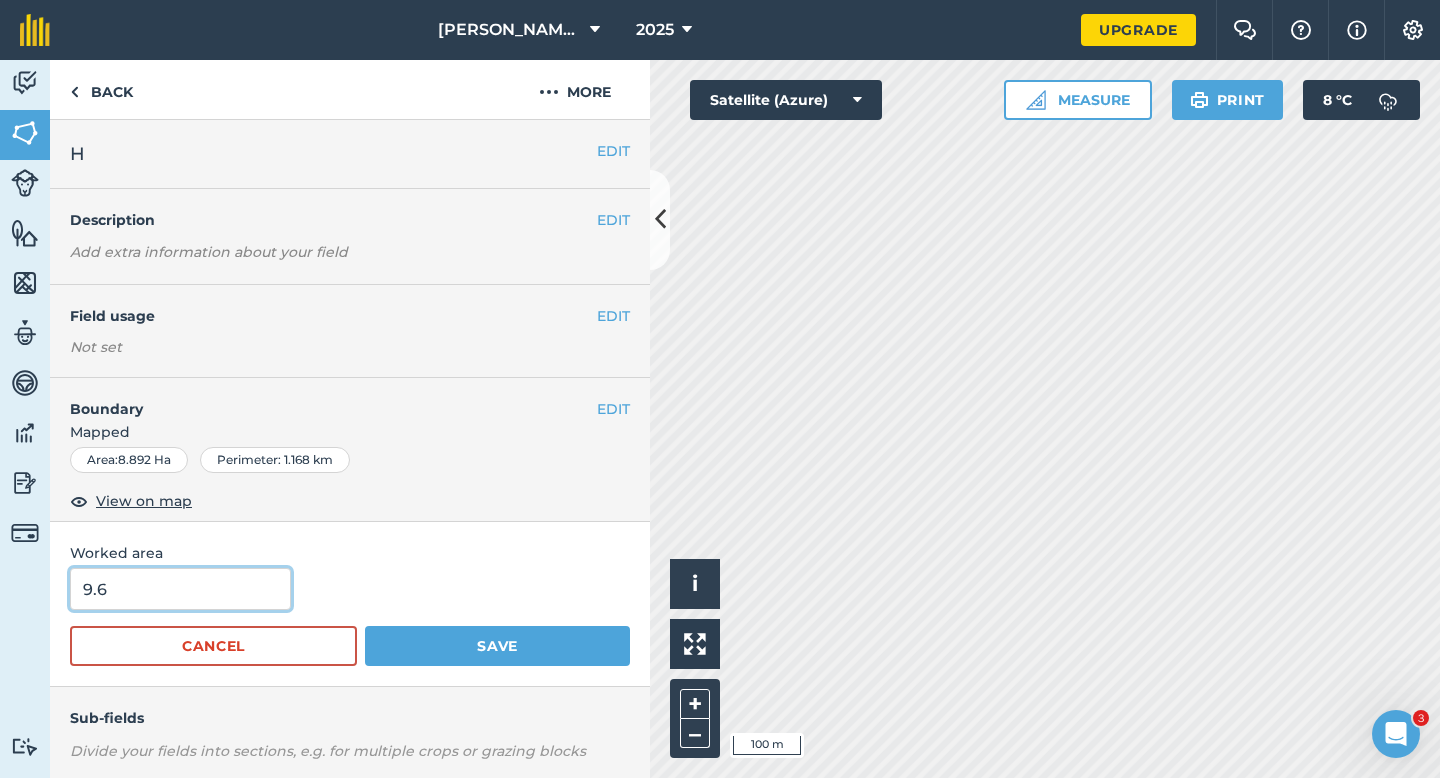 click on "9.6" at bounding box center [180, 589] 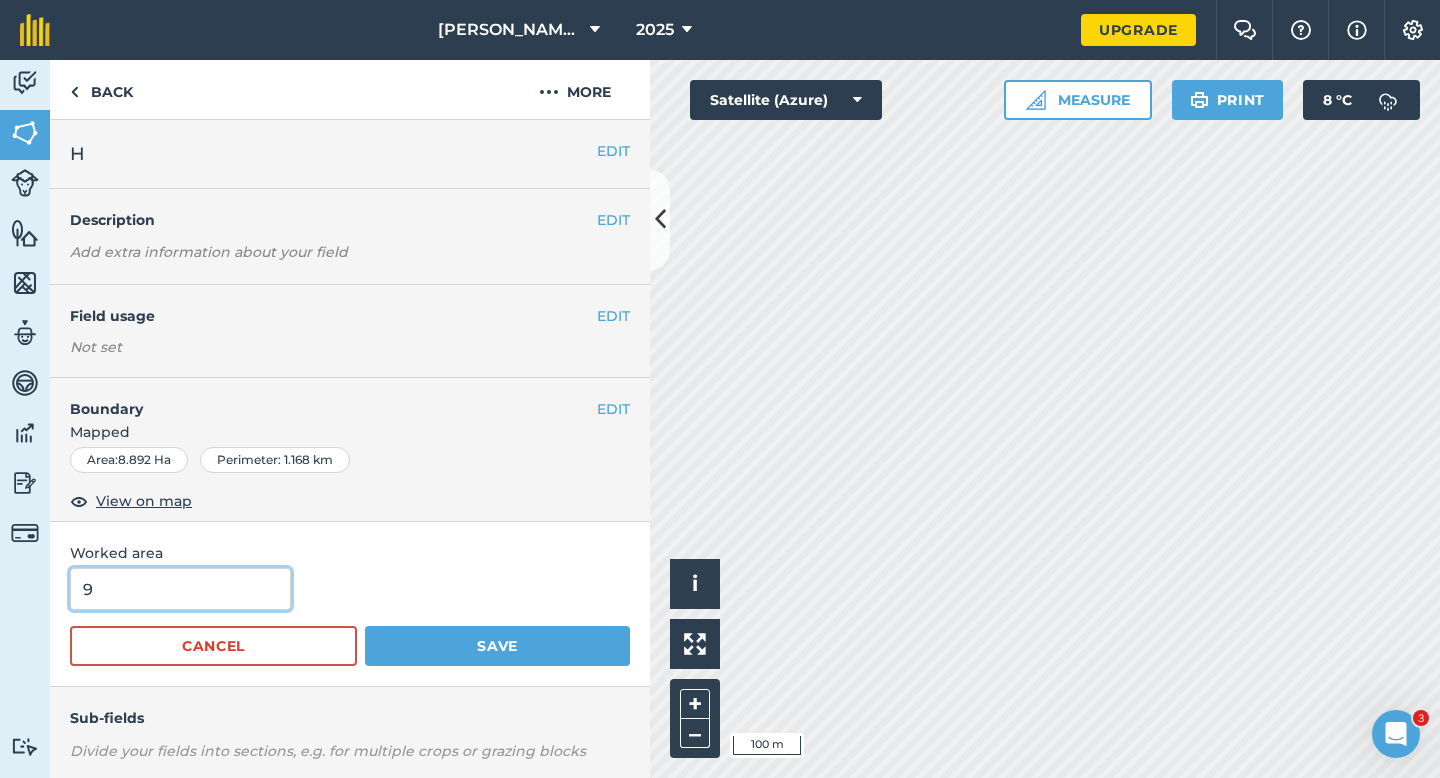 click on "Save" at bounding box center [497, 646] 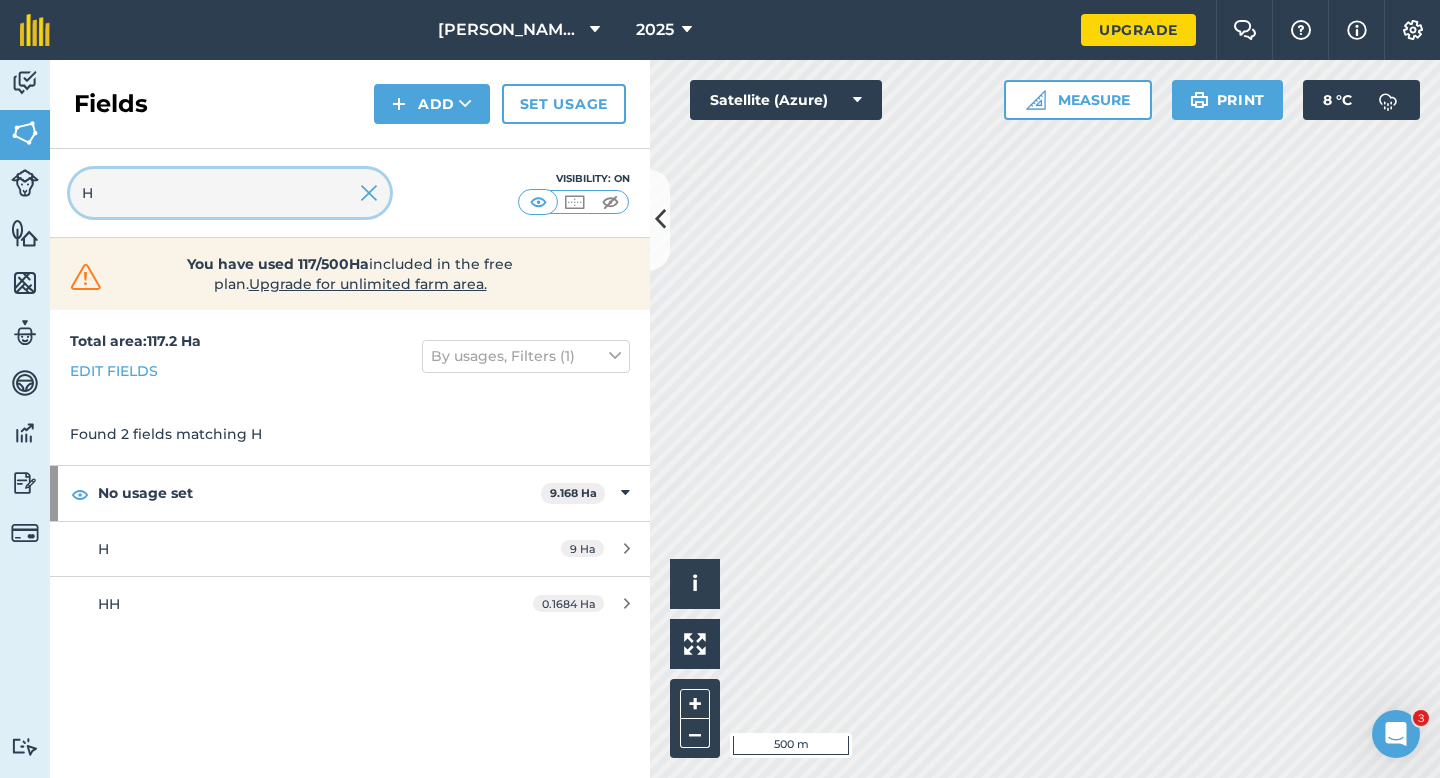 click on "H" at bounding box center [230, 193] 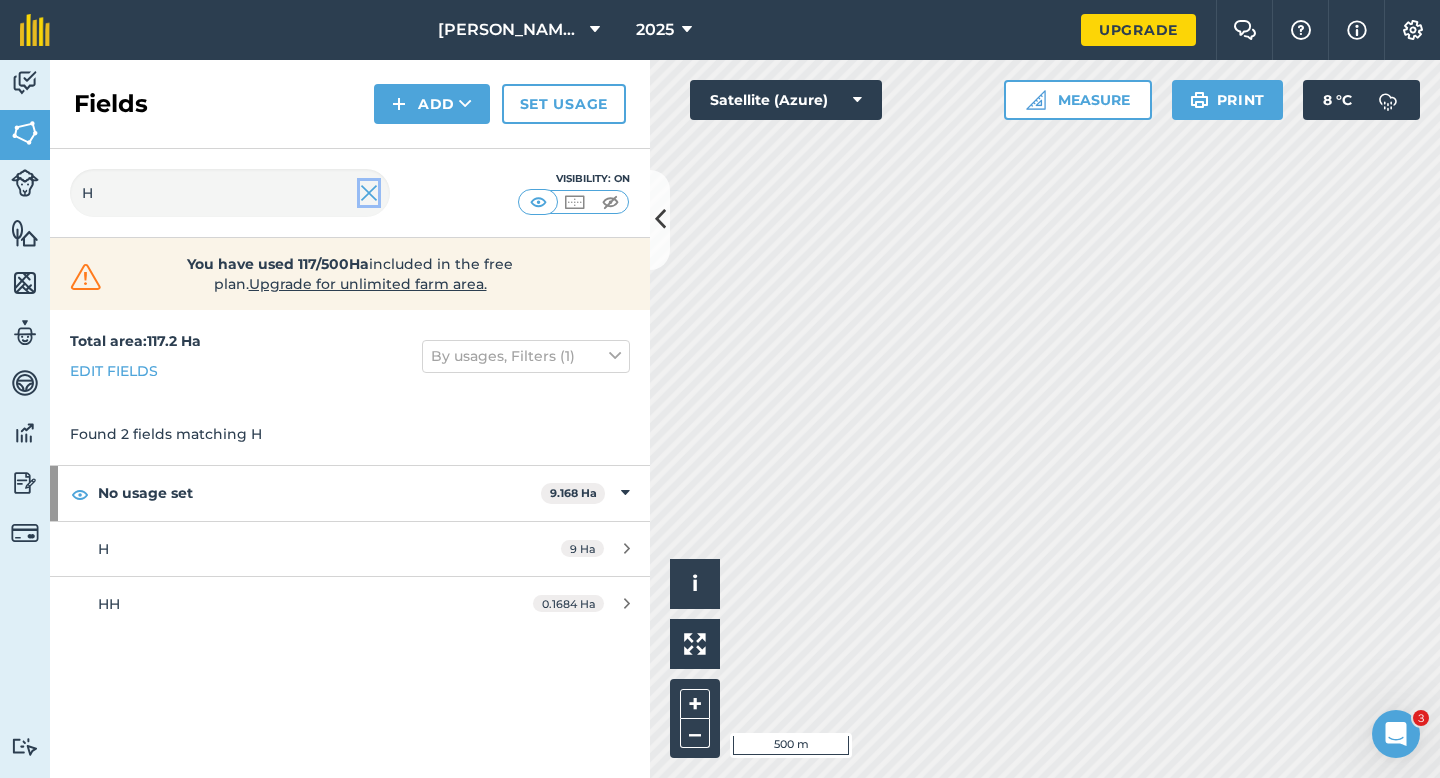 click at bounding box center [369, 193] 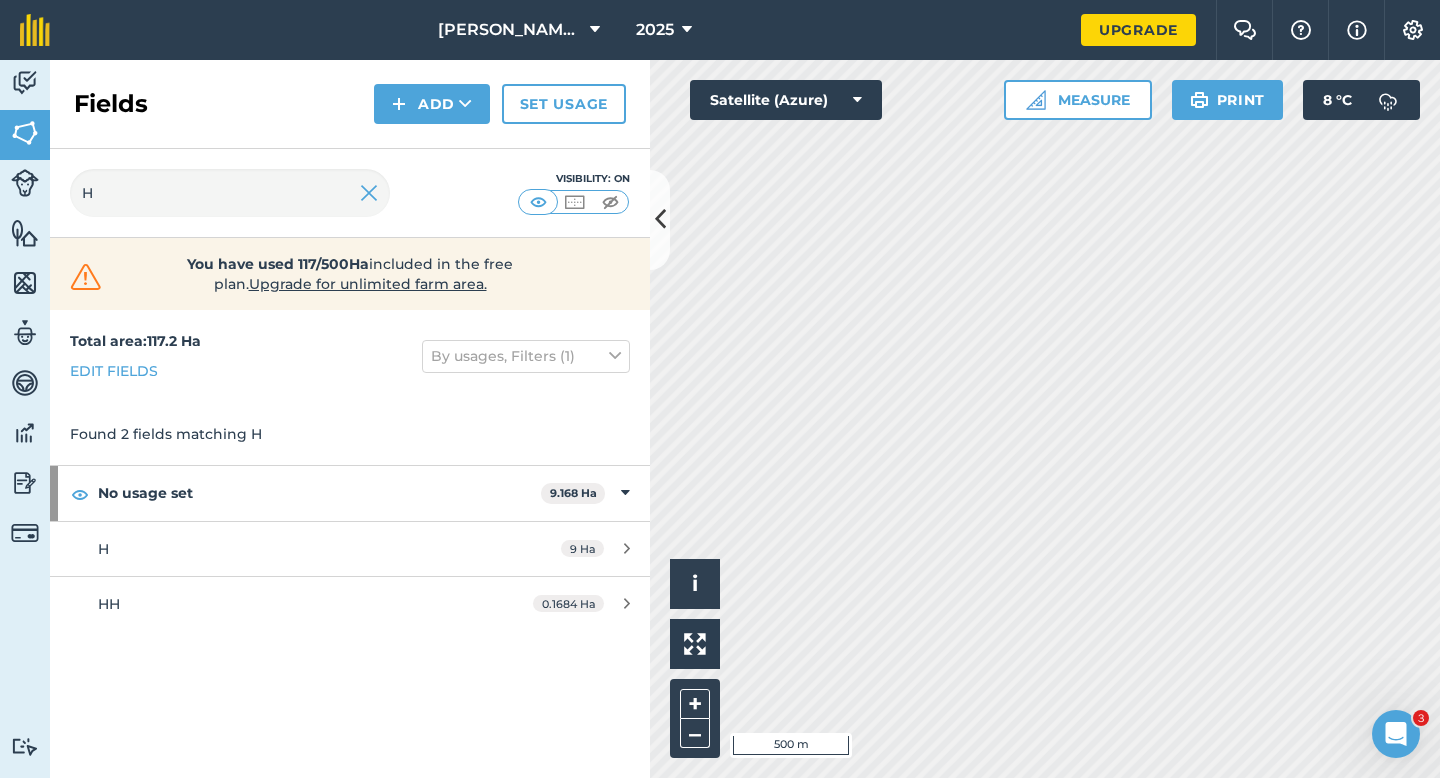 type 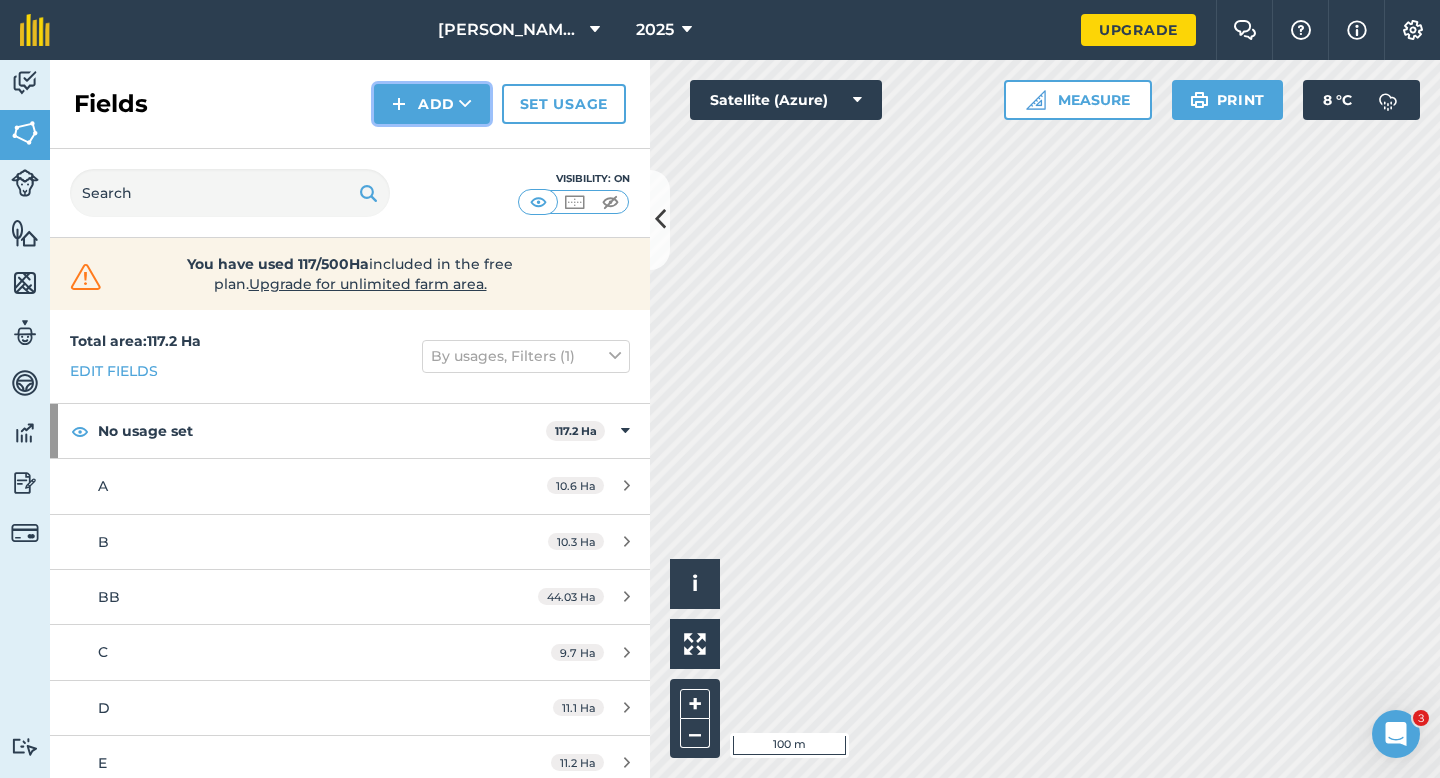 click on "Add" at bounding box center (432, 104) 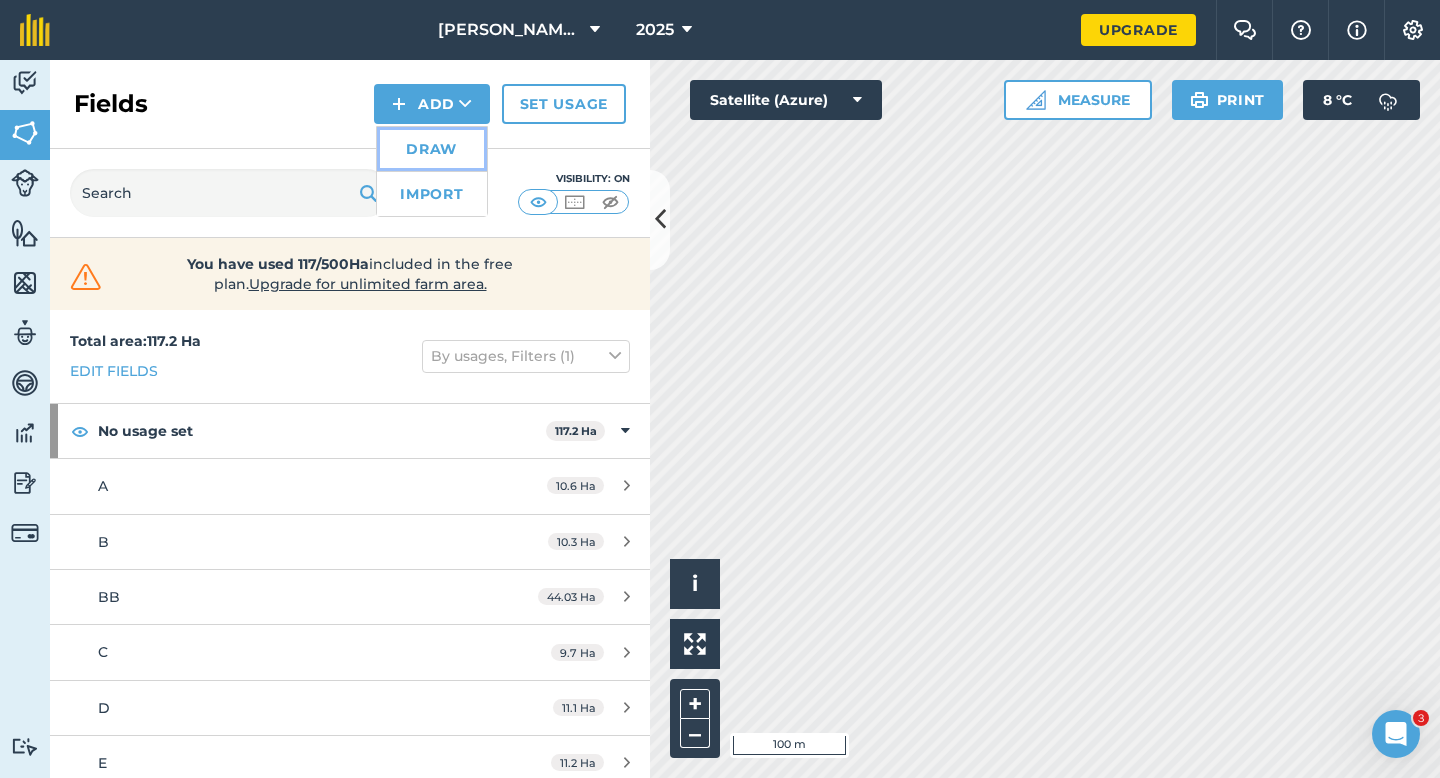 click on "Draw" at bounding box center (432, 149) 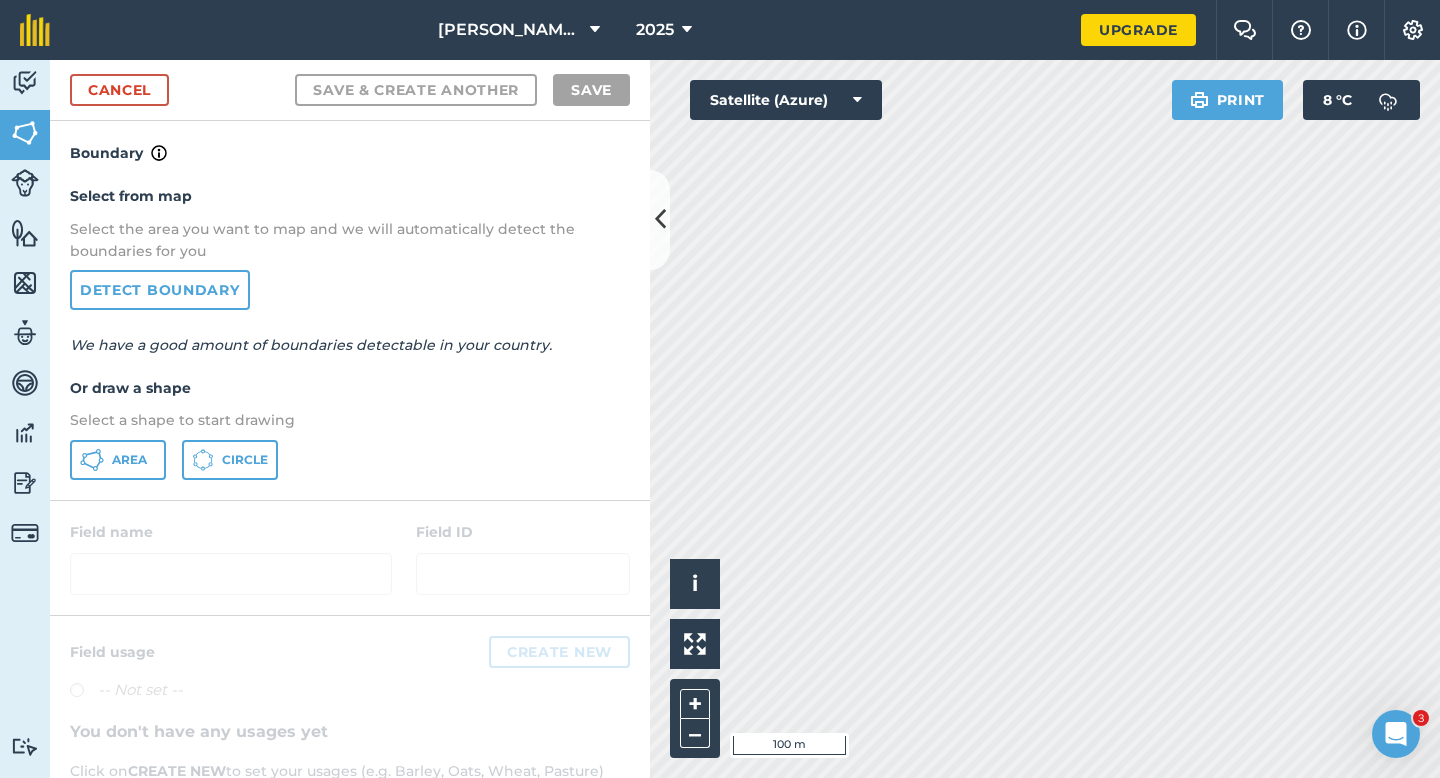 click on "Area Circle" at bounding box center (350, 460) 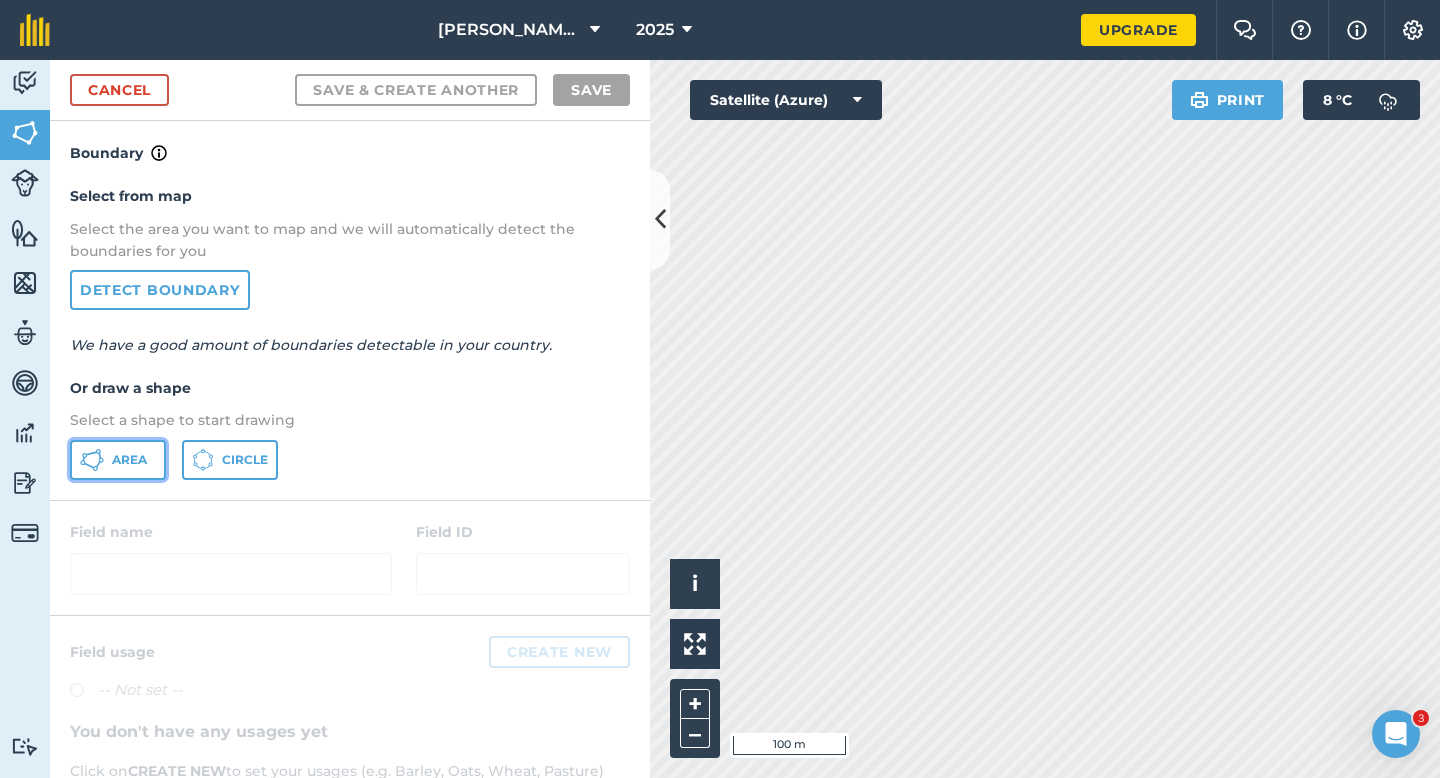 click on "Area" at bounding box center (118, 460) 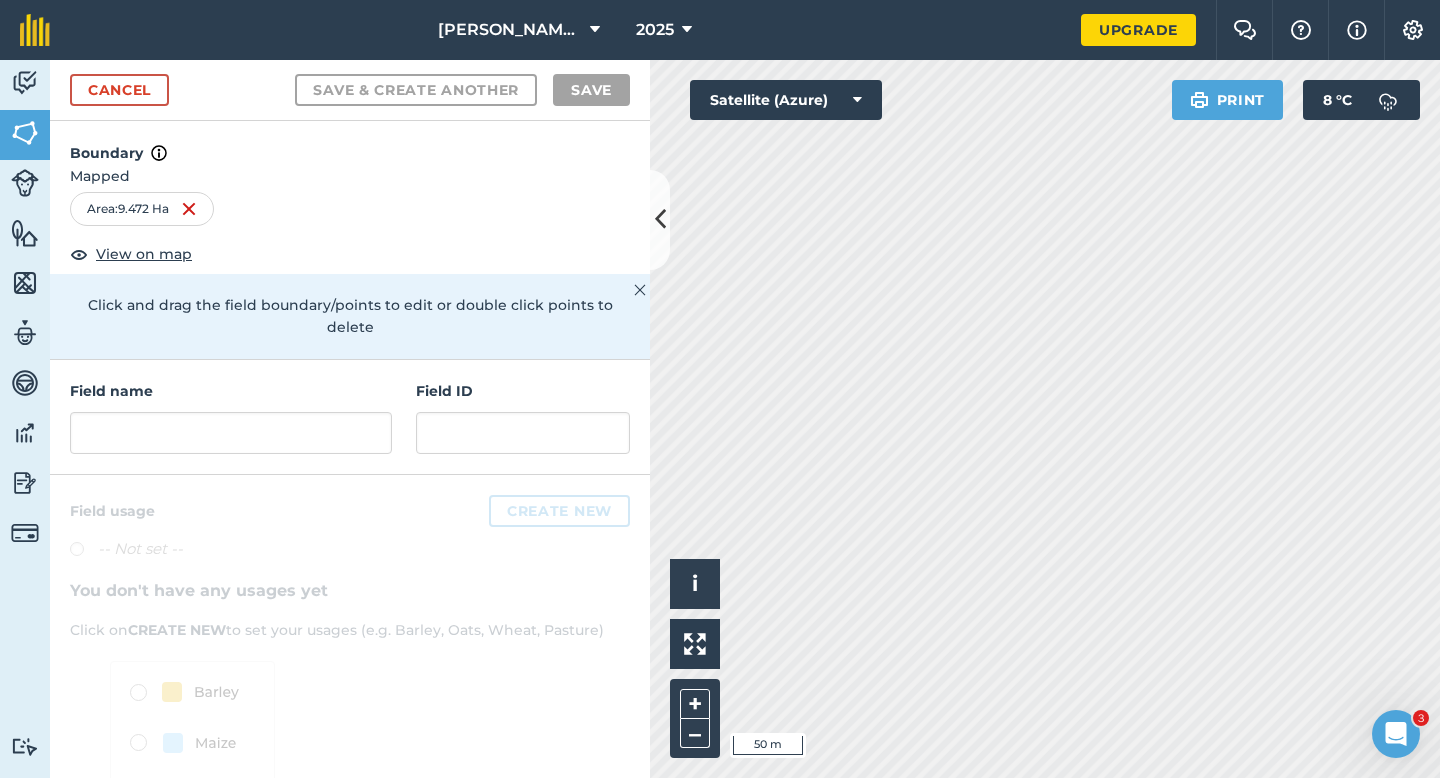 click on "Field name Field ID" at bounding box center [350, 417] 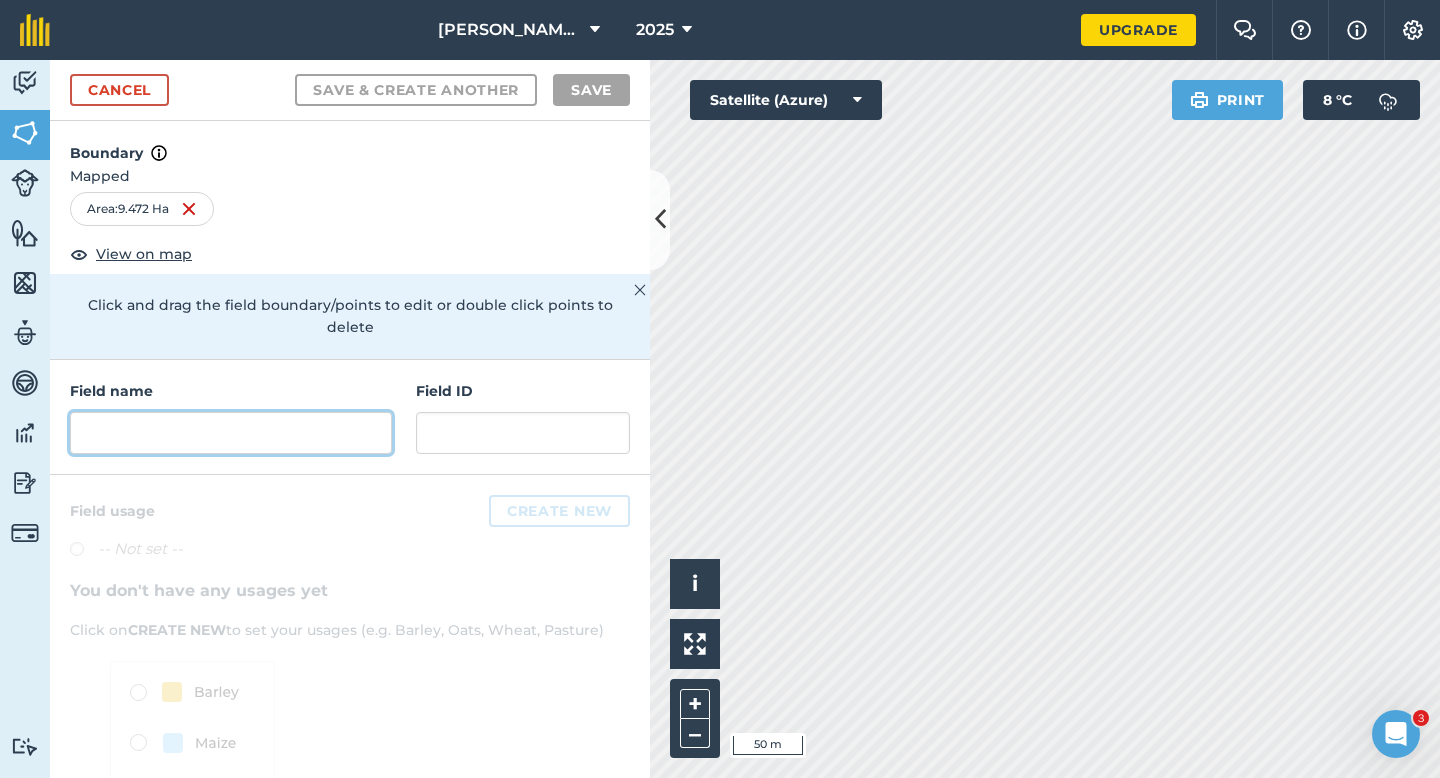 click at bounding box center [231, 433] 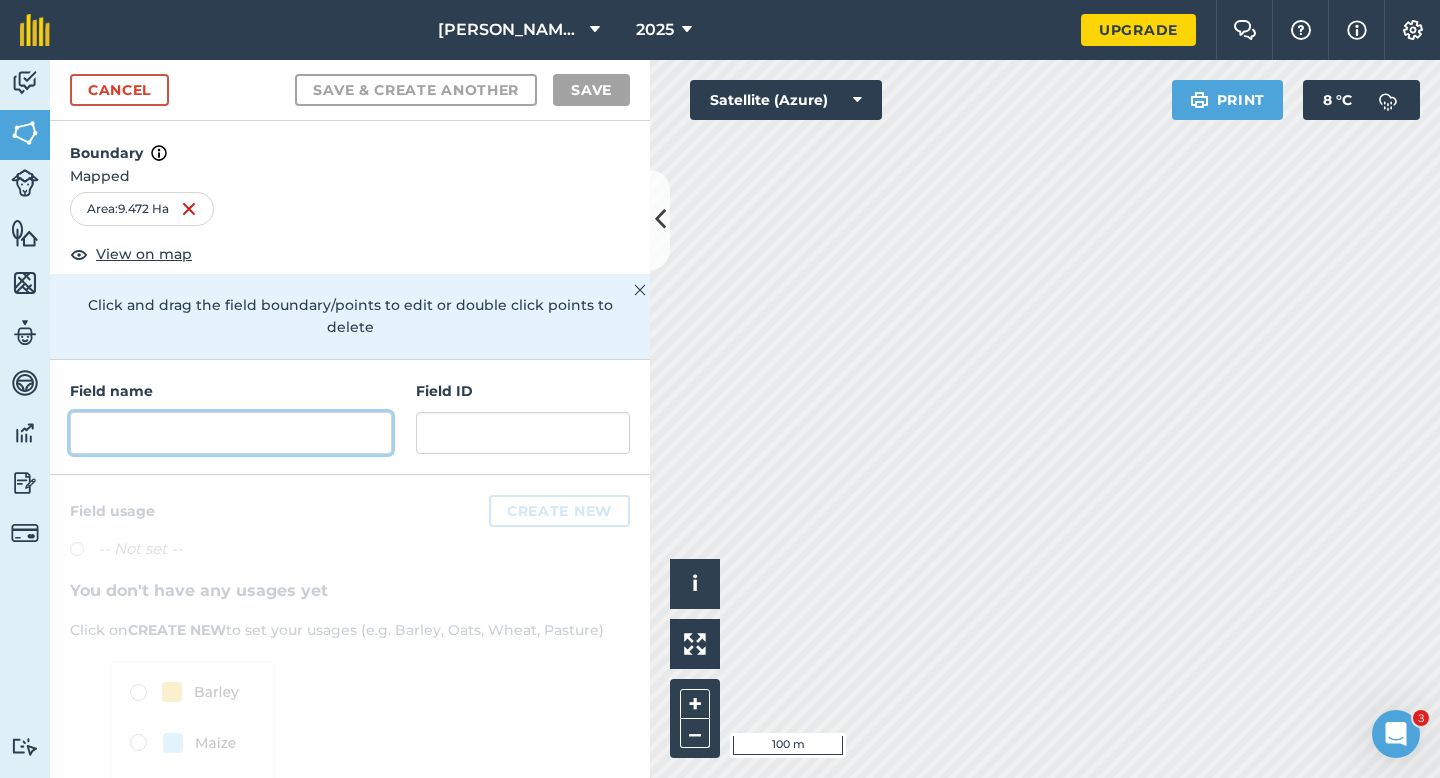 click at bounding box center [231, 433] 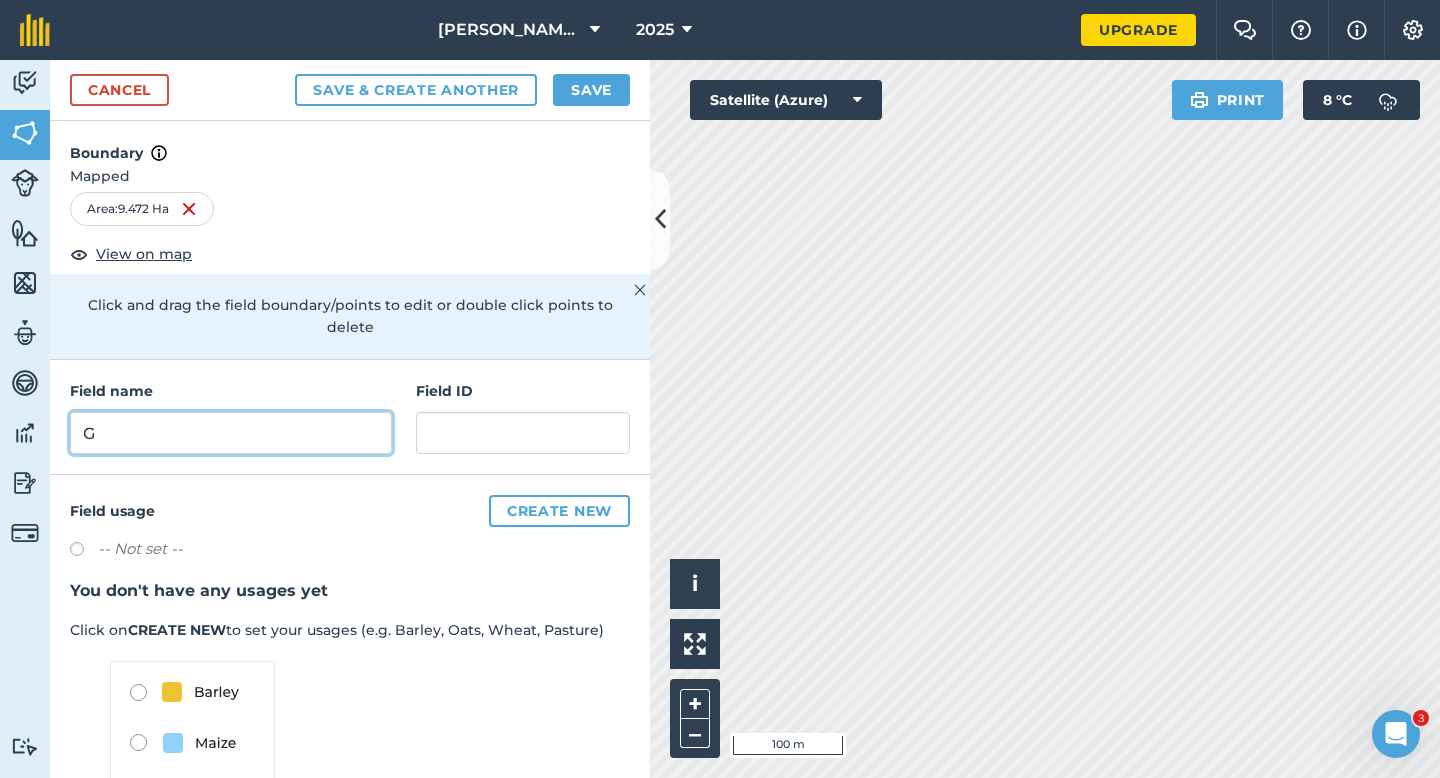 type on "G" 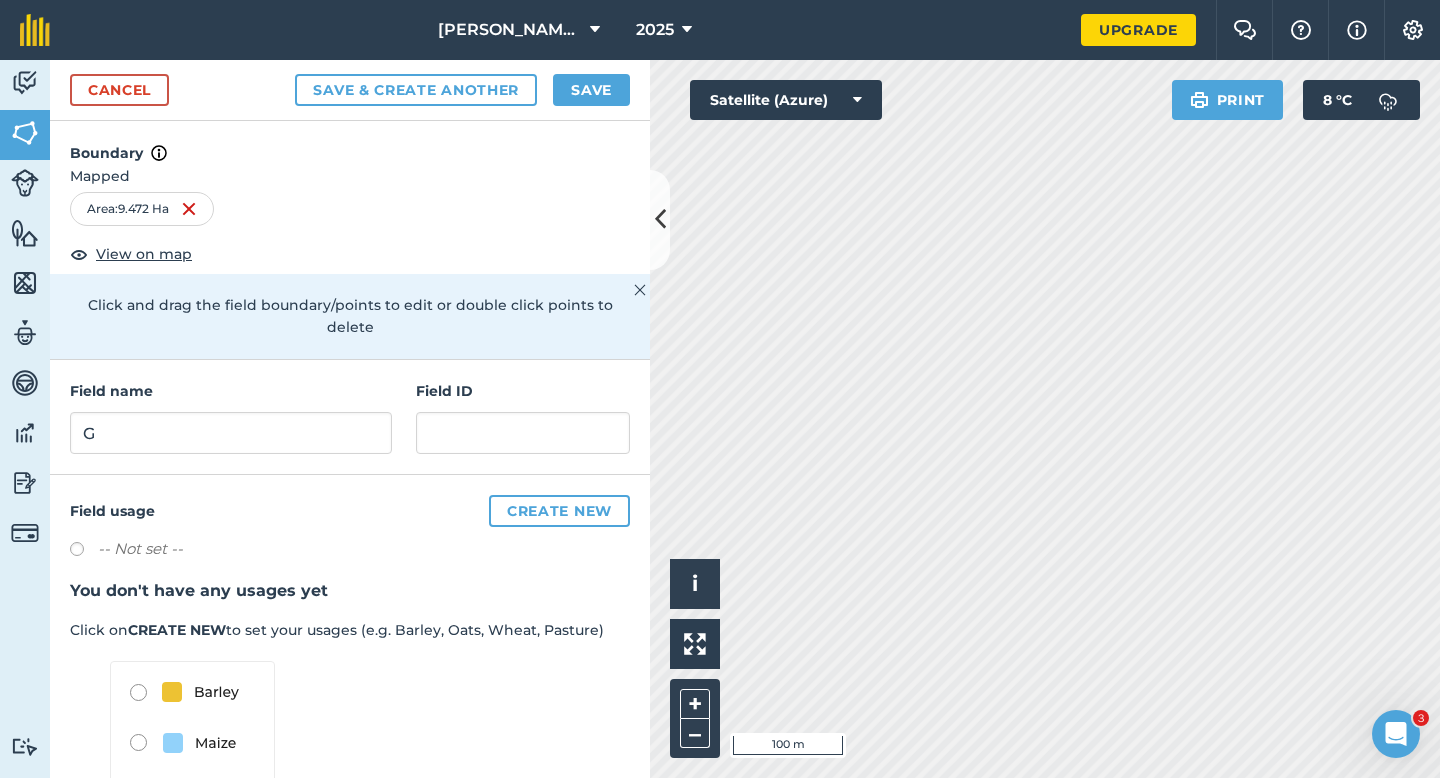 click on "Cancel Save & Create Another Save" at bounding box center [350, 90] 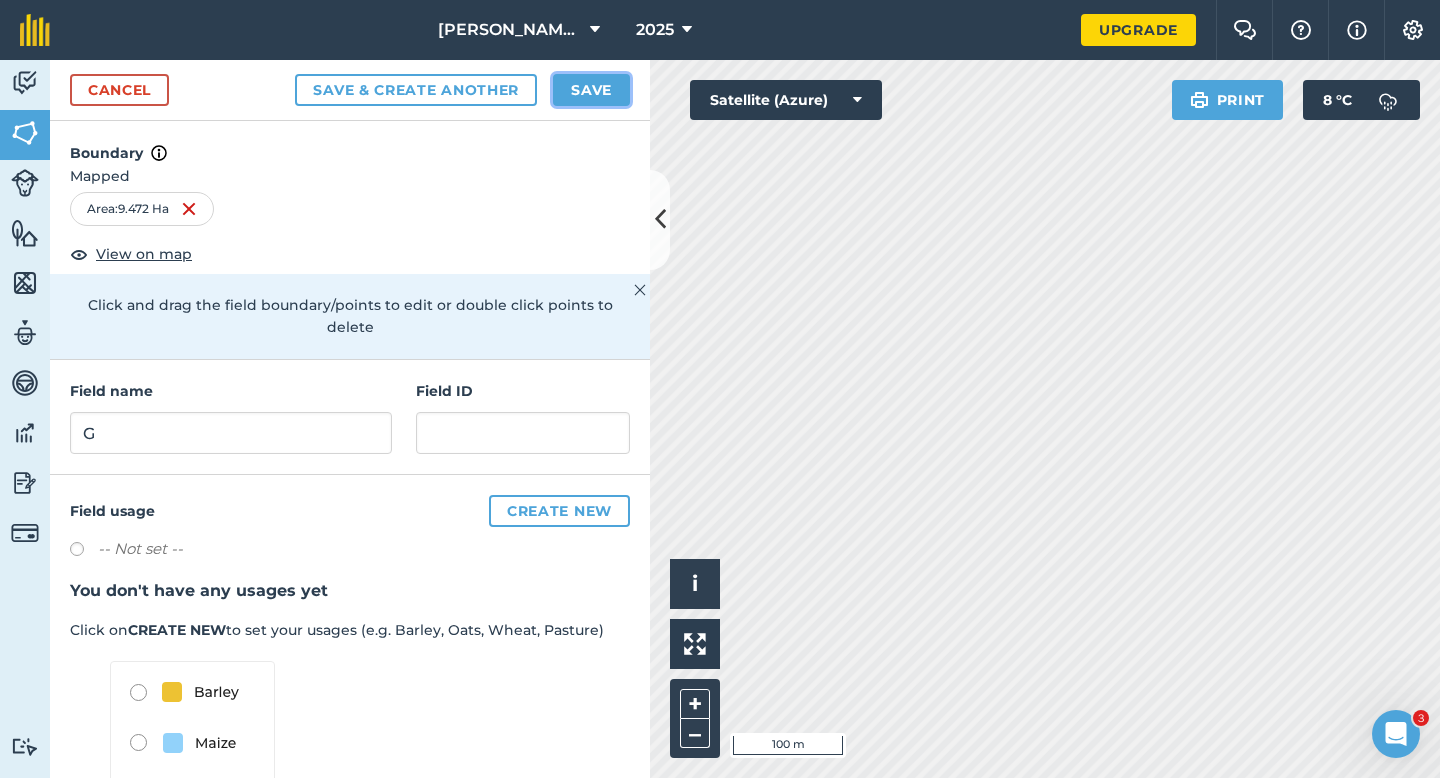 click on "Save" at bounding box center (591, 90) 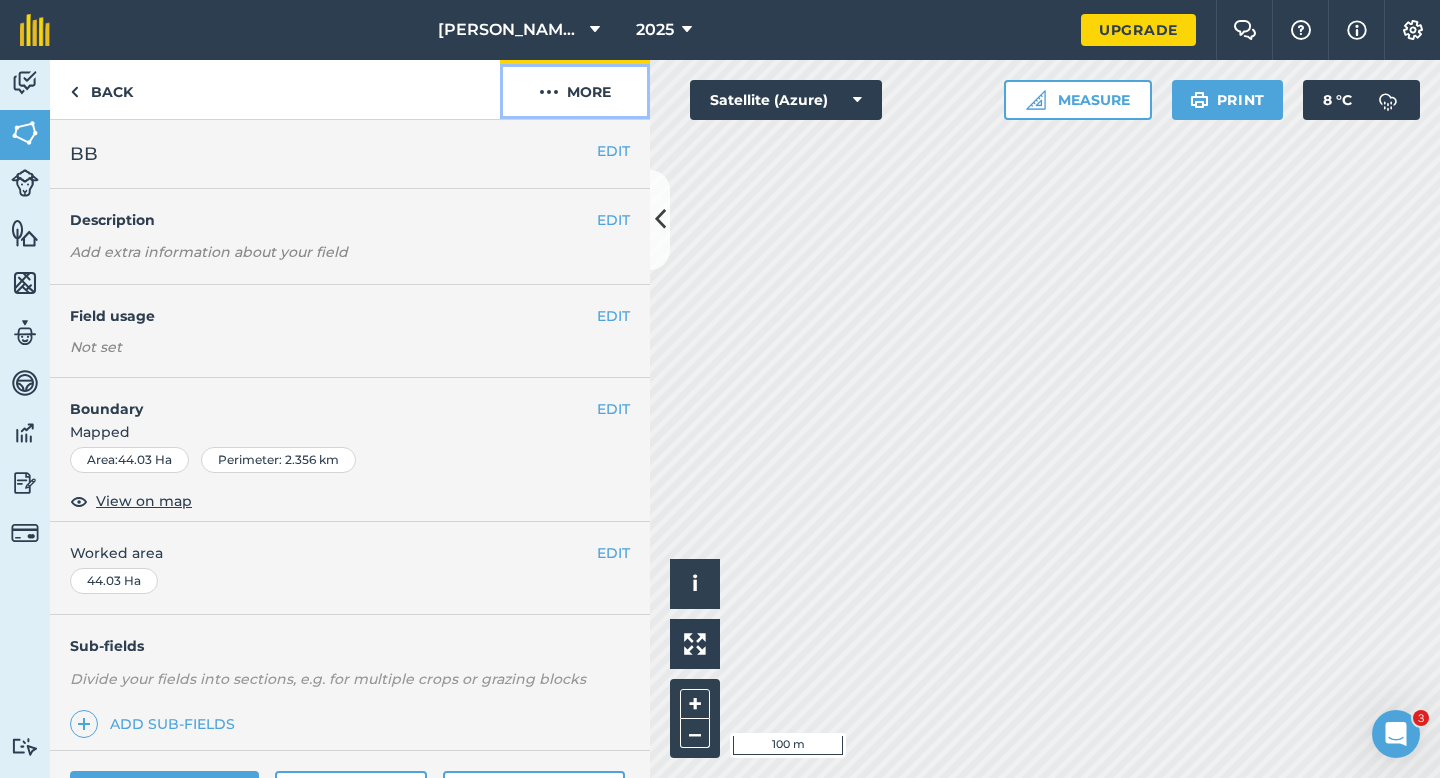 click on "More" at bounding box center (575, 89) 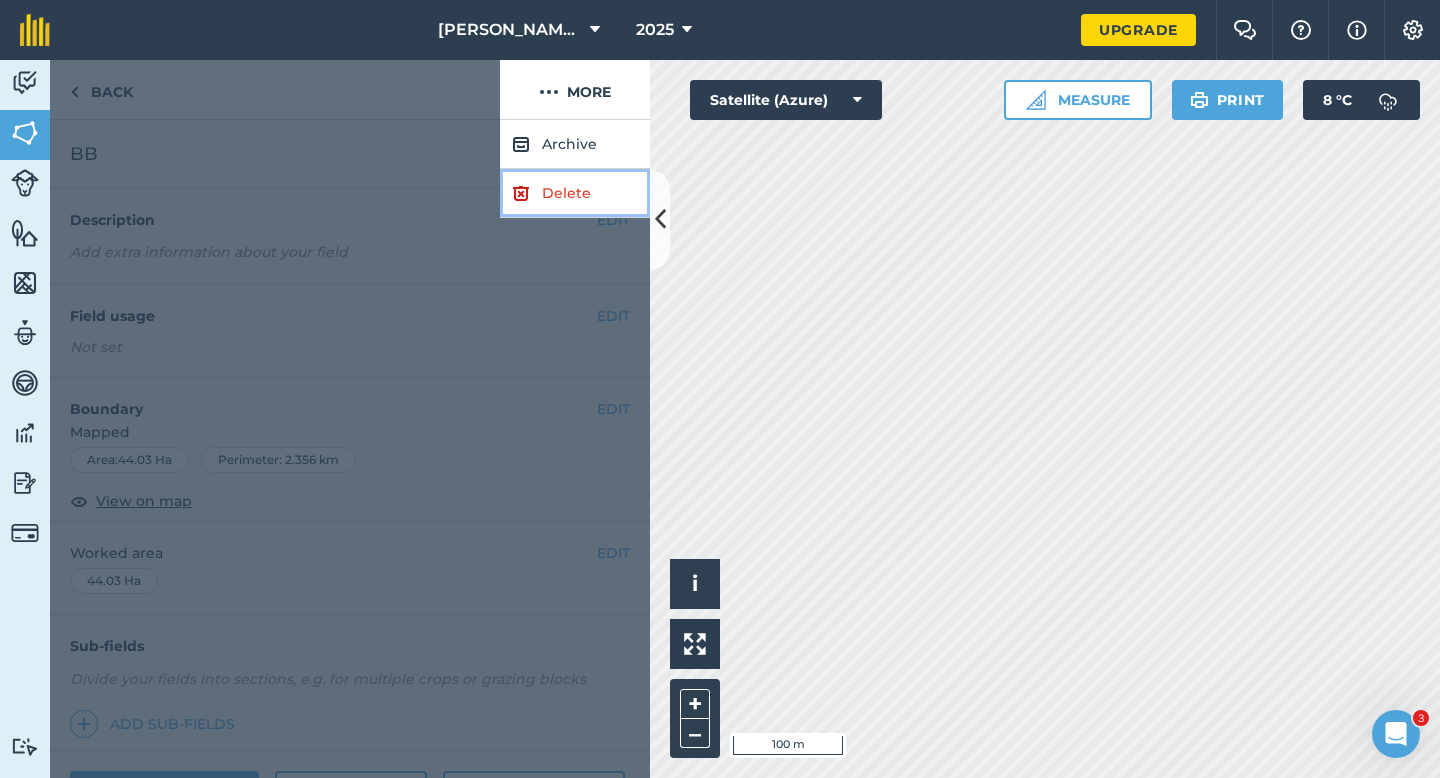 click on "Delete" at bounding box center [575, 193] 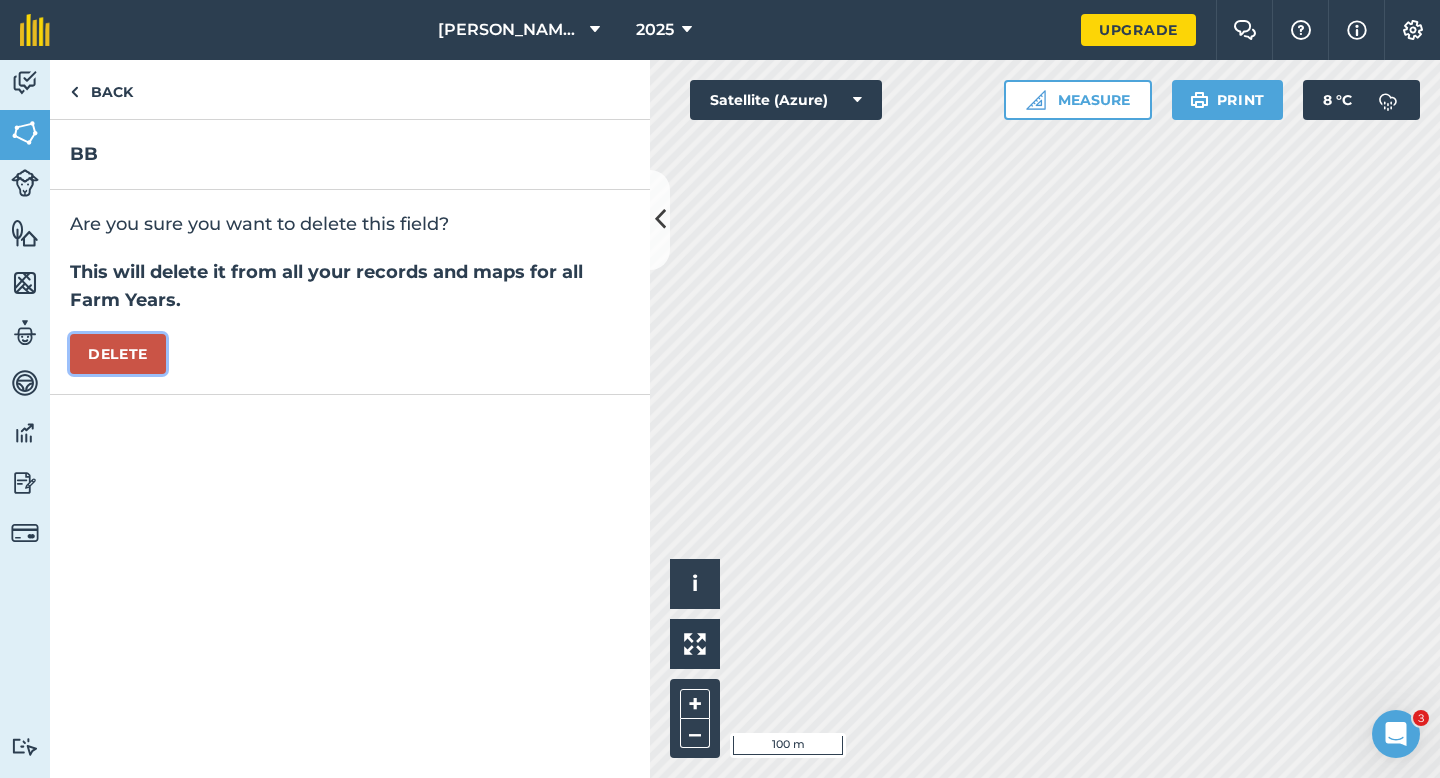 click on "Delete" at bounding box center [118, 354] 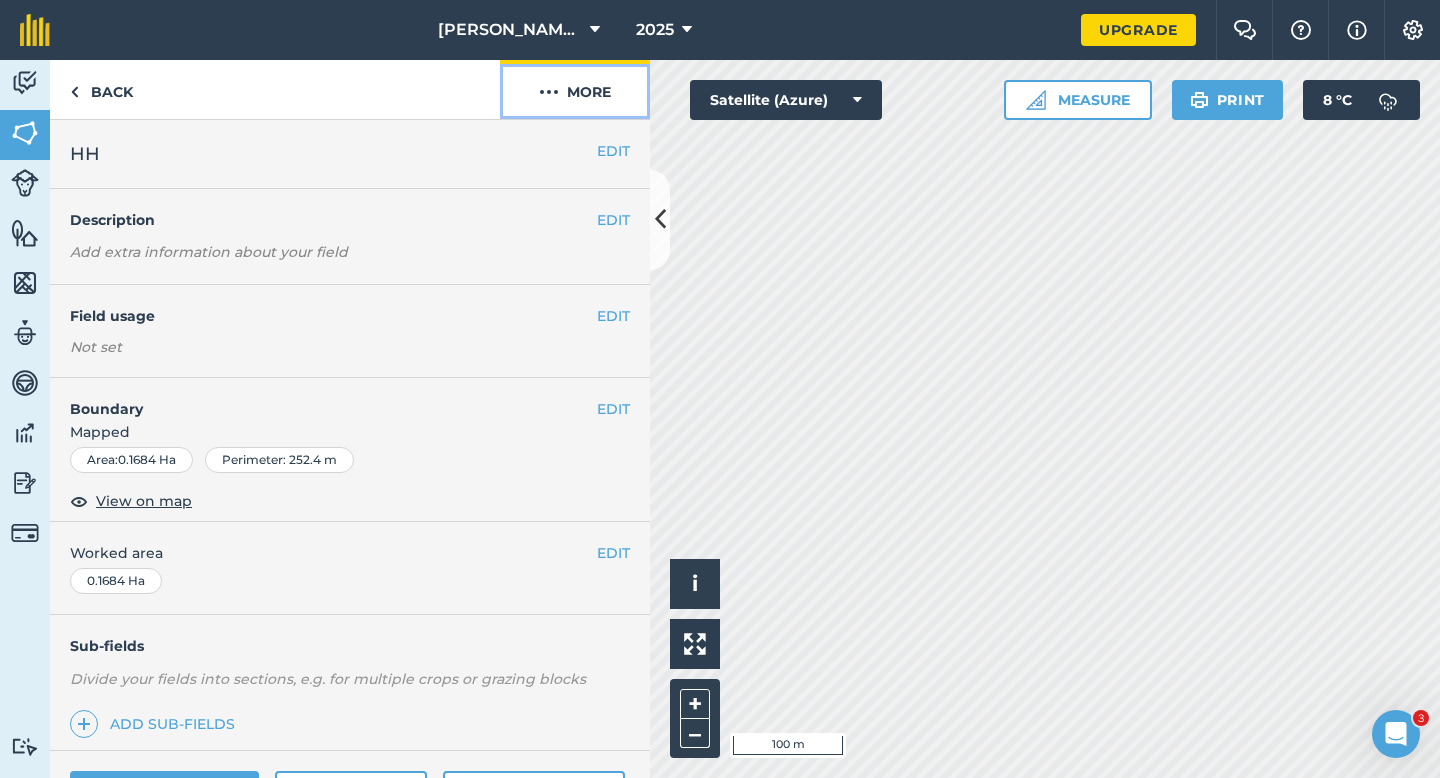 click on "More" at bounding box center [575, 89] 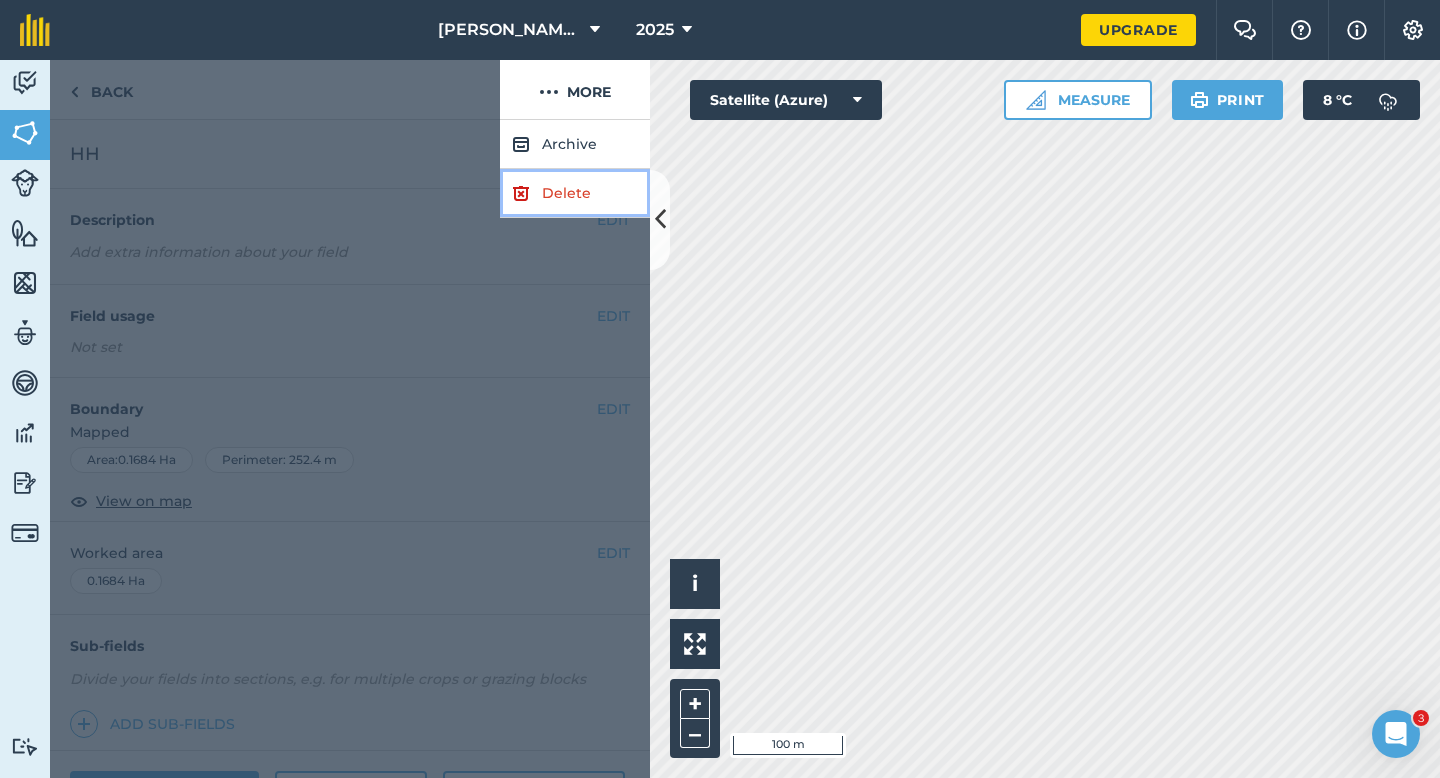 click on "Delete" at bounding box center [575, 193] 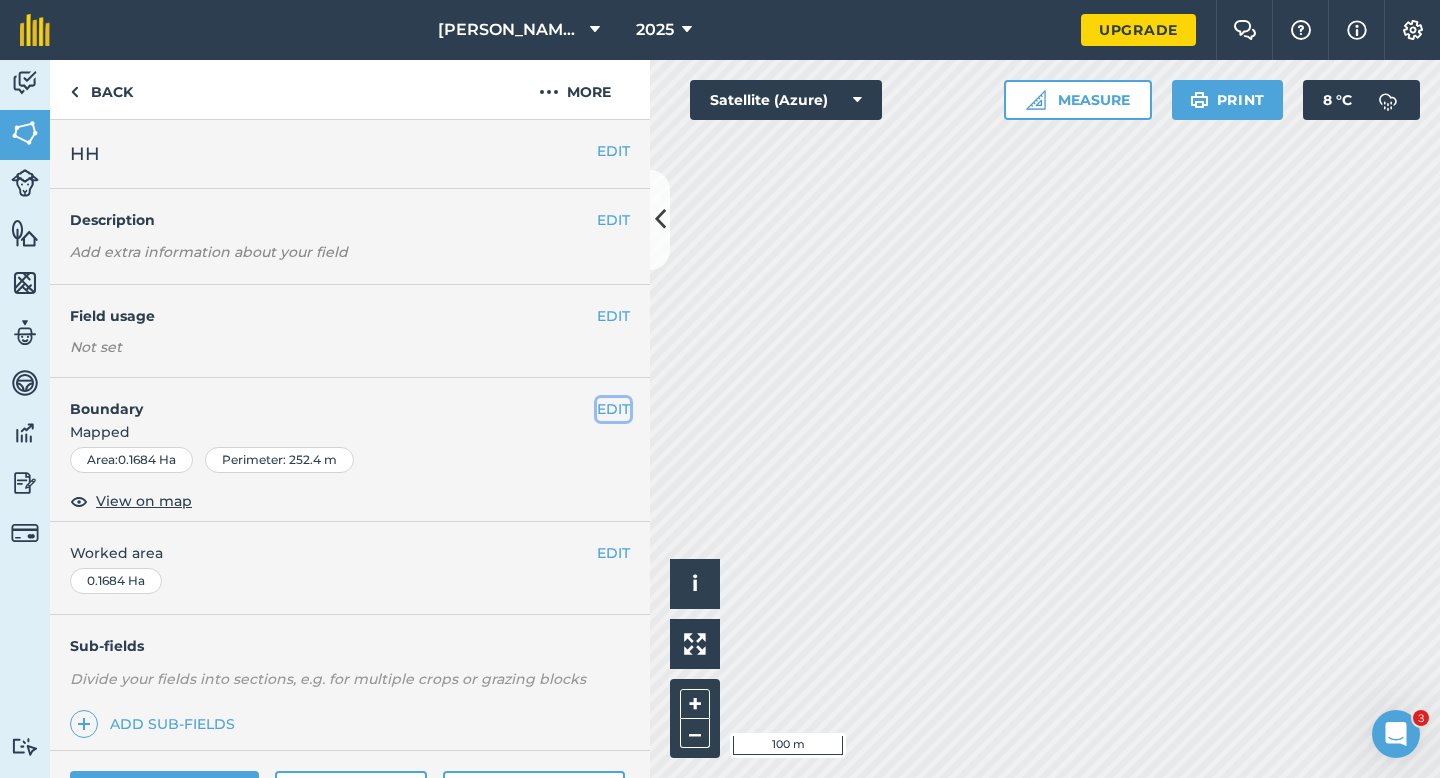click on "EDIT" at bounding box center [613, 409] 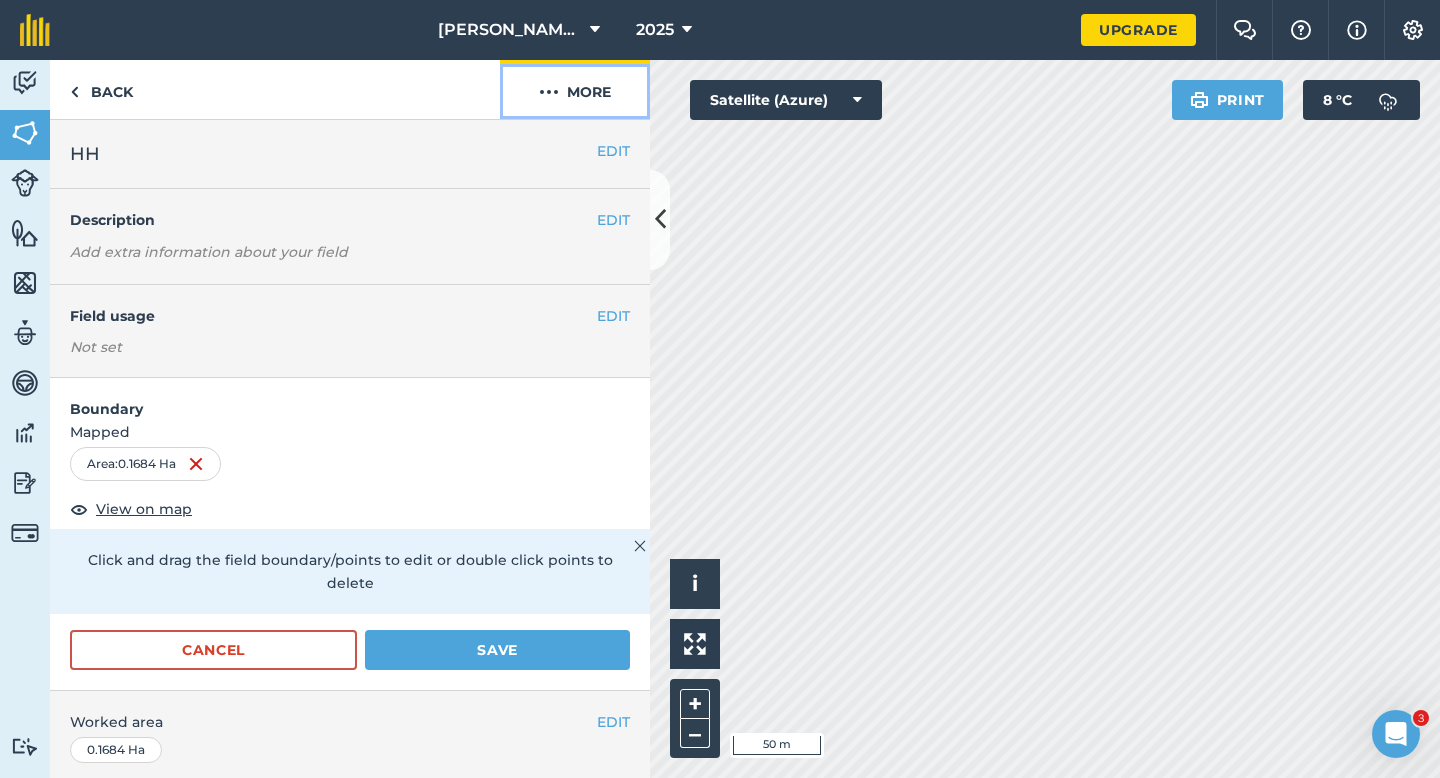 click on "More" at bounding box center (575, 89) 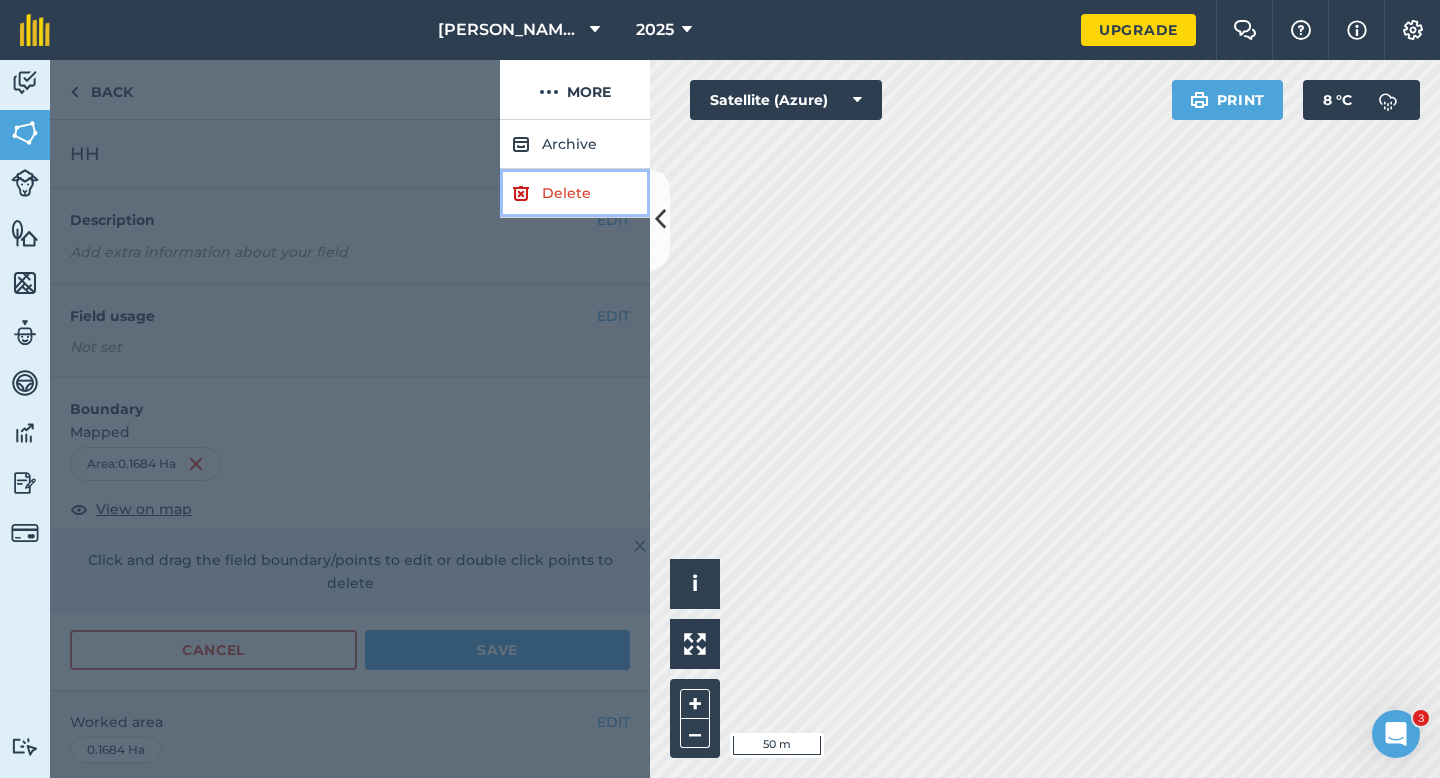 click on "Delete" at bounding box center (575, 193) 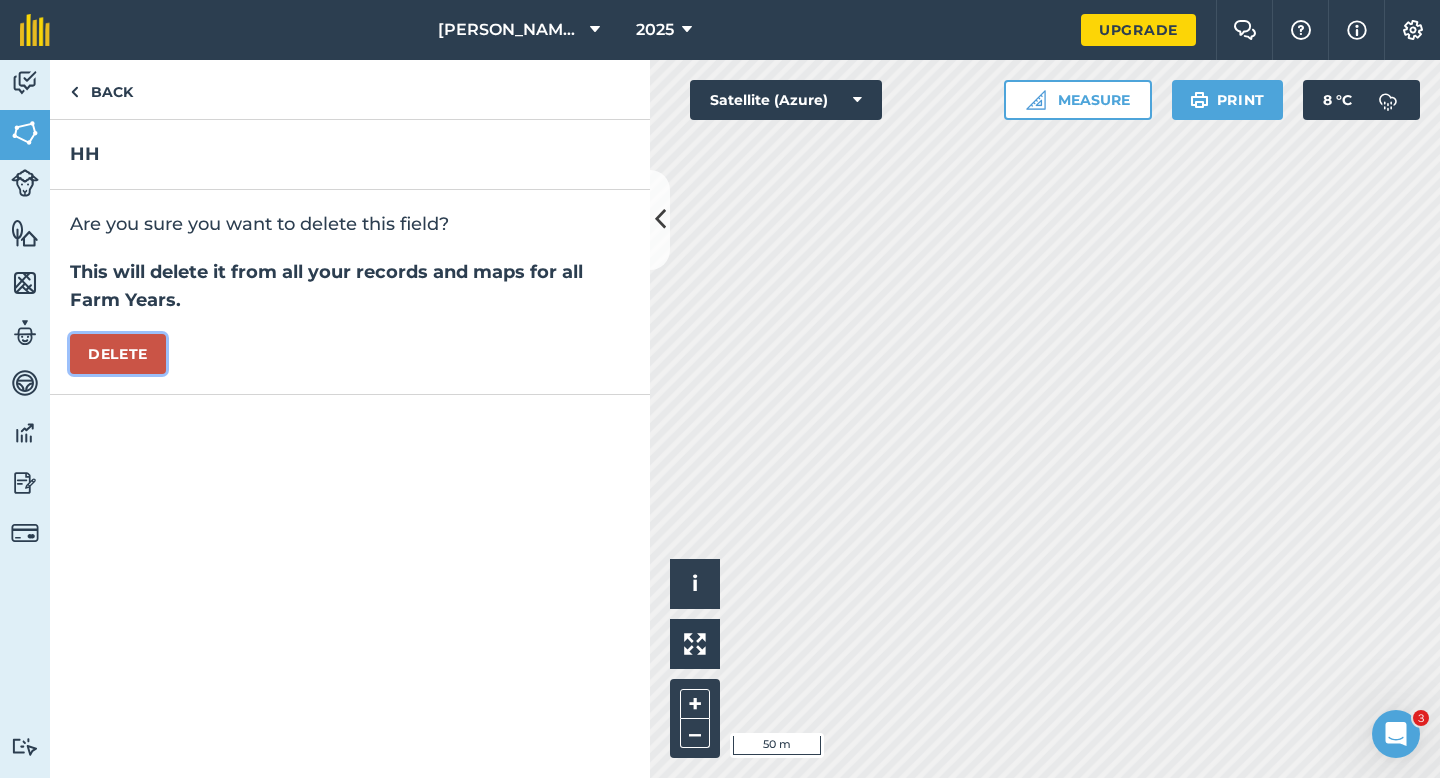 click on "Delete" at bounding box center (118, 354) 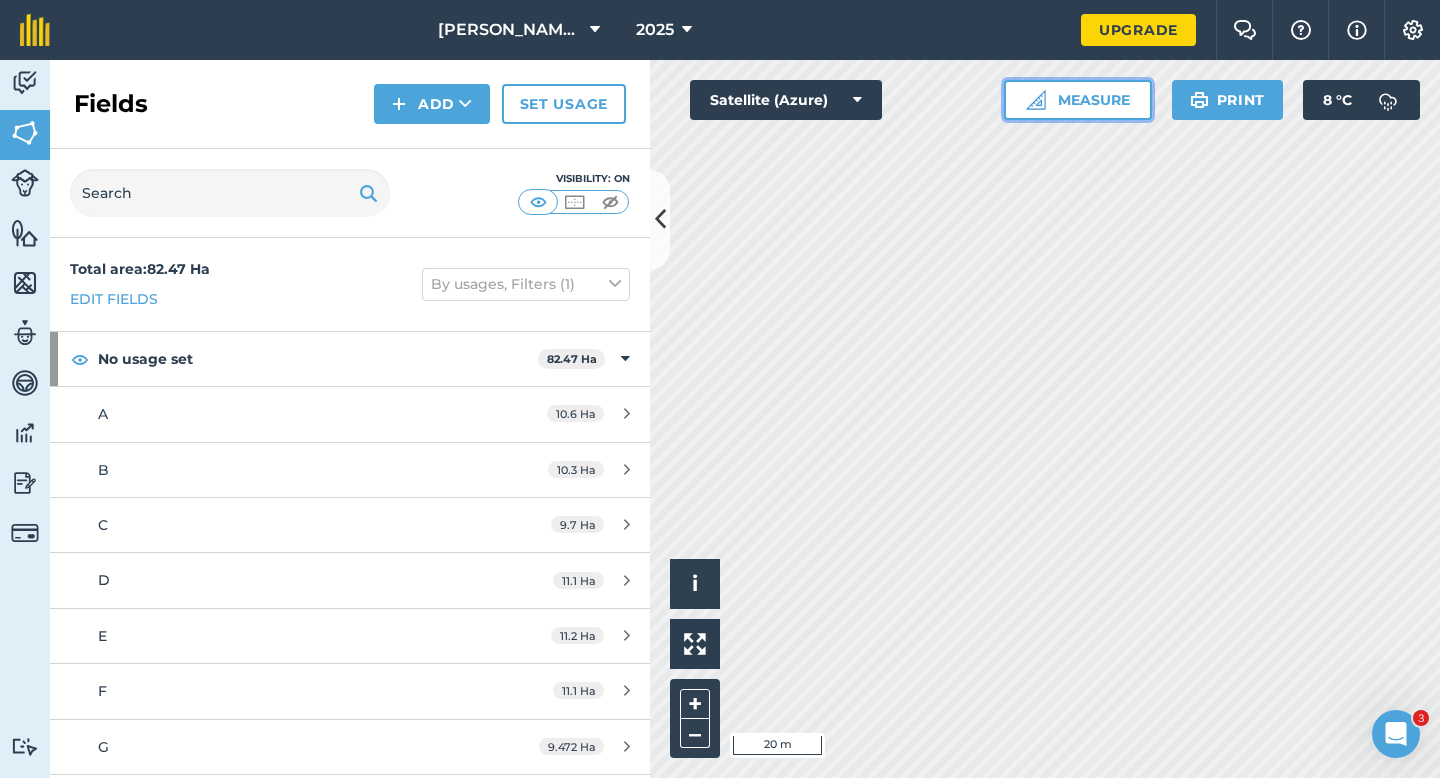 click on "Measure" at bounding box center (1078, 100) 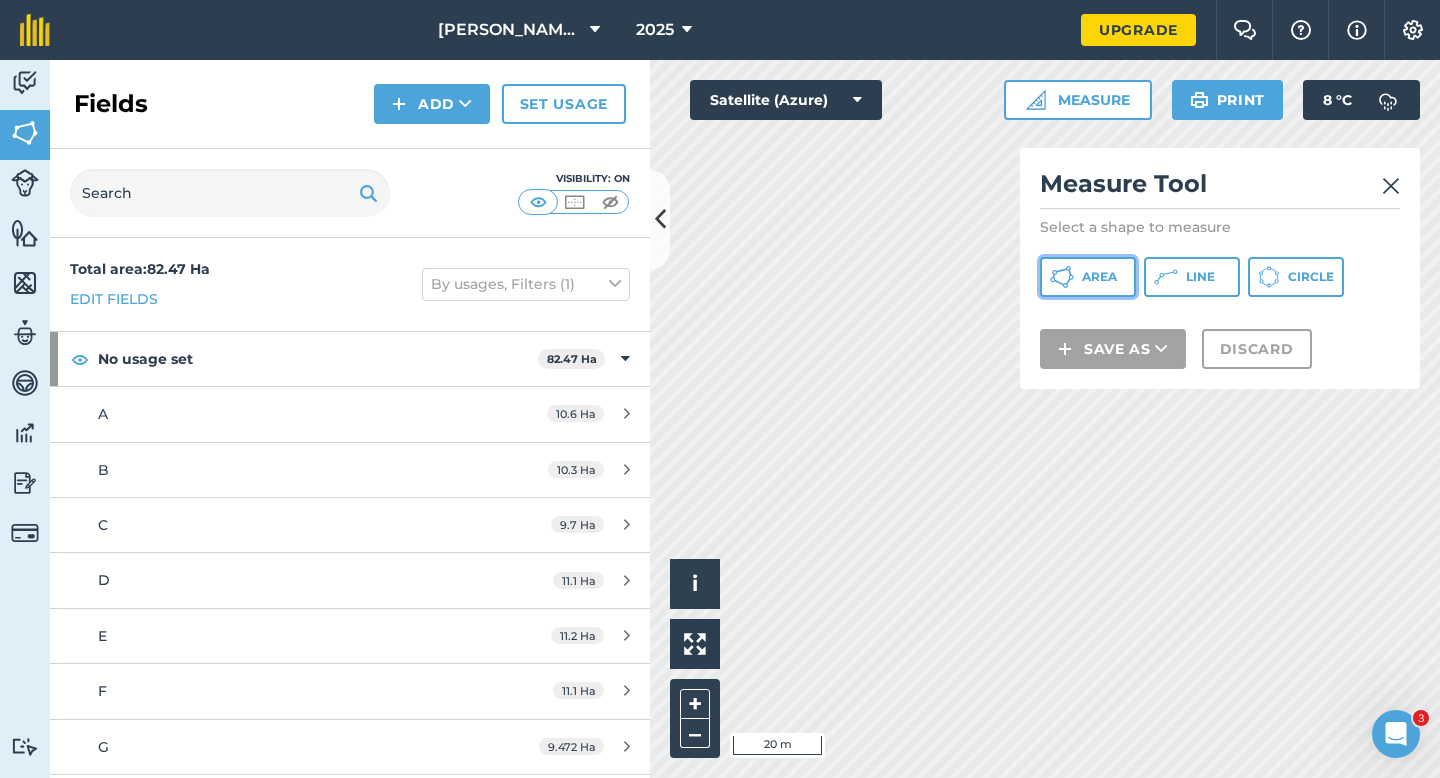 click on "Area" at bounding box center [1088, 277] 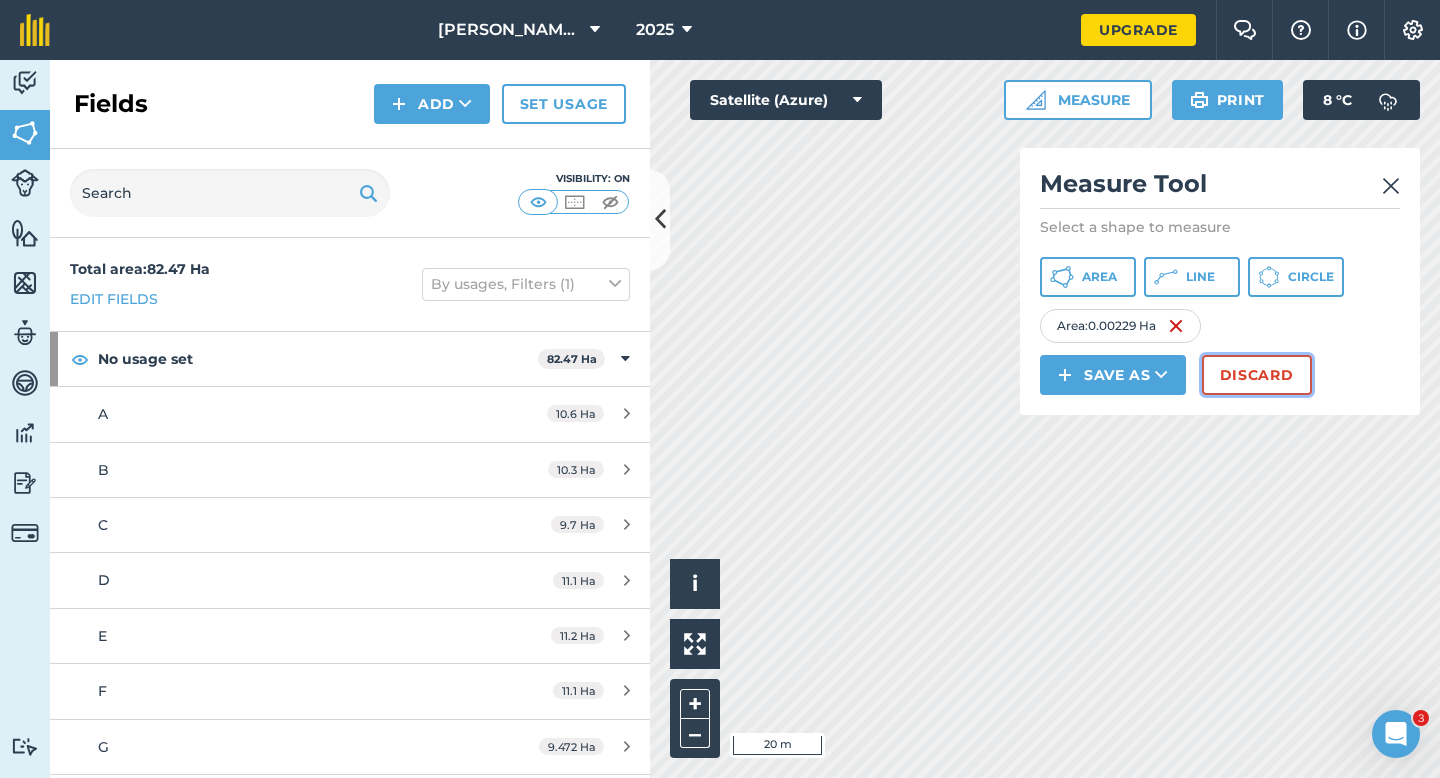 click on "Discard" at bounding box center (1257, 375) 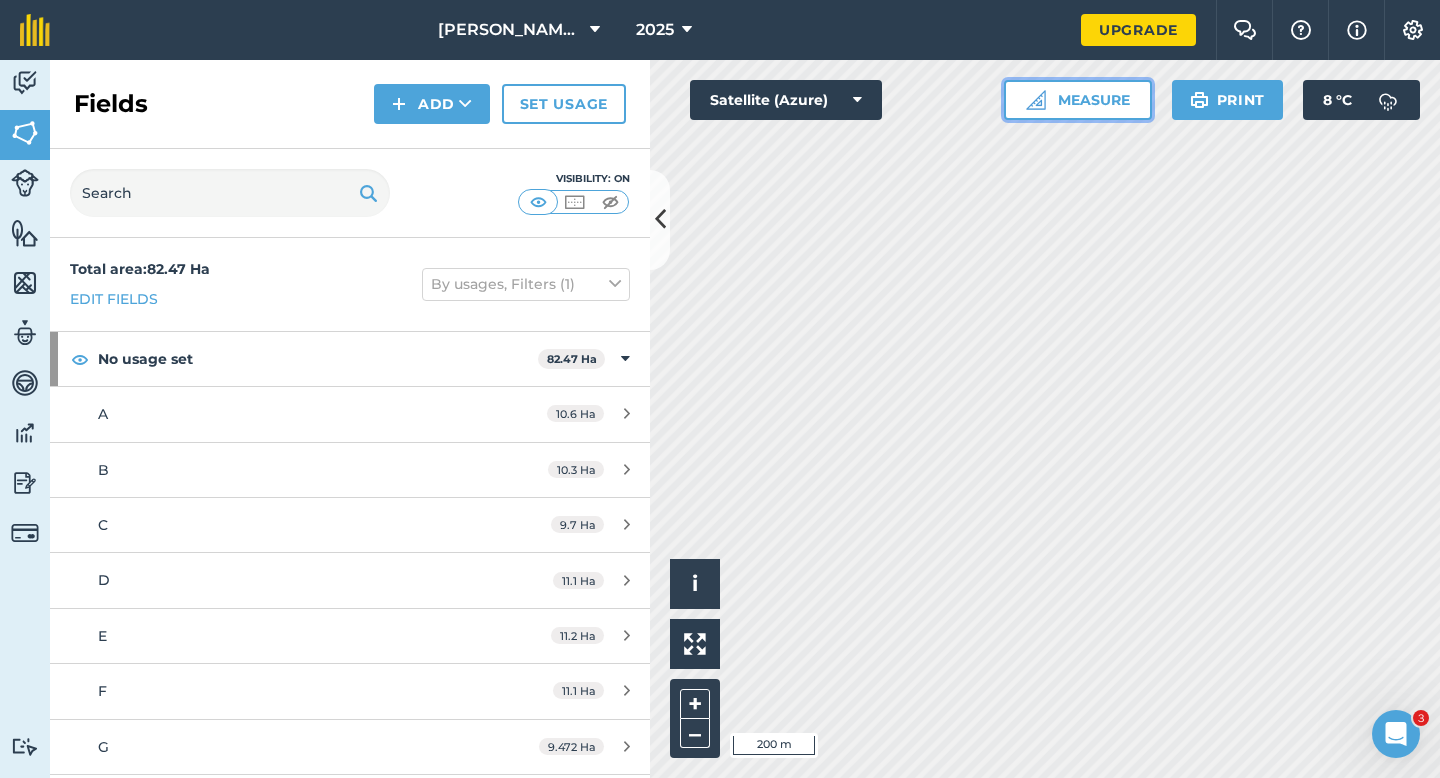 click on "Measure" at bounding box center (1078, 100) 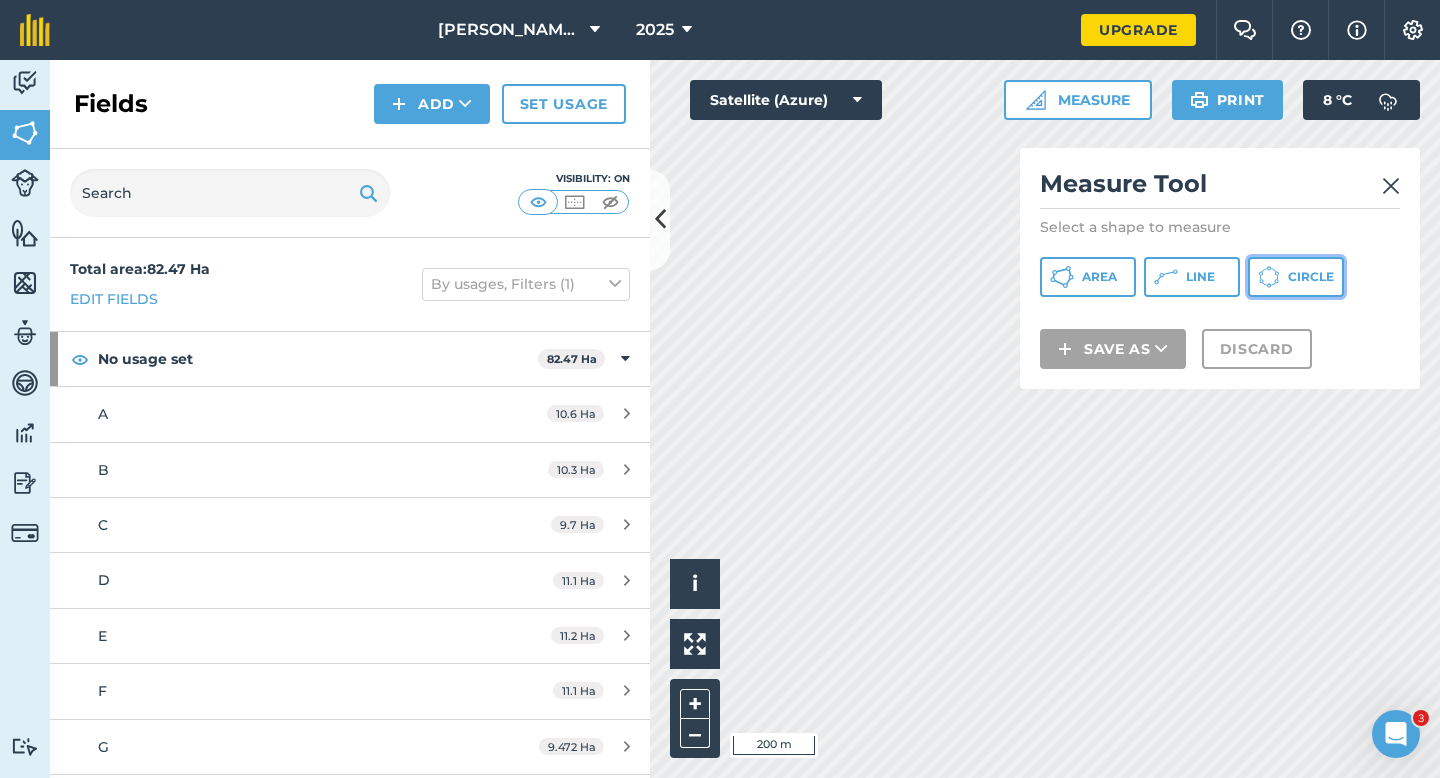 click 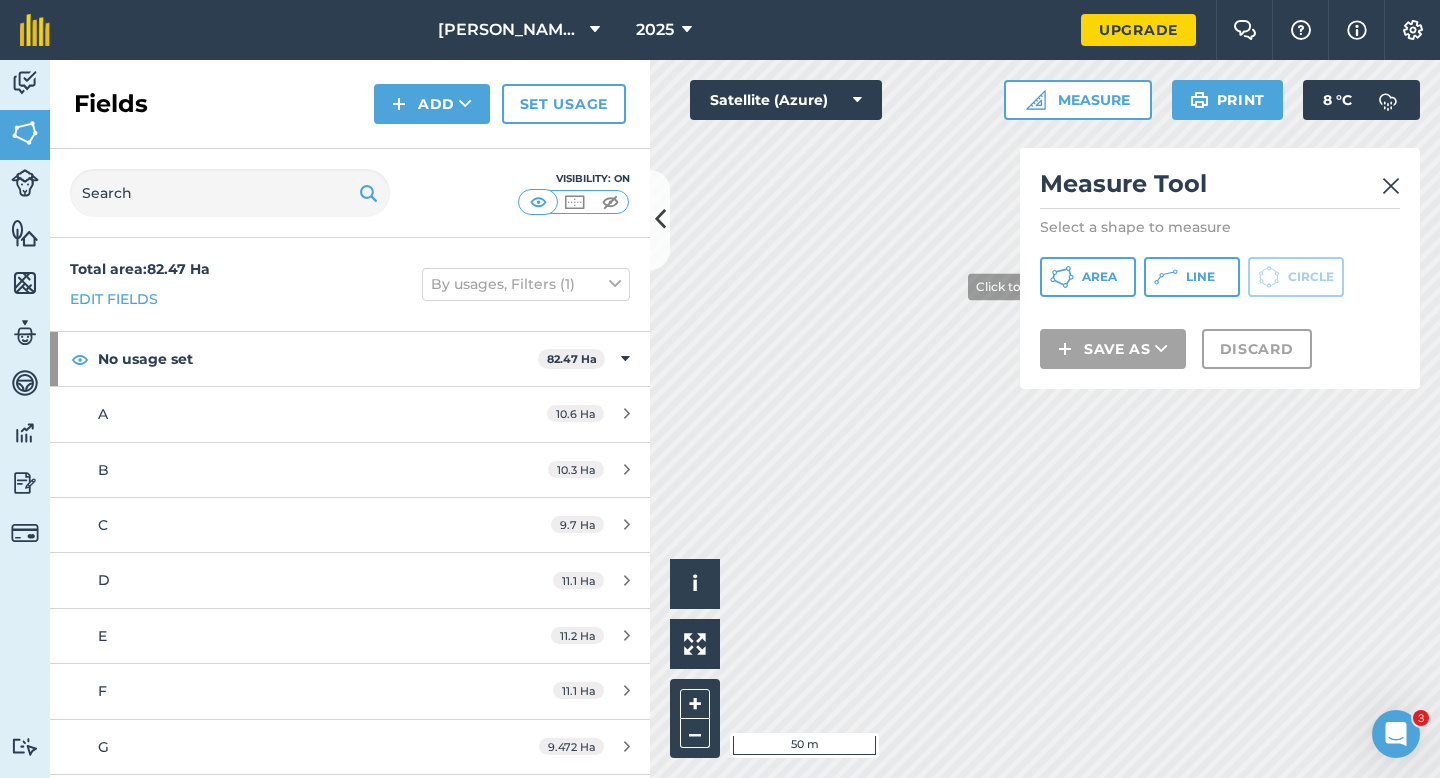 click on "Activity Fields Livestock Features Maps Team Vehicles Data Reporting Billing Tutorials Tutorials Fields   Add   Set usage Visibility: On Total area :  82.47   Ha Edit fields By usages, Filters (1) No usage set 82.47   Ha A 10.6   Ha B 10.3   Ha C 9.7   Ha D 11.1   Ha E 11.2   Ha F 11.1   Ha G 9.472   Ha H 9   Ha Click to start drawing i © 2025 TomTom, Microsoft 50 m + – Satellite (Azure) Measure Measure Tool Select a shape to measure Area Line Circle   Save as   Discard Print 8   ° C" at bounding box center [720, 419] 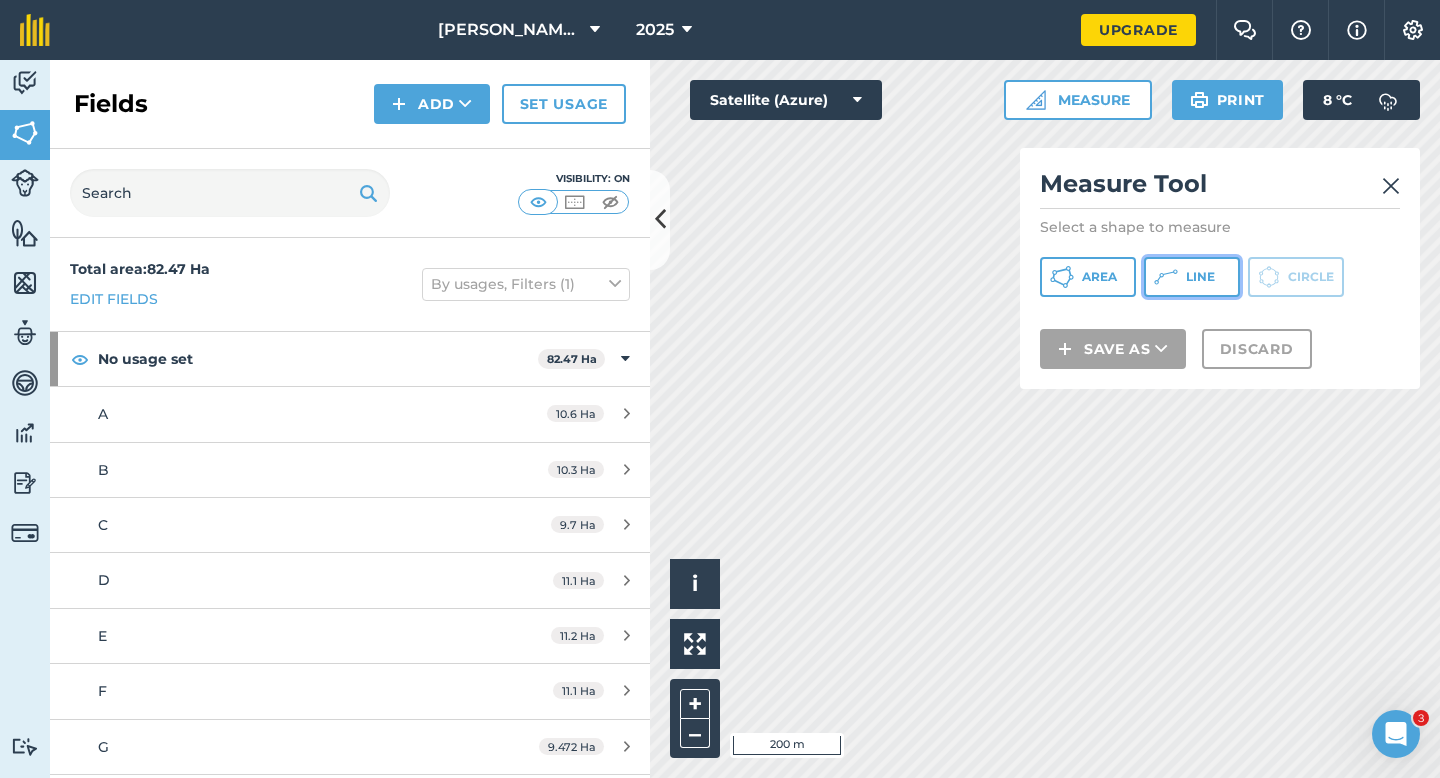 click on "Line" at bounding box center (1192, 277) 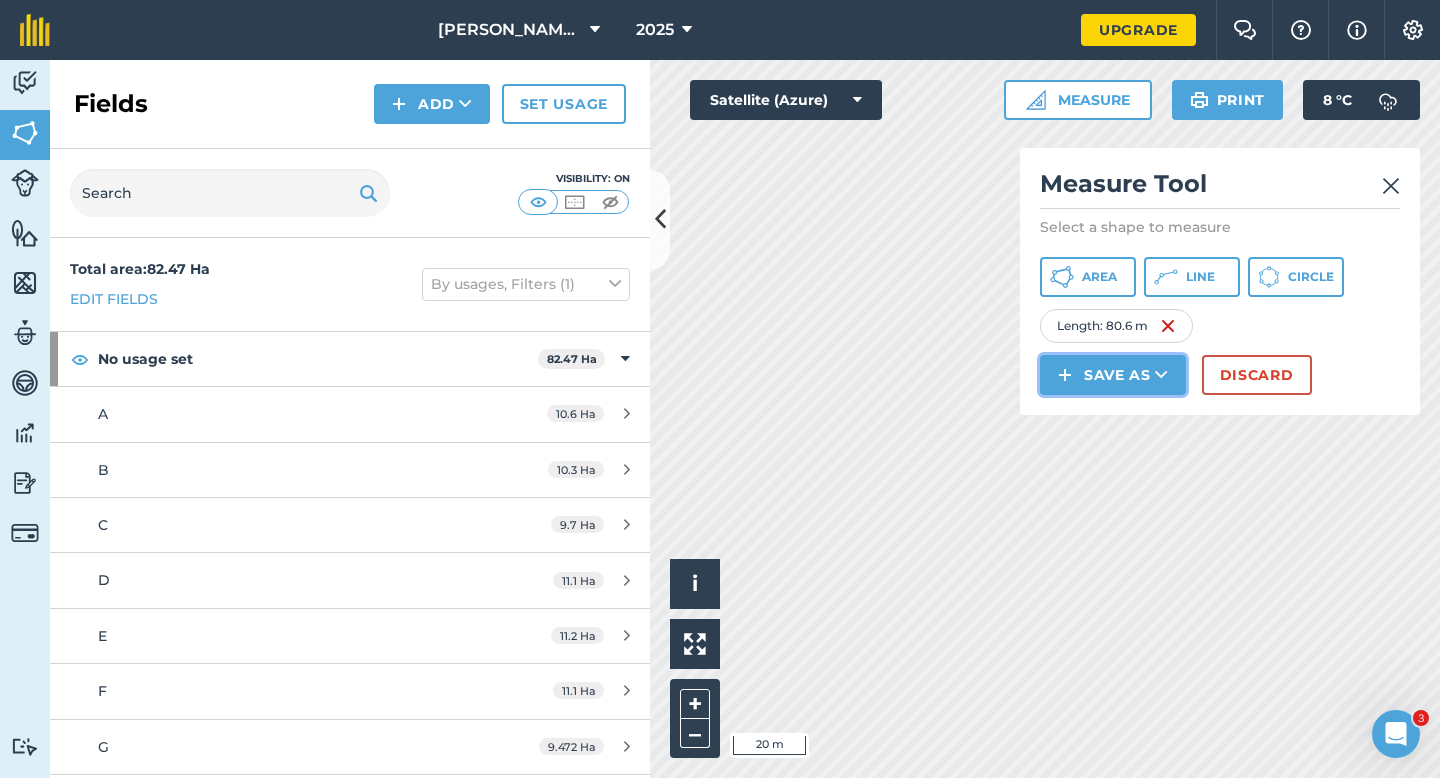 click on "Save as" at bounding box center (1113, 375) 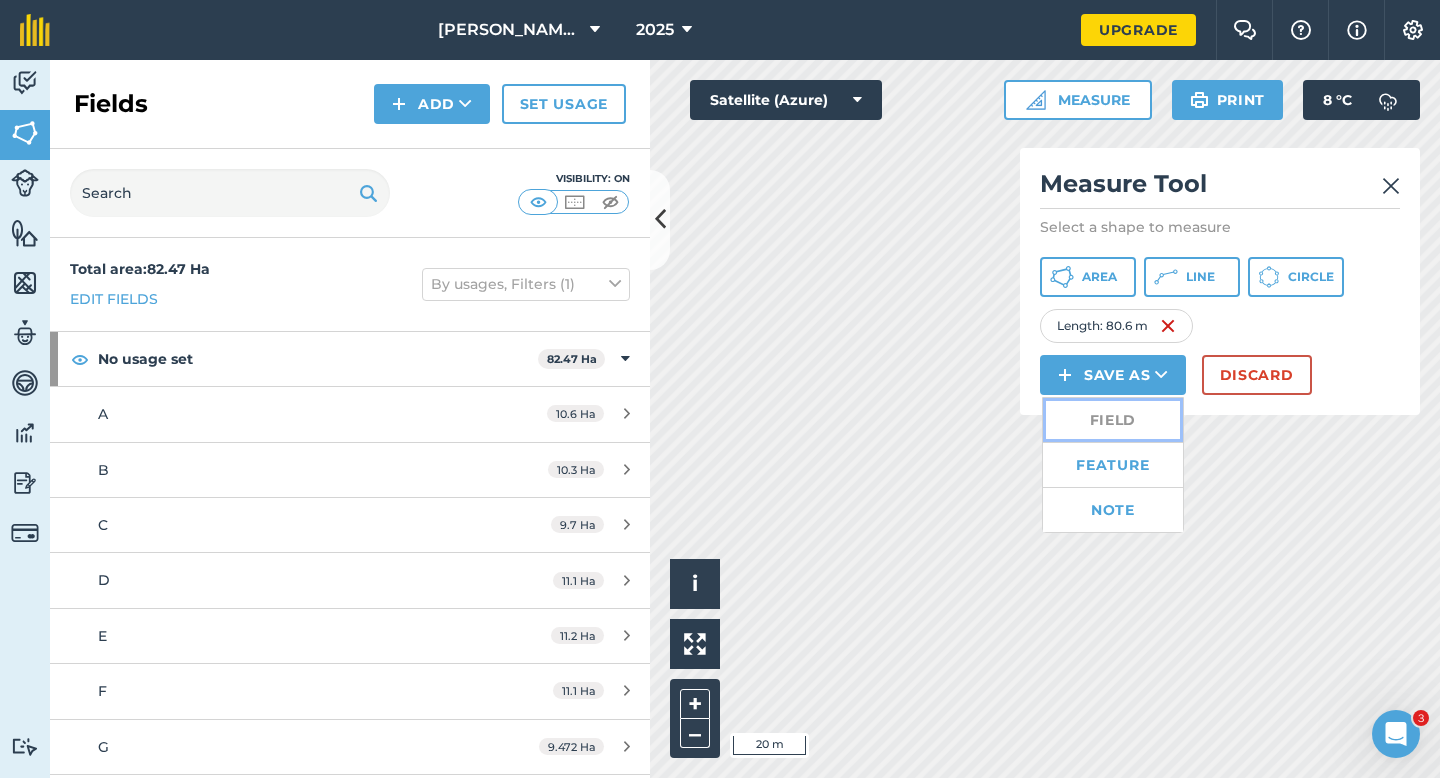 click on "Field" at bounding box center (1113, 420) 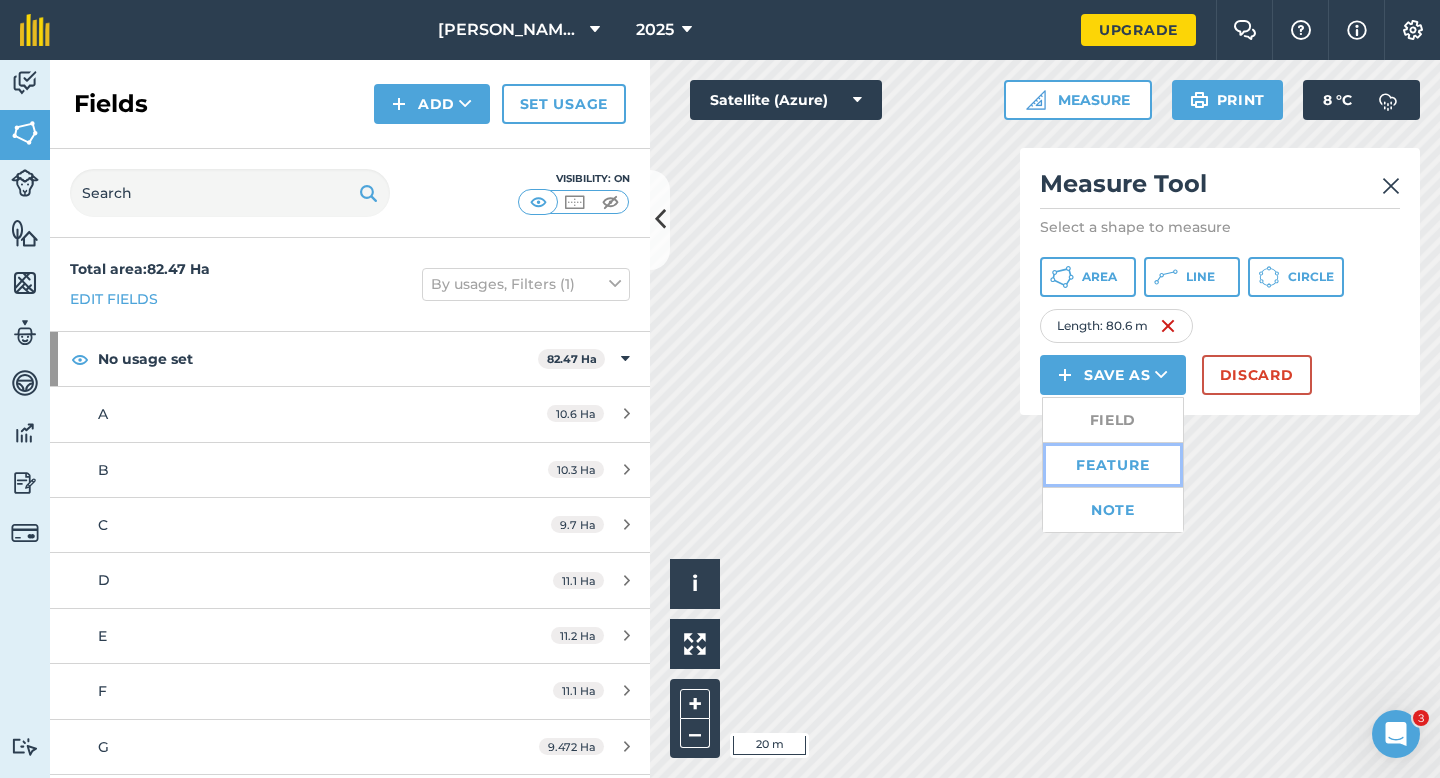 click on "Feature" at bounding box center (1113, 465) 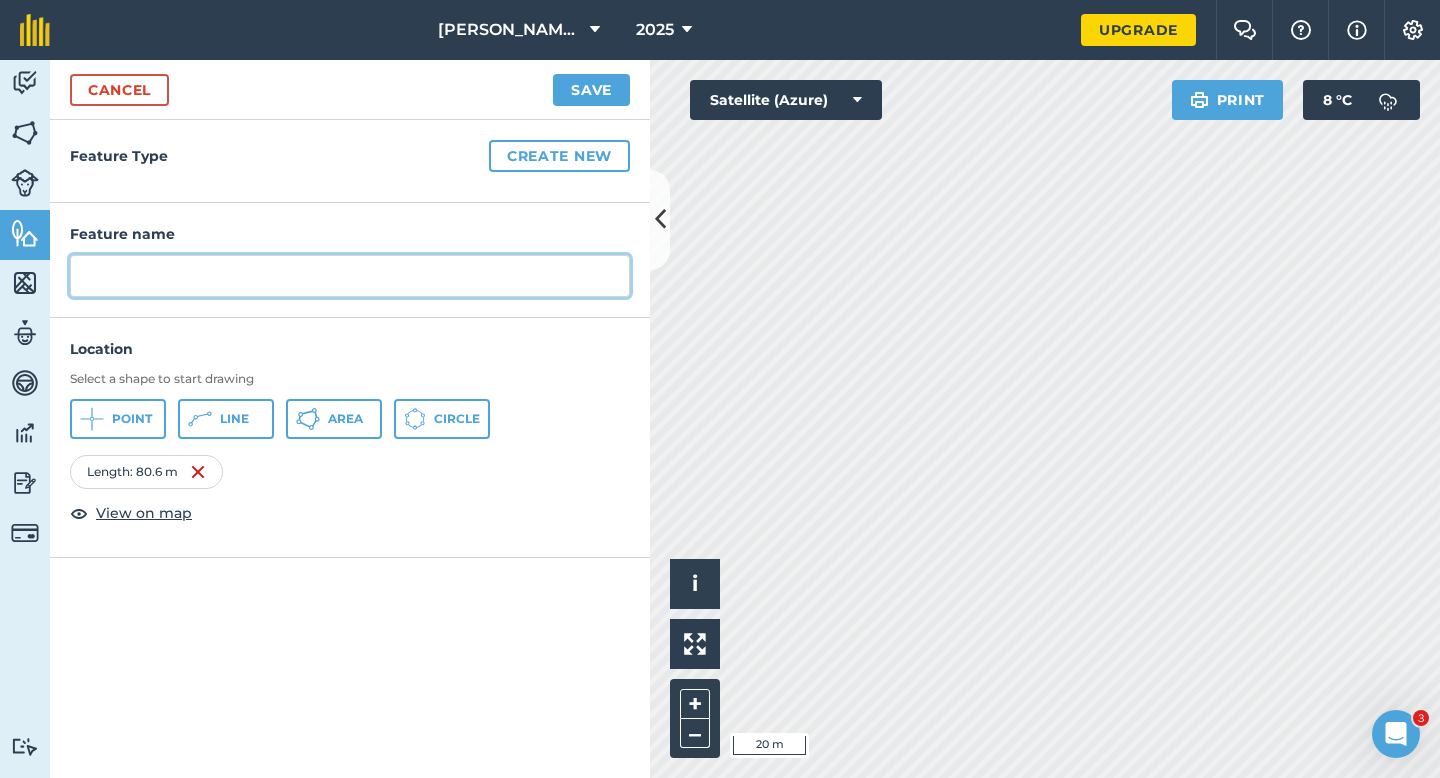click at bounding box center [350, 276] 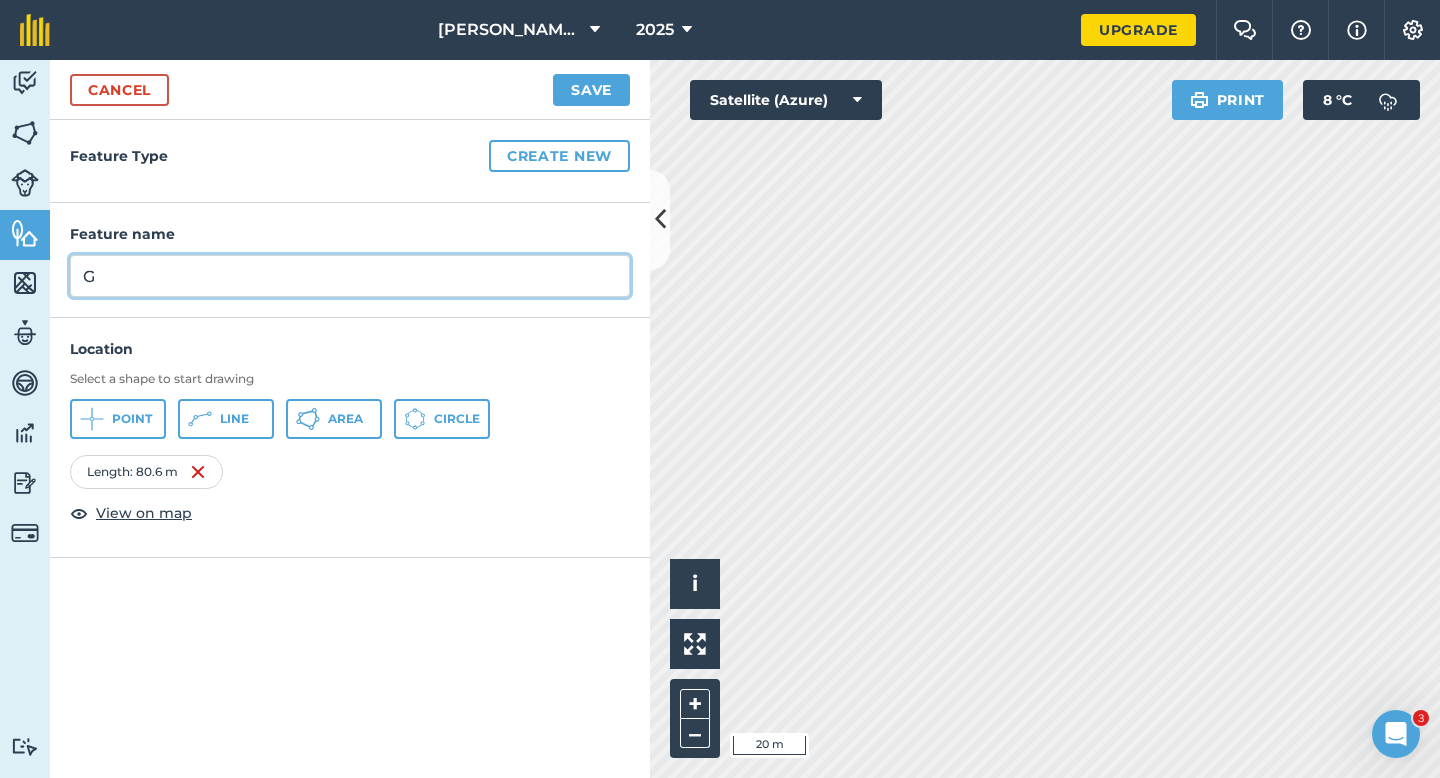 type on "G" 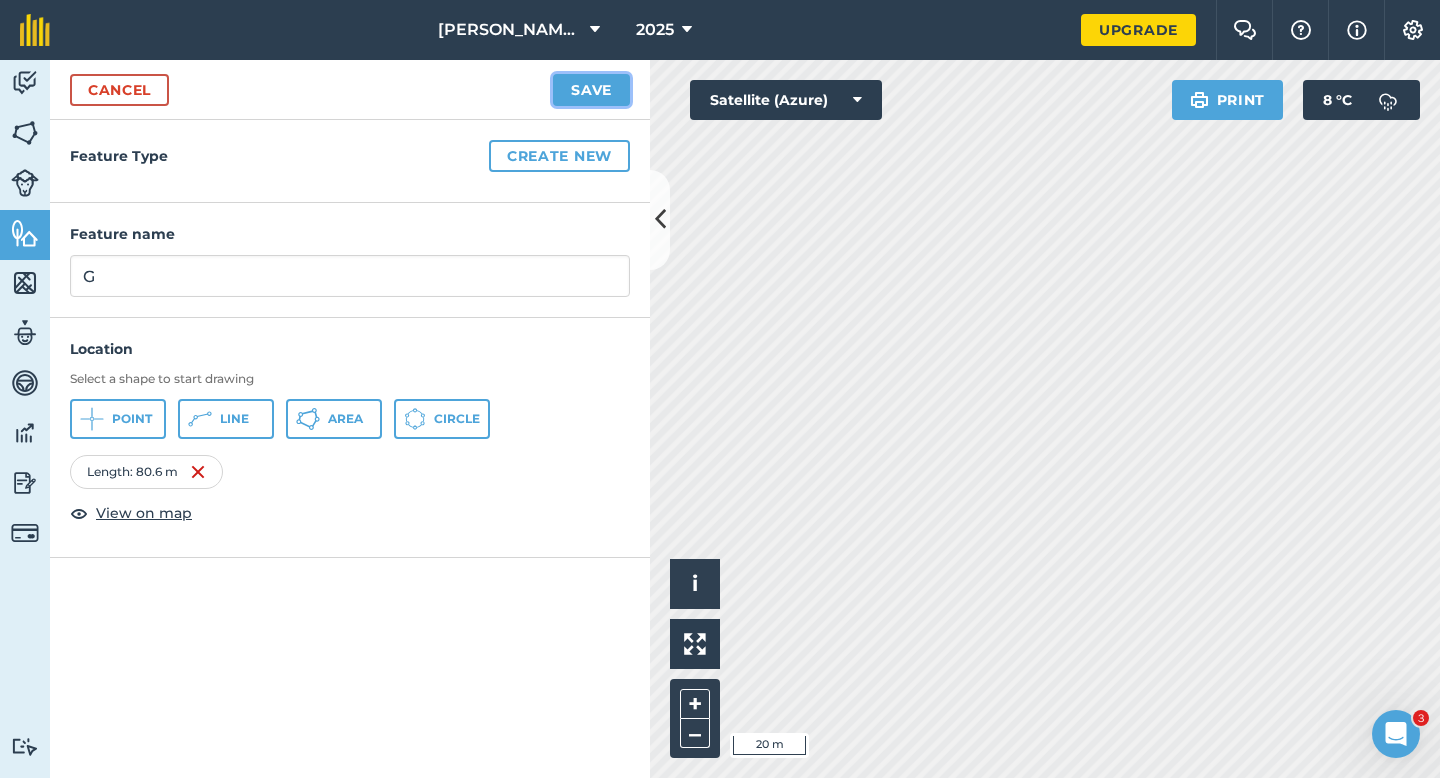 click on "Save" at bounding box center (591, 90) 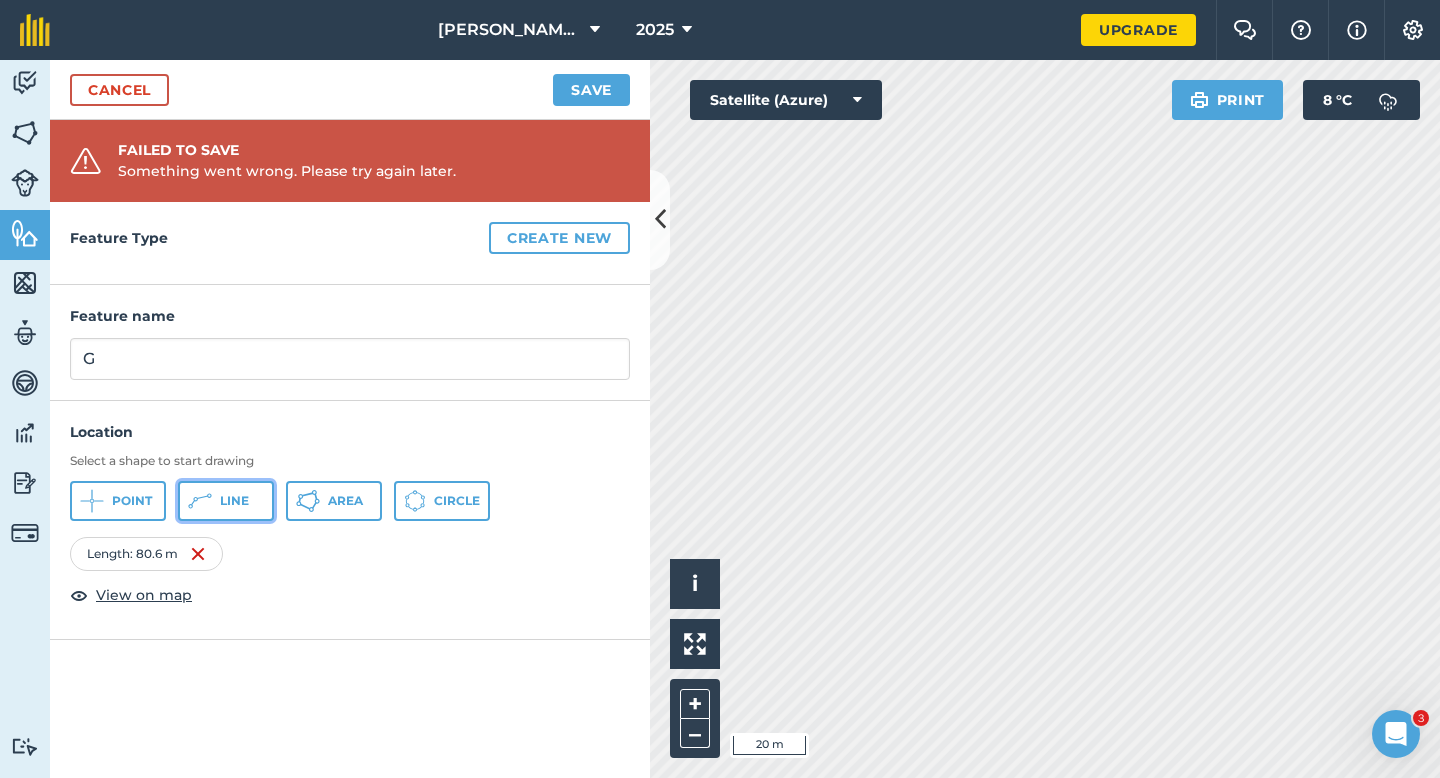 click on "Line" at bounding box center [226, 501] 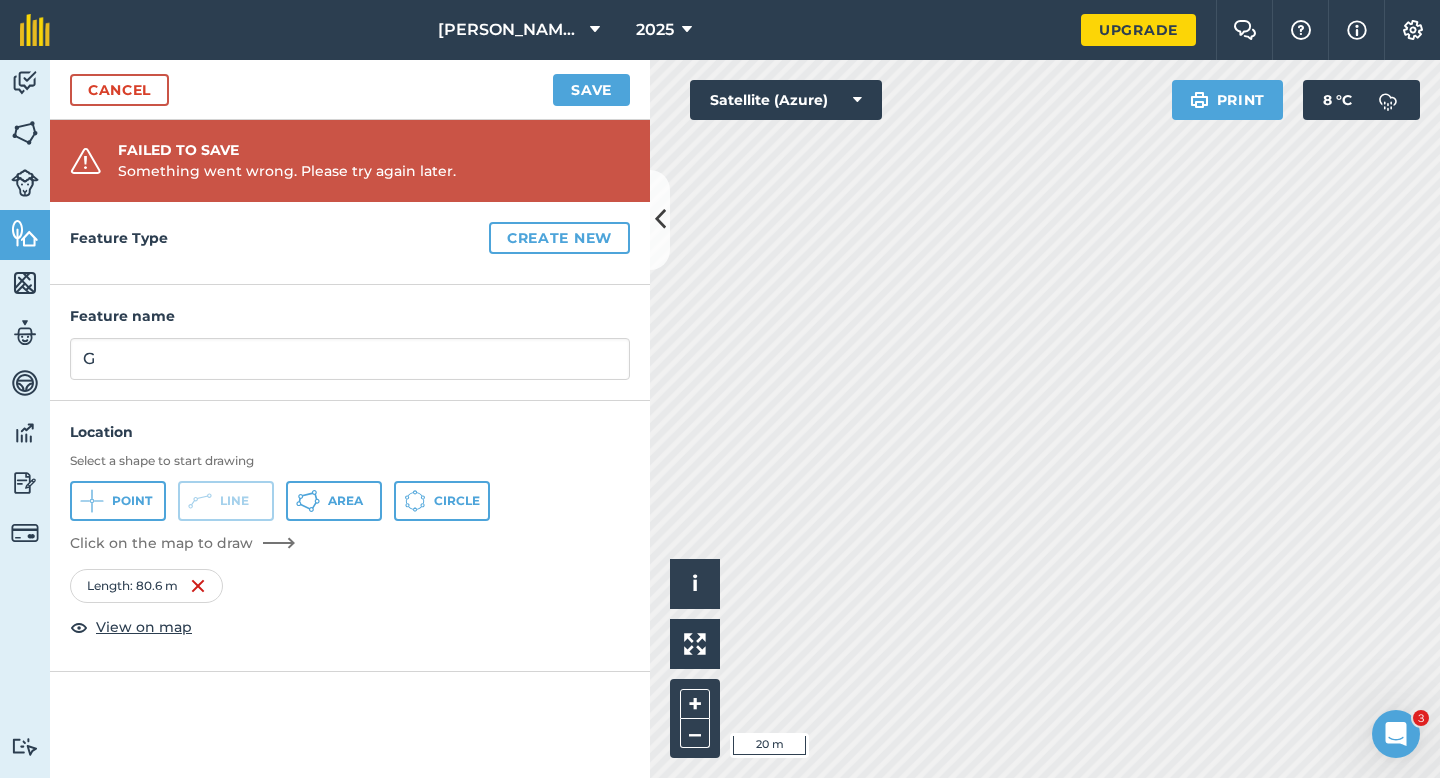 click on "Failed to save Something went wrong. Please try again later." at bounding box center [350, 161] 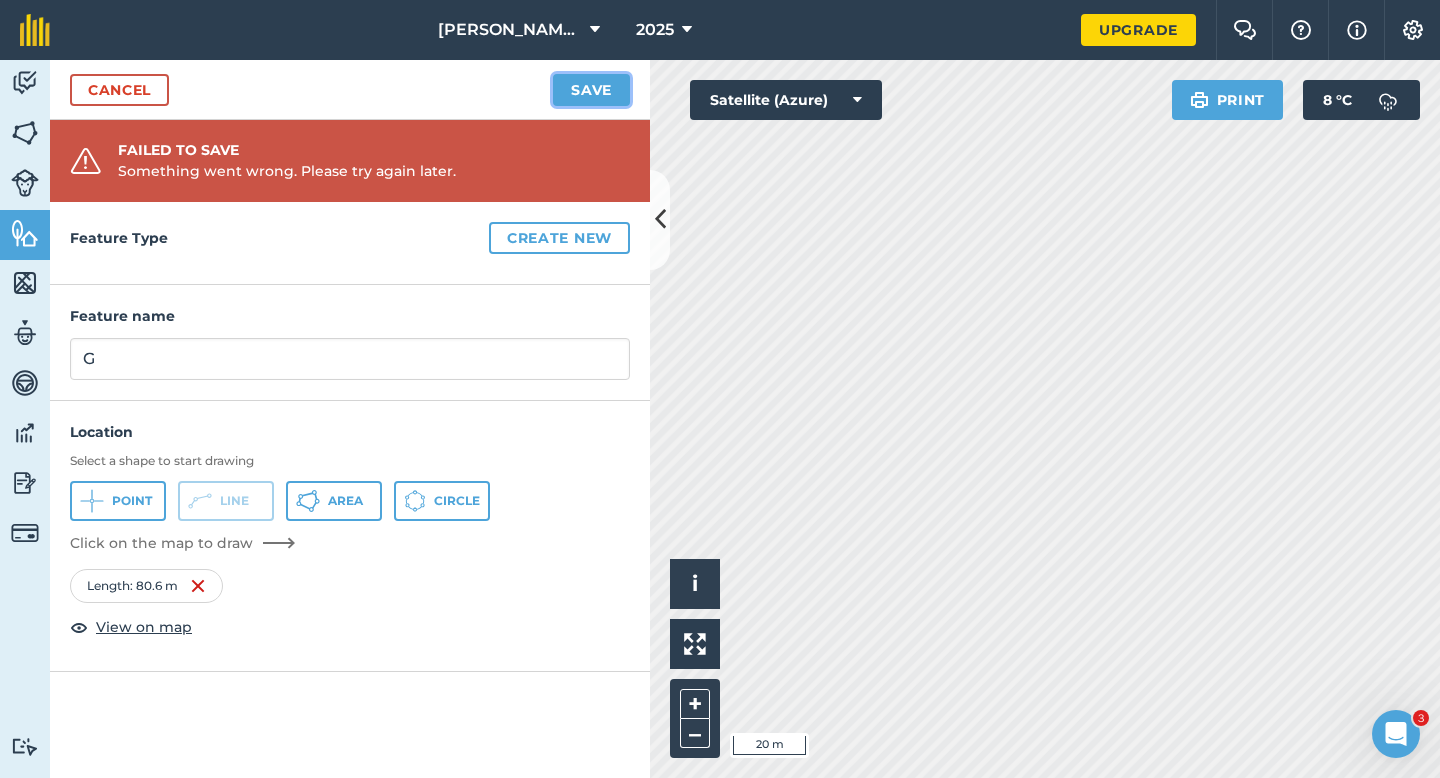 click on "Save" at bounding box center [591, 90] 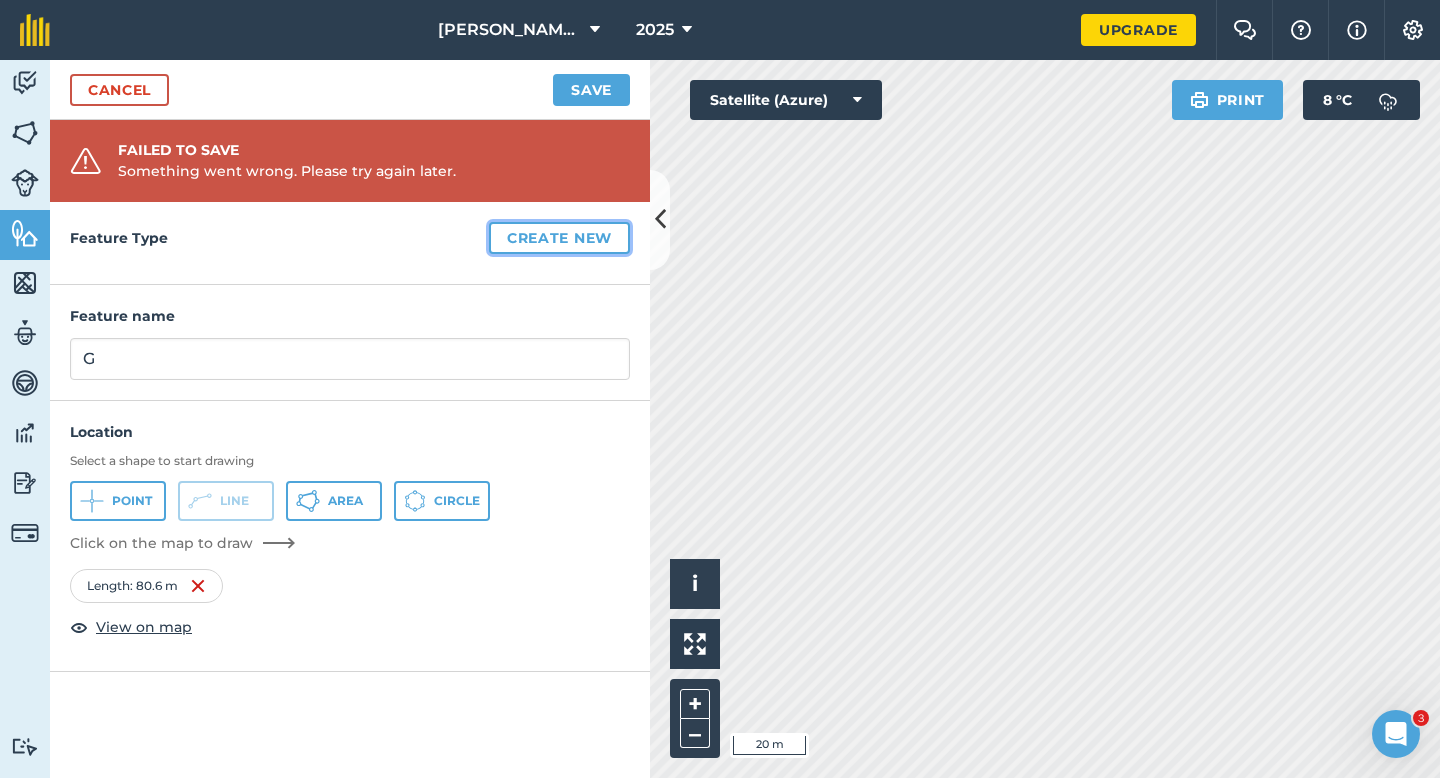 click on "Create new" at bounding box center (559, 238) 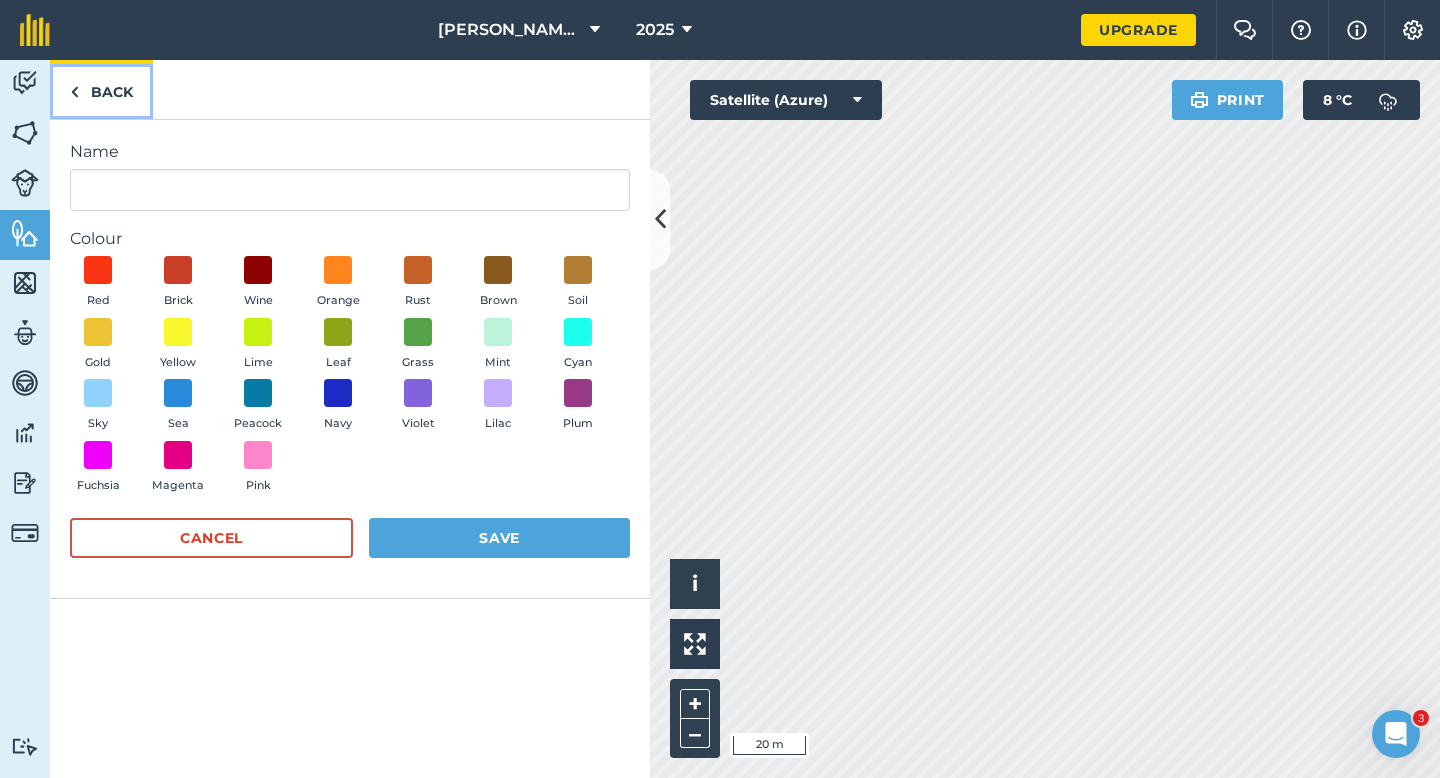 click at bounding box center (74, 92) 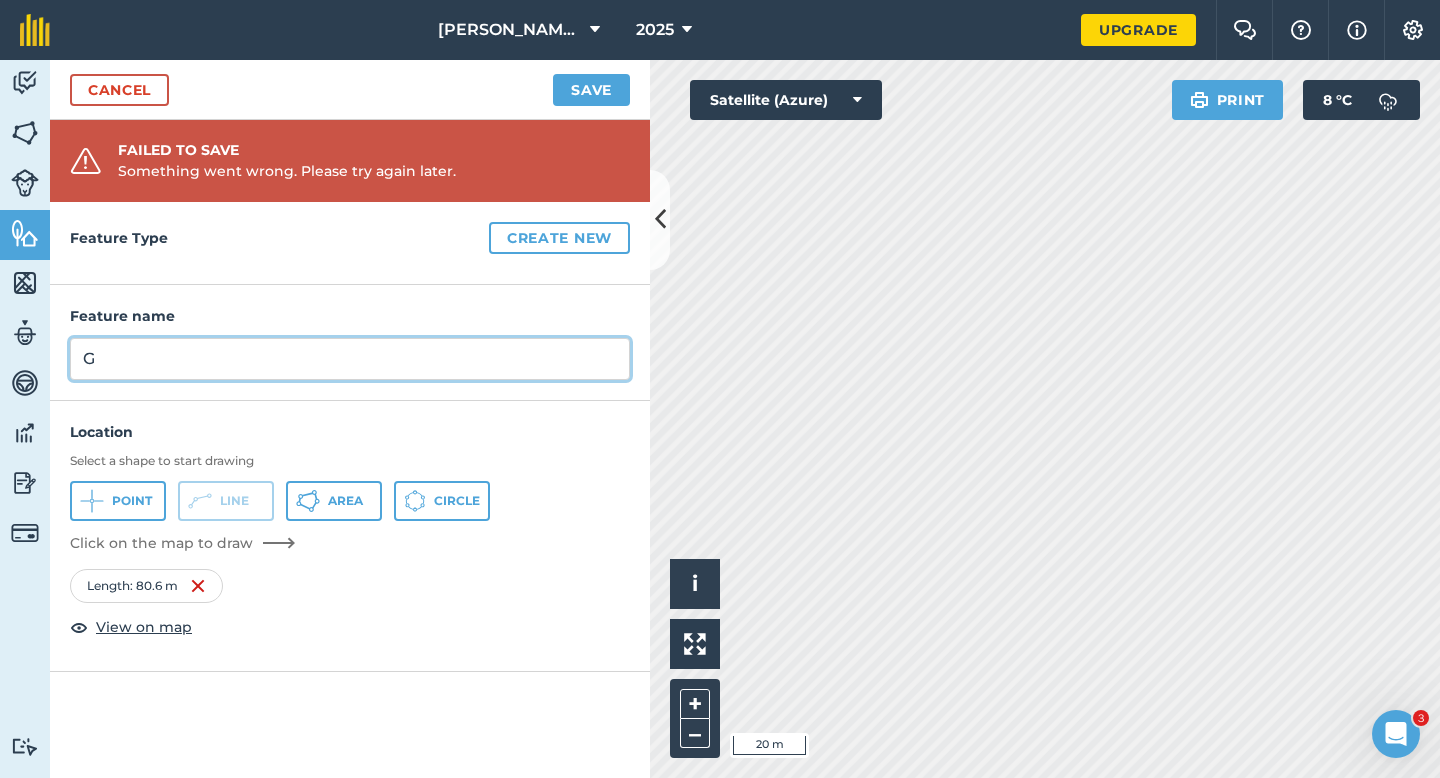 click on "G" at bounding box center [350, 359] 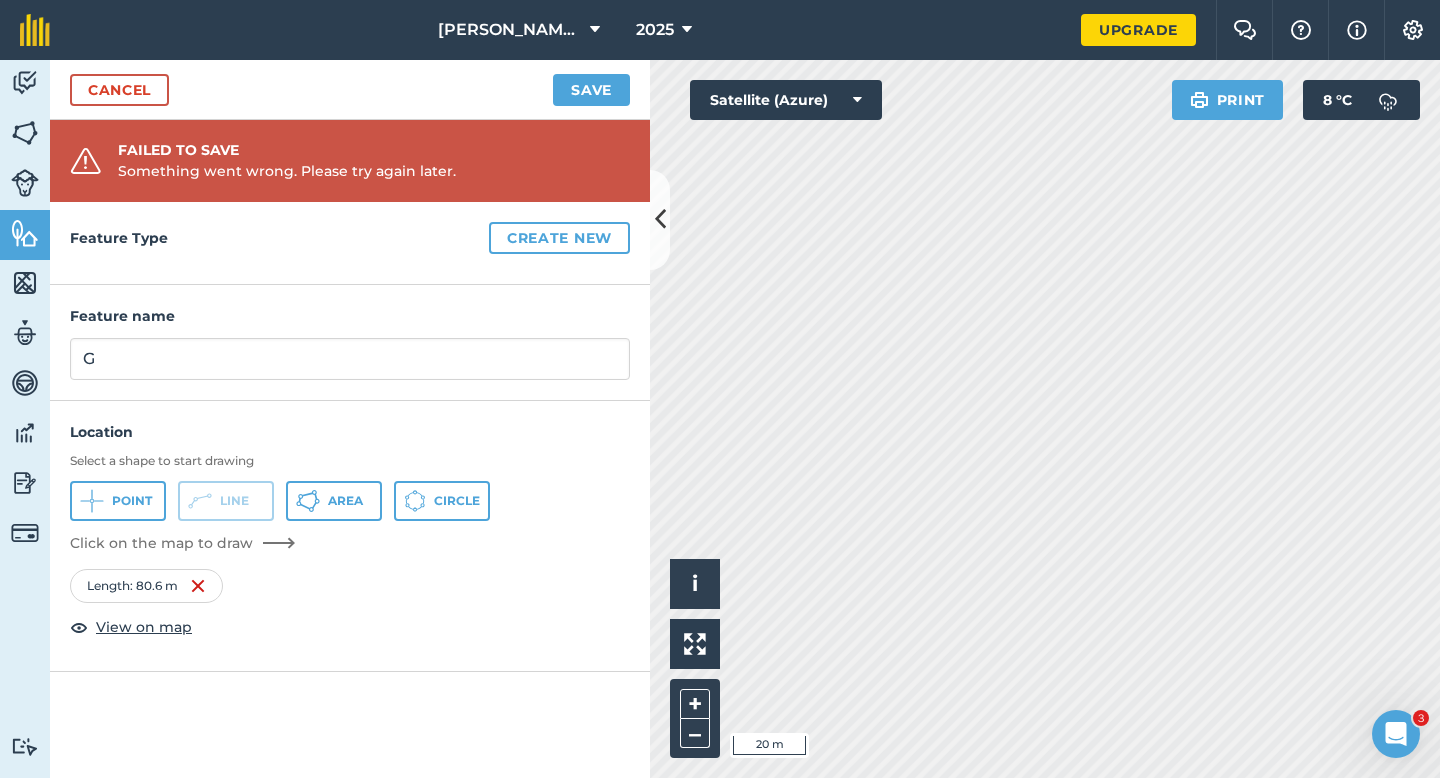 click on "Feature Type   Create new" at bounding box center (350, 243) 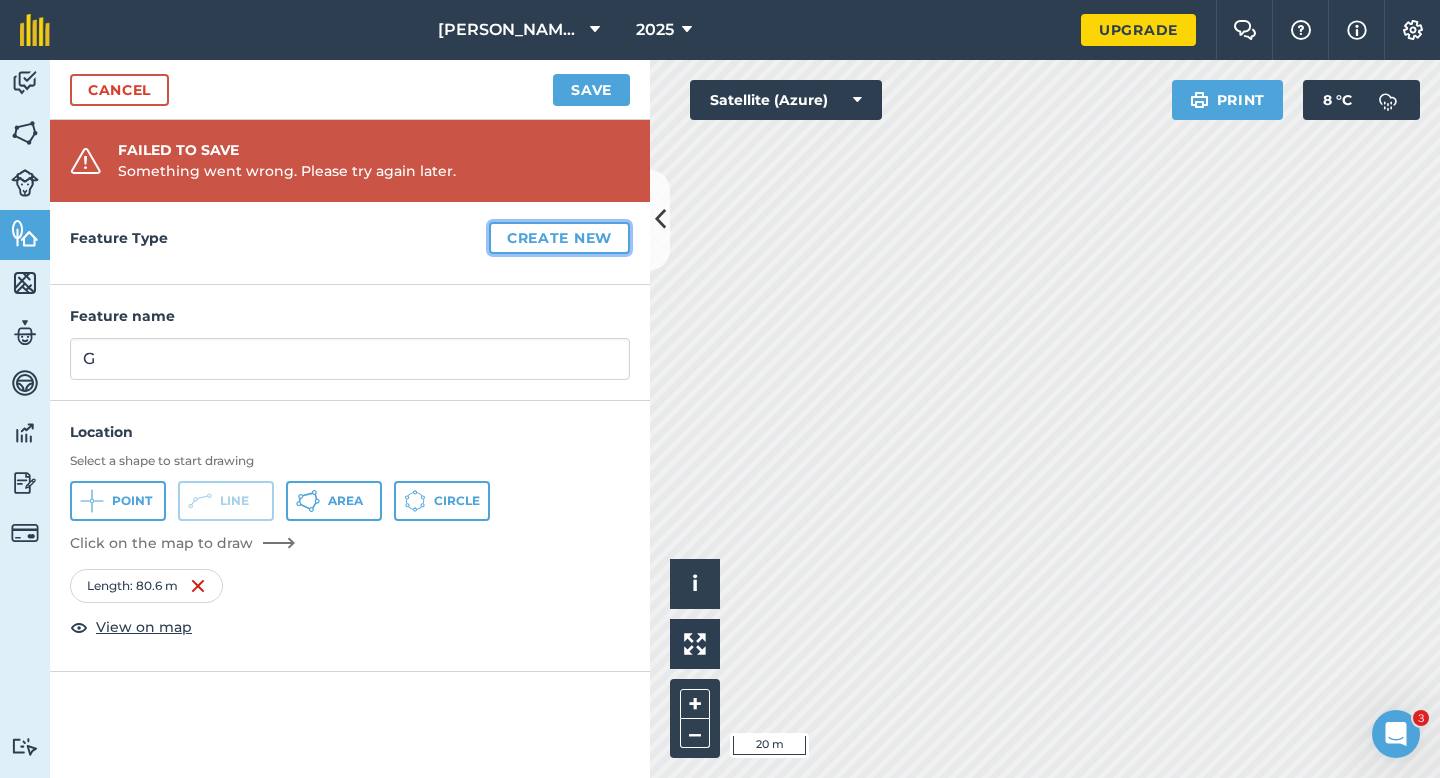 click on "Create new" at bounding box center [559, 238] 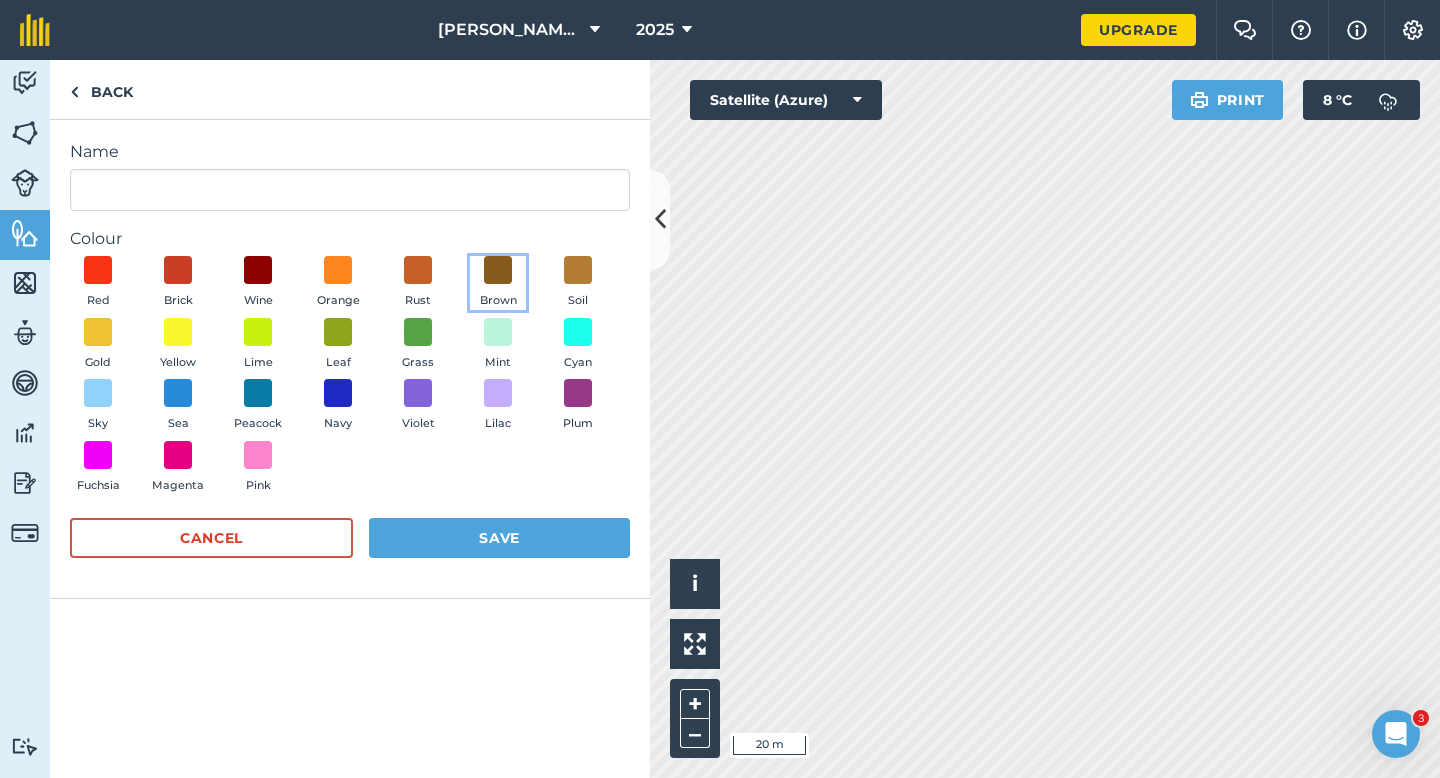 click on "Brown" at bounding box center [498, 283] 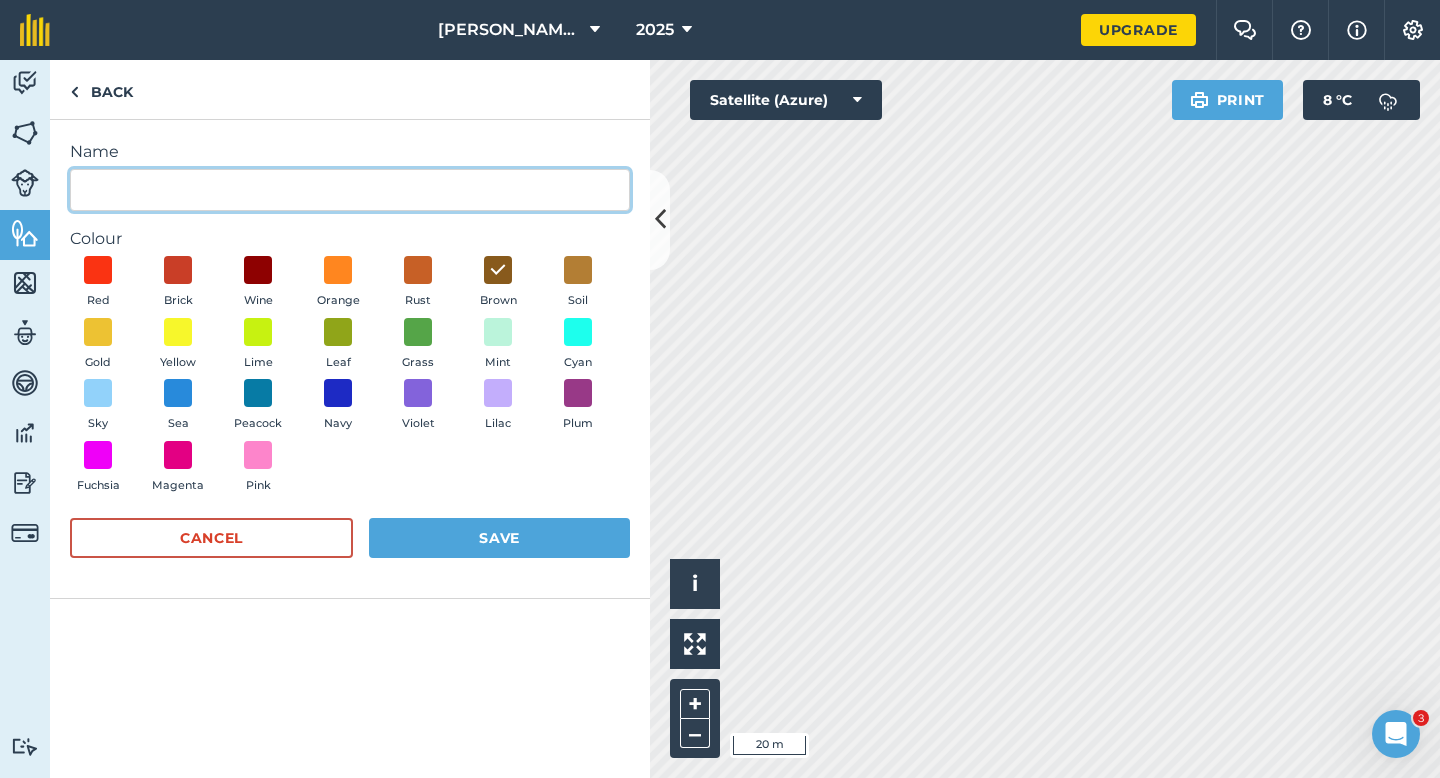 click on "Name" at bounding box center (350, 190) 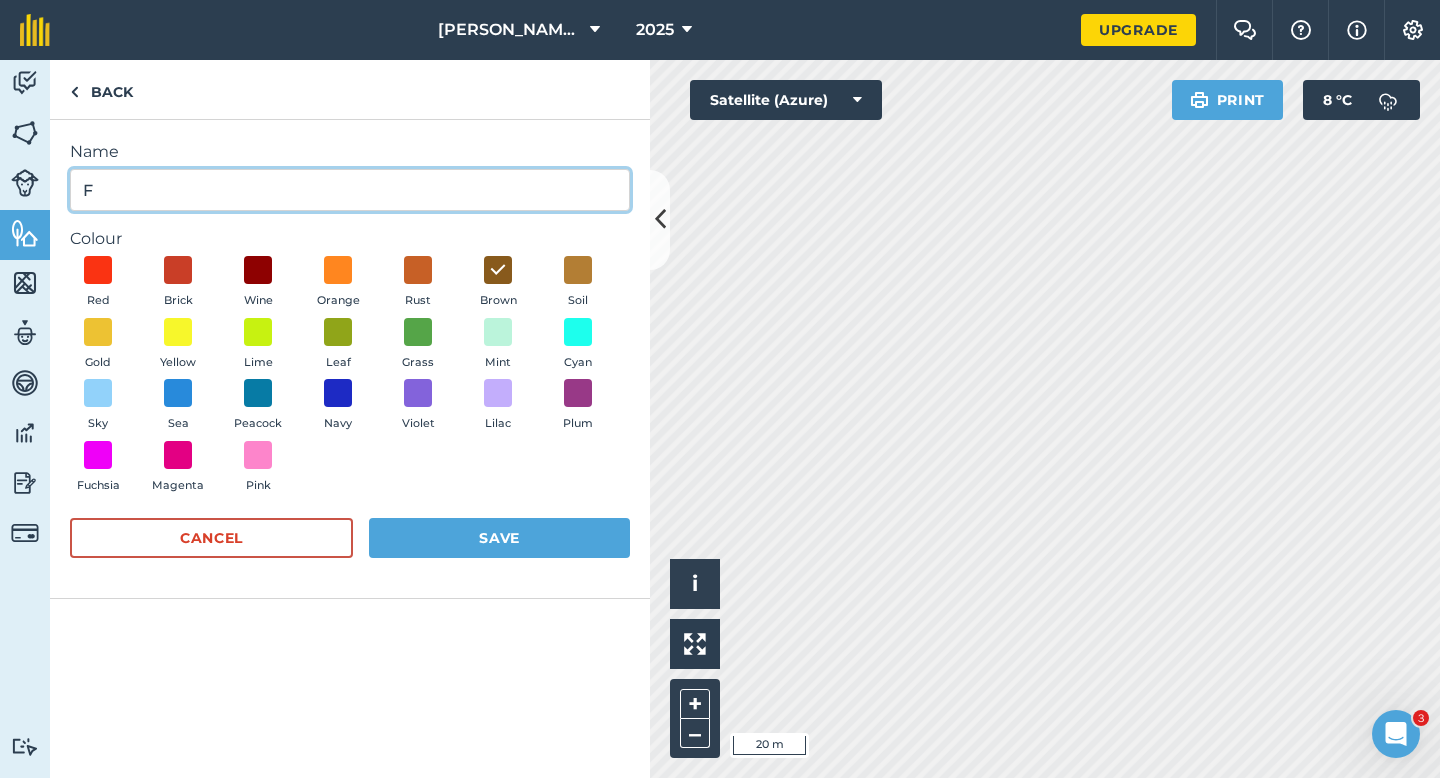 type on "F" 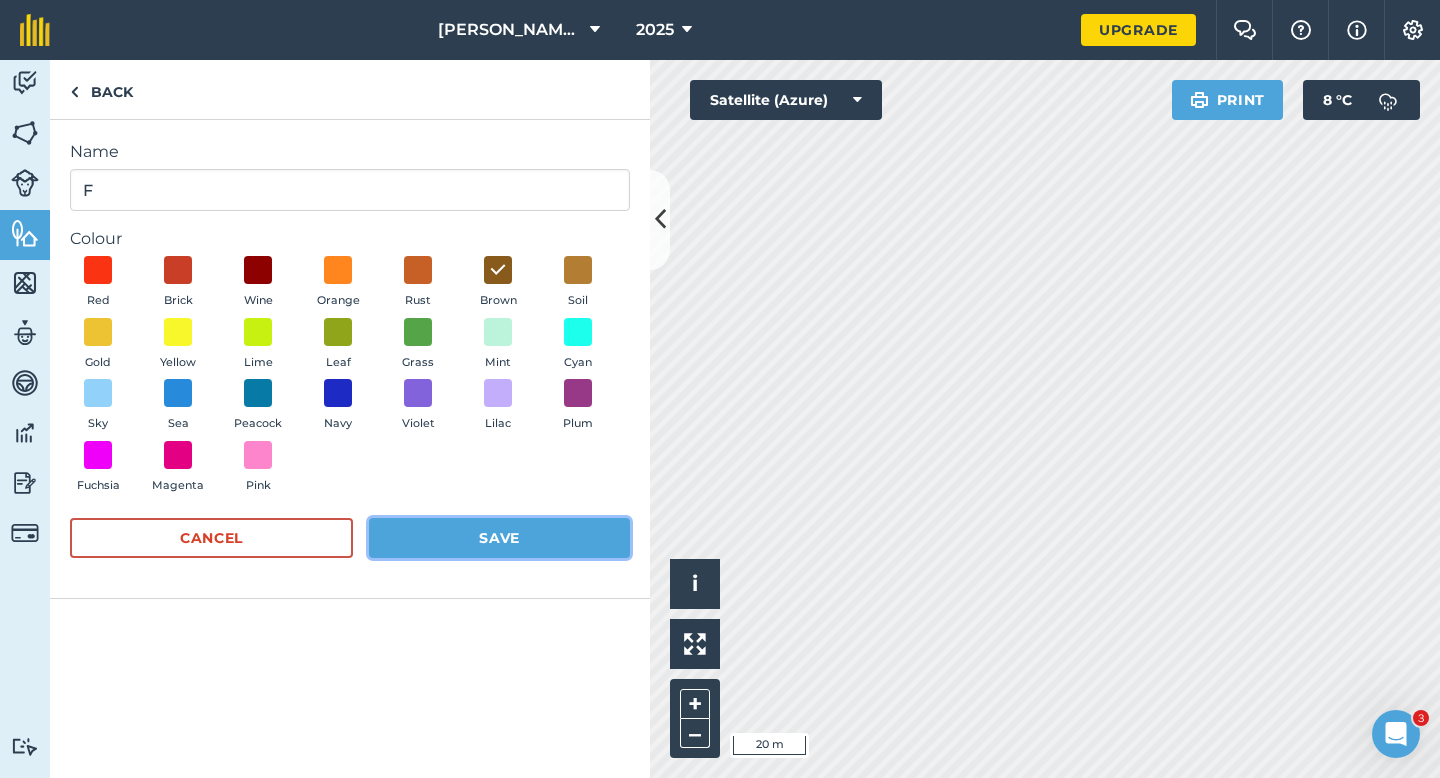 click on "Save" at bounding box center (499, 538) 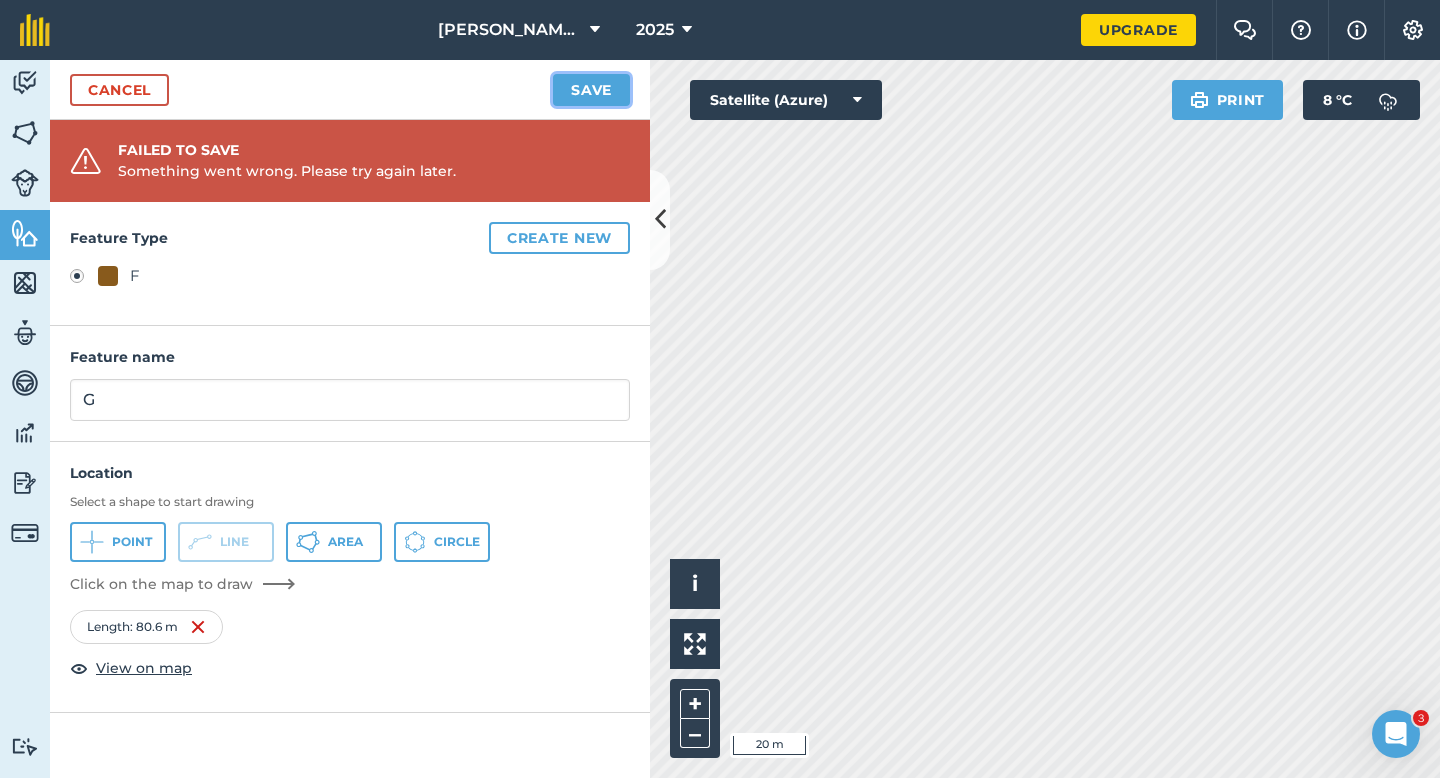 click on "Save" at bounding box center [591, 90] 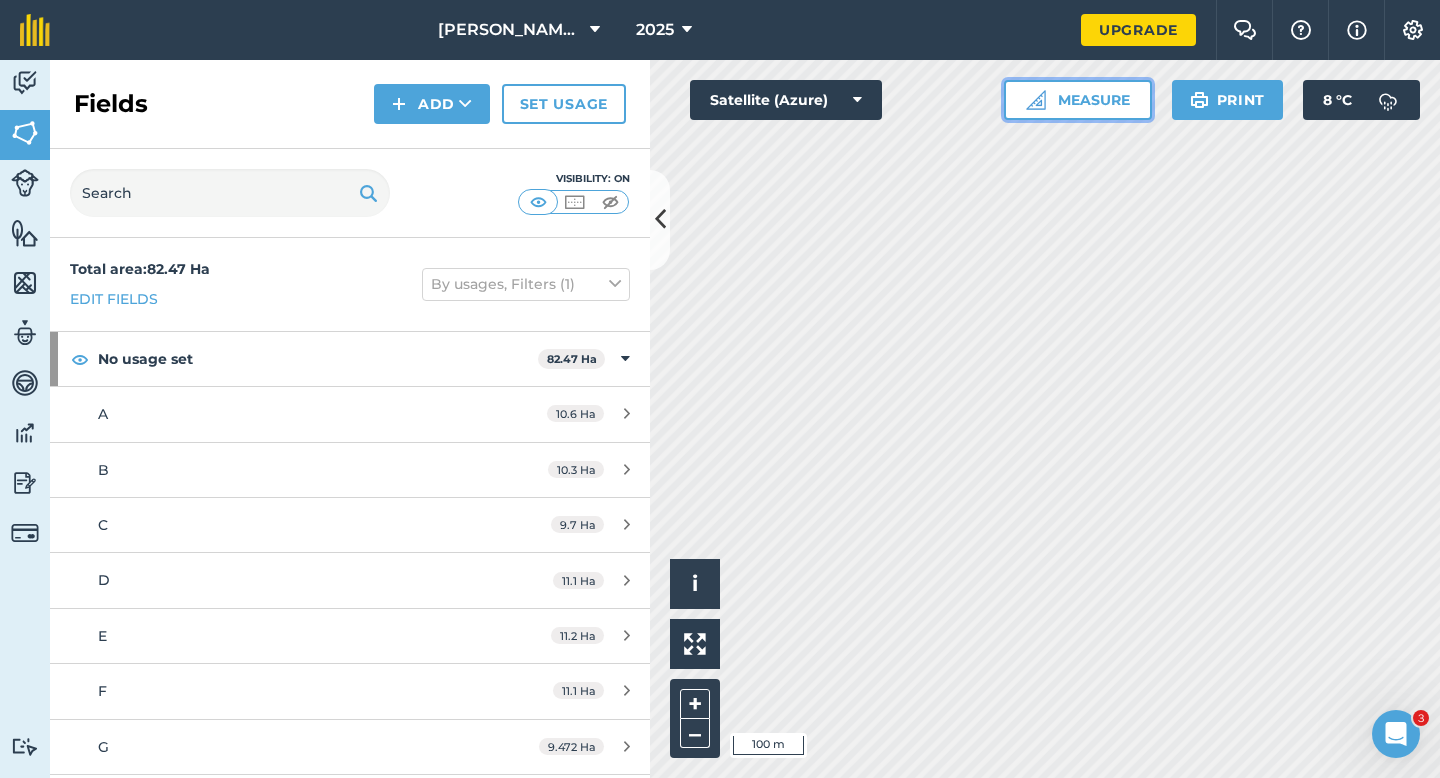 click on "Measure" at bounding box center (1078, 100) 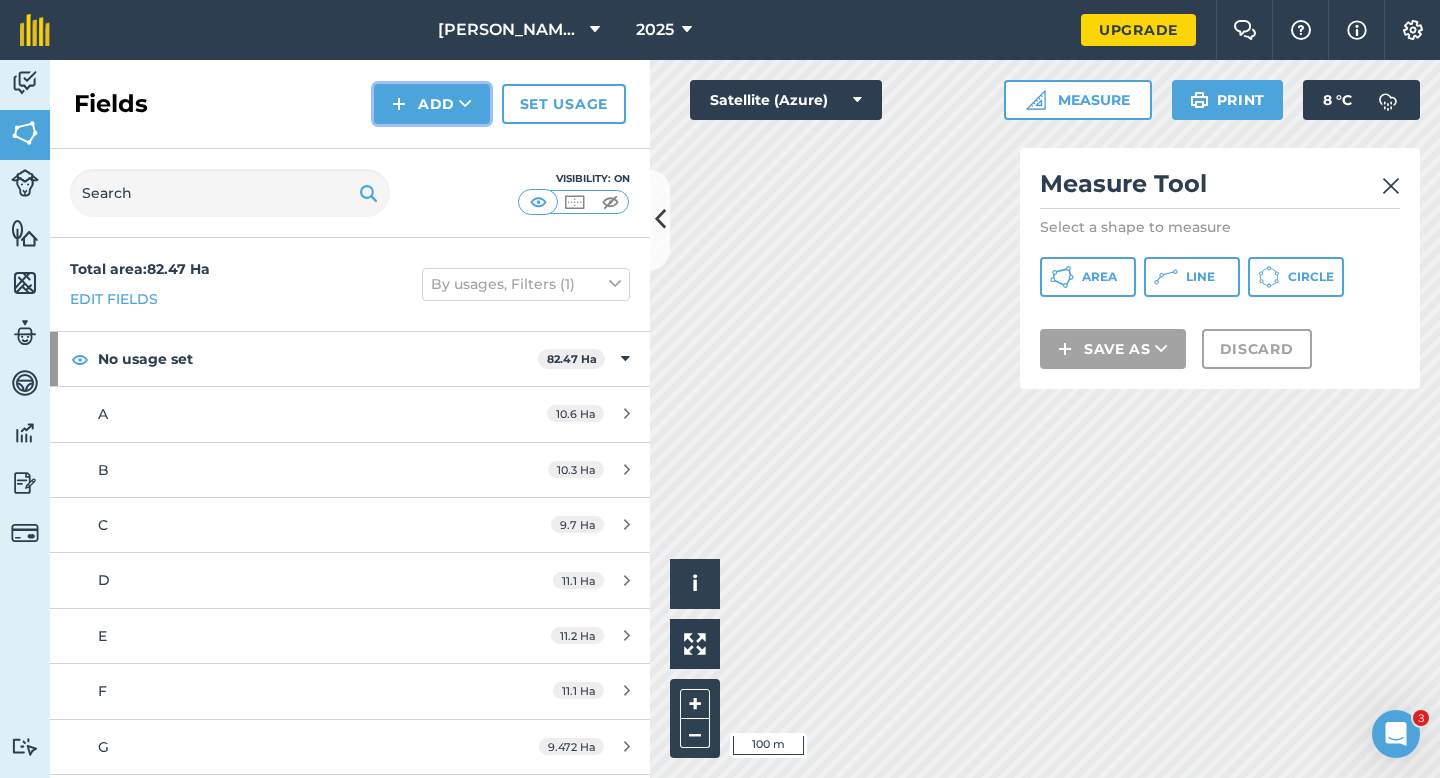 click on "Add" at bounding box center (432, 104) 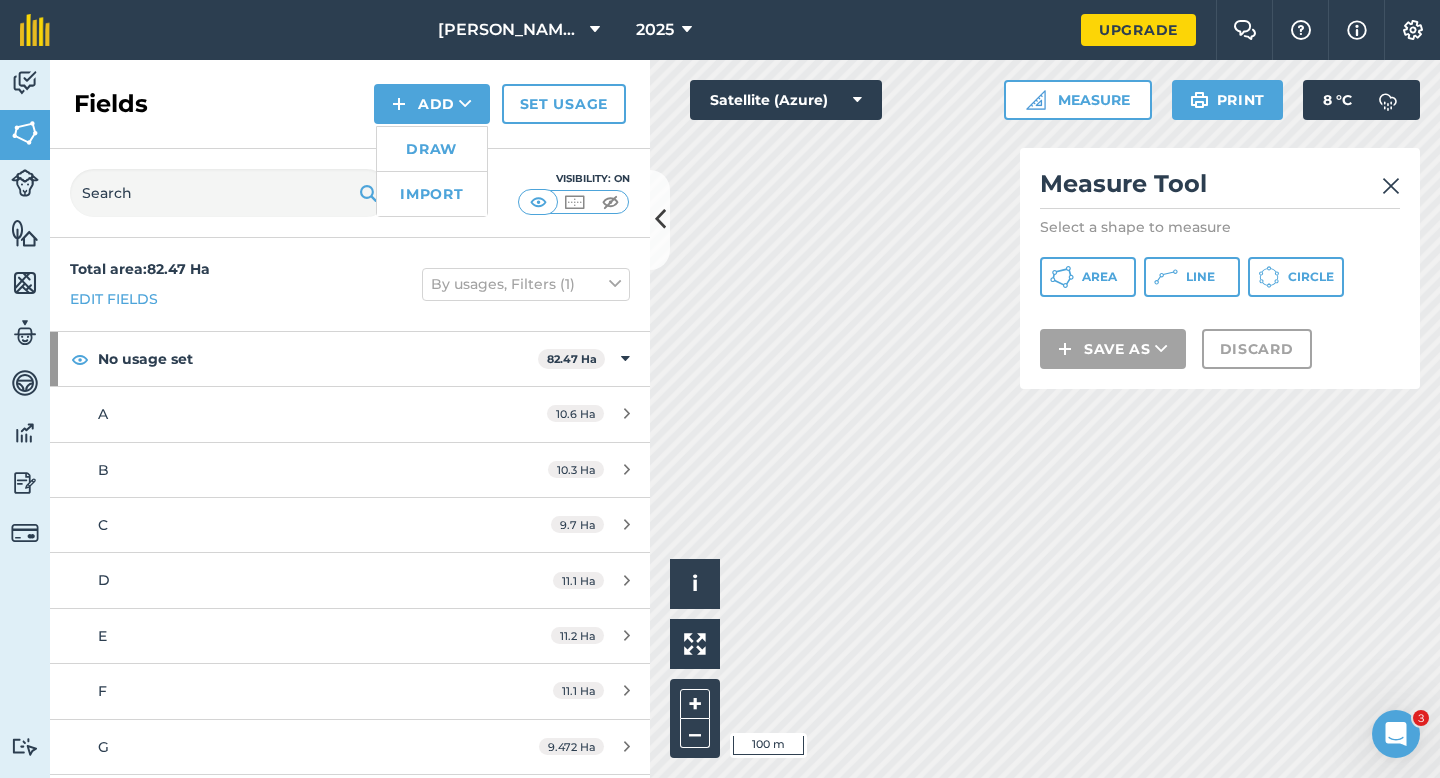 click on "Draw" at bounding box center [432, 149] 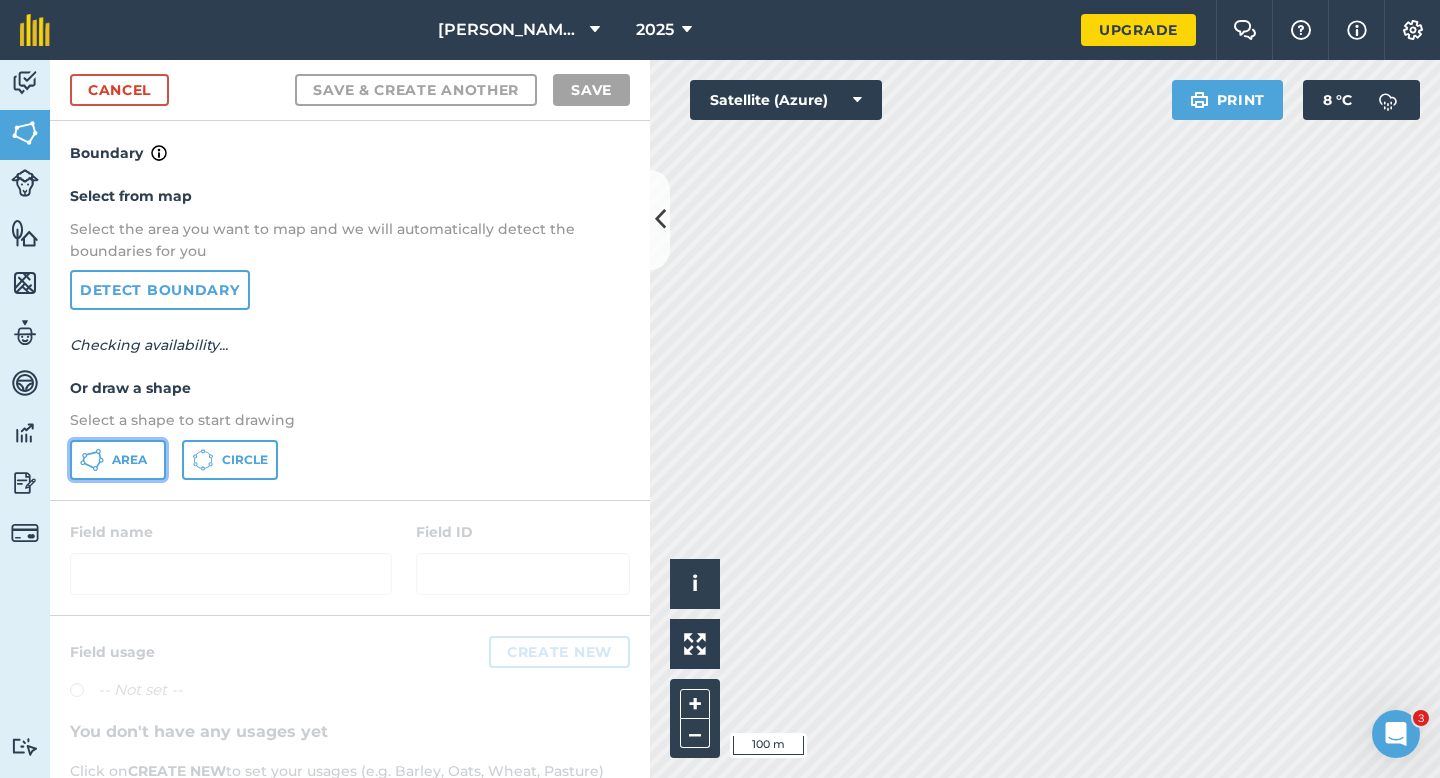 click on "Area" at bounding box center (118, 460) 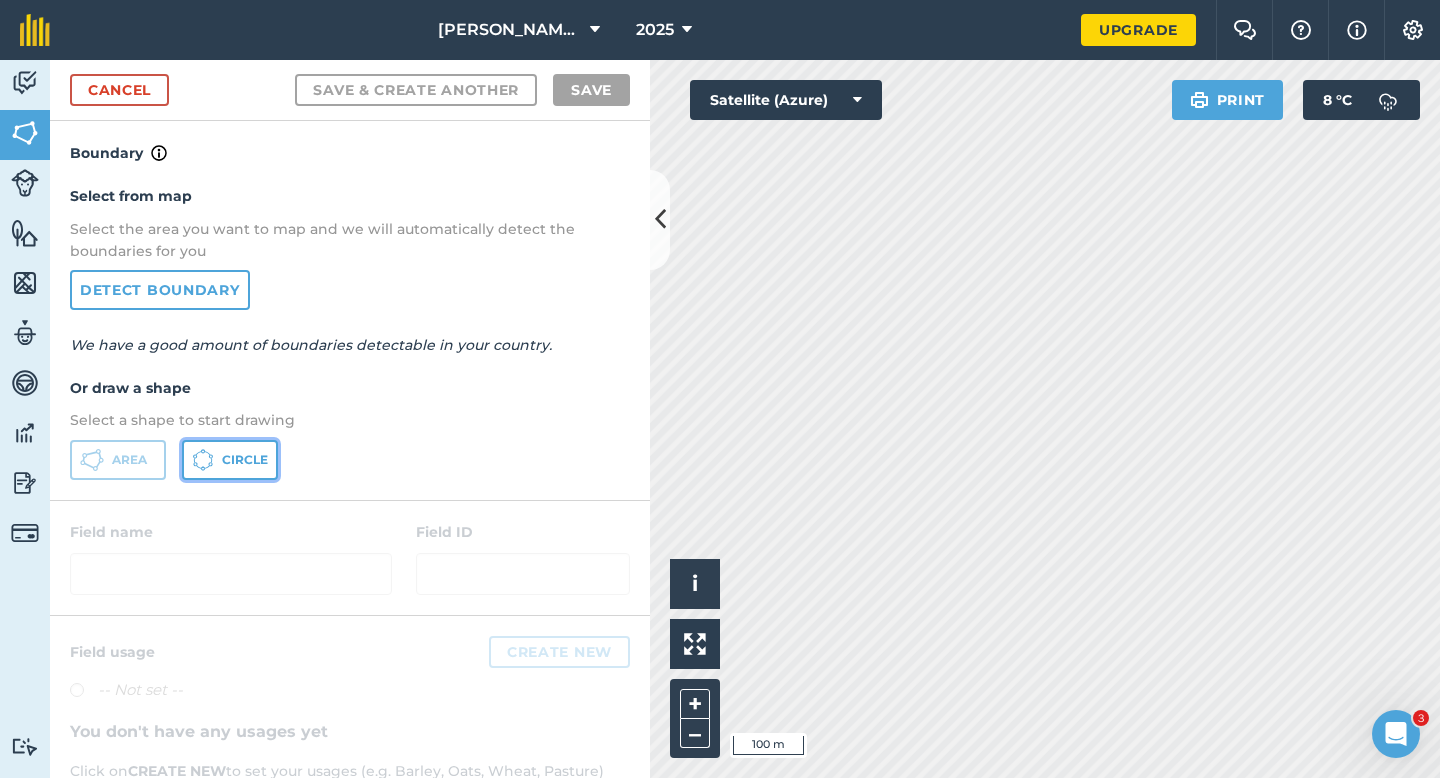 click on "Circle" at bounding box center [245, 460] 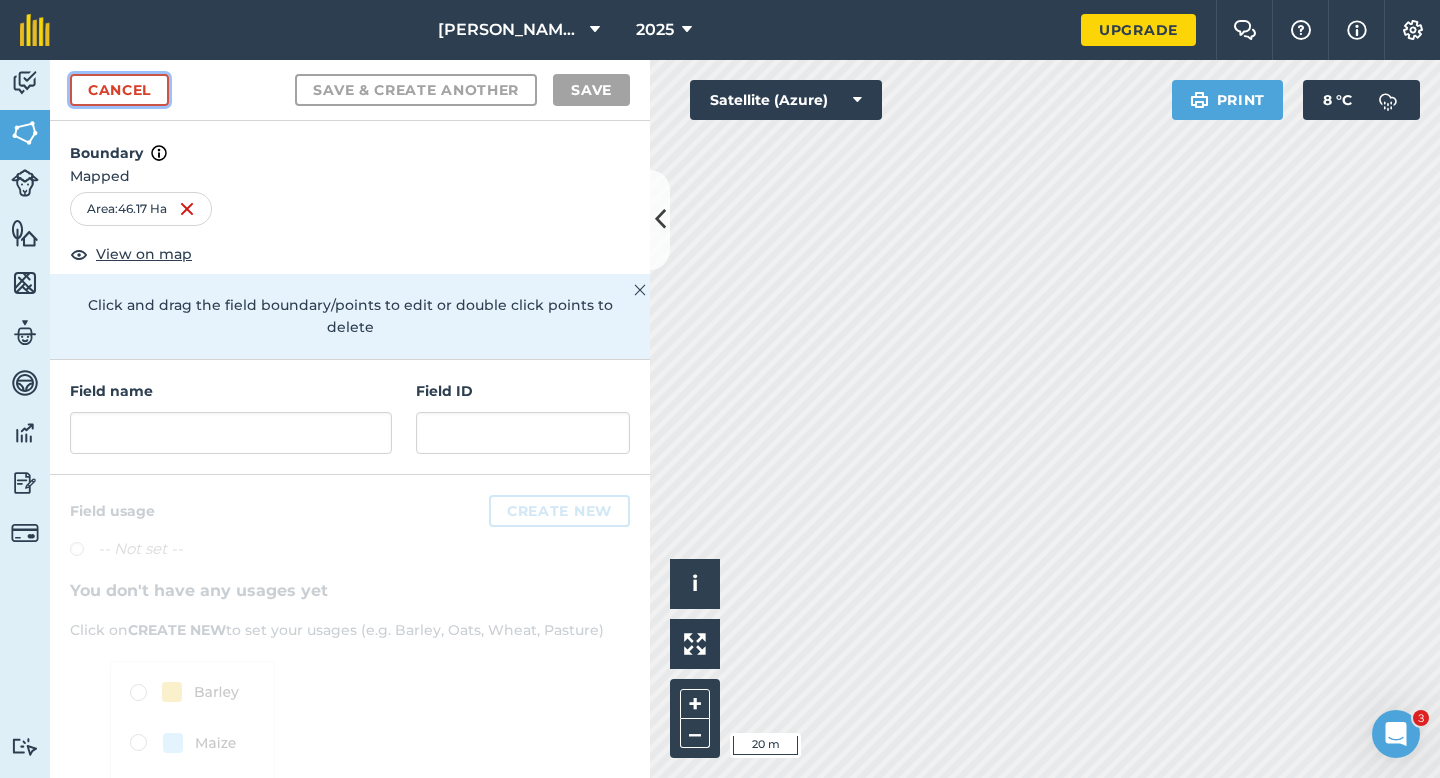 click on "Cancel" at bounding box center (119, 90) 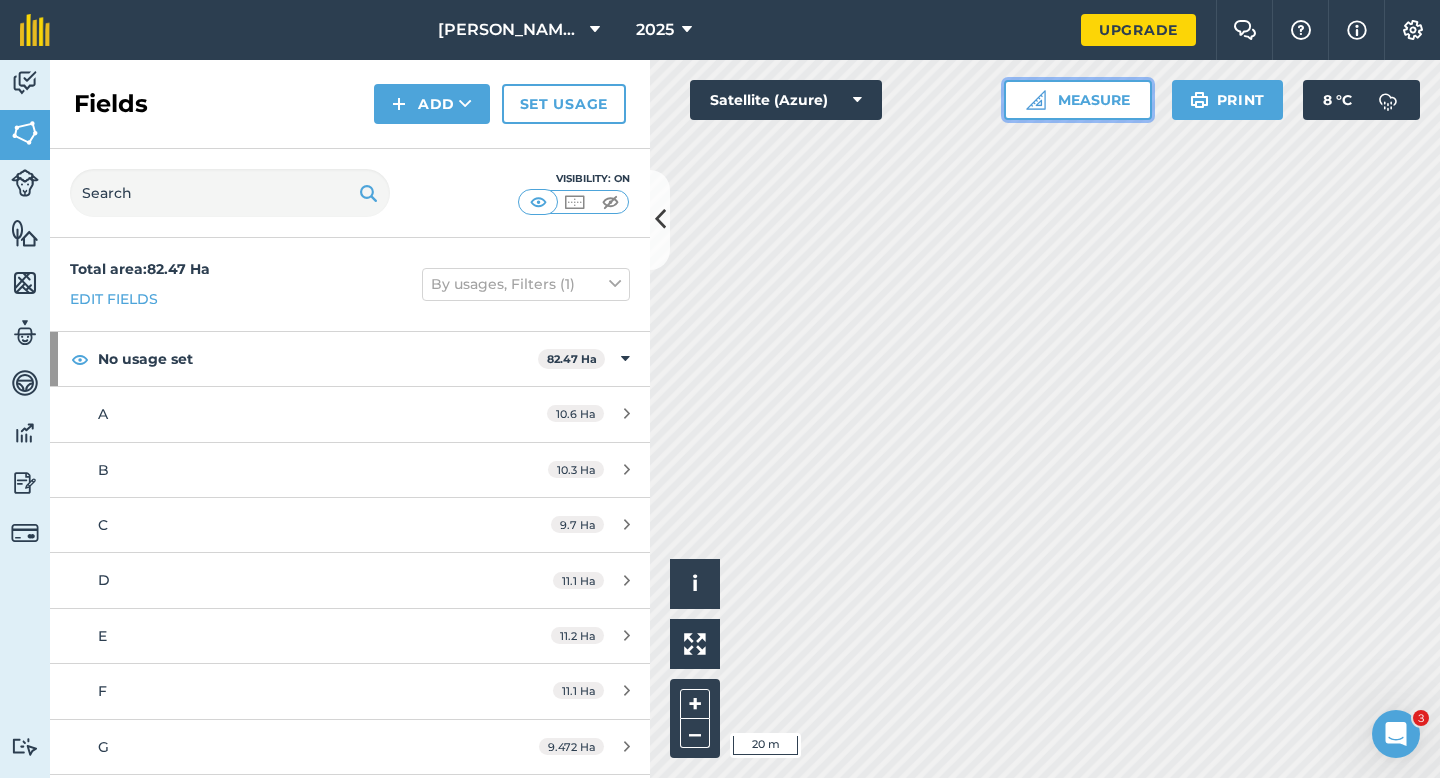 click on "Measure" at bounding box center [1078, 100] 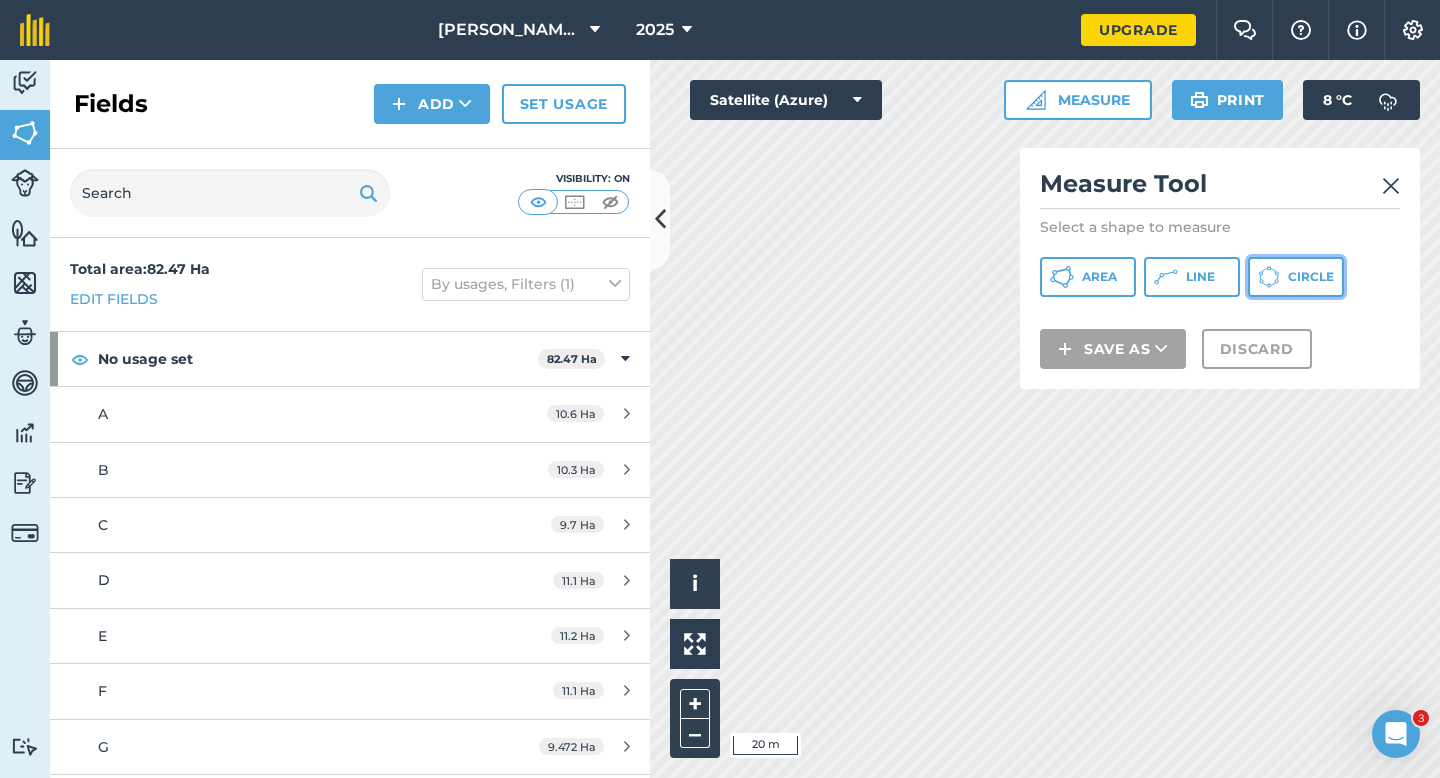 click on "Circle" at bounding box center (1311, 277) 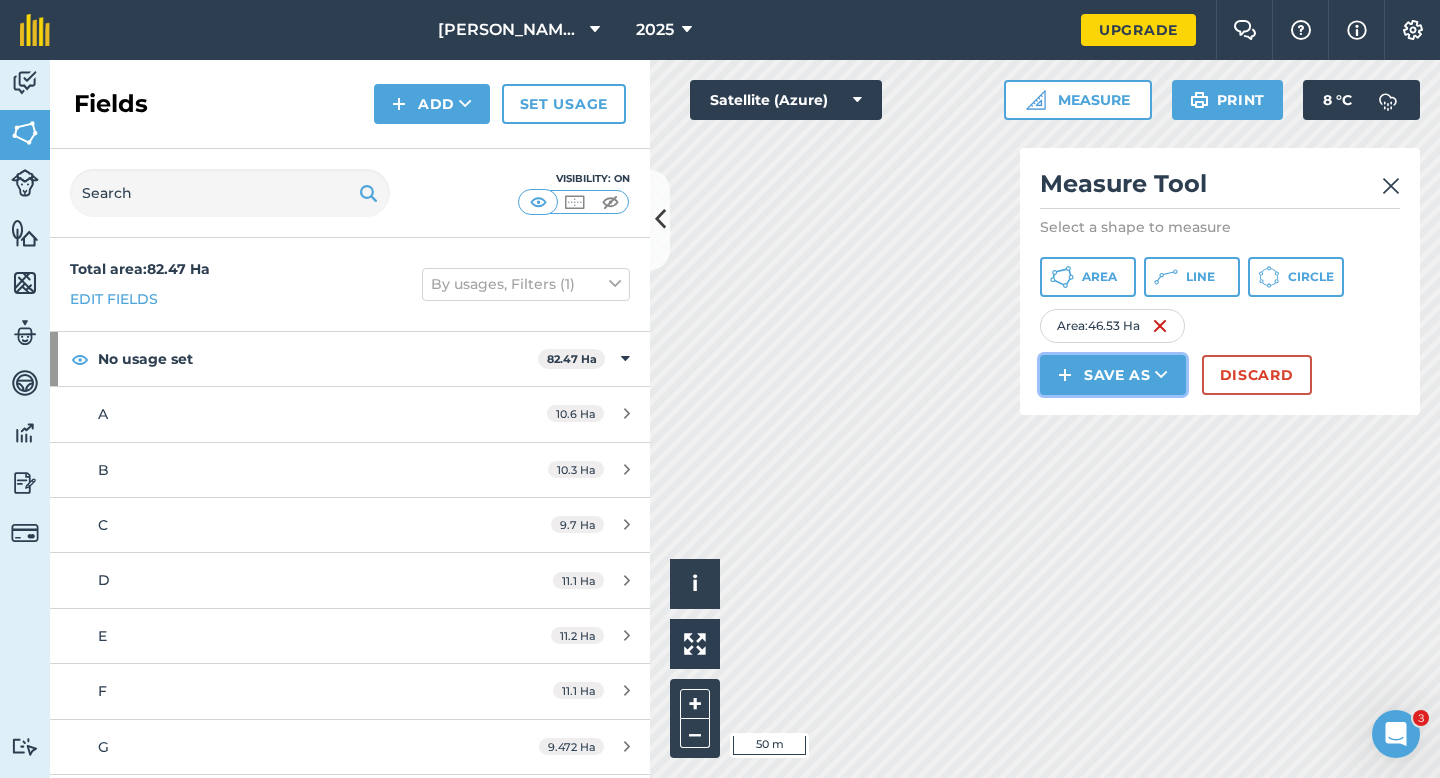 click on "Save as" at bounding box center (1113, 375) 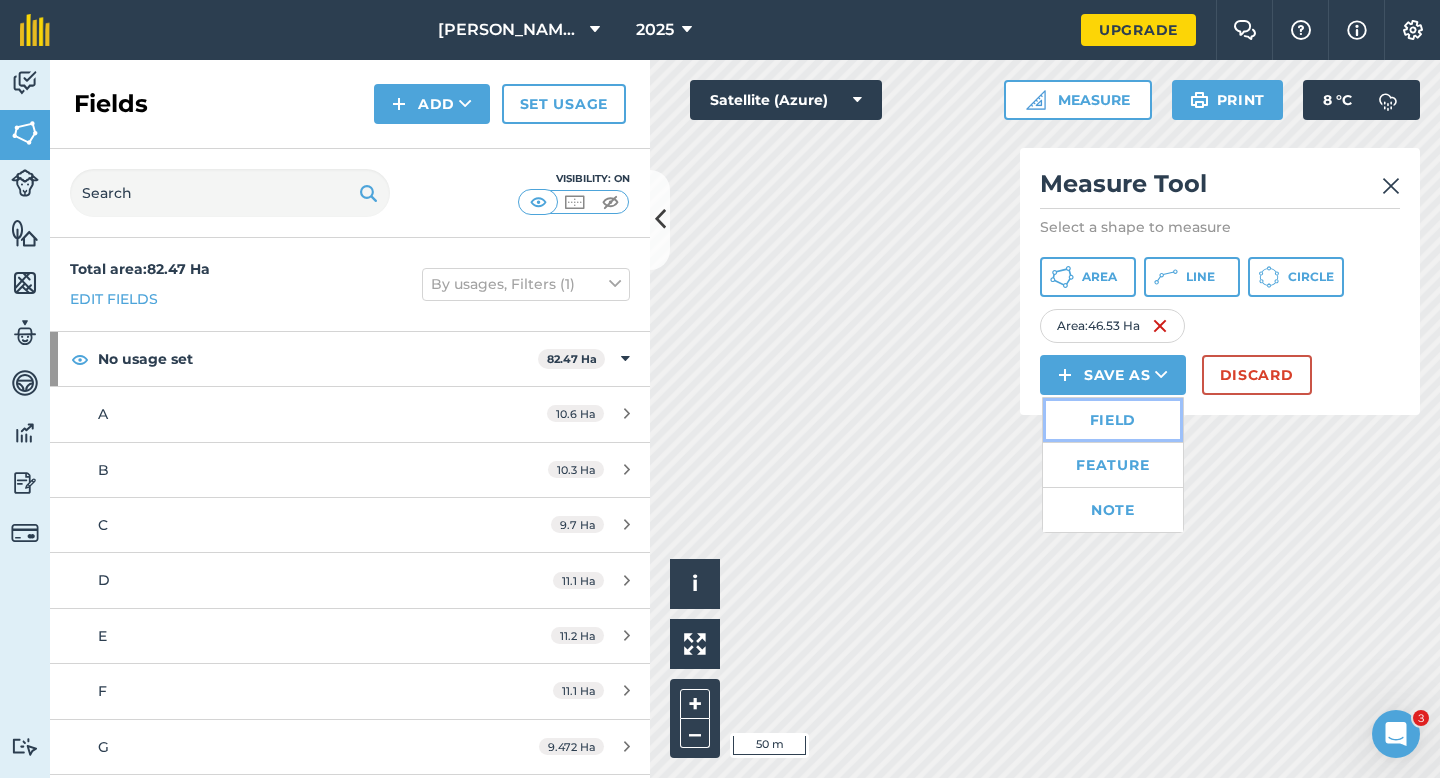 click on "Field" at bounding box center (1113, 420) 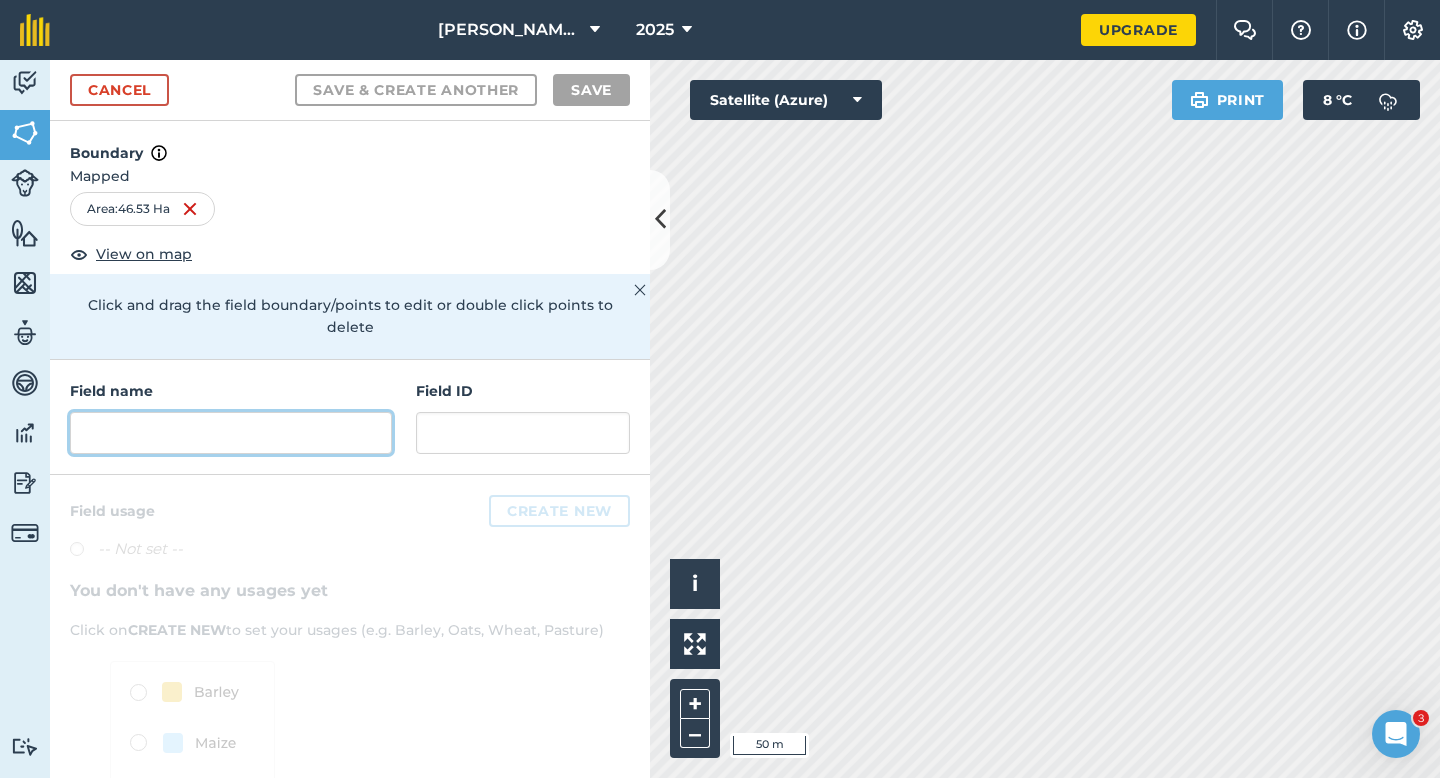 click at bounding box center [231, 433] 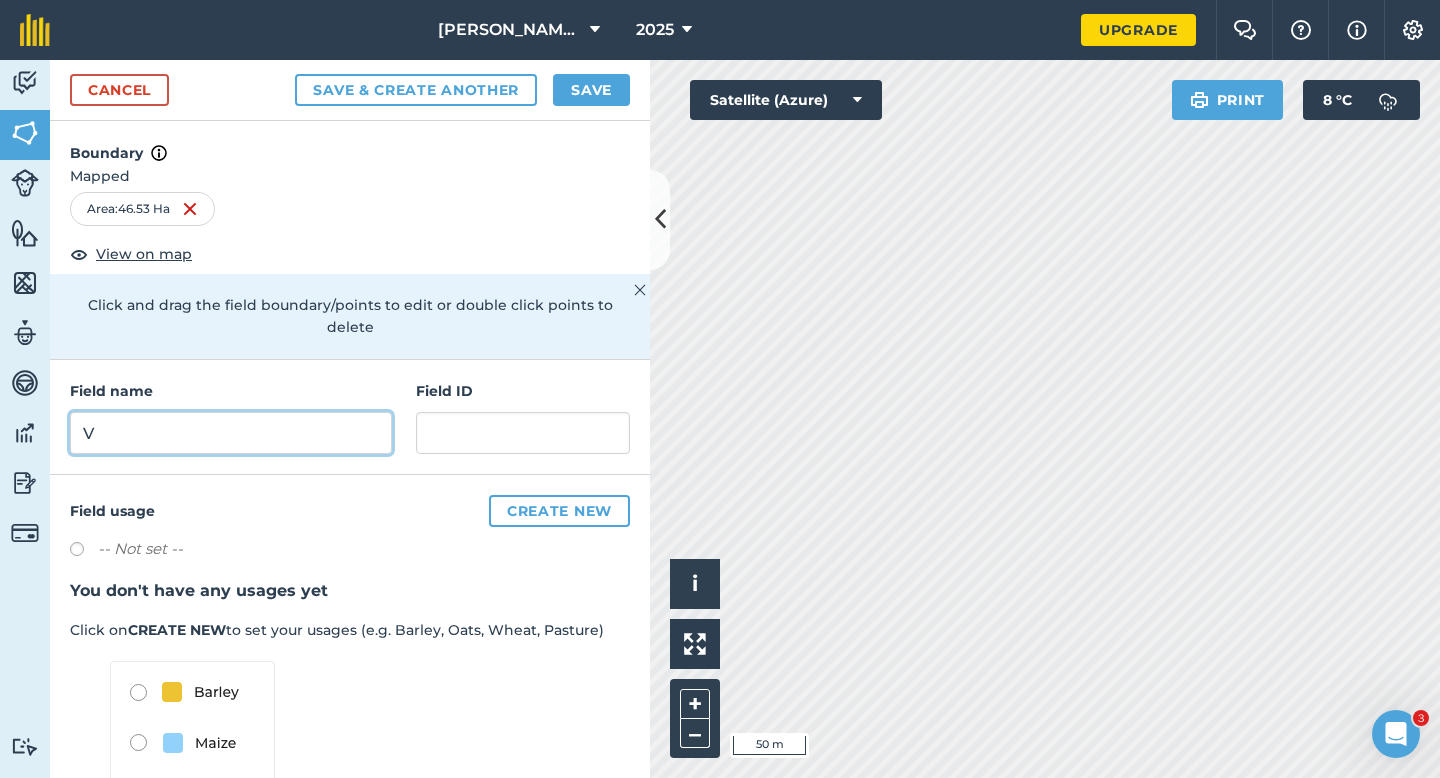 type on "V" 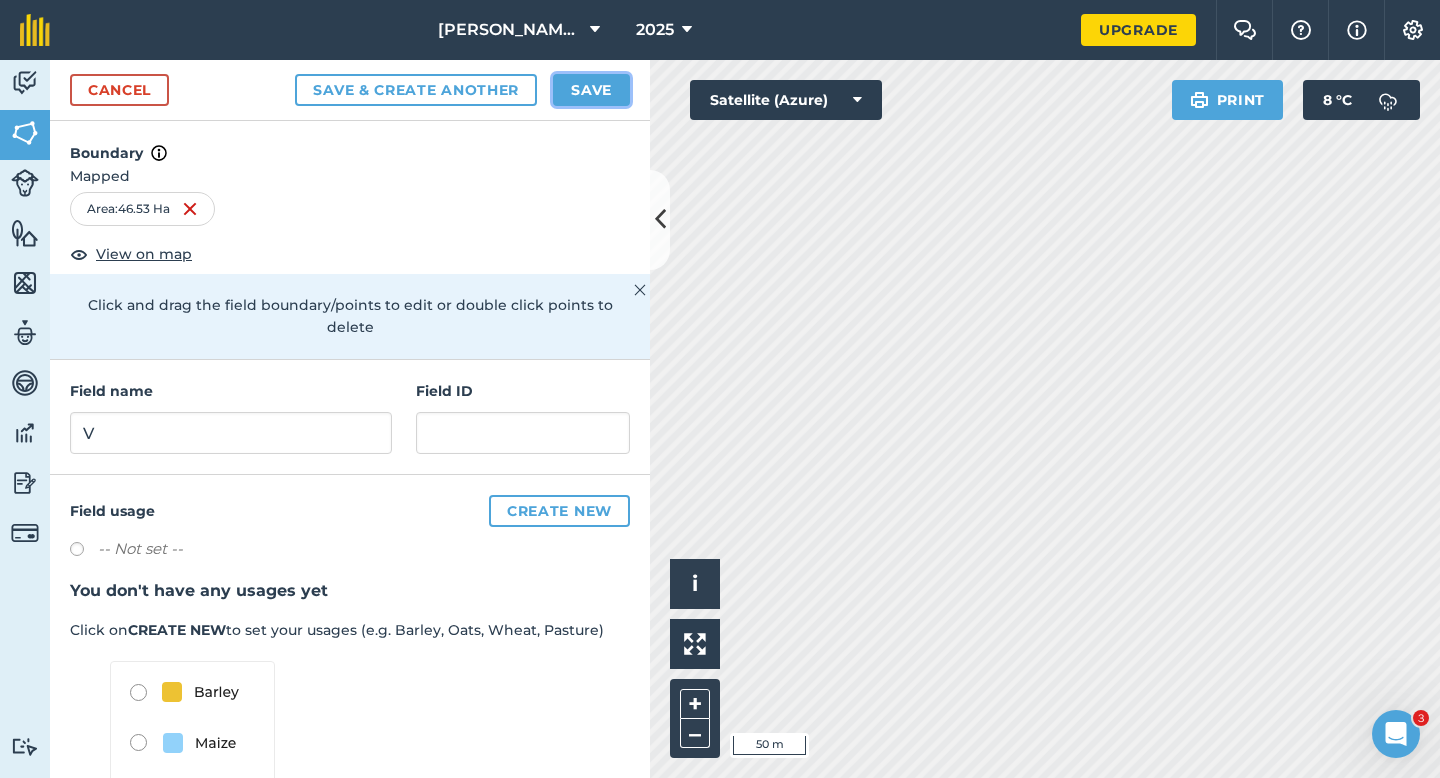 click on "Save" at bounding box center [591, 90] 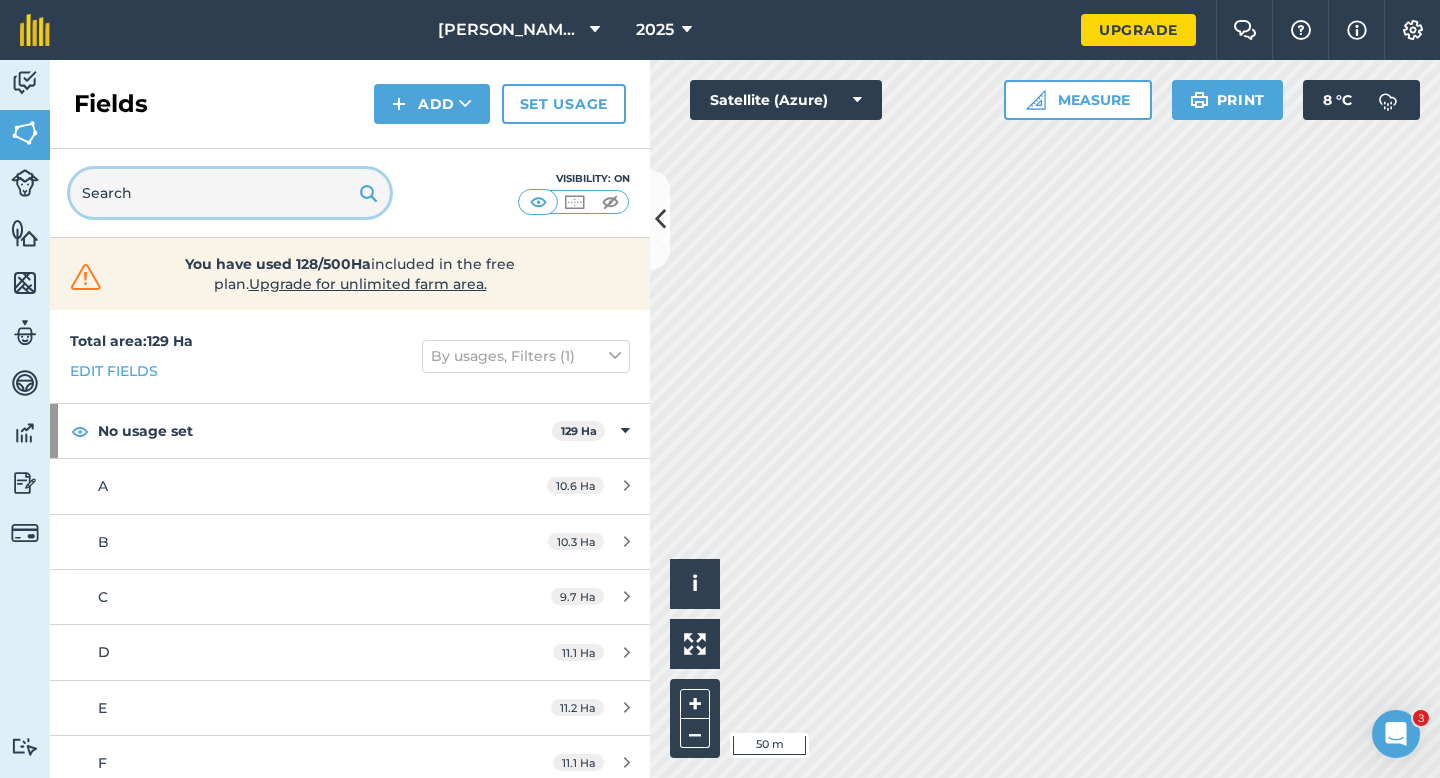 click at bounding box center (230, 193) 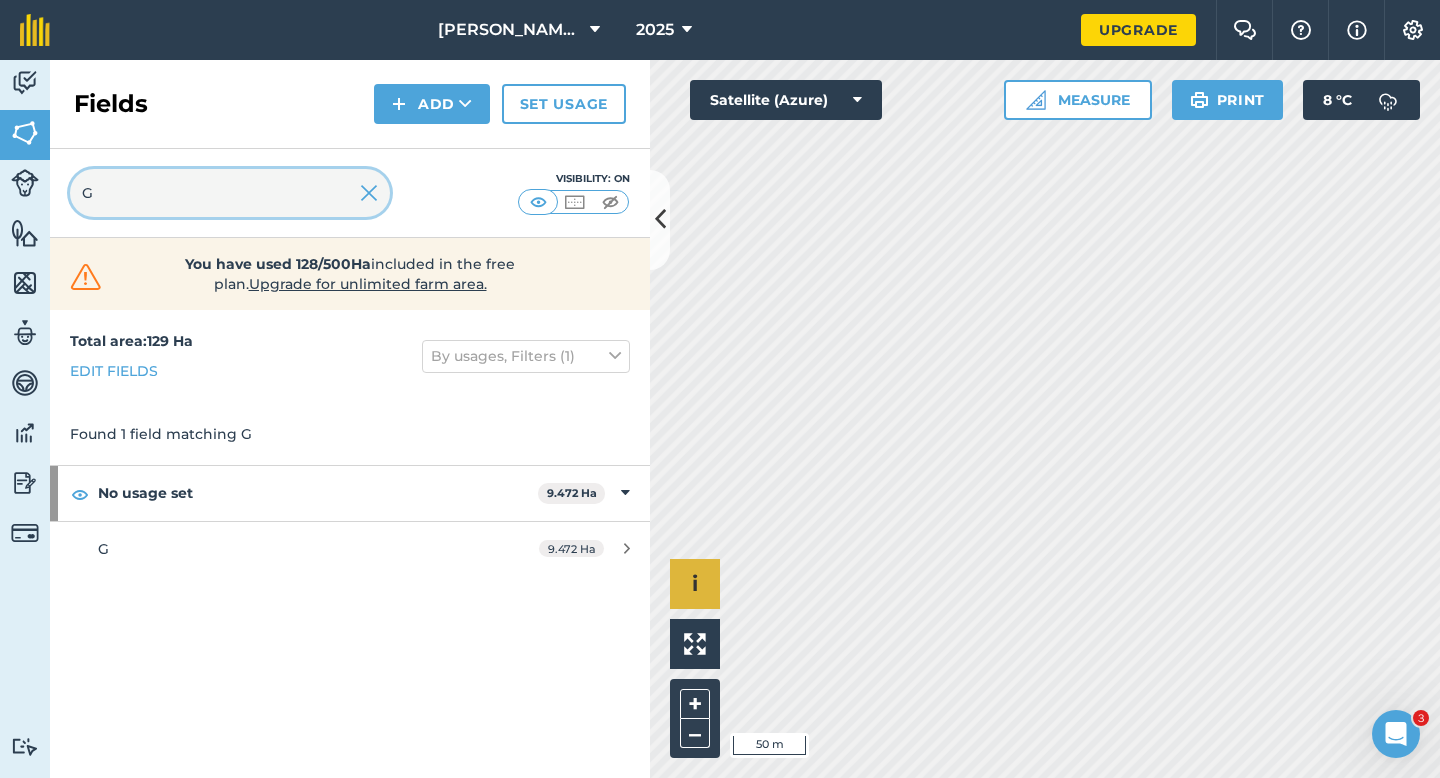 type 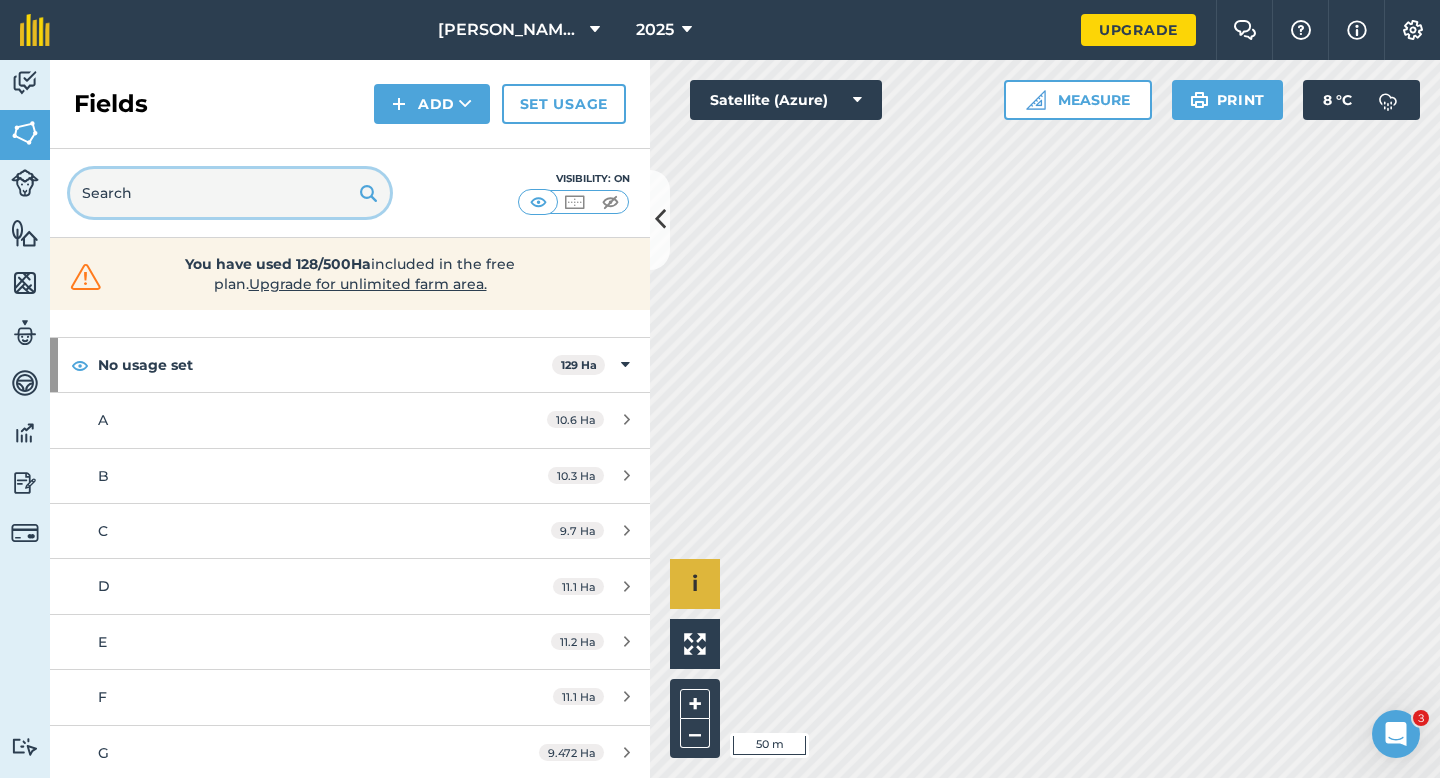 scroll, scrollTop: 97, scrollLeft: 0, axis: vertical 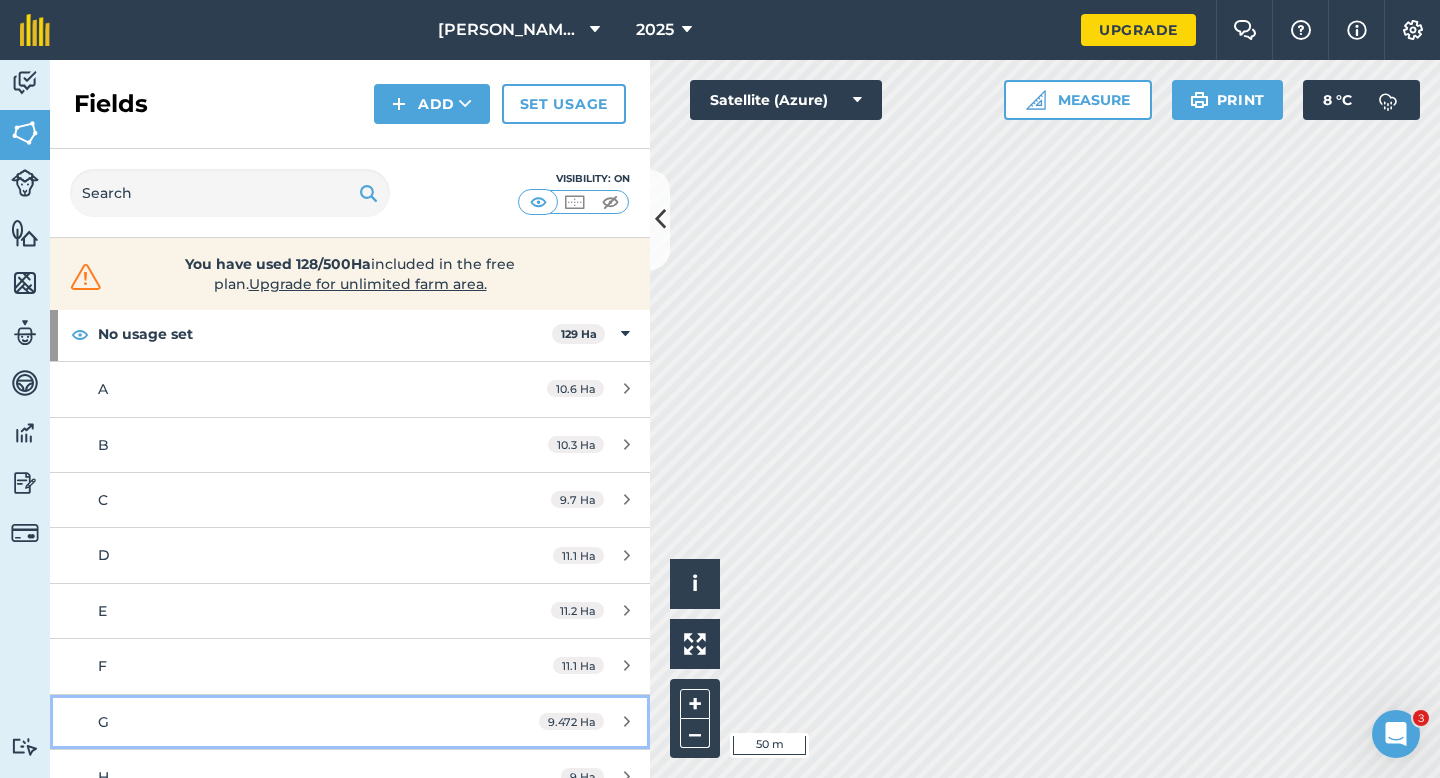 click on "G" at bounding box center (286, 722) 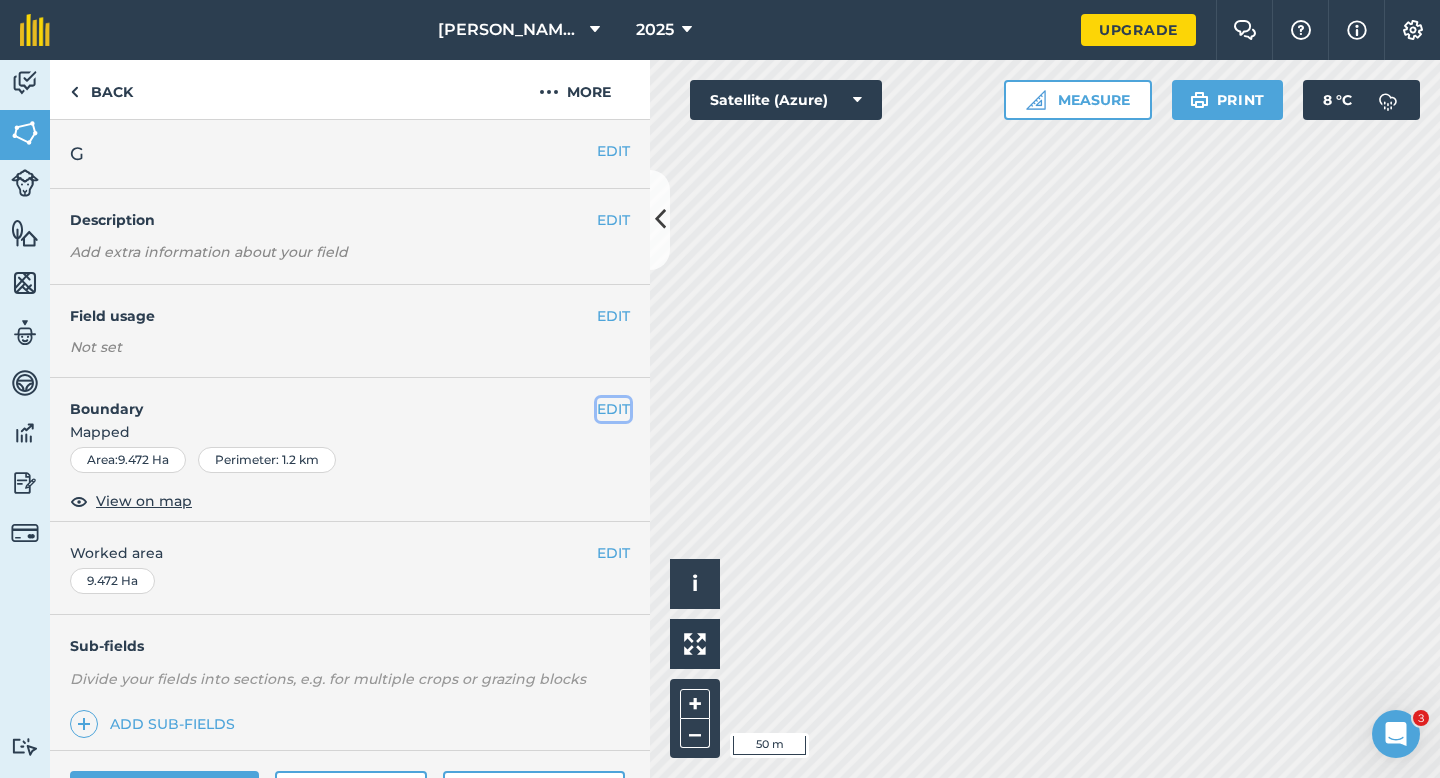 click on "EDIT" at bounding box center [613, 409] 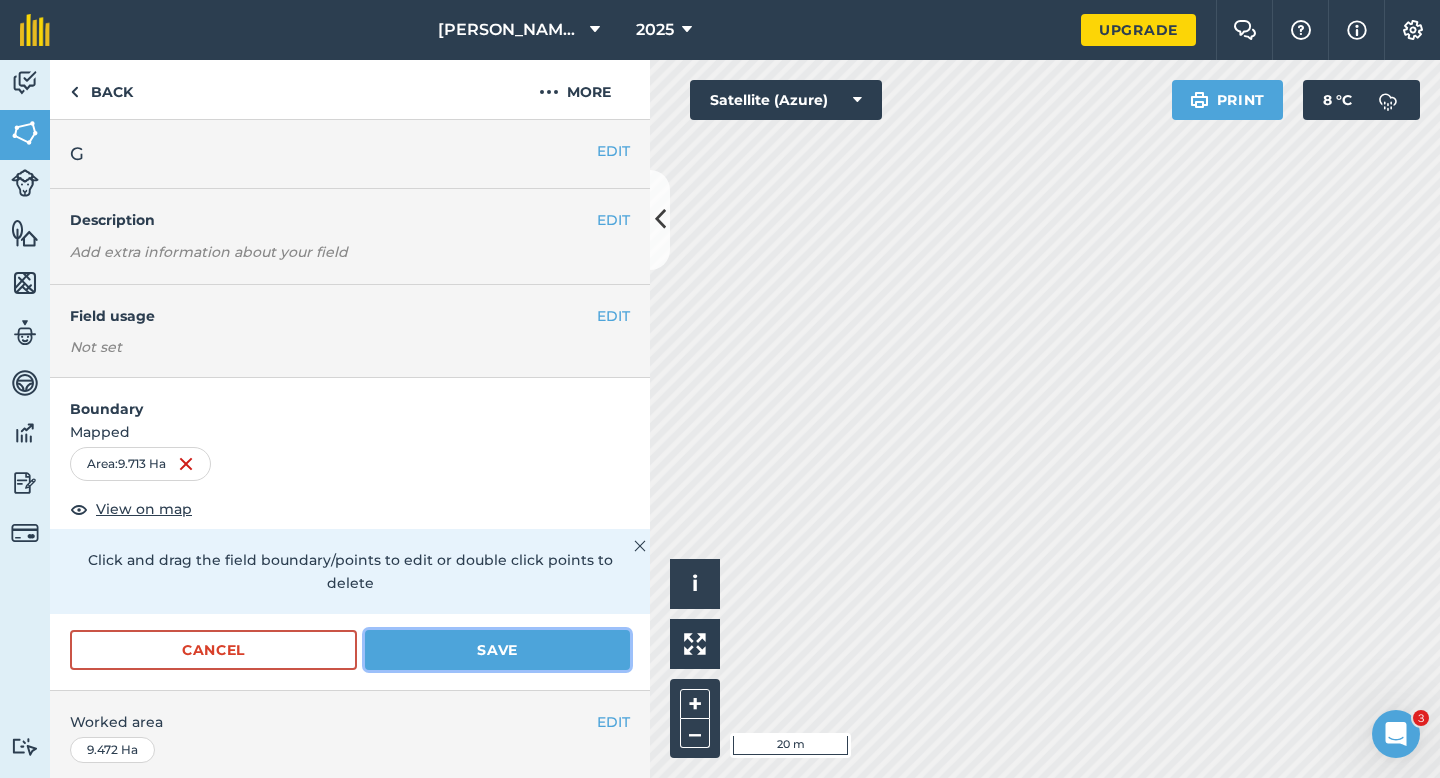 click on "Save" at bounding box center (497, 650) 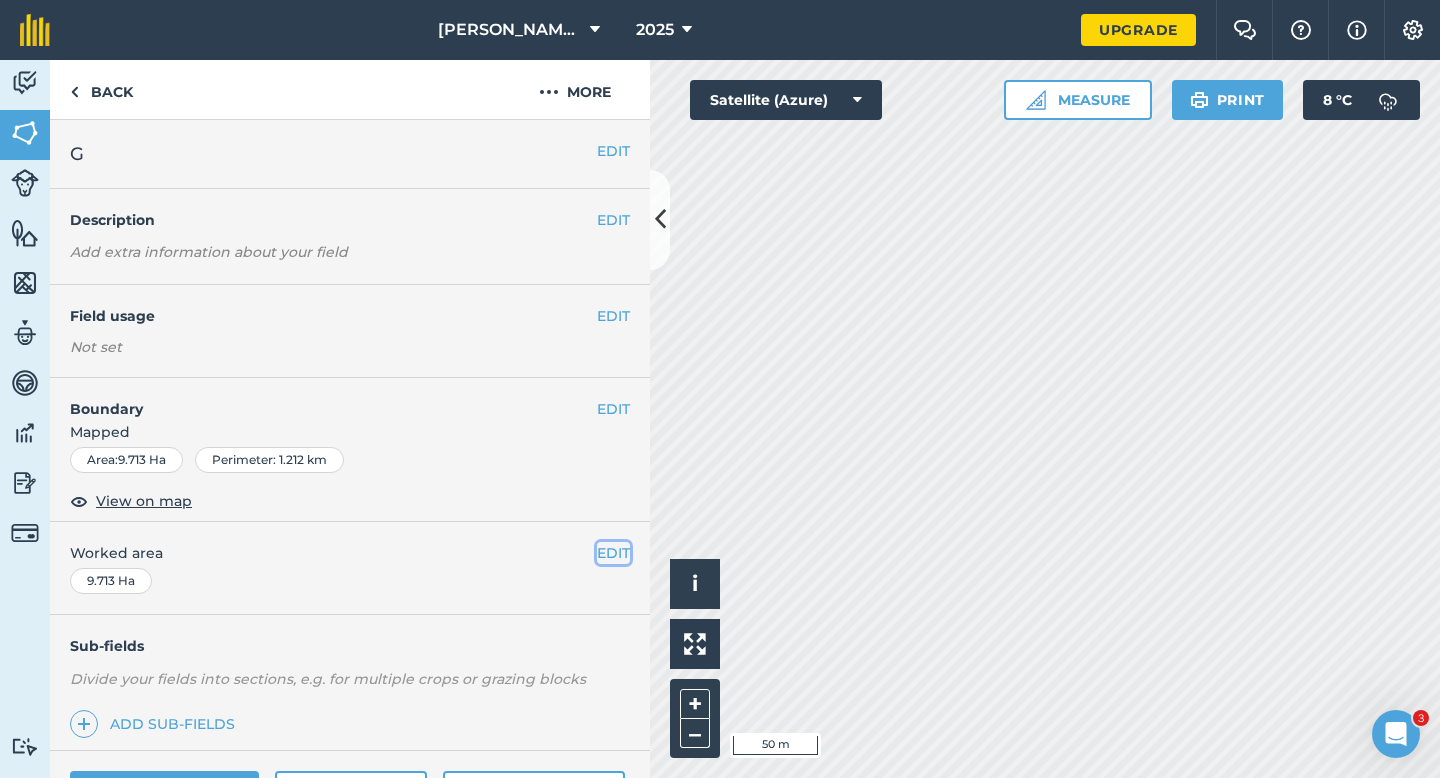 click on "EDIT" at bounding box center [613, 553] 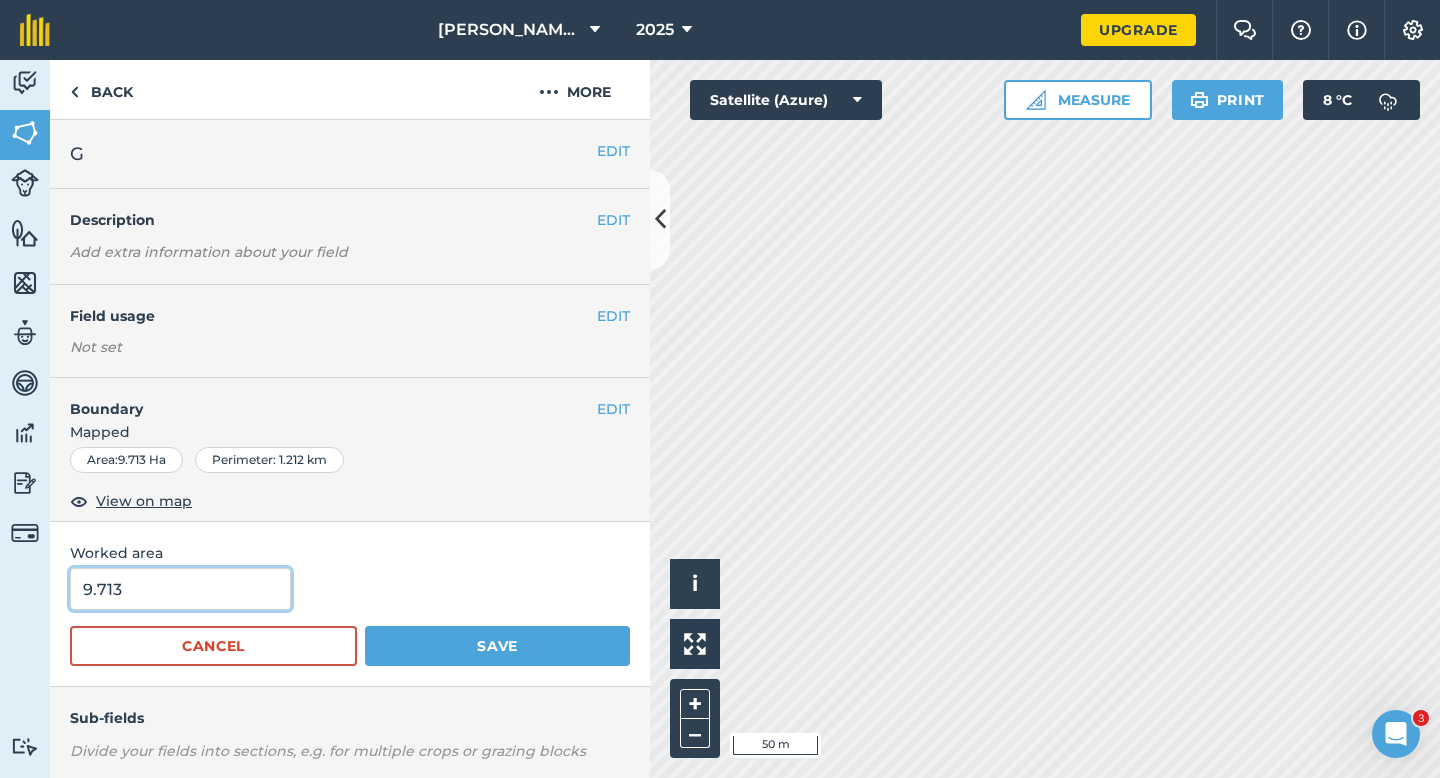 click on "9.713" at bounding box center (180, 589) 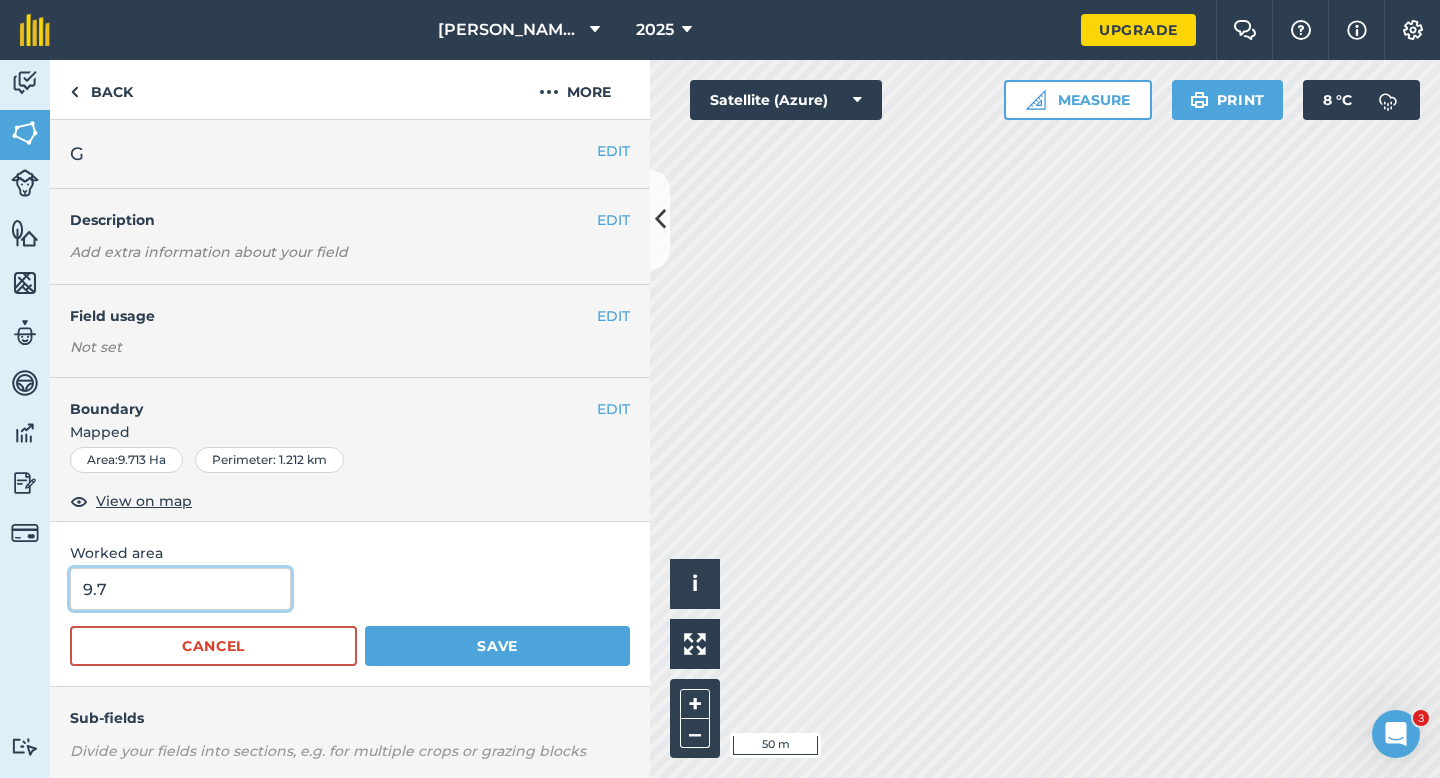 type on "9.7" 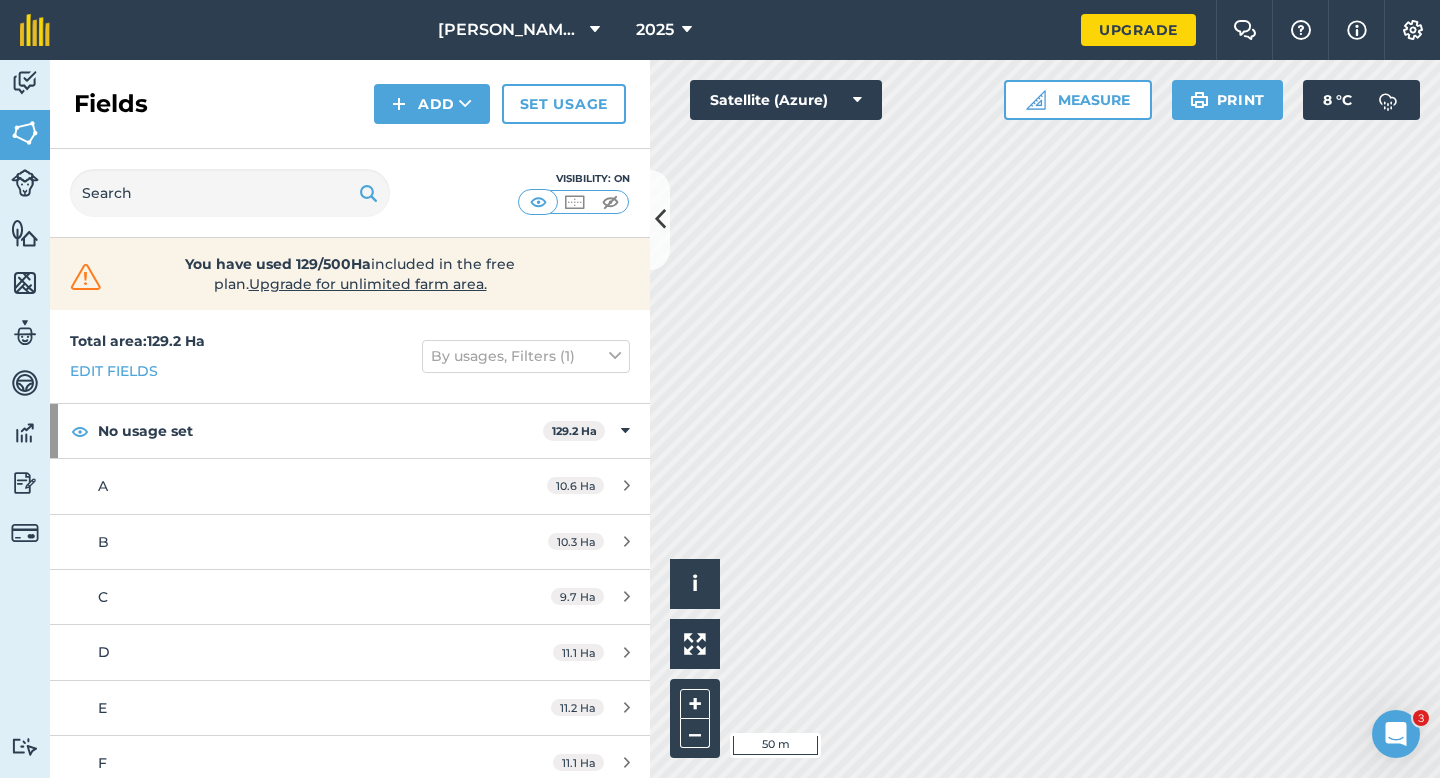 scroll, scrollTop: 179, scrollLeft: 0, axis: vertical 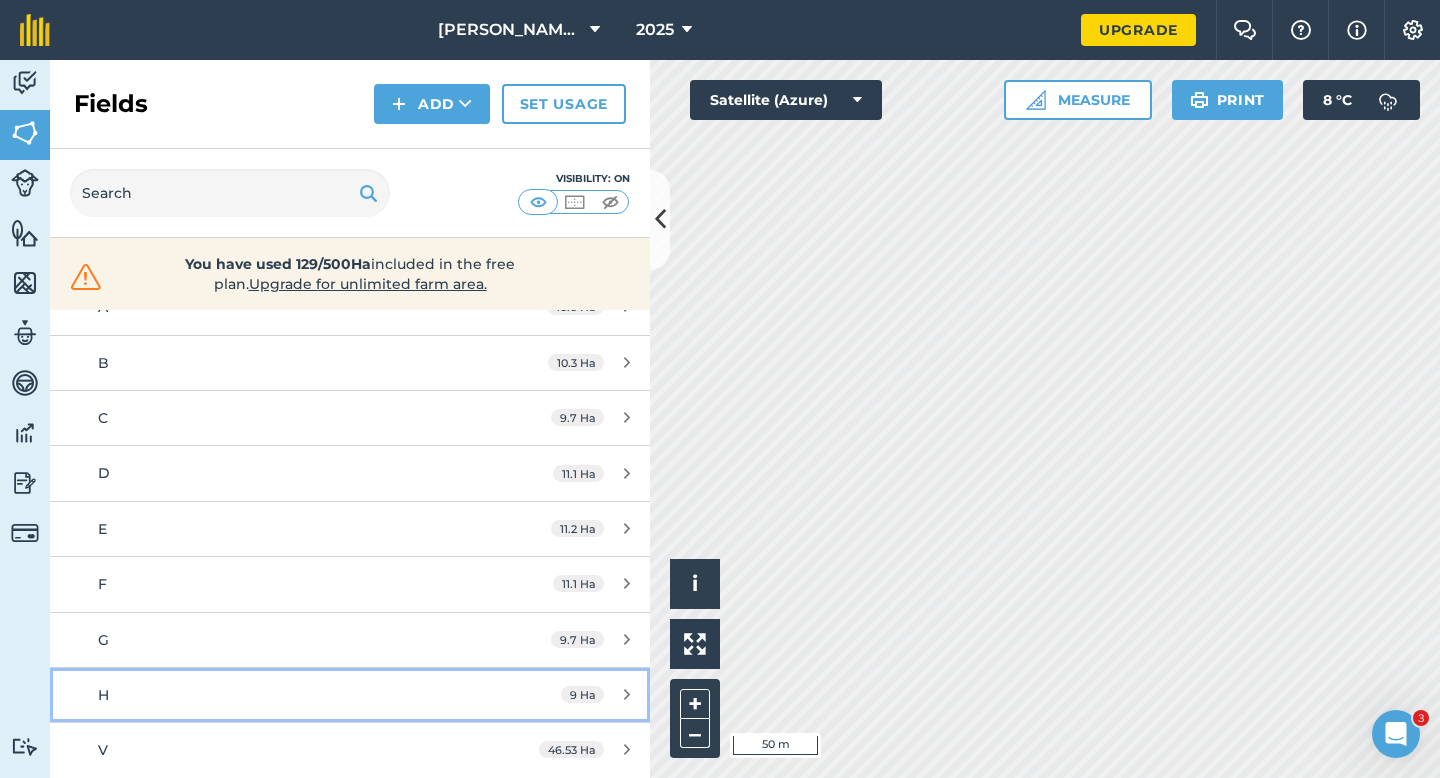 click on "H 9   Ha" at bounding box center [350, 695] 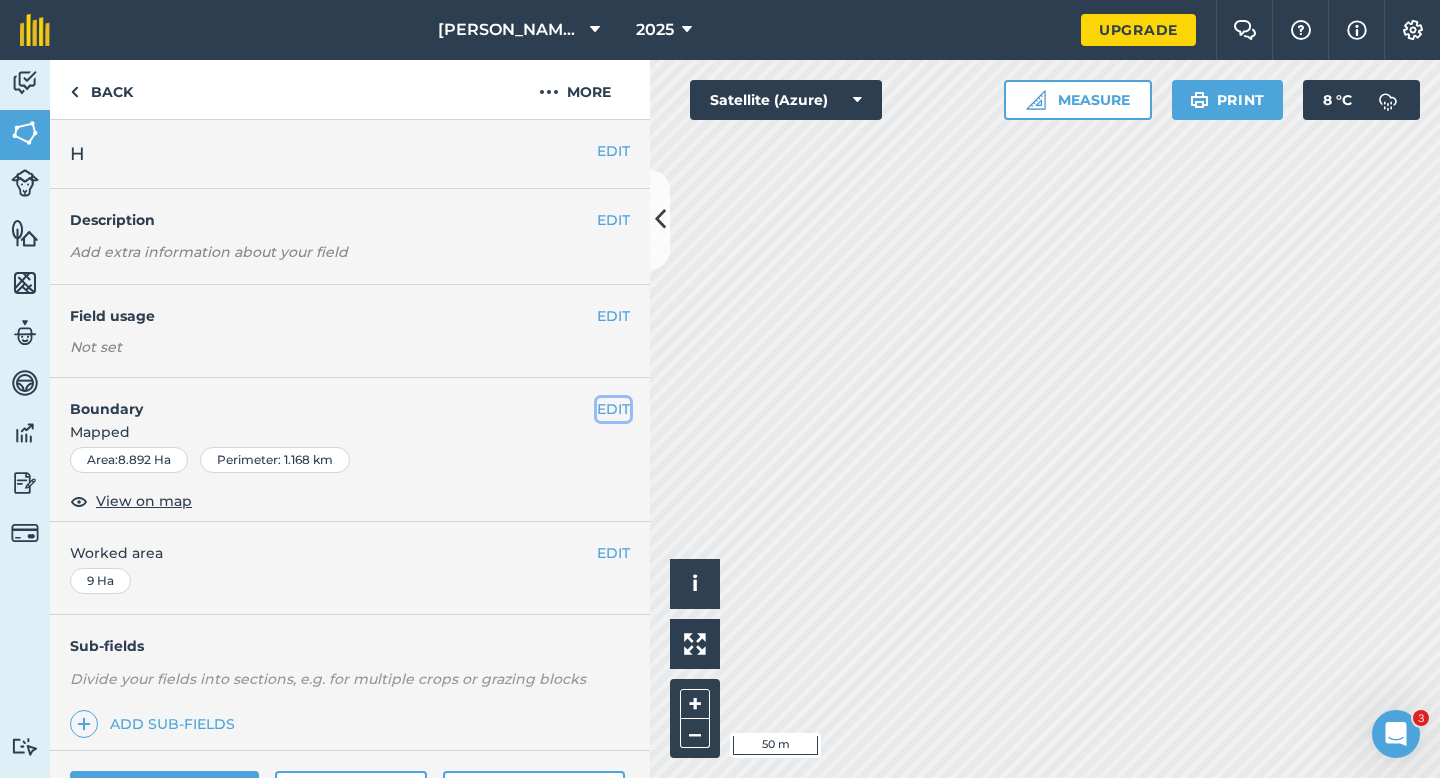 click on "EDIT" at bounding box center [613, 409] 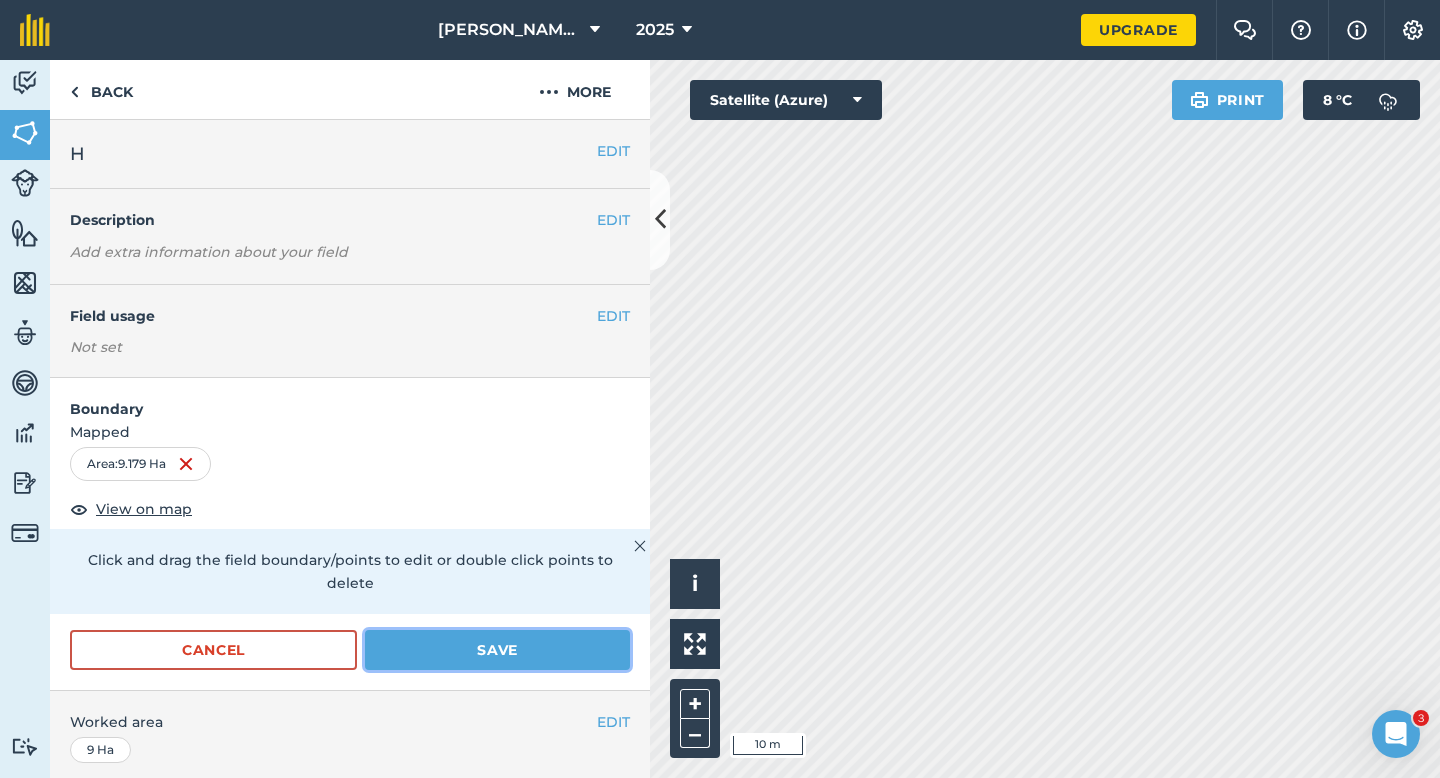 click on "Save" at bounding box center (497, 650) 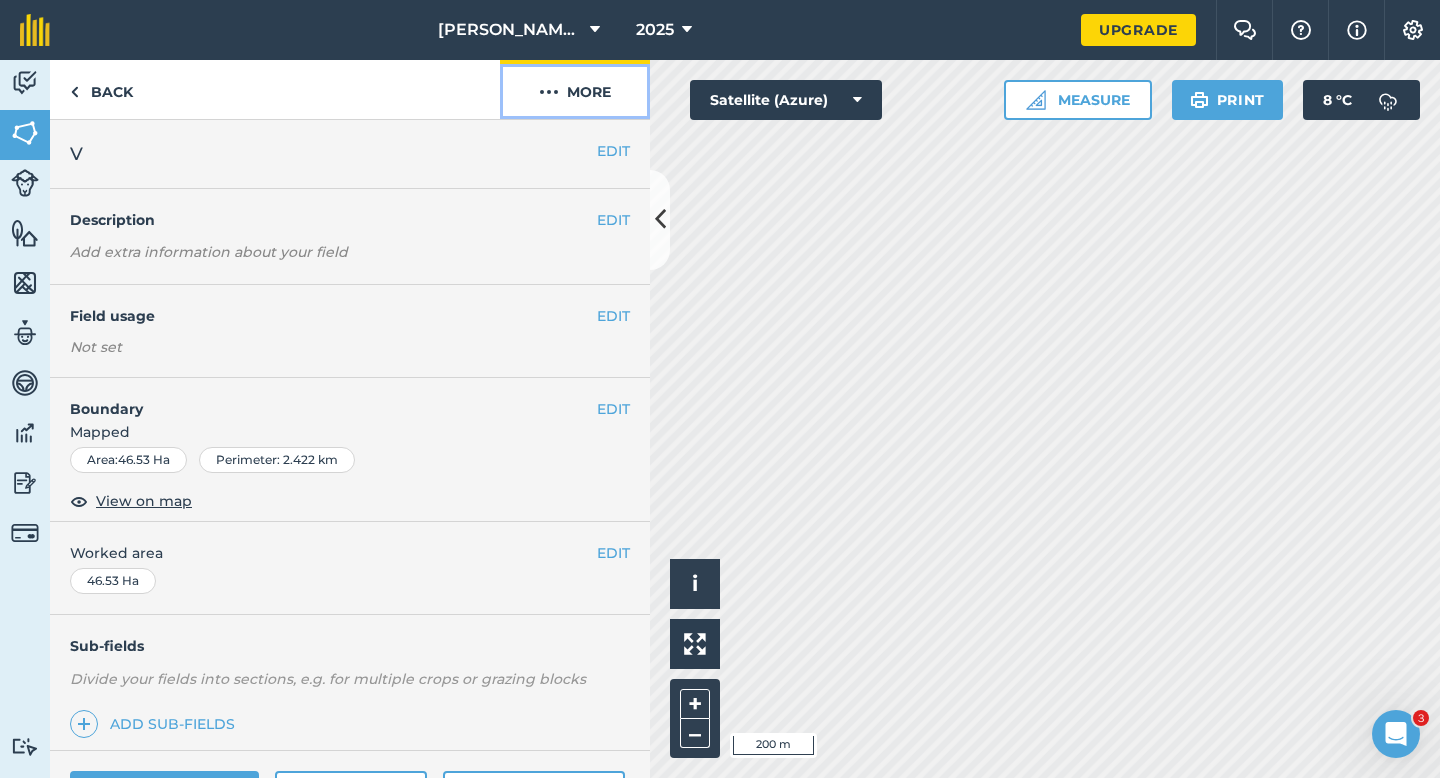 click on "More" at bounding box center [575, 89] 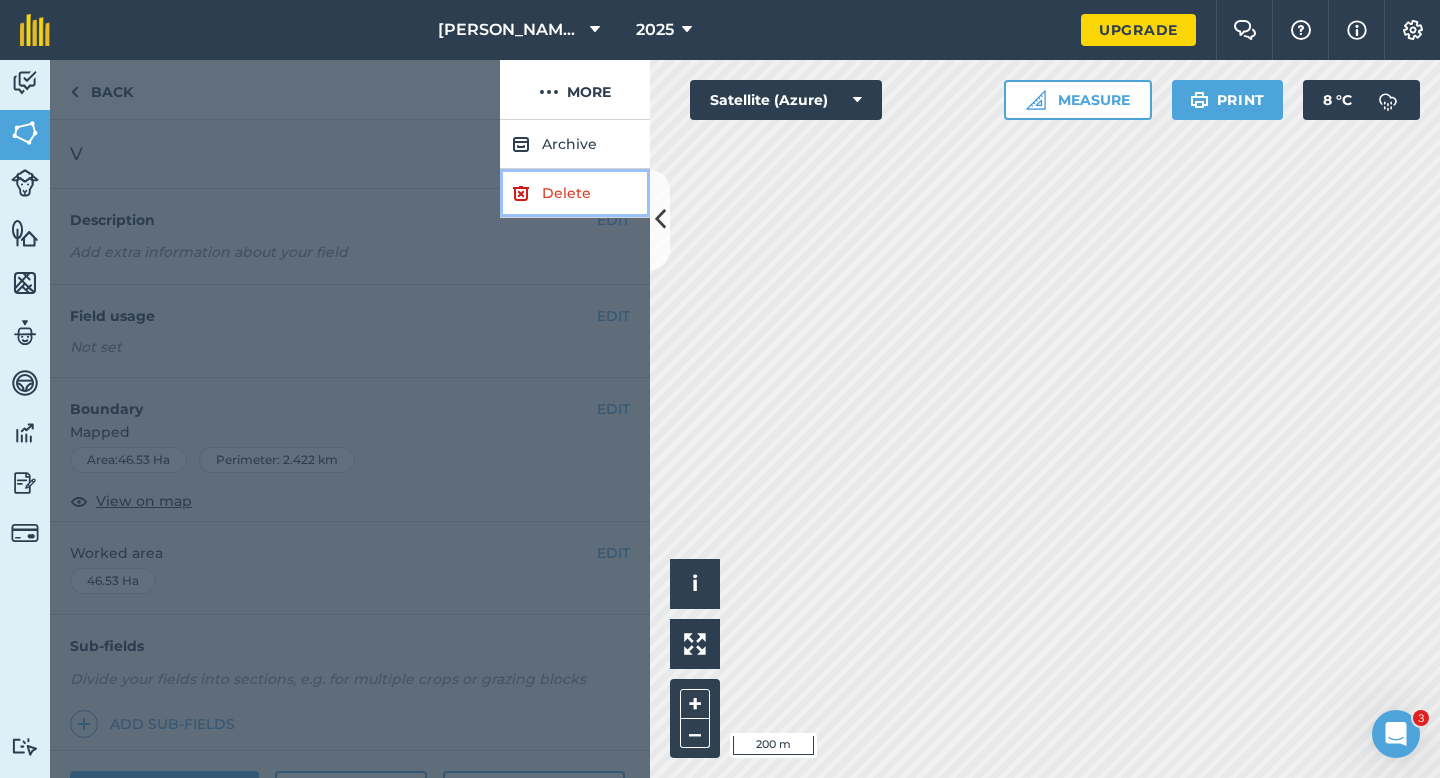 click on "Delete" at bounding box center (575, 193) 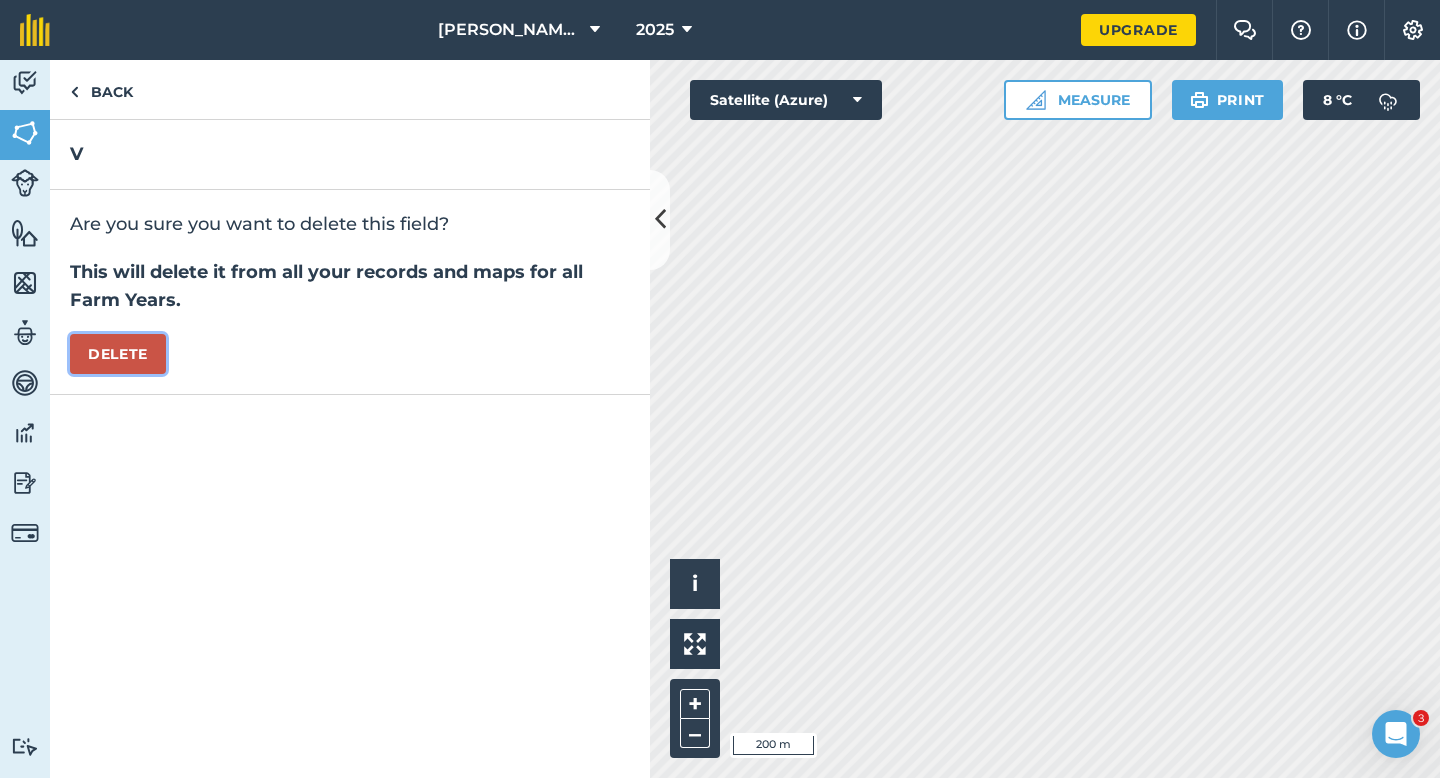 click on "Delete" at bounding box center [118, 354] 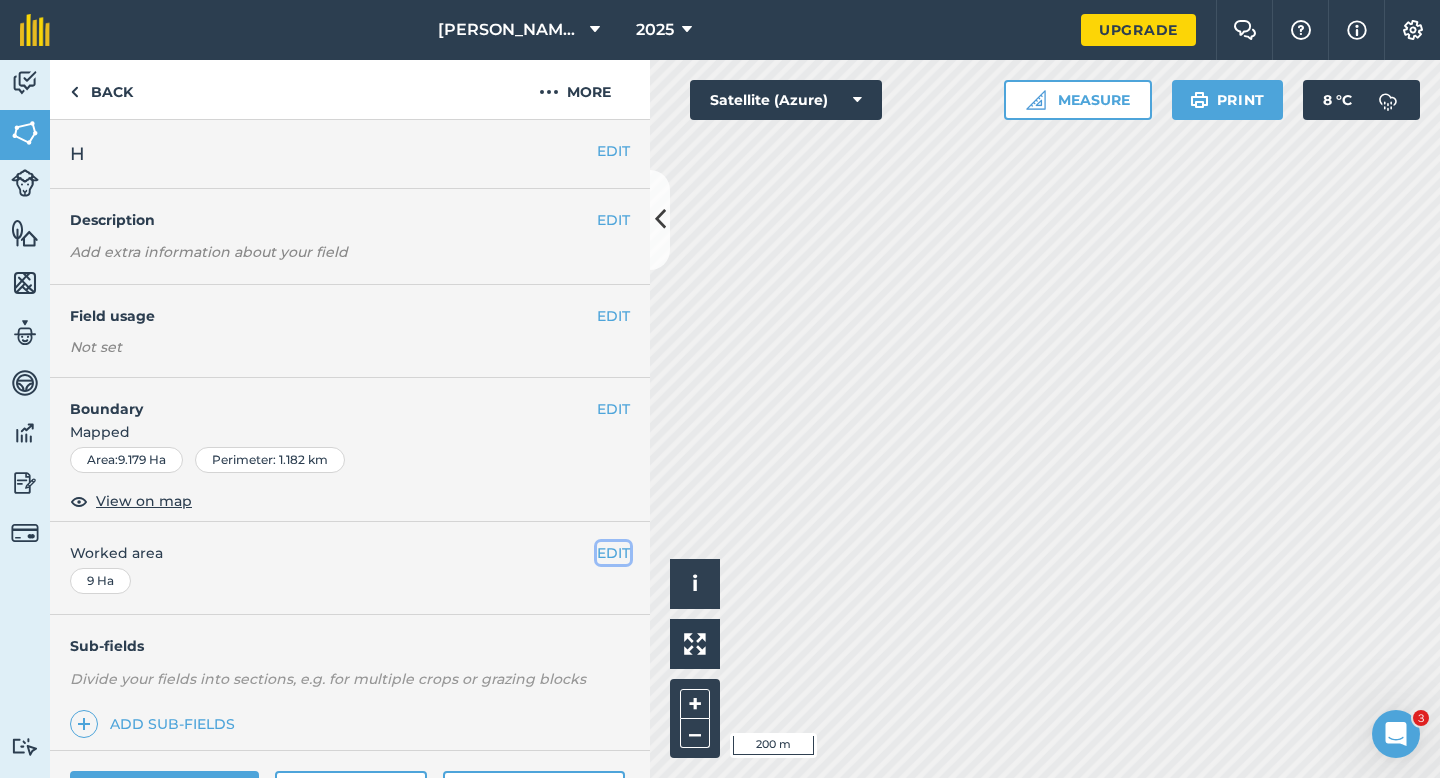 click on "EDIT" at bounding box center (613, 553) 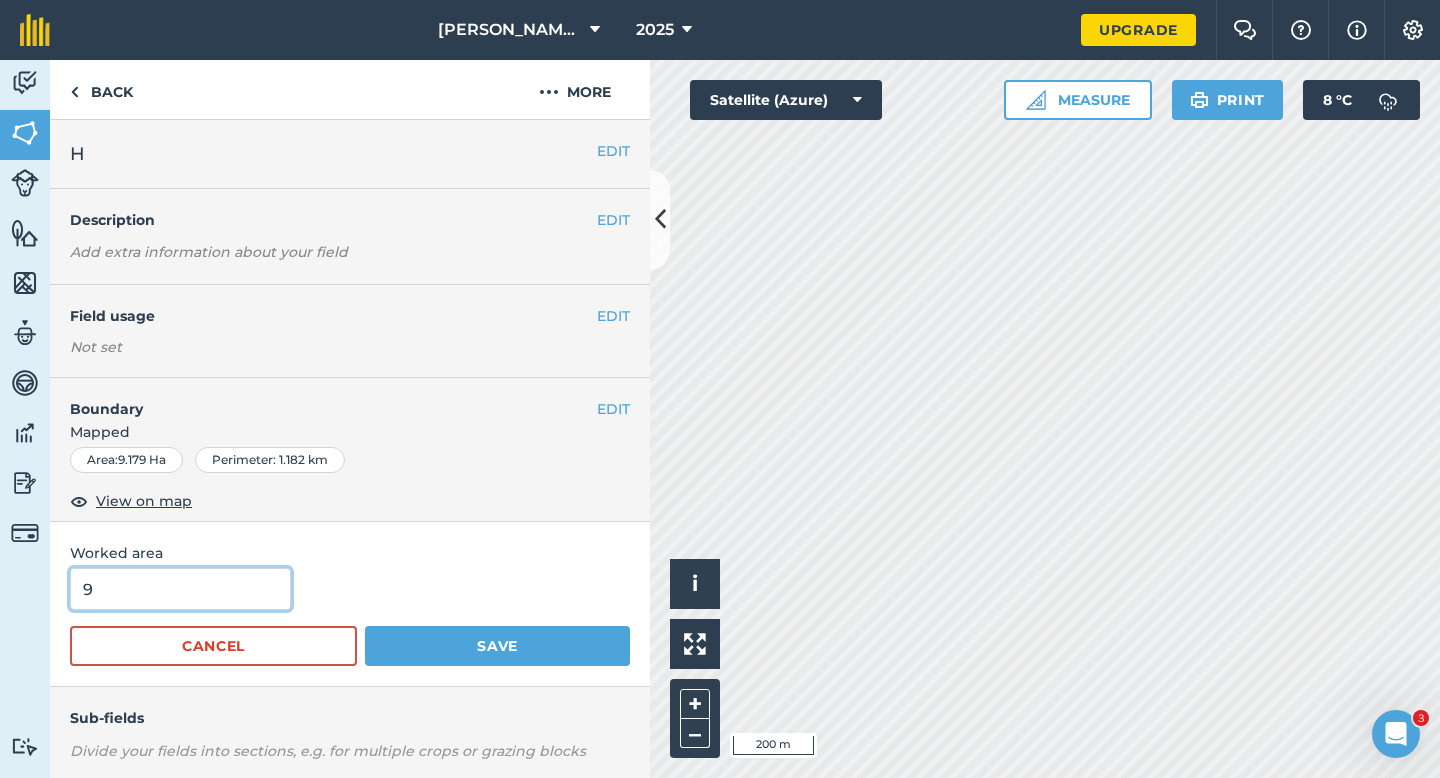 click on "9" at bounding box center (180, 589) 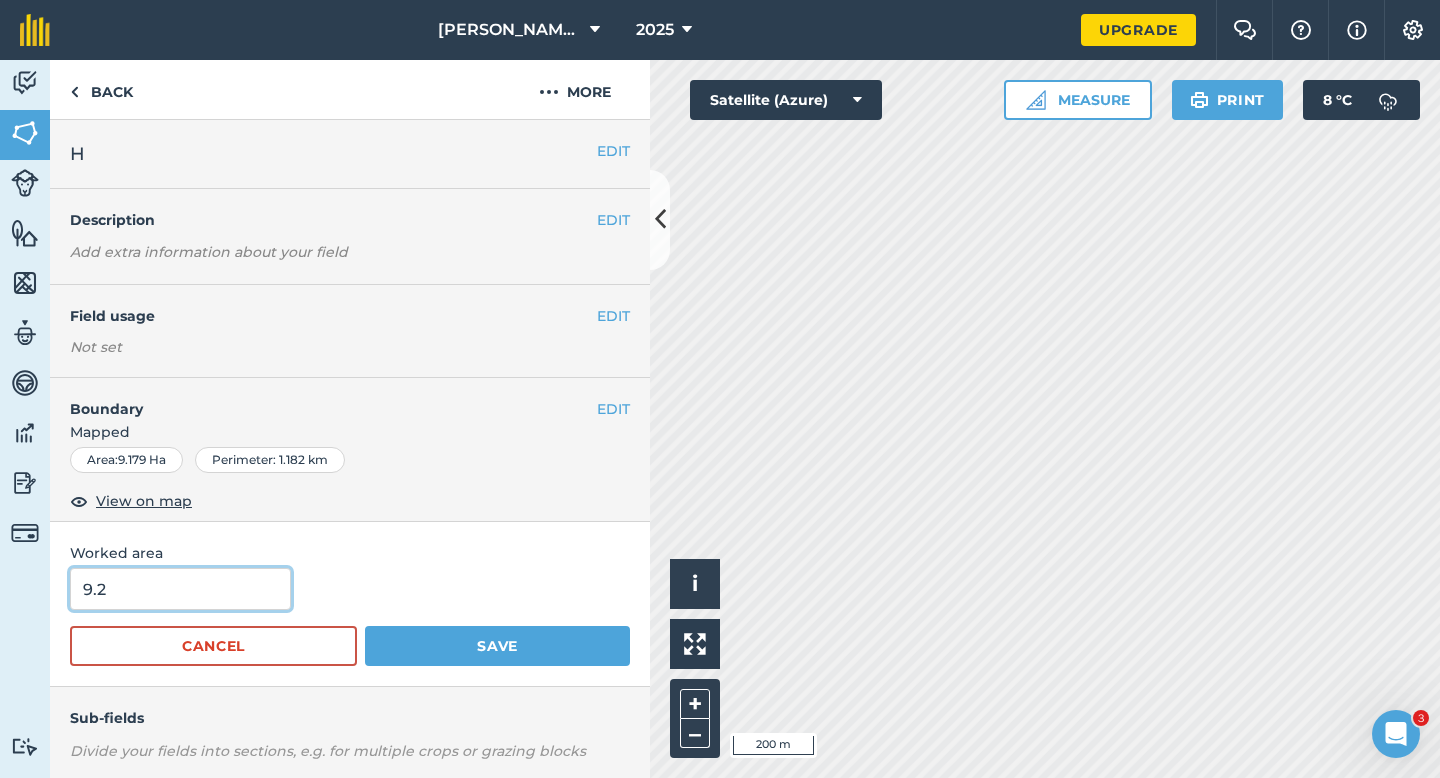 type on "9.2" 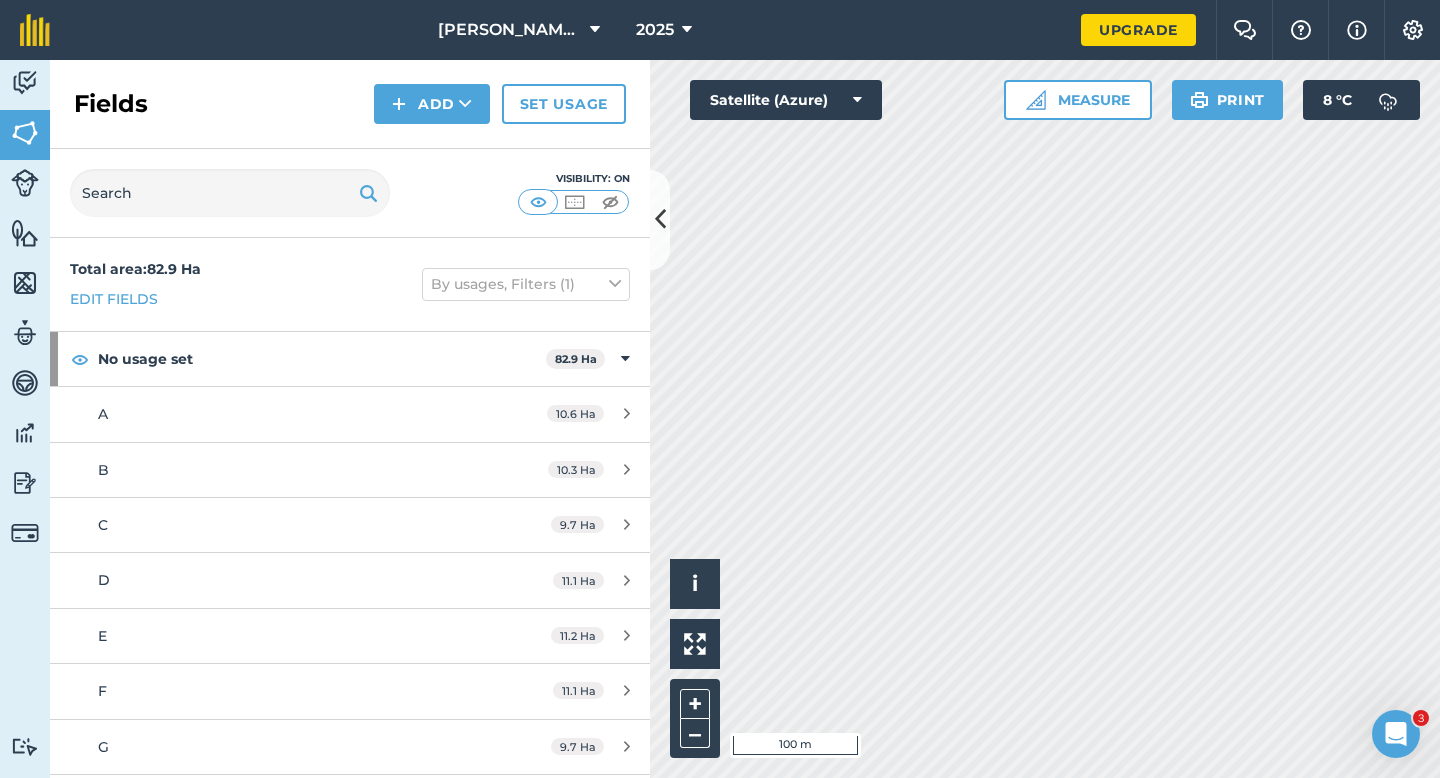 click on "Fields   Add   Set usage" at bounding box center [350, 104] 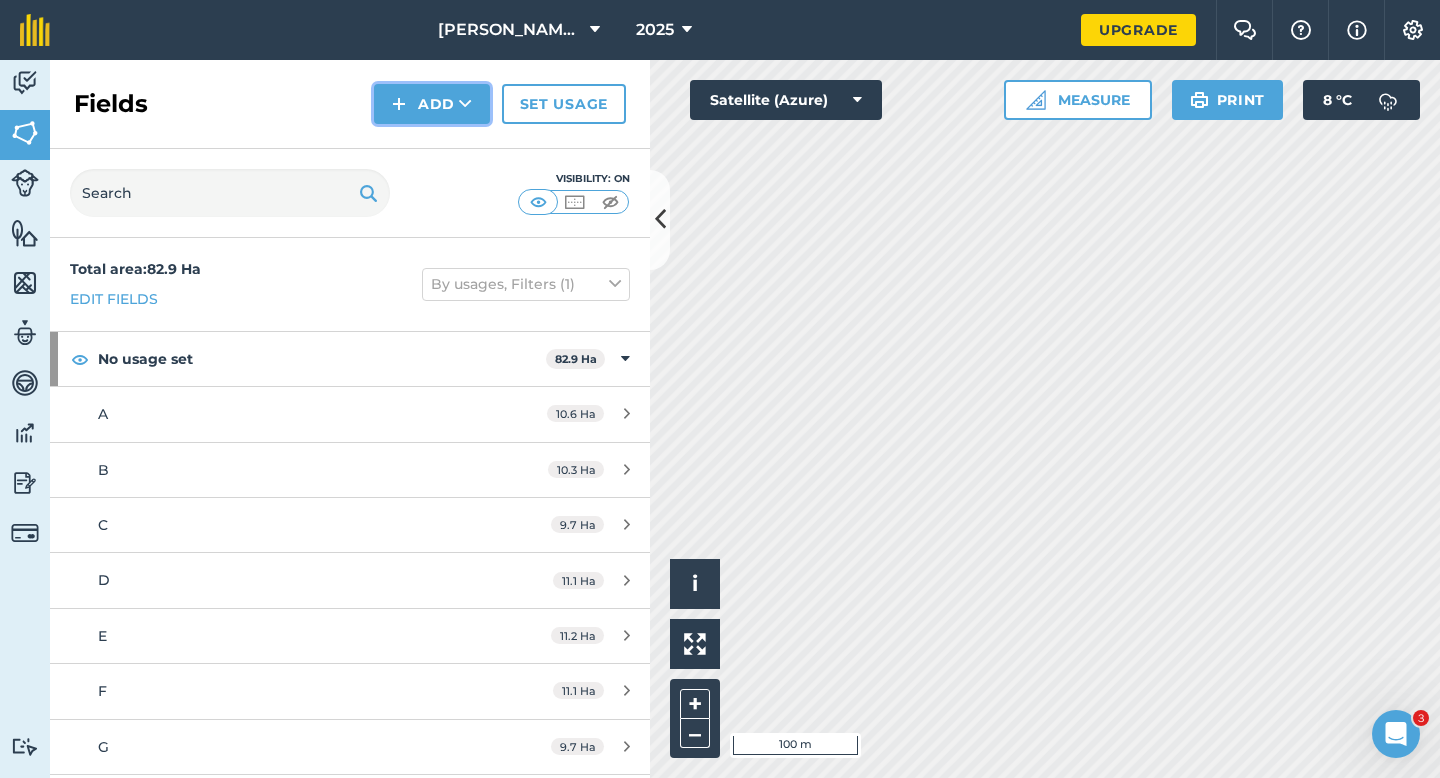 click on "Add" at bounding box center (432, 104) 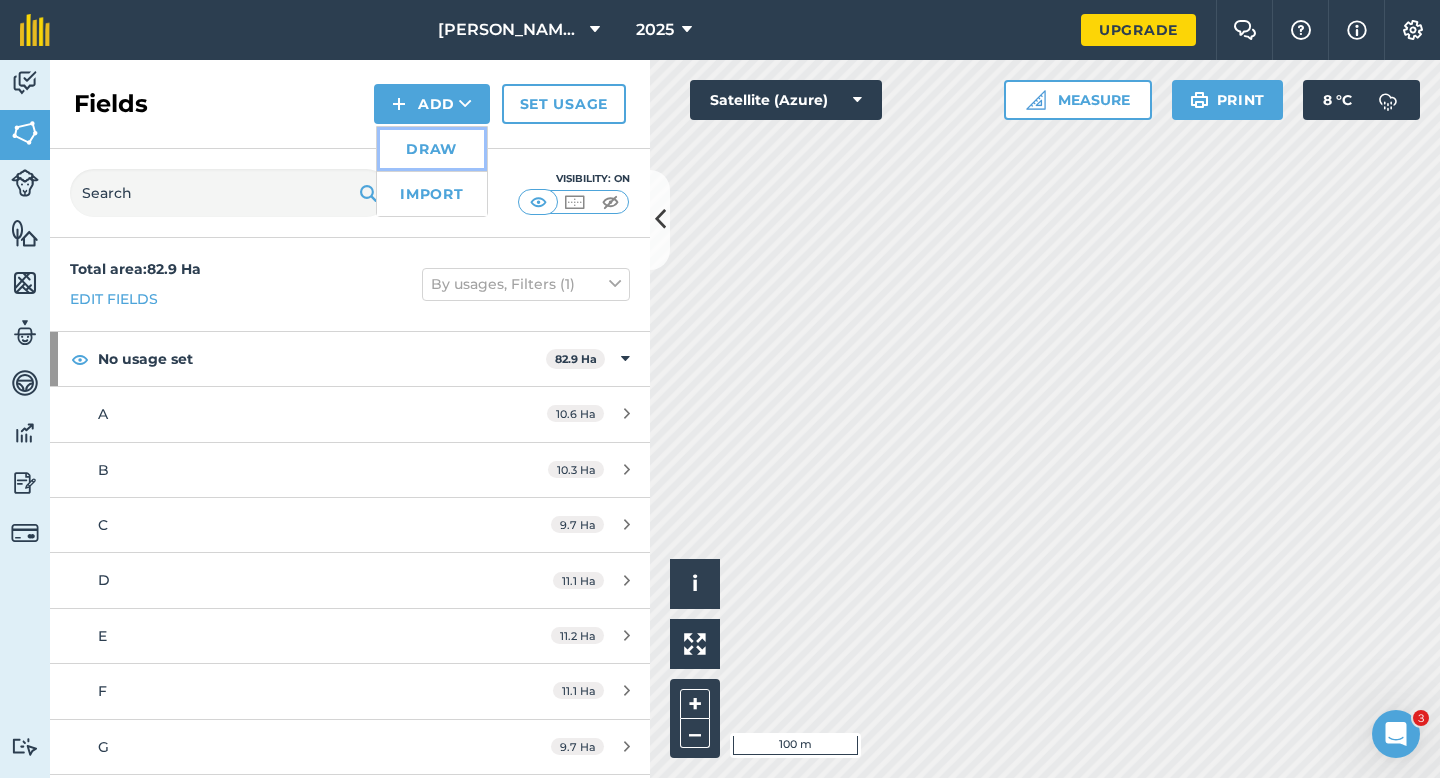 click on "Draw" at bounding box center [432, 149] 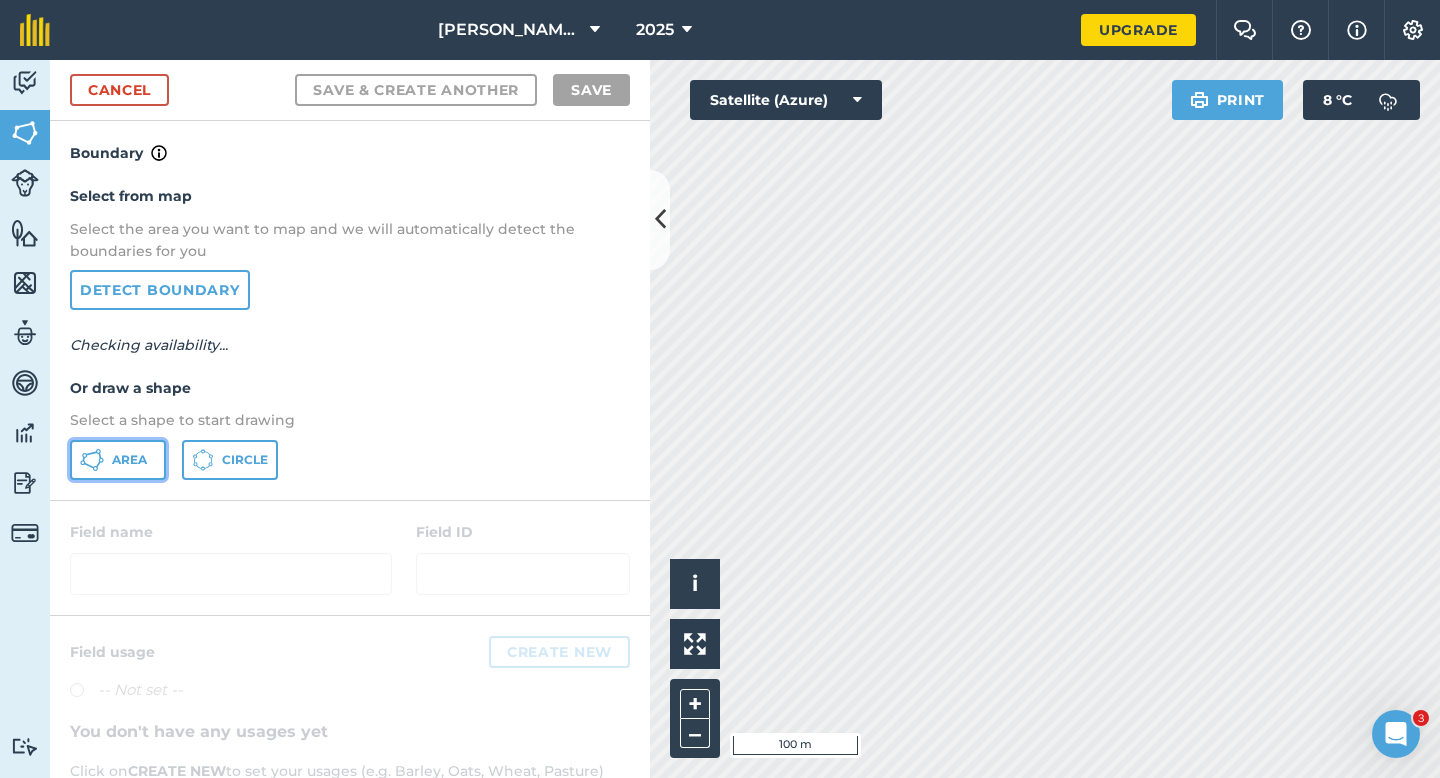 click on "Area" at bounding box center [129, 460] 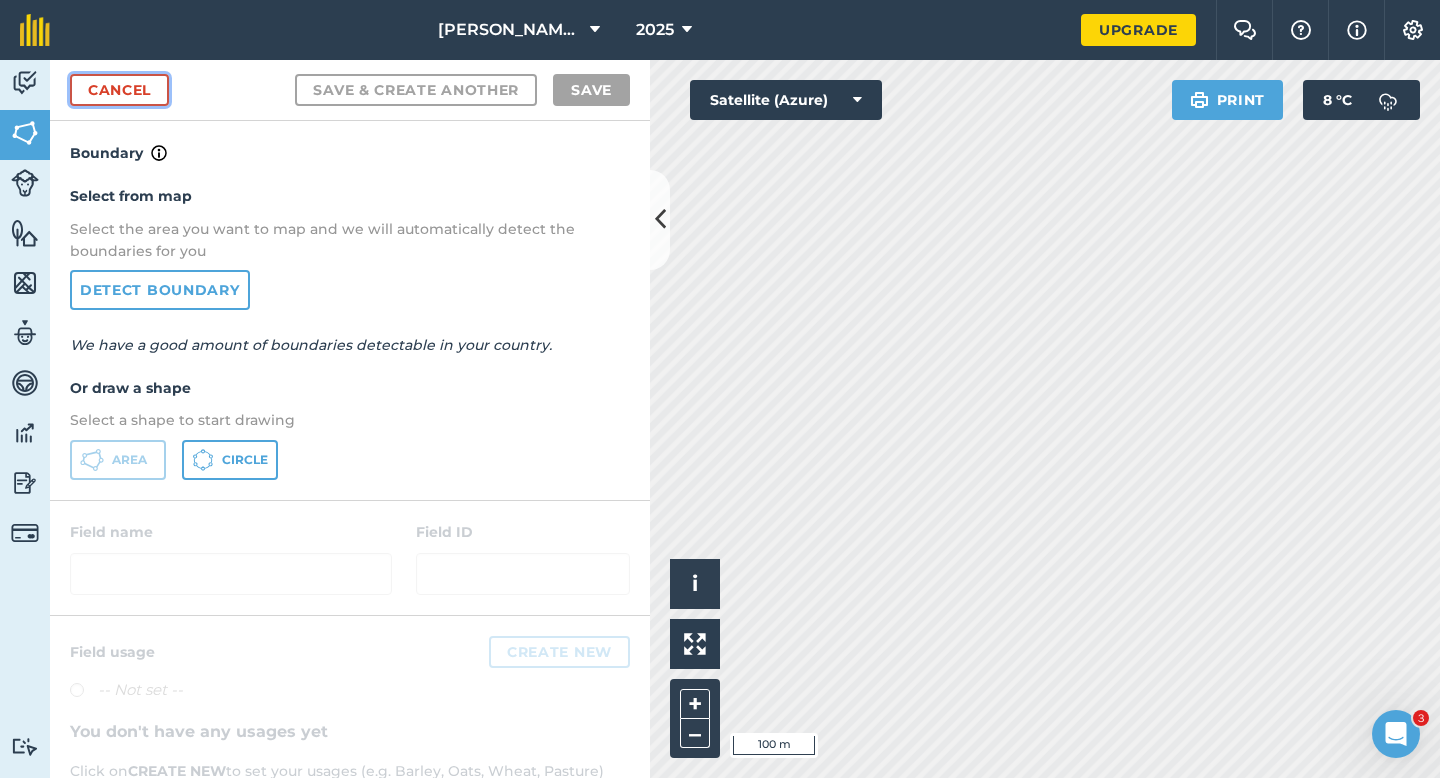 click on "Cancel" at bounding box center (119, 90) 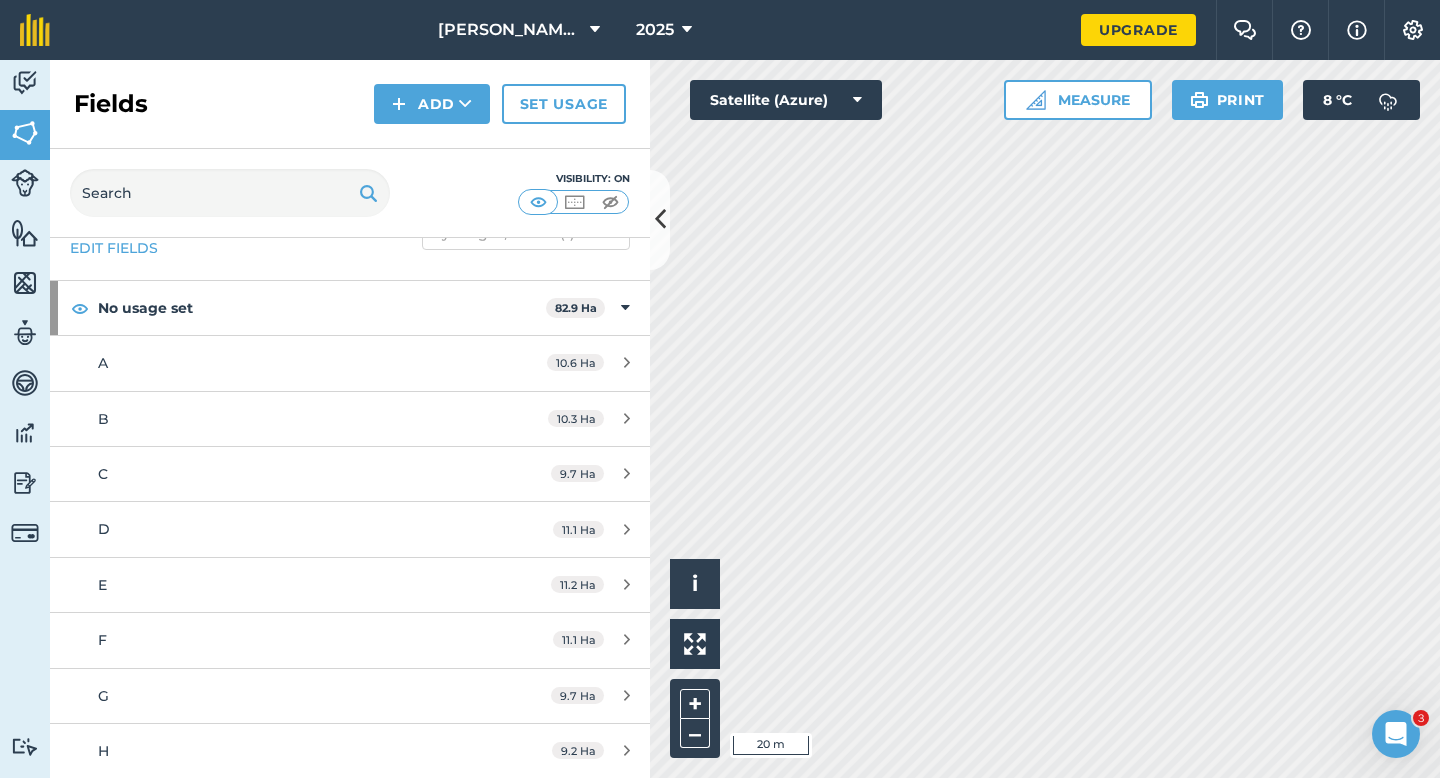 scroll, scrollTop: 0, scrollLeft: 0, axis: both 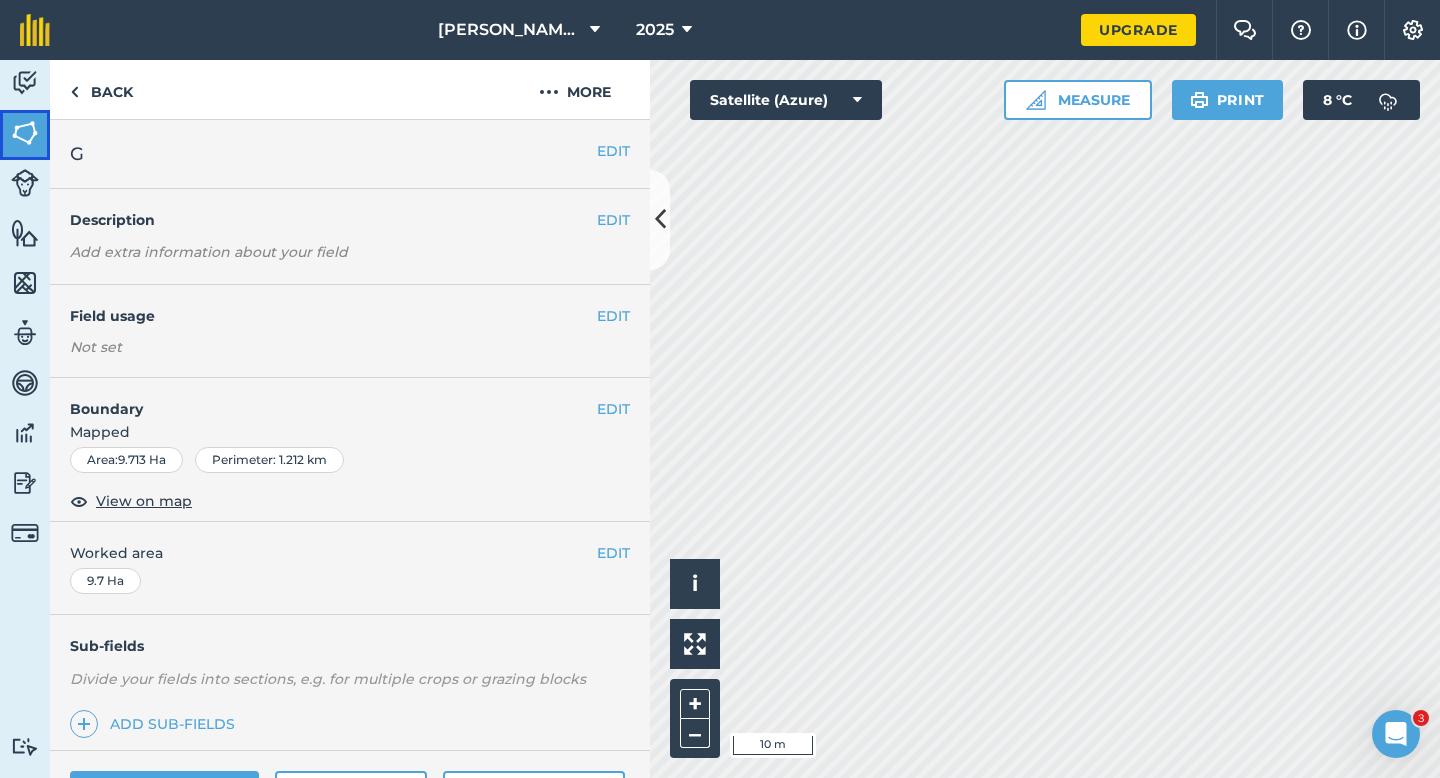 click on "Fields" at bounding box center (25, 135) 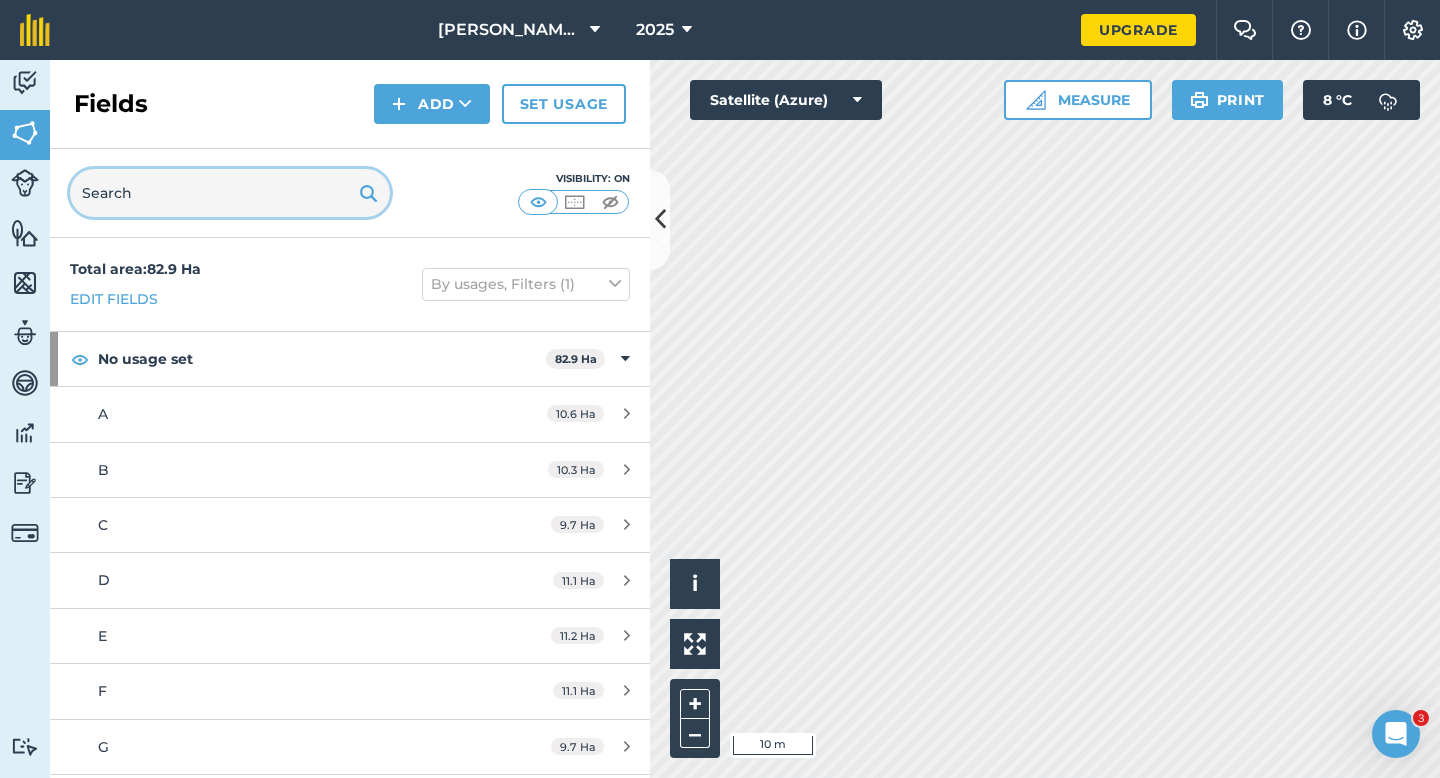 click at bounding box center (230, 193) 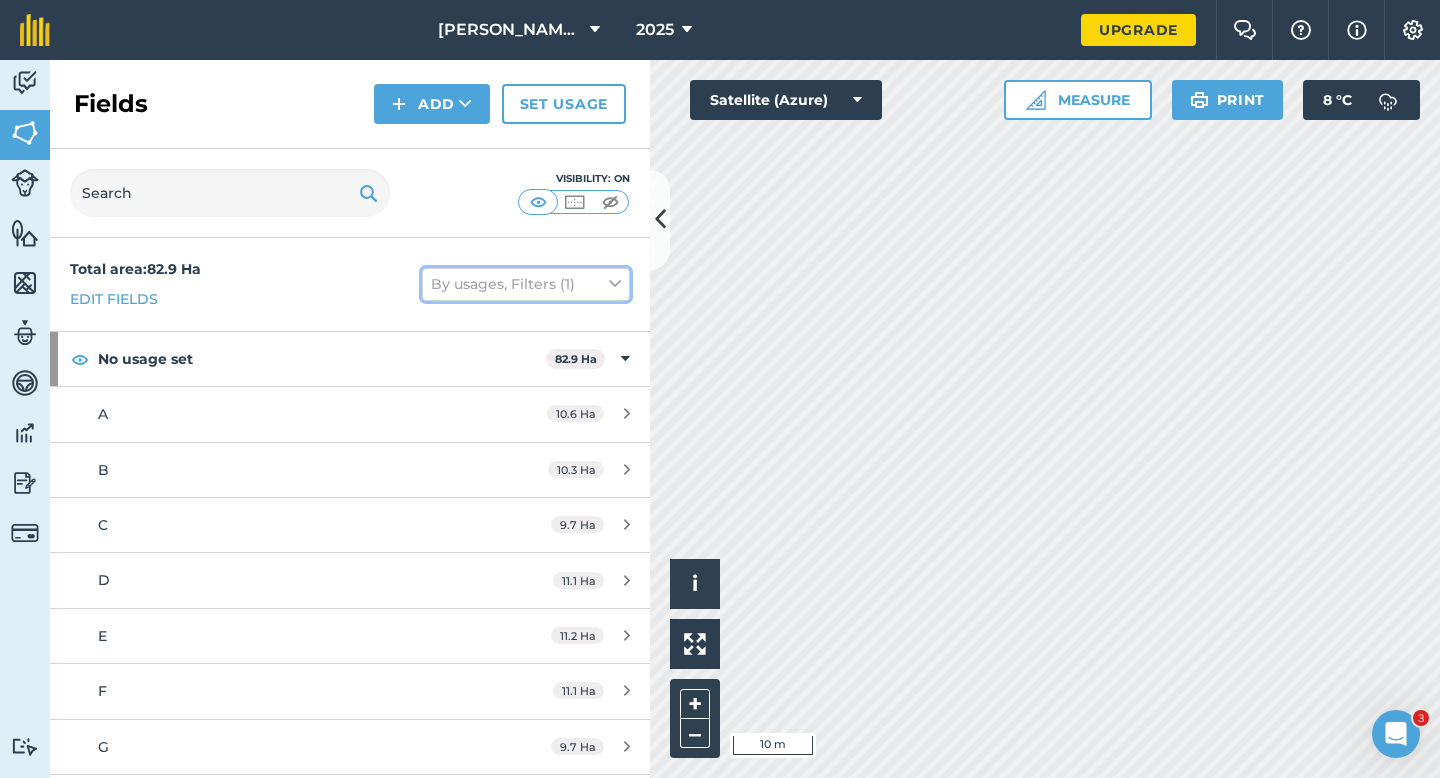 click on "By usages, Filters (1)" at bounding box center [526, 284] 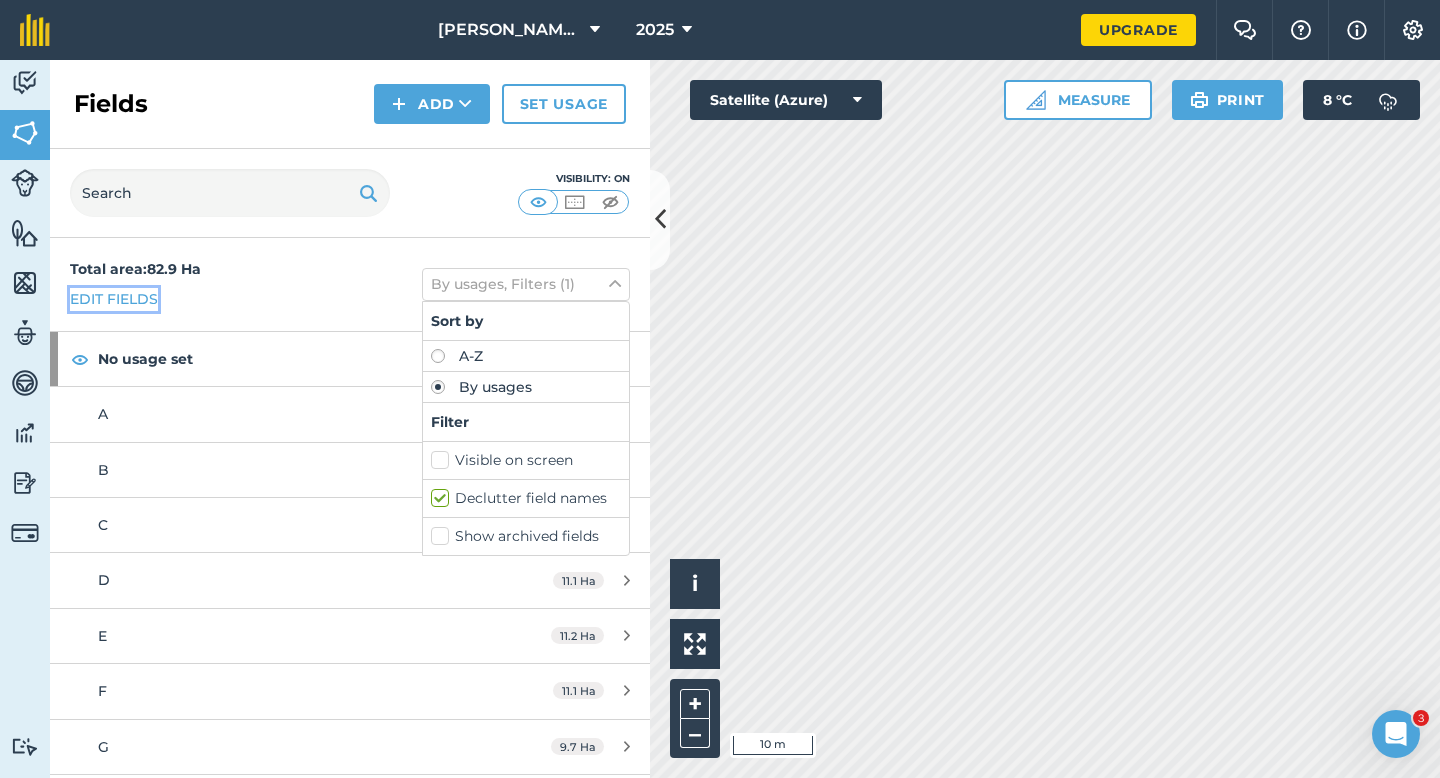 click on "Edit fields" at bounding box center [114, 299] 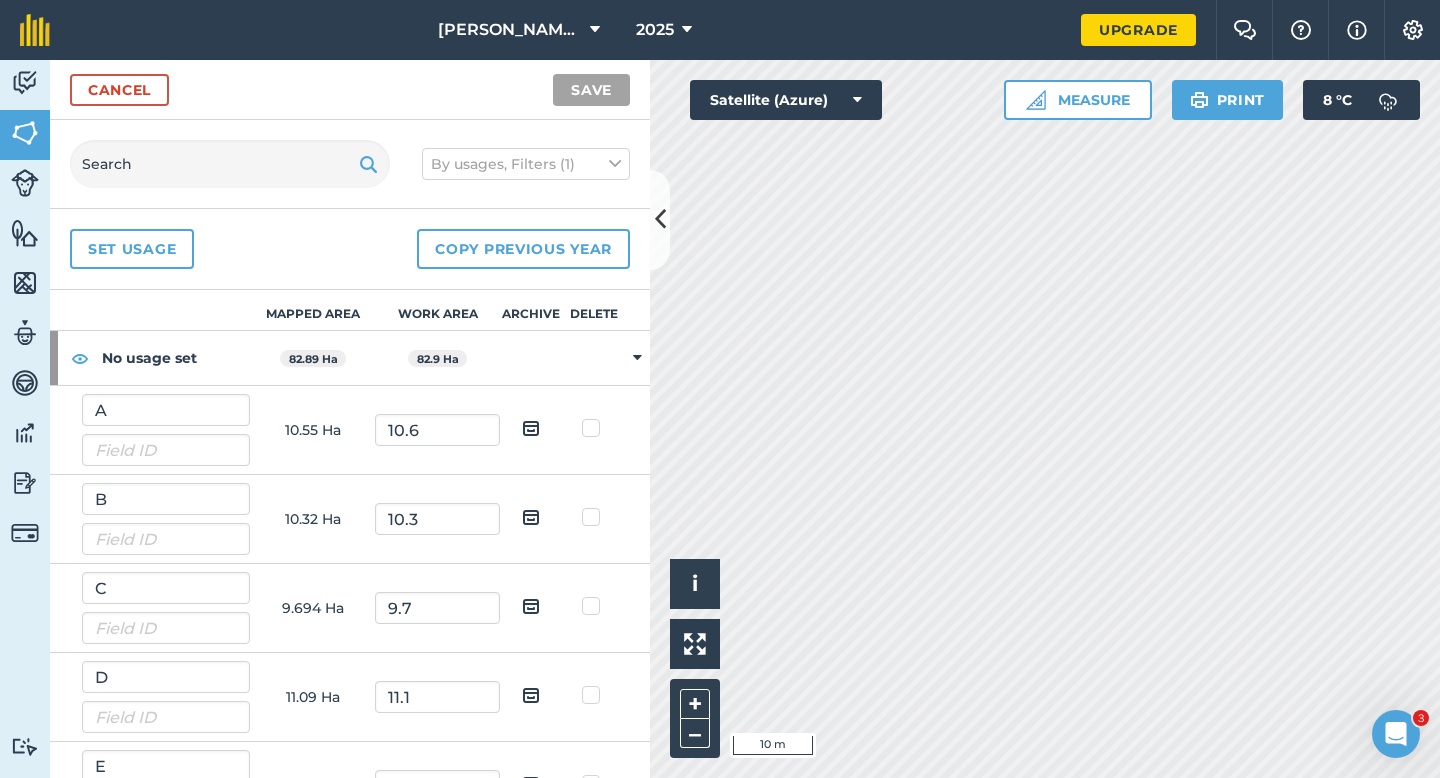 click on "Cancel Save" at bounding box center [350, 90] 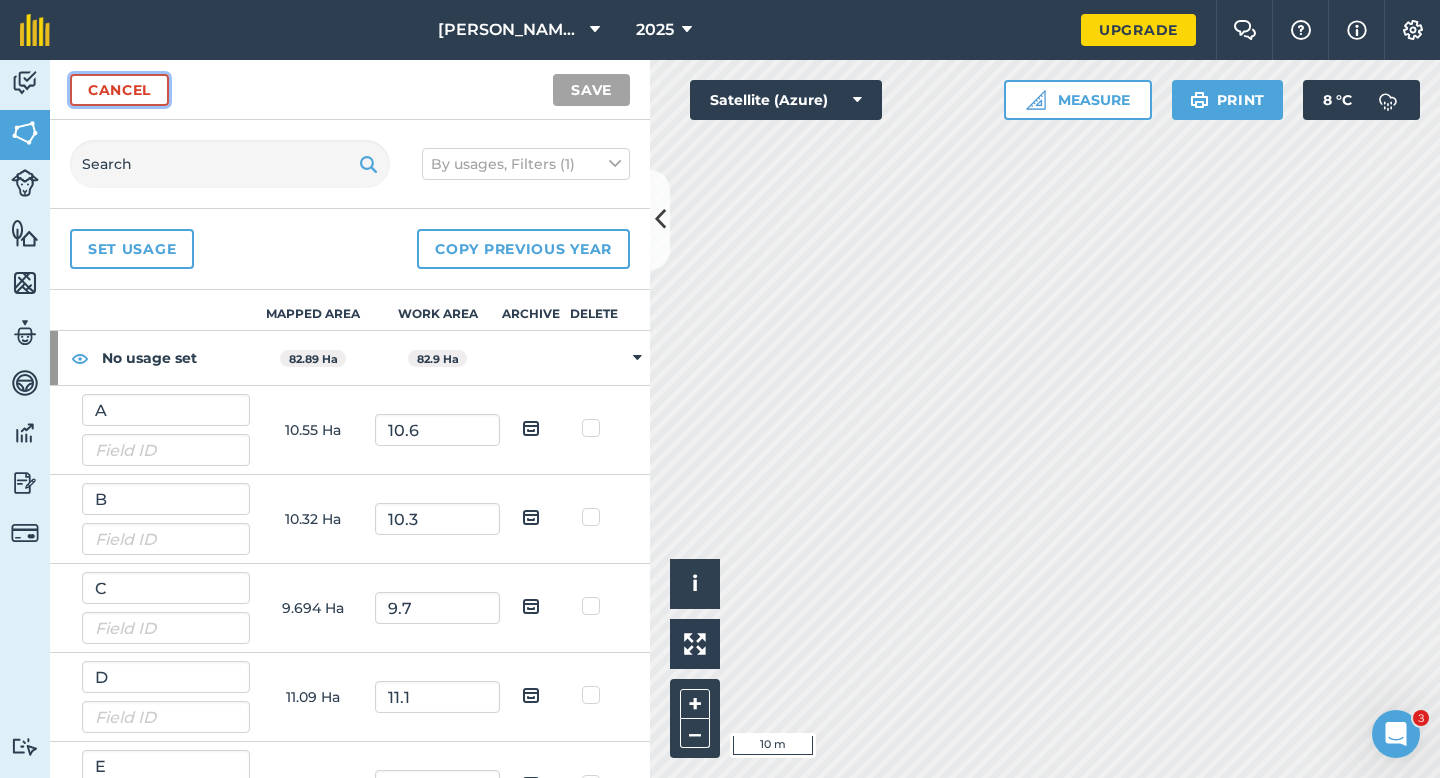 click on "Cancel" at bounding box center (119, 90) 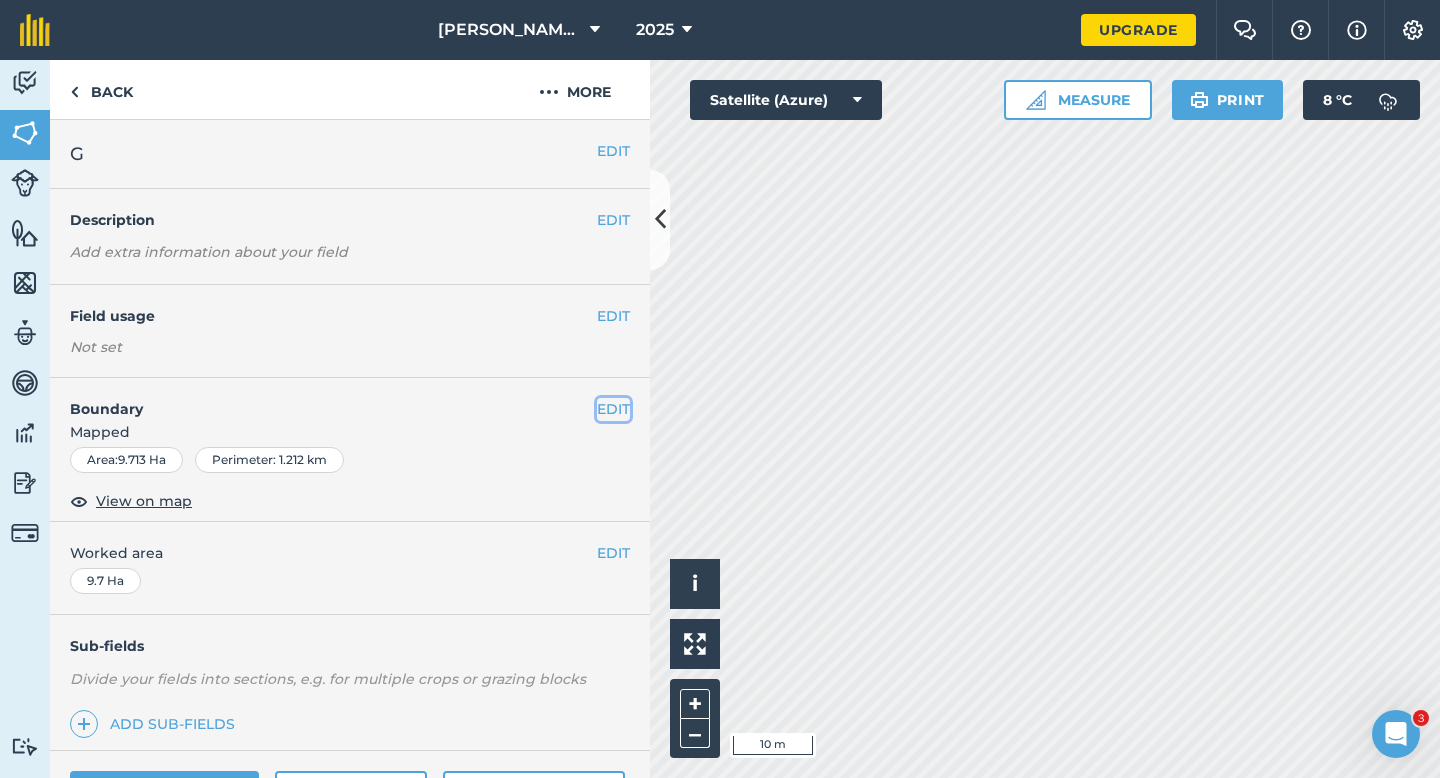 click on "EDIT" at bounding box center (613, 409) 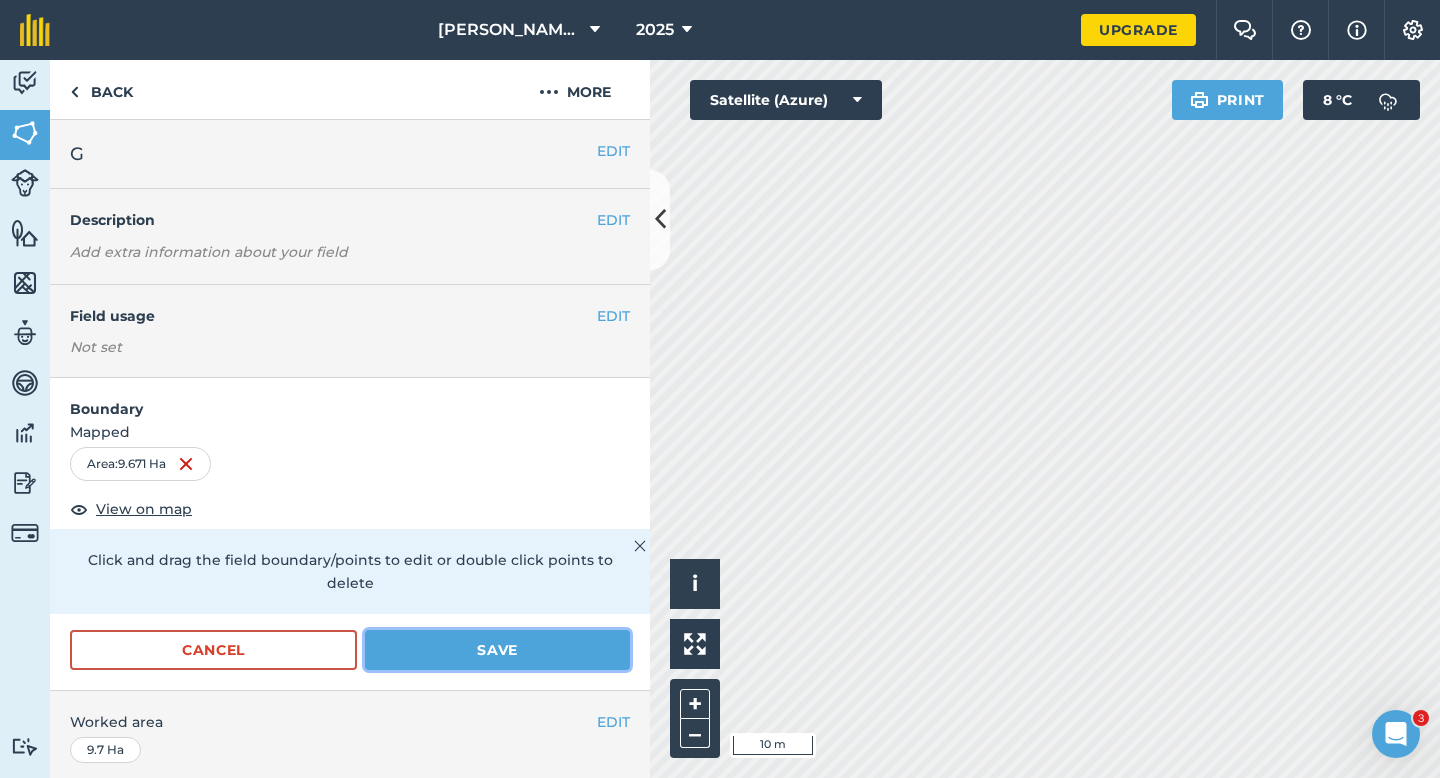 click on "Save" at bounding box center [497, 650] 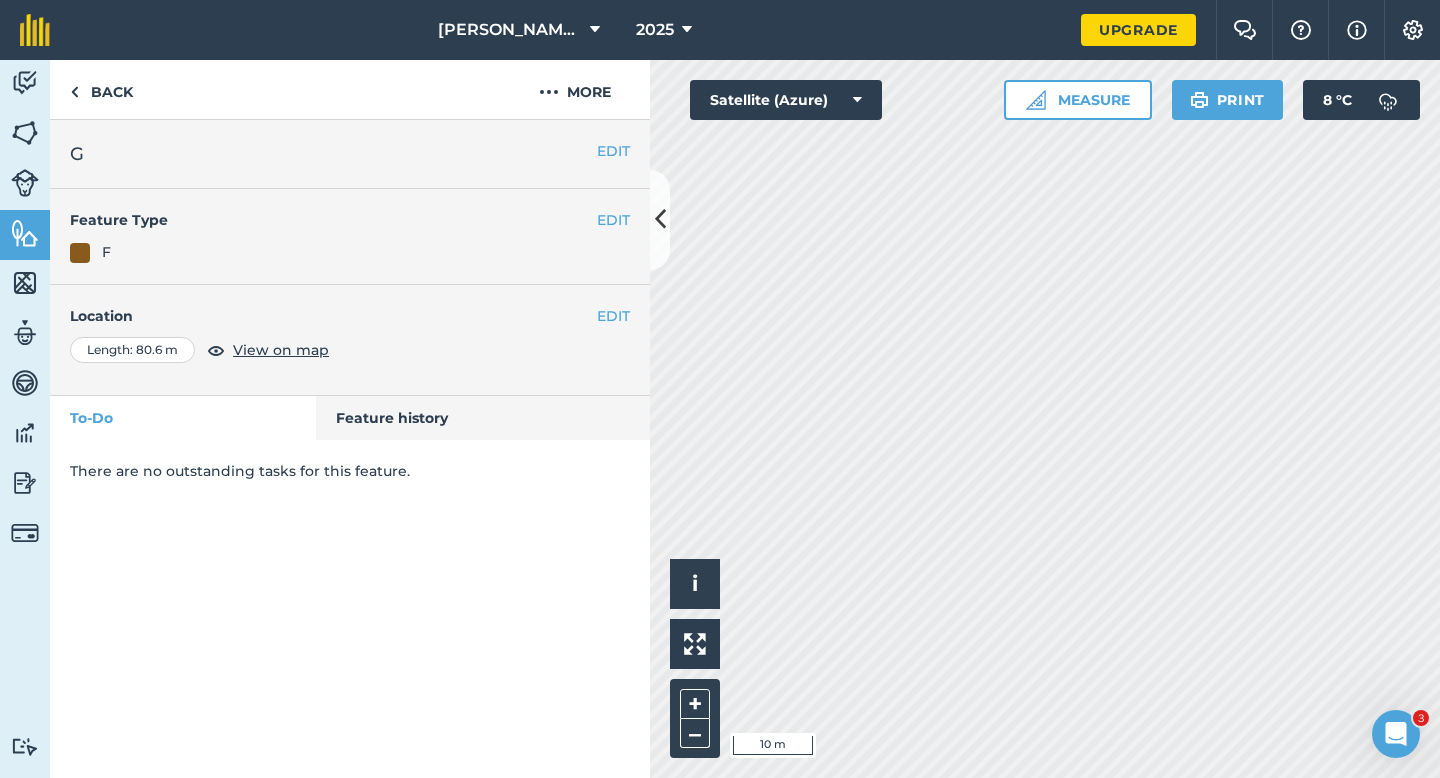 click on "EDIT G" at bounding box center (350, 154) 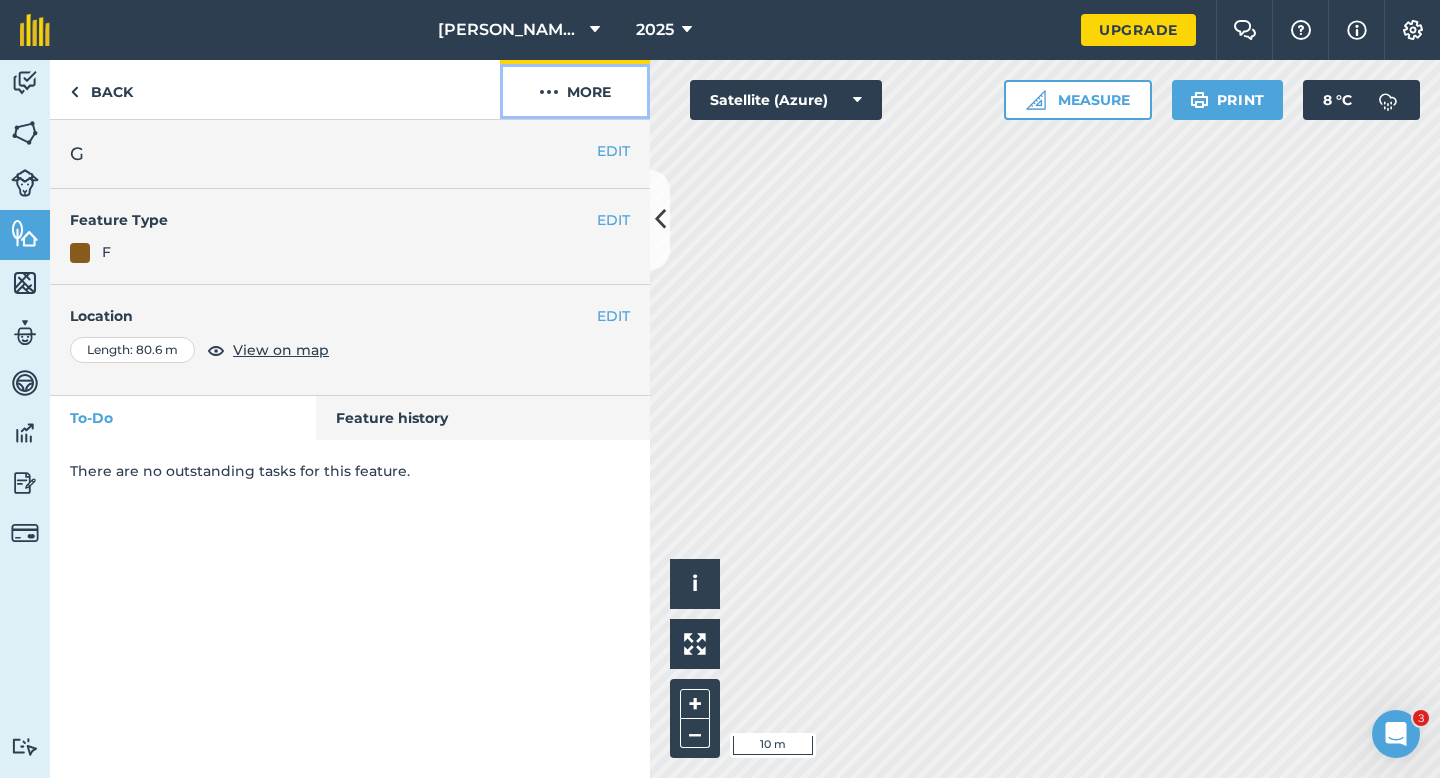 click on "More" at bounding box center (575, 89) 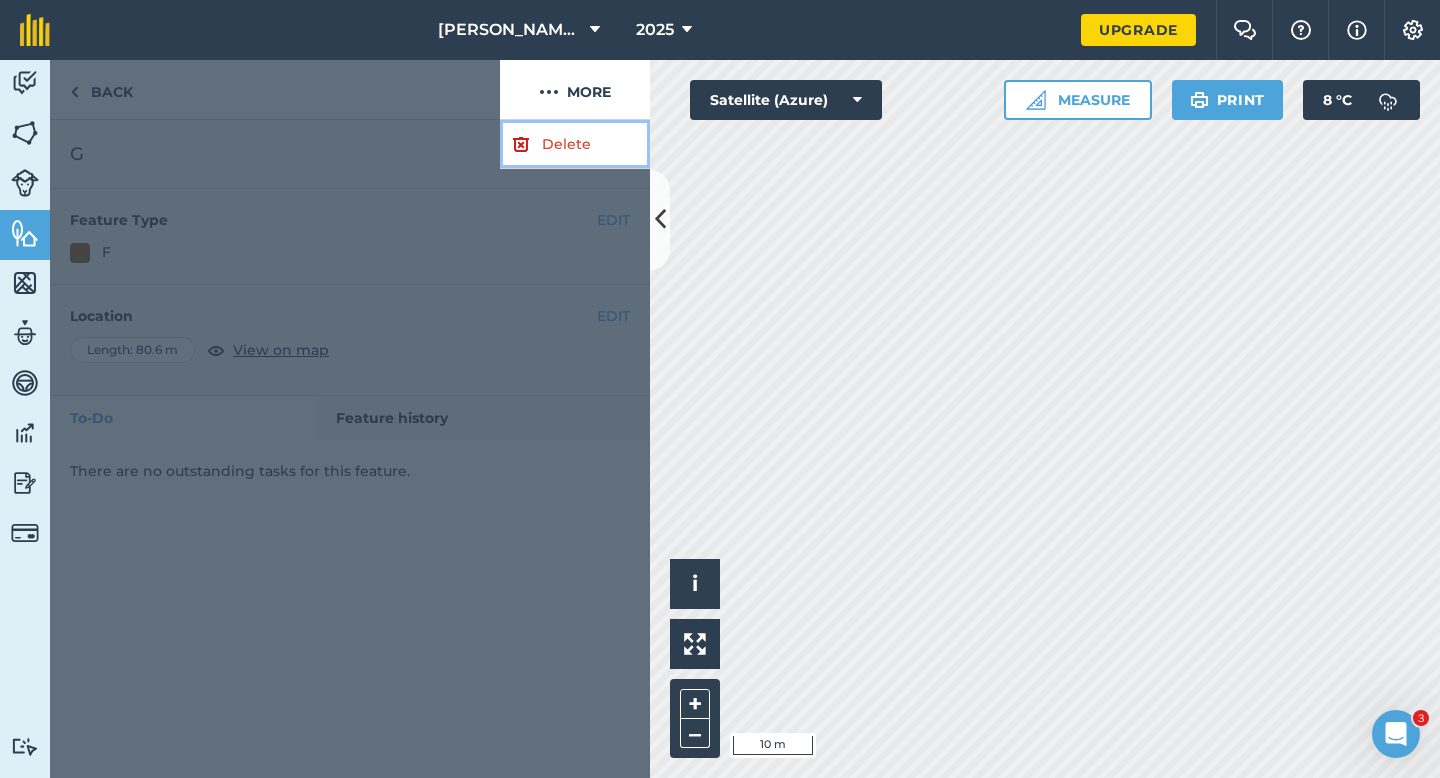 click on "Delete" at bounding box center (575, 144) 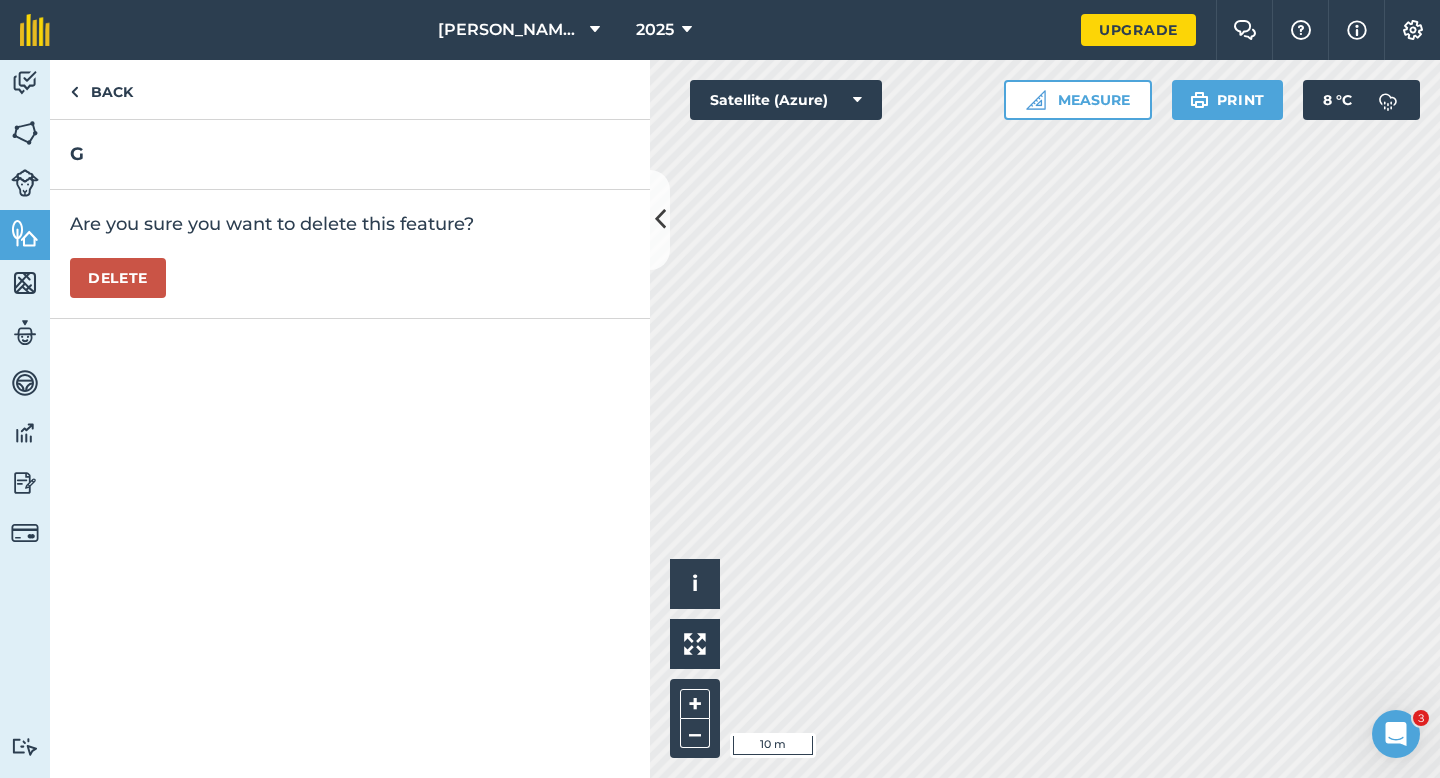 click on "Are you sure you want to delete this feature? [GEOGRAPHIC_DATA]" at bounding box center (350, 254) 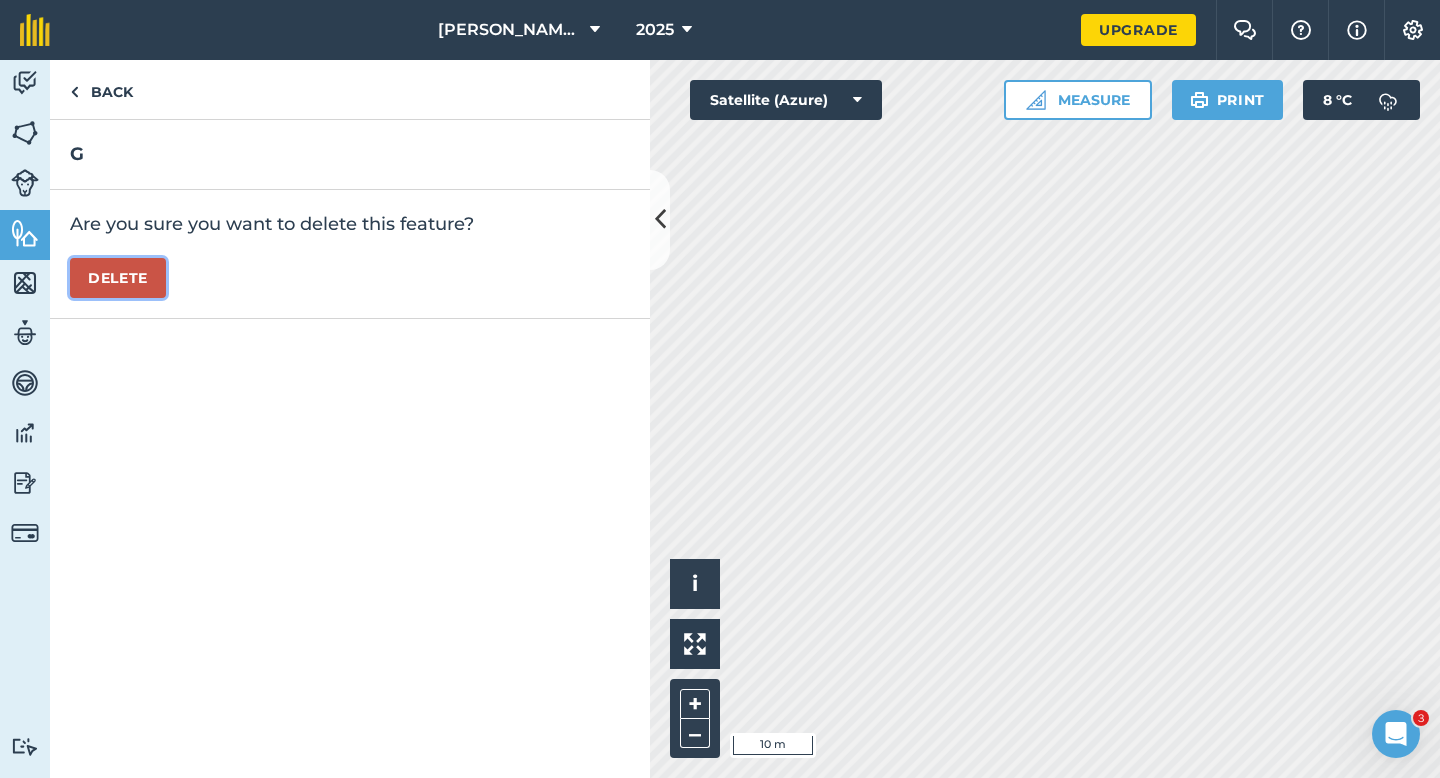 click on "Delete" at bounding box center (118, 278) 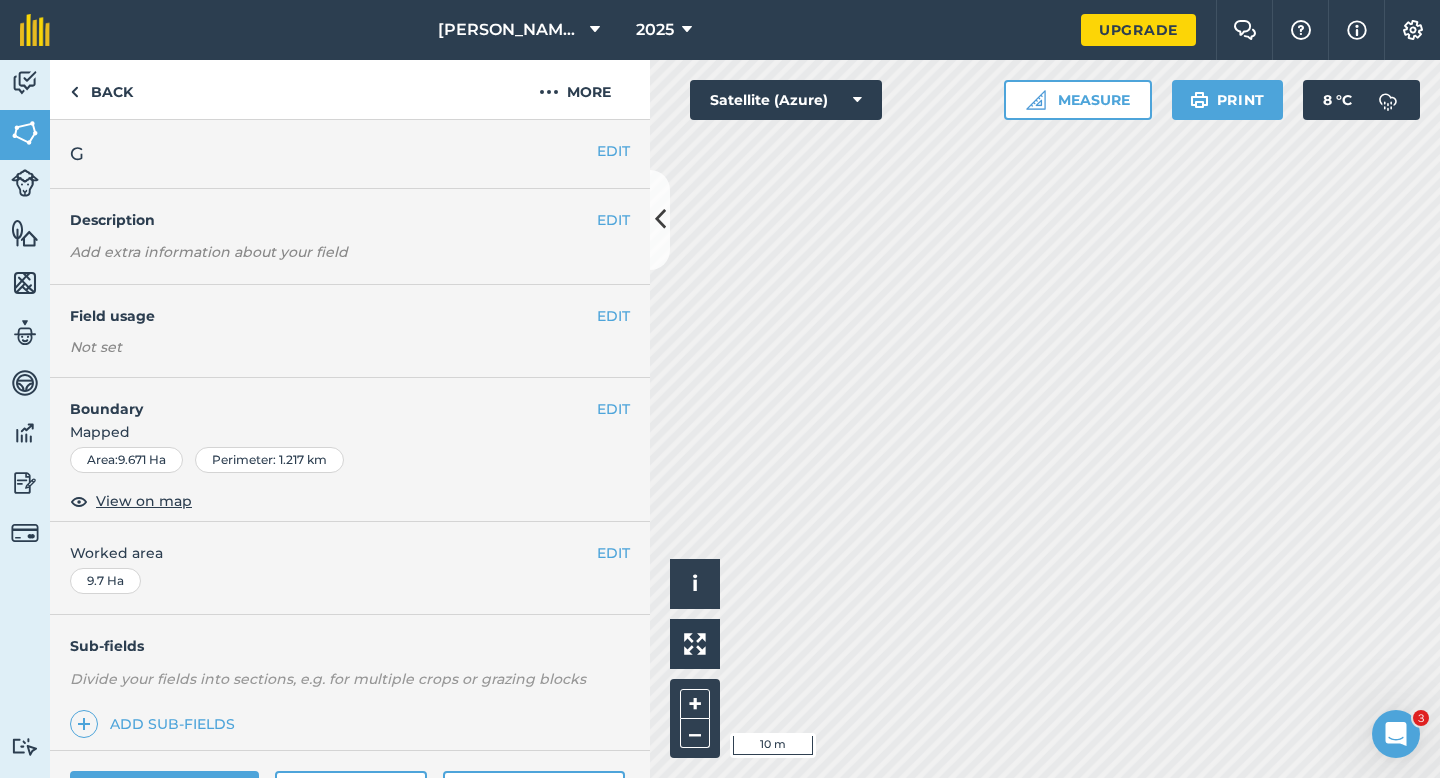 click on "Mapped" at bounding box center [350, 432] 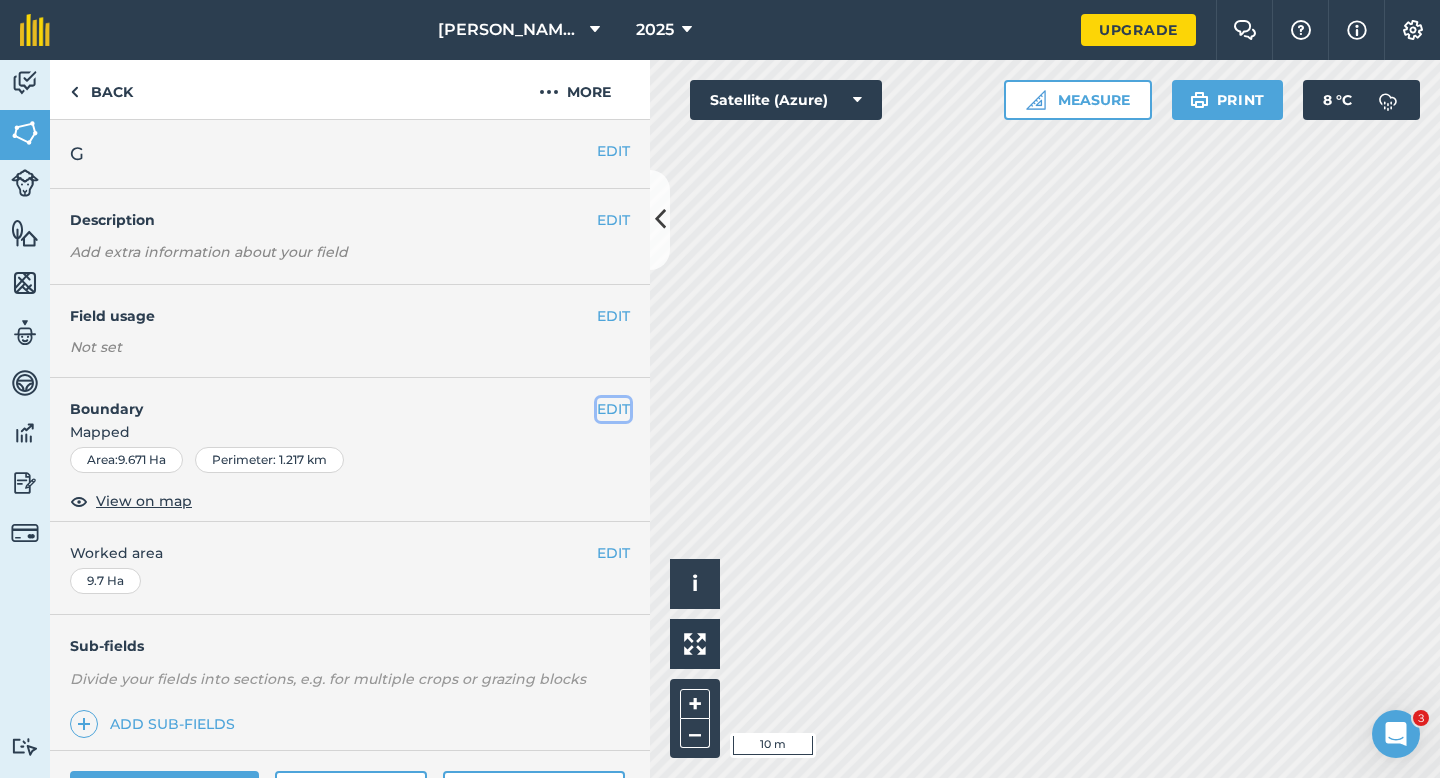 click on "EDIT" at bounding box center (613, 409) 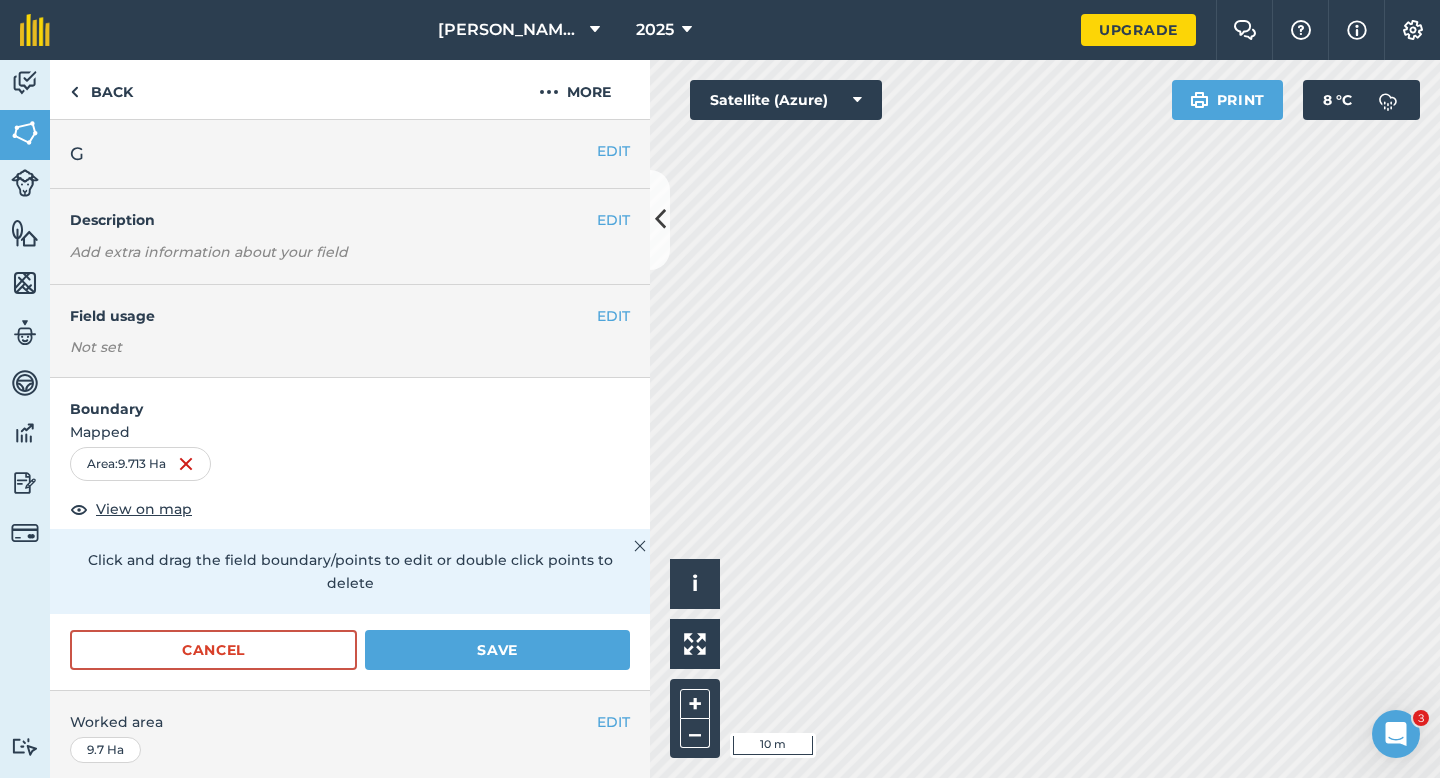 click on "Cancel Save" at bounding box center (350, 660) 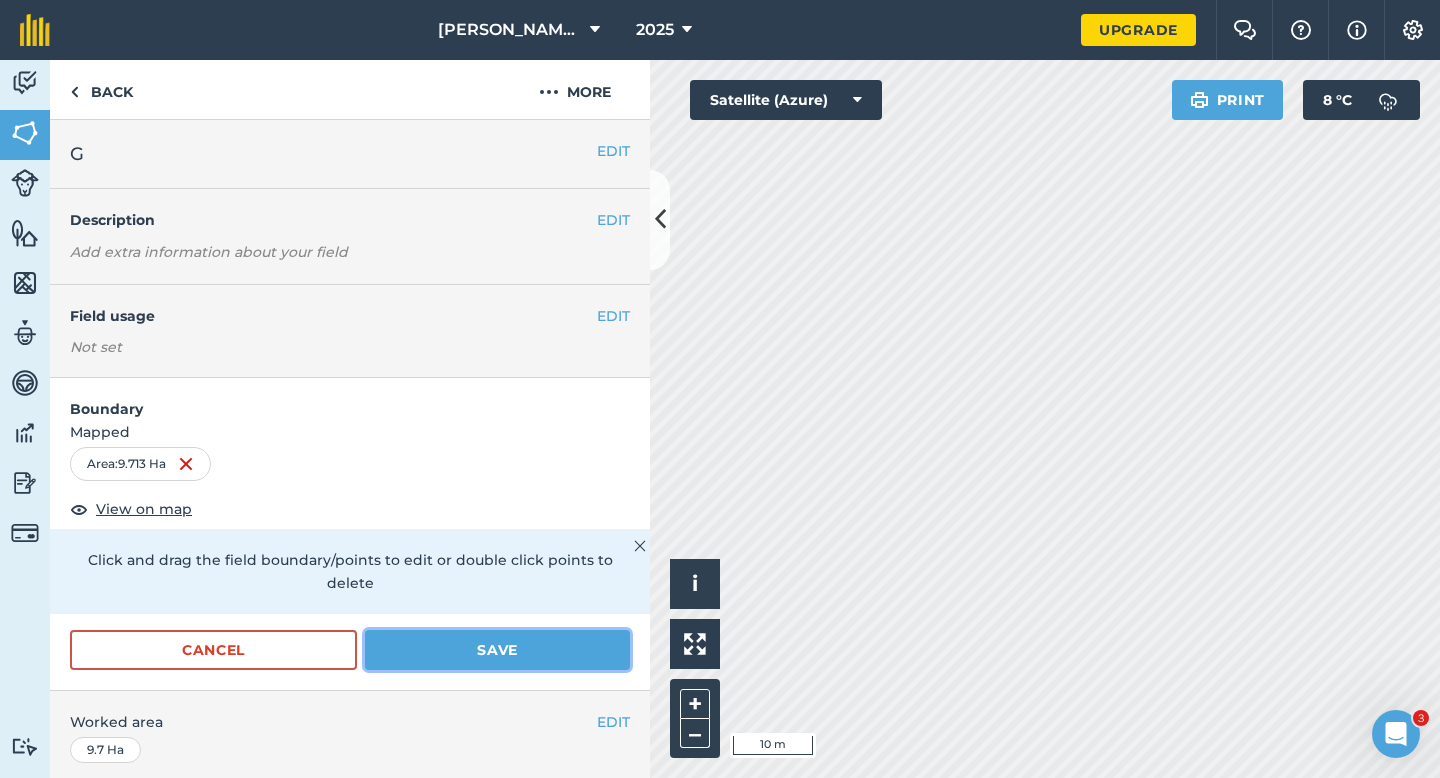 click on "Save" at bounding box center [497, 650] 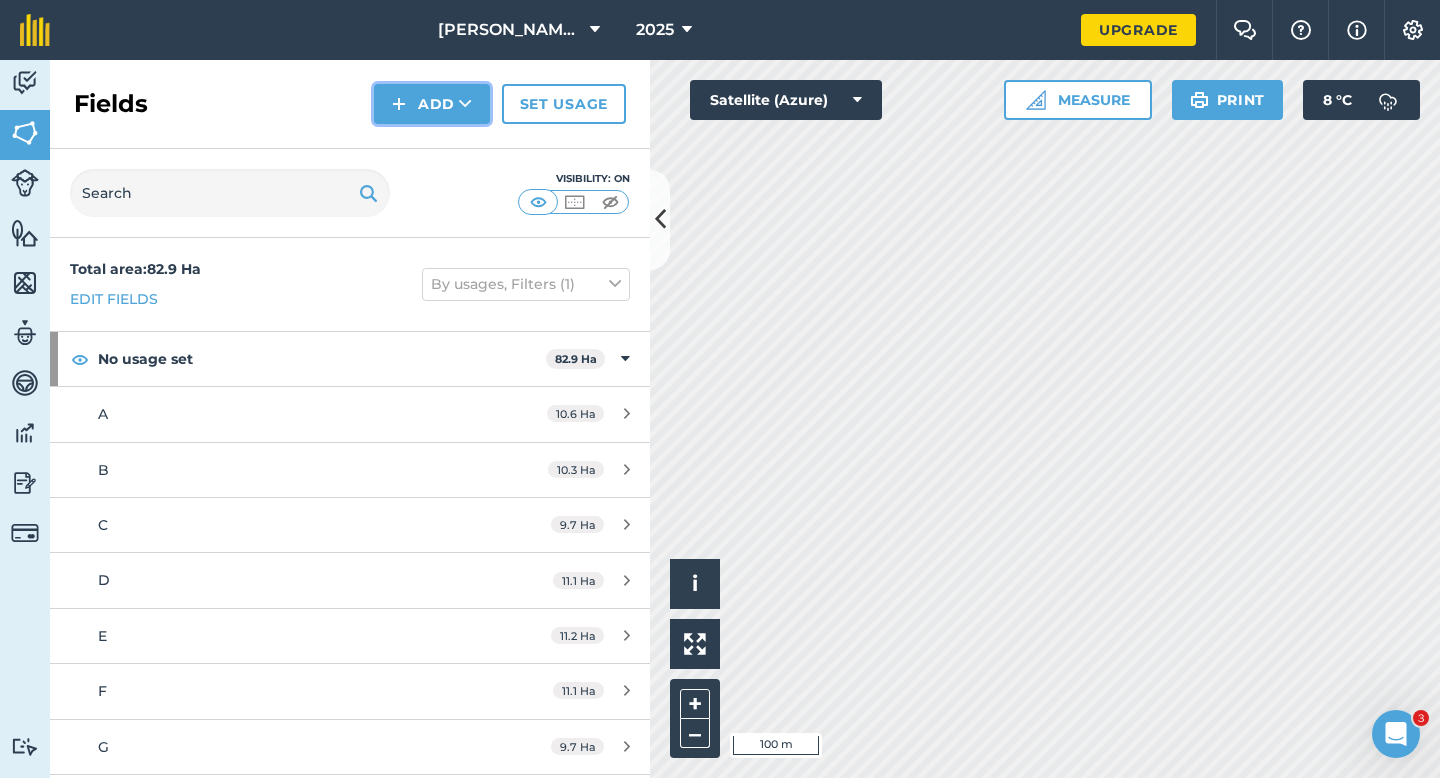 click on "Add" at bounding box center [432, 104] 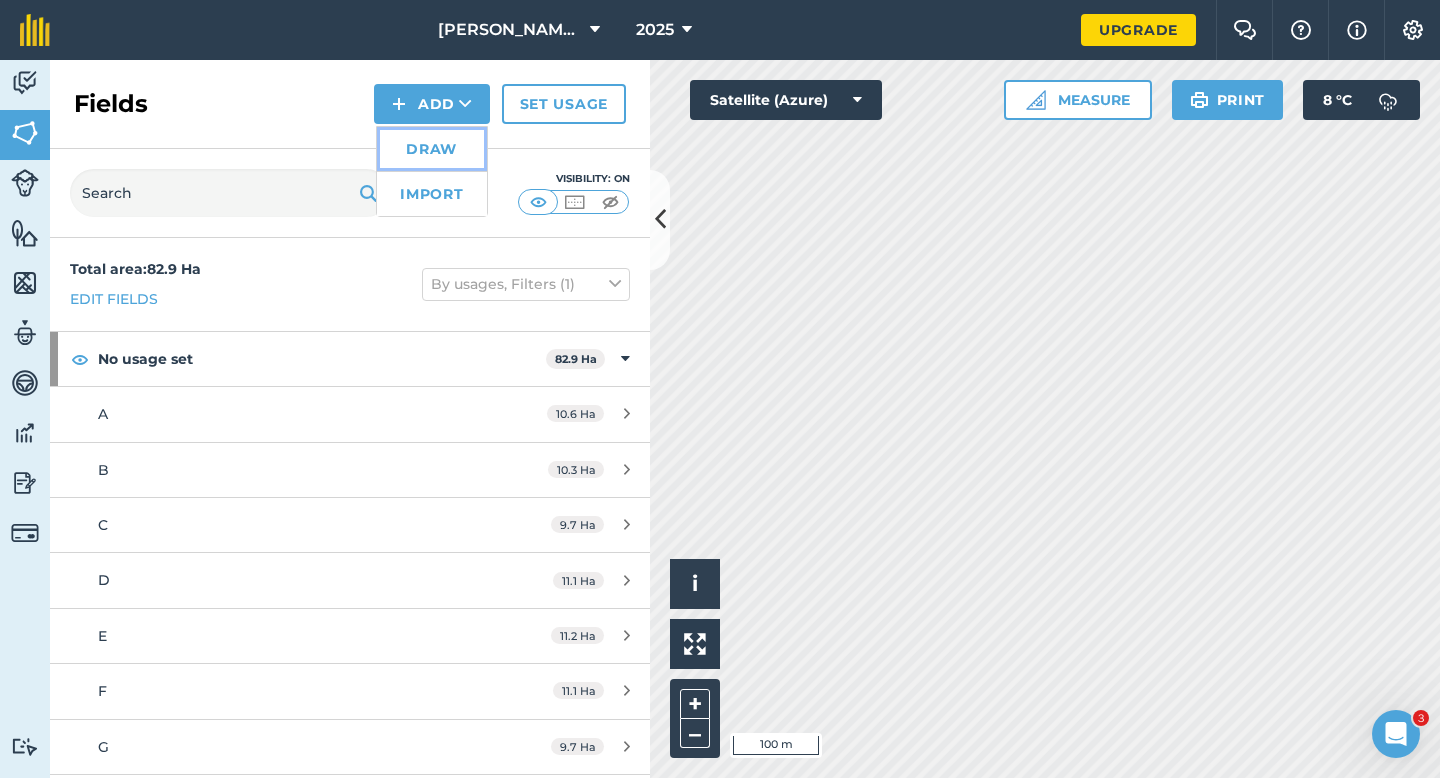 click on "Draw" at bounding box center (432, 149) 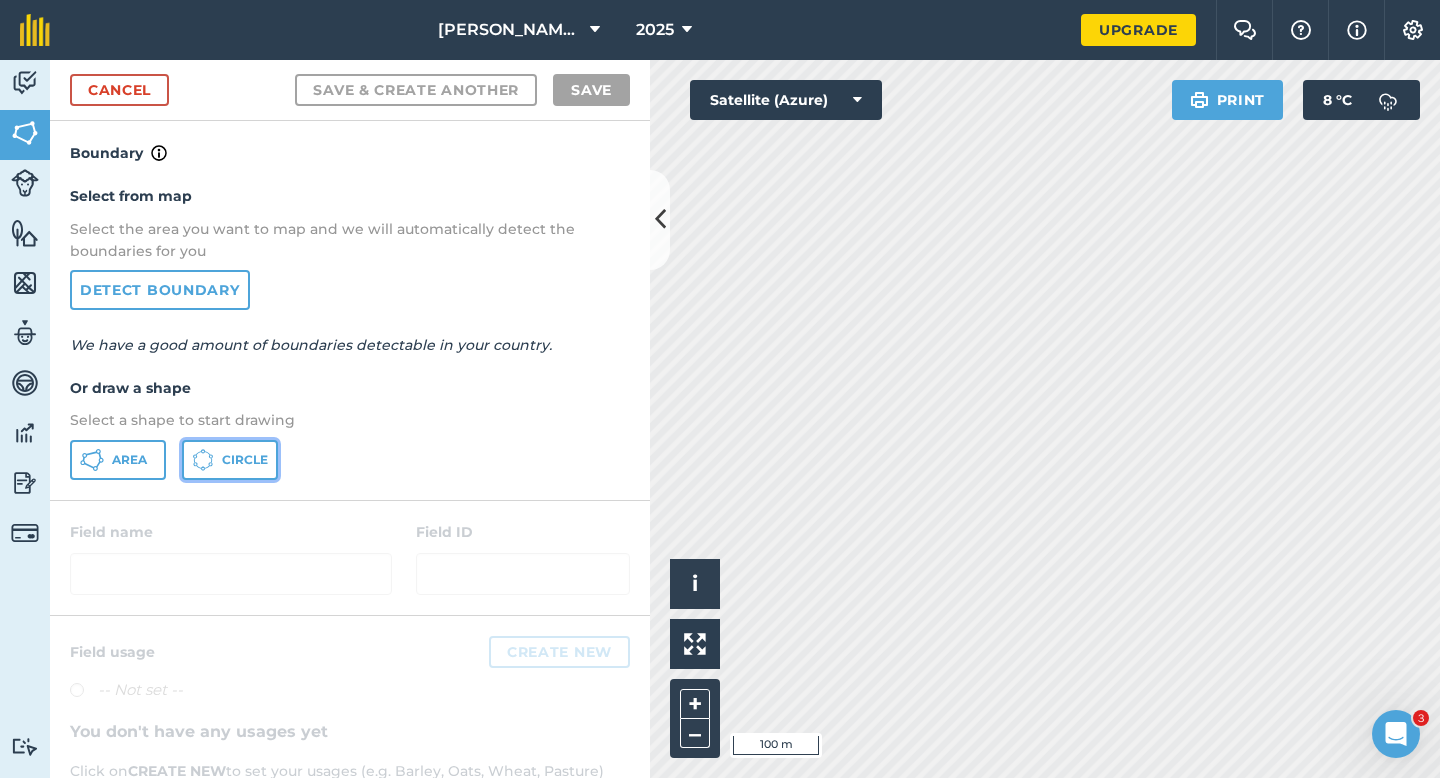 click on "Circle" at bounding box center (245, 460) 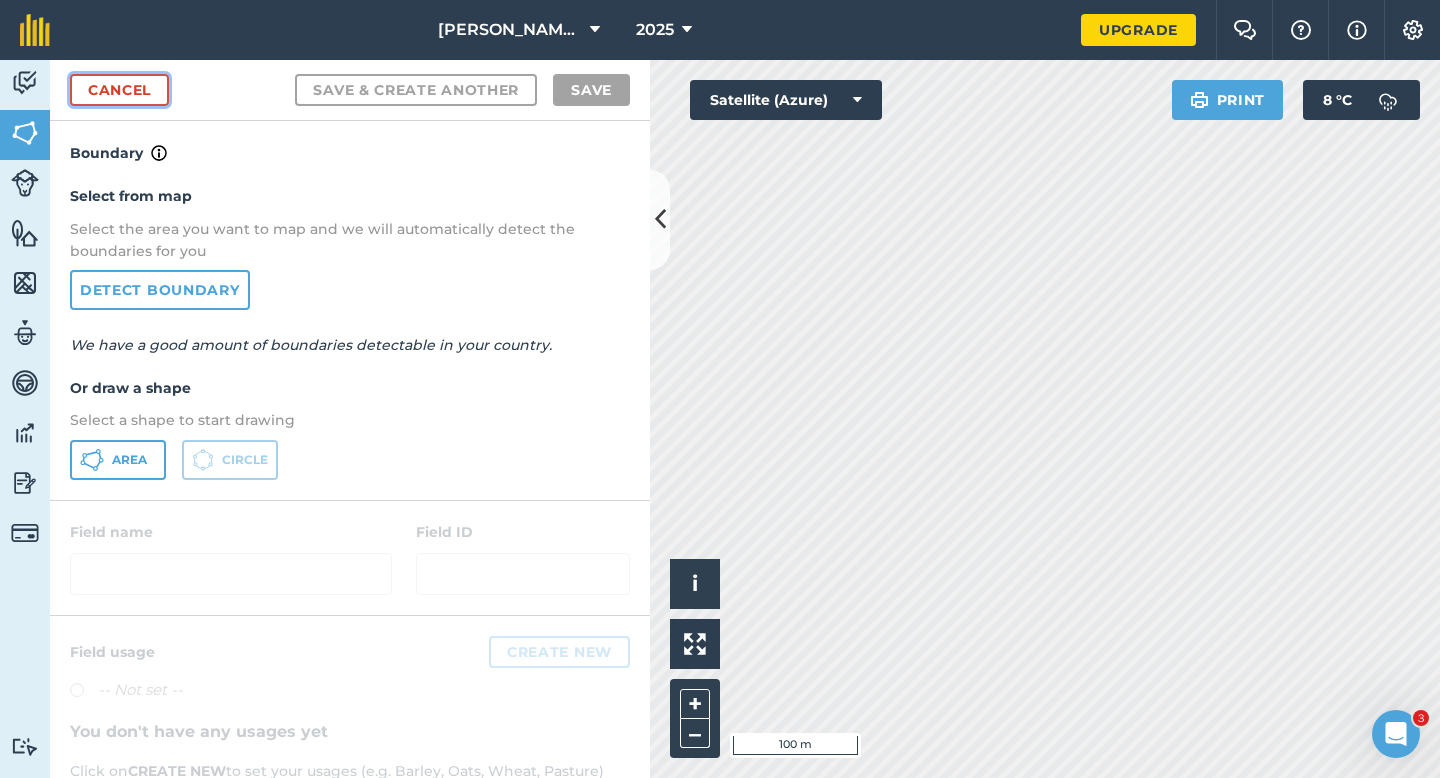 click on "Cancel" at bounding box center [119, 90] 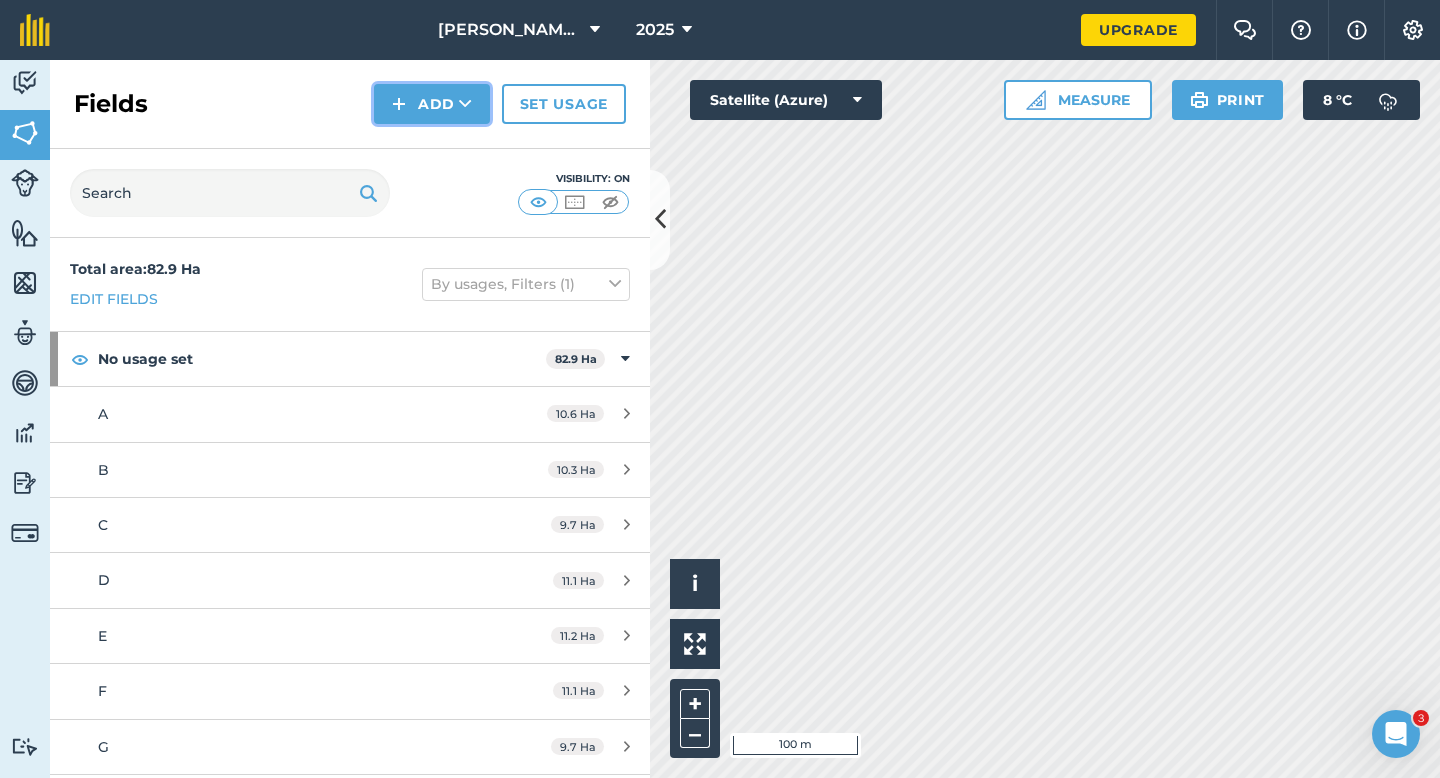 click on "Add" at bounding box center (432, 104) 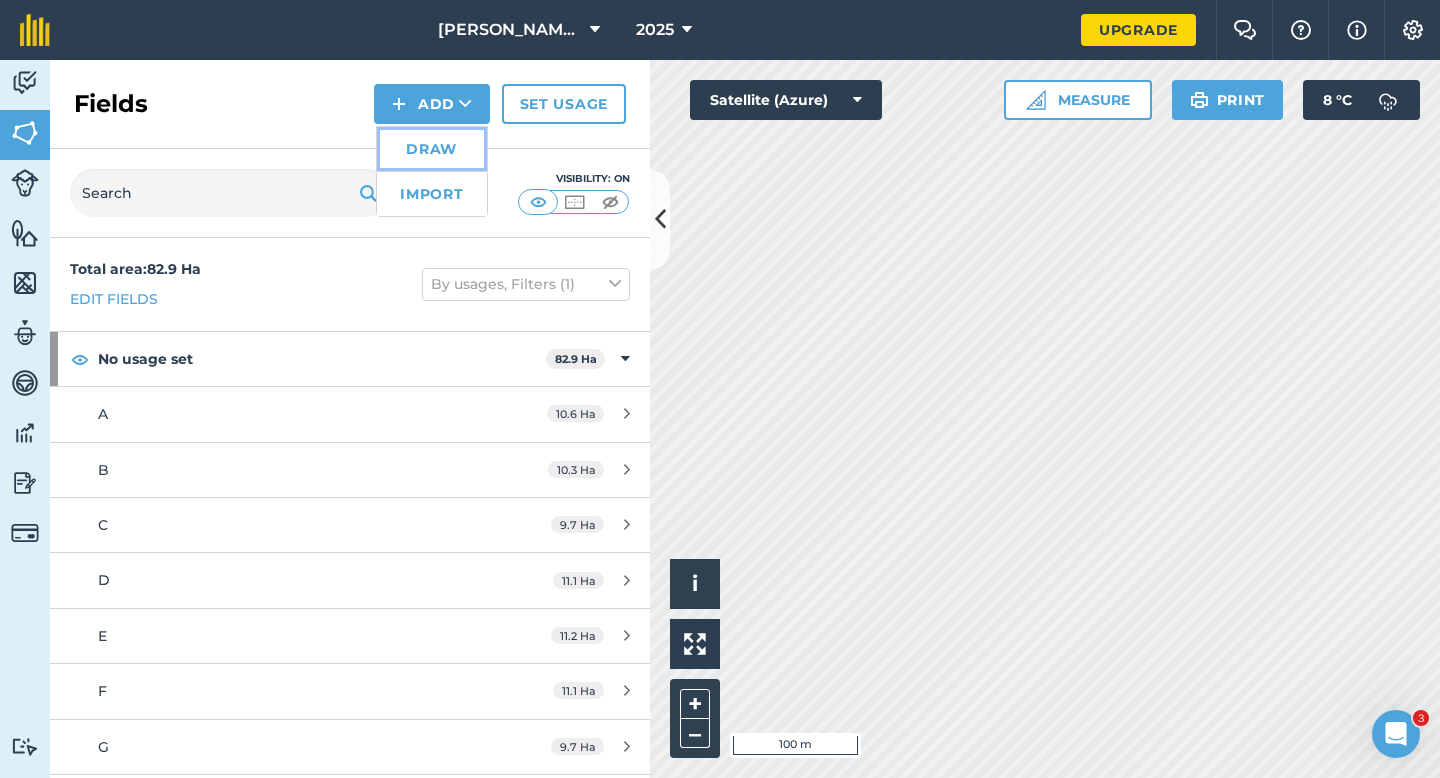 click on "Draw" at bounding box center (432, 149) 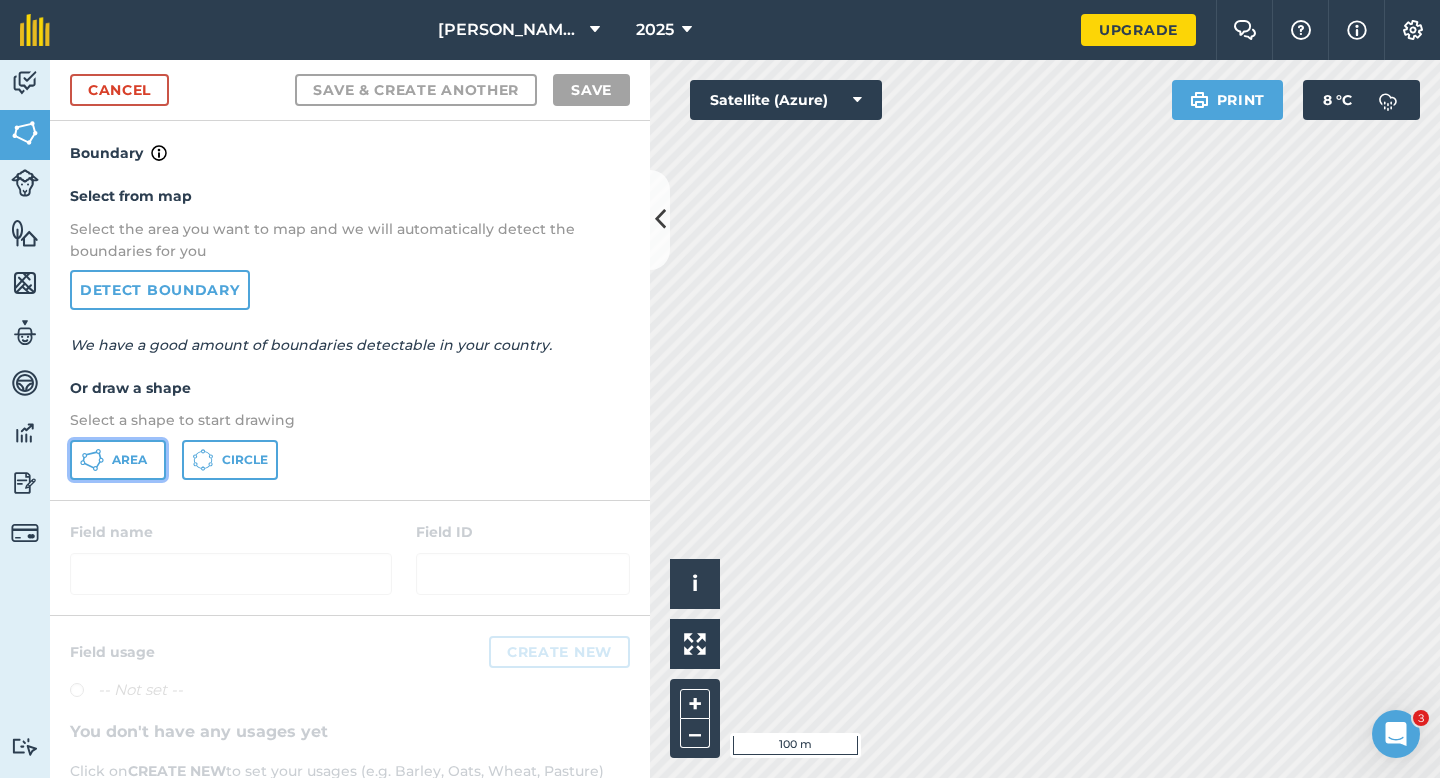click on "Area" at bounding box center (118, 460) 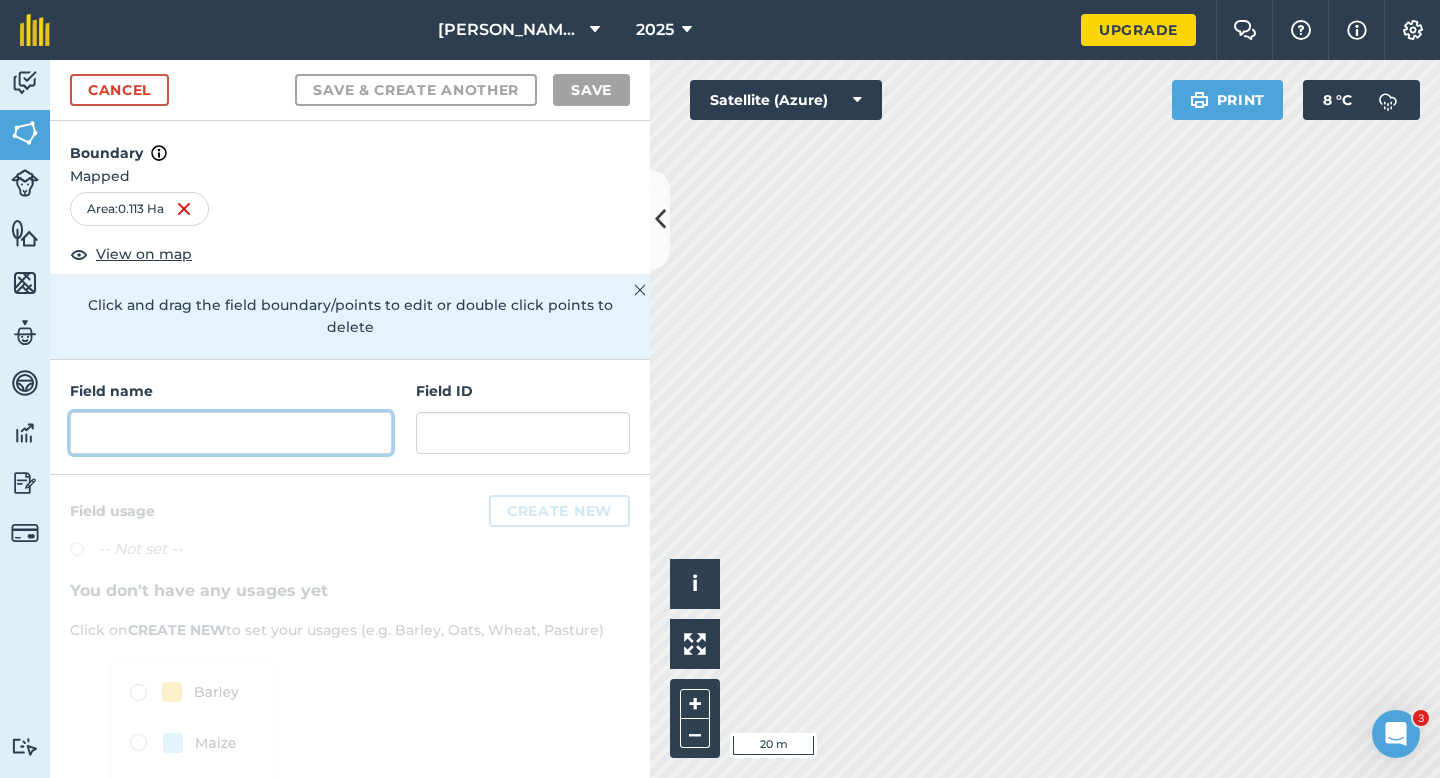 click at bounding box center [231, 433] 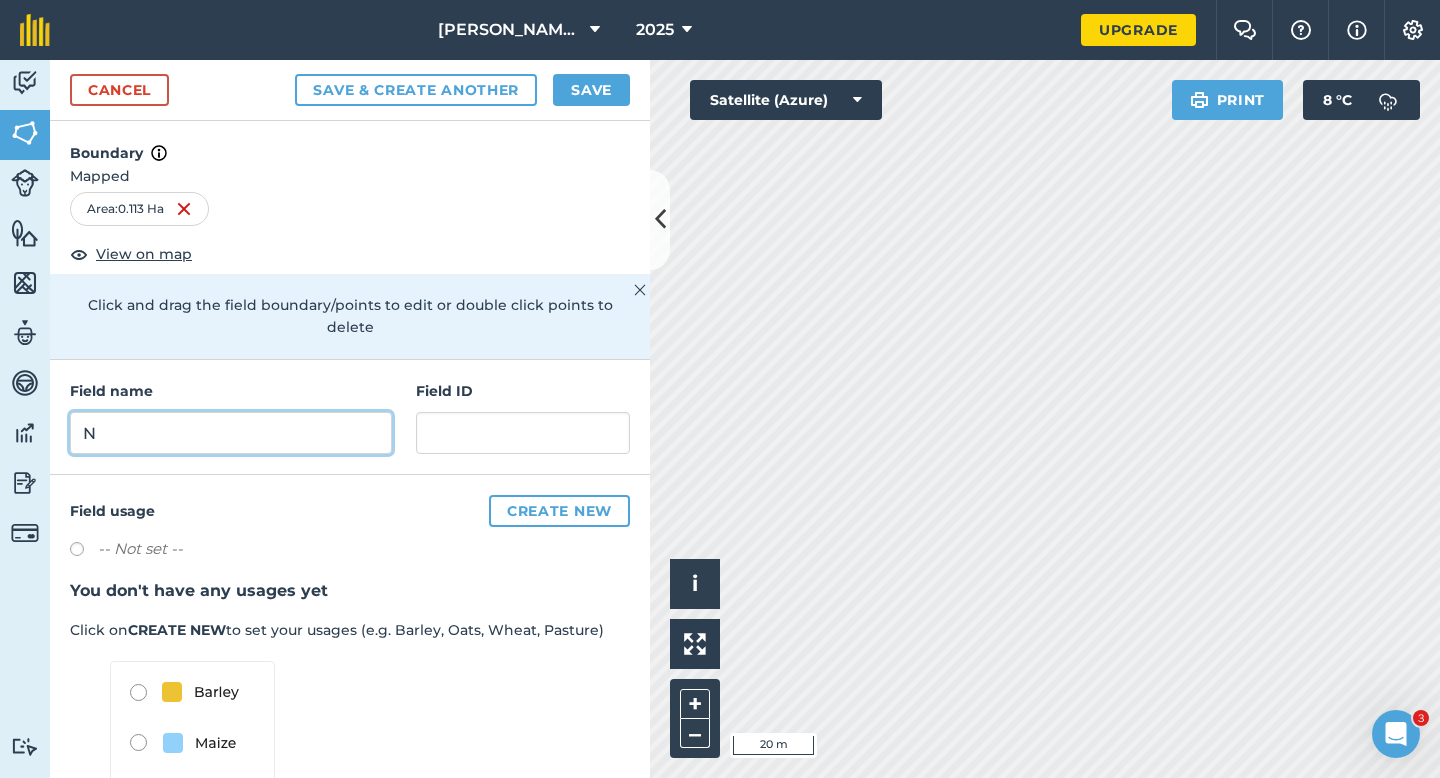 type on "N" 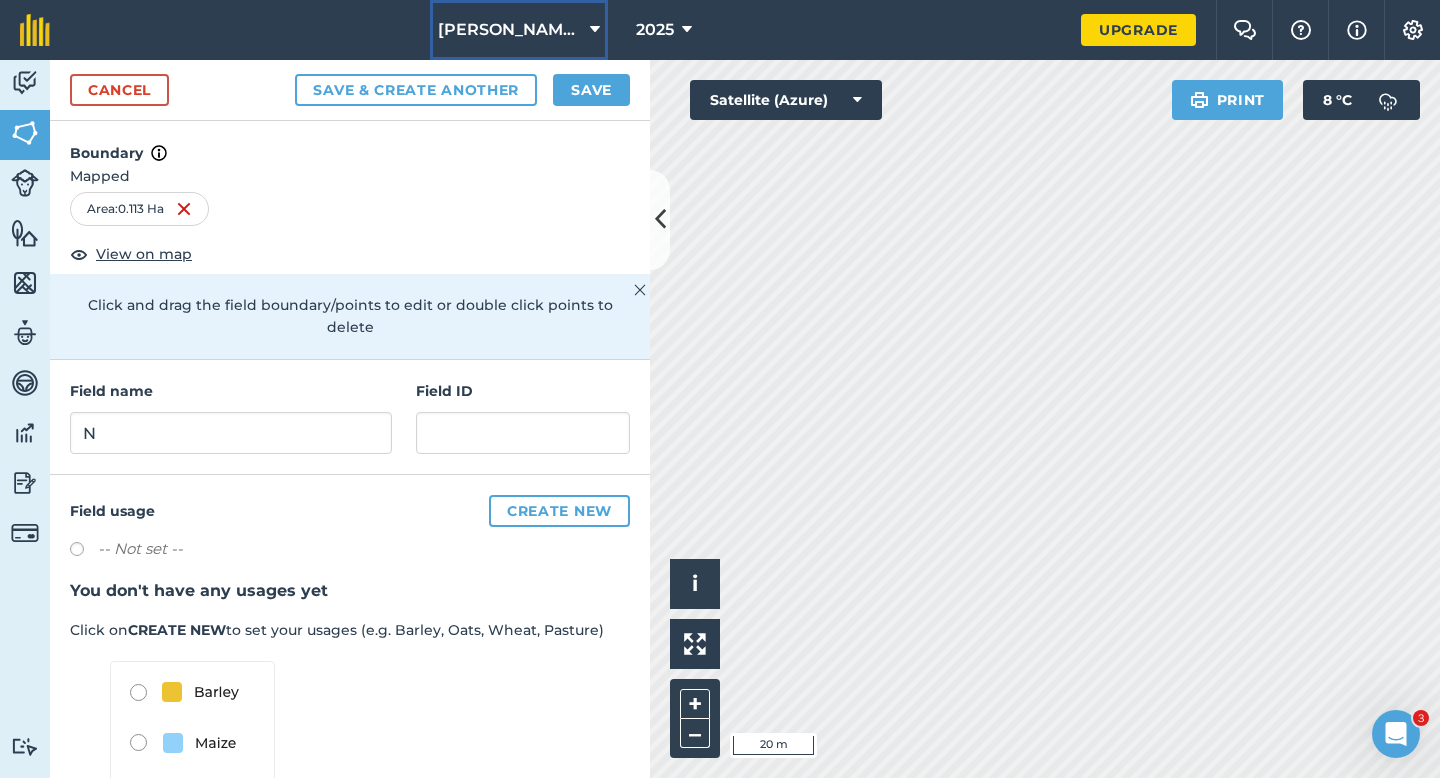 click on "[PERSON_NAME] Farming LTD" at bounding box center [519, 30] 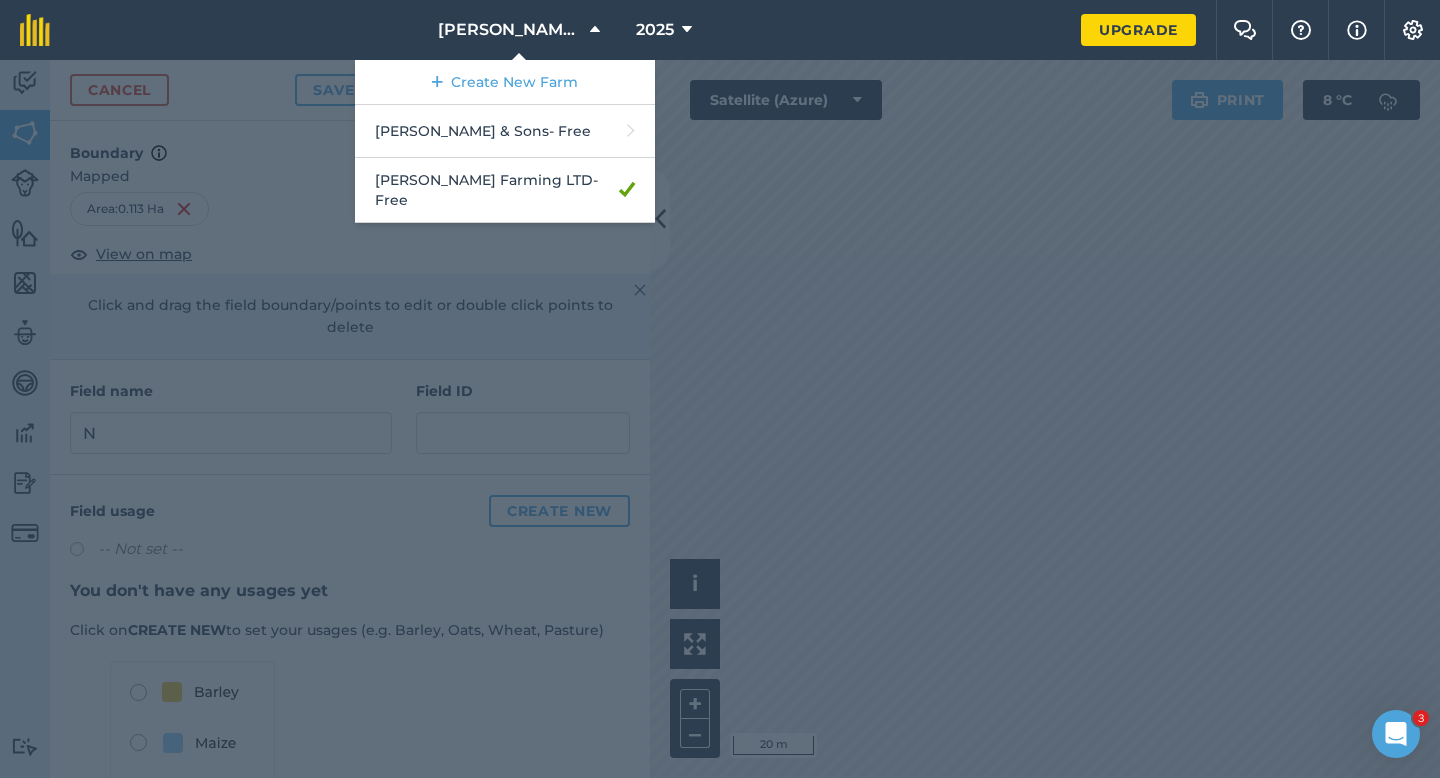 click on "Create New Farm" at bounding box center (505, 82) 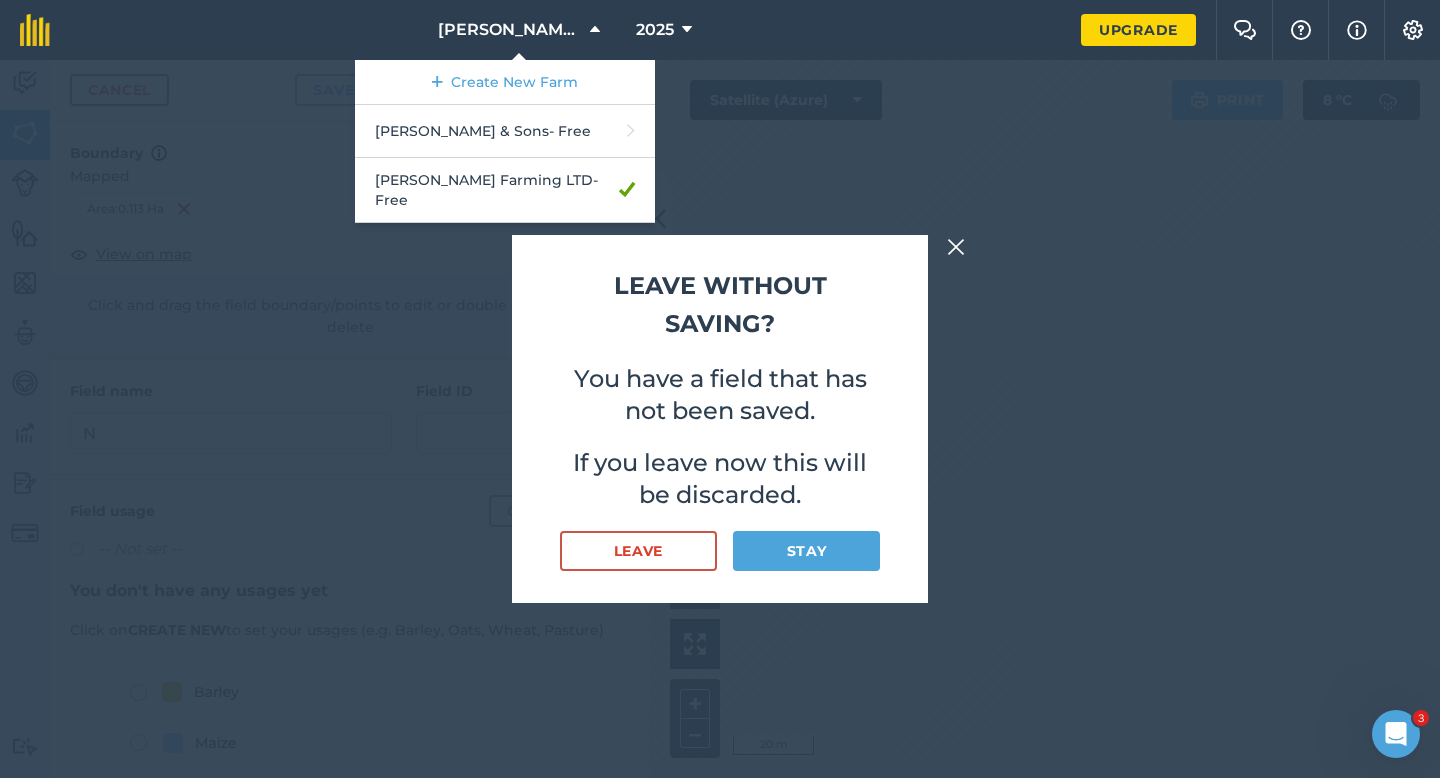 click at bounding box center [956, 247] 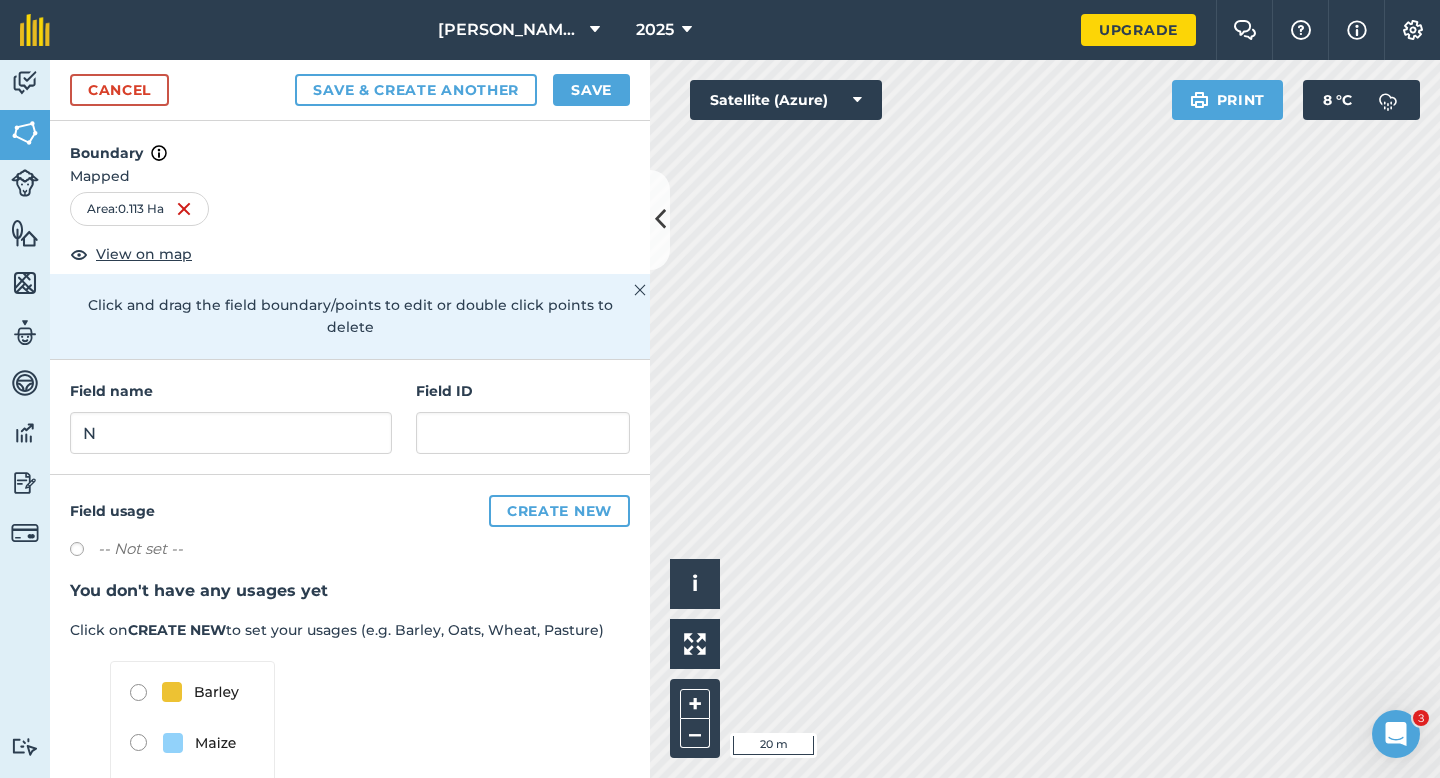 click on "Cancel Save & Create Another Save" at bounding box center [350, 90] 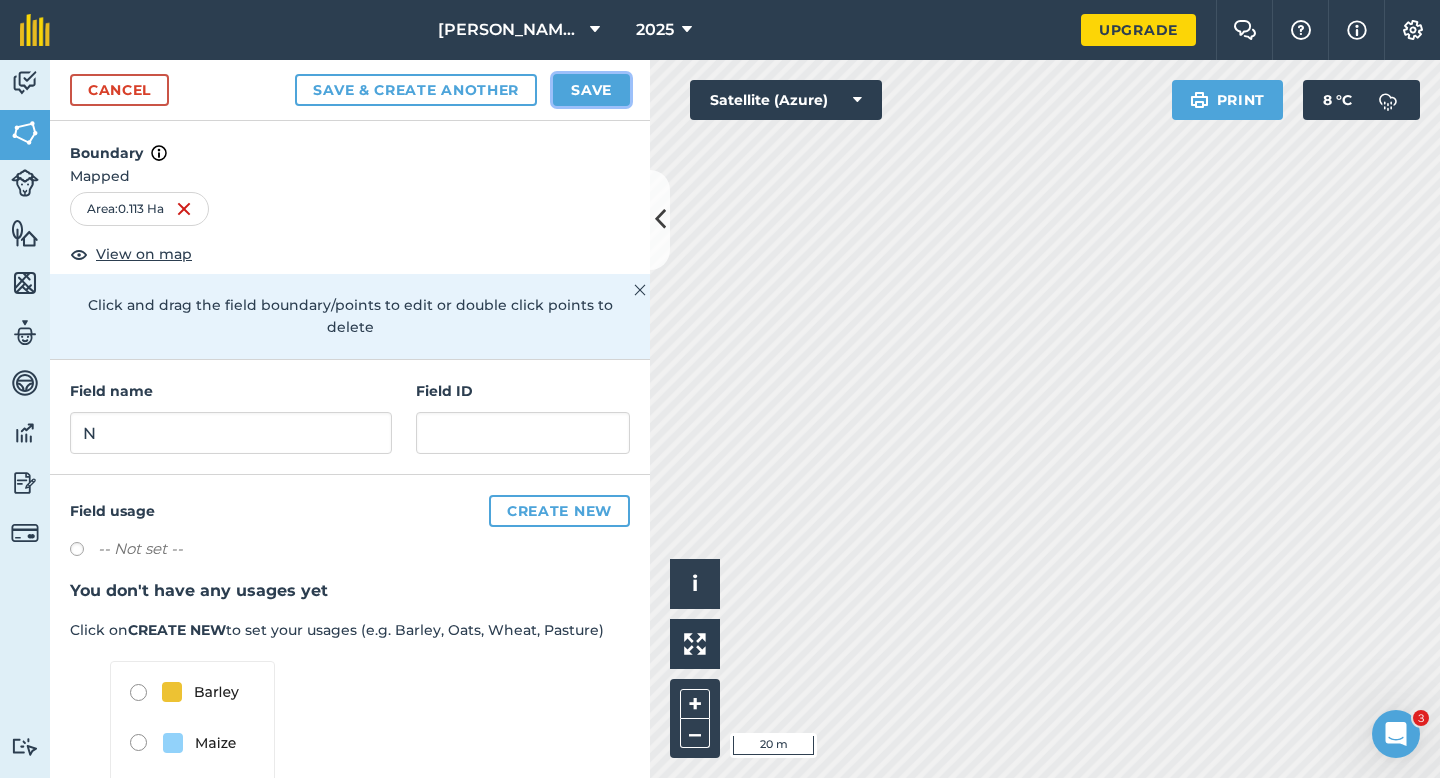 click on "Save" at bounding box center [591, 90] 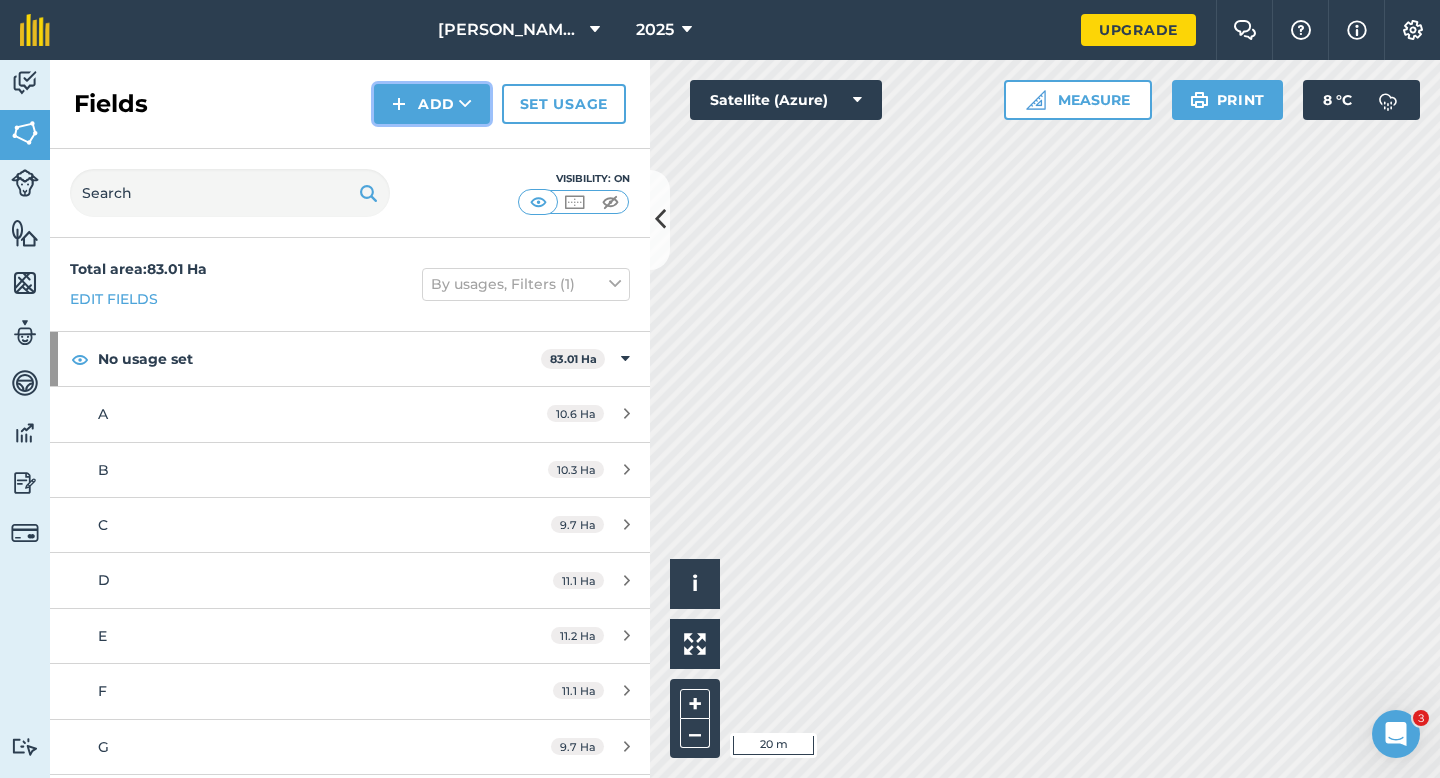 click on "Add" at bounding box center [432, 104] 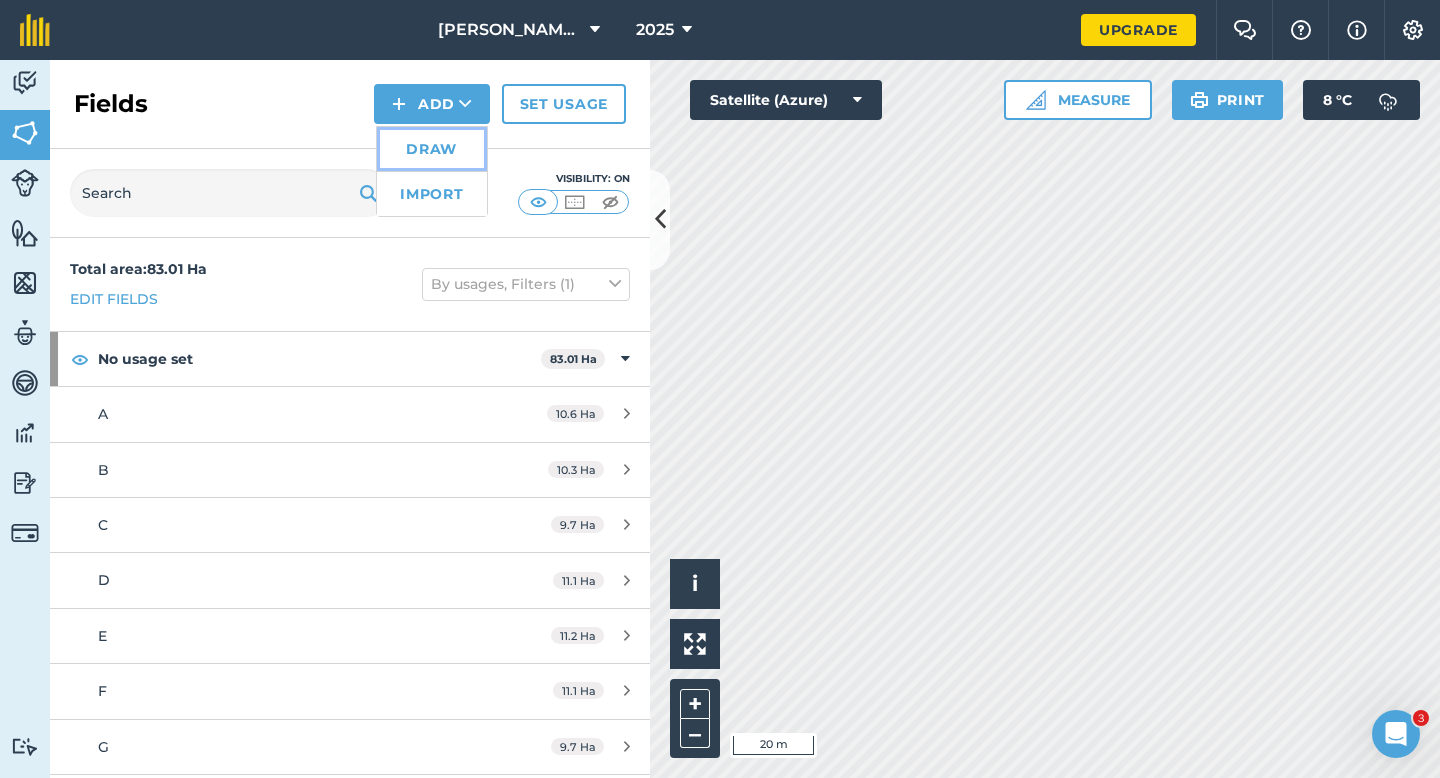 click on "Draw" at bounding box center (432, 149) 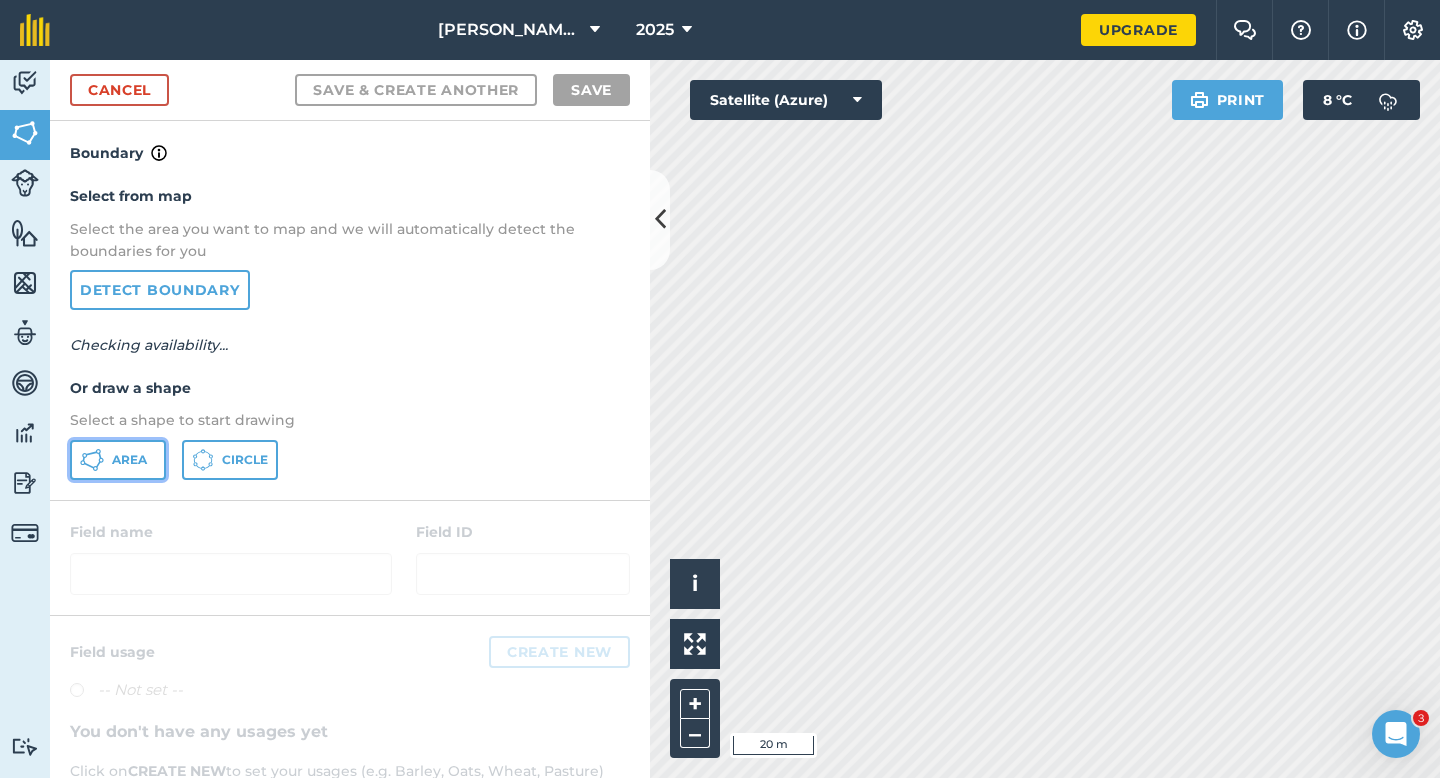 click on "Area" at bounding box center [118, 460] 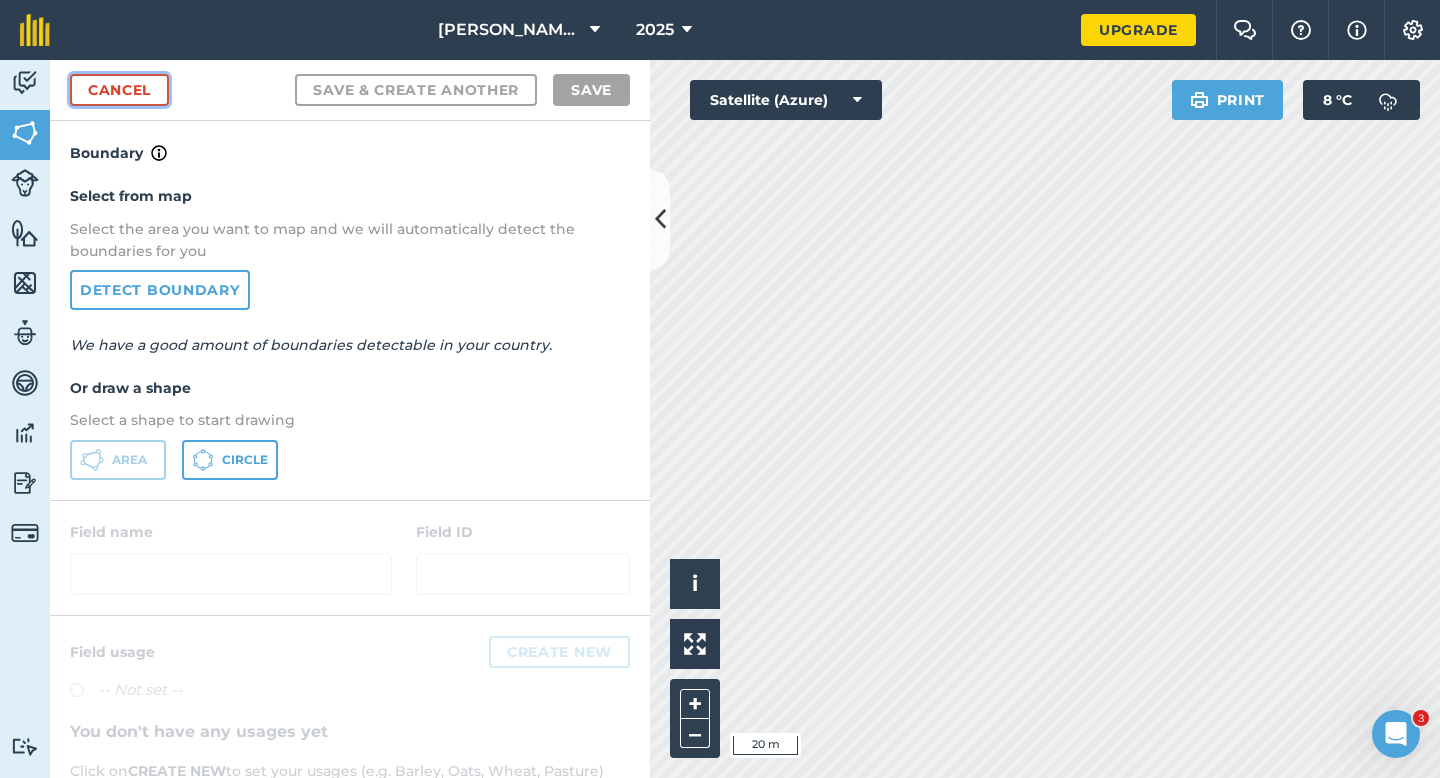 click on "Cancel" at bounding box center (119, 90) 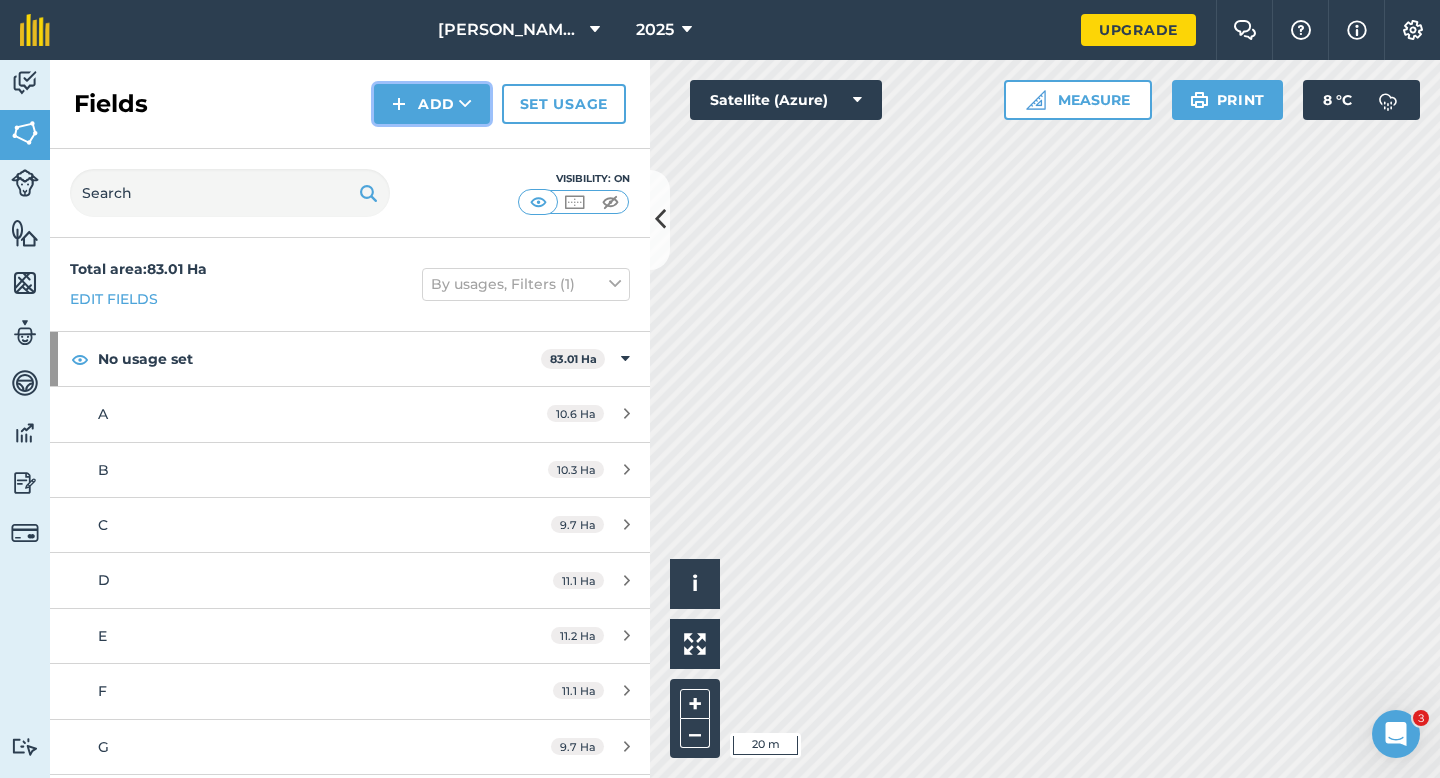 click on "Add" at bounding box center [432, 104] 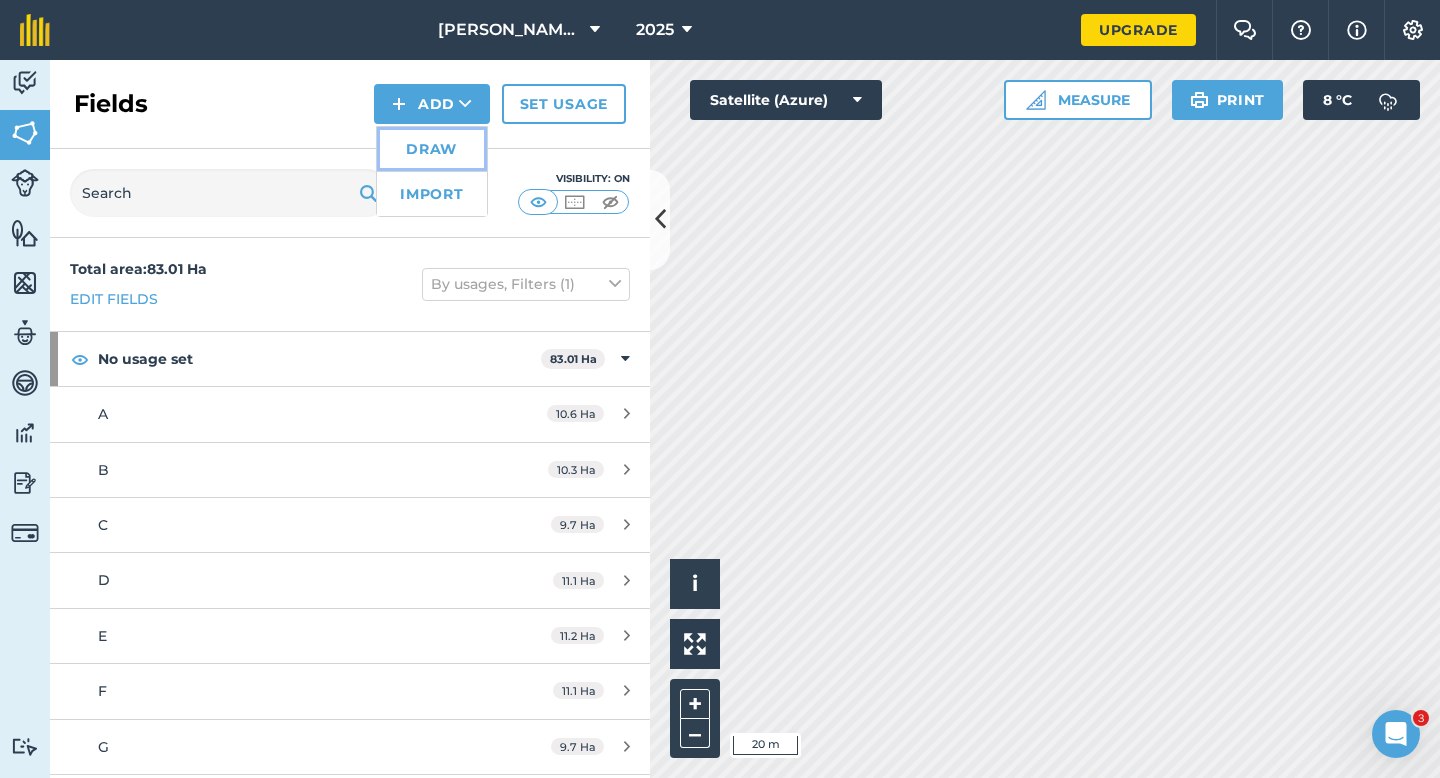 click on "Draw" at bounding box center [432, 149] 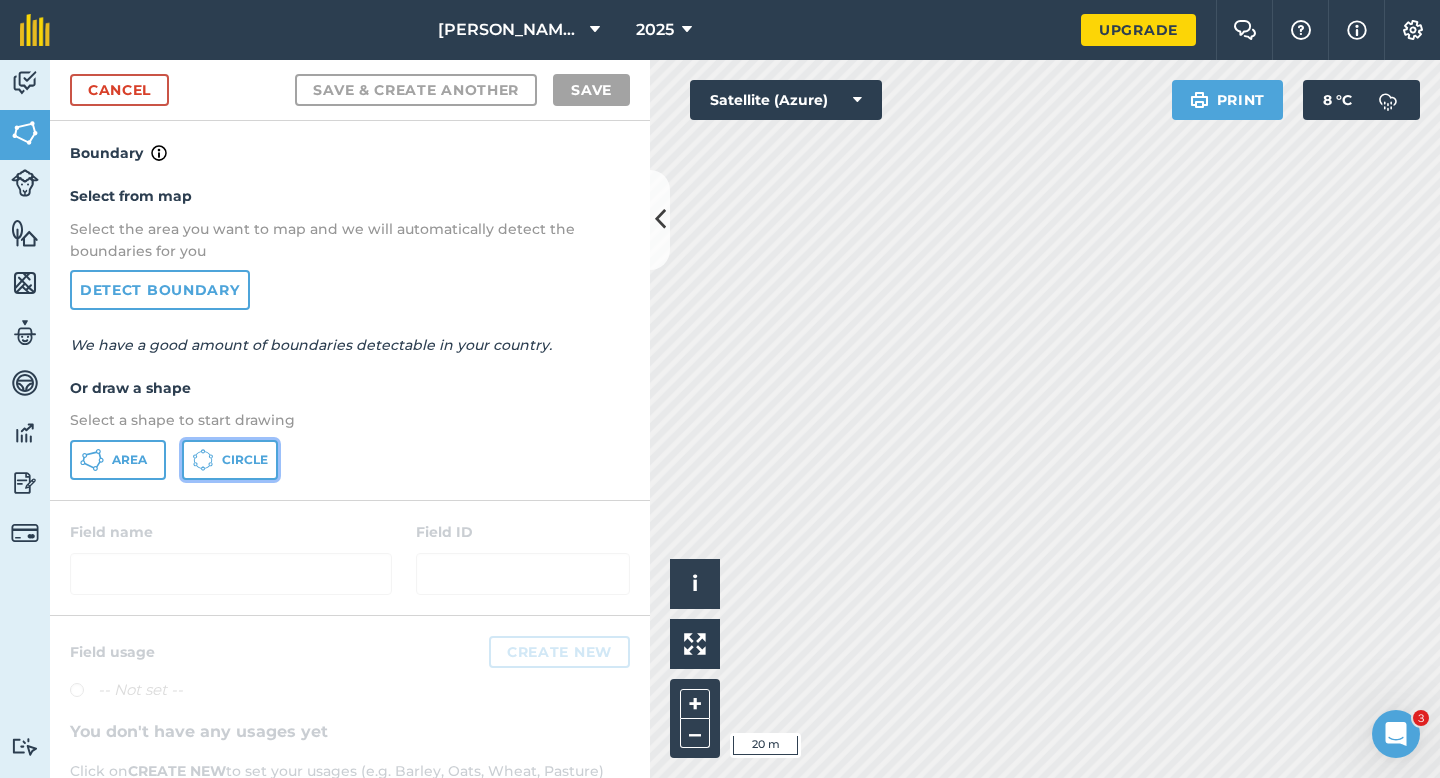 click on "Circle" at bounding box center (230, 460) 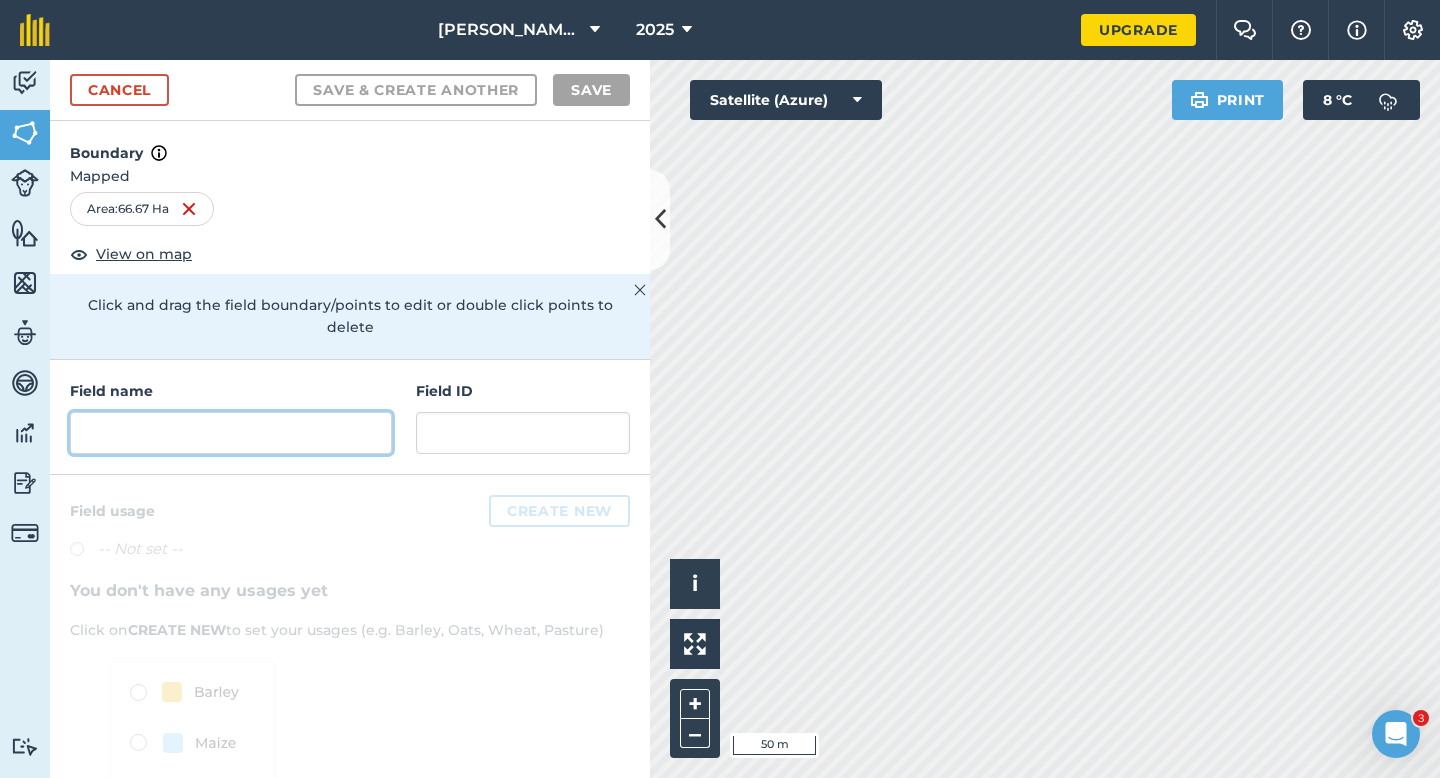 click at bounding box center [231, 433] 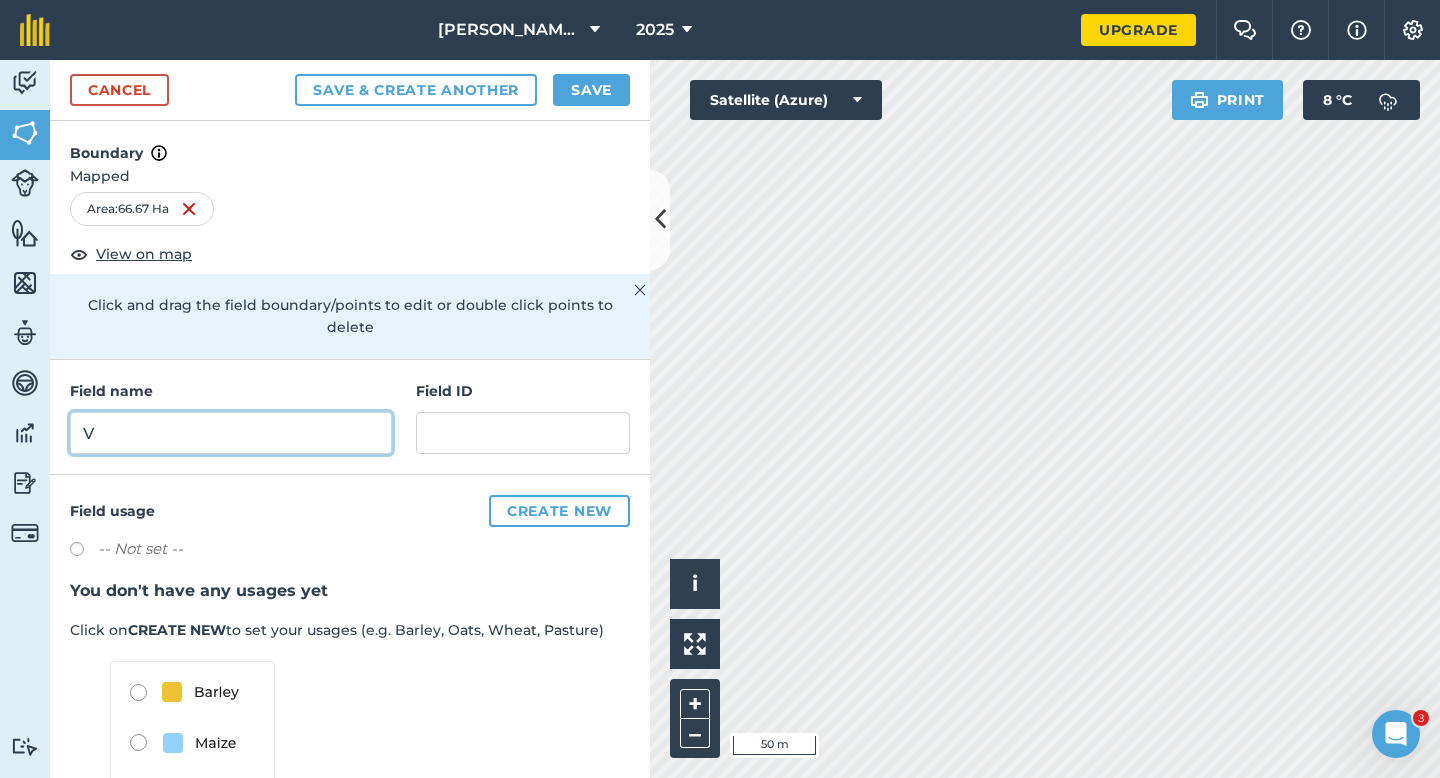 type on "V" 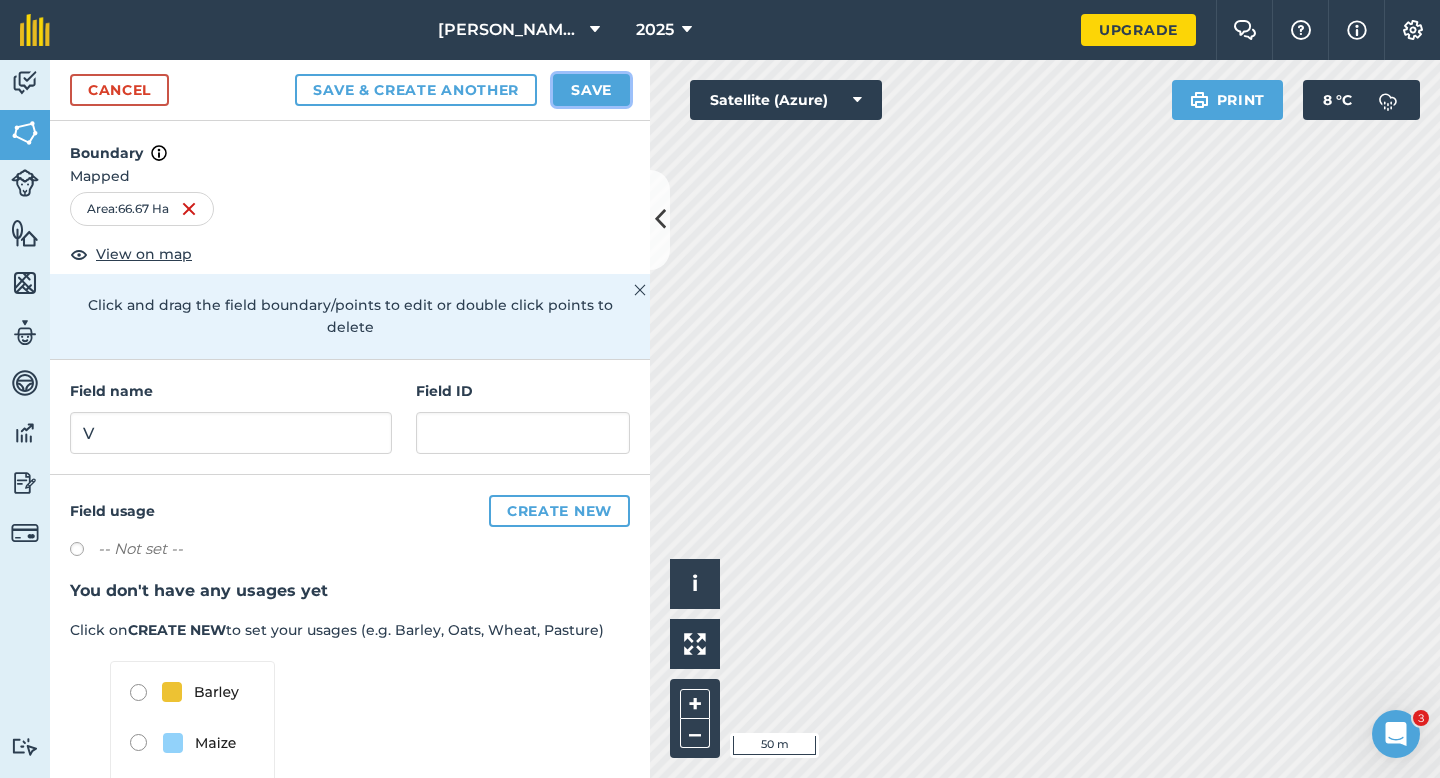 click on "Save" at bounding box center (591, 90) 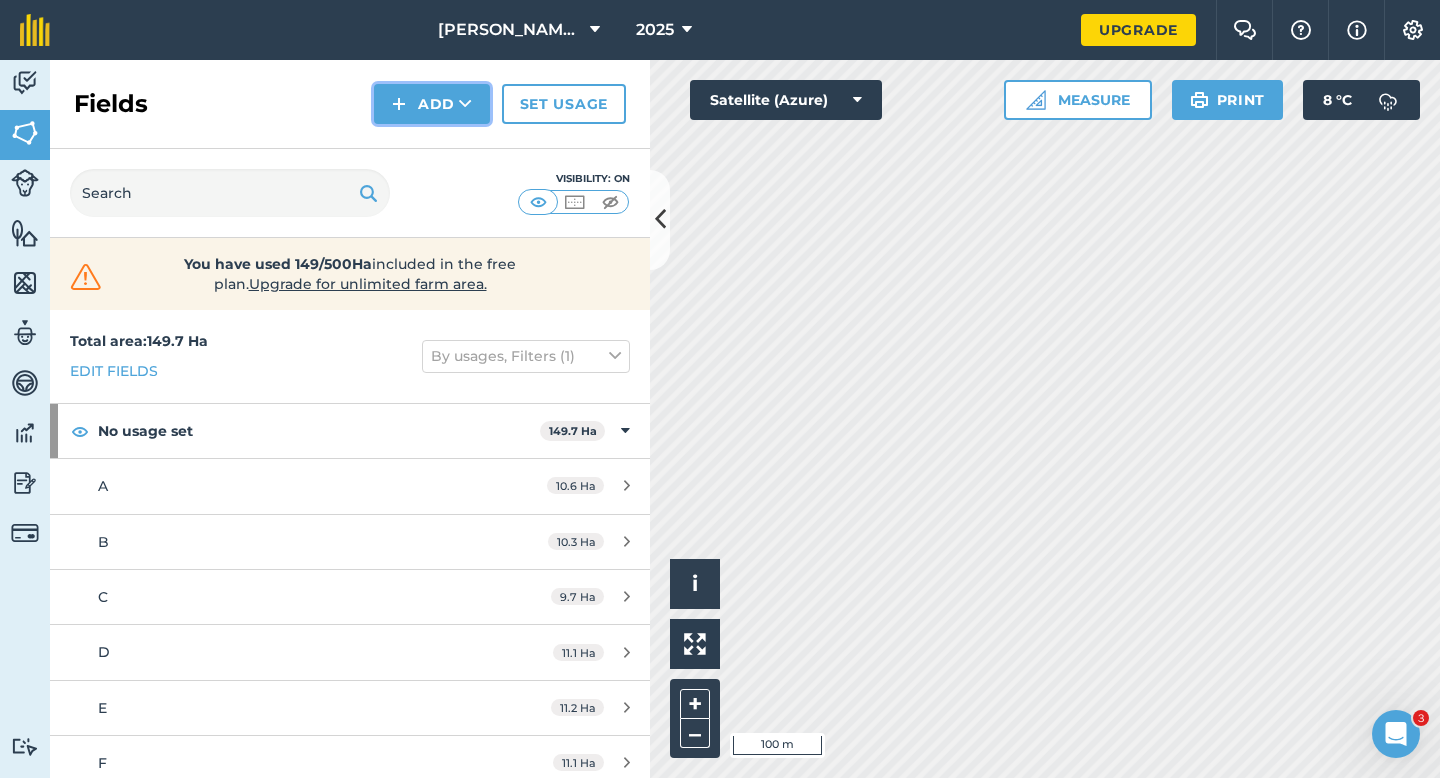 click on "Add" at bounding box center [432, 104] 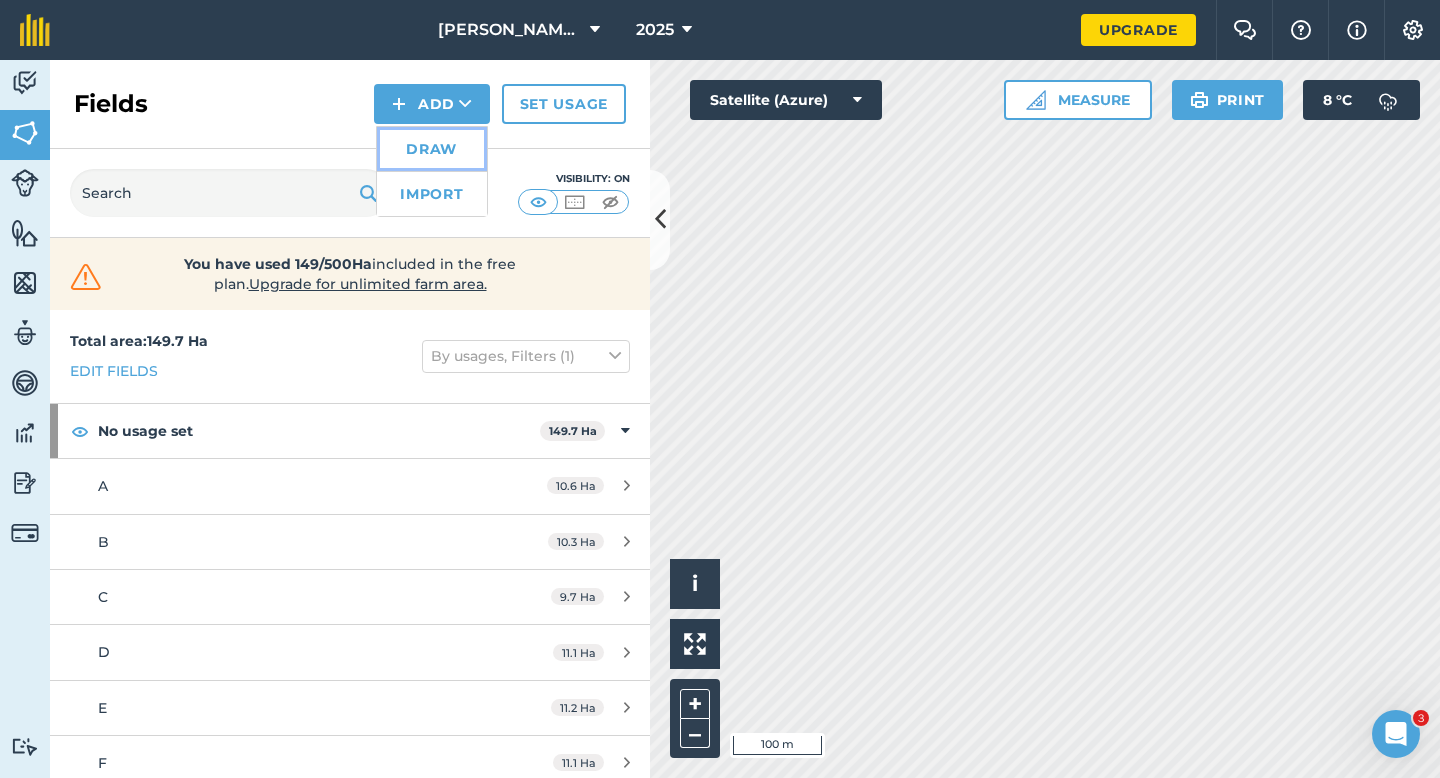 click on "Draw" at bounding box center [432, 149] 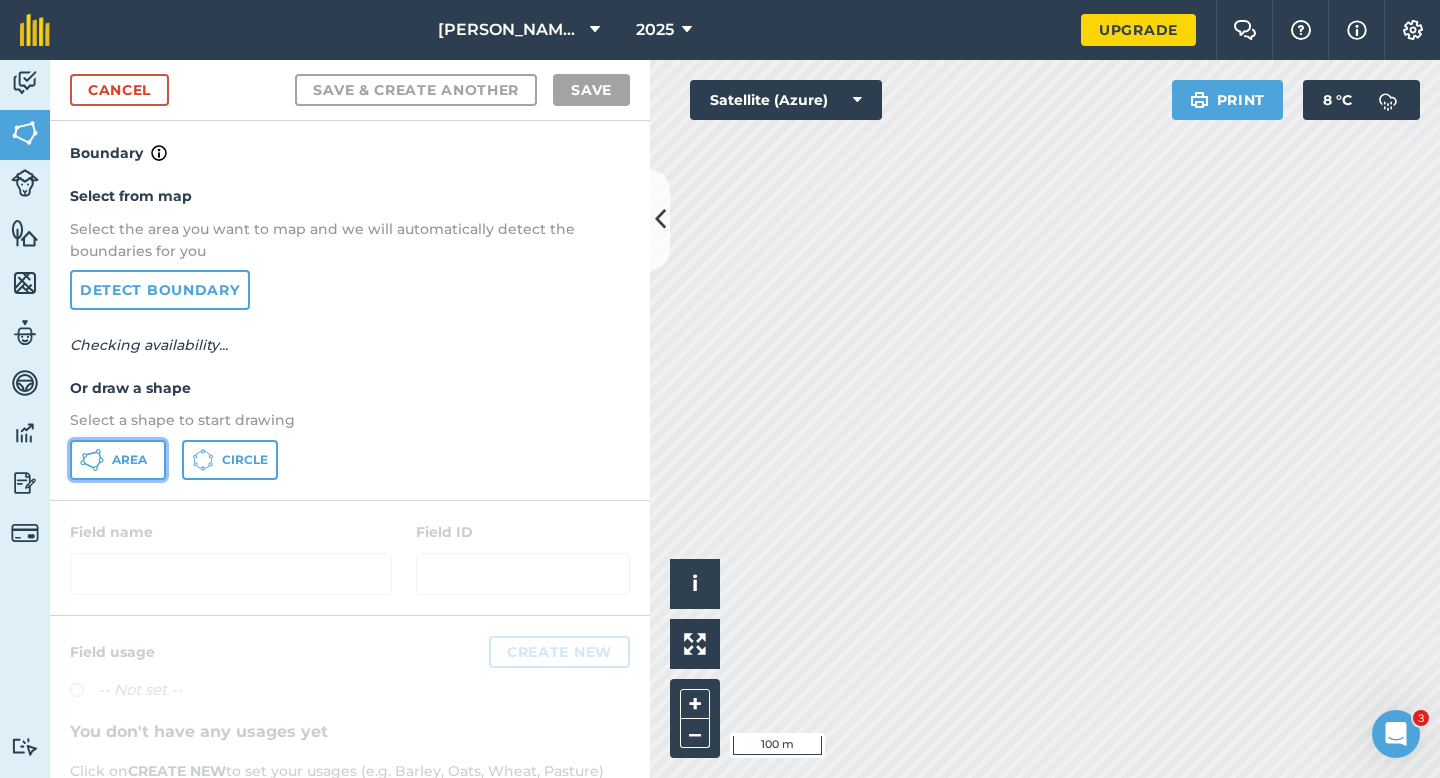 click on "Area" at bounding box center [118, 460] 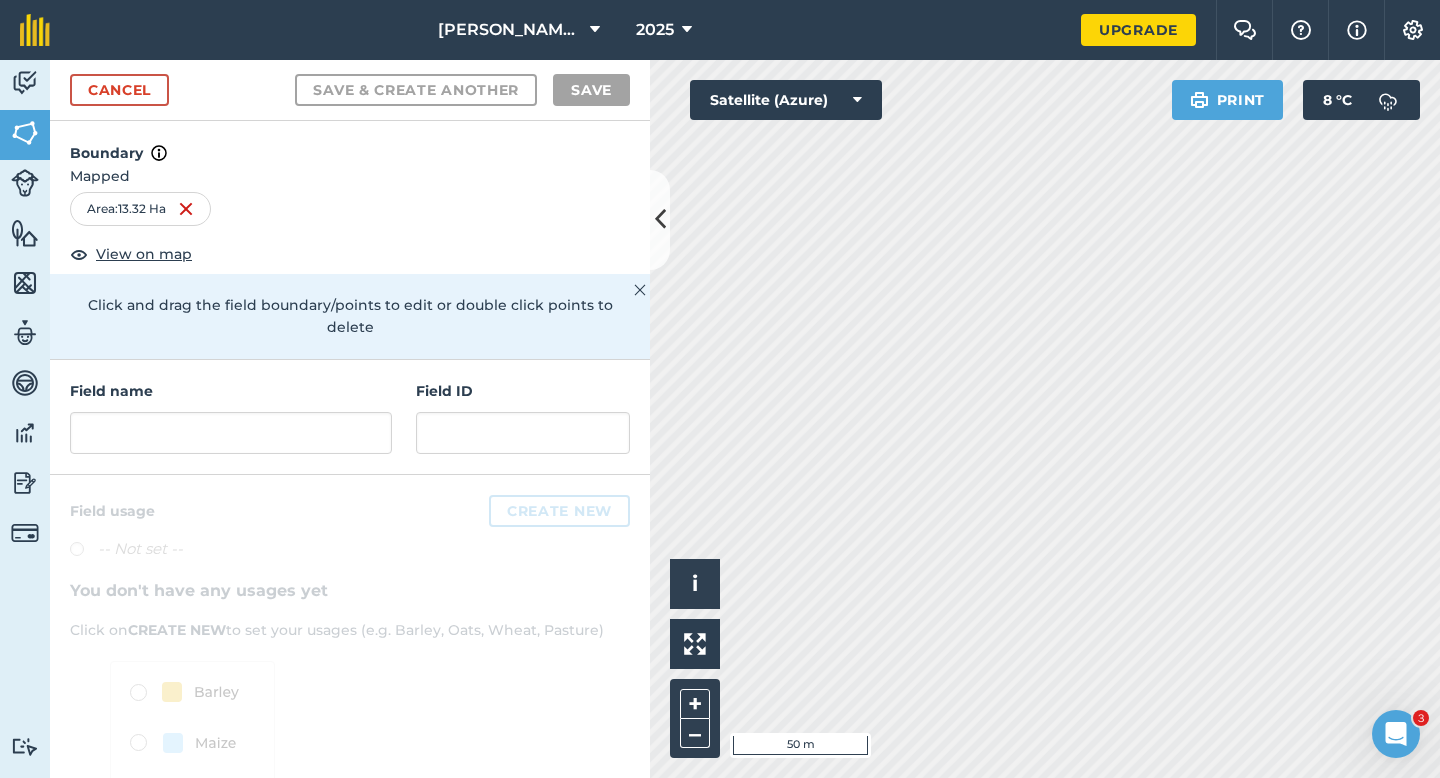 click on "Field name" at bounding box center (231, 417) 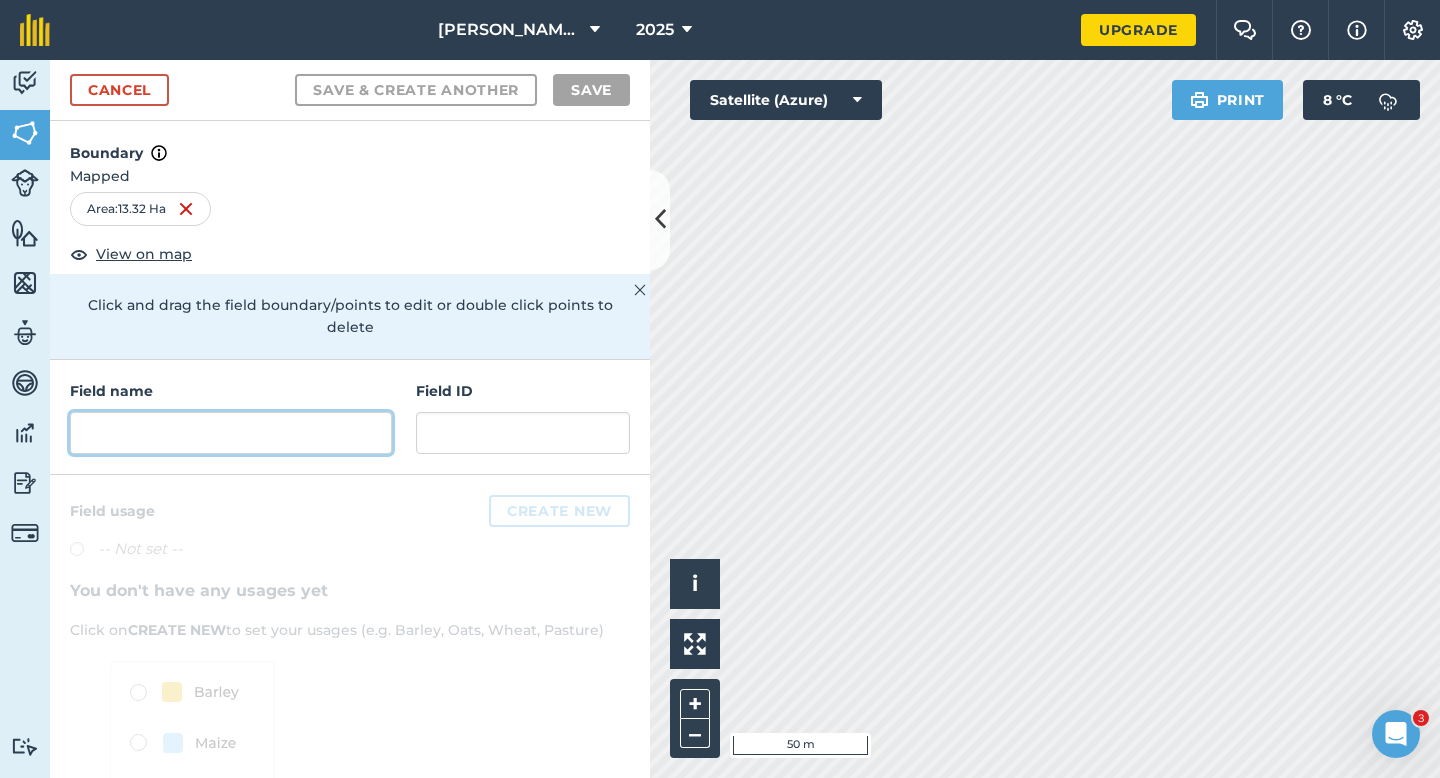 click at bounding box center (231, 433) 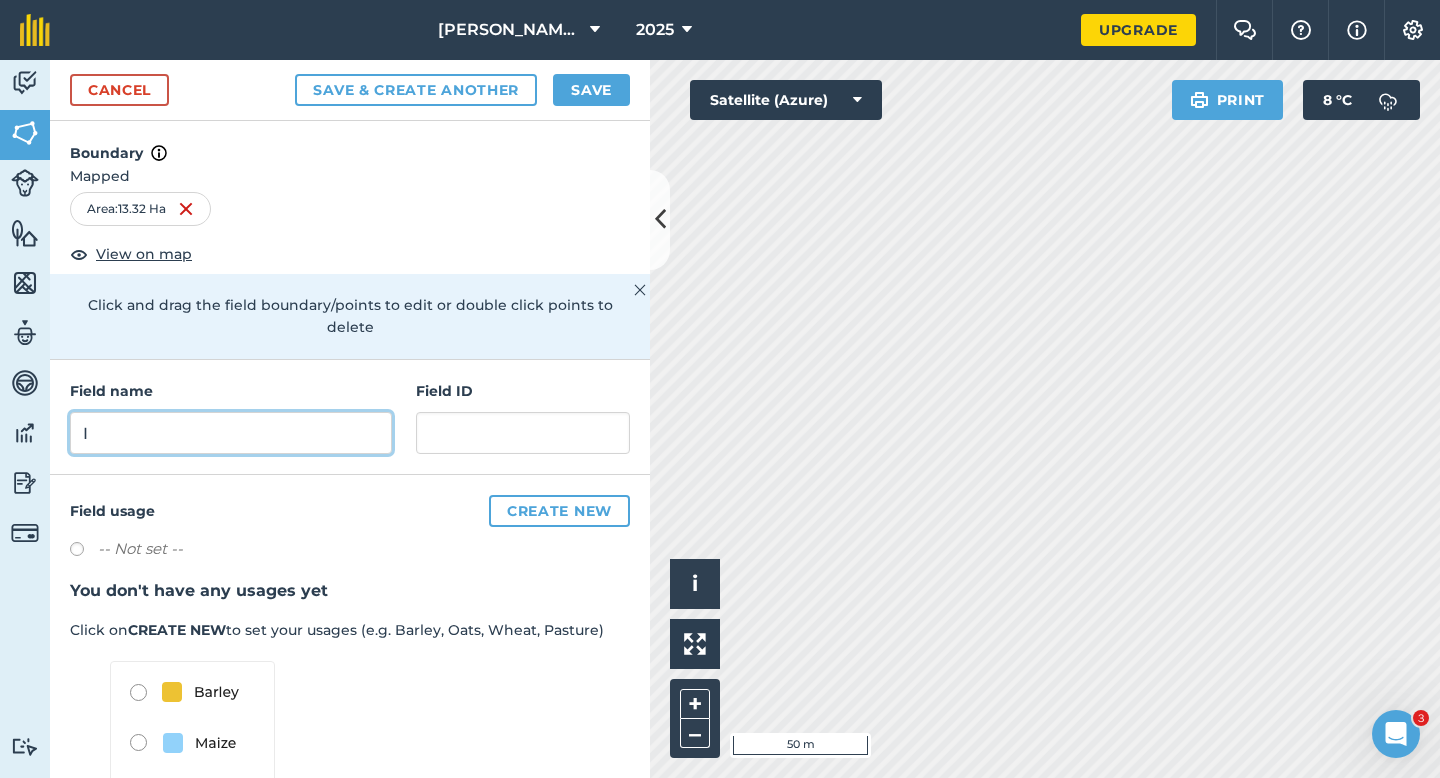 type on "I" 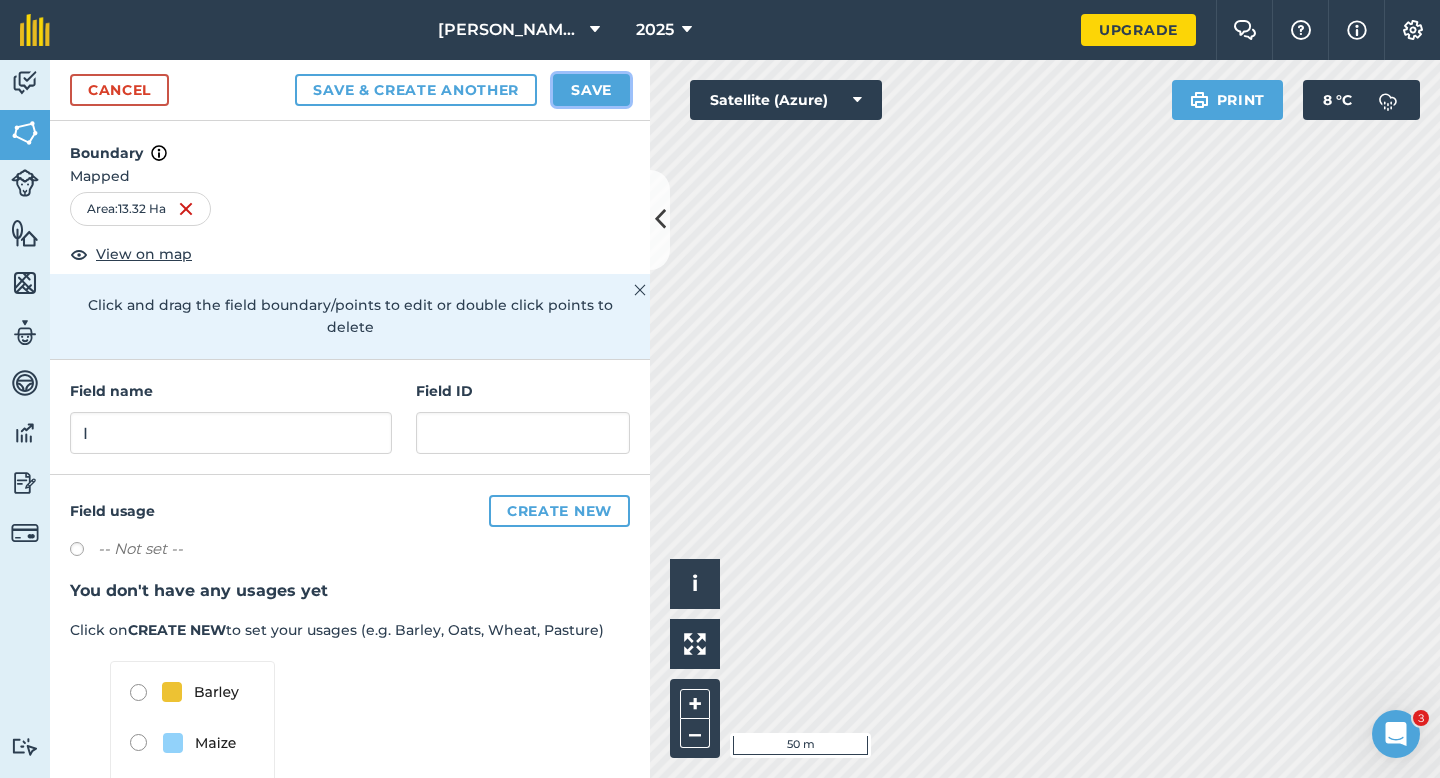 click on "Save" at bounding box center [591, 90] 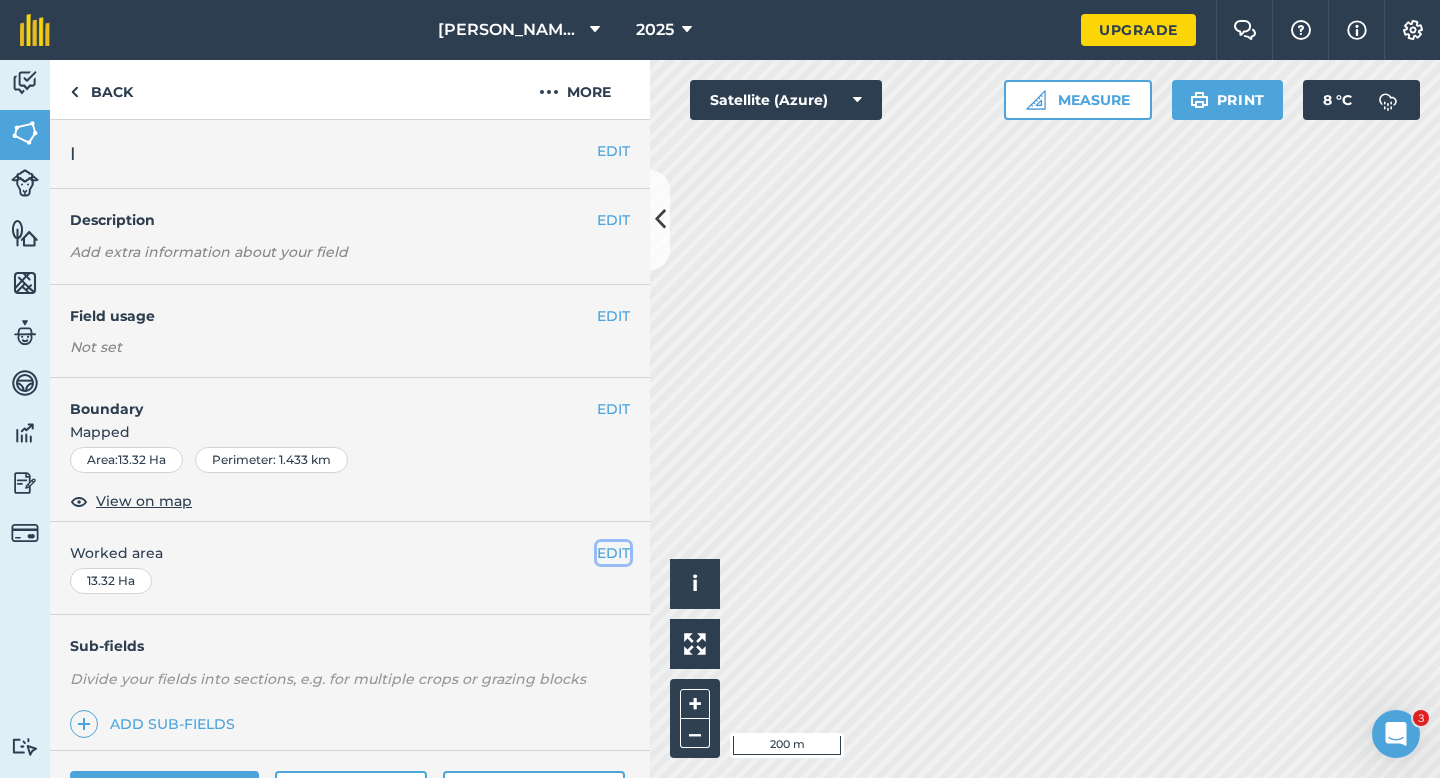 click on "EDIT" at bounding box center [613, 553] 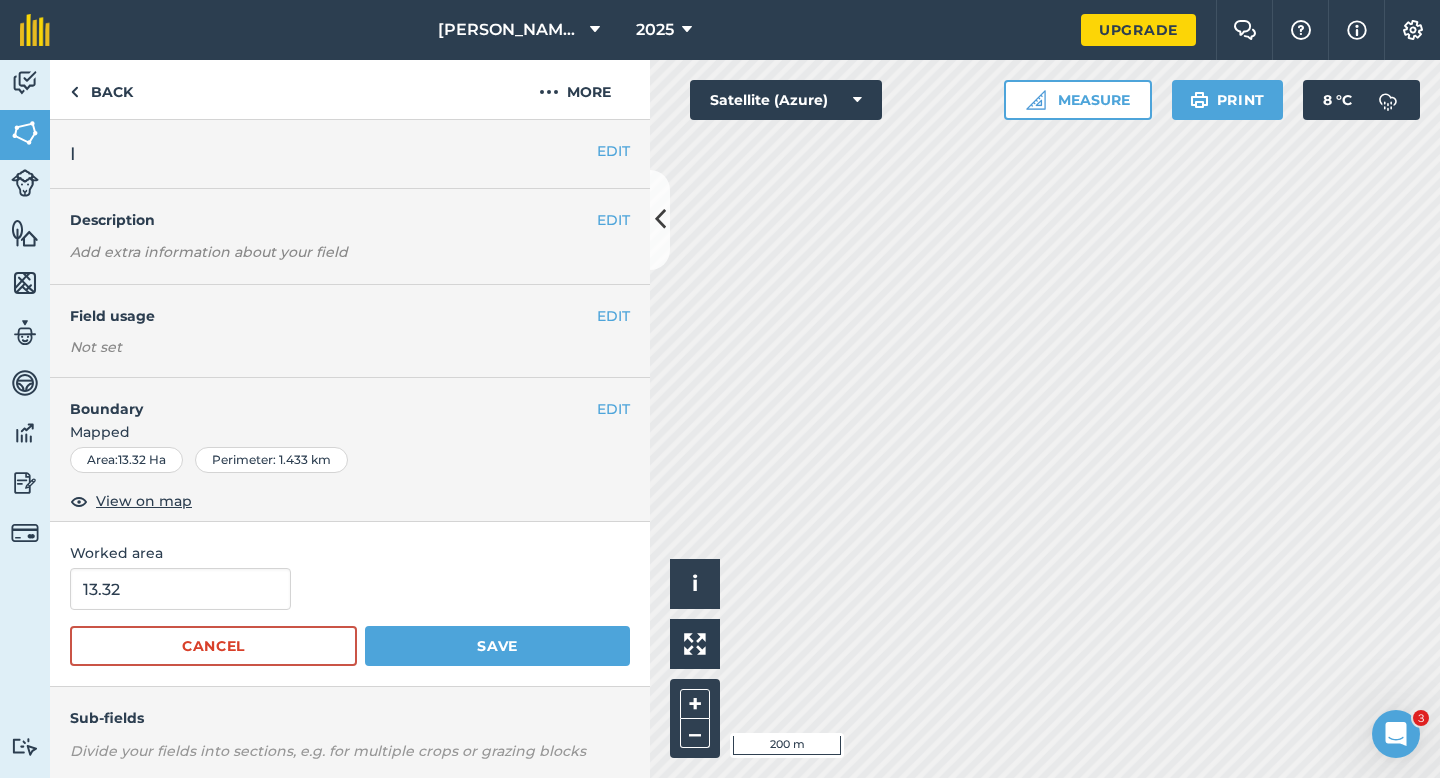 click on "13.32 Cancel Save" at bounding box center [350, 617] 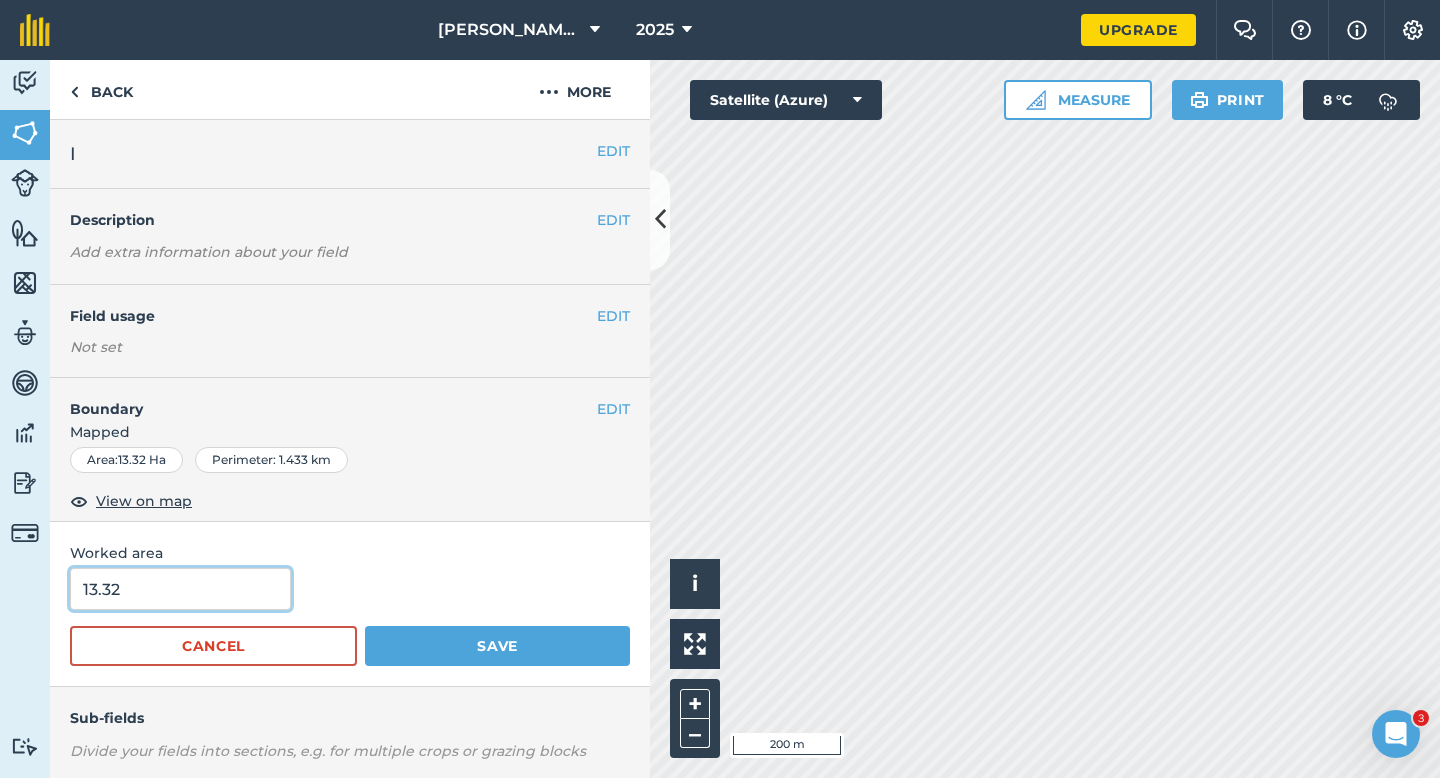 click on "13.32" at bounding box center (180, 589) 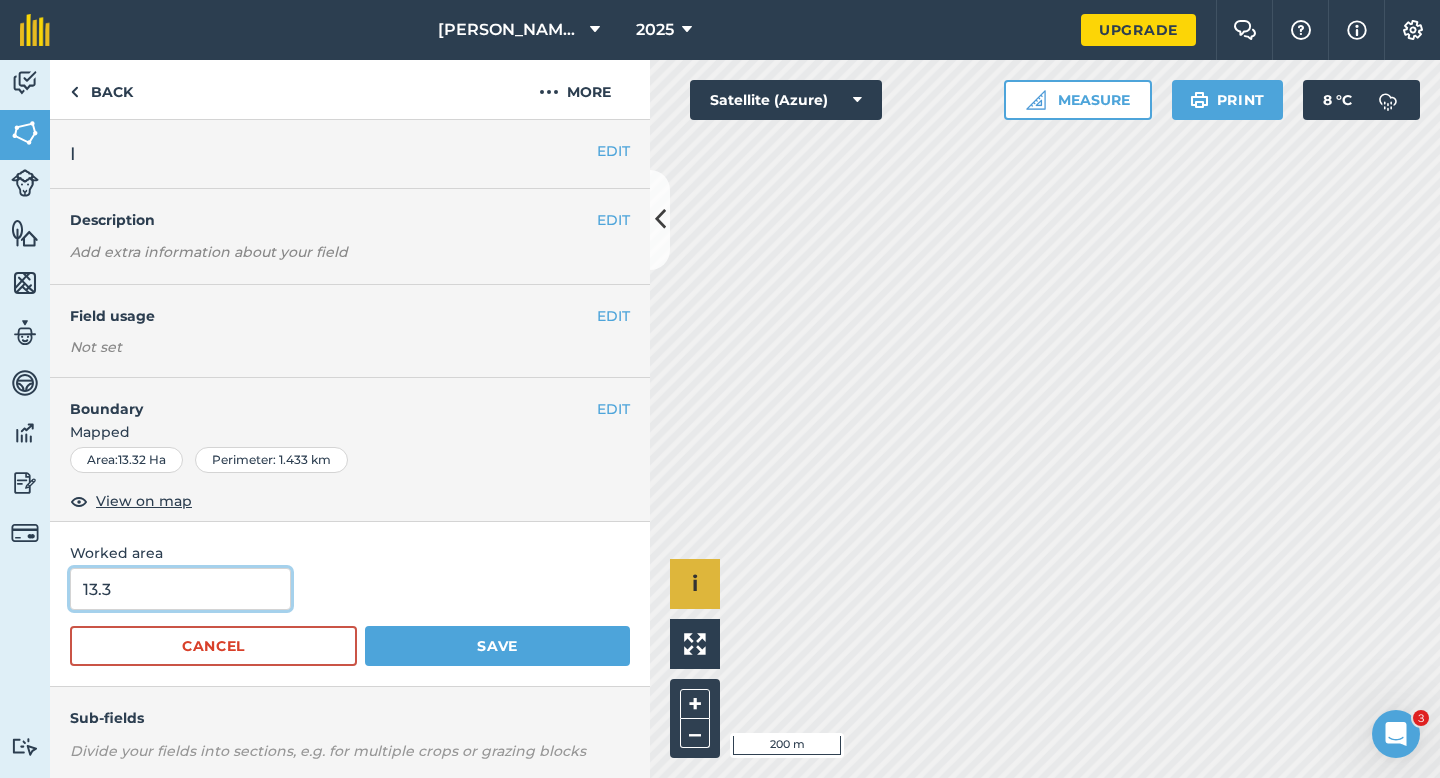 type on "13.3" 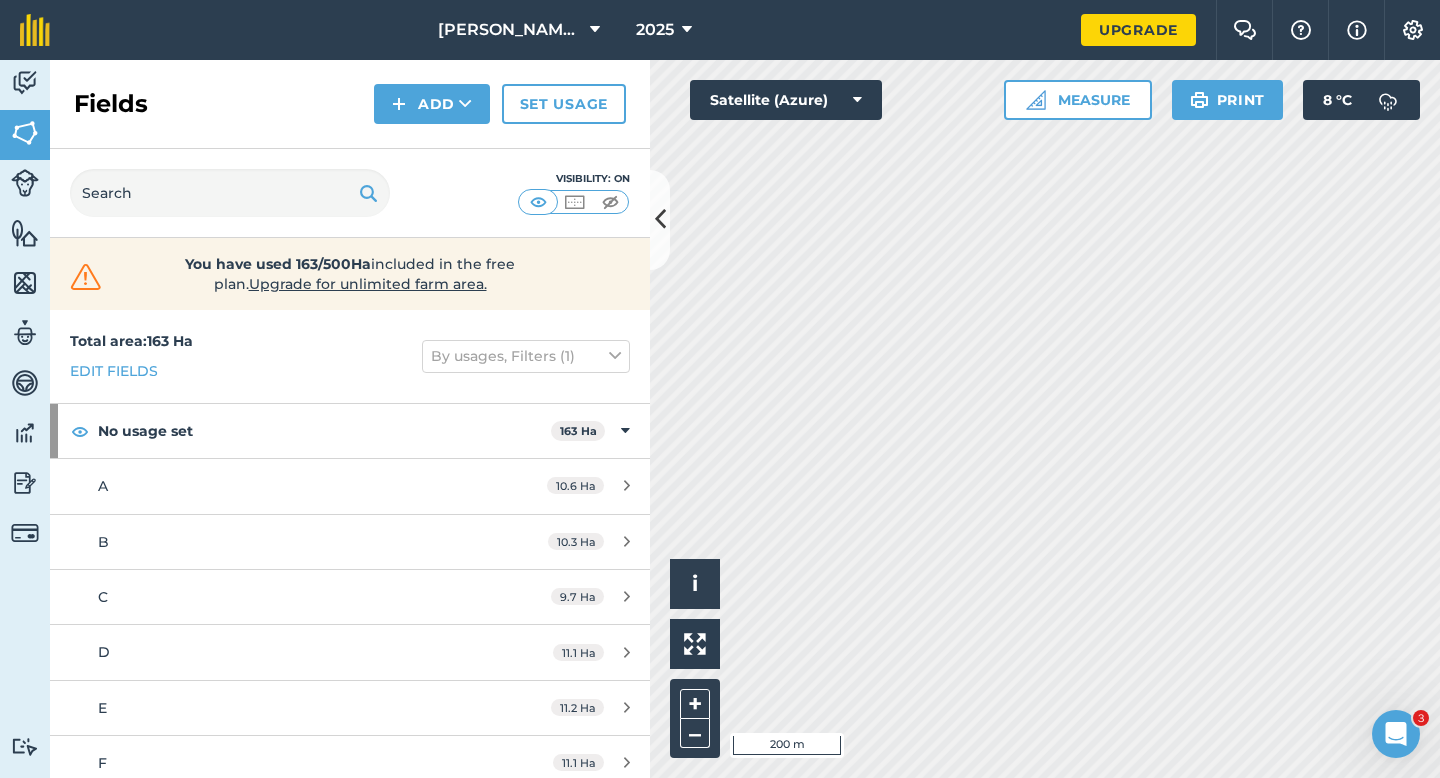 click on "Fields   Add   Set usage" at bounding box center (350, 104) 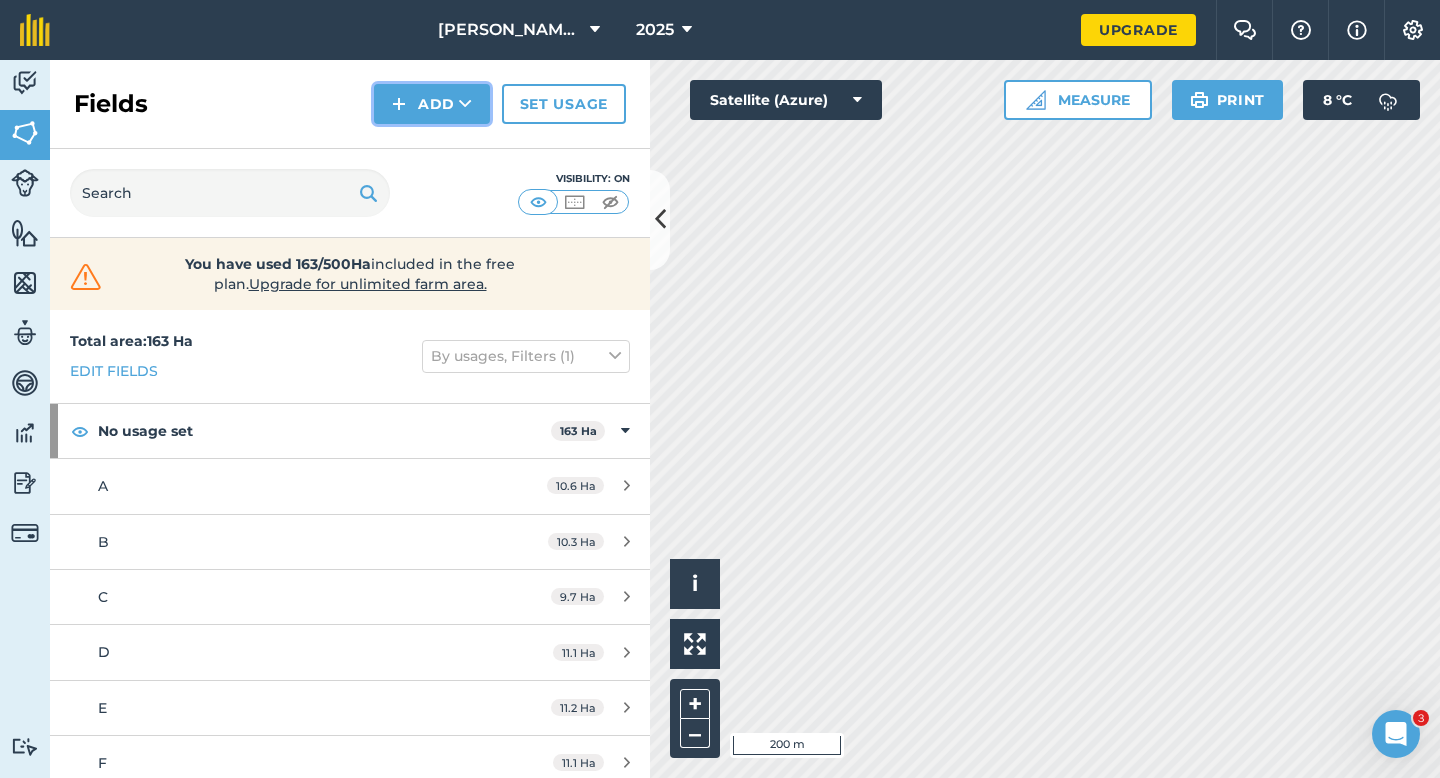 click on "Add" at bounding box center (432, 104) 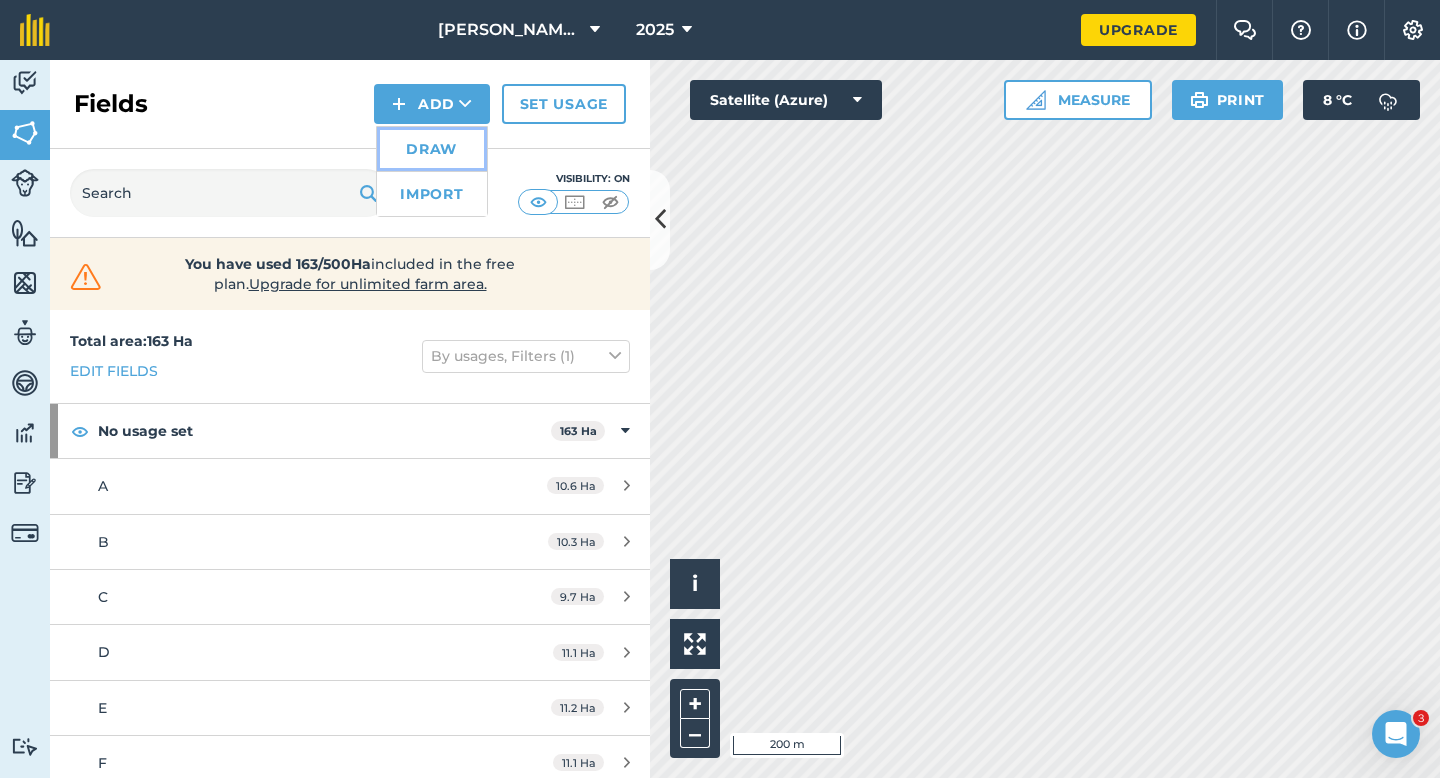 click on "Draw" at bounding box center (432, 149) 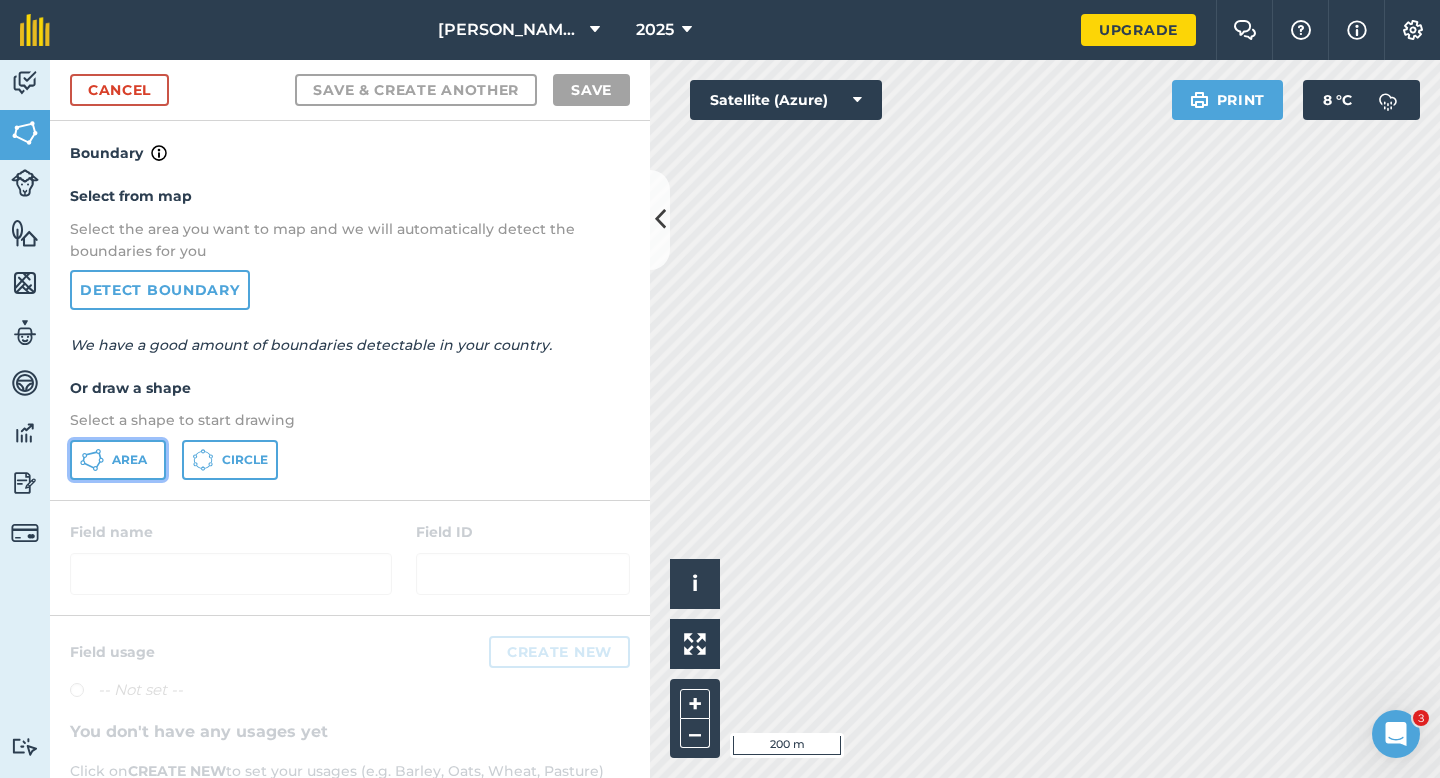 click on "Area" at bounding box center (129, 460) 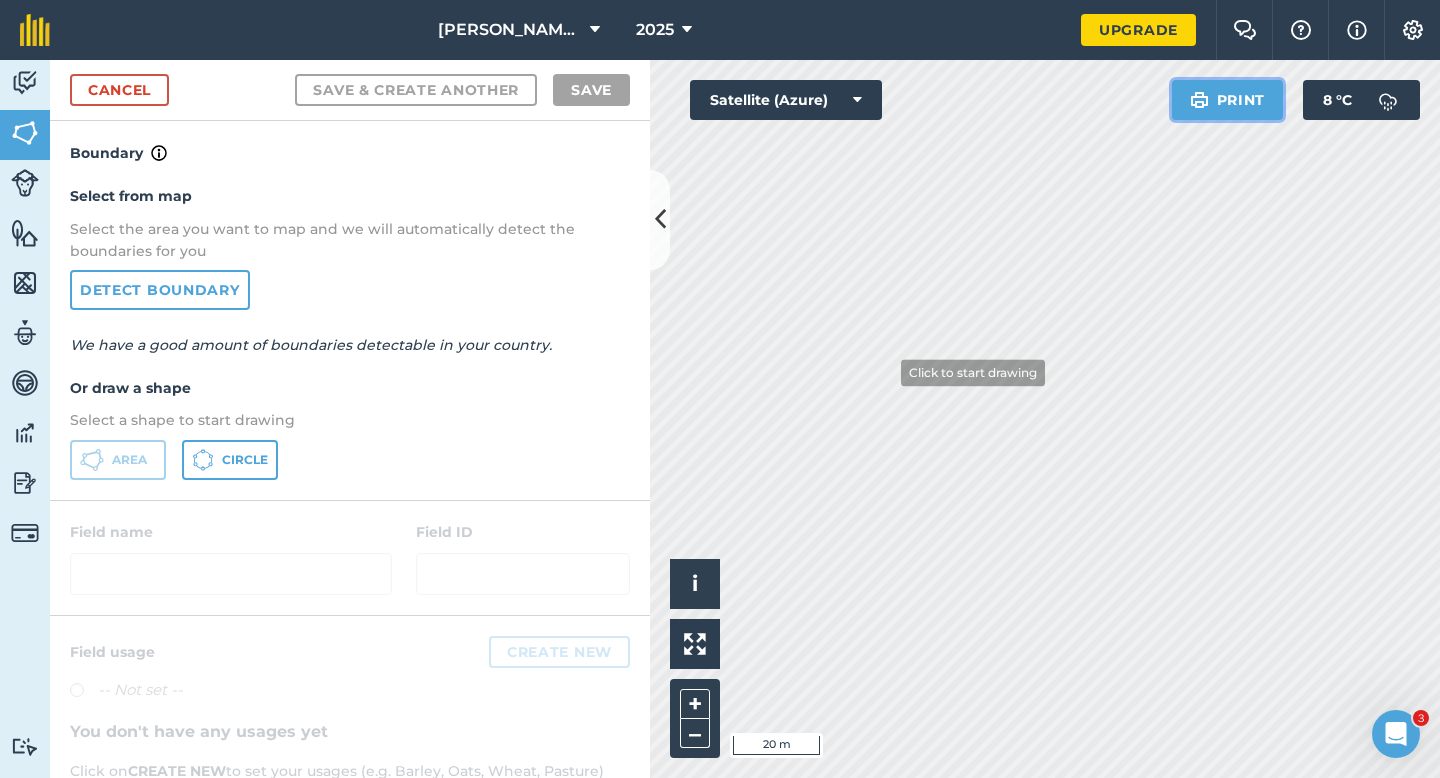 click on "Click to start drawing i © 2025 TomTom, Microsoft 20 m + – Satellite (Azure) Print 8   ° C" at bounding box center [1045, 419] 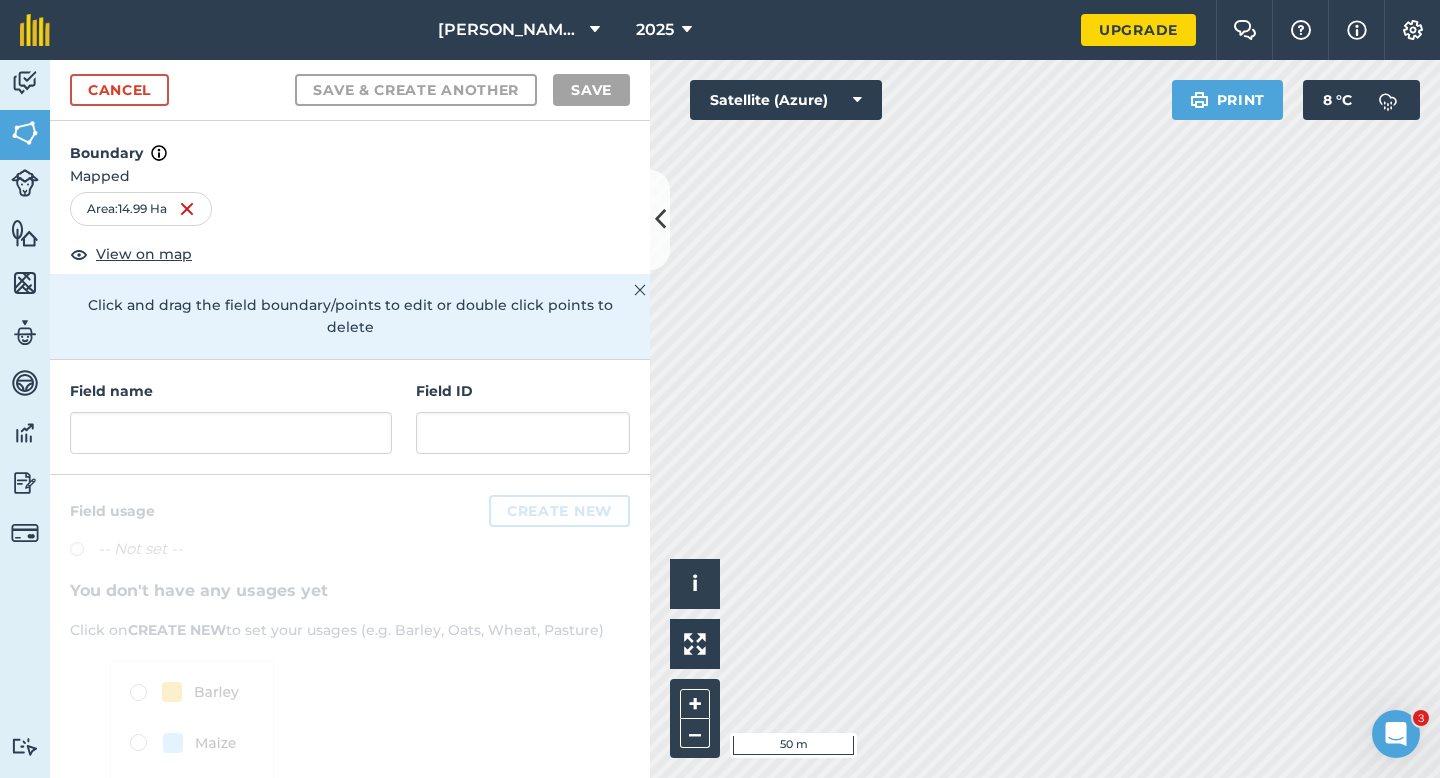 click on "Field name" at bounding box center [231, 417] 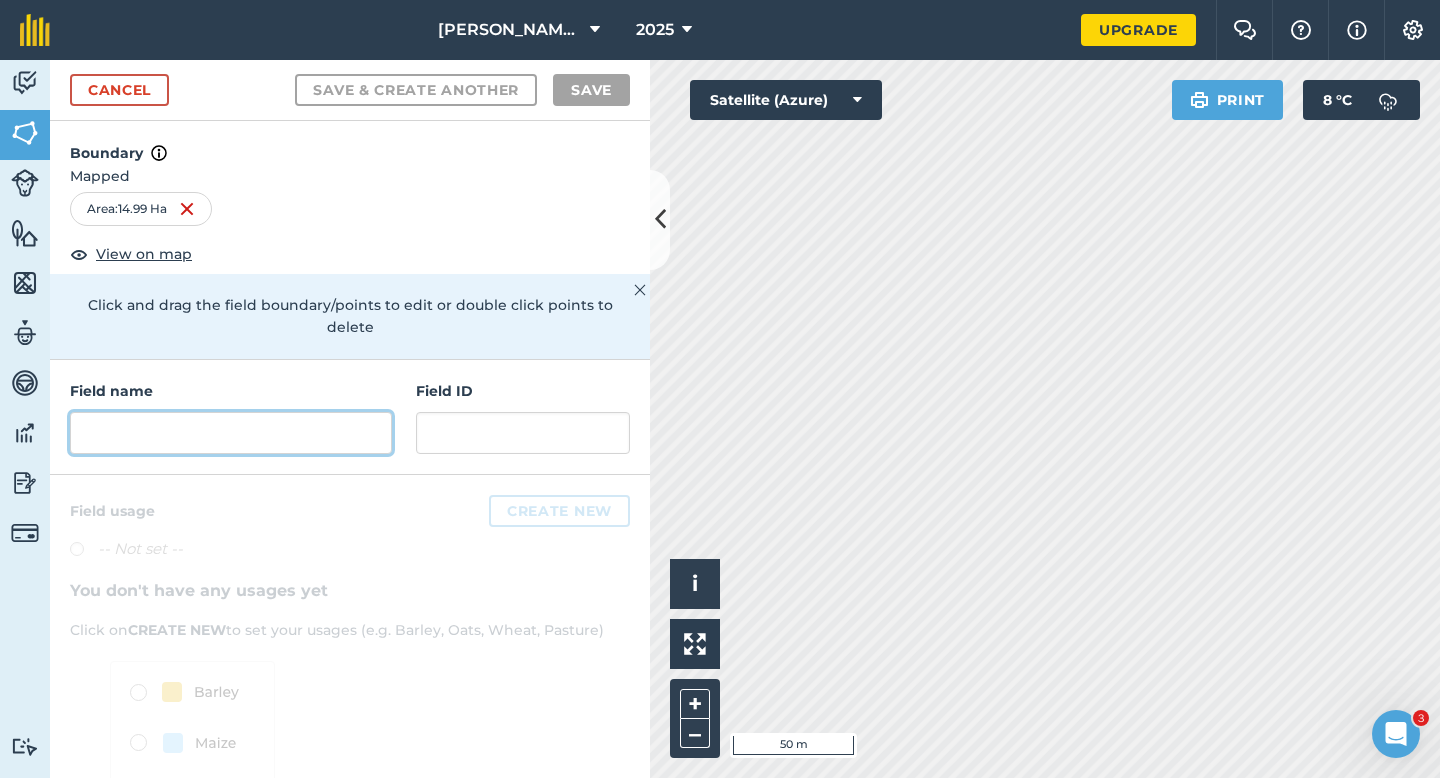 click at bounding box center [231, 433] 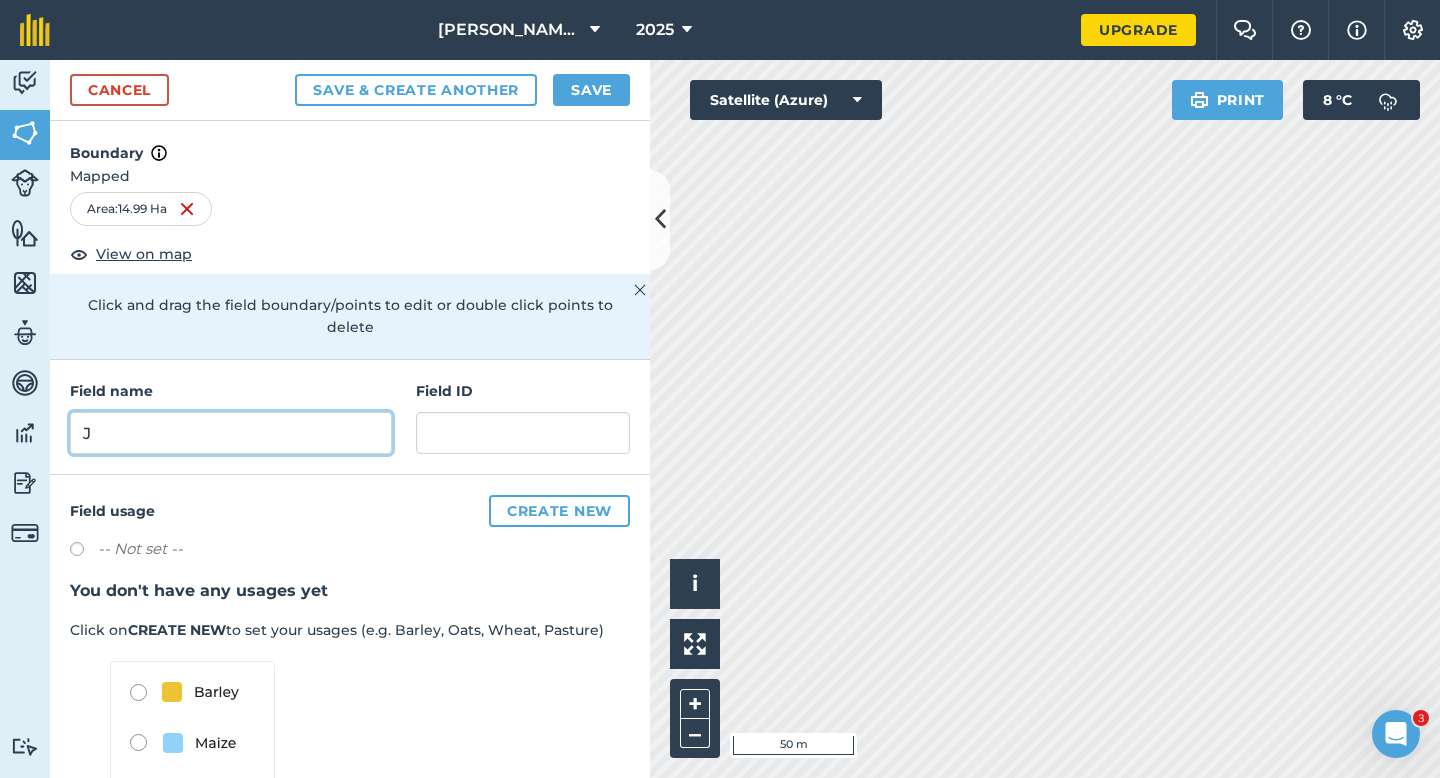 type on "J" 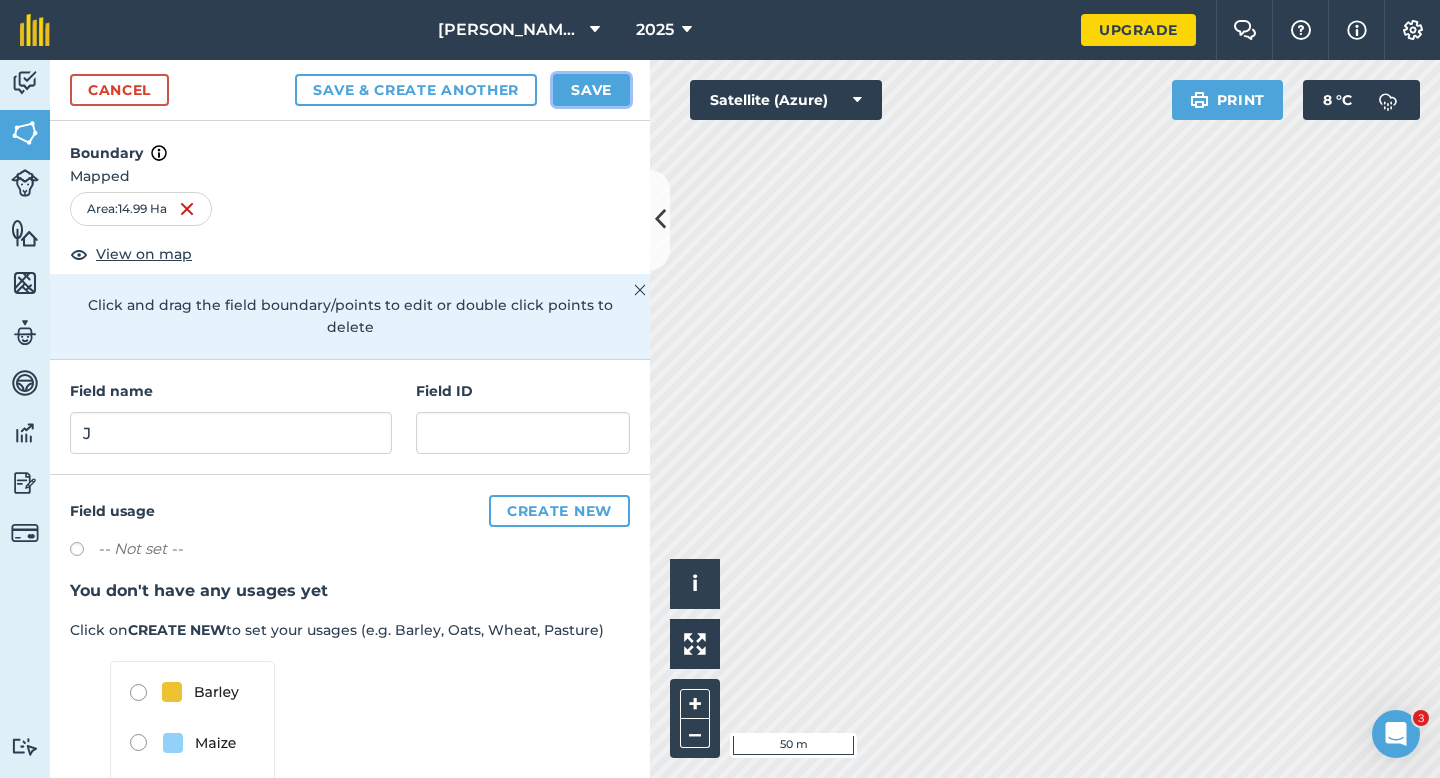 click on "Save" at bounding box center (591, 90) 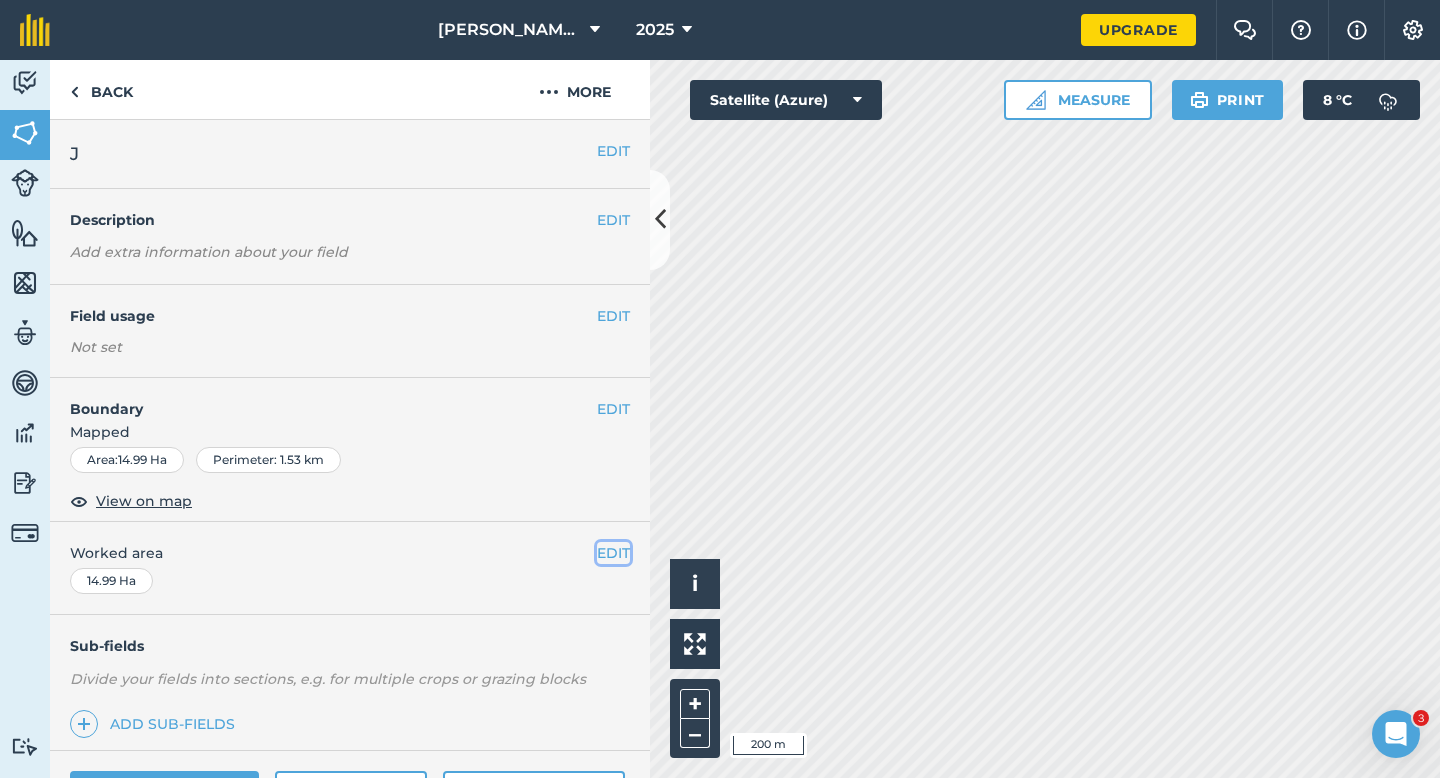 click on "EDIT" at bounding box center (613, 553) 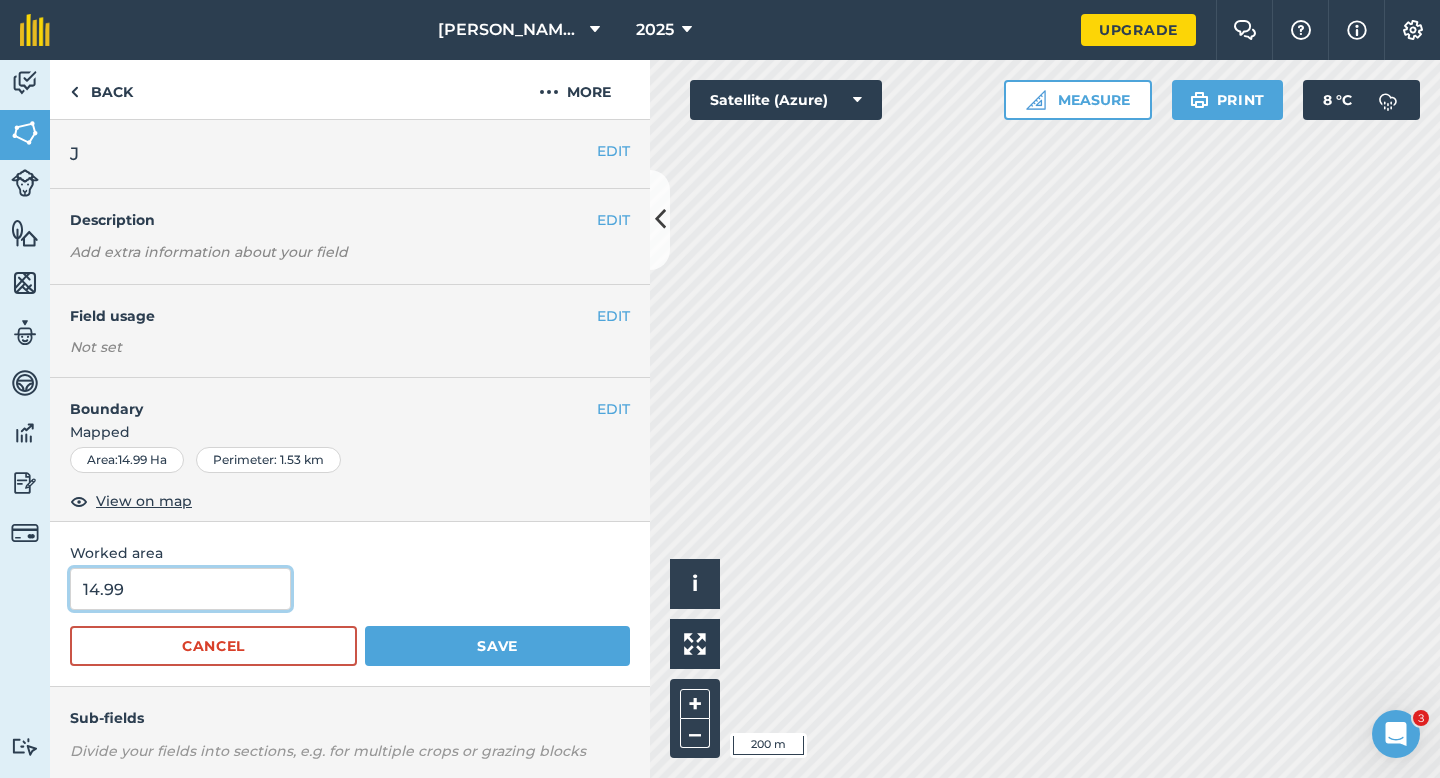 click on "14.99" at bounding box center (180, 589) 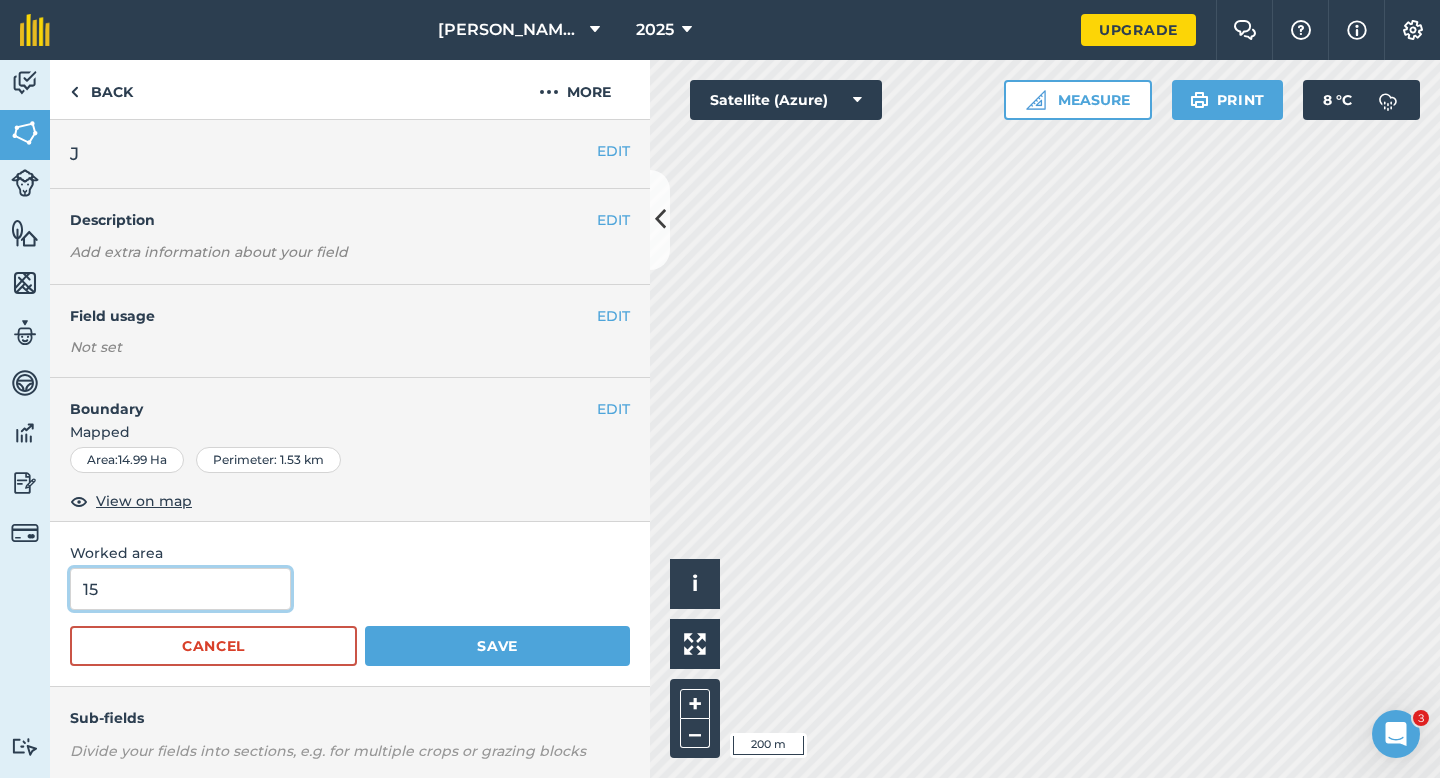 click on "Save" at bounding box center [497, 646] 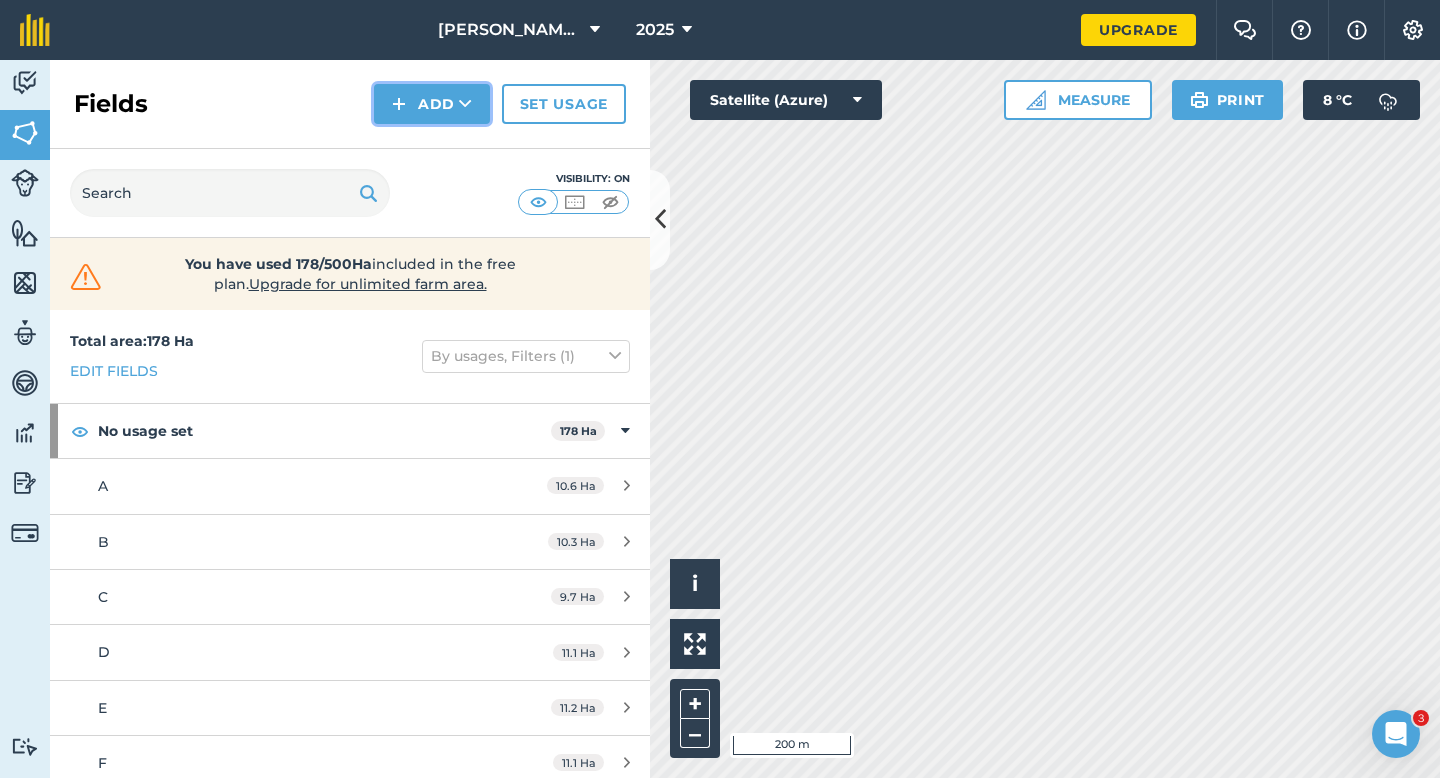 click at bounding box center [399, 104] 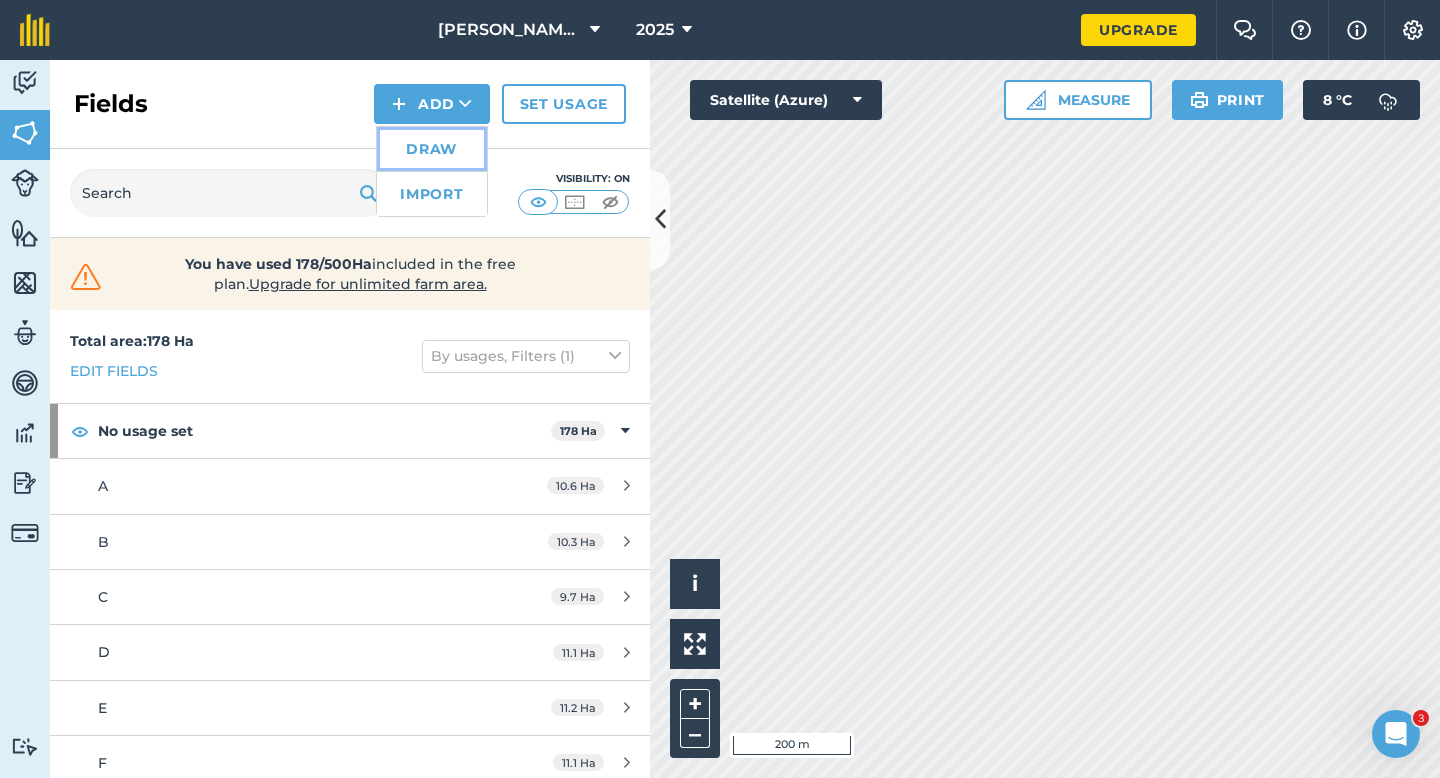 click on "Draw" at bounding box center (432, 149) 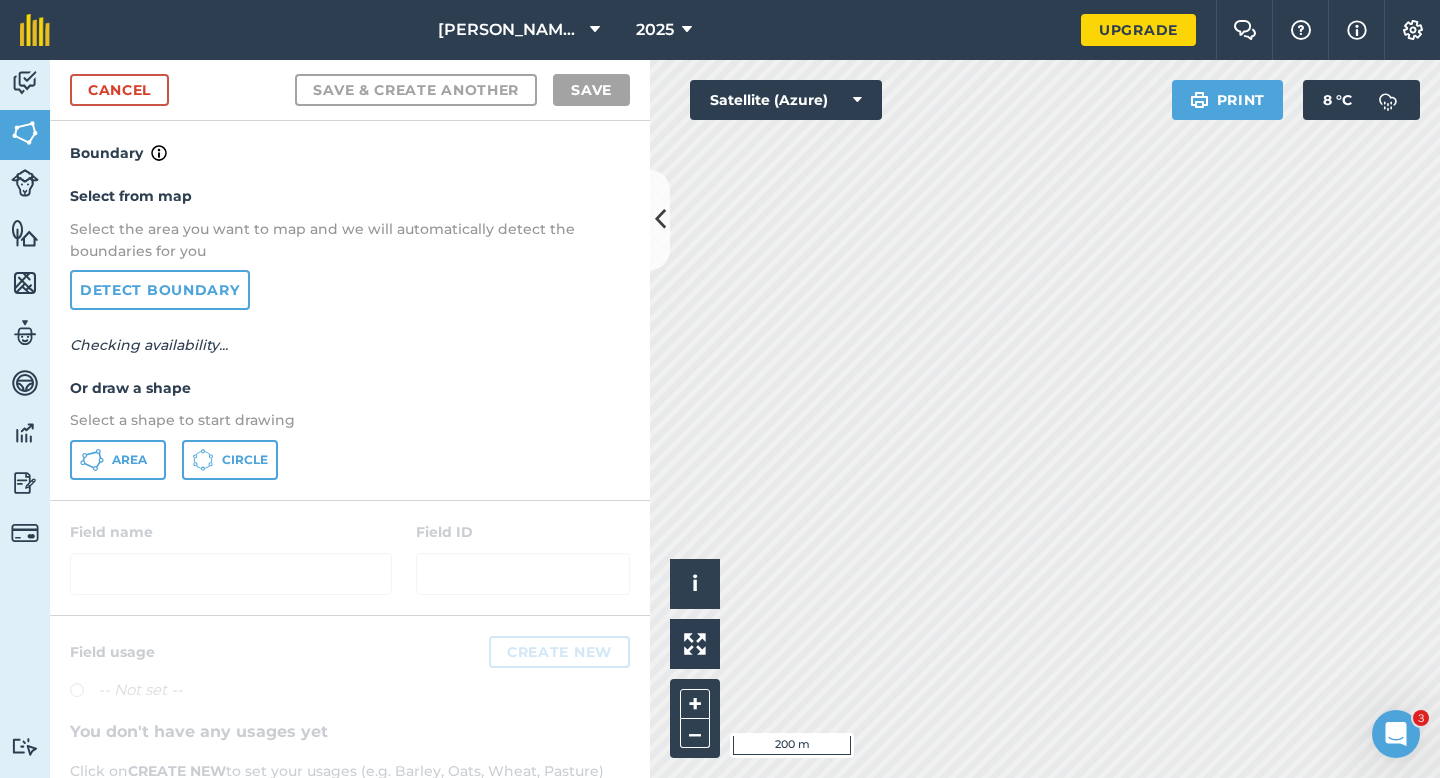click on "Area Circle" at bounding box center (350, 460) 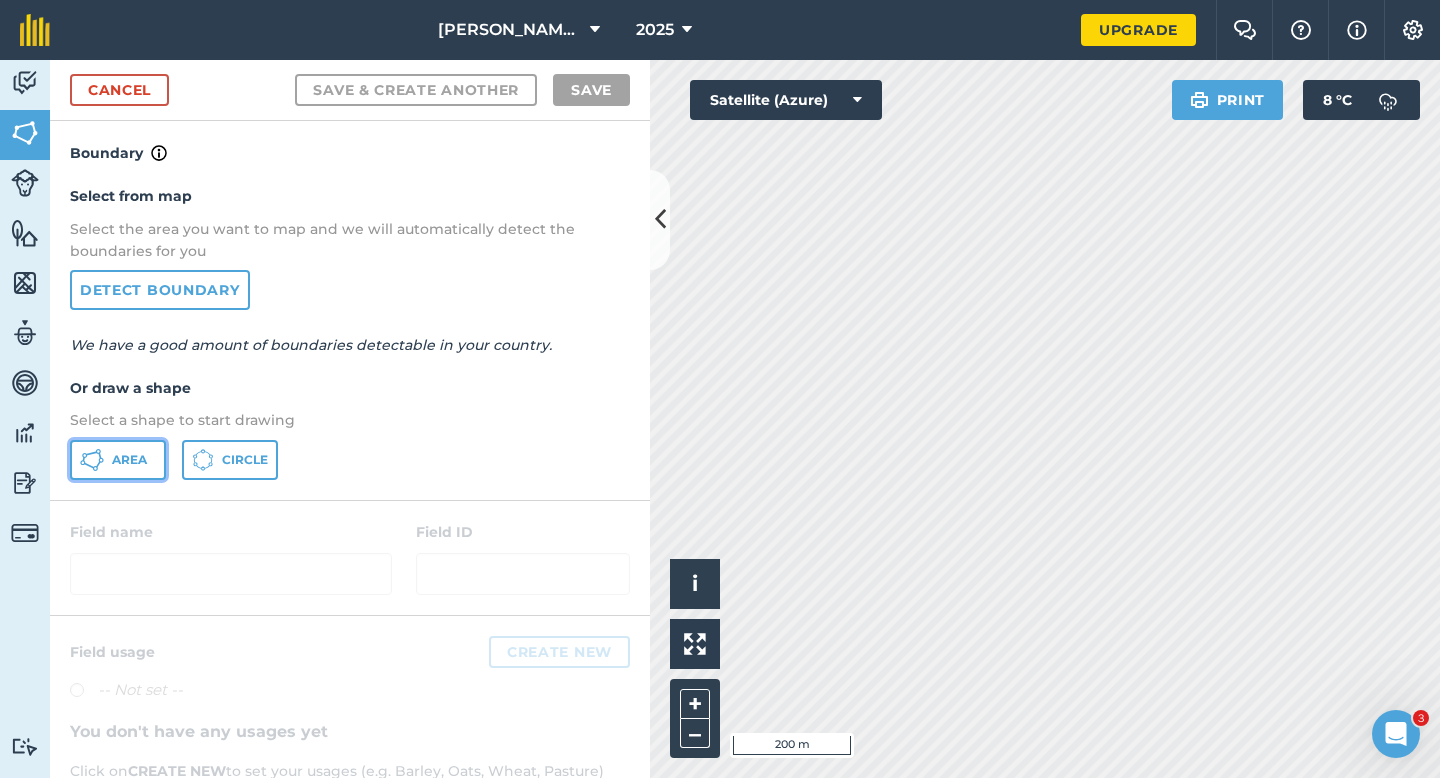 click on "Area" at bounding box center (129, 460) 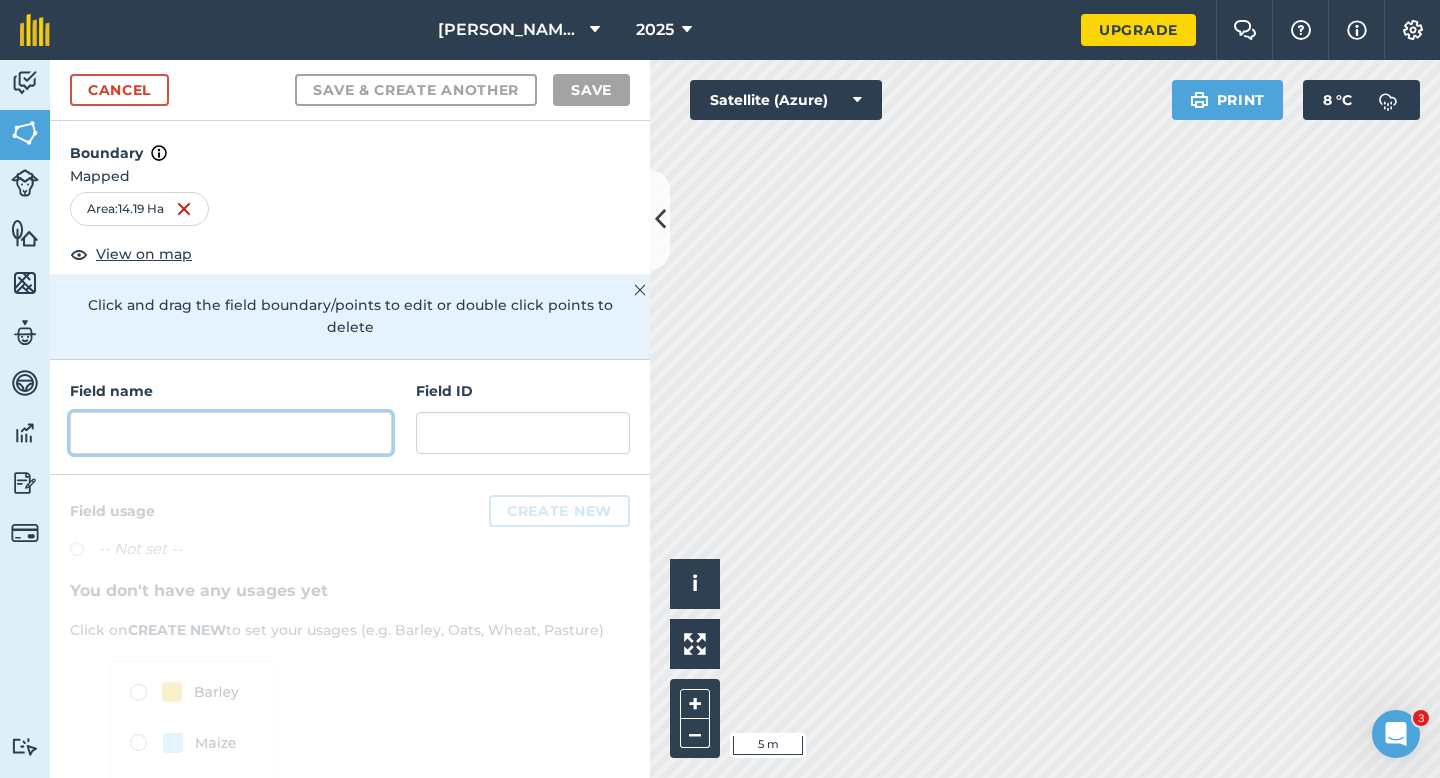 click at bounding box center (231, 433) 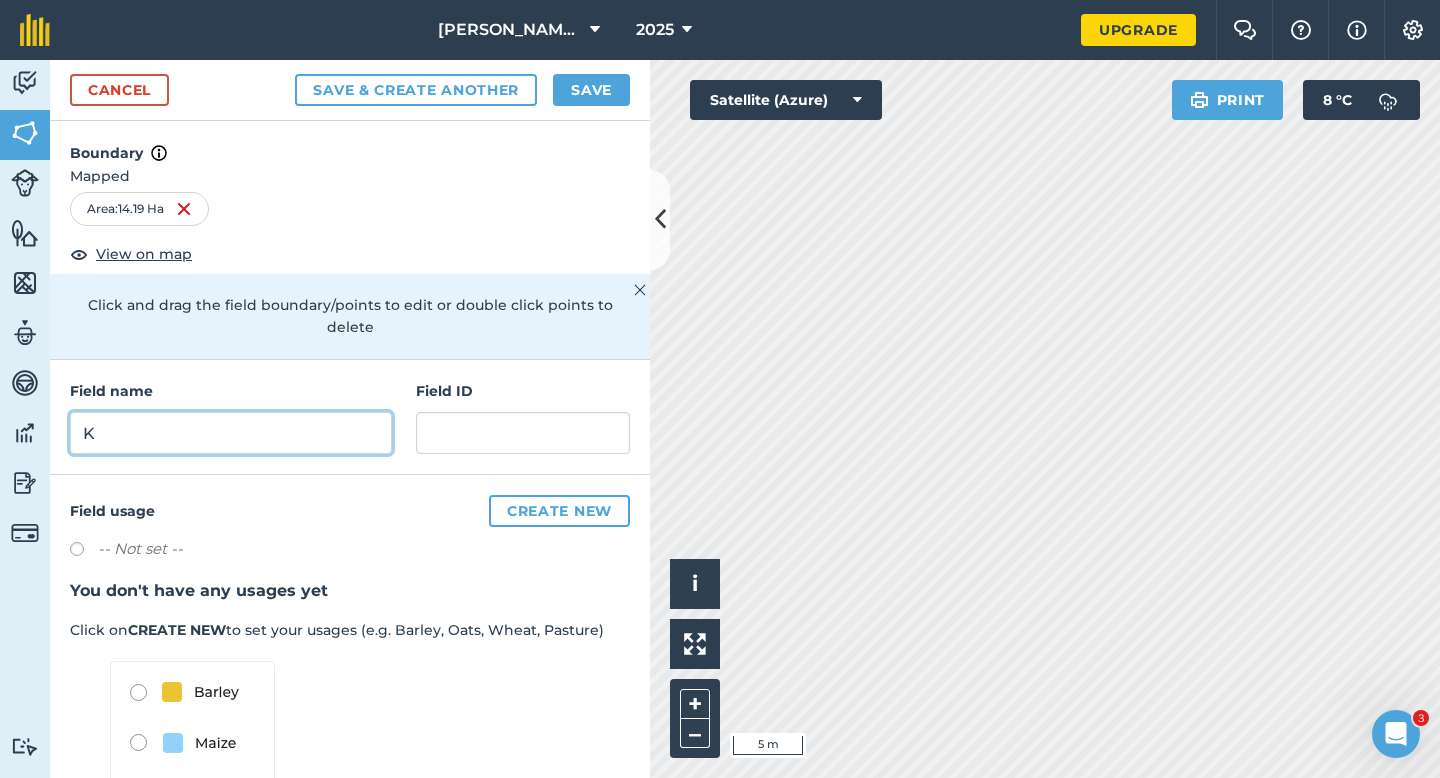type on "K" 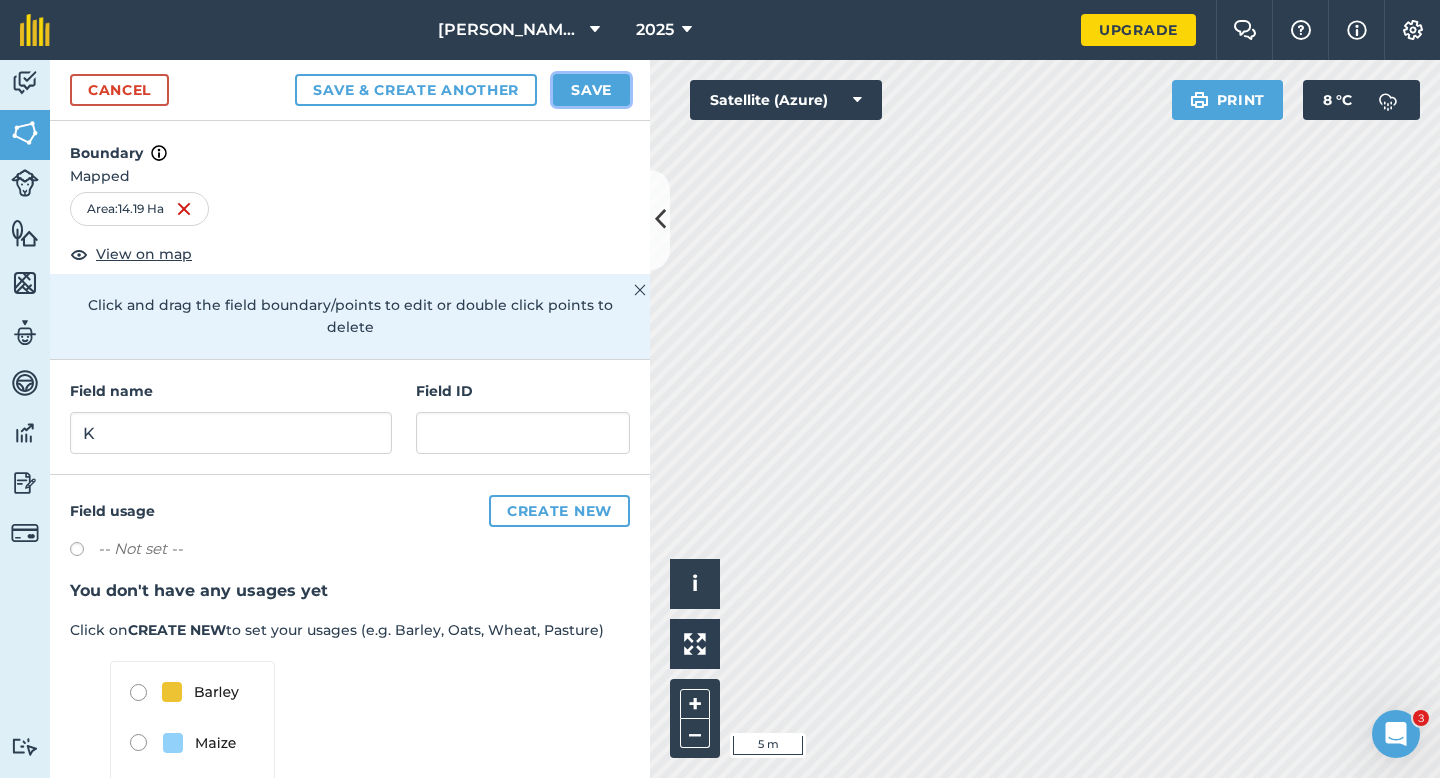 click on "Save" at bounding box center [591, 90] 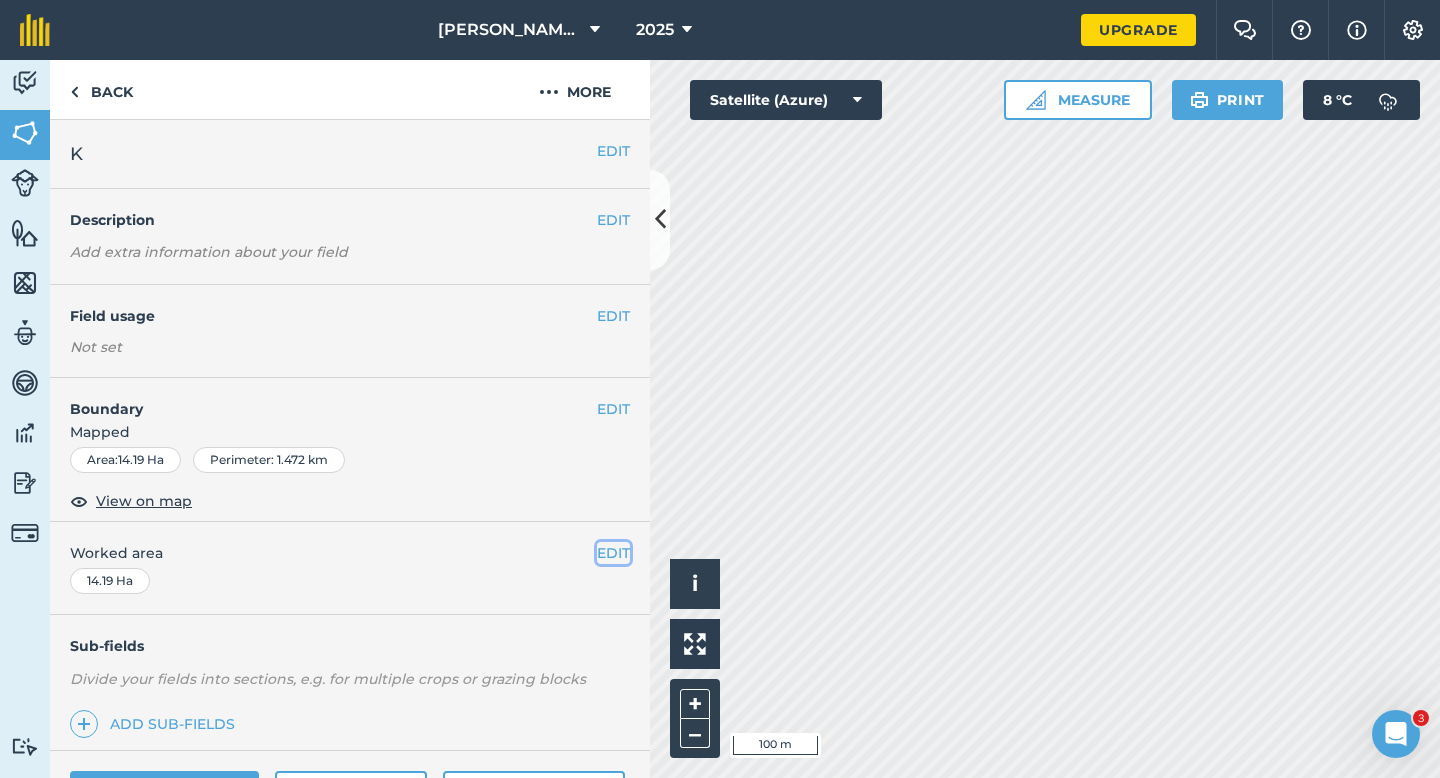 click on "EDIT" at bounding box center (613, 553) 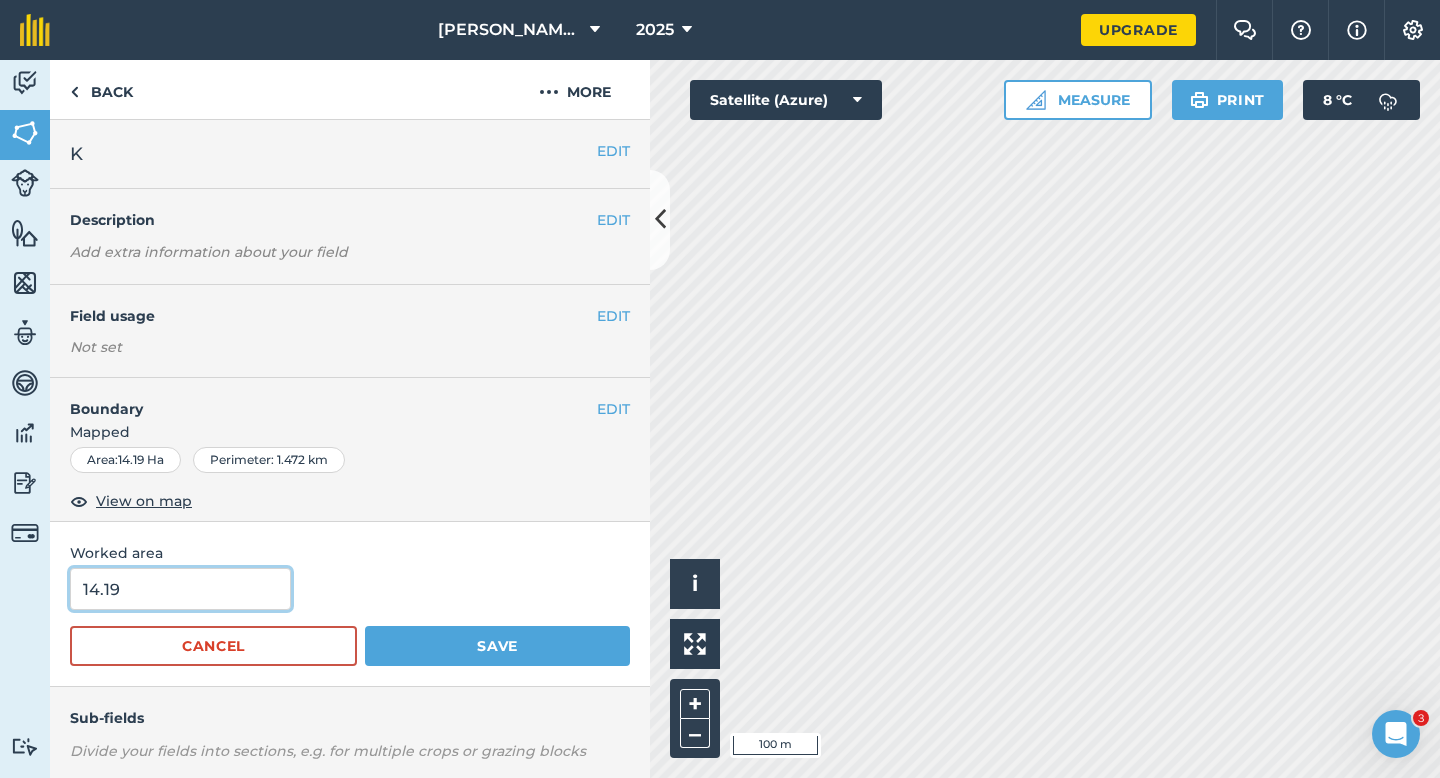 click on "14.19" at bounding box center (180, 589) 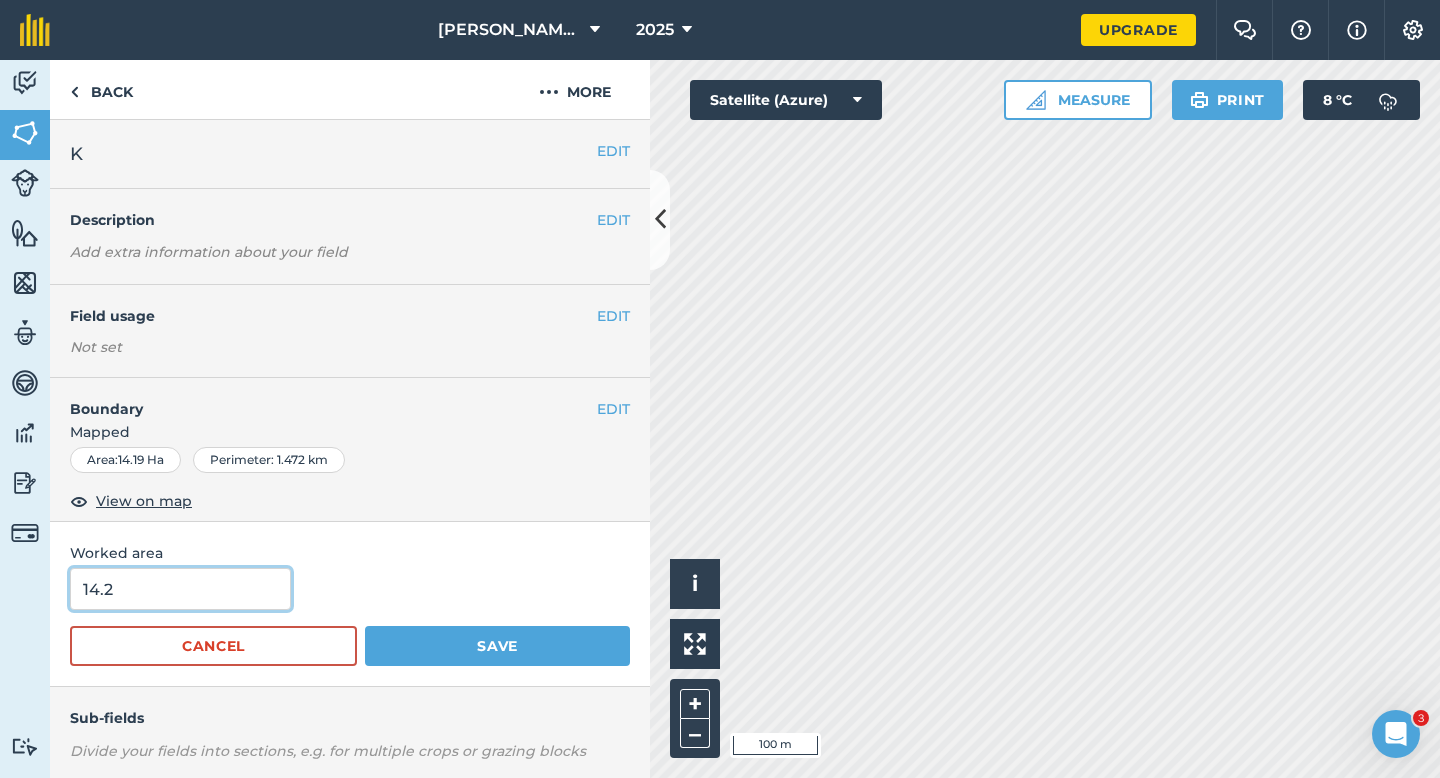 type on "14.2" 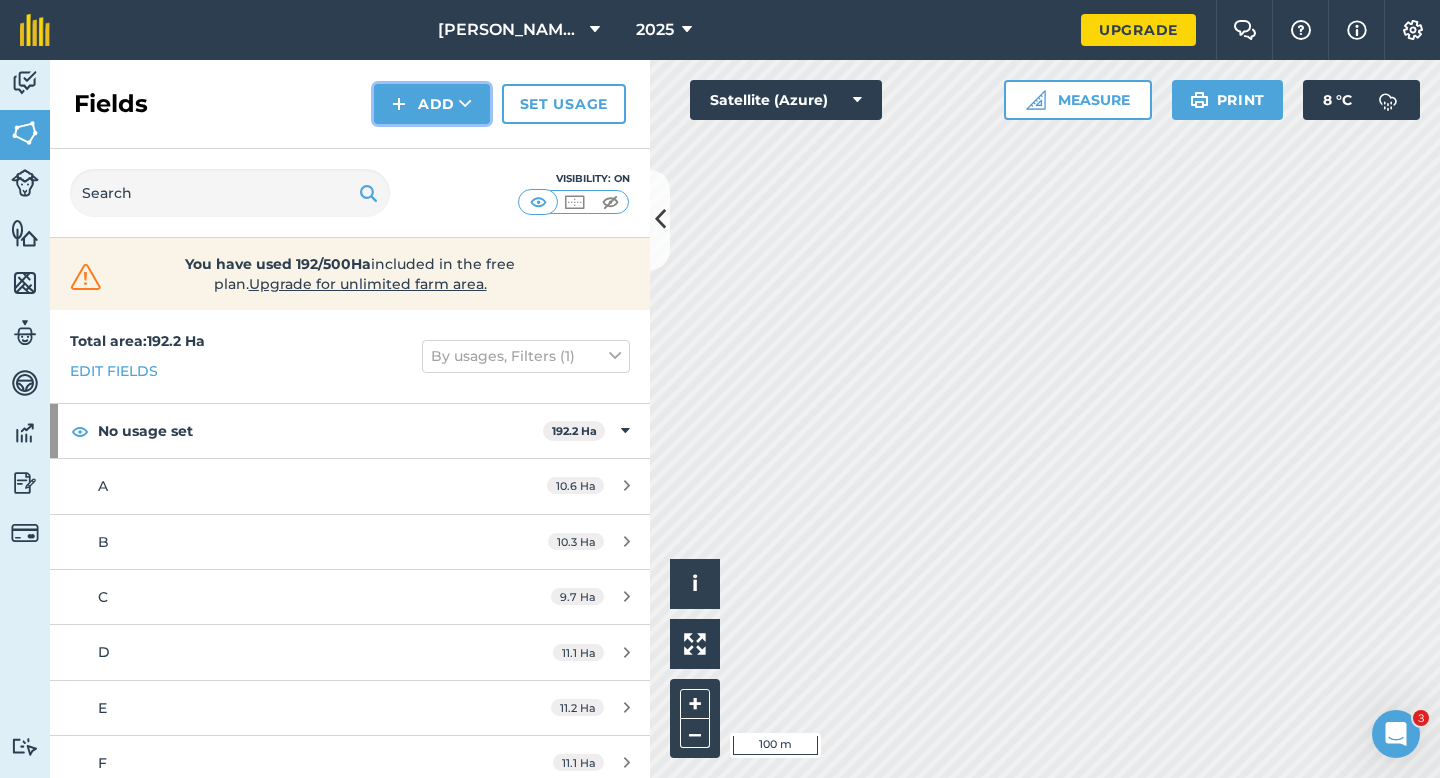 click on "Add" at bounding box center [432, 104] 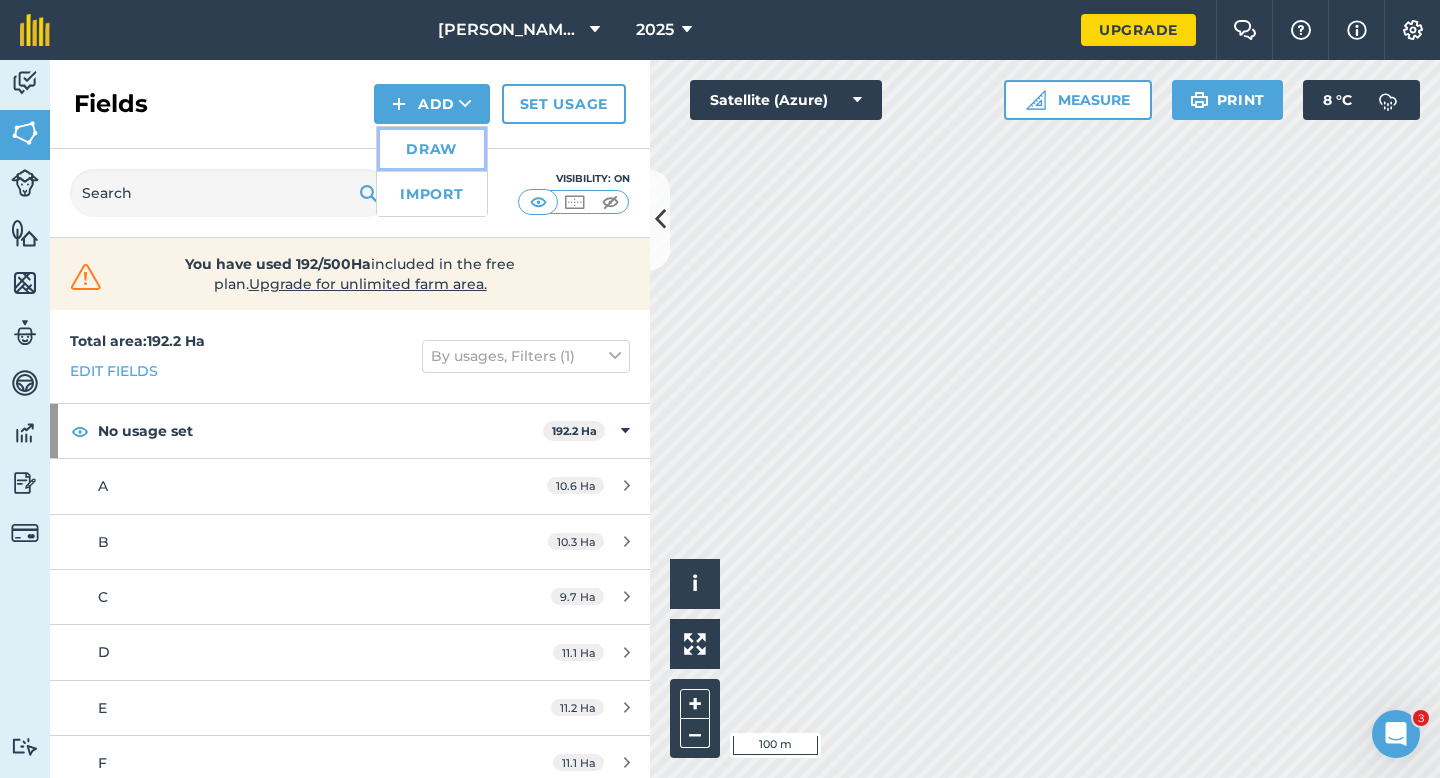 click on "Draw" at bounding box center (432, 149) 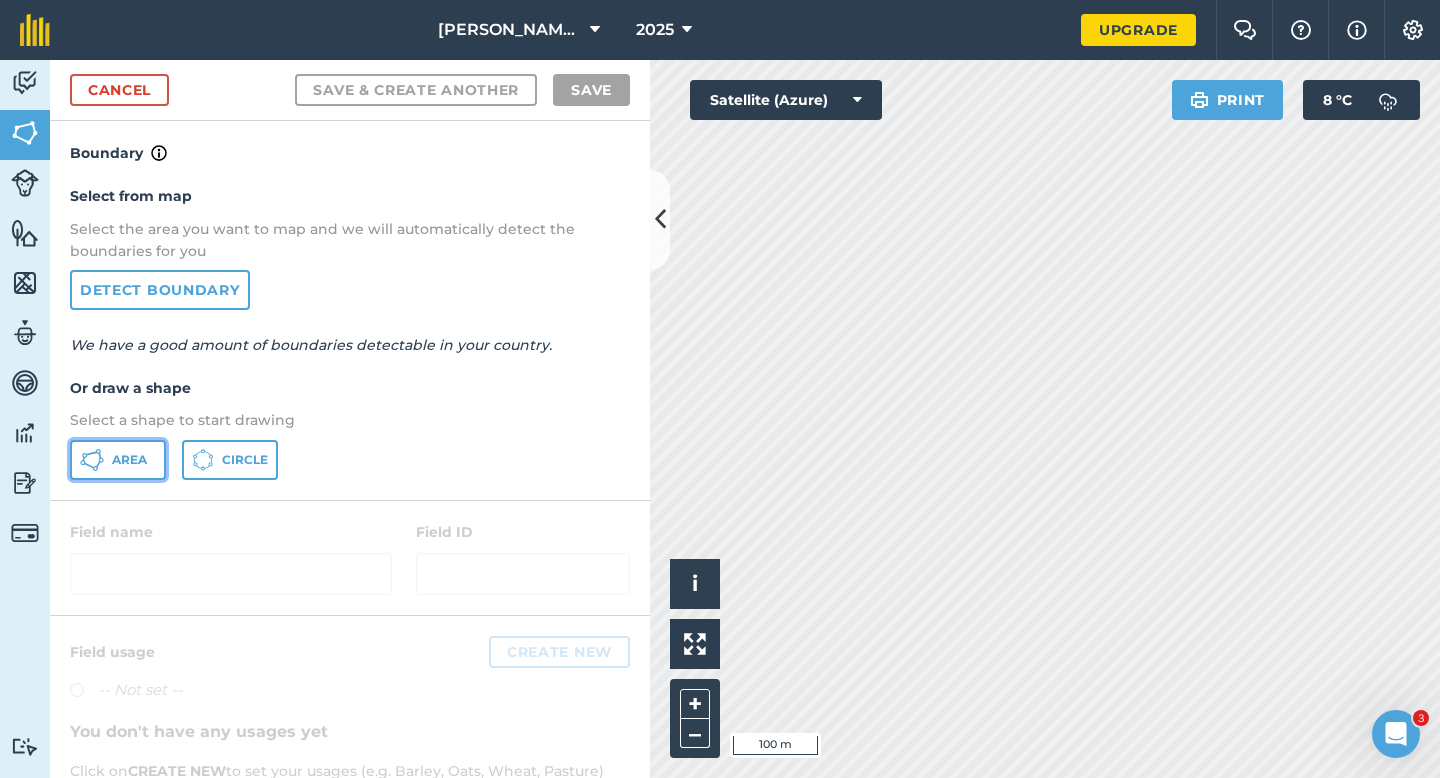 click on "Area" at bounding box center [129, 460] 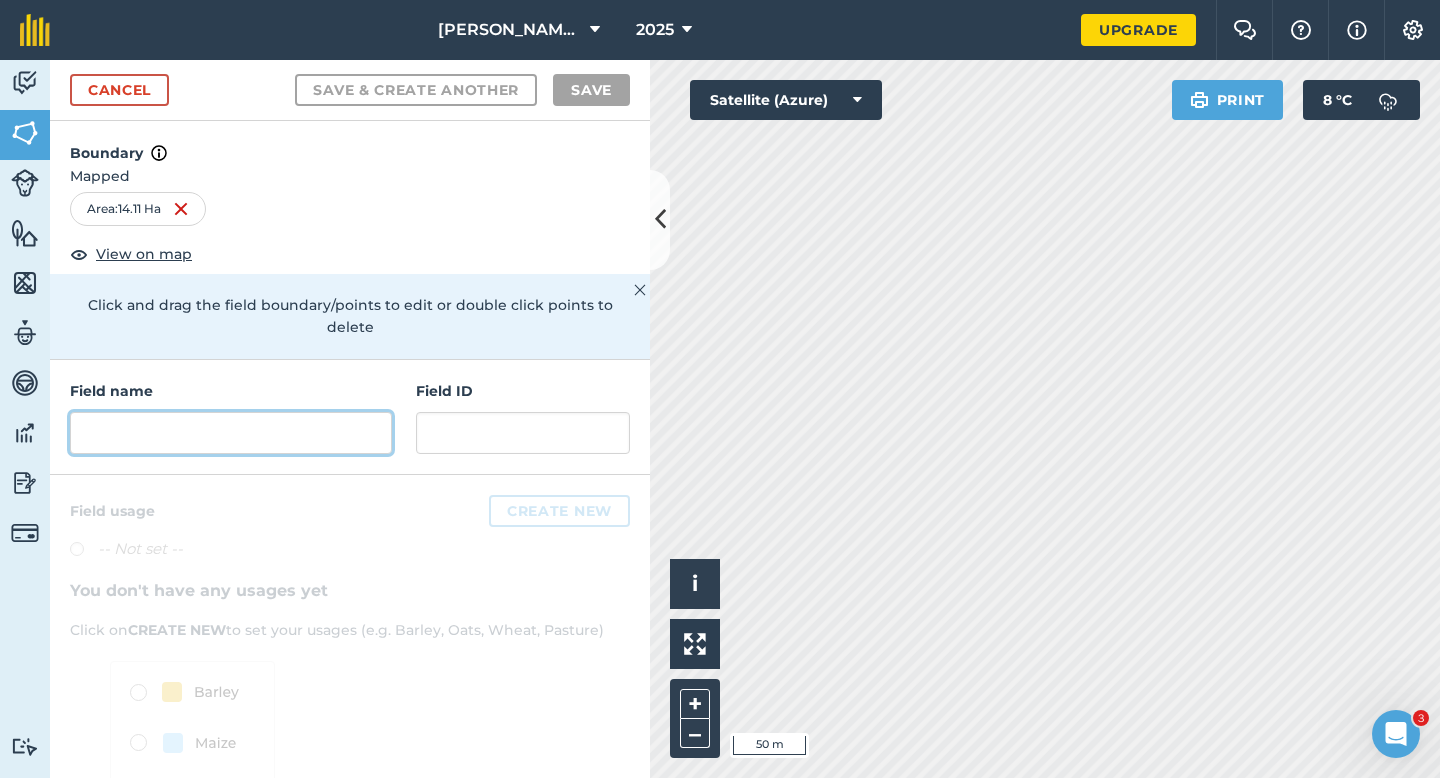 click at bounding box center [231, 433] 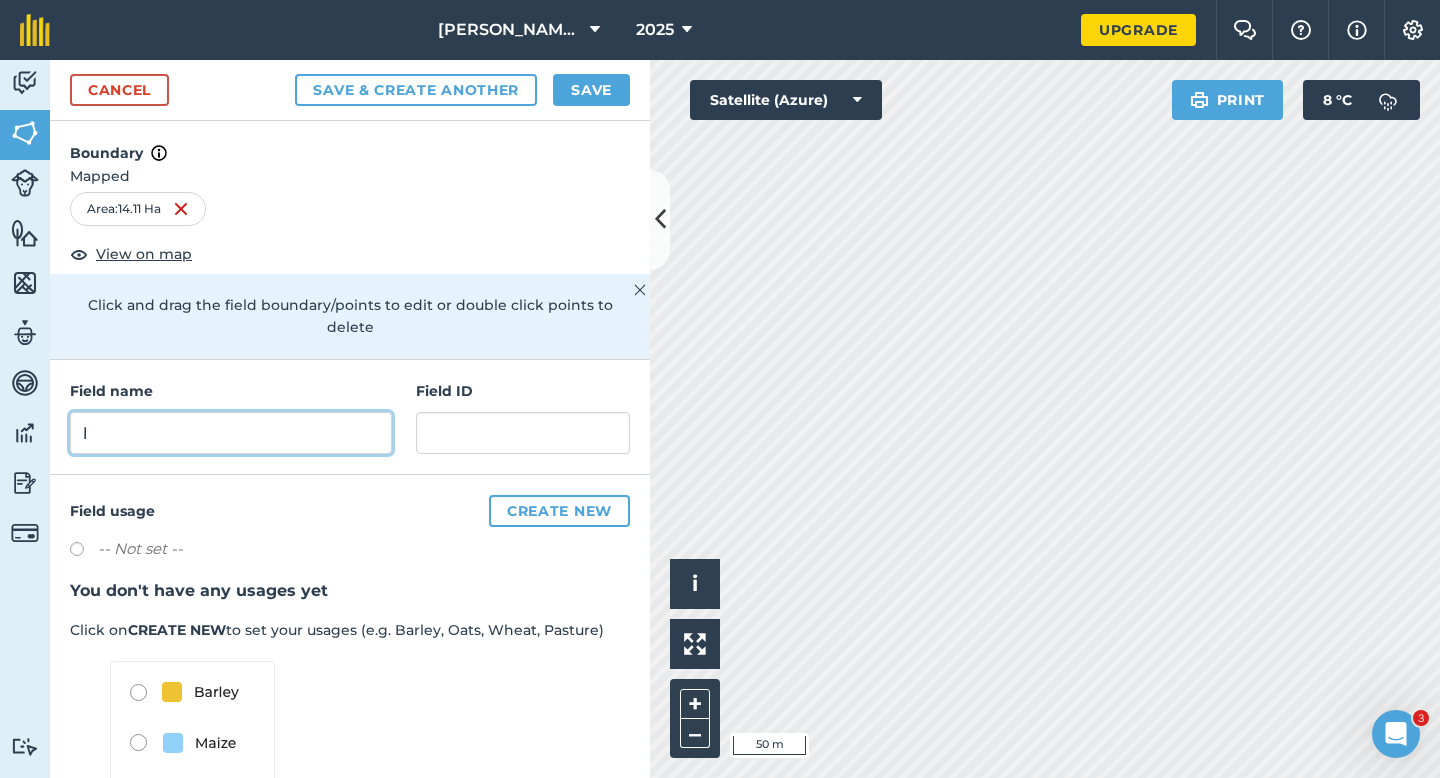 type on "l" 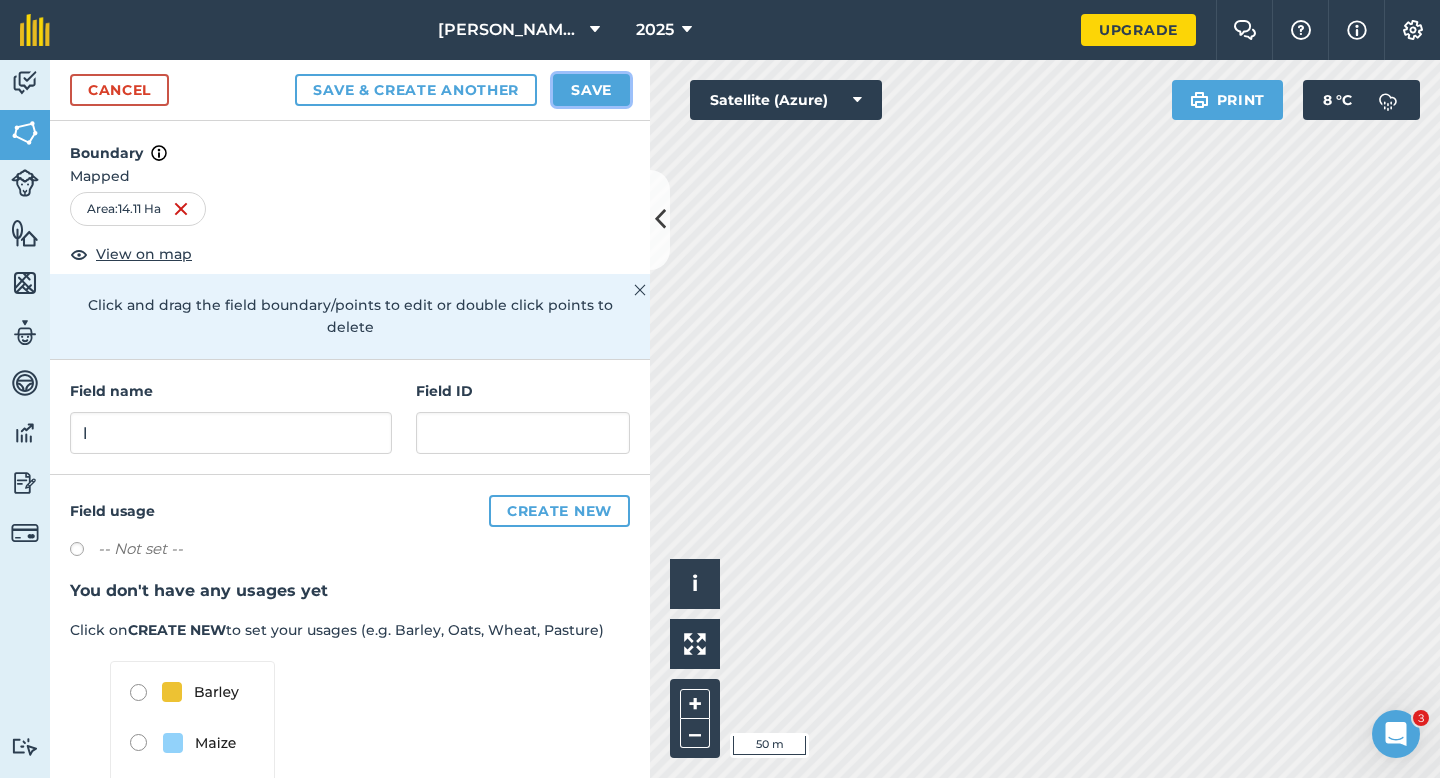 click on "Save" at bounding box center [591, 90] 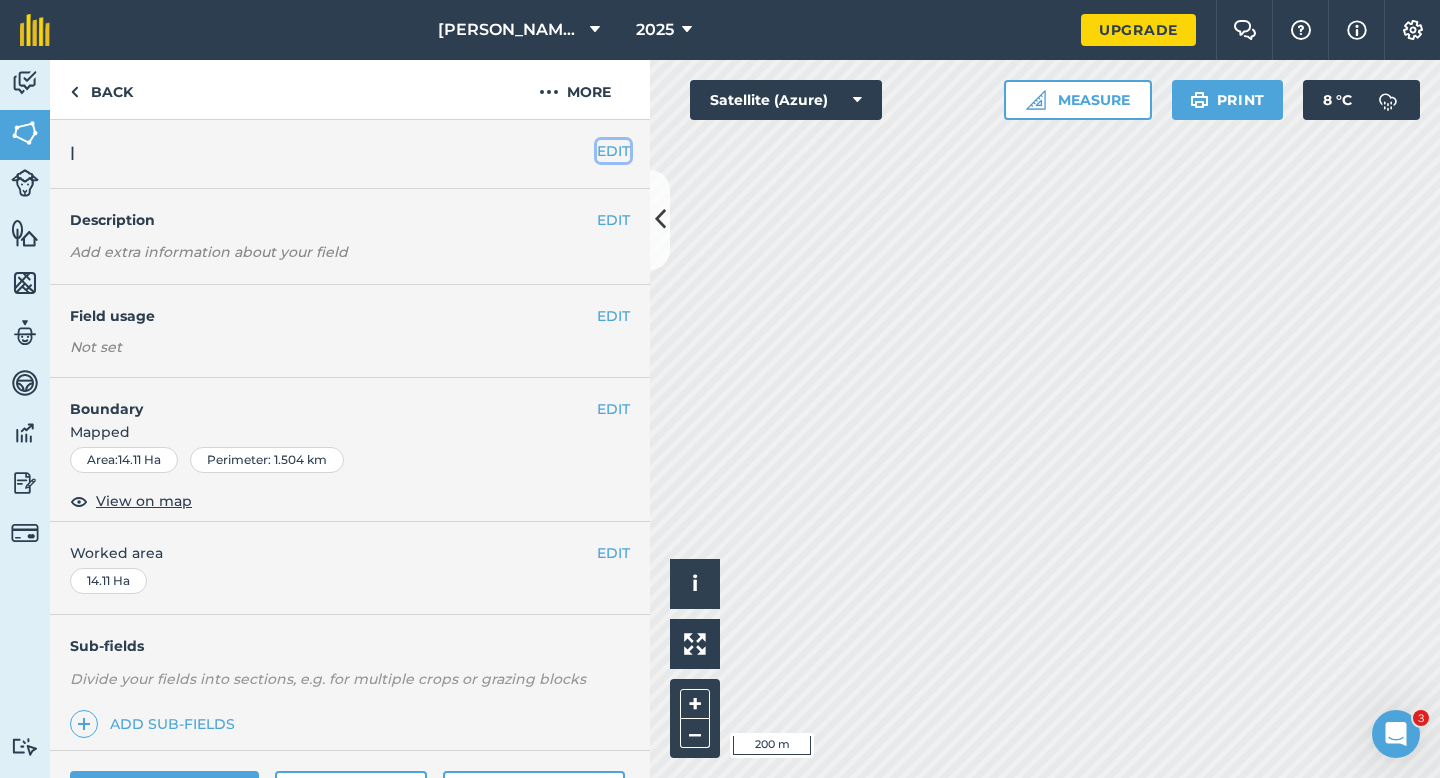 click on "EDIT" at bounding box center [613, 151] 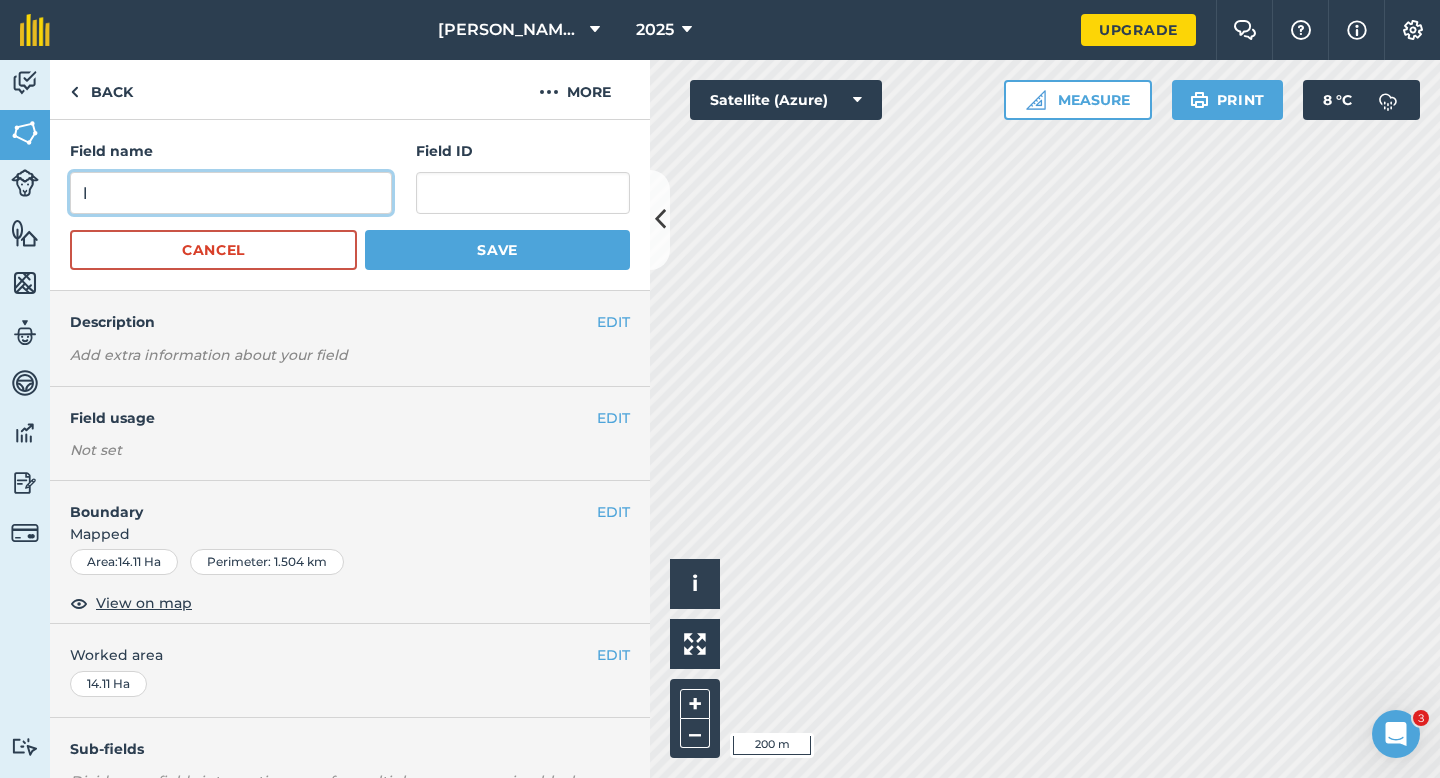 click on "l" at bounding box center [231, 193] 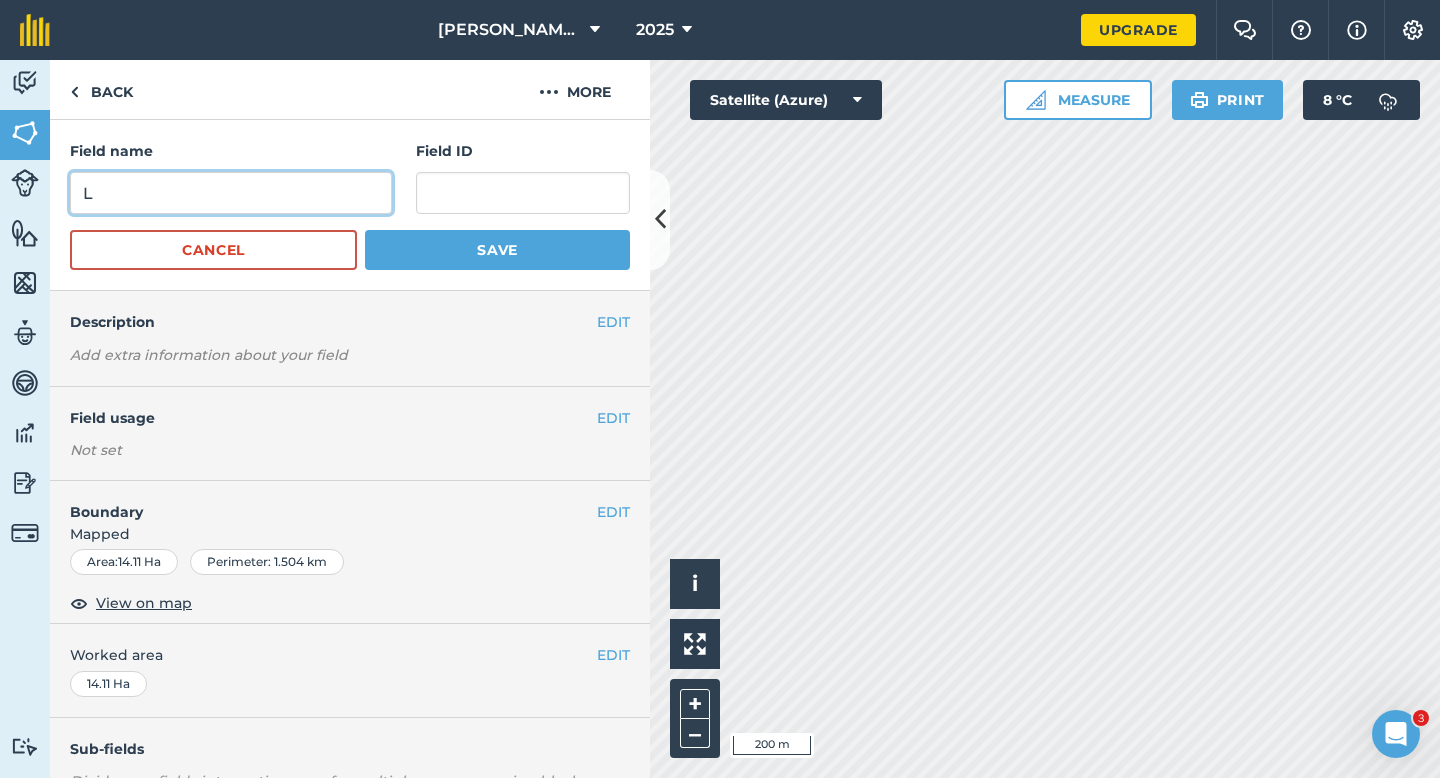 type on "L" 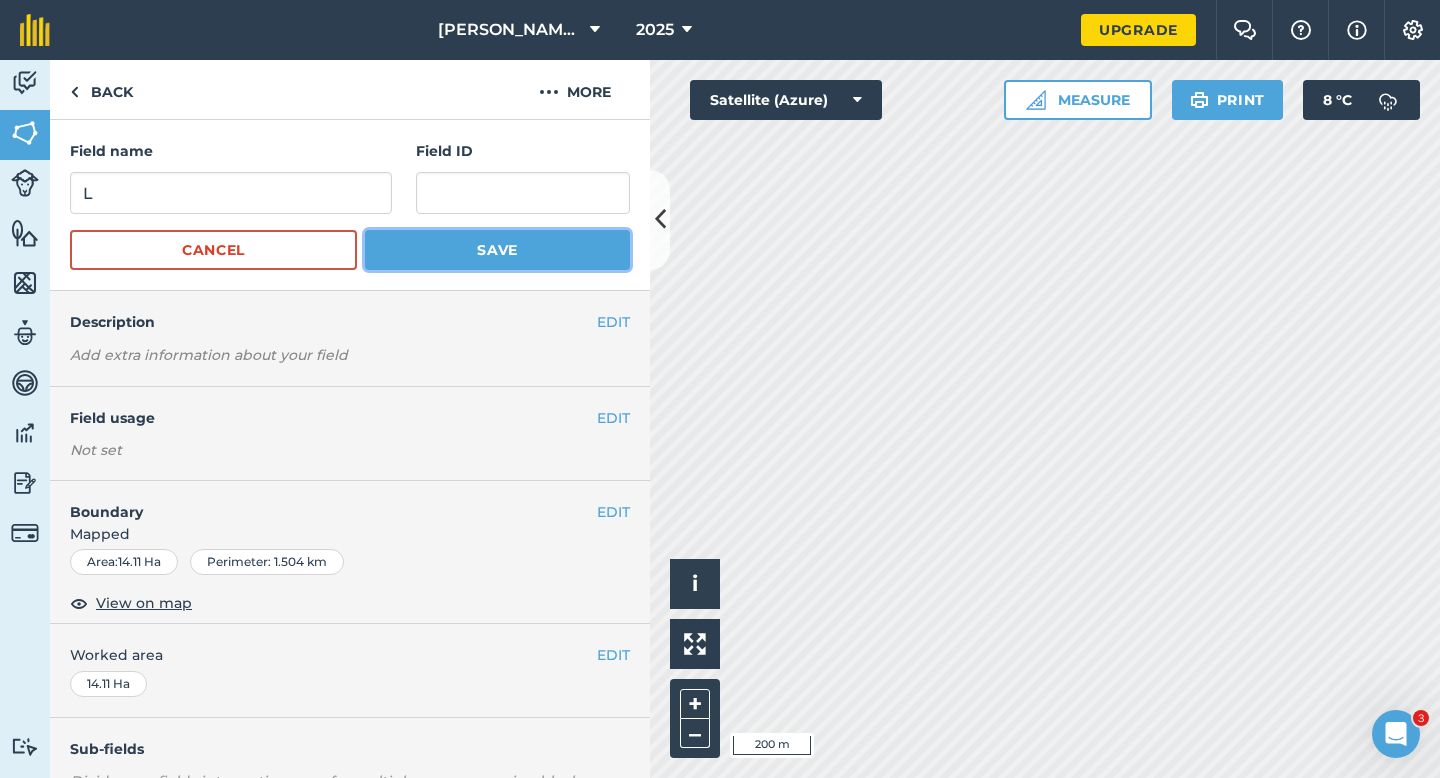 click on "Save" at bounding box center [497, 250] 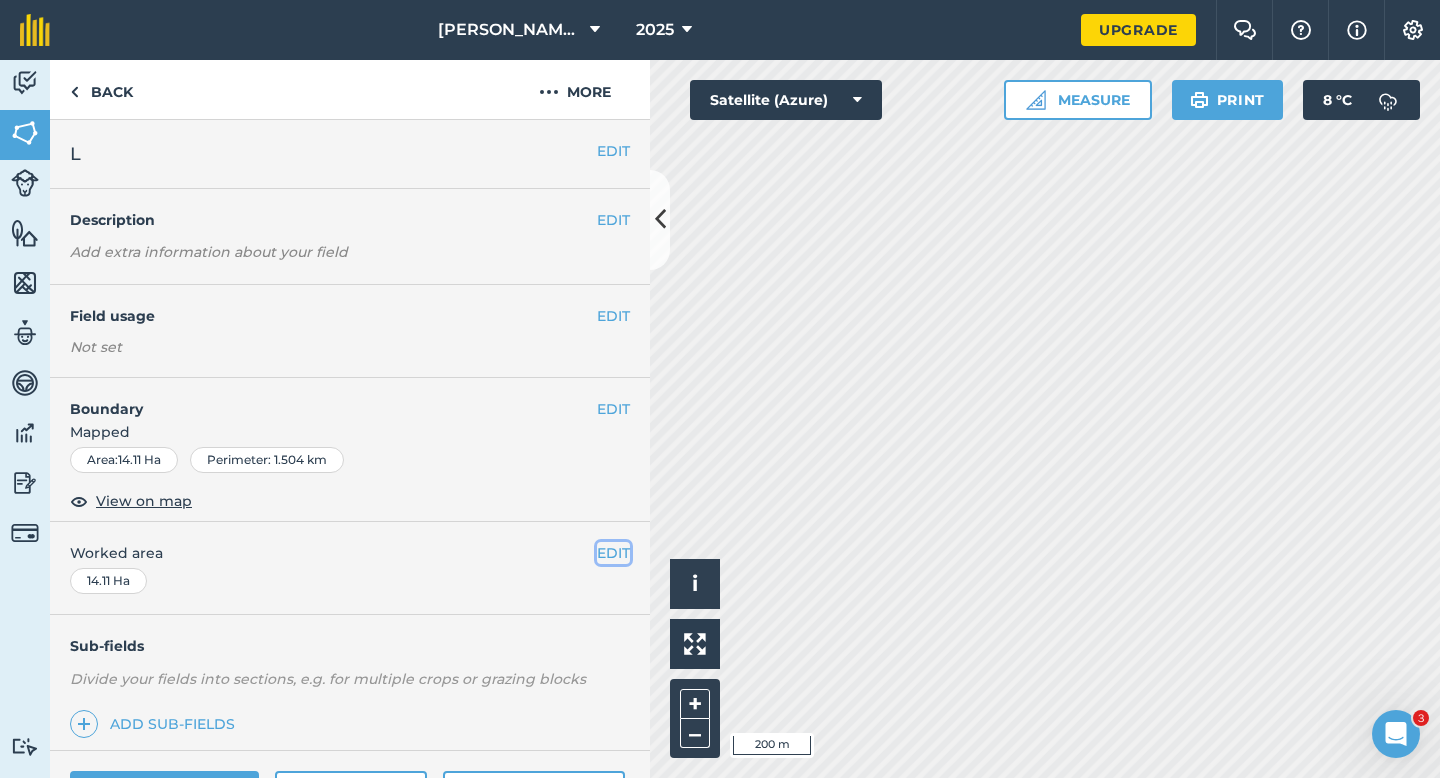 click on "EDIT" at bounding box center (613, 553) 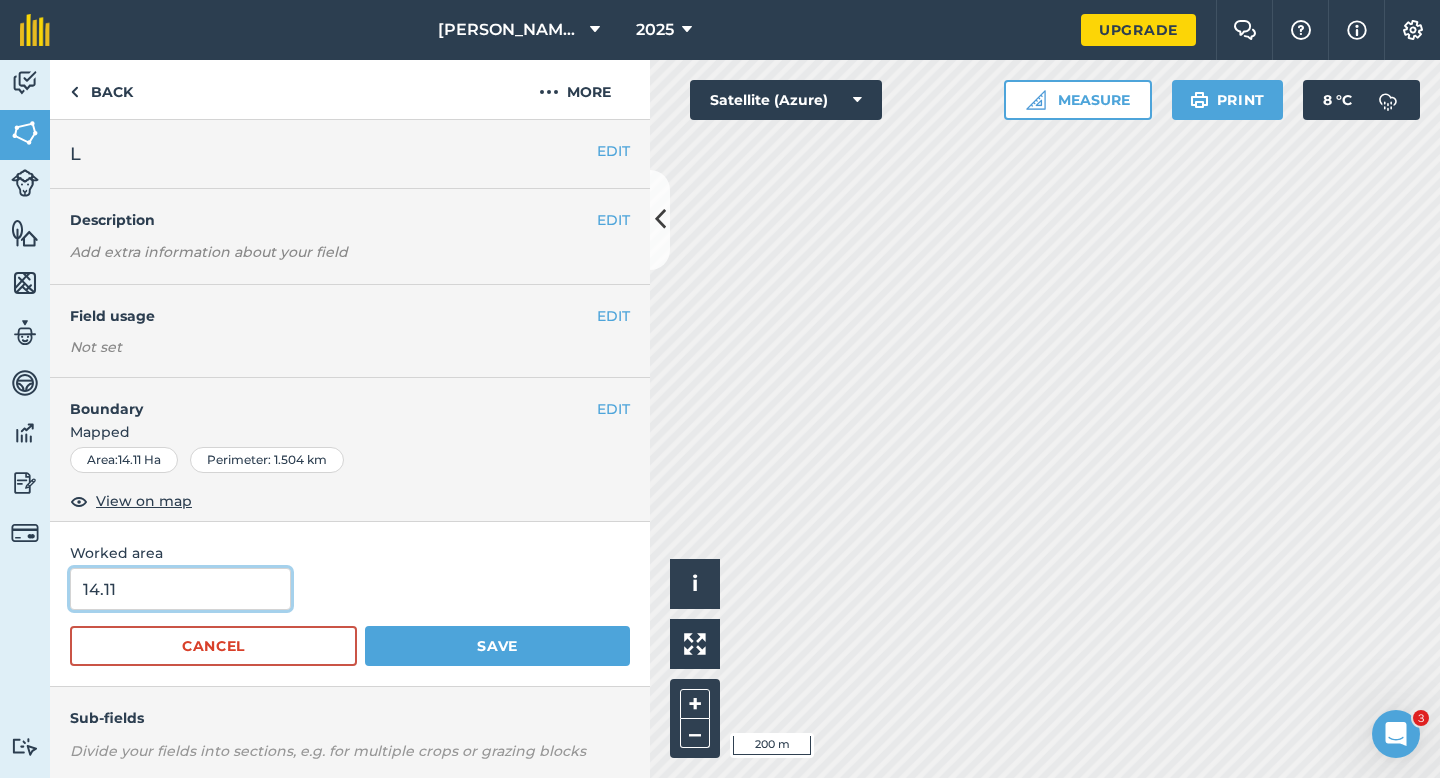 click on "14.11" at bounding box center [180, 589] 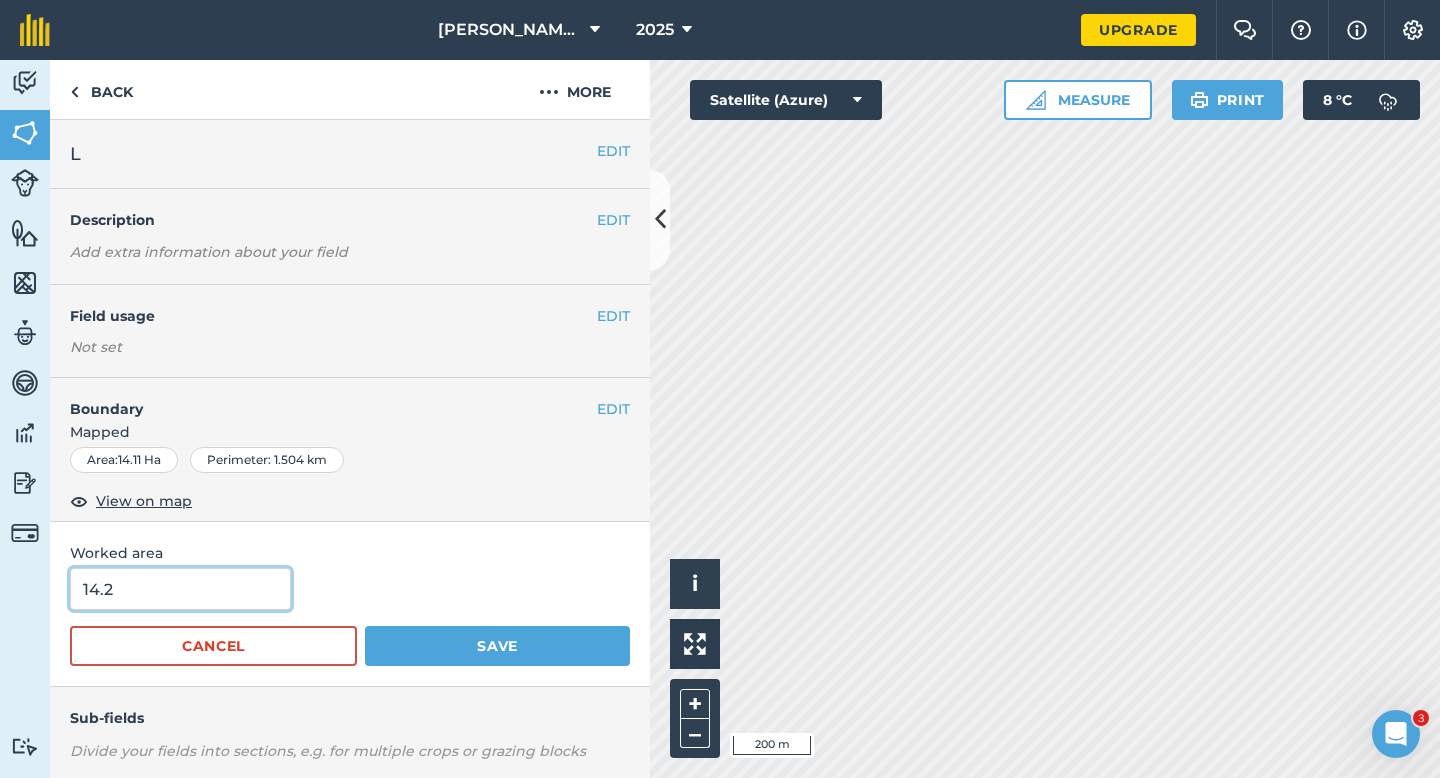 type on "14.2" 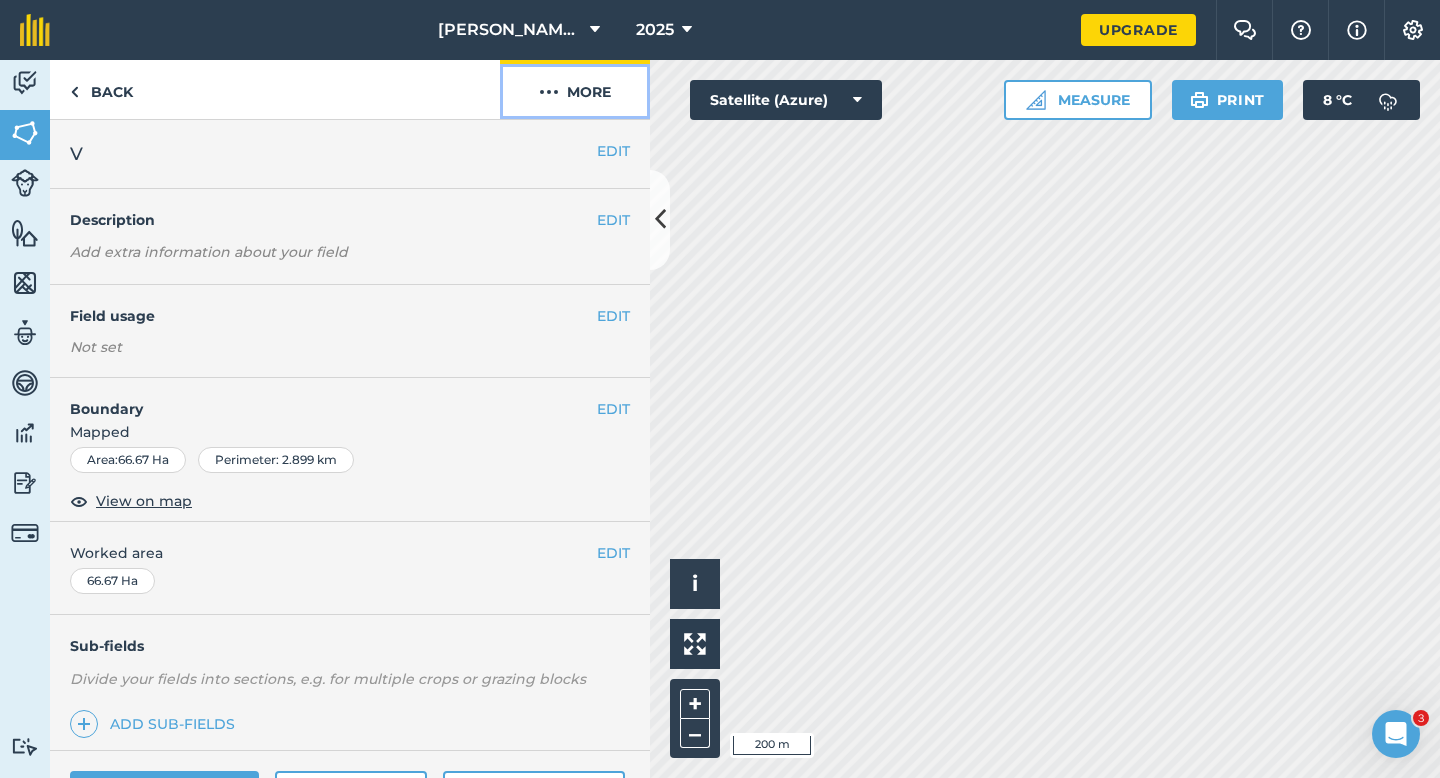 click on "More" at bounding box center (575, 89) 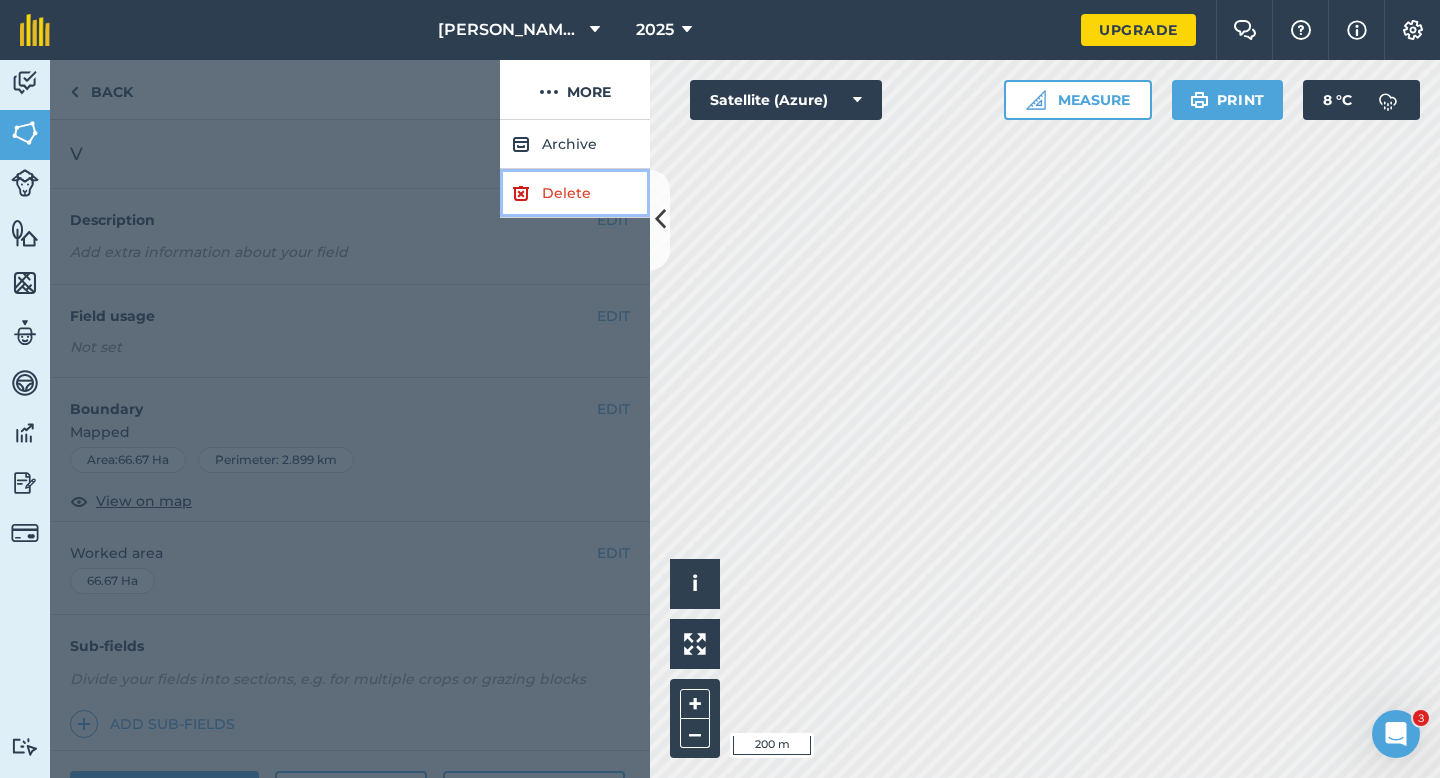 click on "Delete" at bounding box center [575, 193] 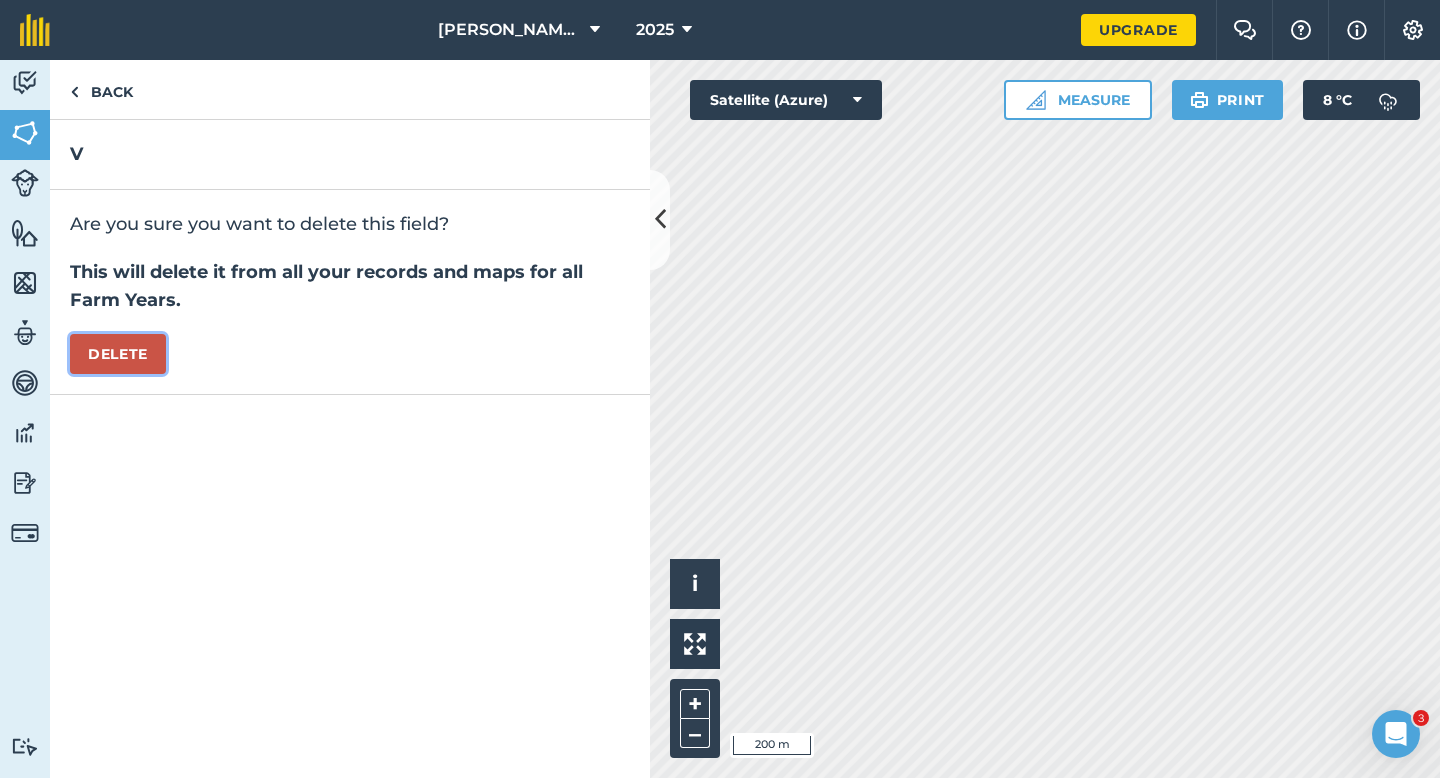 click on "Delete" at bounding box center (118, 354) 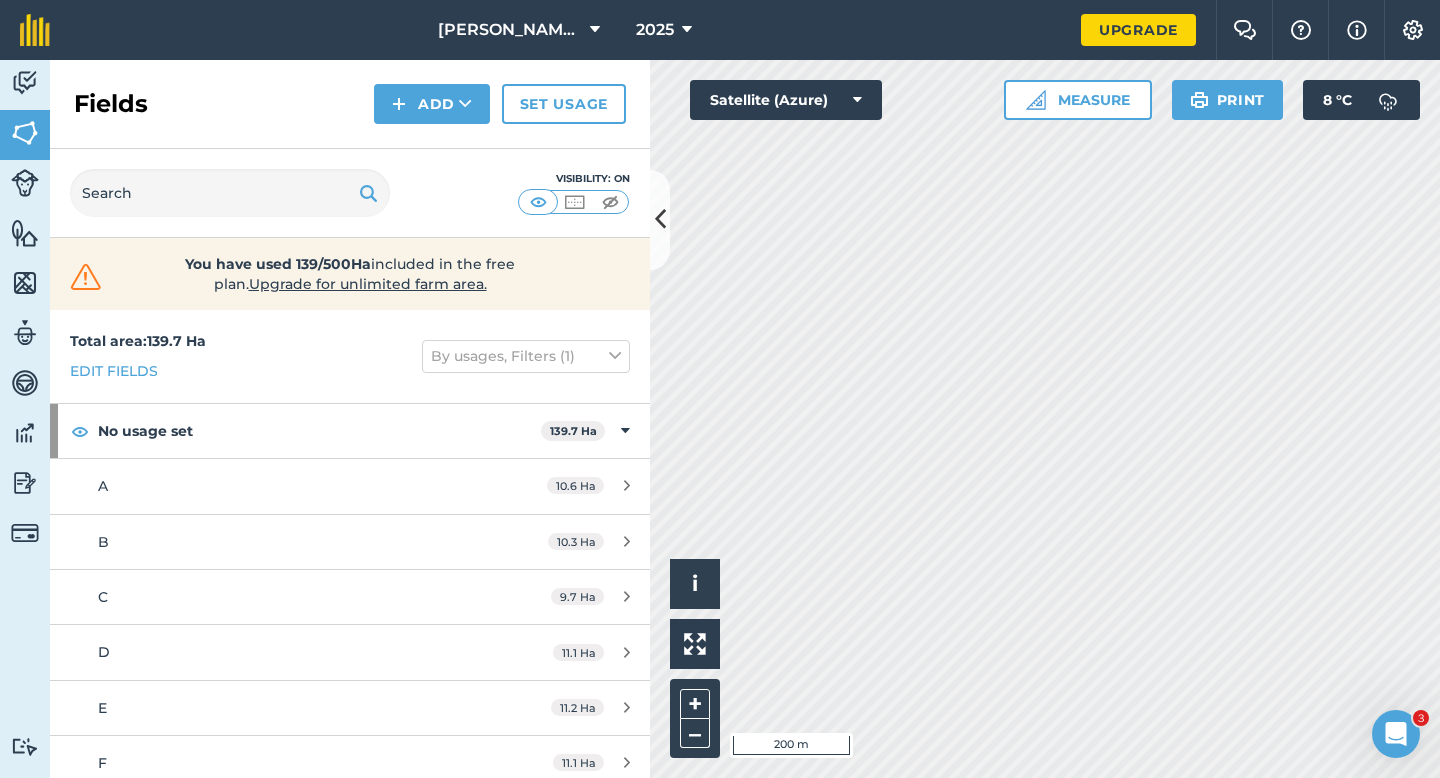 click on "Visibility: On" at bounding box center (350, 193) 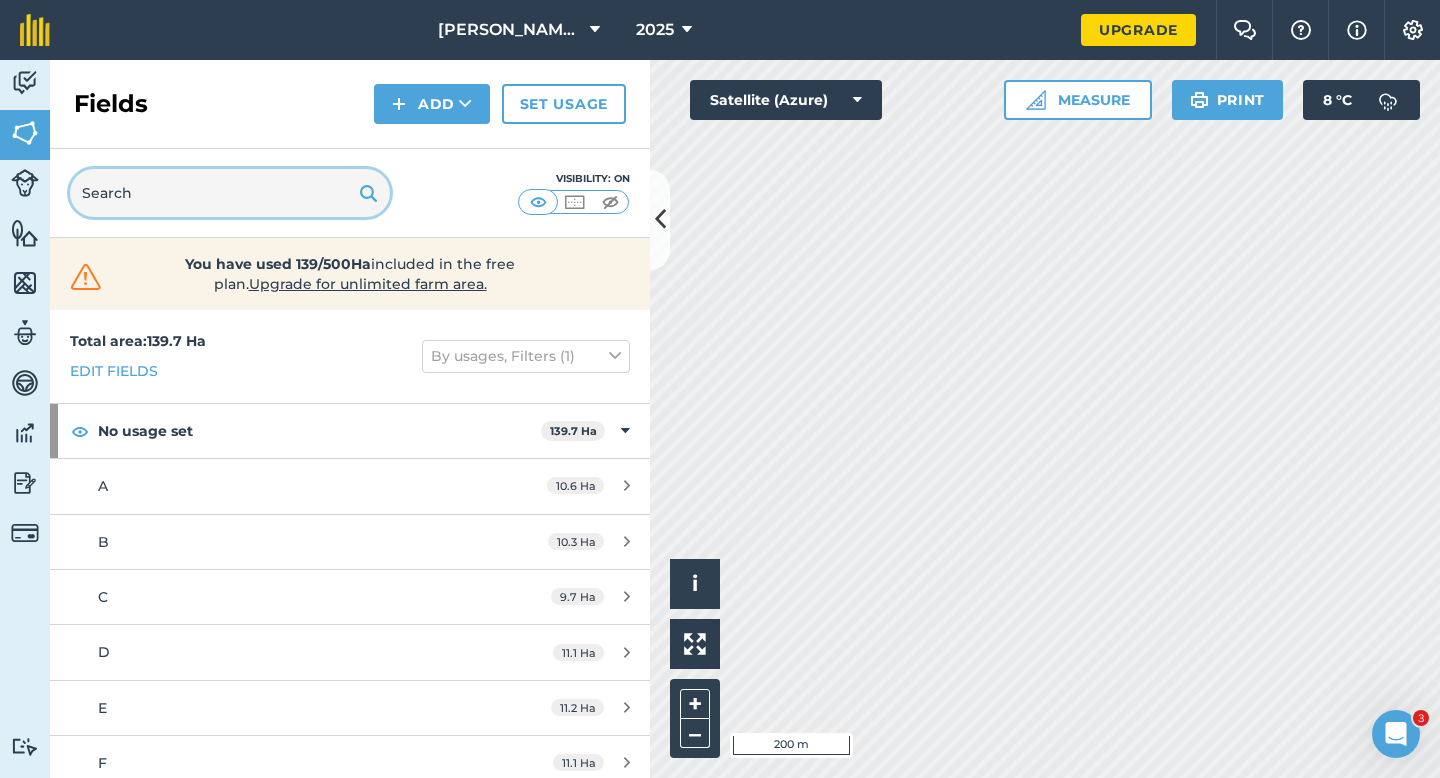 click at bounding box center (230, 193) 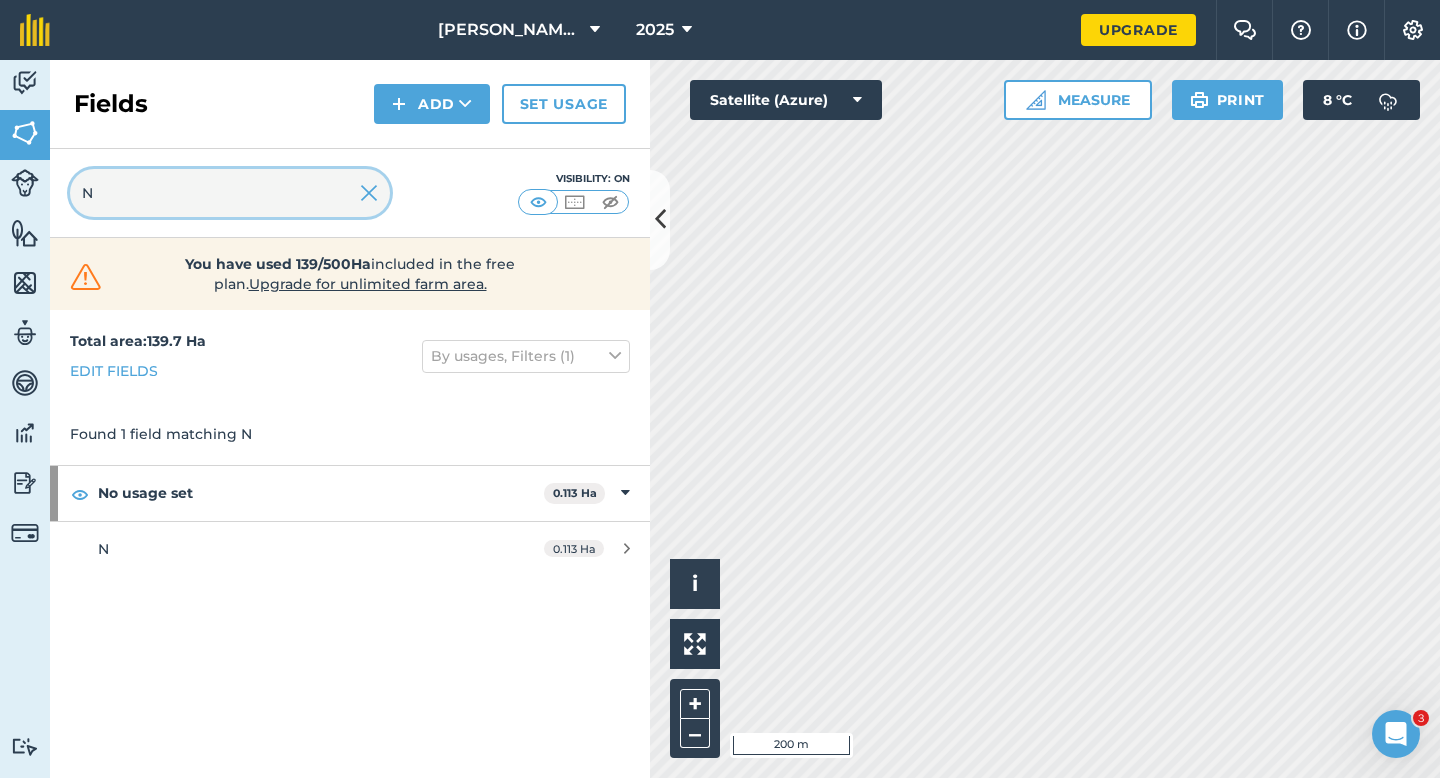 type on "N" 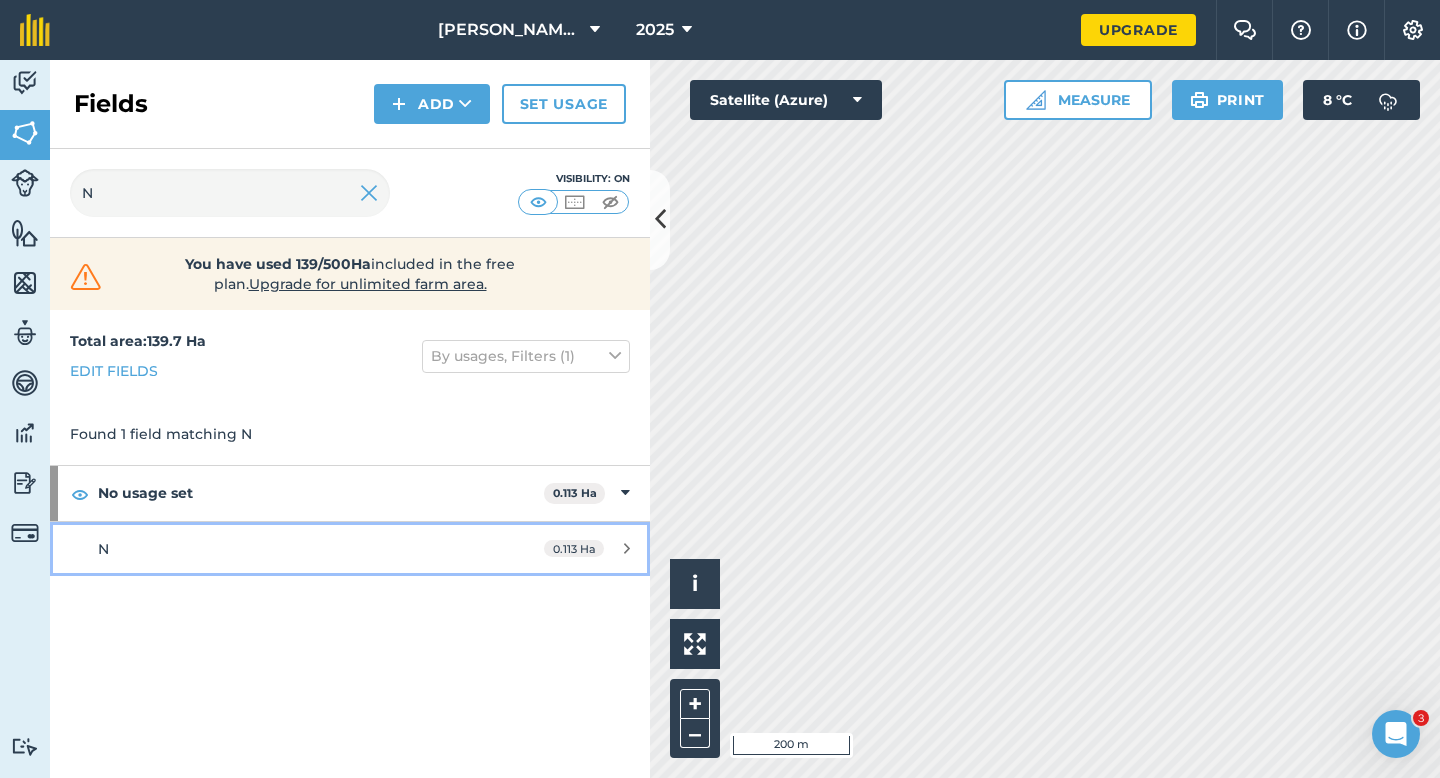 click on "N 0.113   Ha" at bounding box center (350, 549) 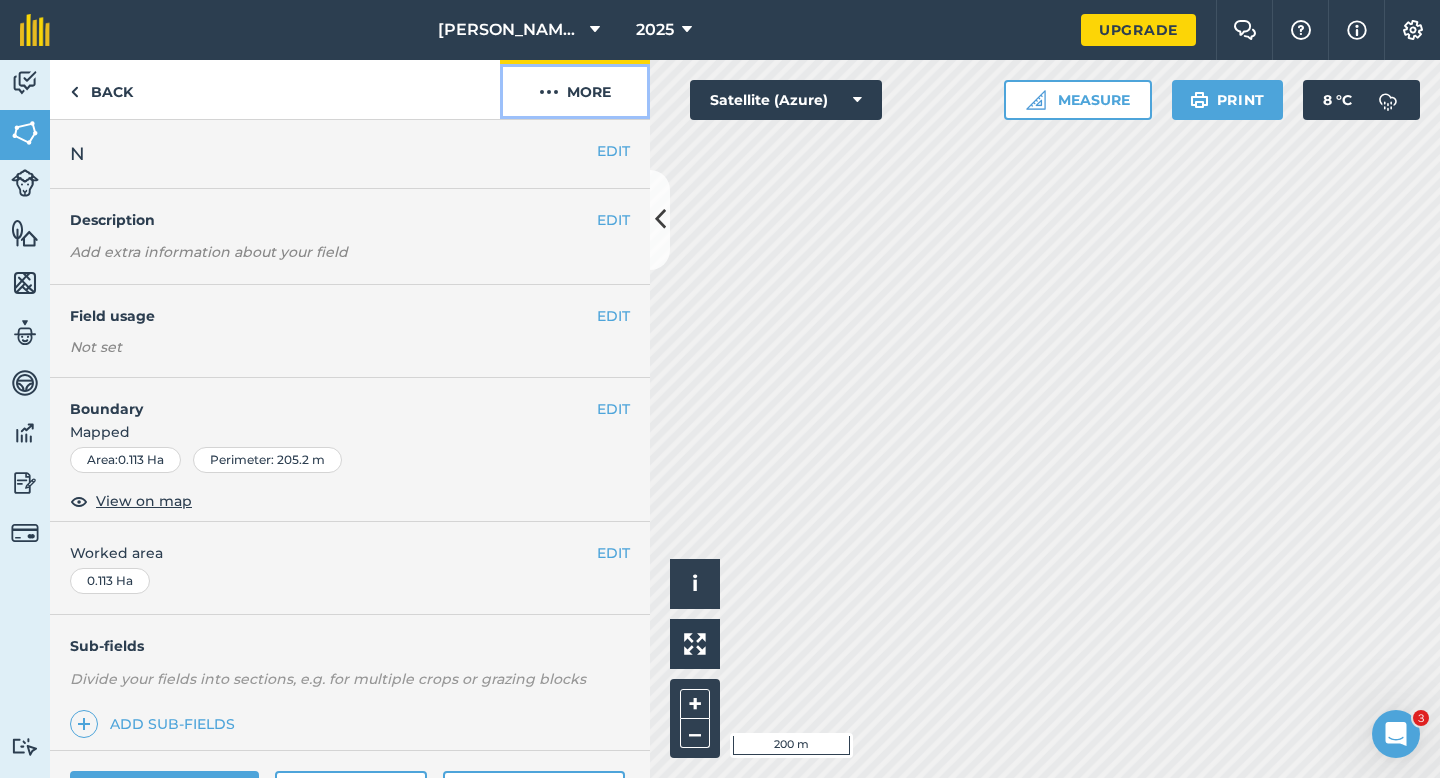 click on "More" at bounding box center [575, 89] 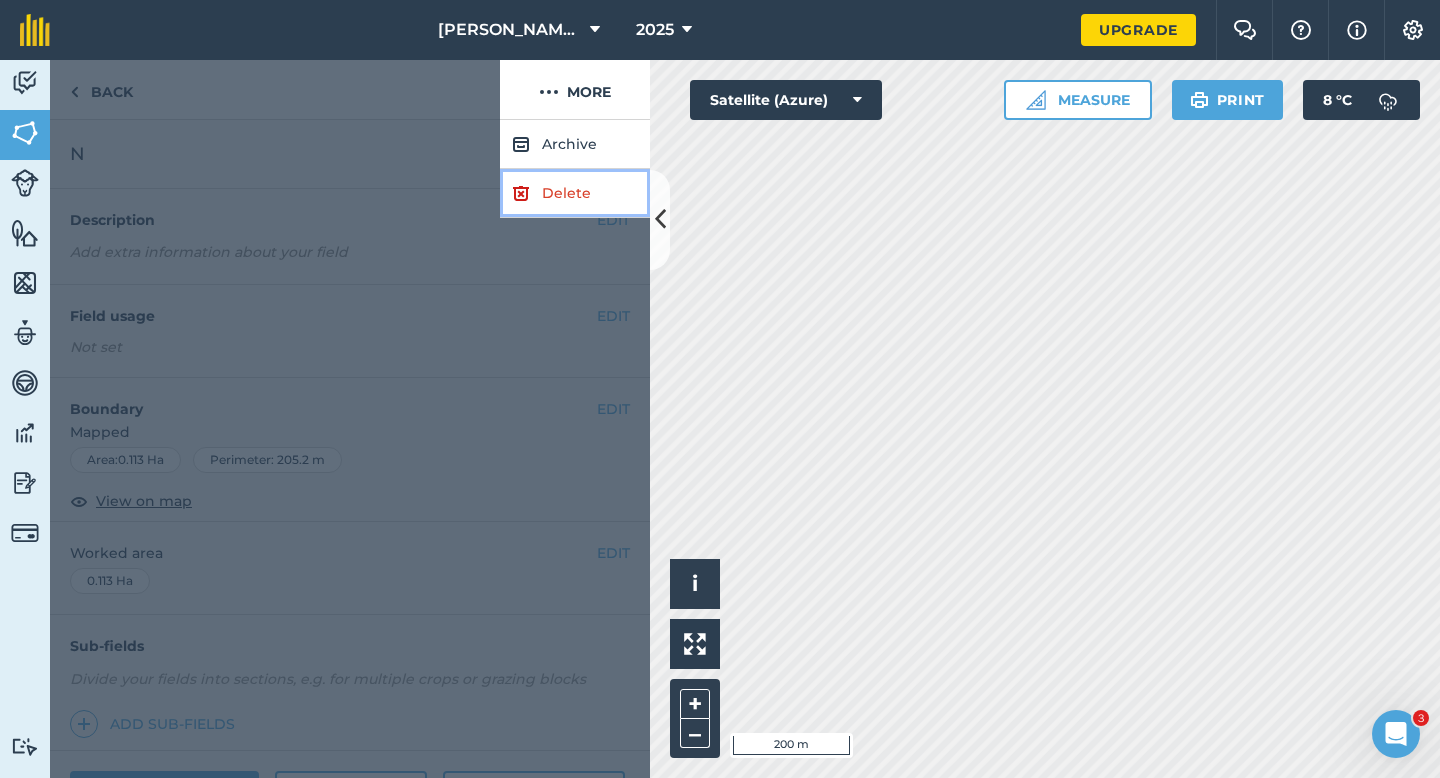 click on "Delete" at bounding box center (575, 193) 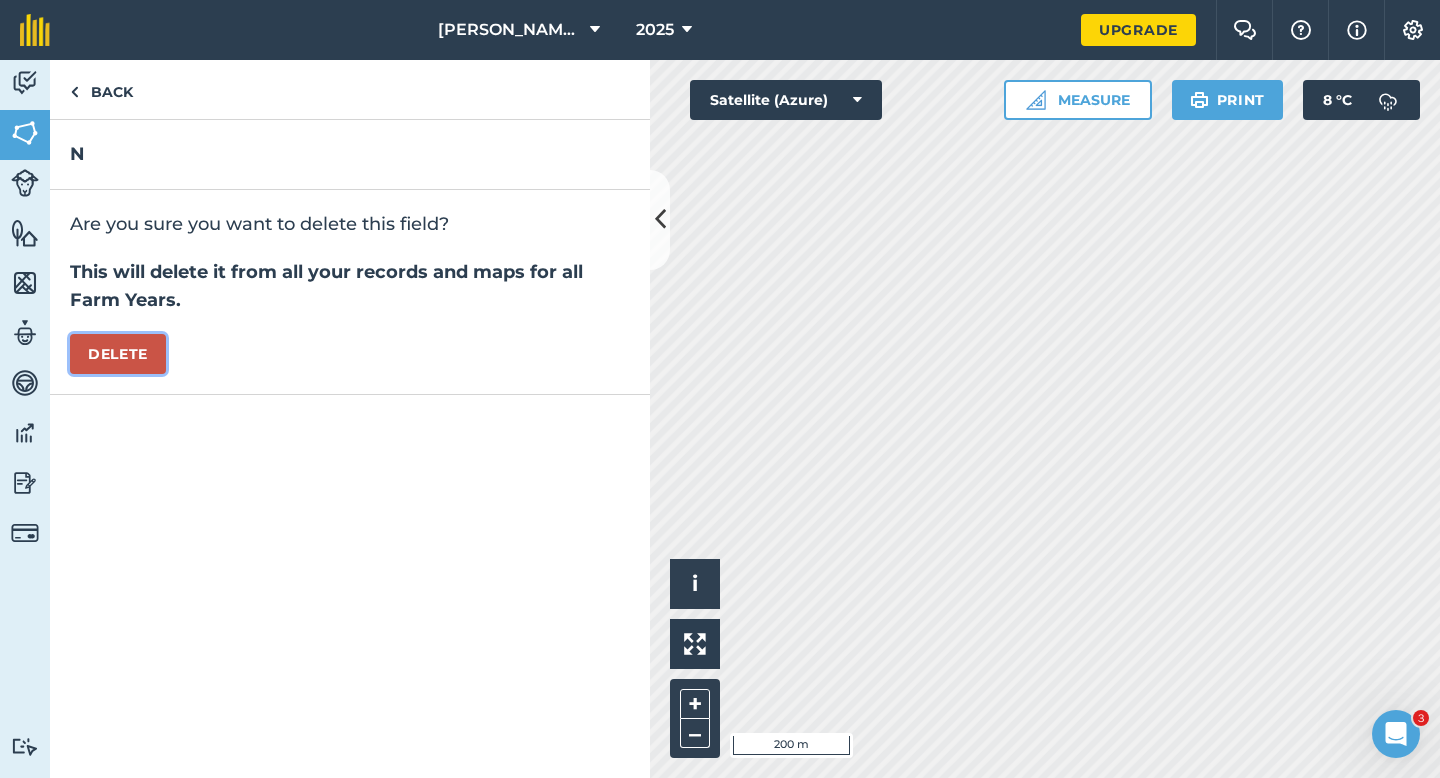 click on "Delete" at bounding box center (118, 354) 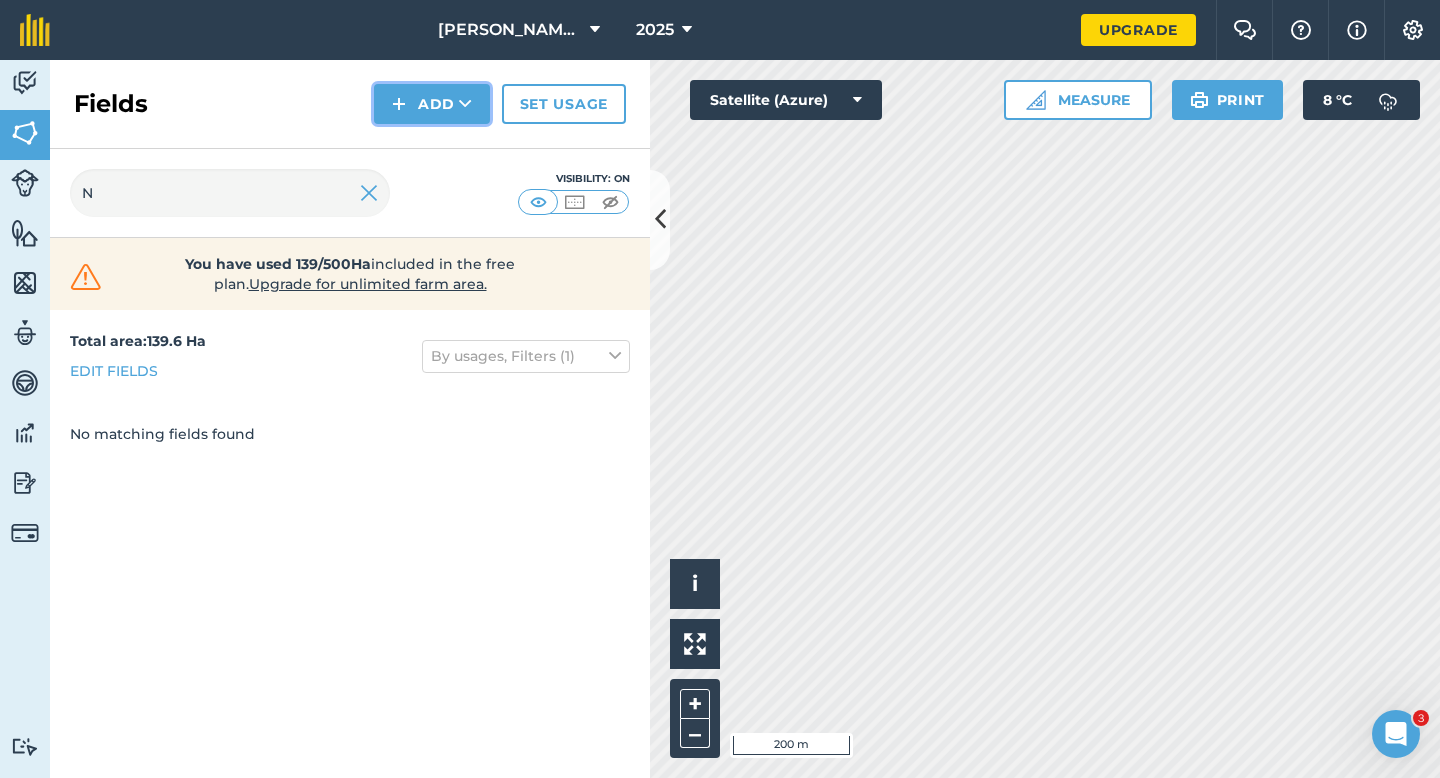 click on "Add" at bounding box center (432, 104) 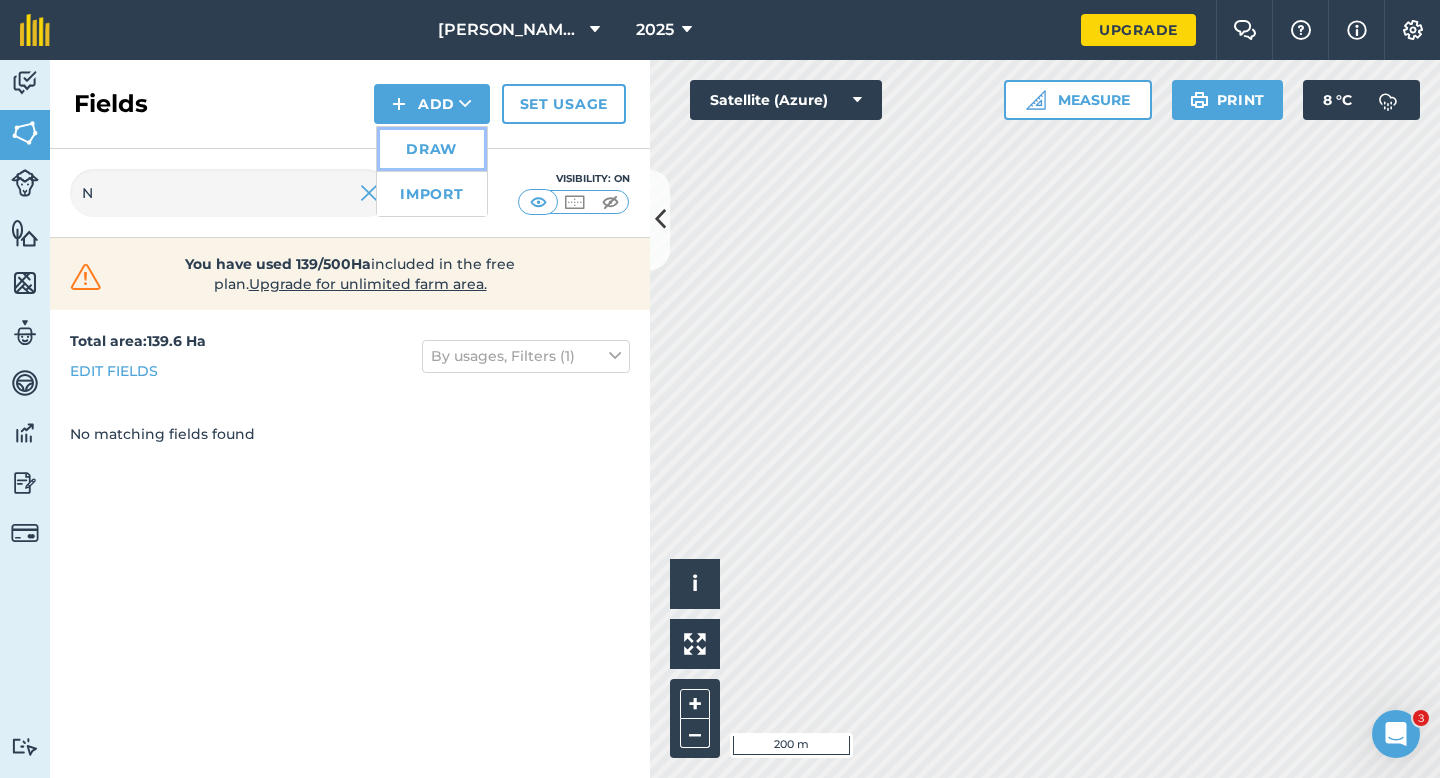 click on "Draw" at bounding box center [432, 149] 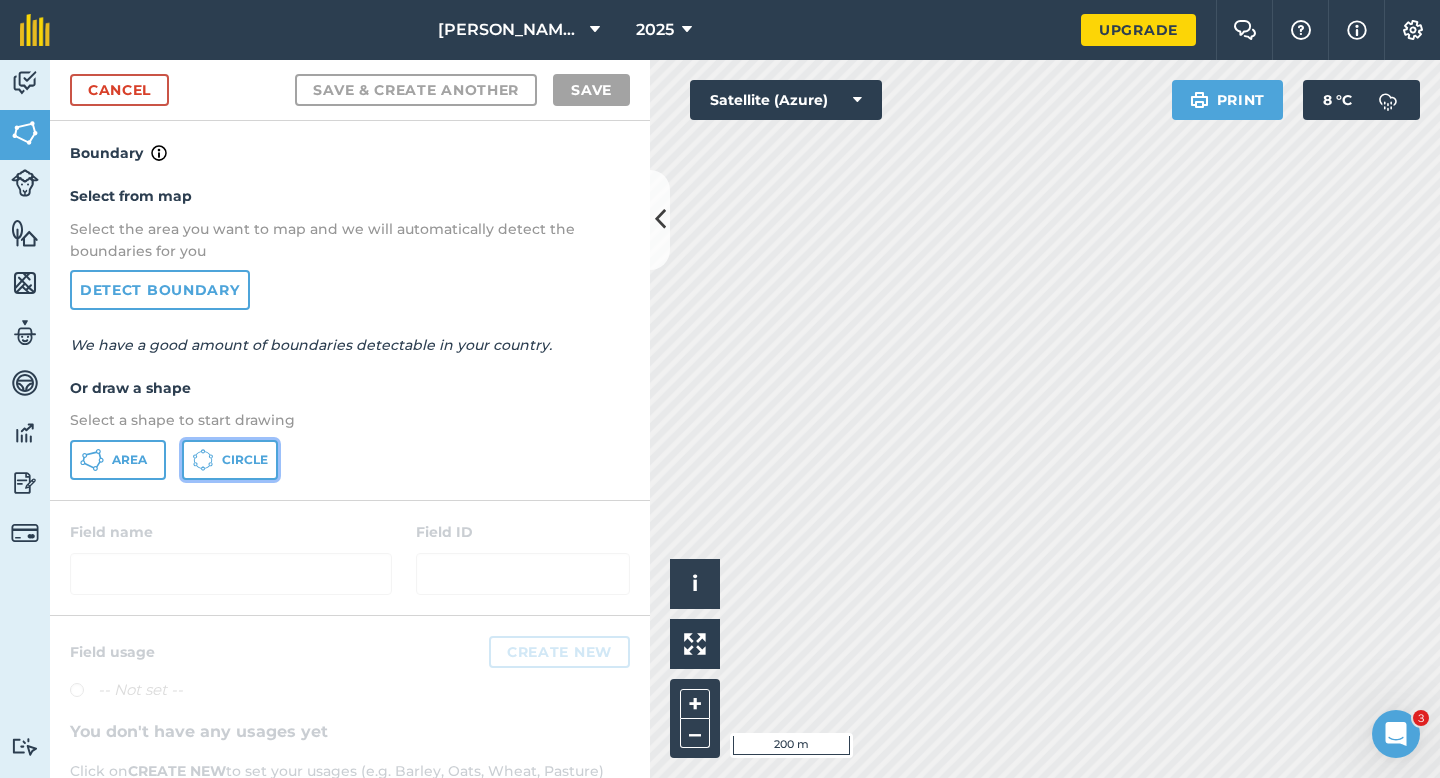 click on "Circle" at bounding box center [245, 460] 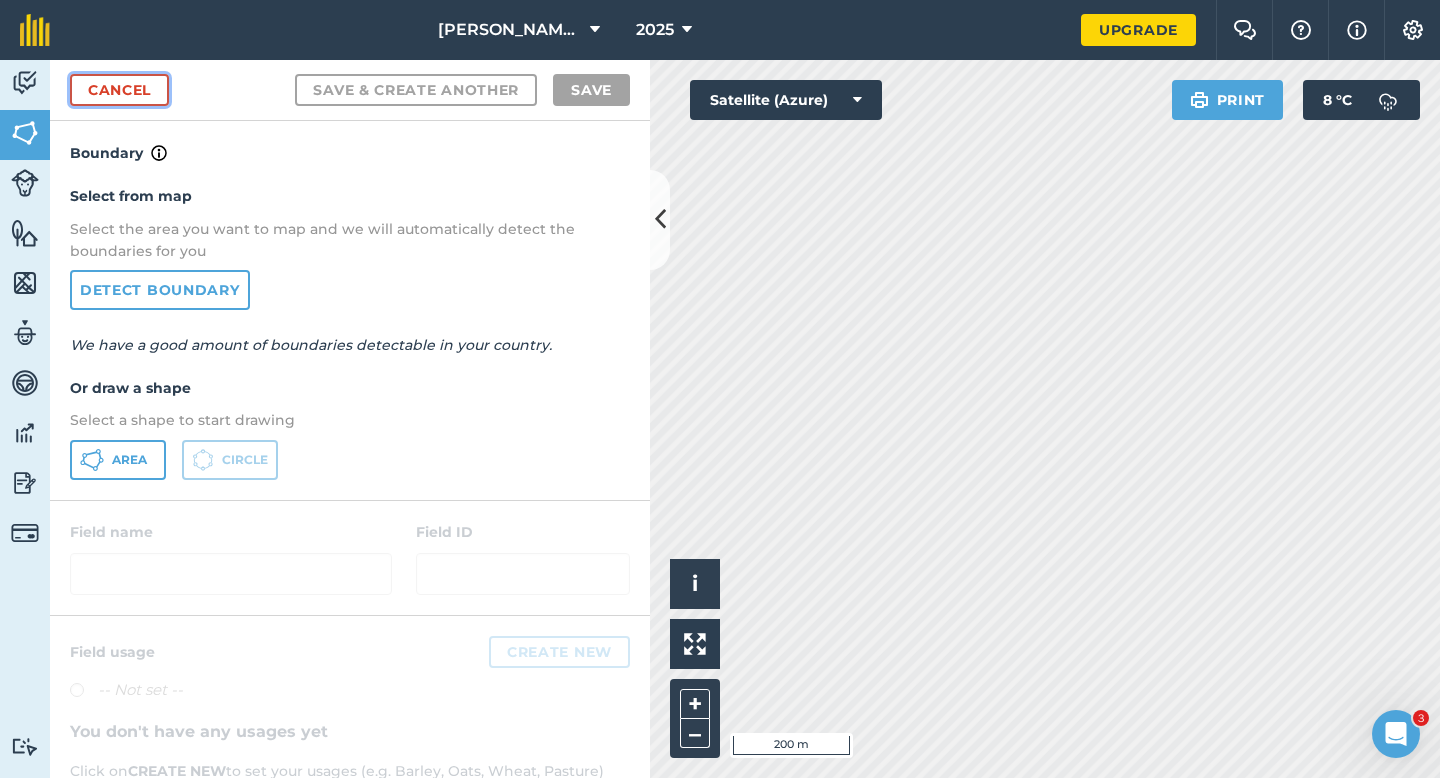 click on "Cancel" at bounding box center [119, 90] 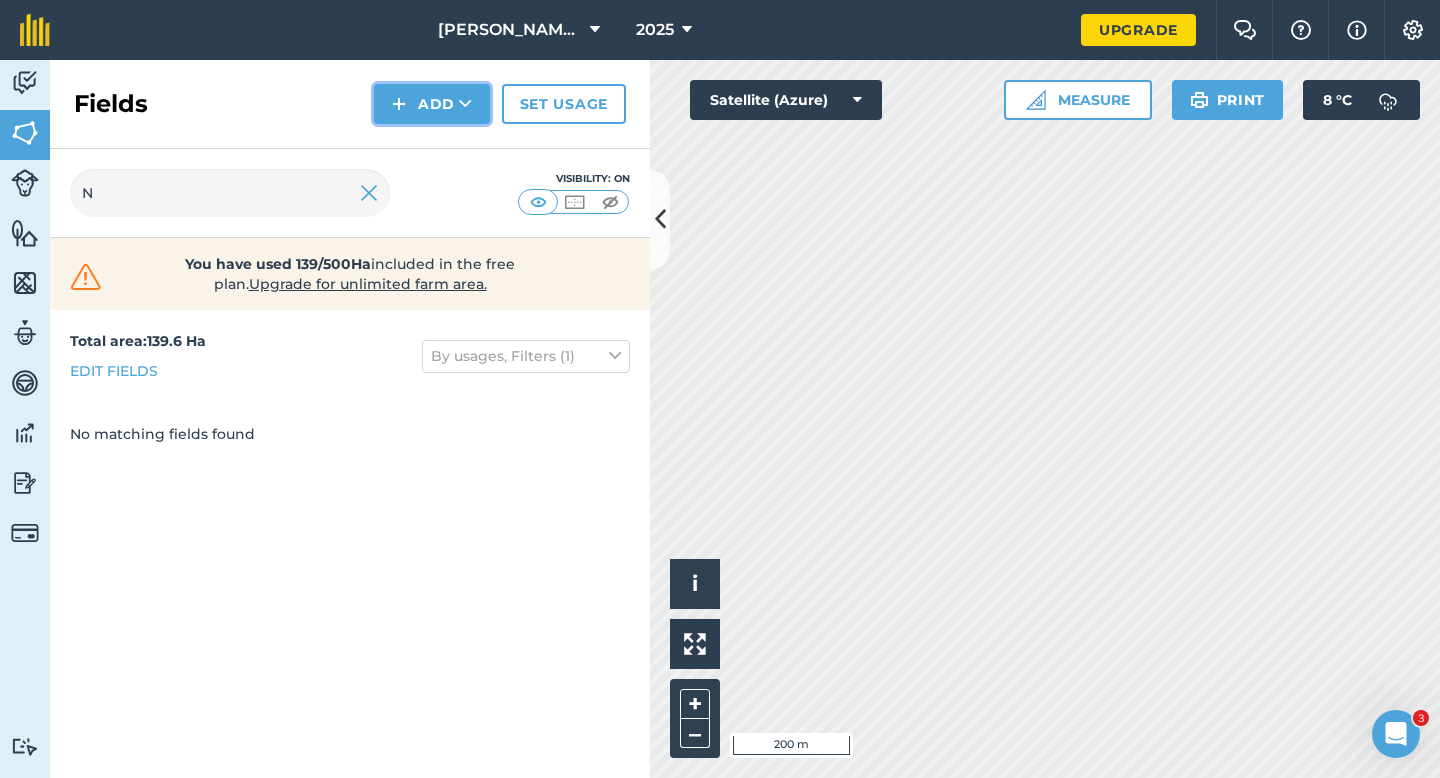 click on "Add" at bounding box center [432, 104] 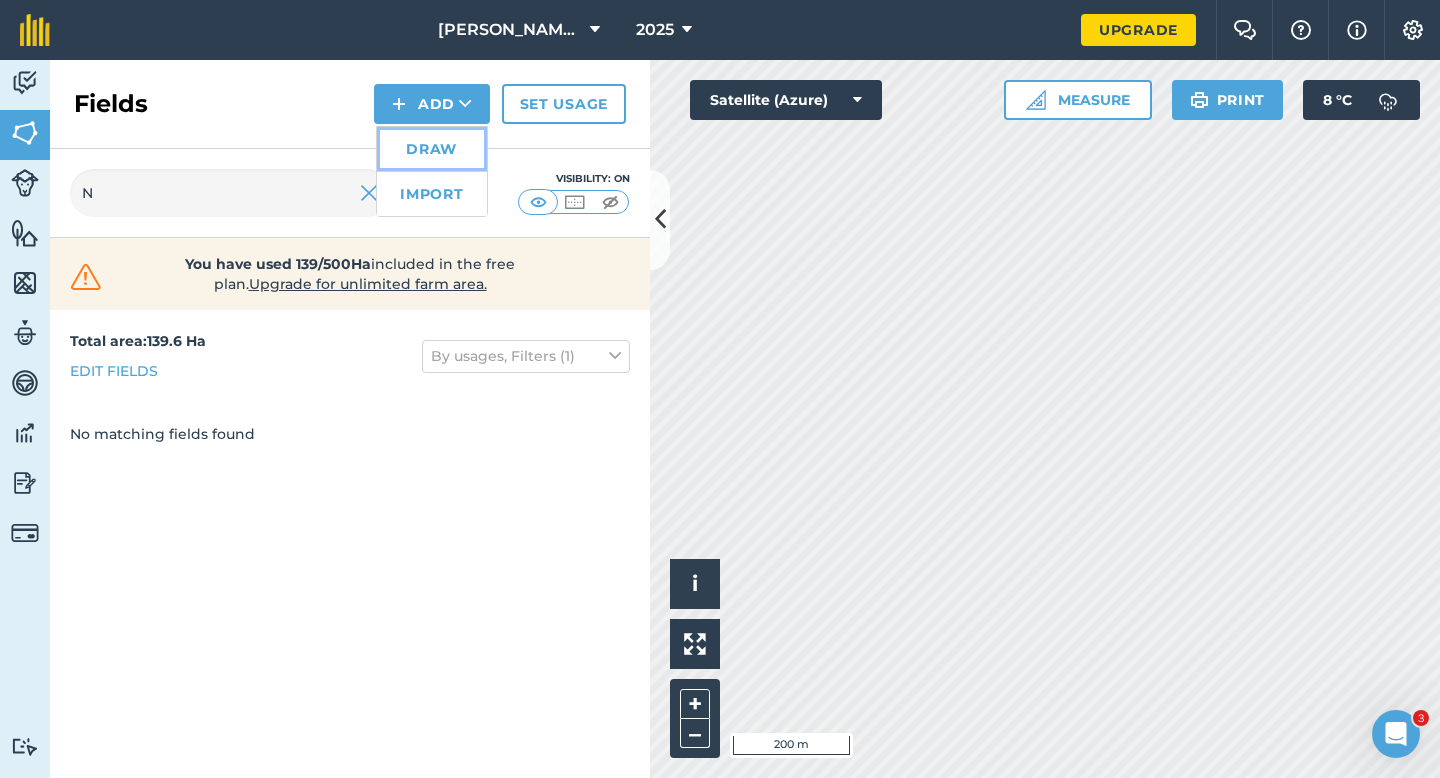 click on "Draw" at bounding box center [432, 149] 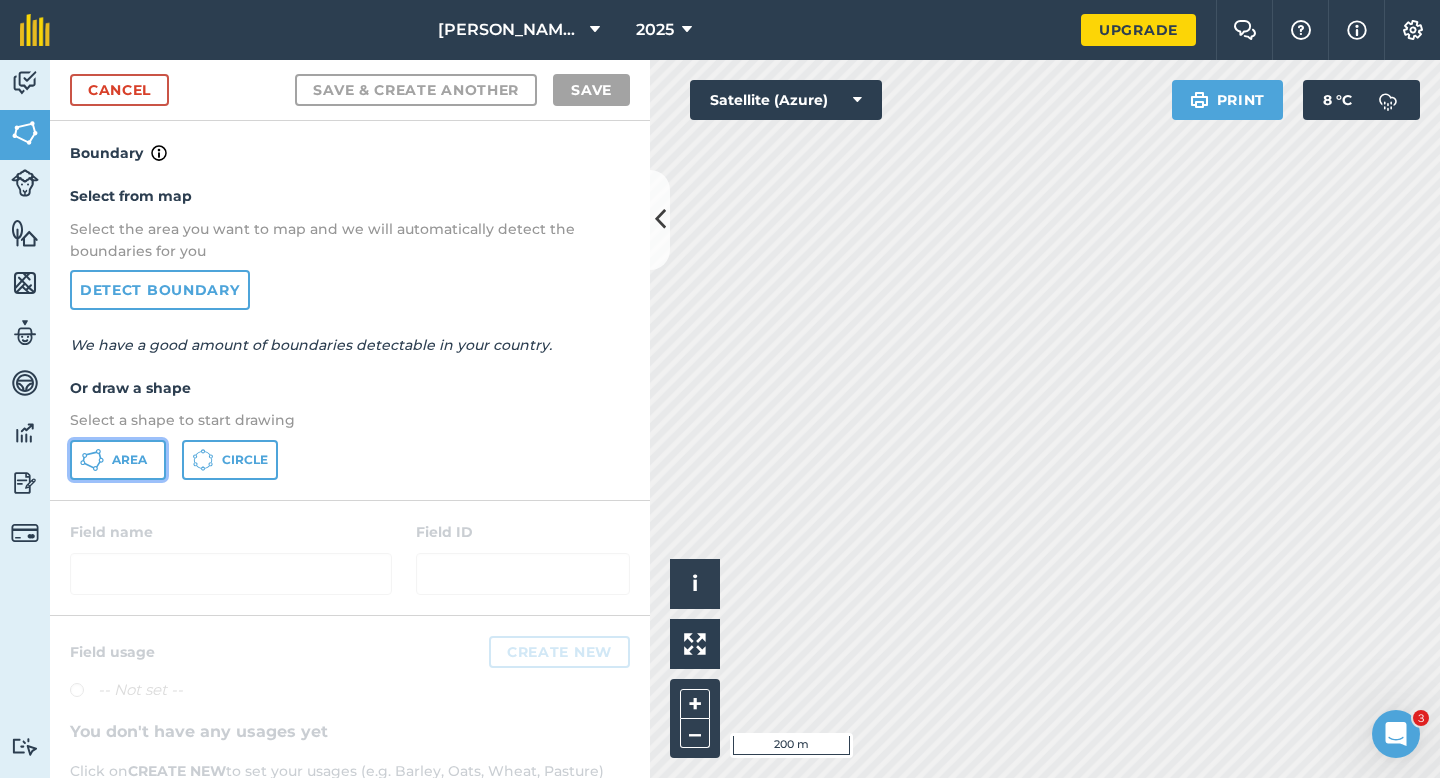 click on "Area" at bounding box center (129, 460) 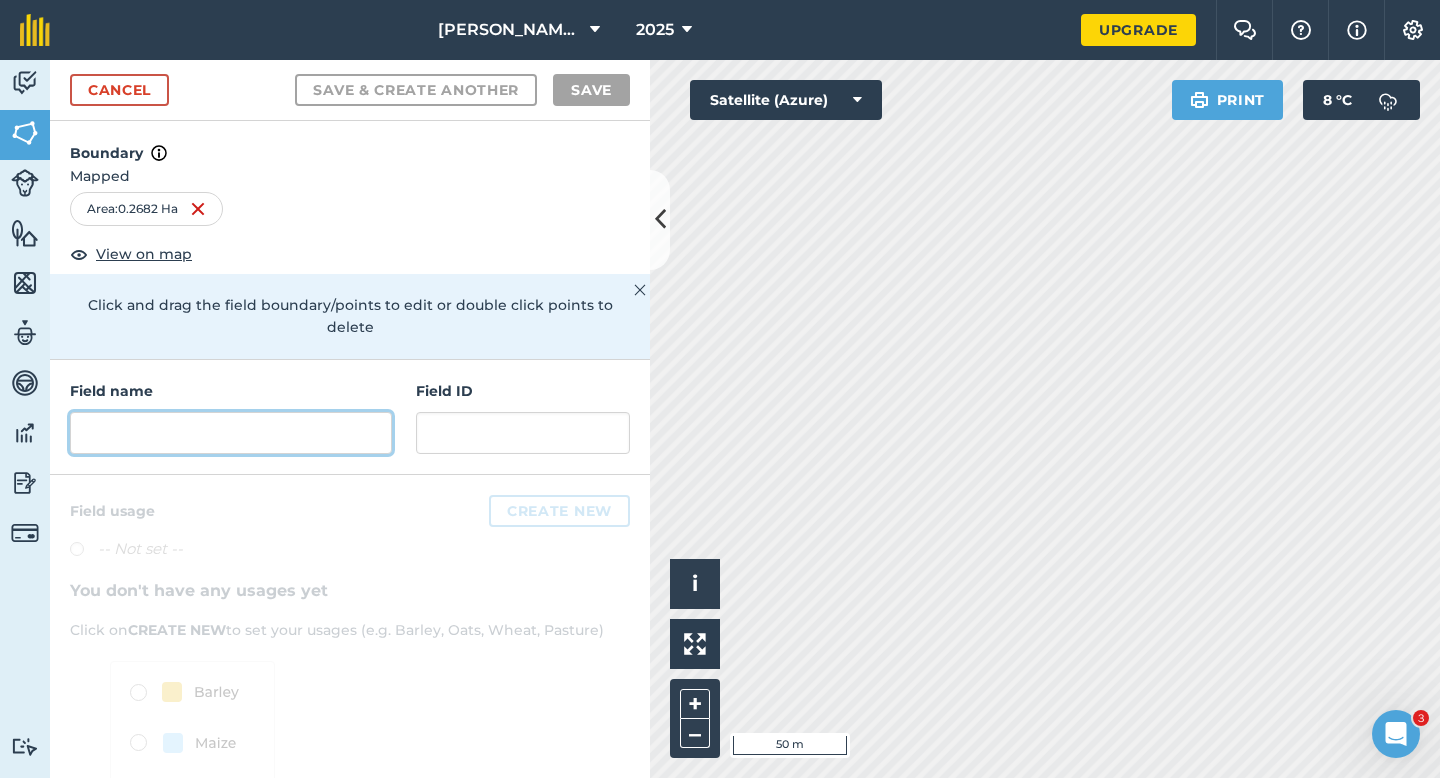 click at bounding box center [231, 433] 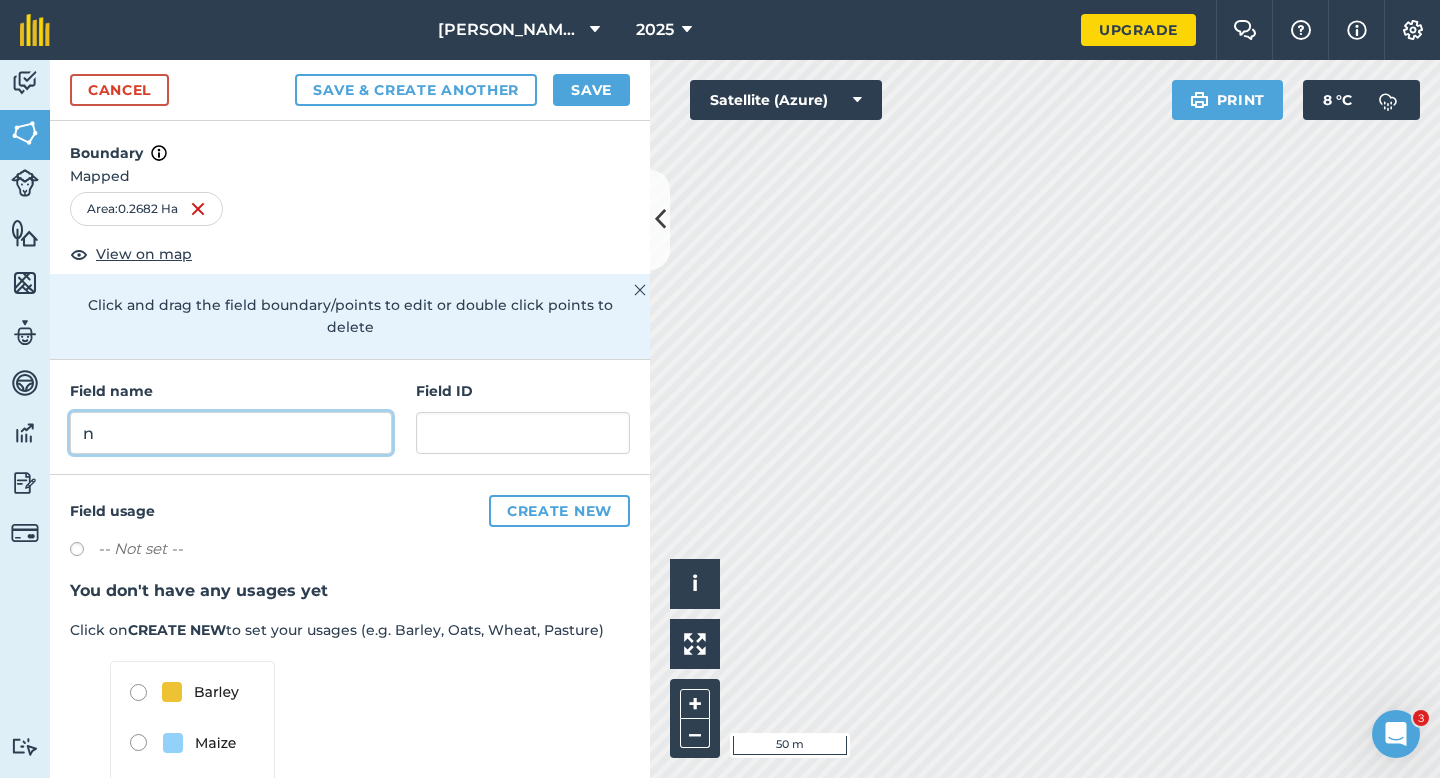 type on "n" 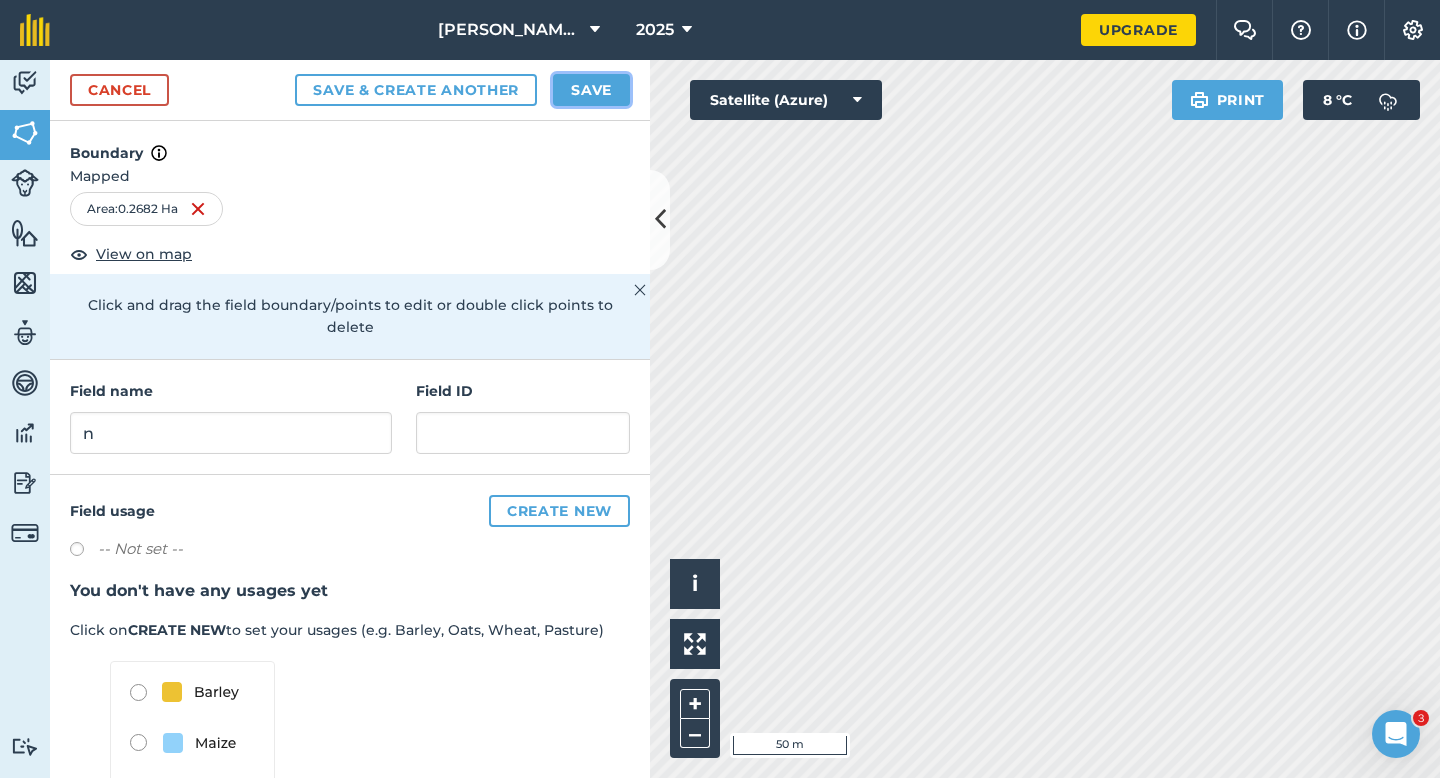 click on "Save" at bounding box center (591, 90) 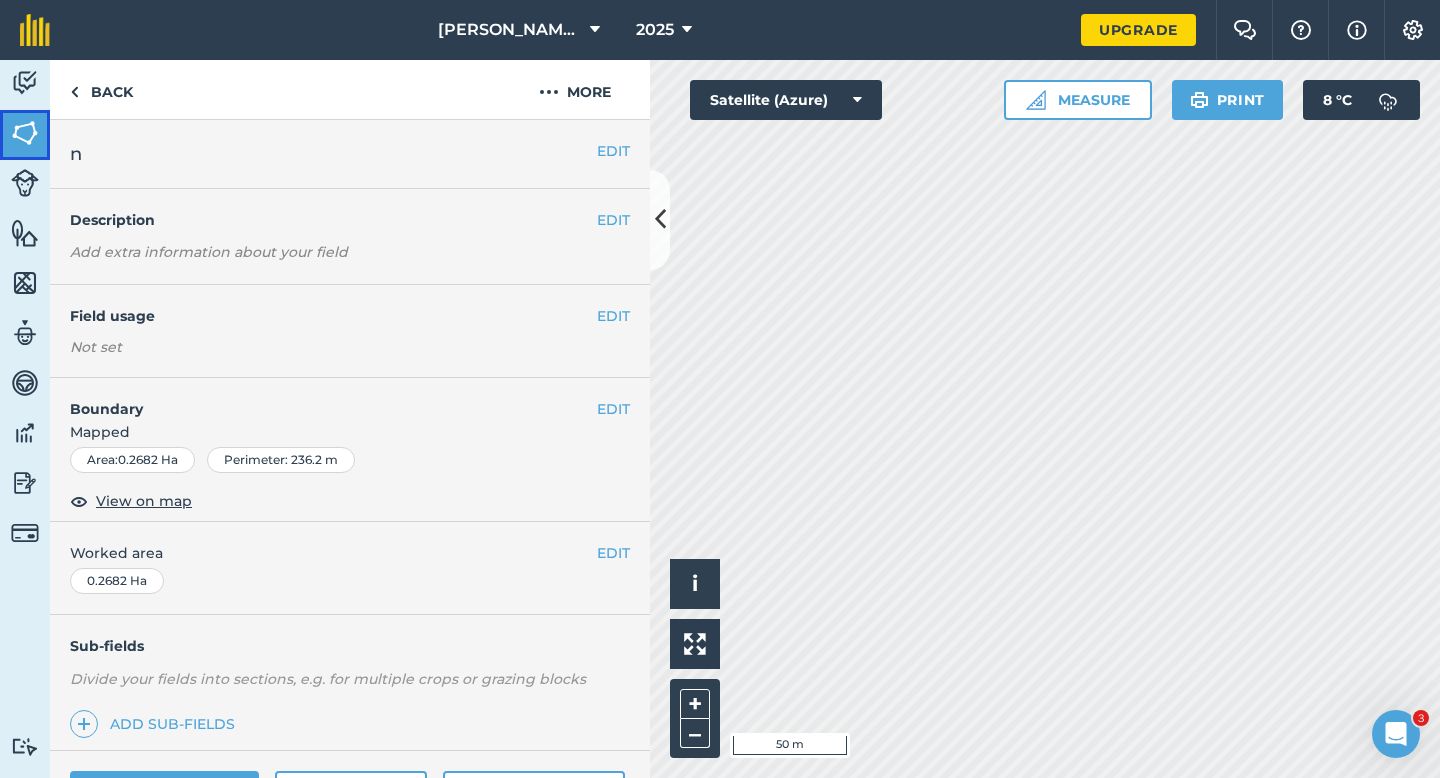 click at bounding box center [25, 133] 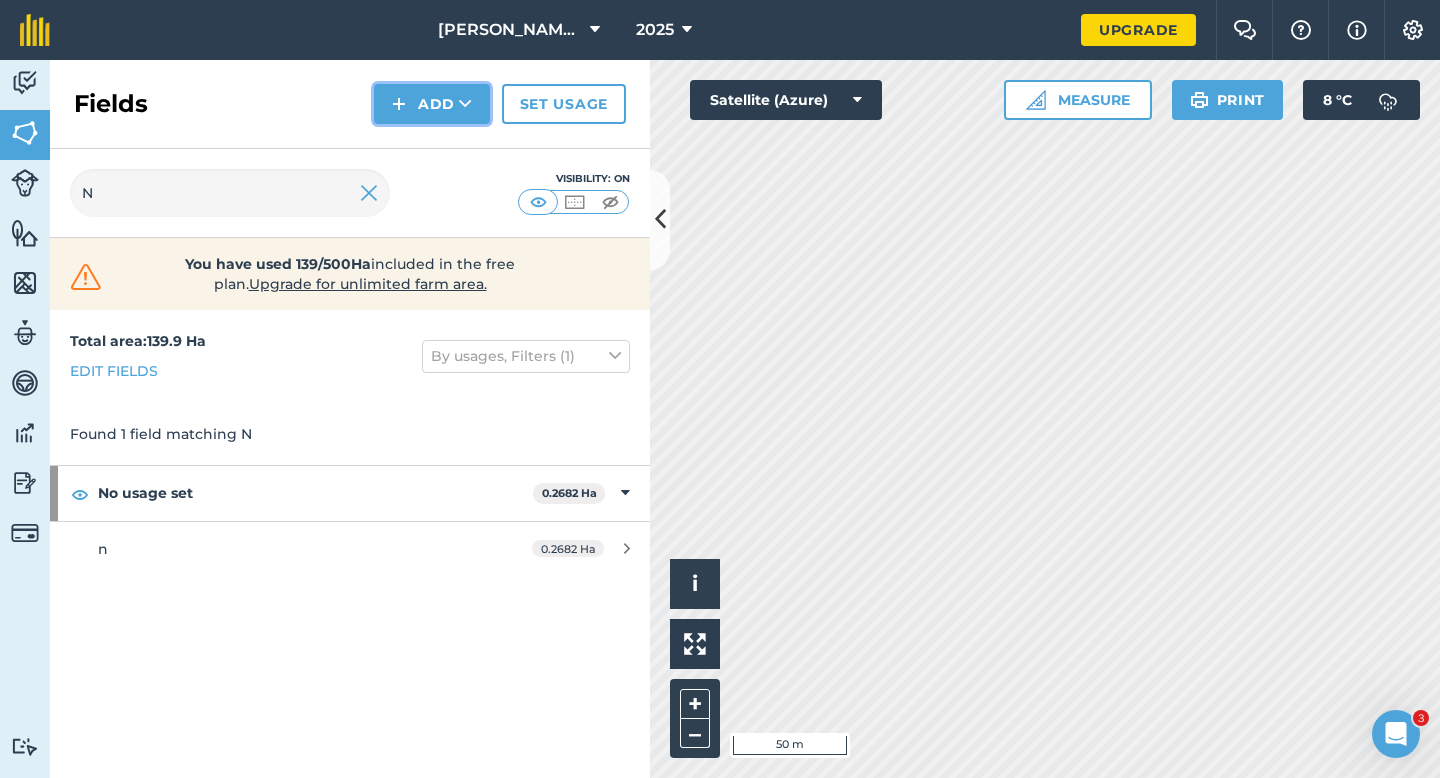 click on "Add" at bounding box center (432, 104) 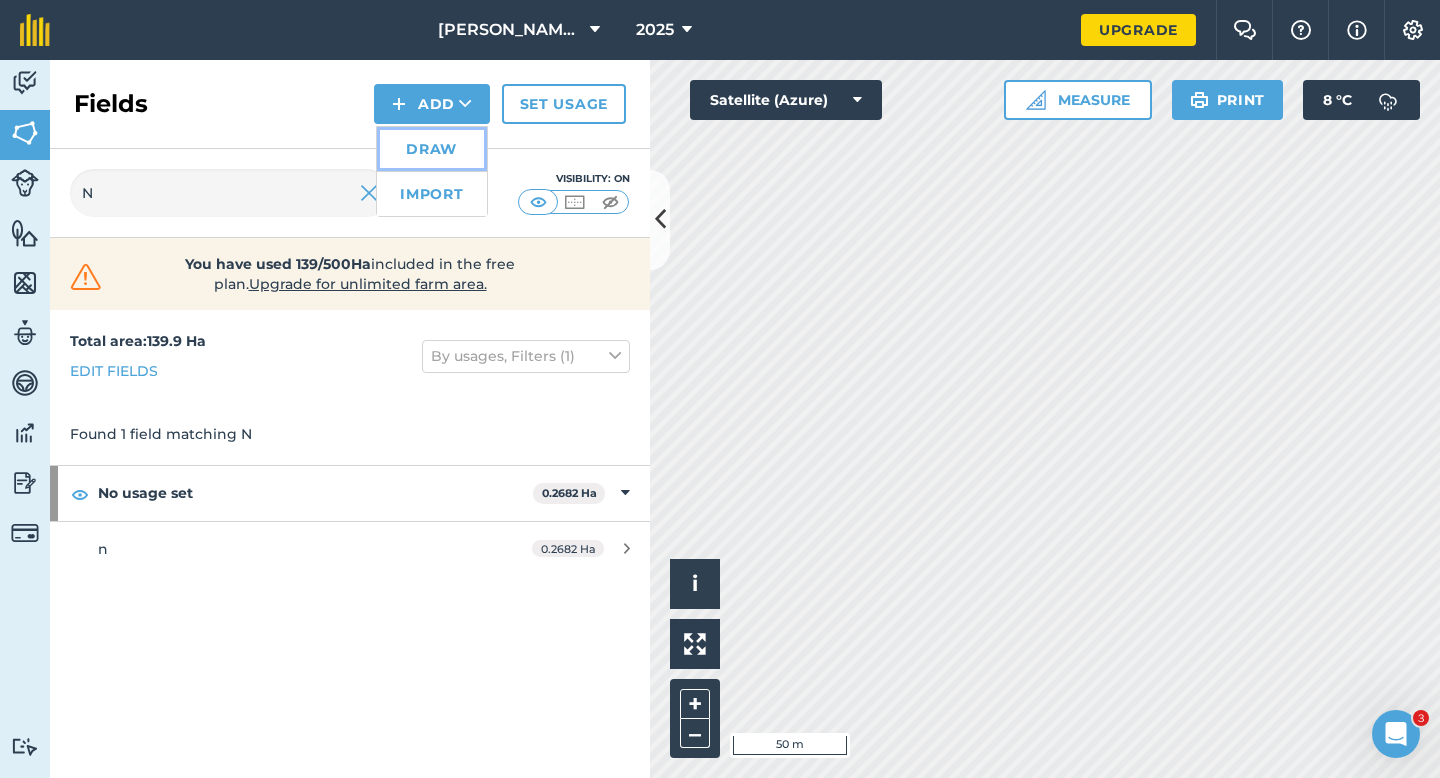click on "Draw" at bounding box center (432, 149) 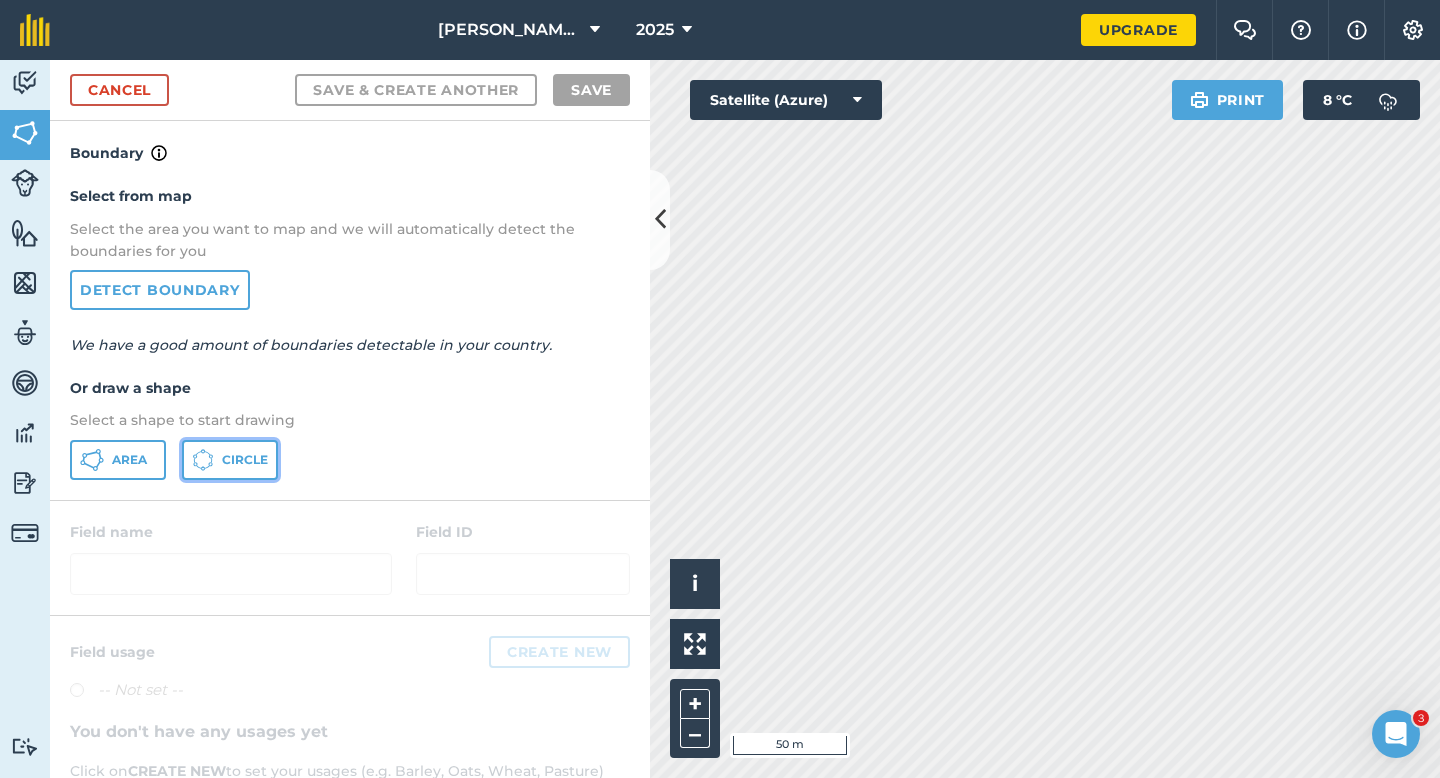 click on "Circle" at bounding box center [245, 460] 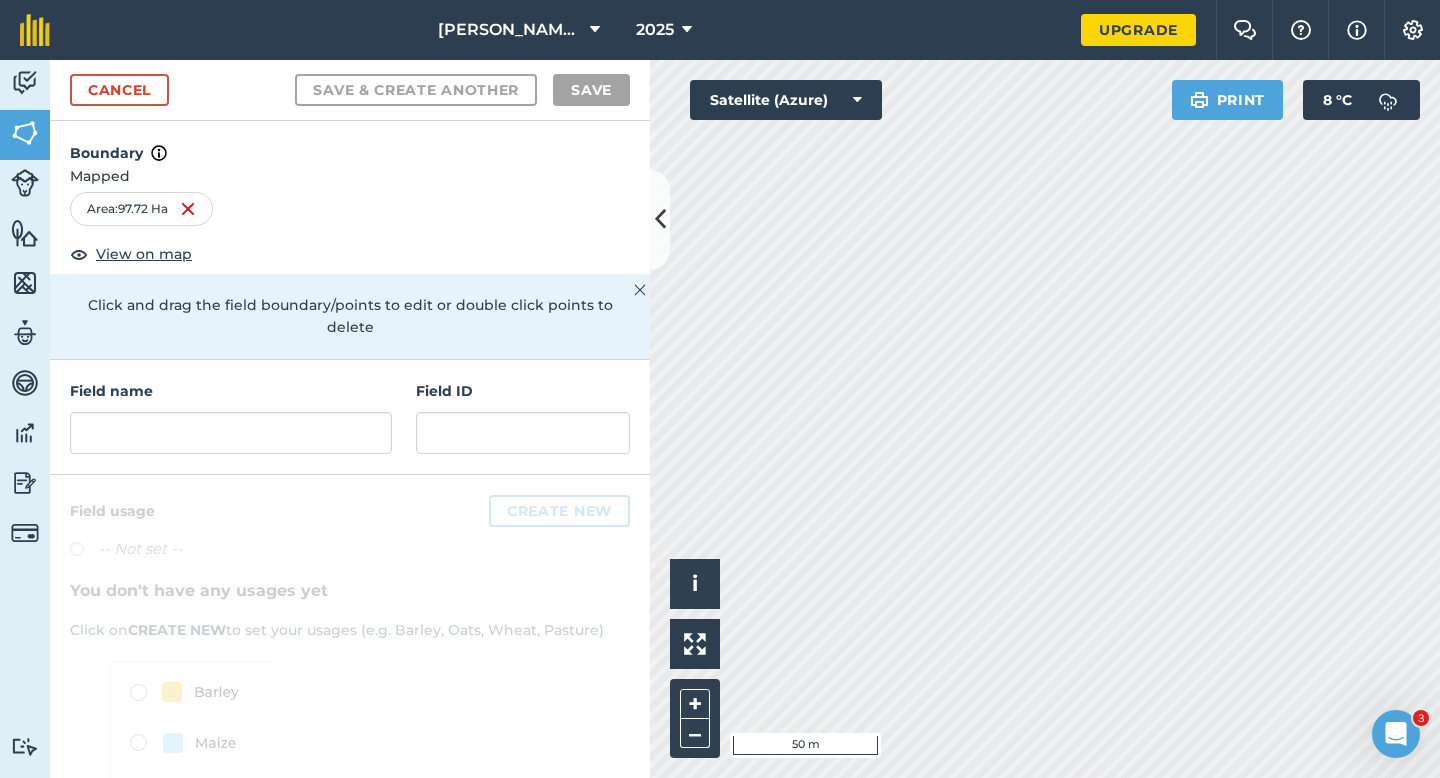 click on "Field name Field ID" at bounding box center (350, 417) 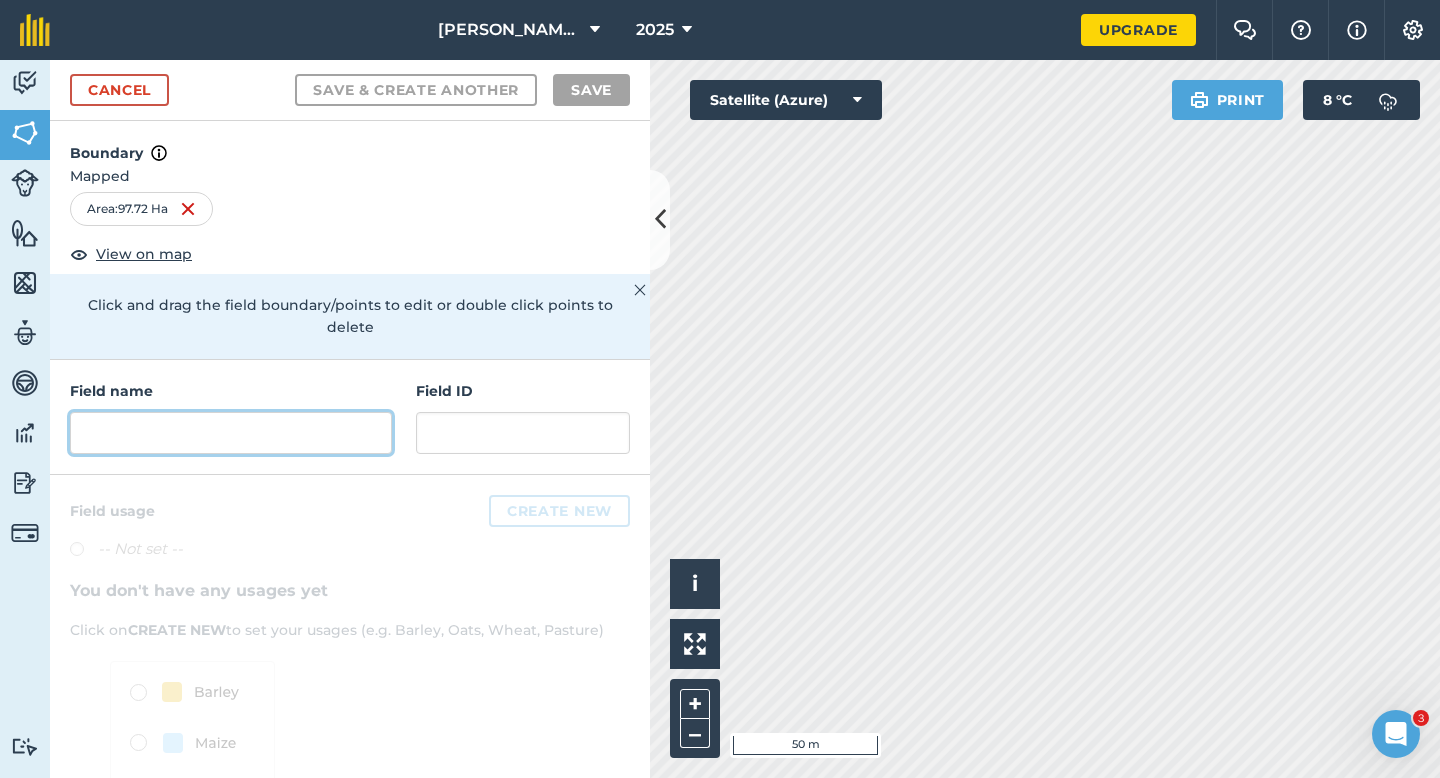 click at bounding box center (231, 433) 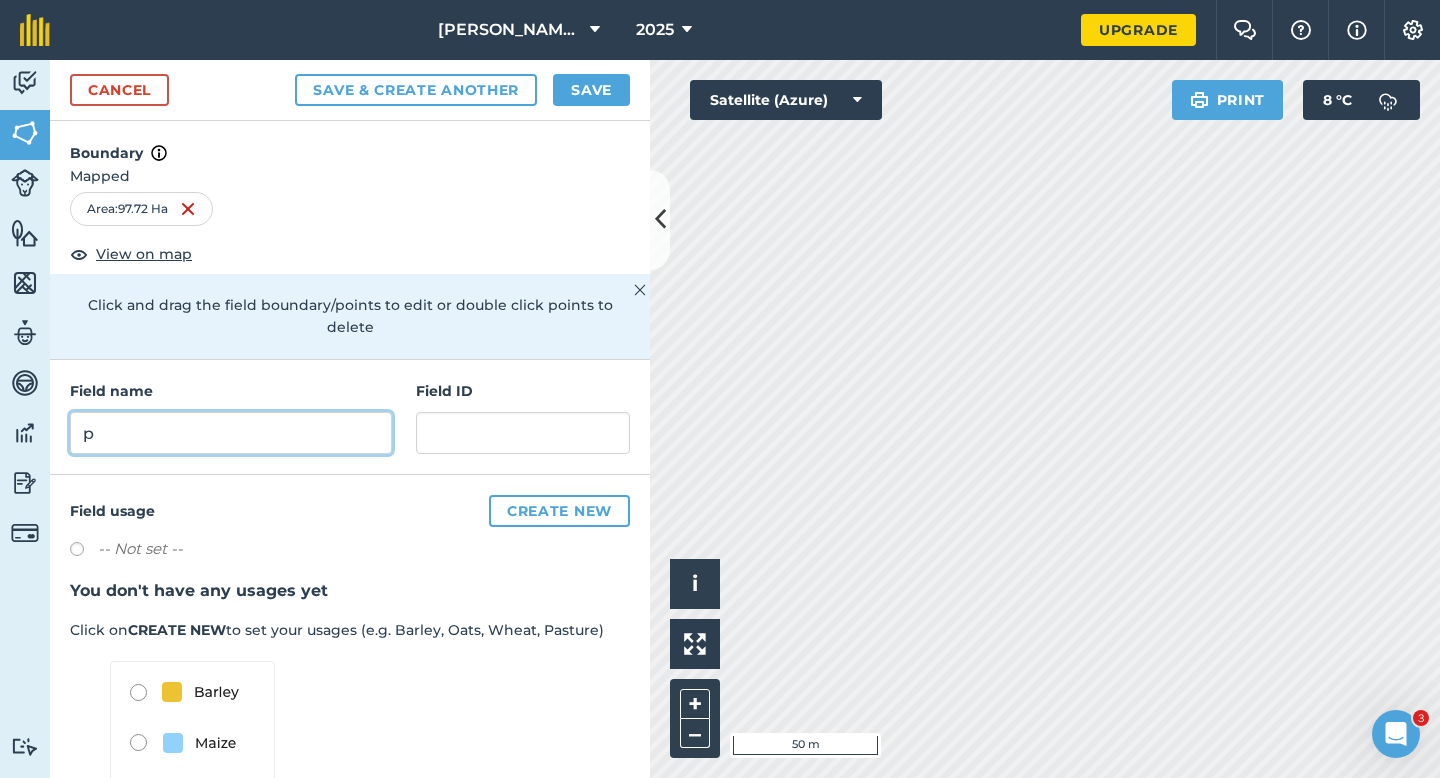 type on "p" 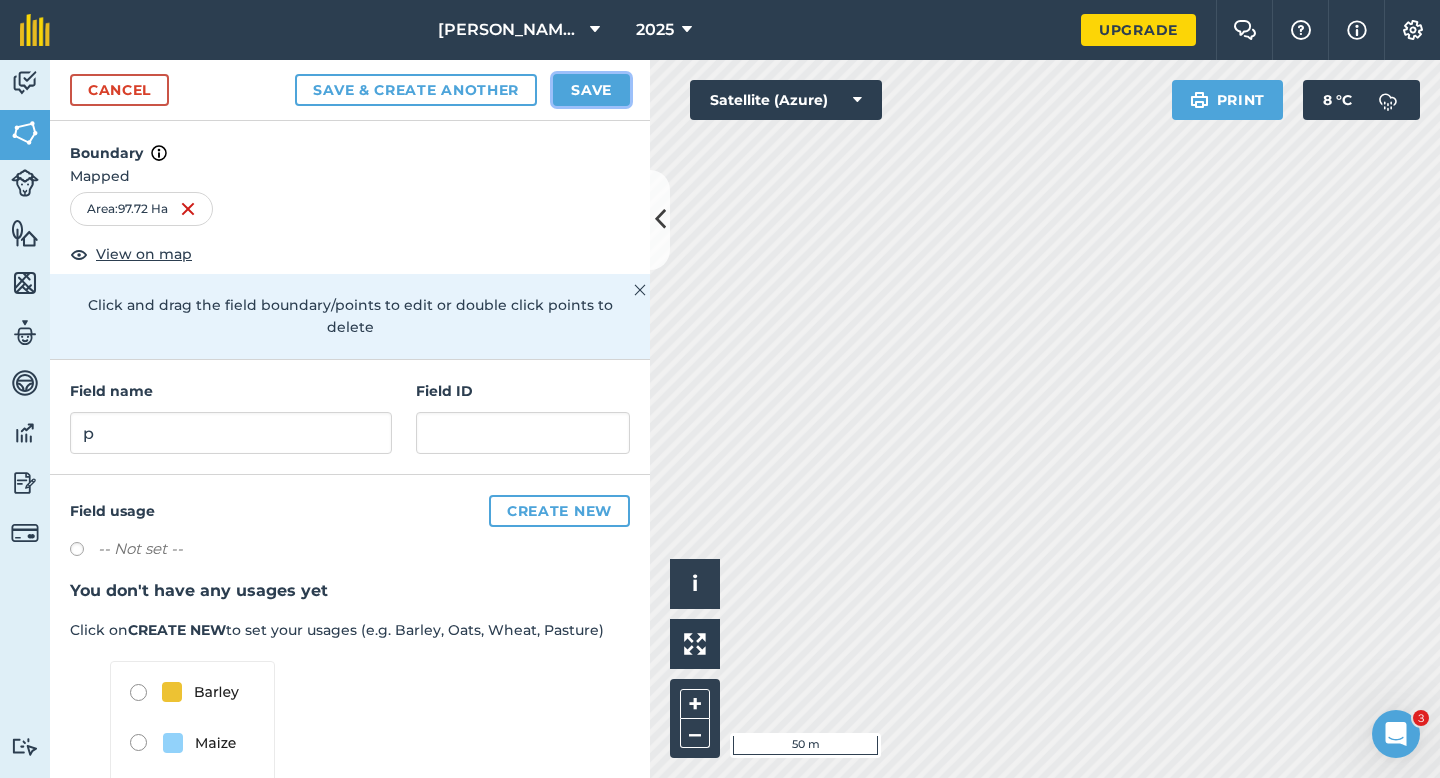 click on "Save" at bounding box center (591, 90) 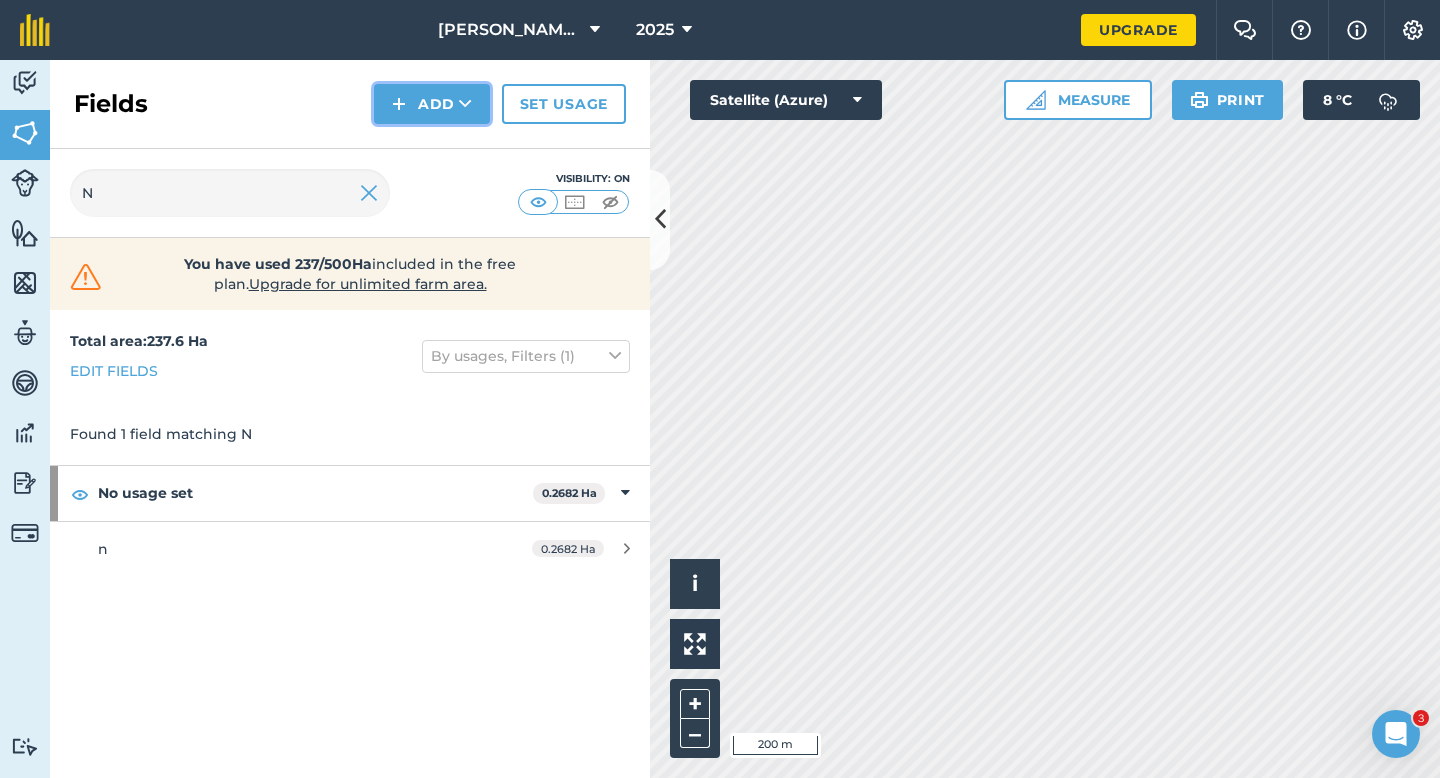 click on "Add" at bounding box center (432, 104) 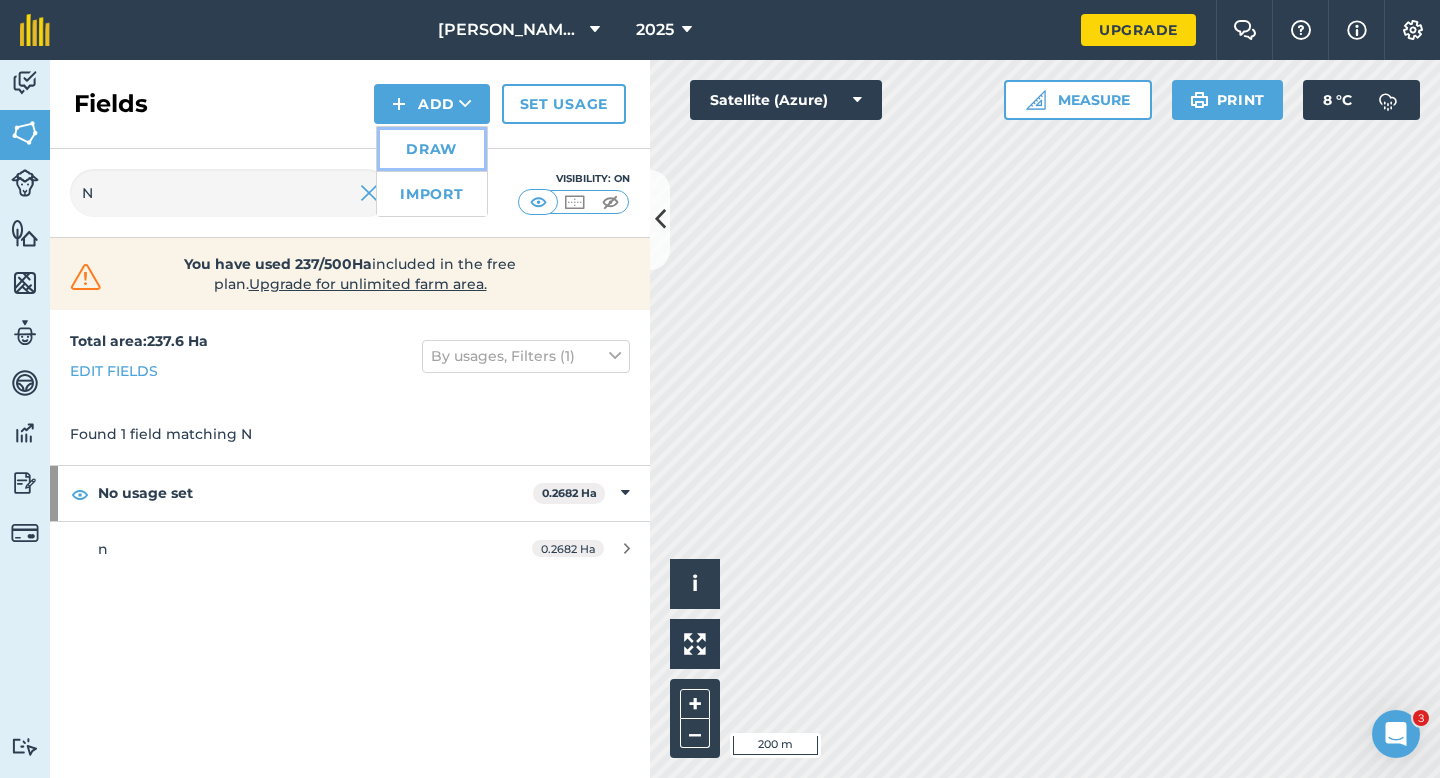 click on "Draw" at bounding box center (432, 149) 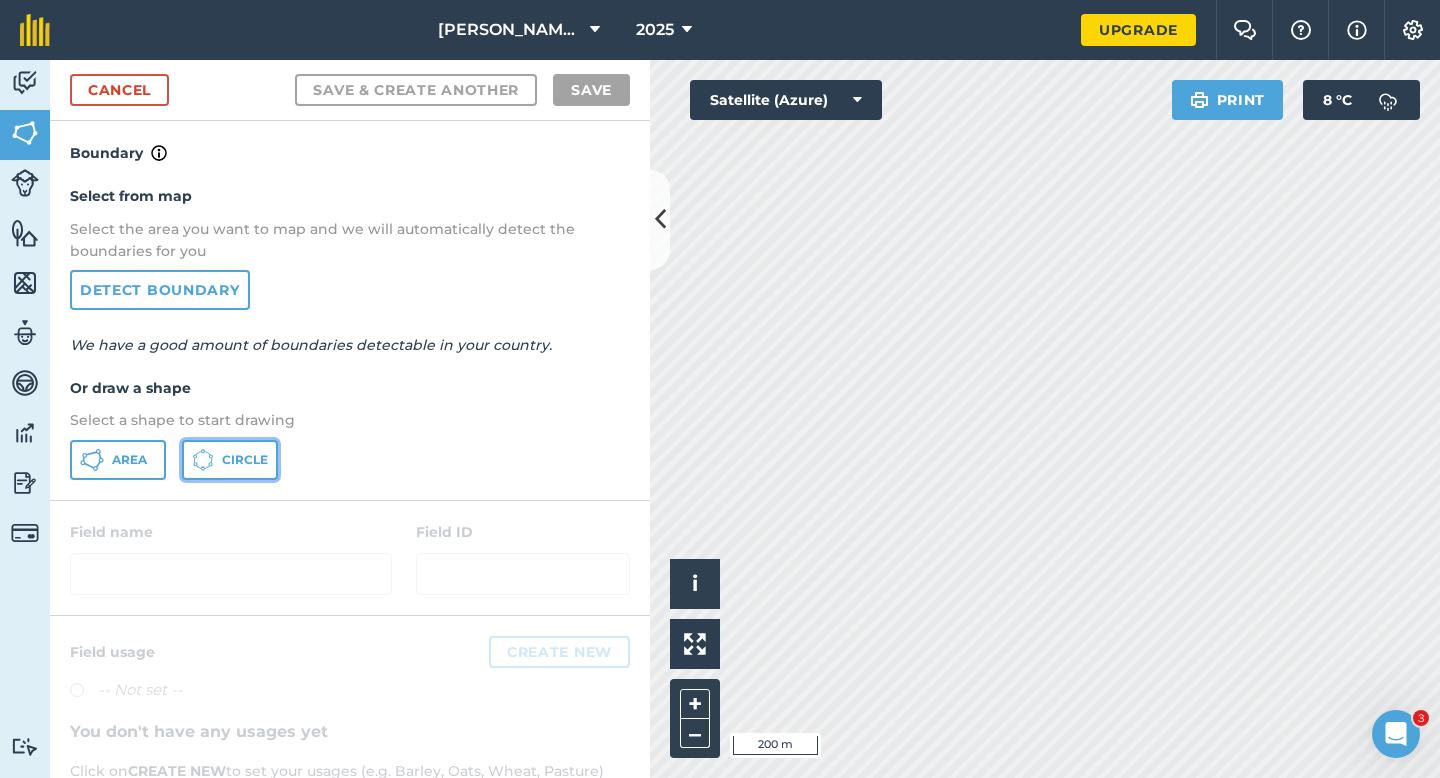 click on "Circle" at bounding box center (245, 460) 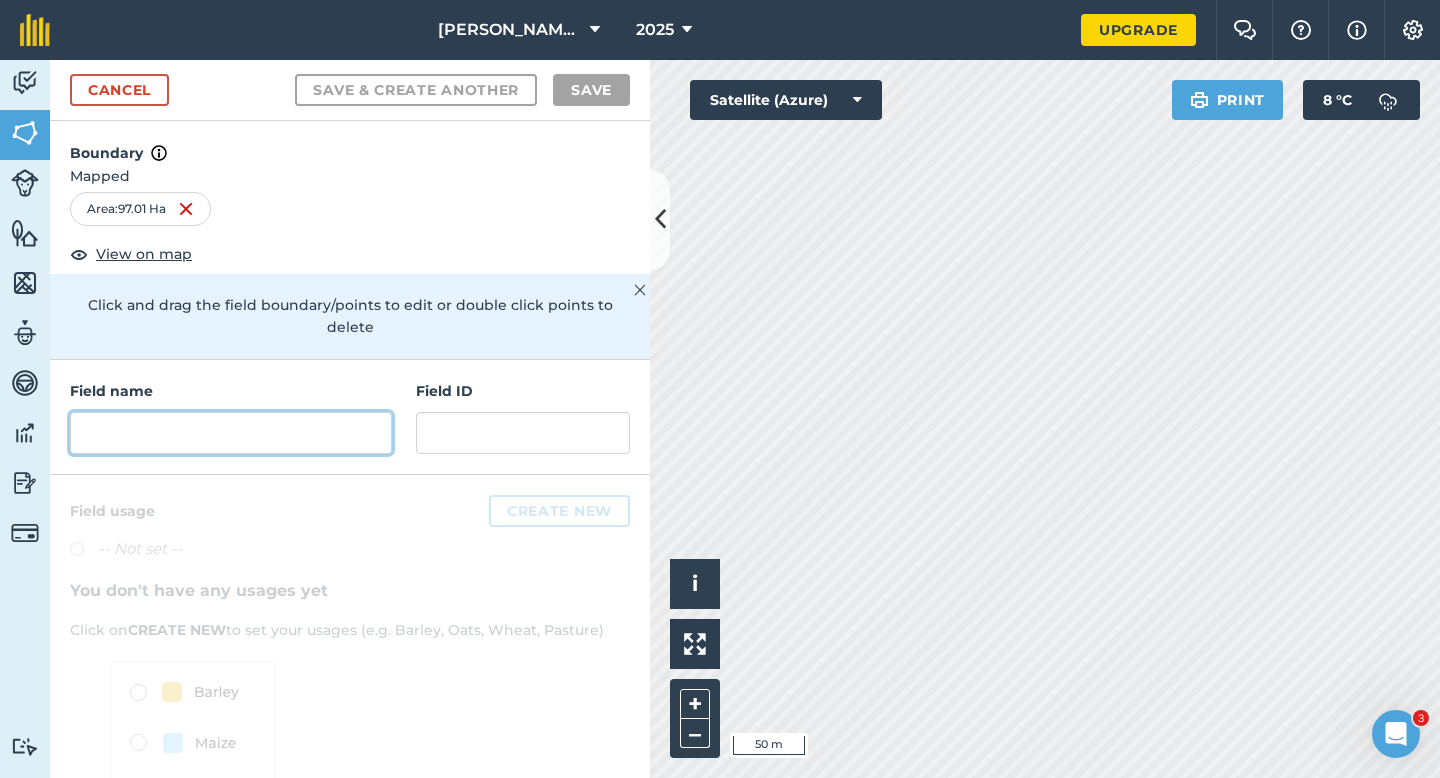 click at bounding box center (231, 433) 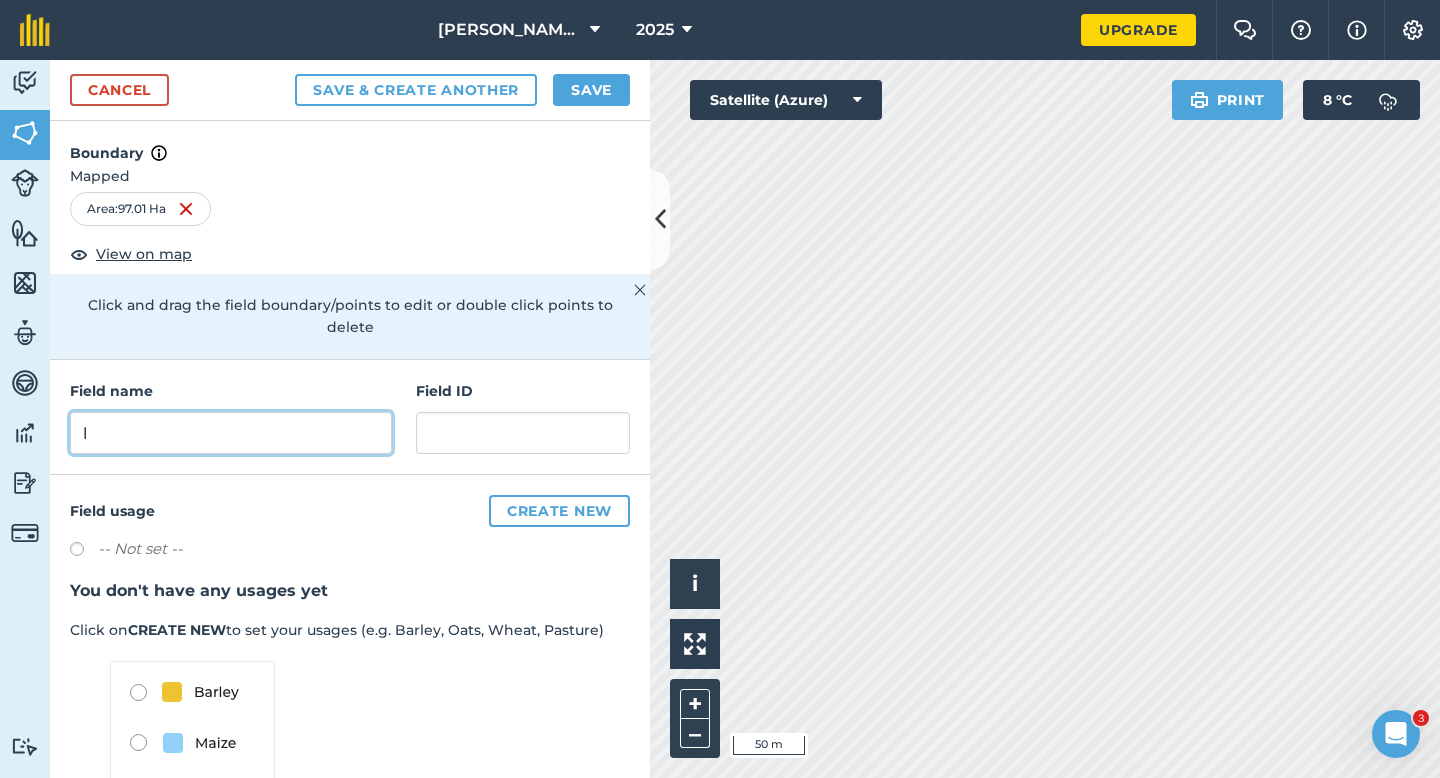 type on "l" 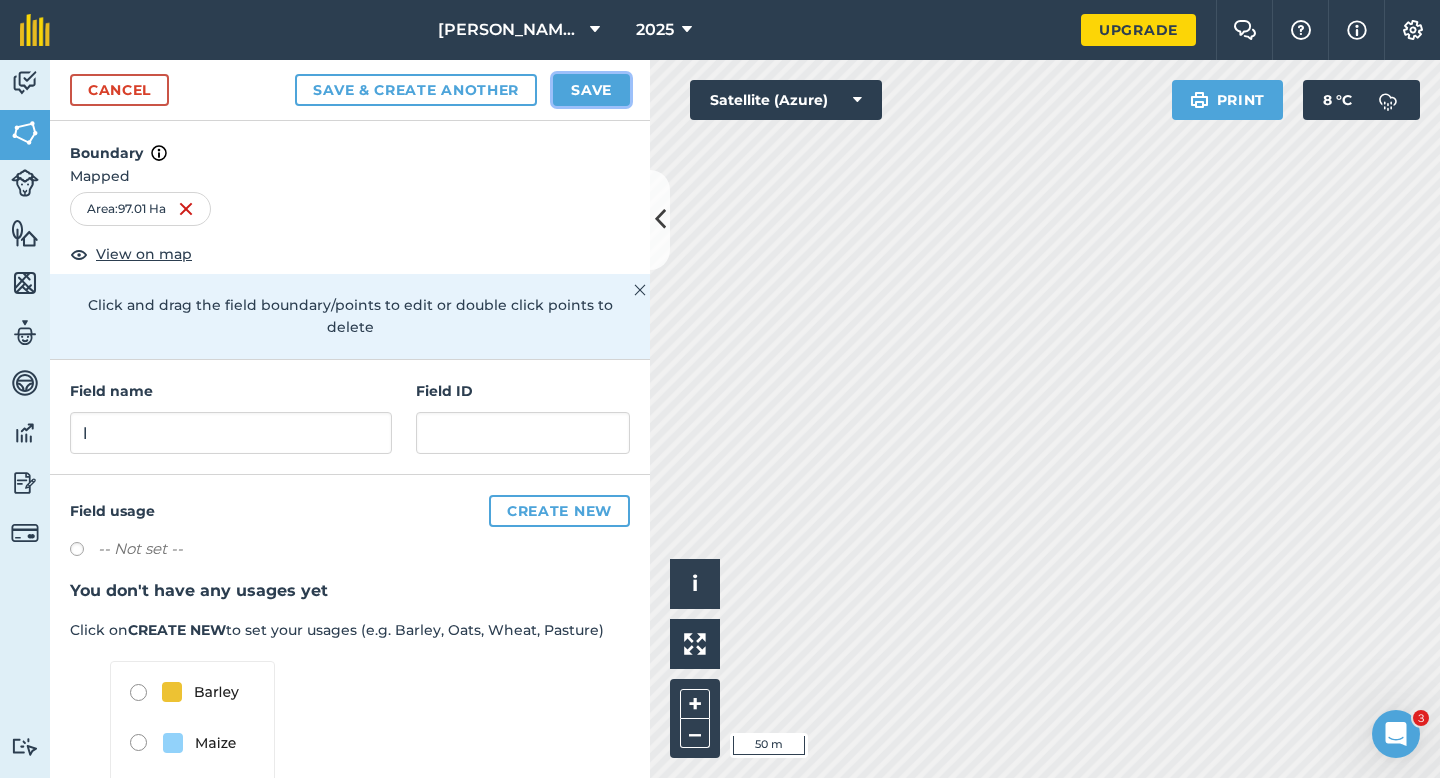 click on "Save" at bounding box center [591, 90] 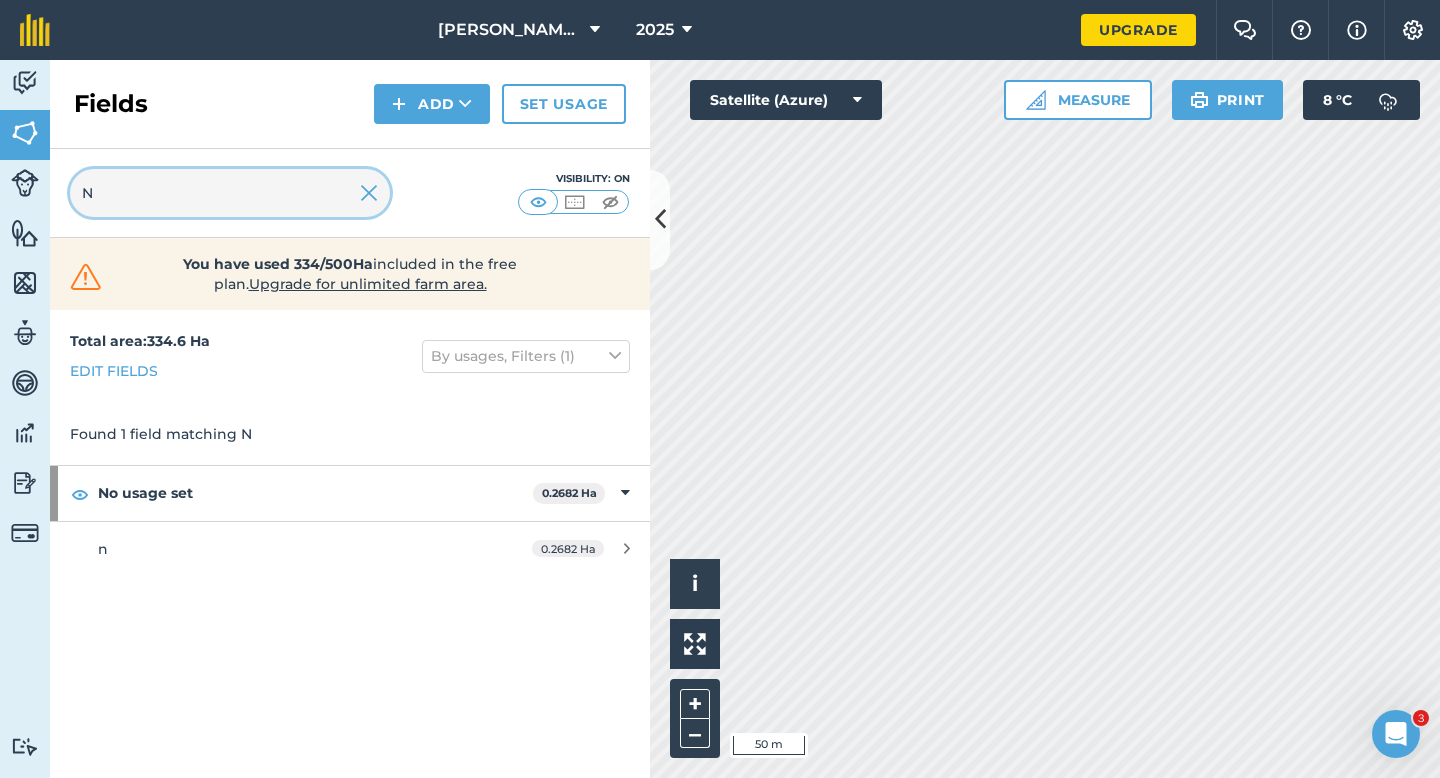 click on "N" at bounding box center [230, 193] 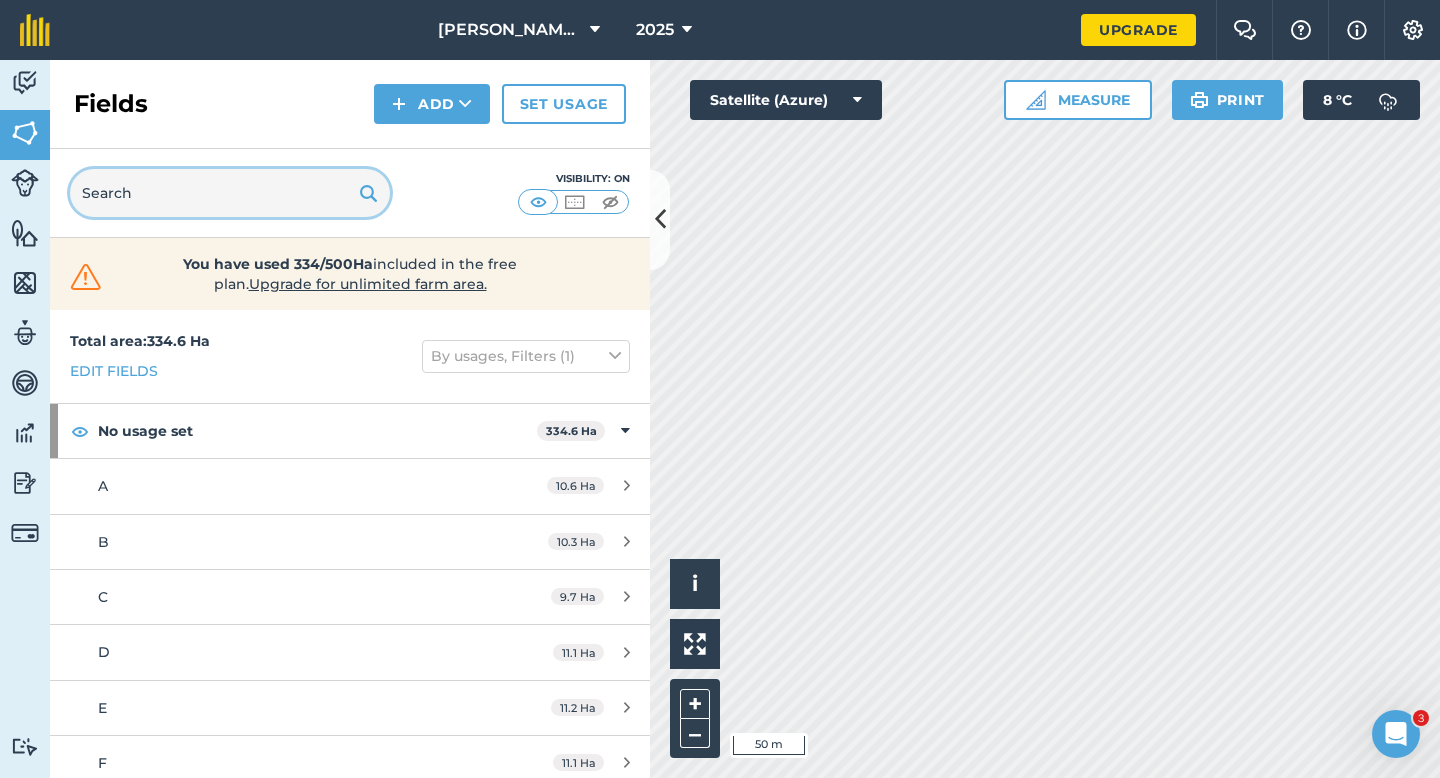 type 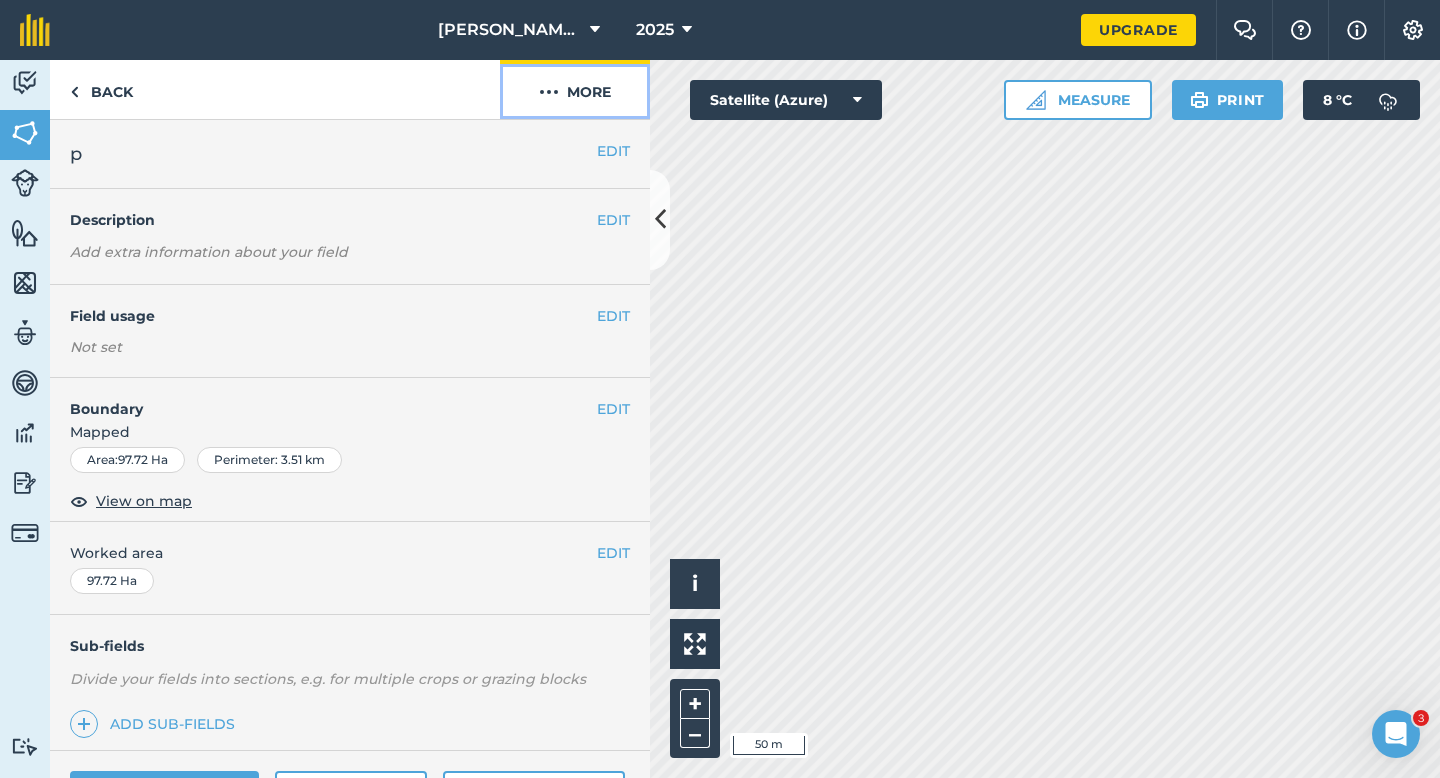 click on "More" at bounding box center (575, 89) 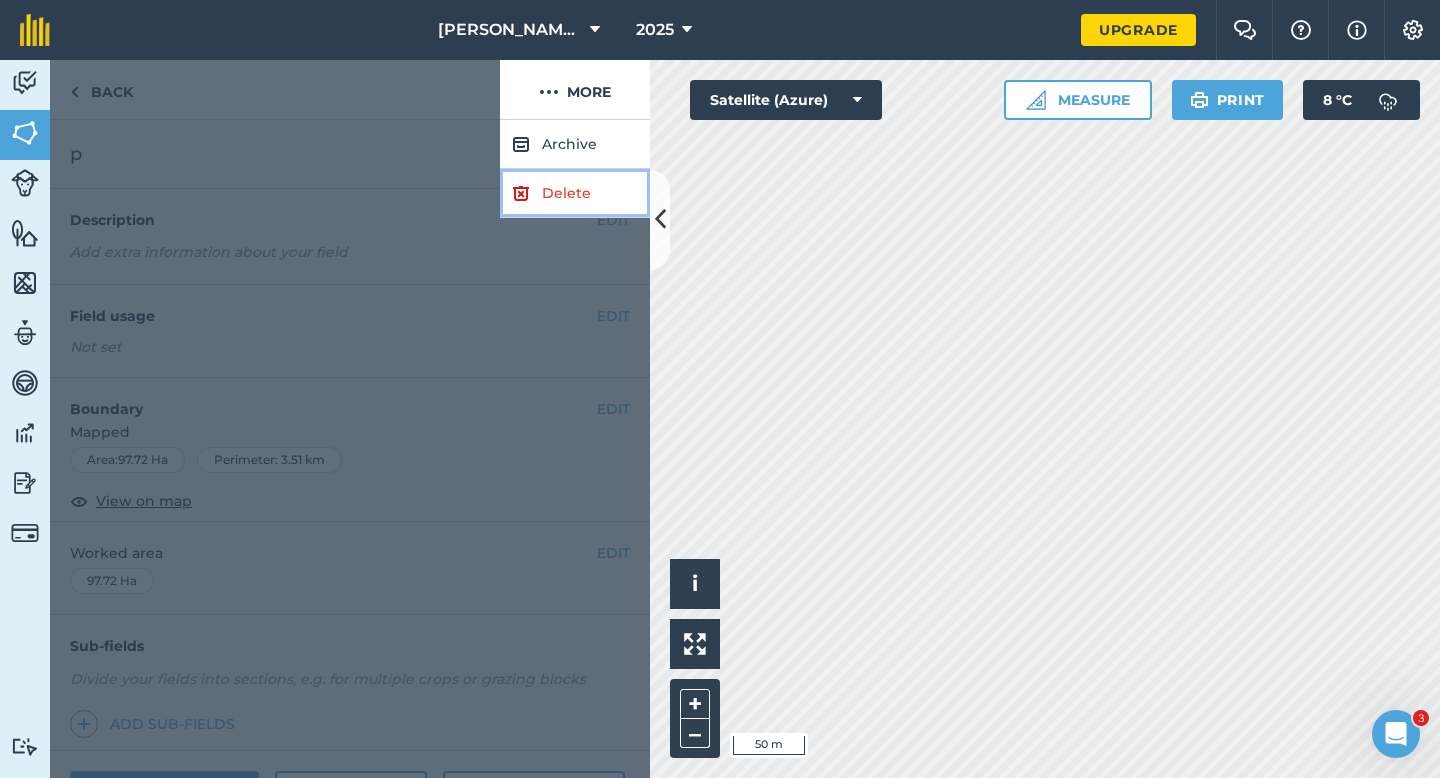 click on "Delete" at bounding box center (575, 193) 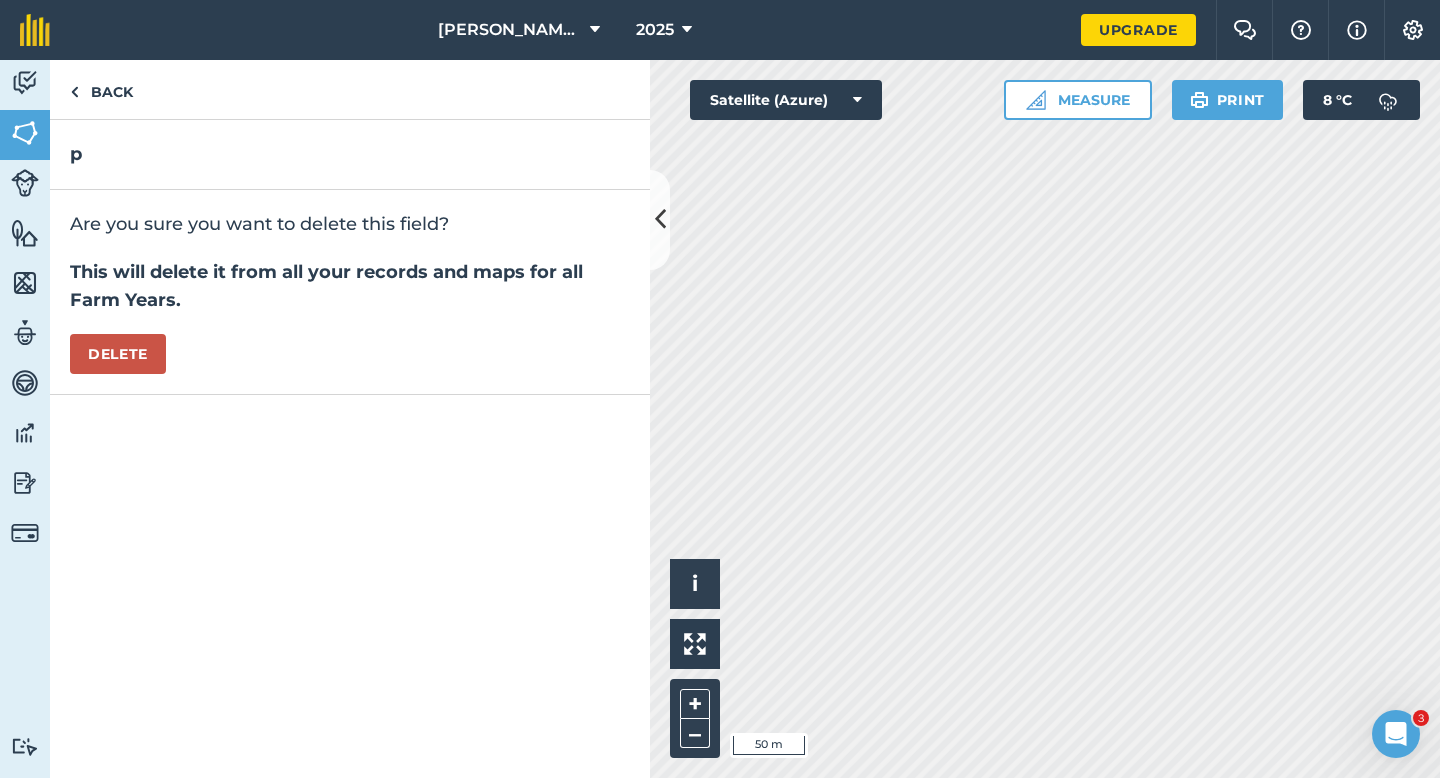 click on "Are you sure you want to delete this field? This will delete it from all your records and maps for all Farm Years. [GEOGRAPHIC_DATA]" at bounding box center [350, 292] 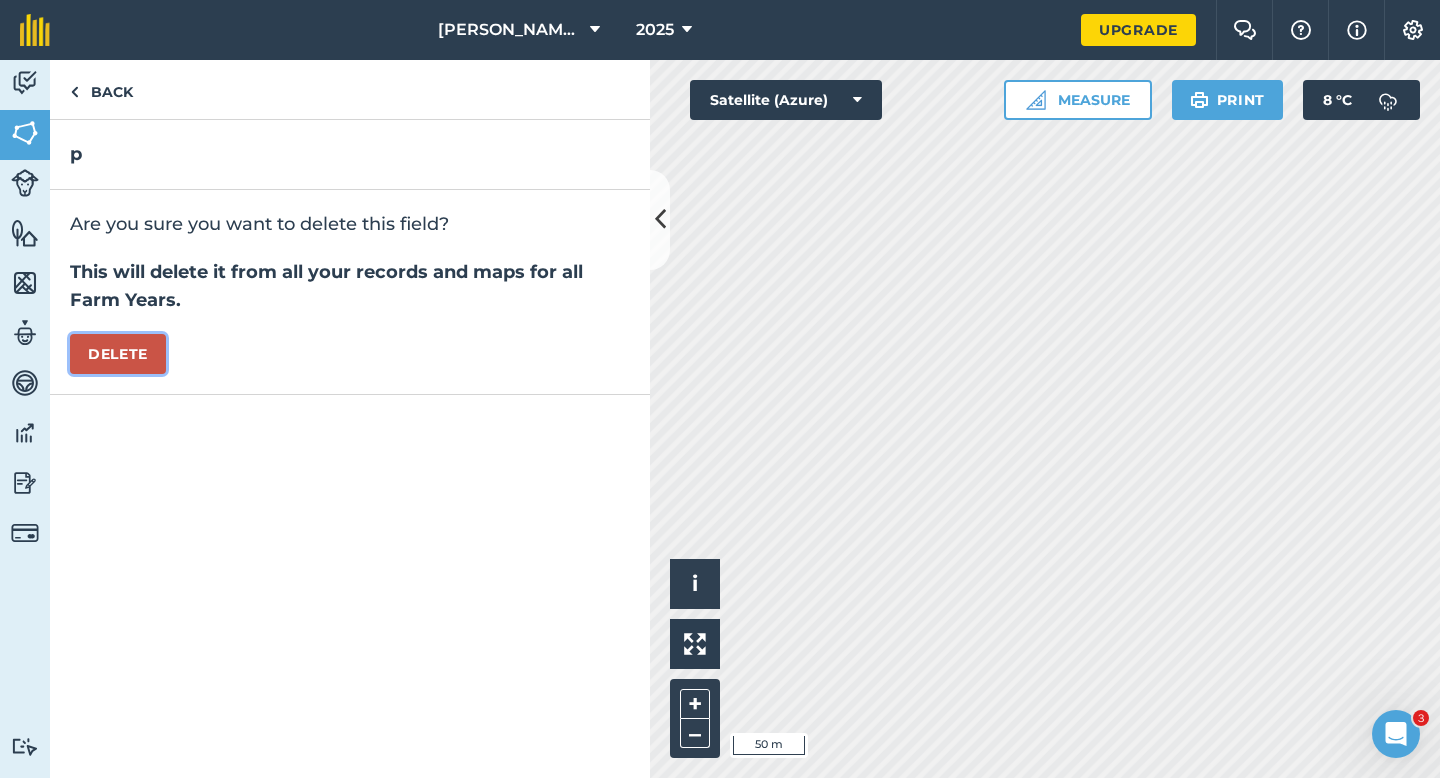 click on "Delete" at bounding box center [118, 354] 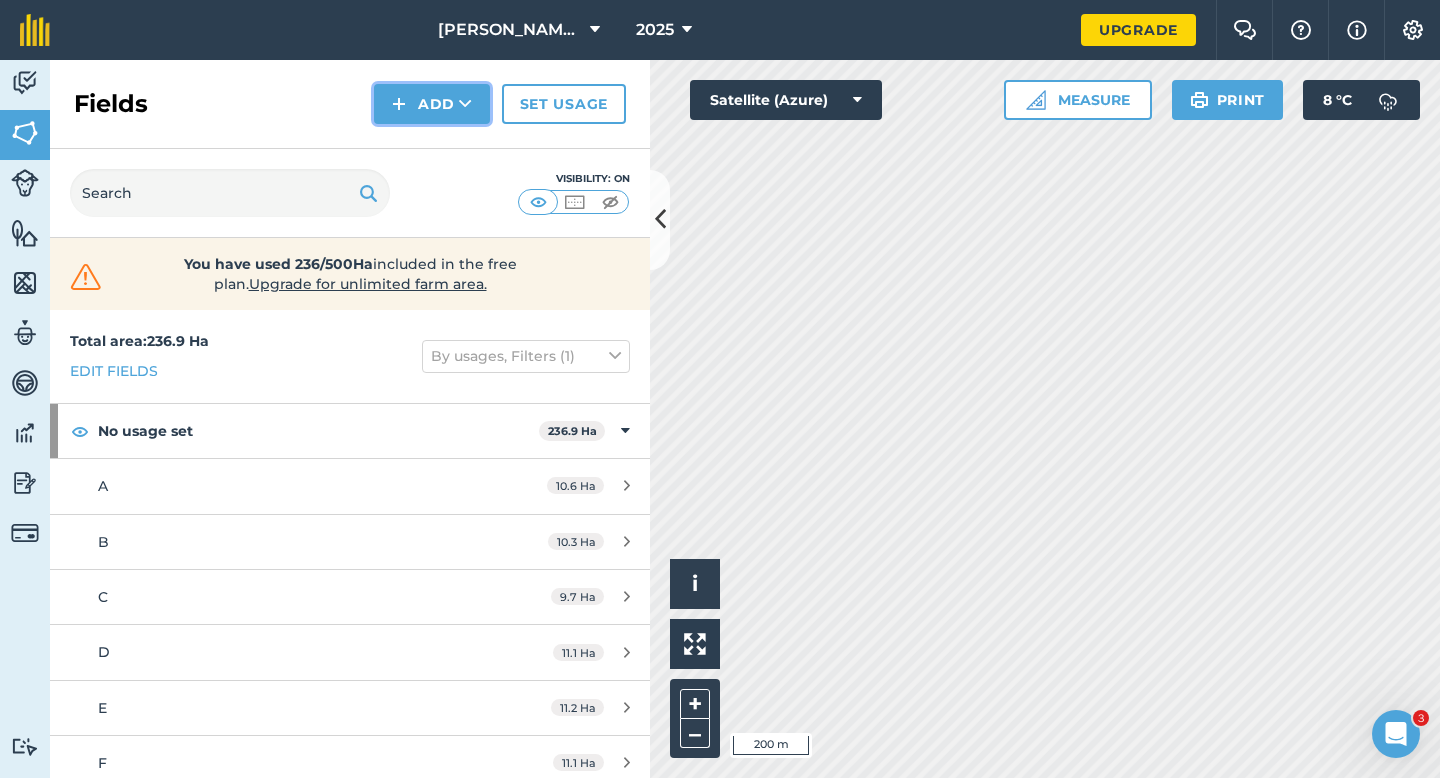 click on "Add" at bounding box center [432, 104] 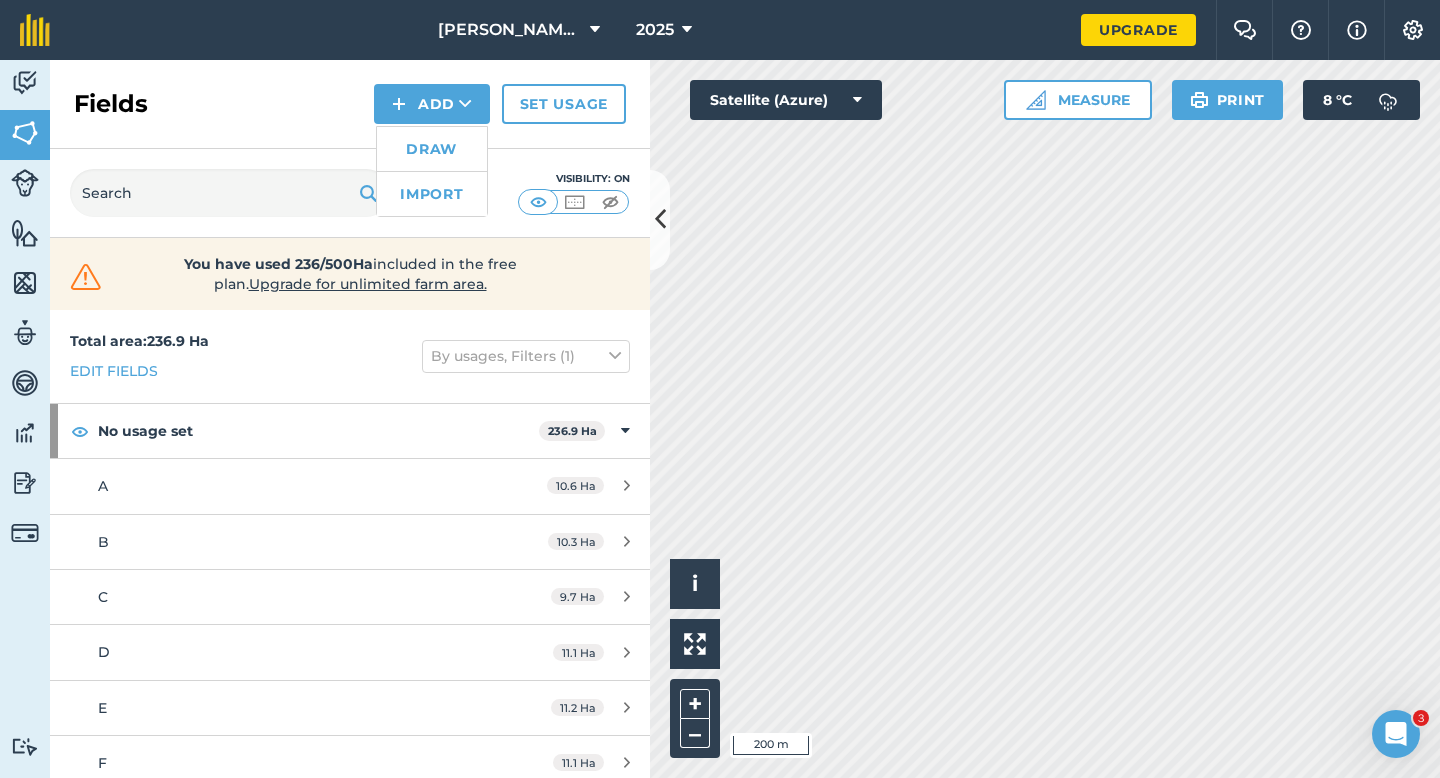 click on "Draw" at bounding box center [432, 149] 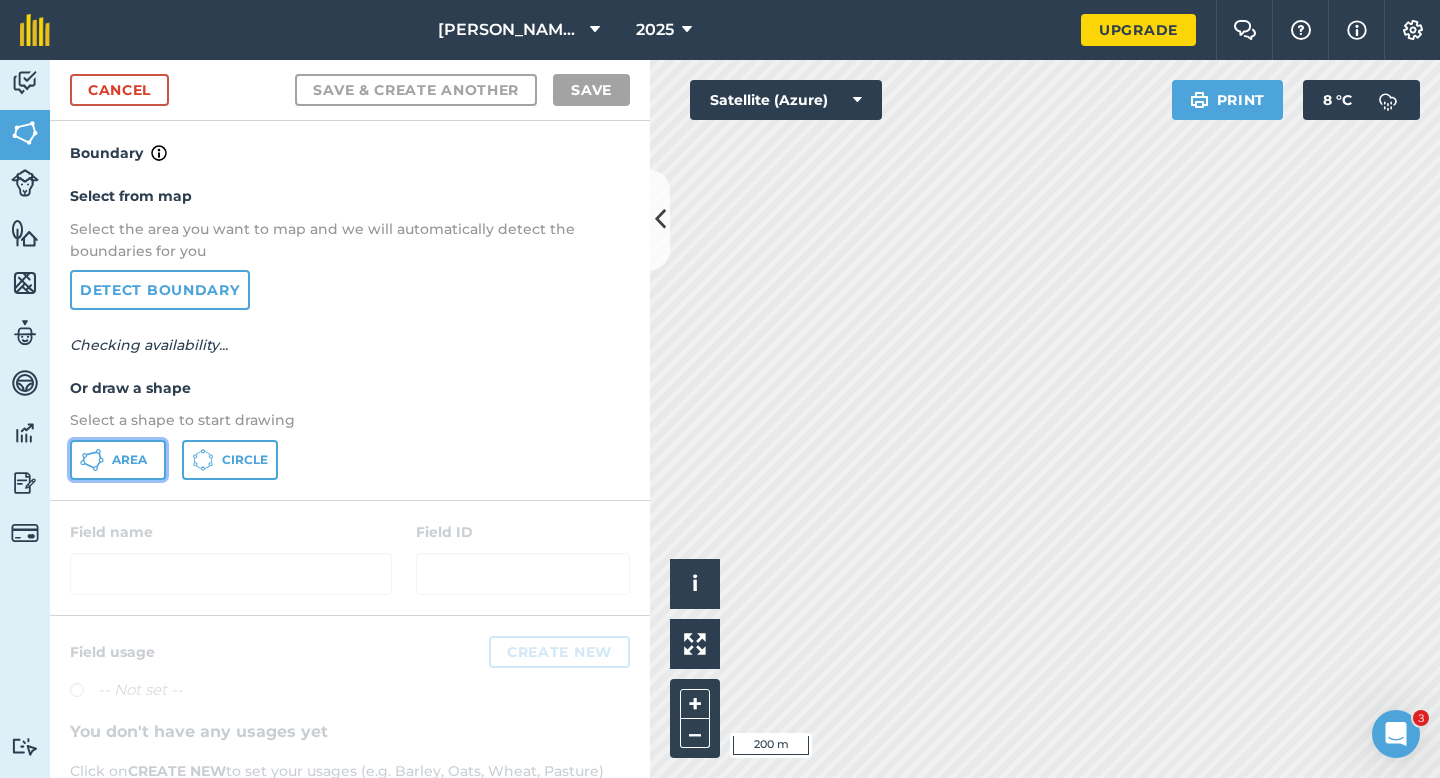 click on "Area" at bounding box center (129, 460) 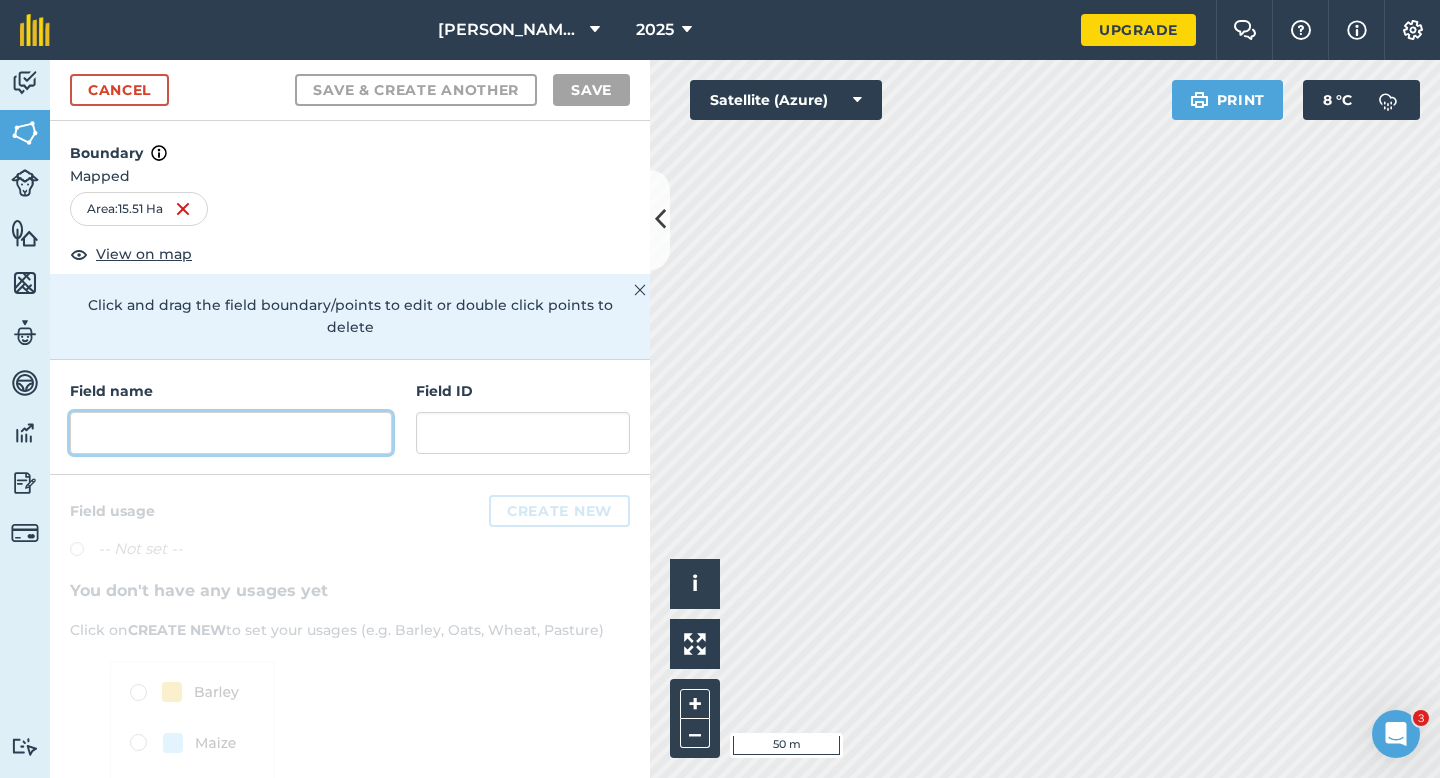 click at bounding box center (231, 433) 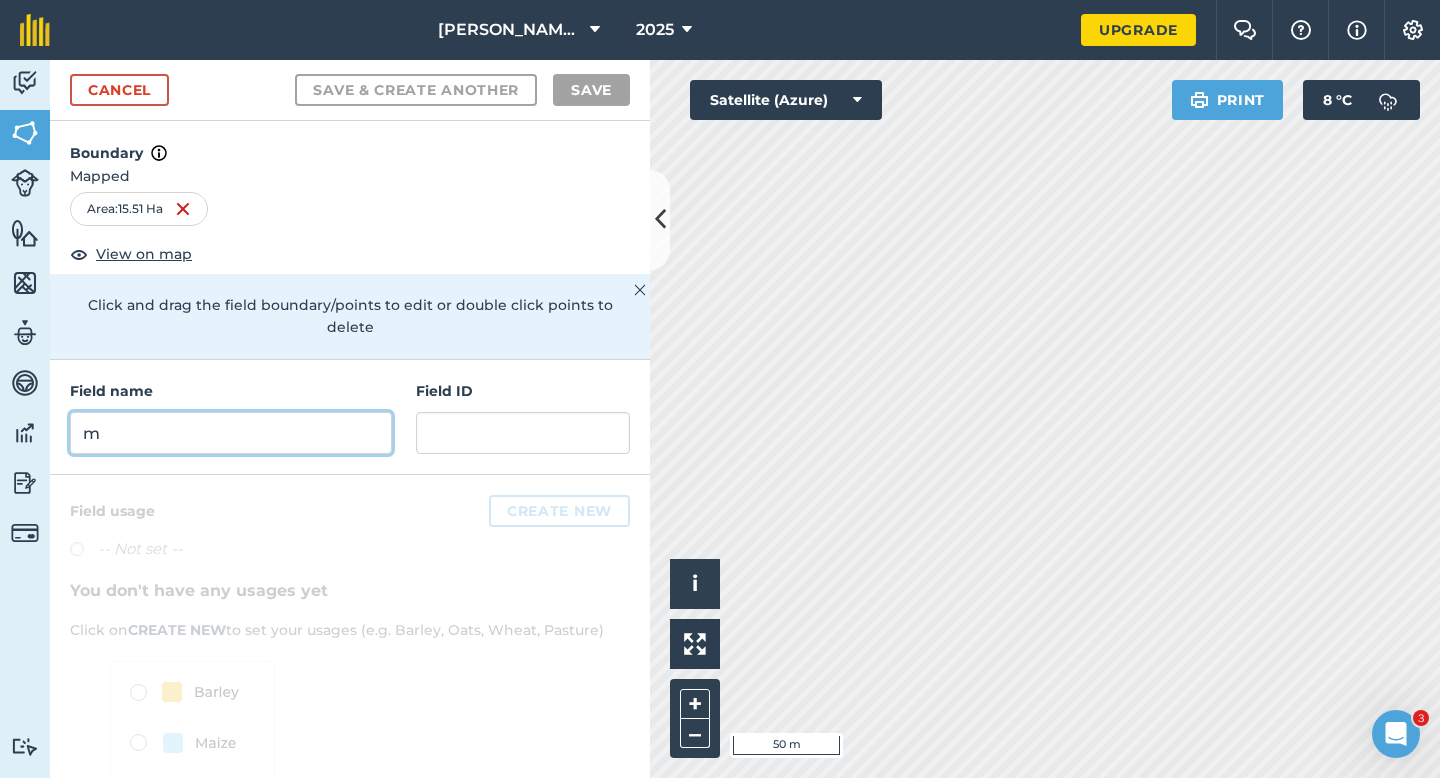 type on "m" 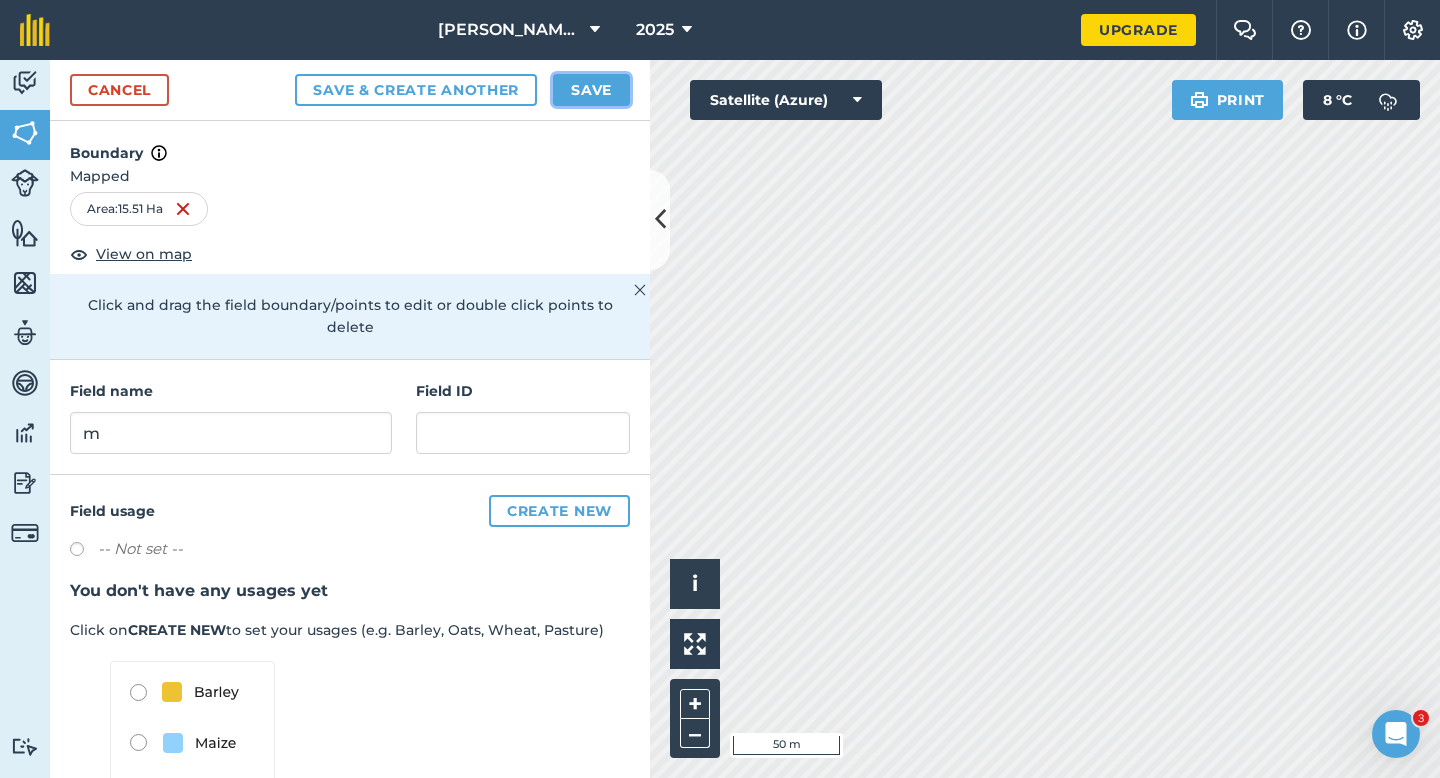 click on "Save" at bounding box center (591, 90) 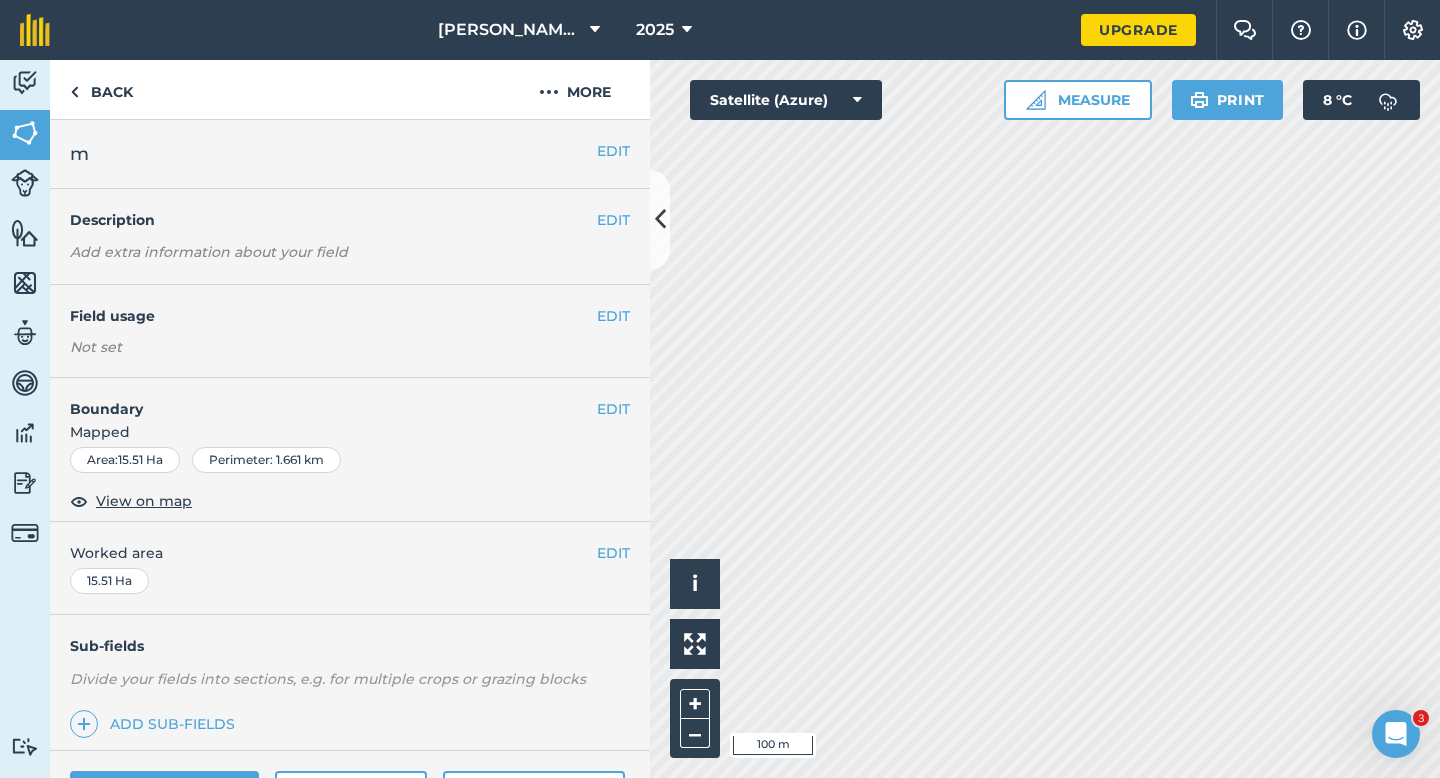 click on "EDIT Worked area 15.51   Ha" at bounding box center (350, 568) 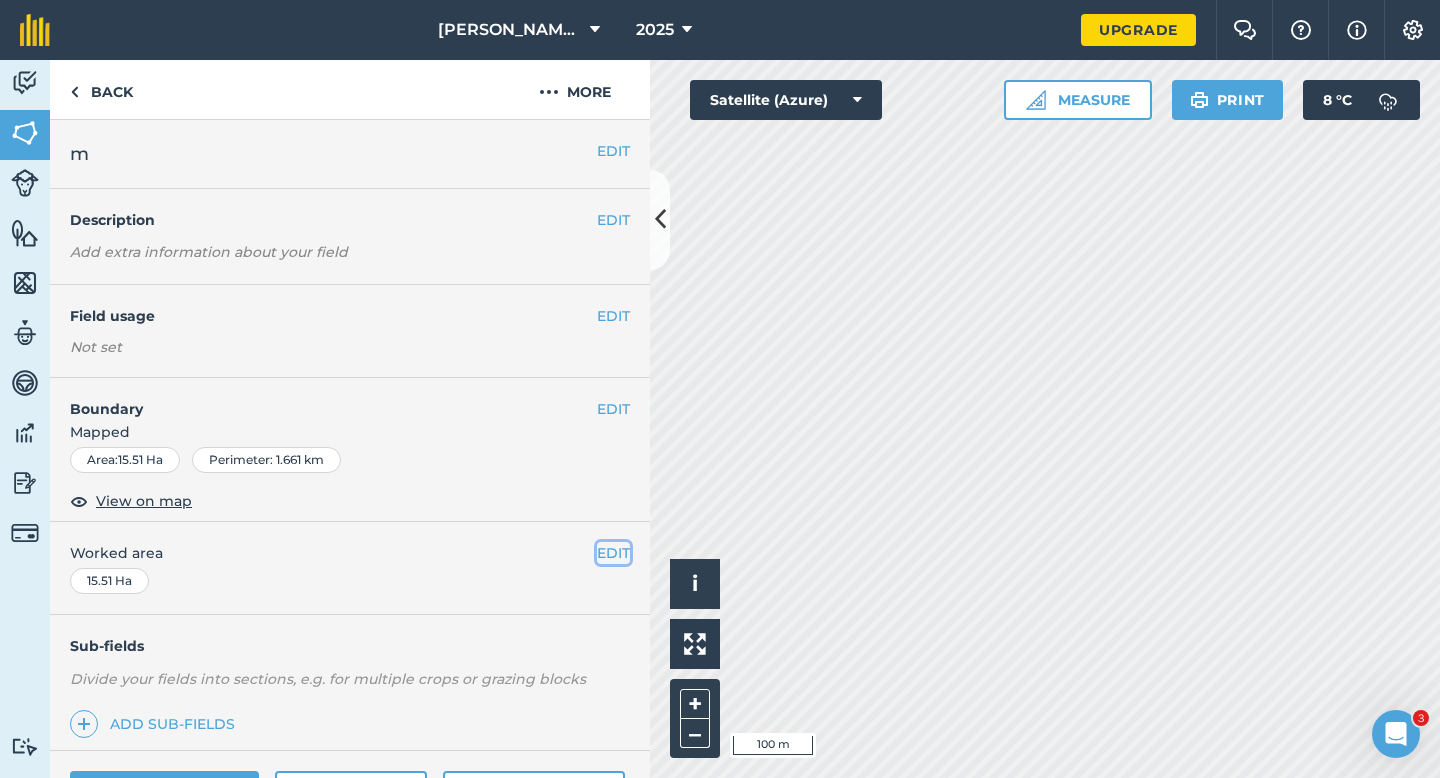 click on "EDIT" at bounding box center (613, 553) 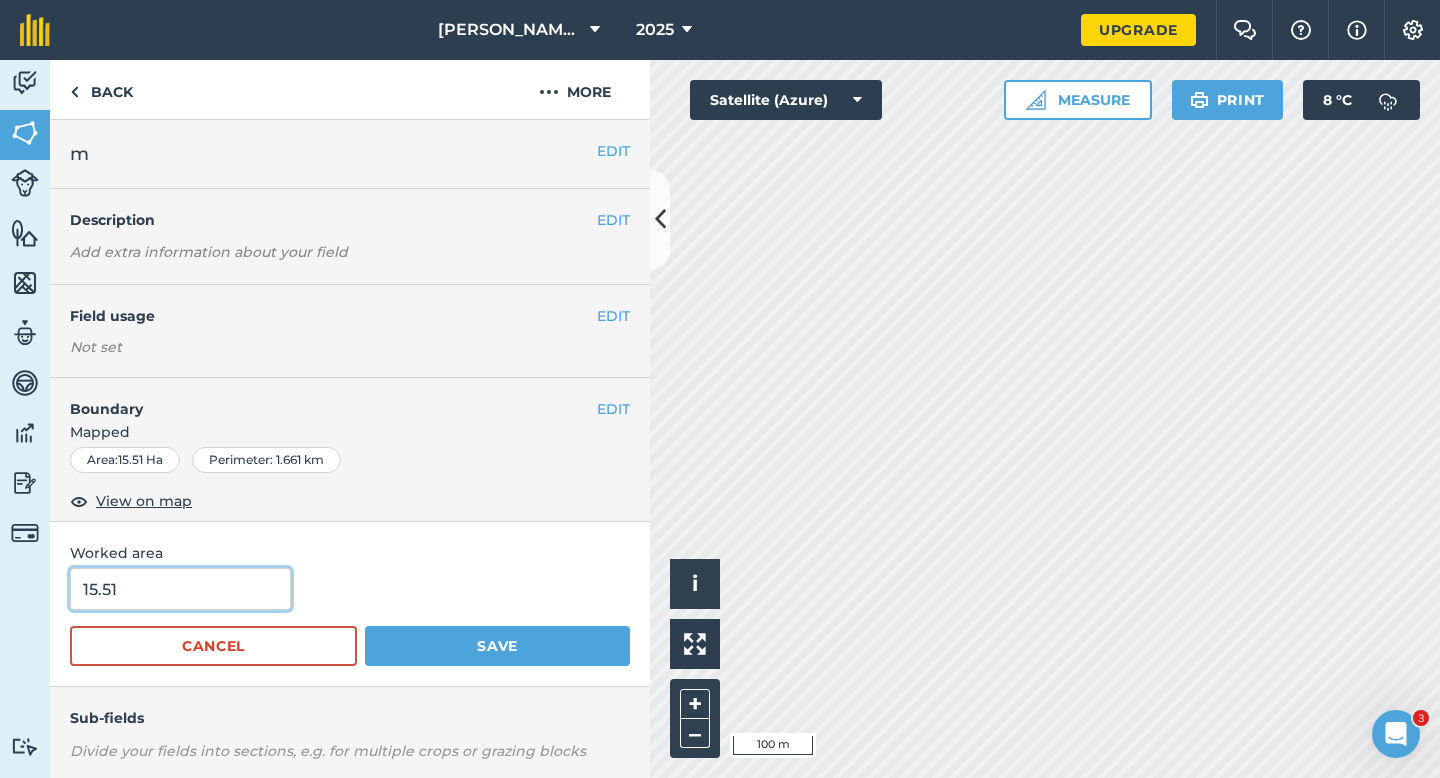 click on "15.51" at bounding box center (180, 589) 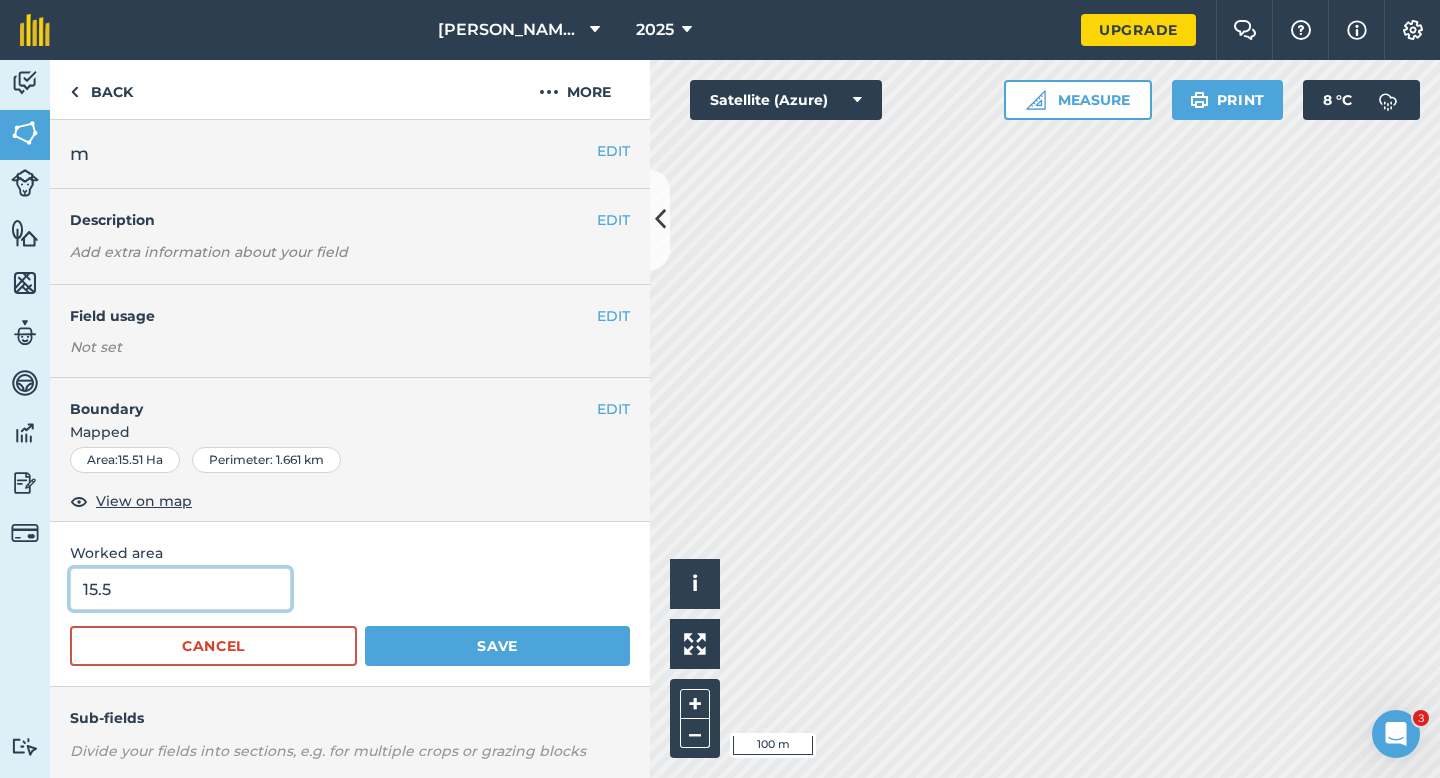 type on "15.5" 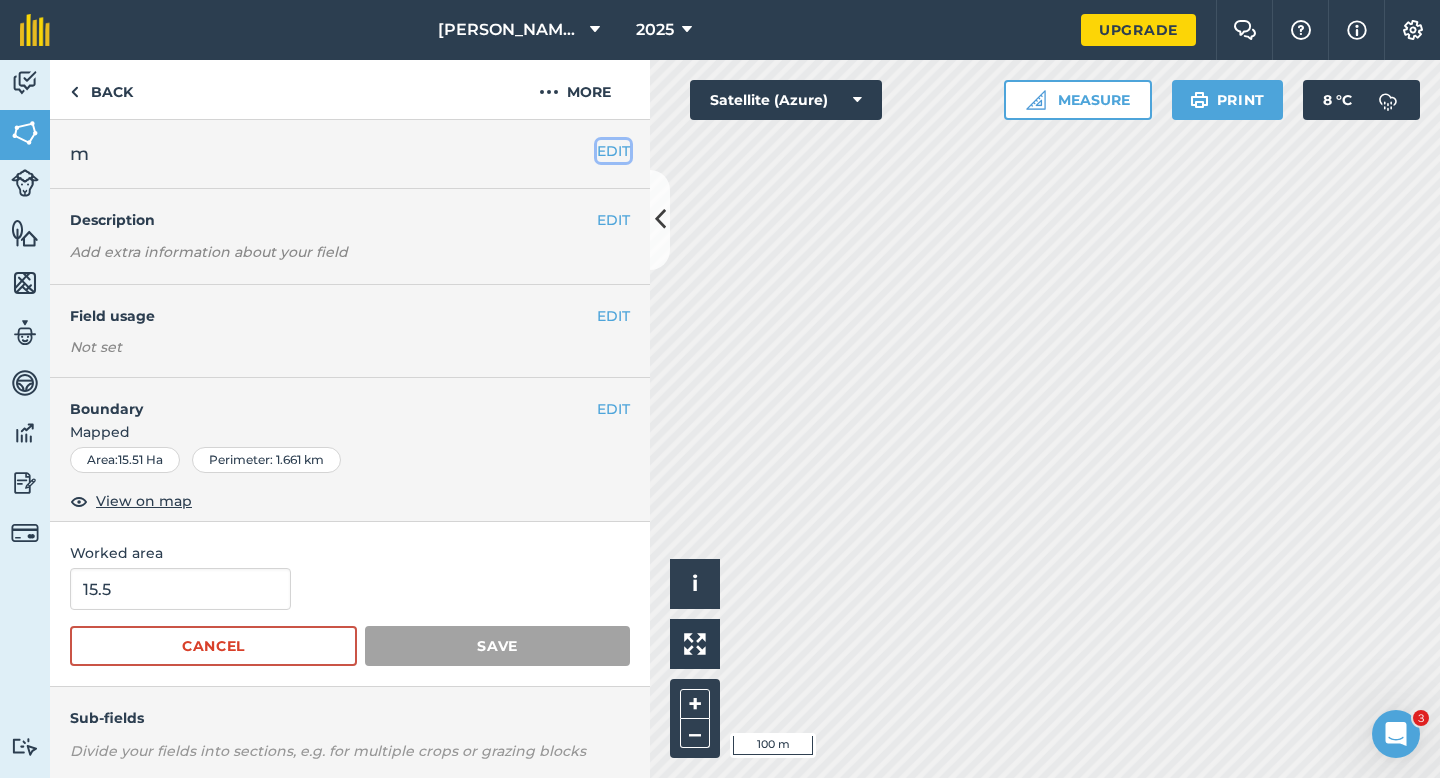 click on "EDIT" at bounding box center (613, 151) 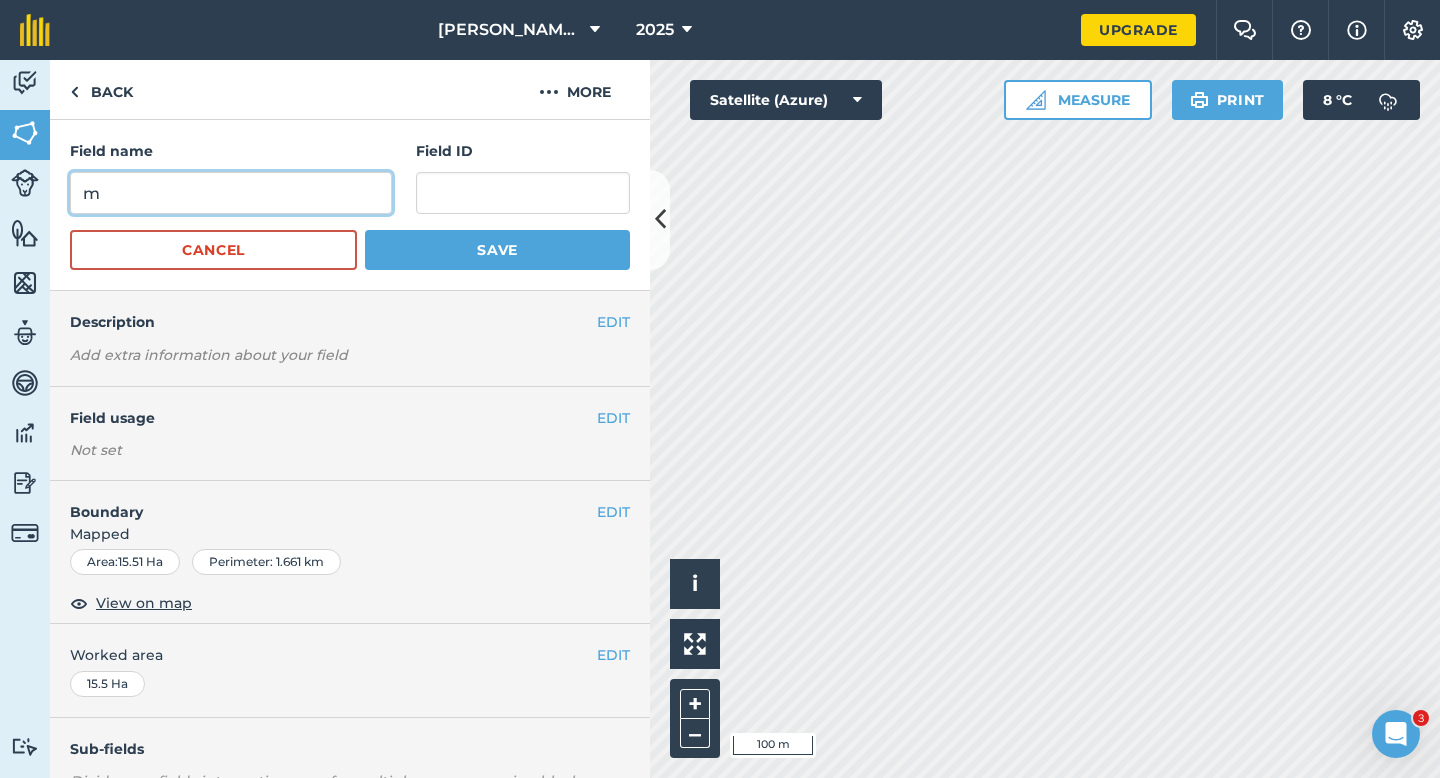 click on "m" at bounding box center (231, 193) 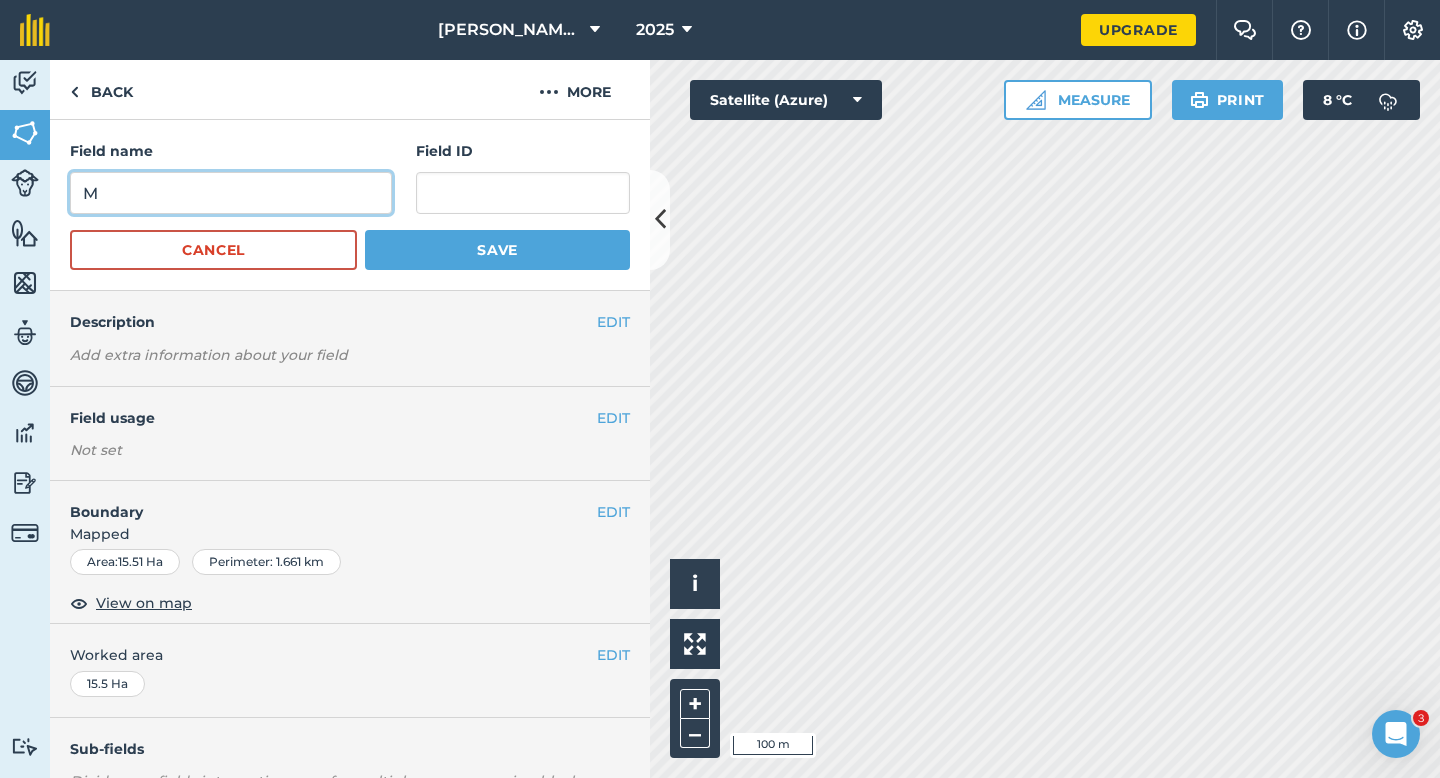 type on "M" 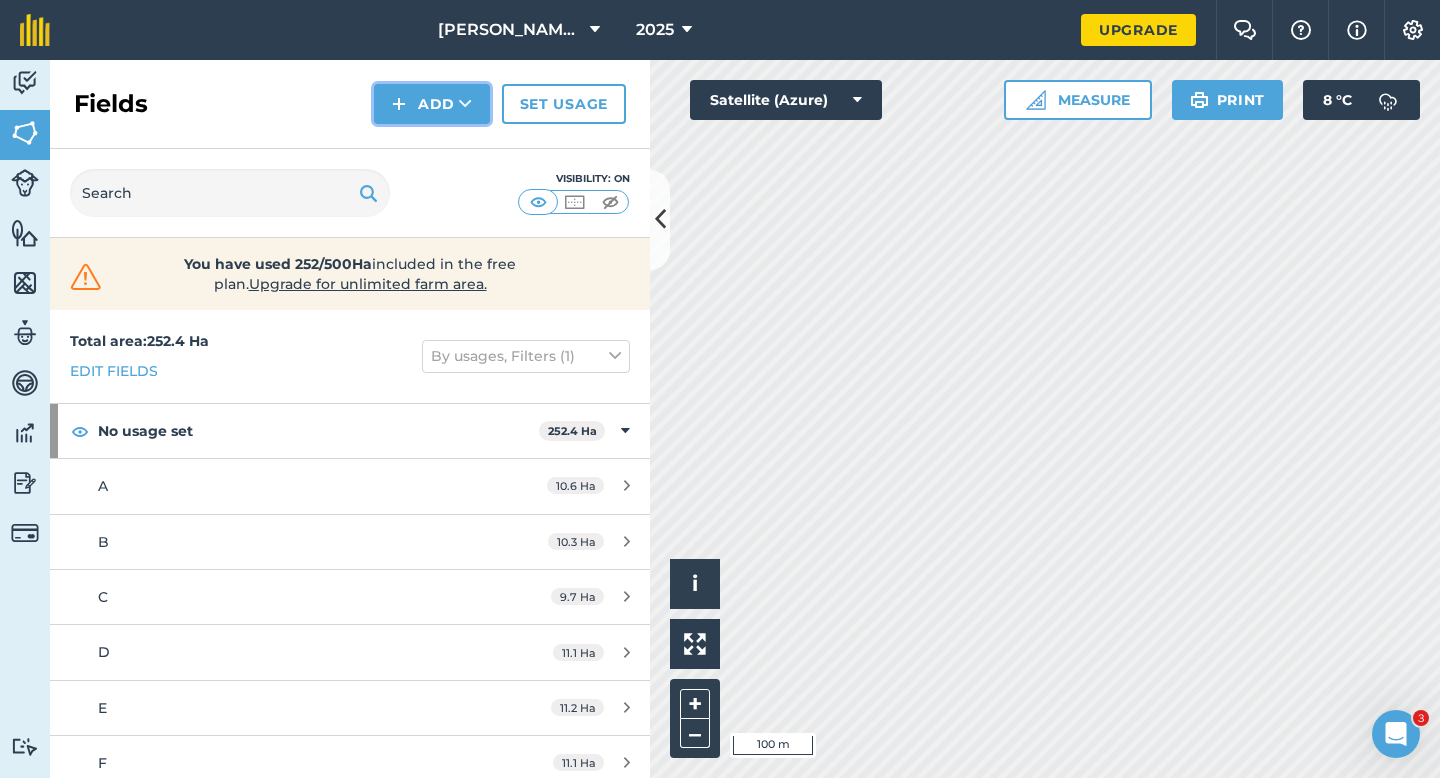 click at bounding box center [399, 104] 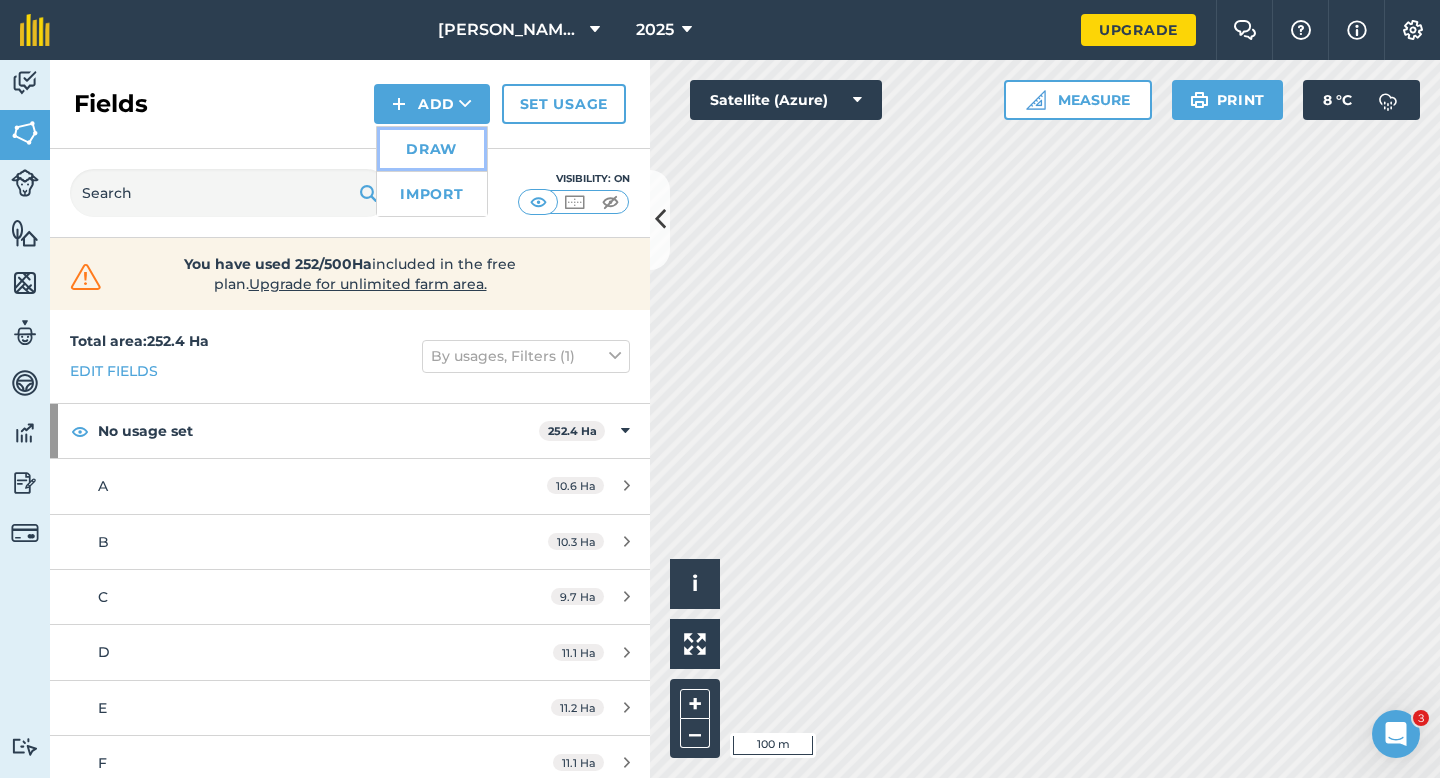 click on "Draw" at bounding box center (432, 149) 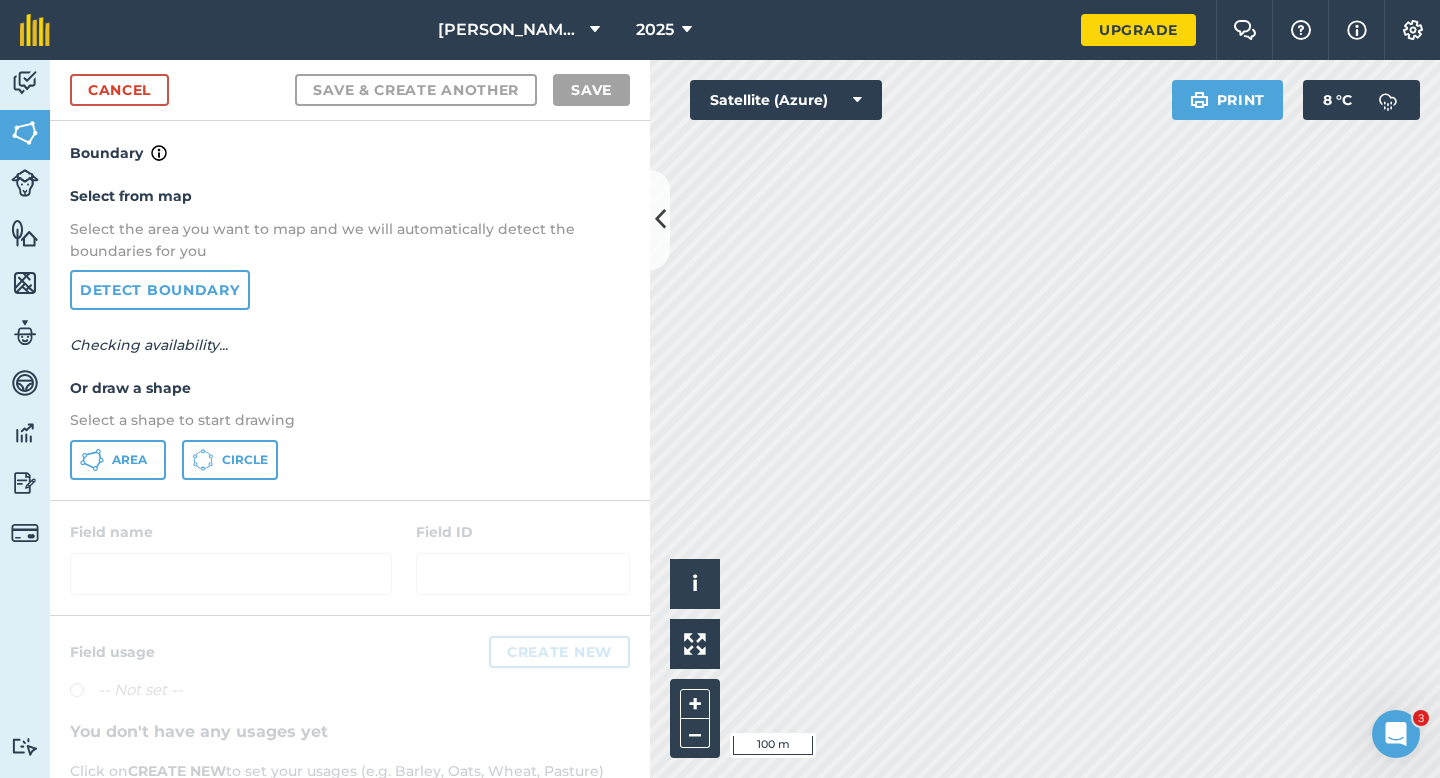 click on "Select from map Select the area you want to map and we will automatically detect the boundaries for you Detect boundary Checking availability... Or draw a shape Select a shape to start drawing Area Circle" at bounding box center [350, 332] 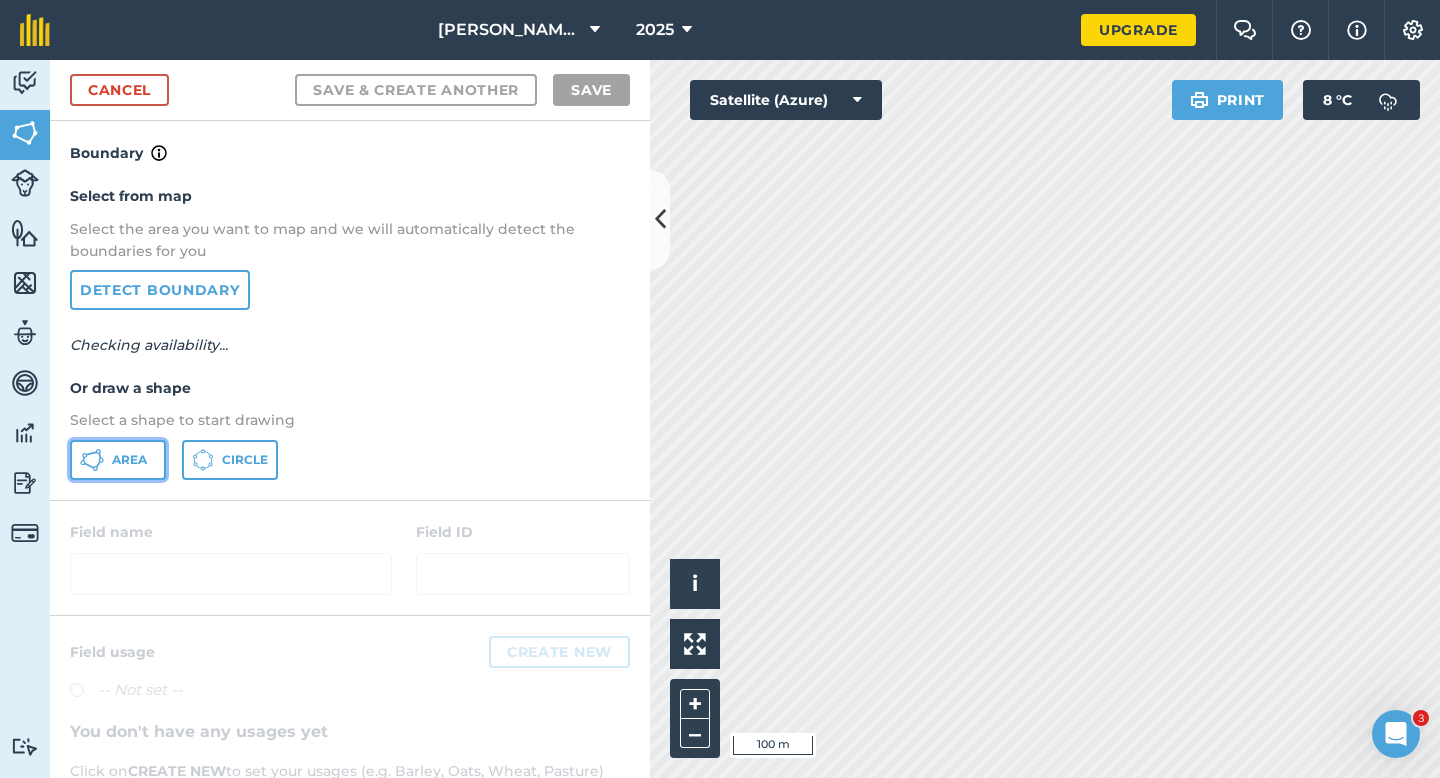 click on "Area" at bounding box center [129, 460] 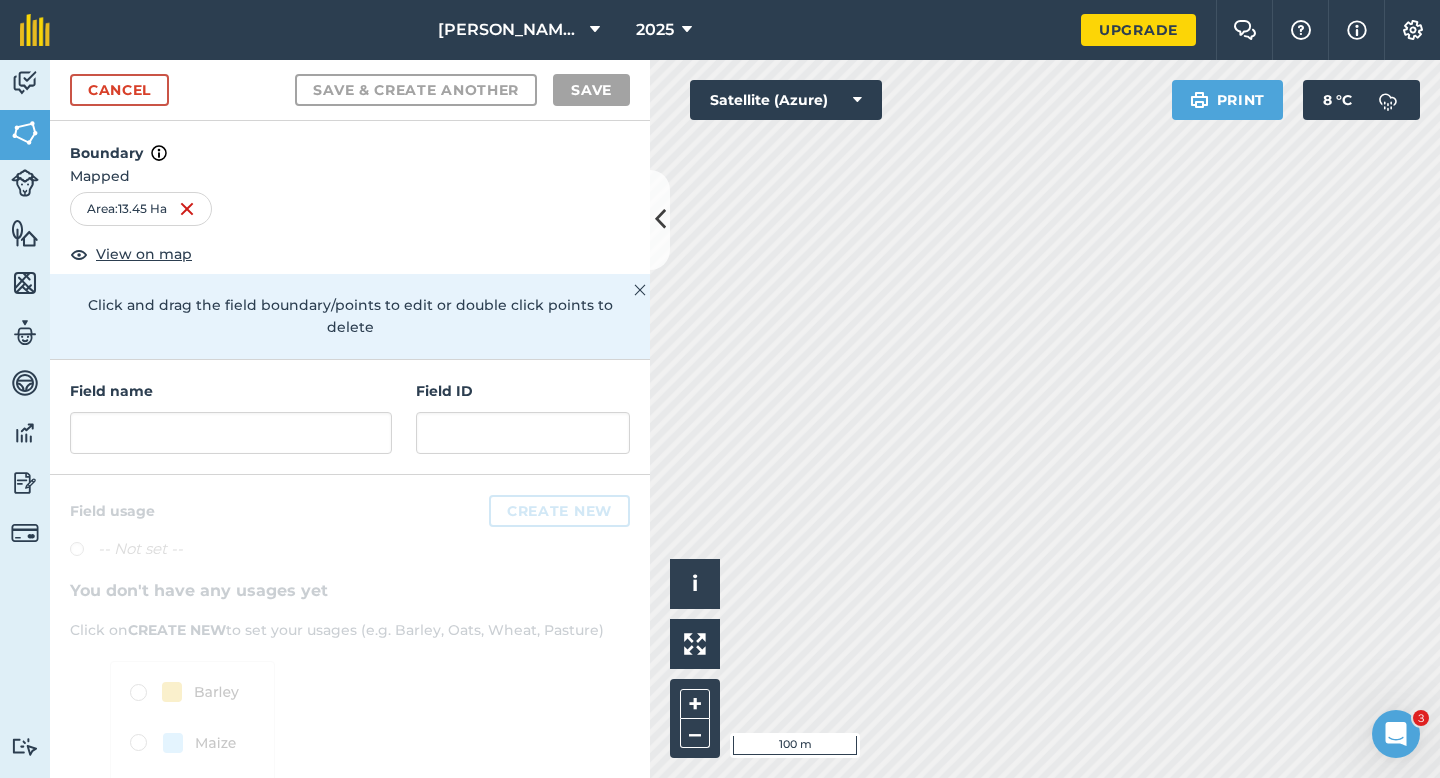 click on "Field name" at bounding box center (231, 391) 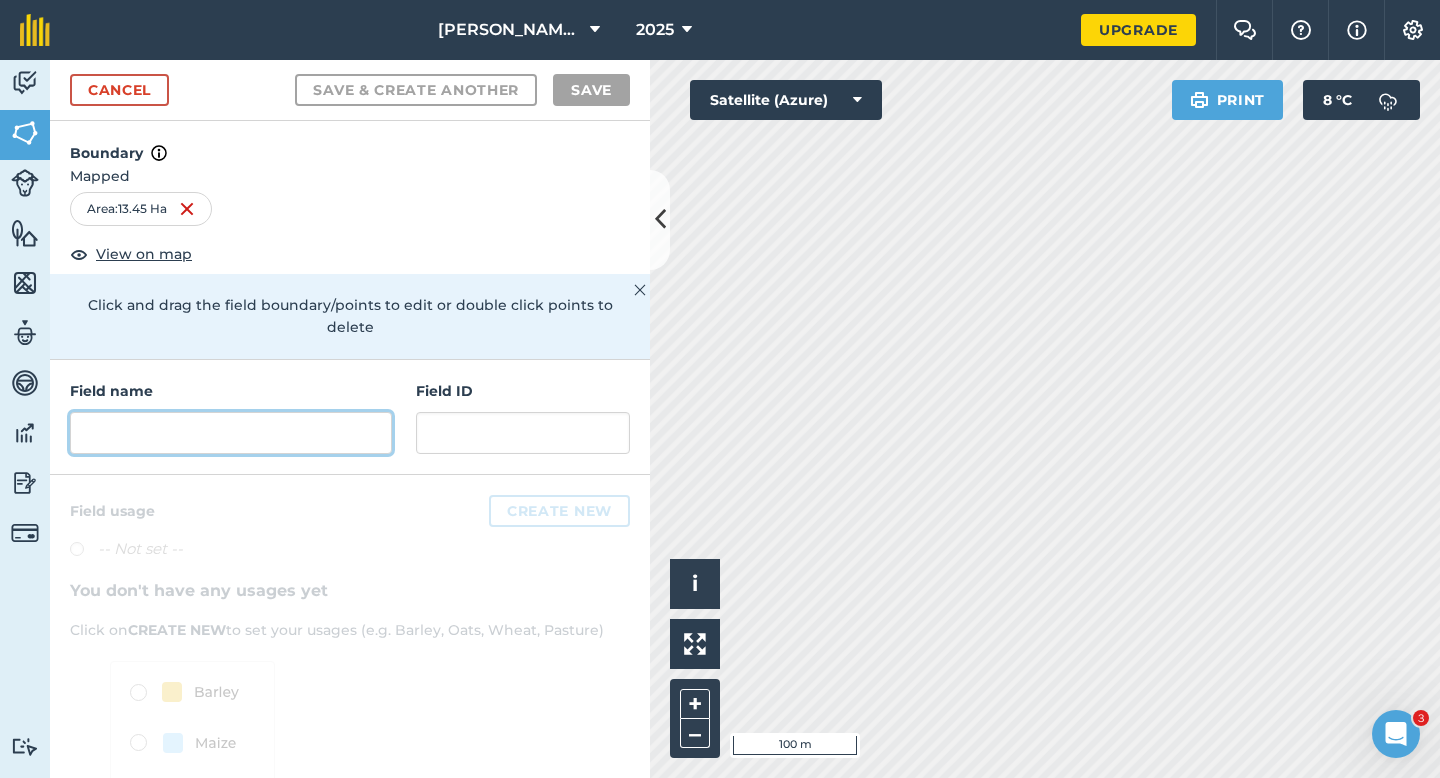 click at bounding box center [231, 433] 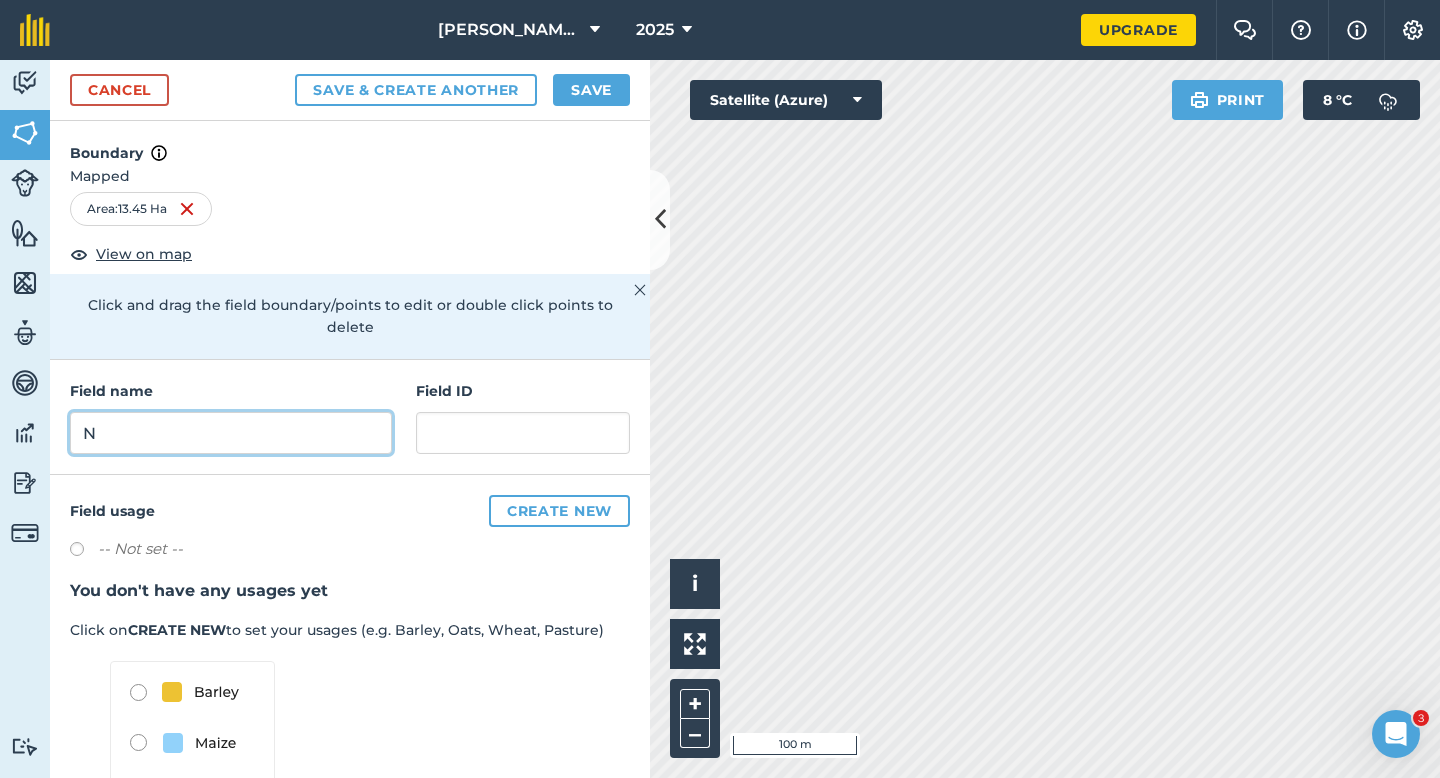 type on "N" 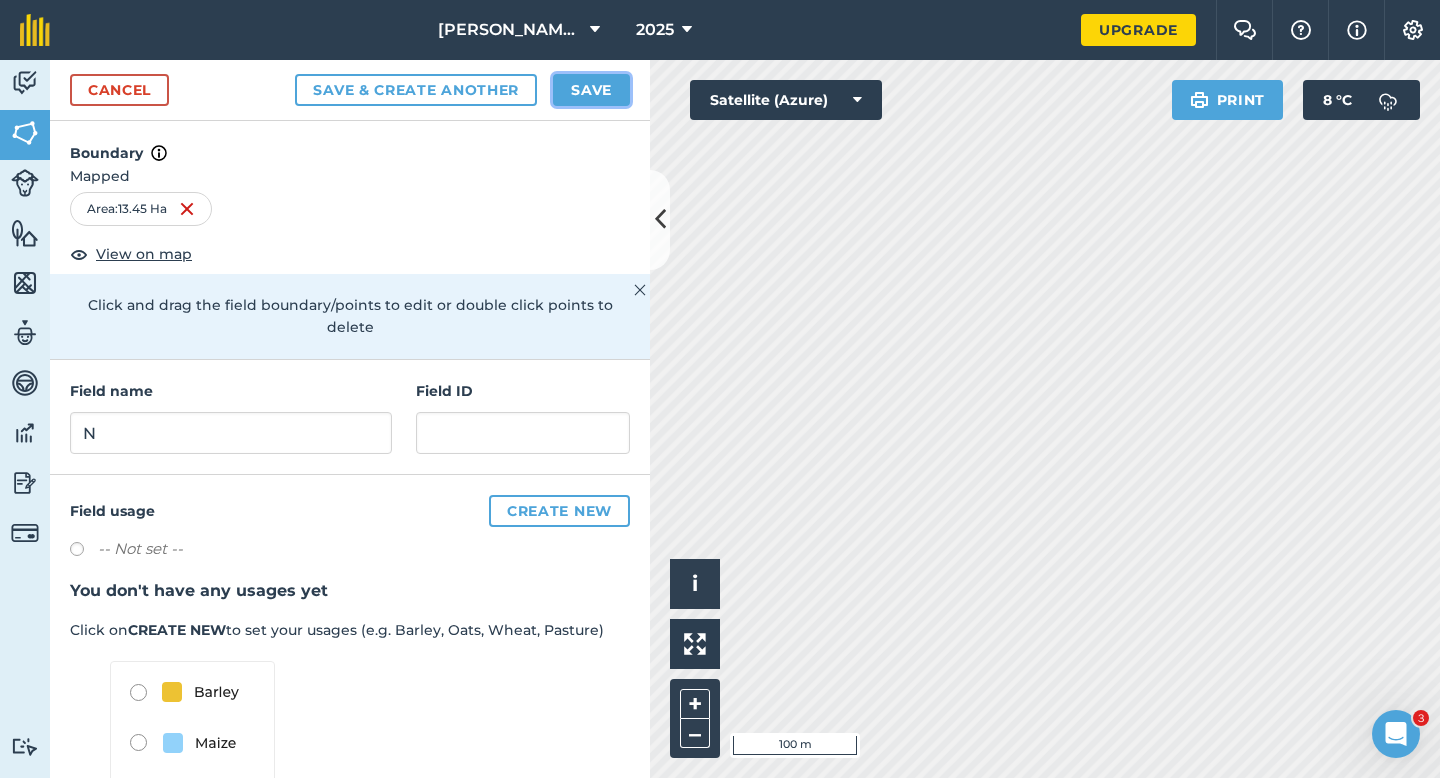 click on "Save" at bounding box center (591, 90) 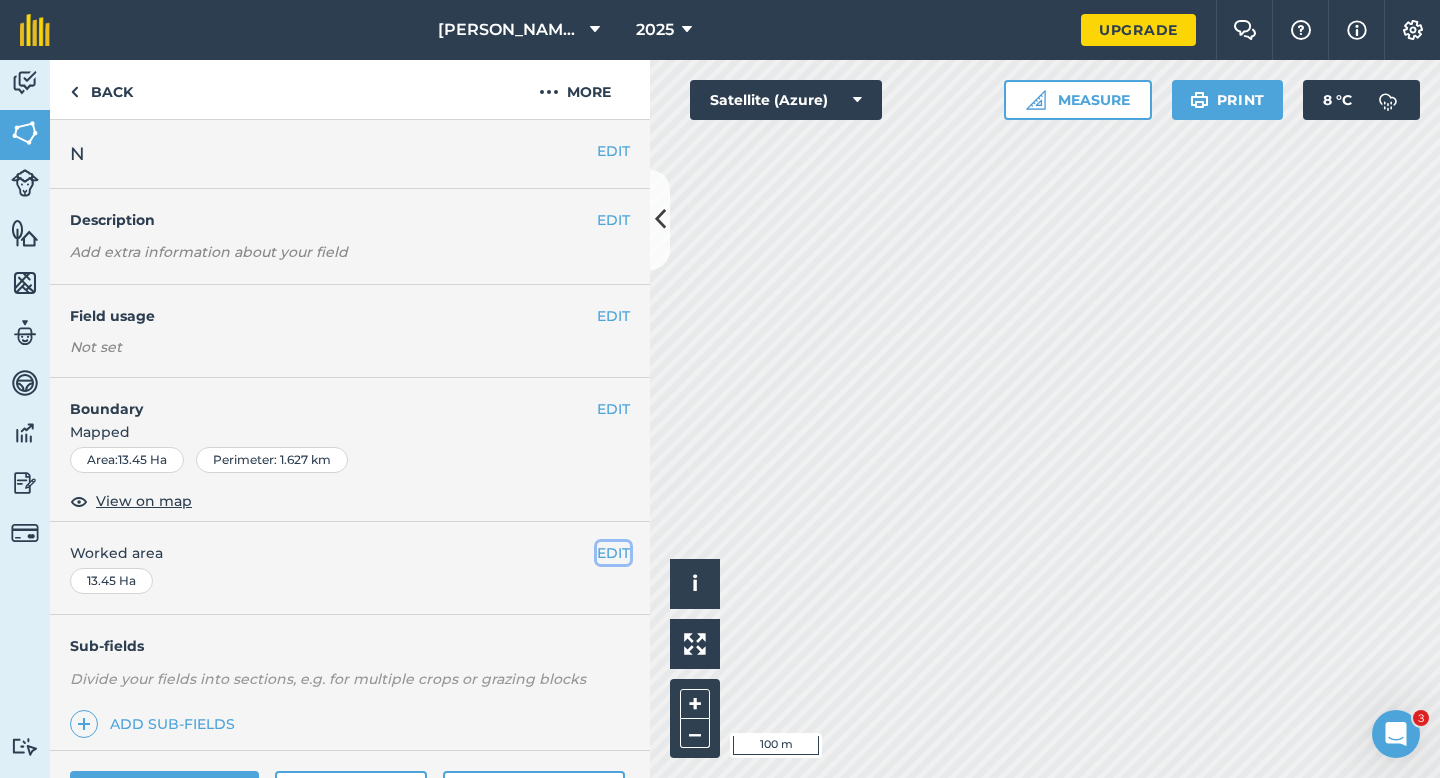 click on "EDIT" at bounding box center (613, 553) 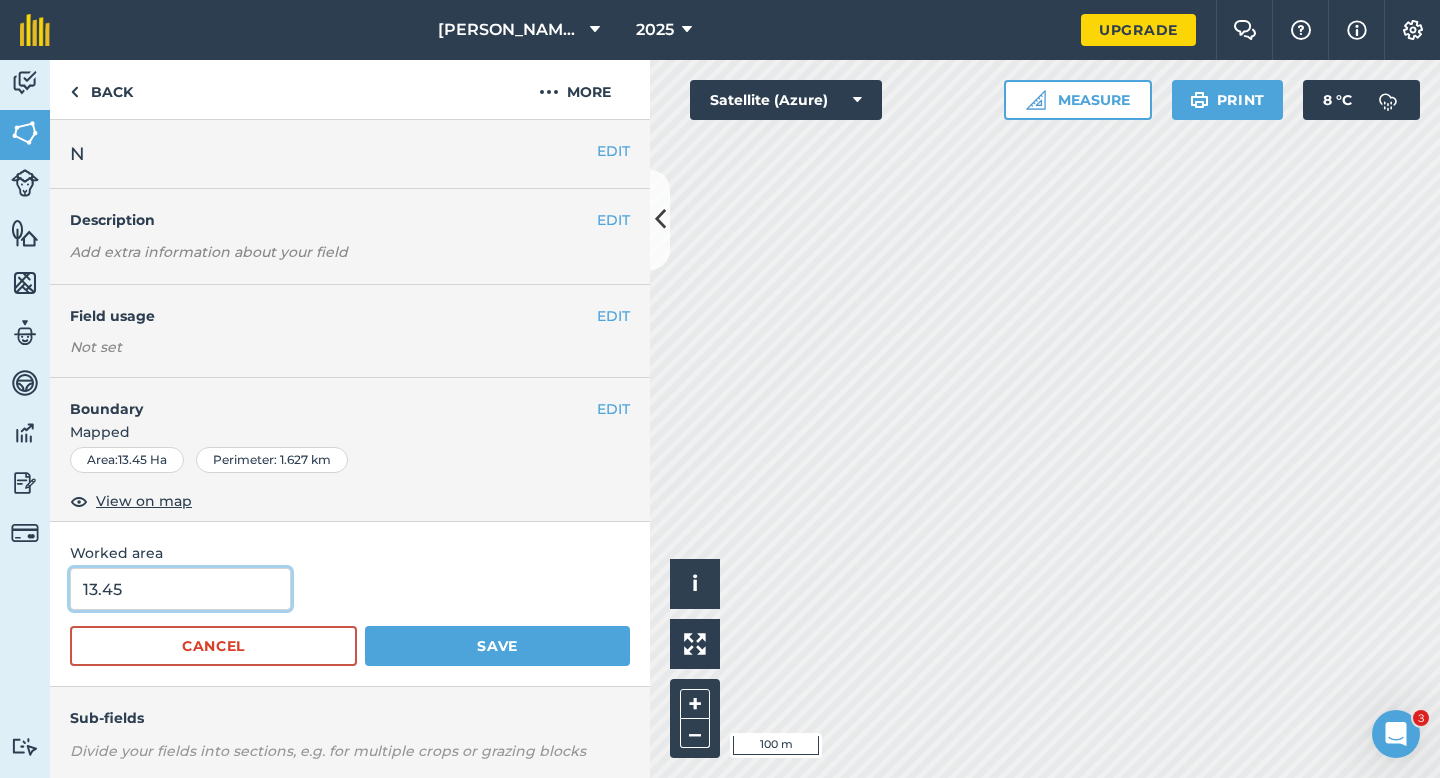 click on "13.45" at bounding box center [180, 589] 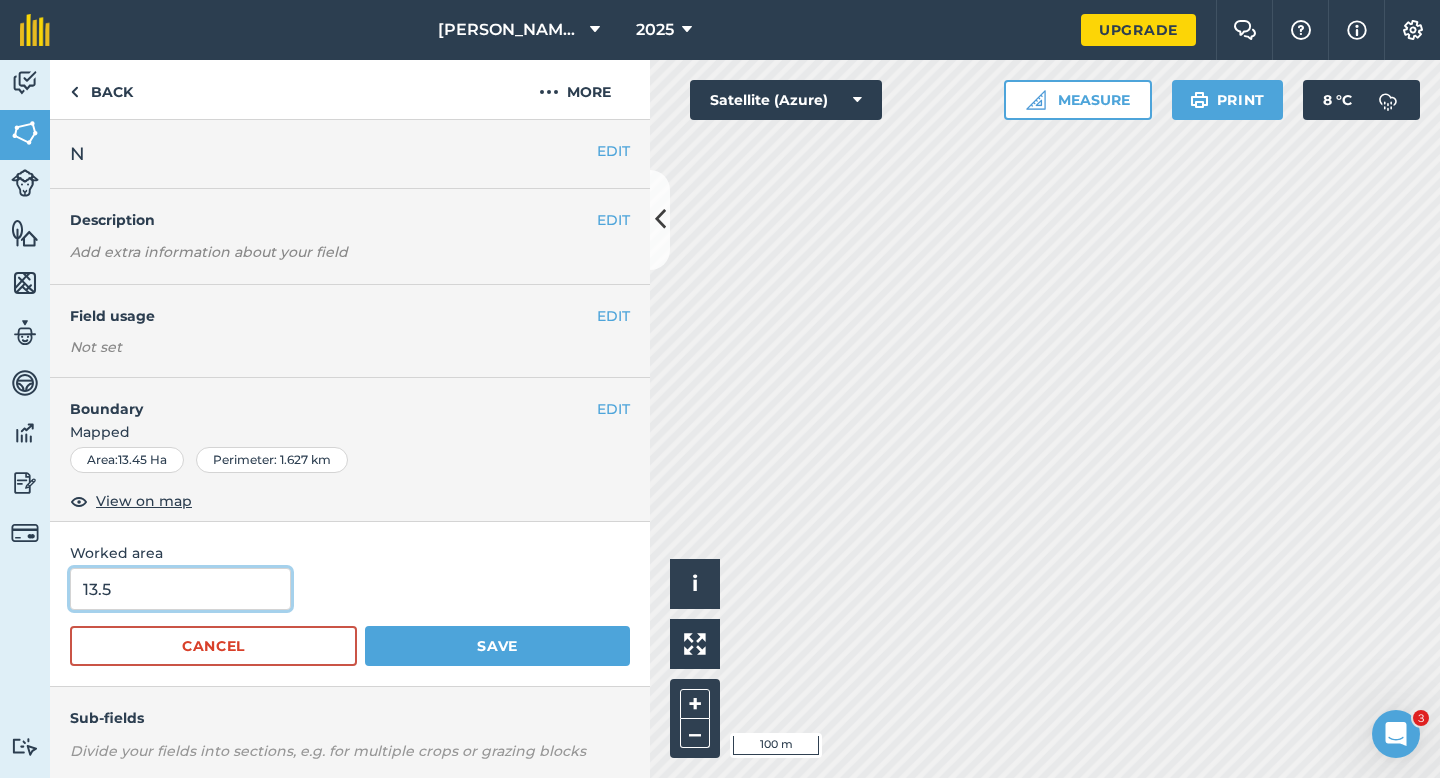 type on "13.5" 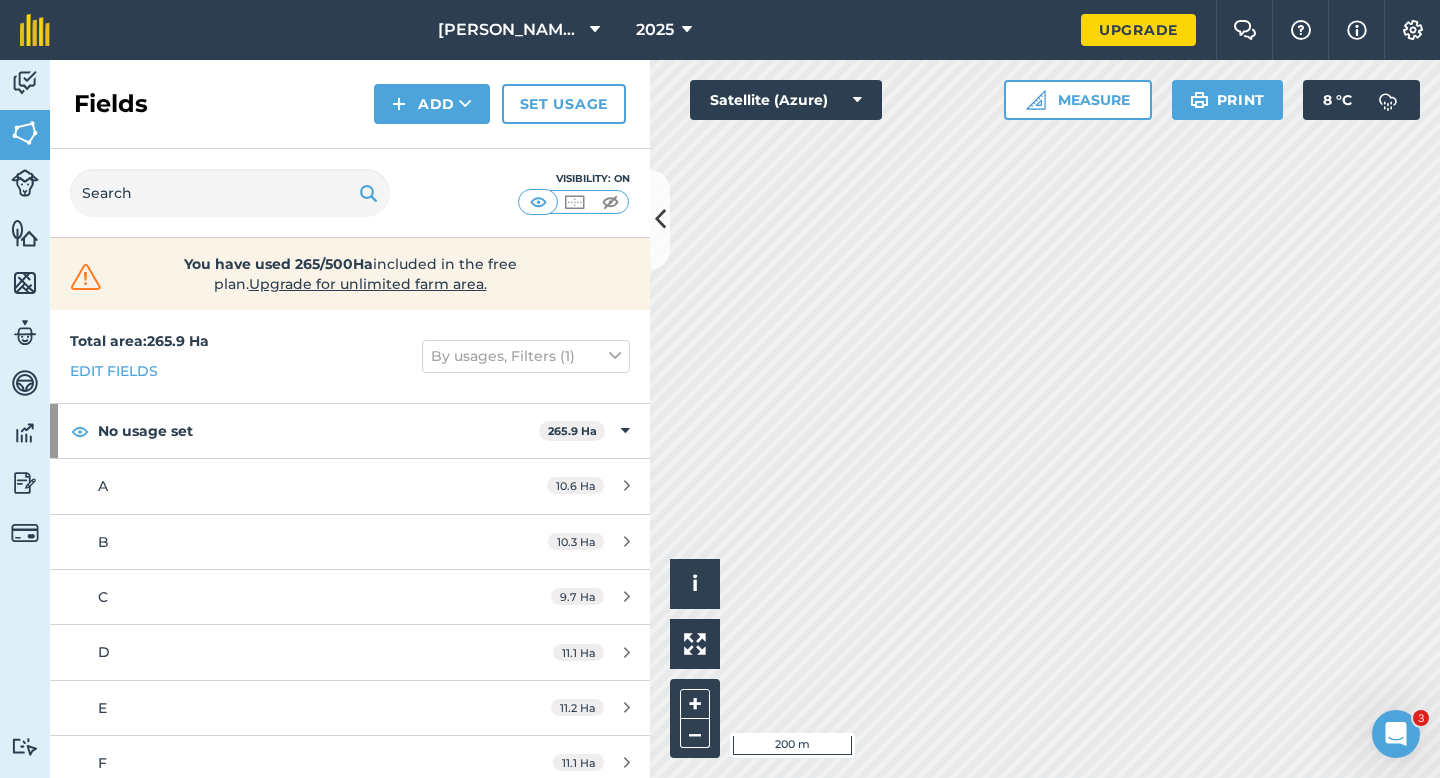 click on "Fields   Add   Set usage" at bounding box center [350, 104] 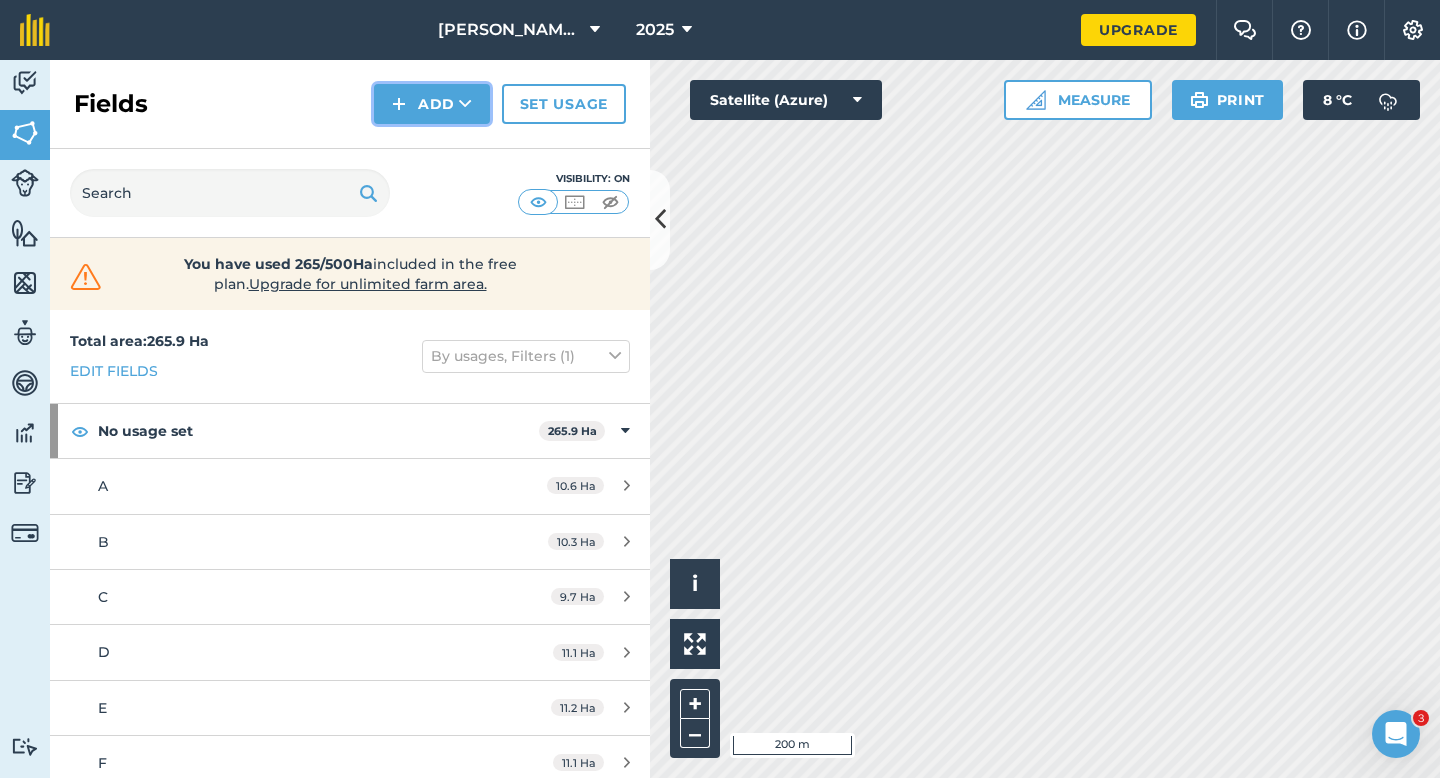click on "Add" at bounding box center [432, 104] 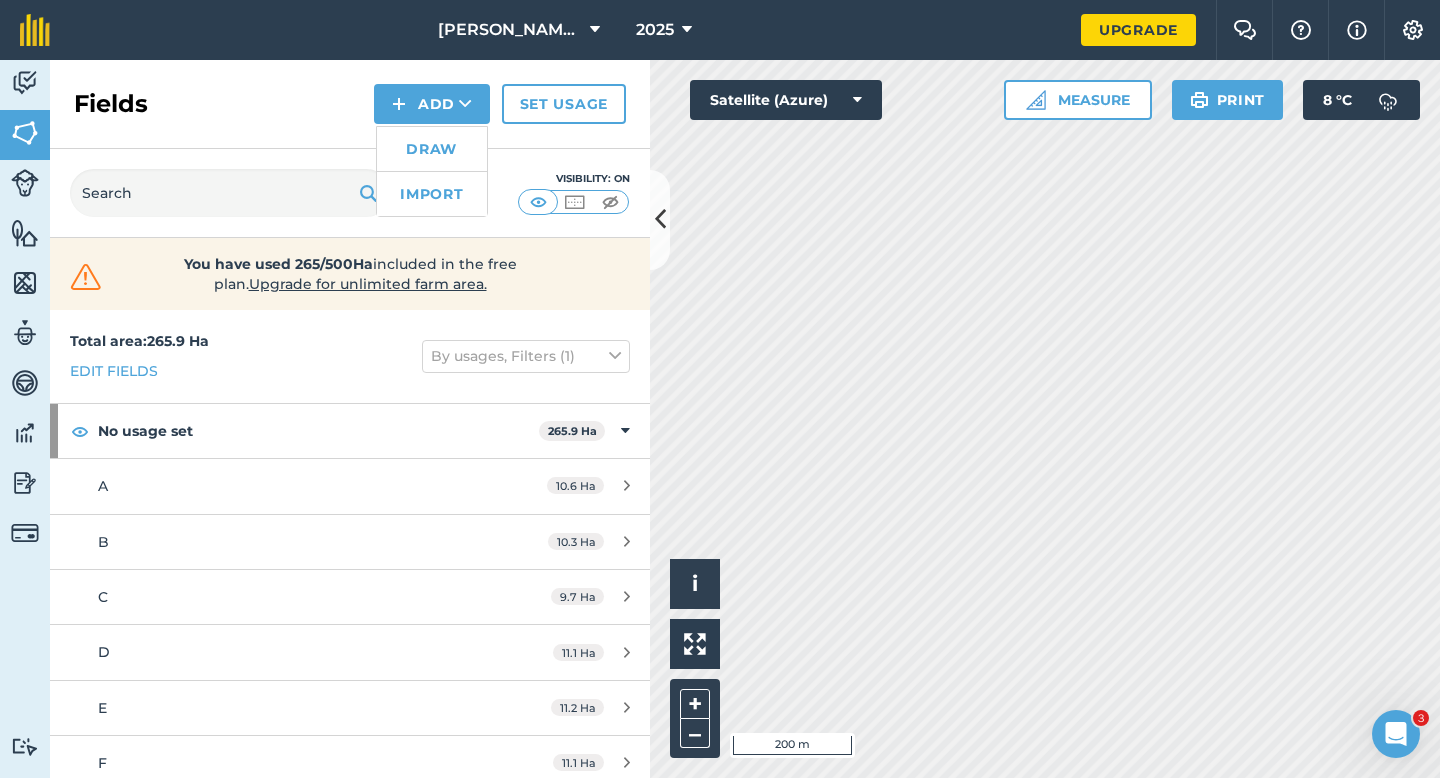 click on "Draw" at bounding box center (432, 149) 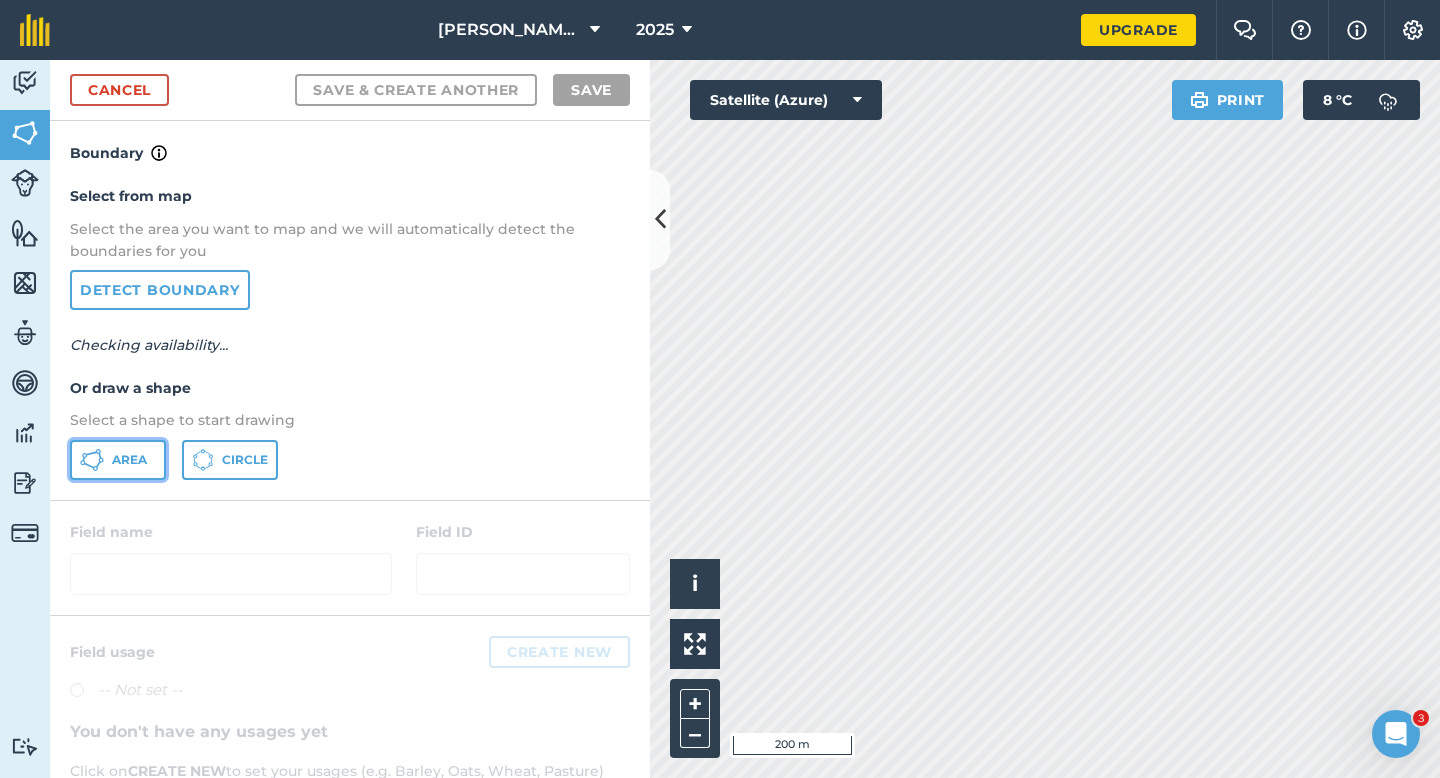 click on "Area" at bounding box center [129, 460] 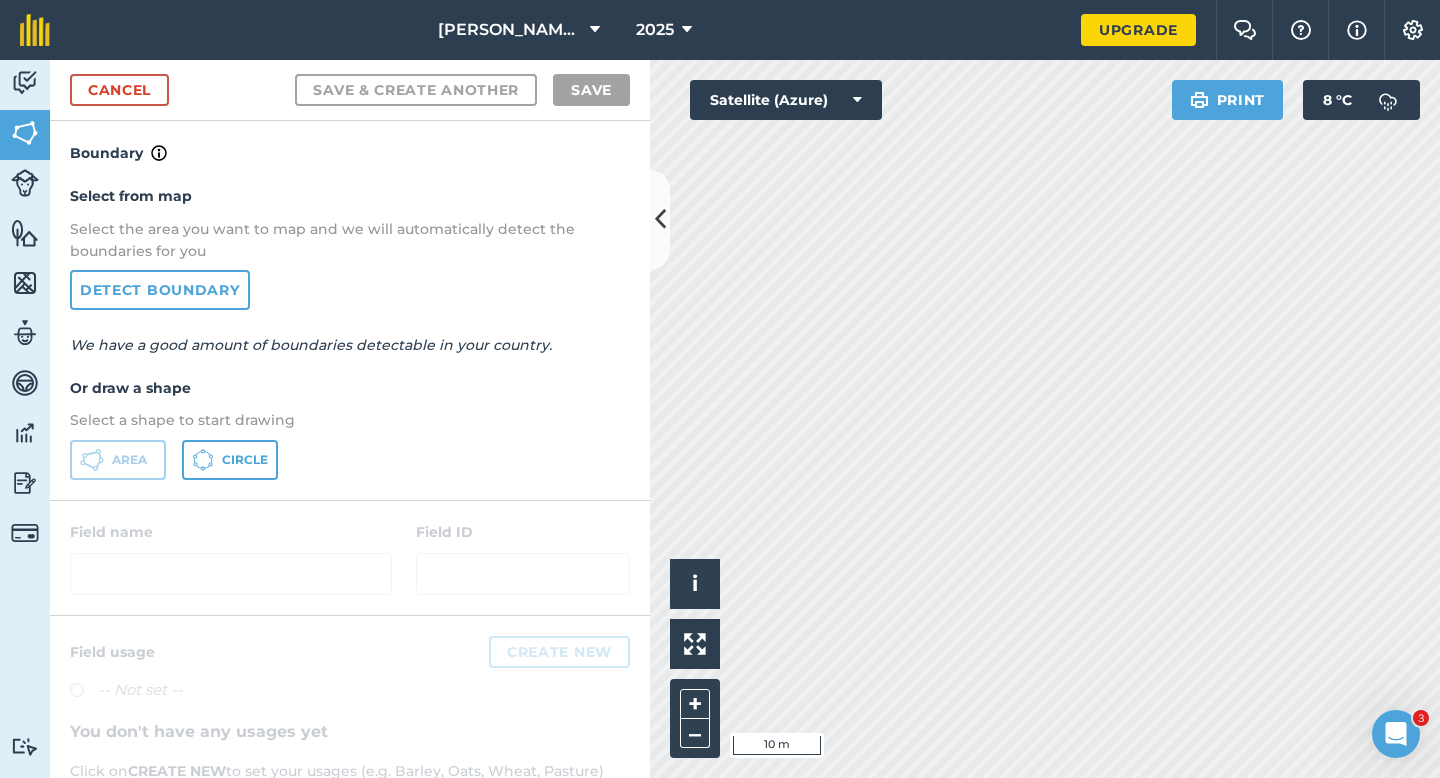 click on "Cancel Save & Create Another Save" at bounding box center (350, 90) 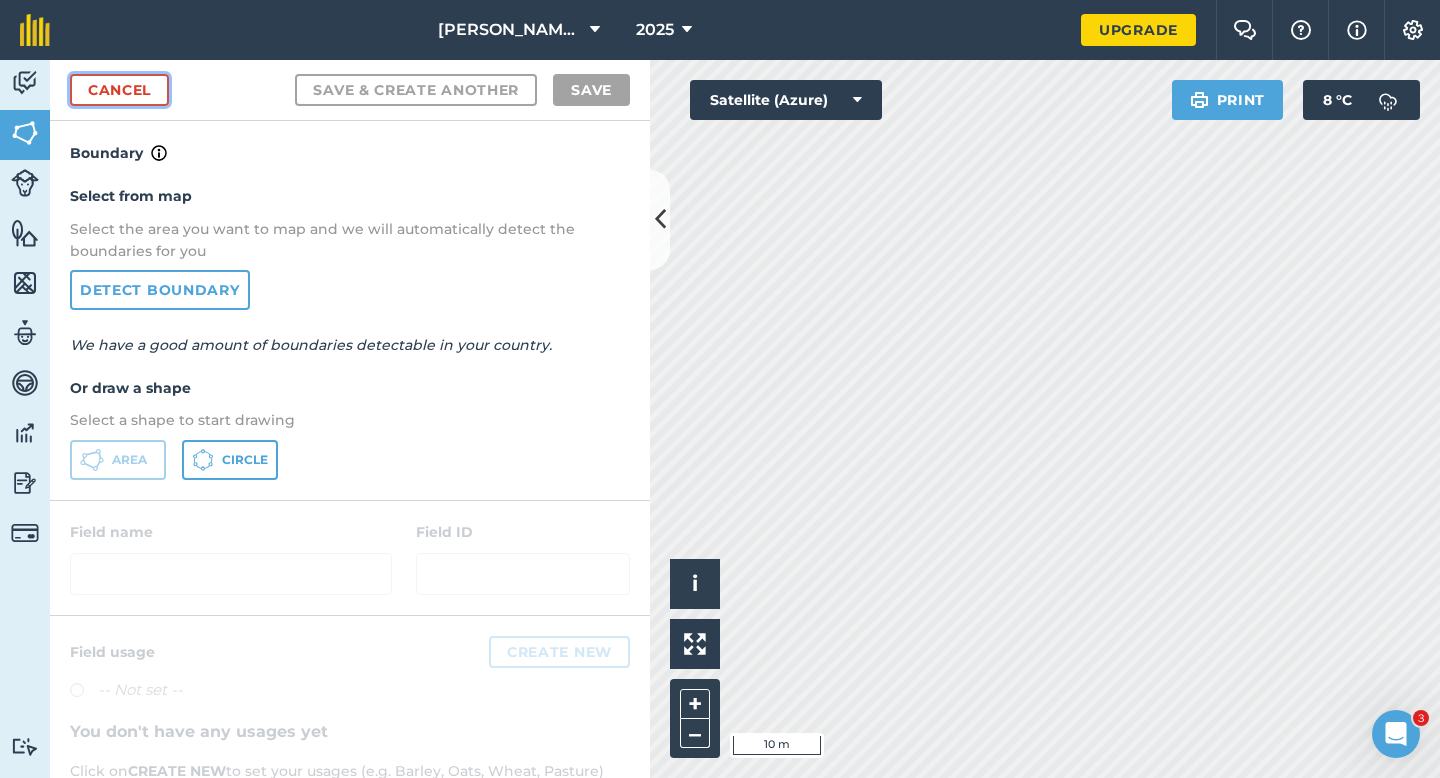 click on "Cancel" at bounding box center [119, 90] 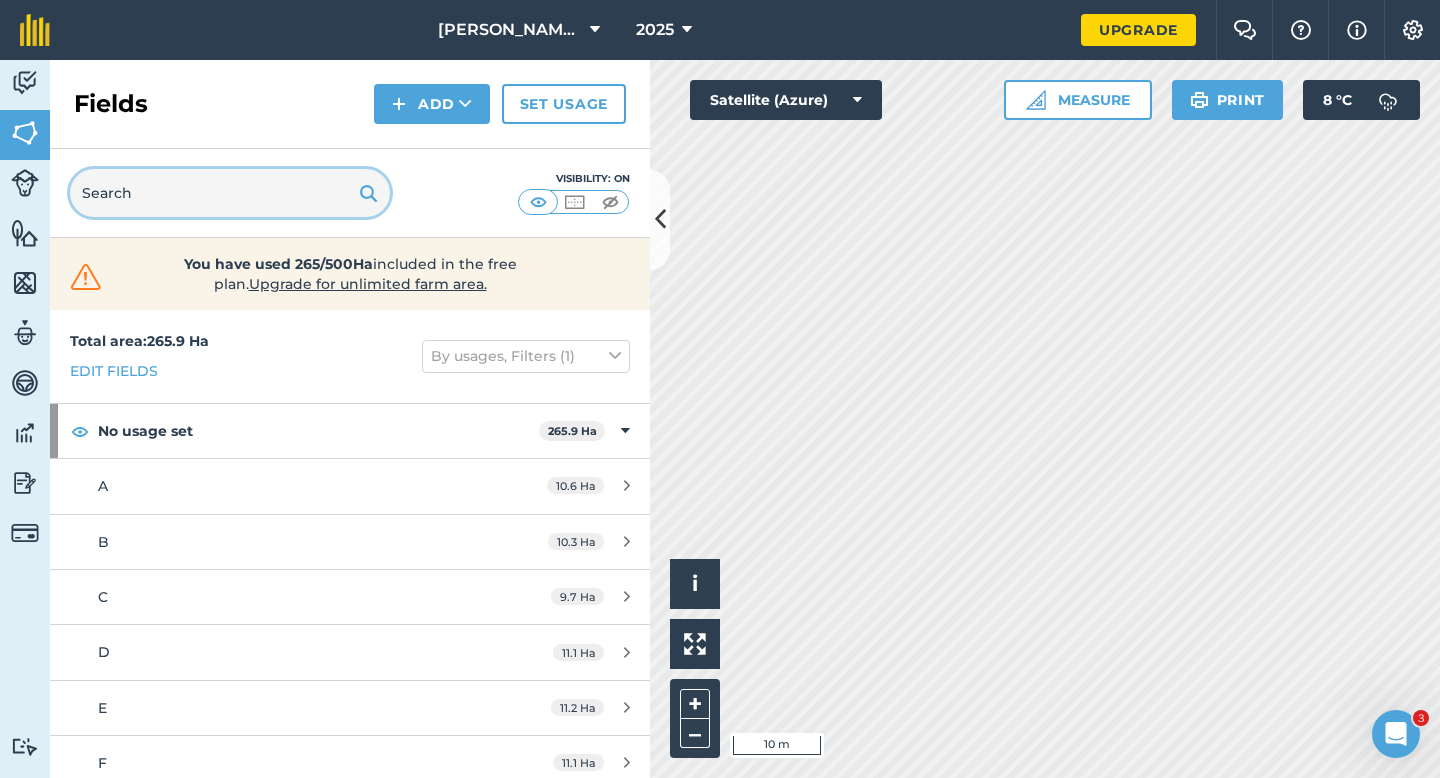 click at bounding box center (230, 193) 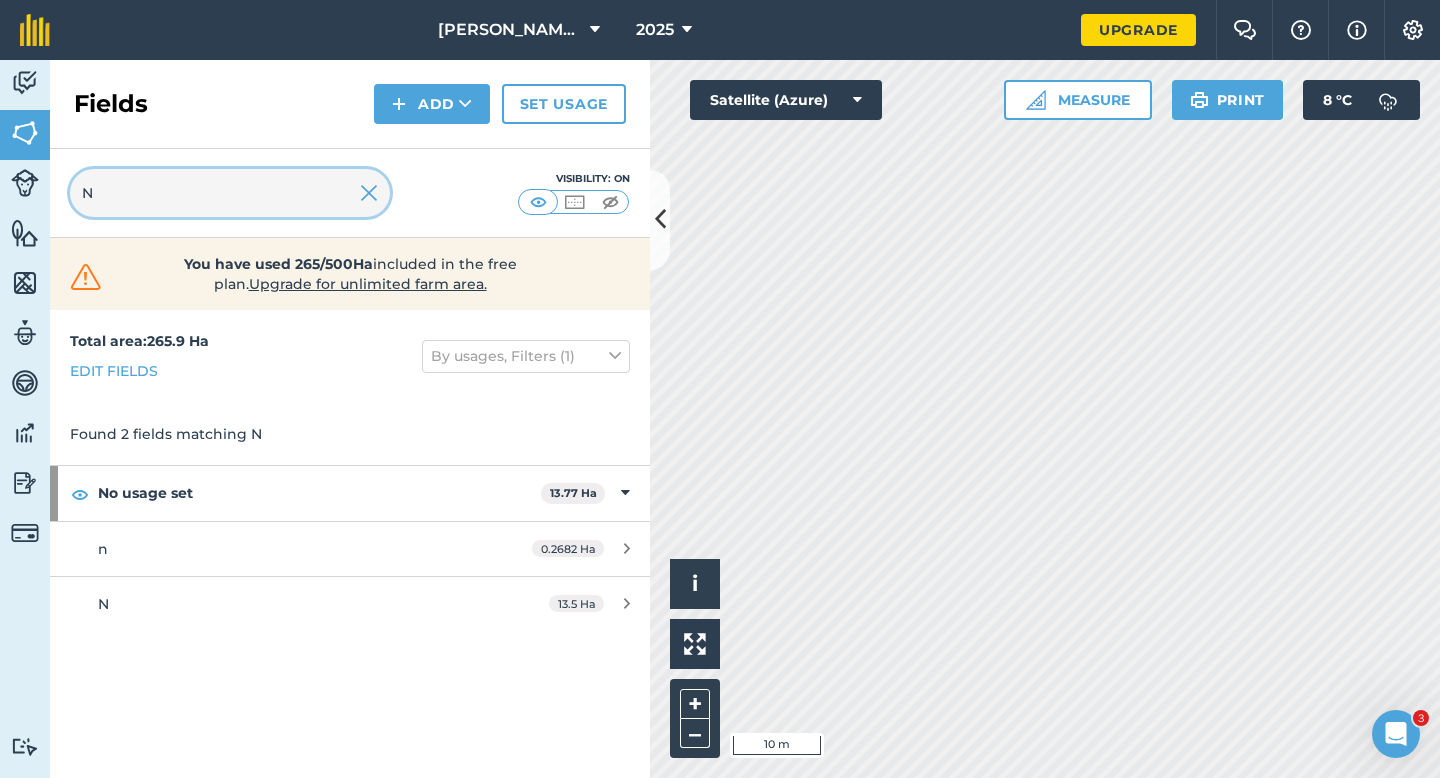 type on "N" 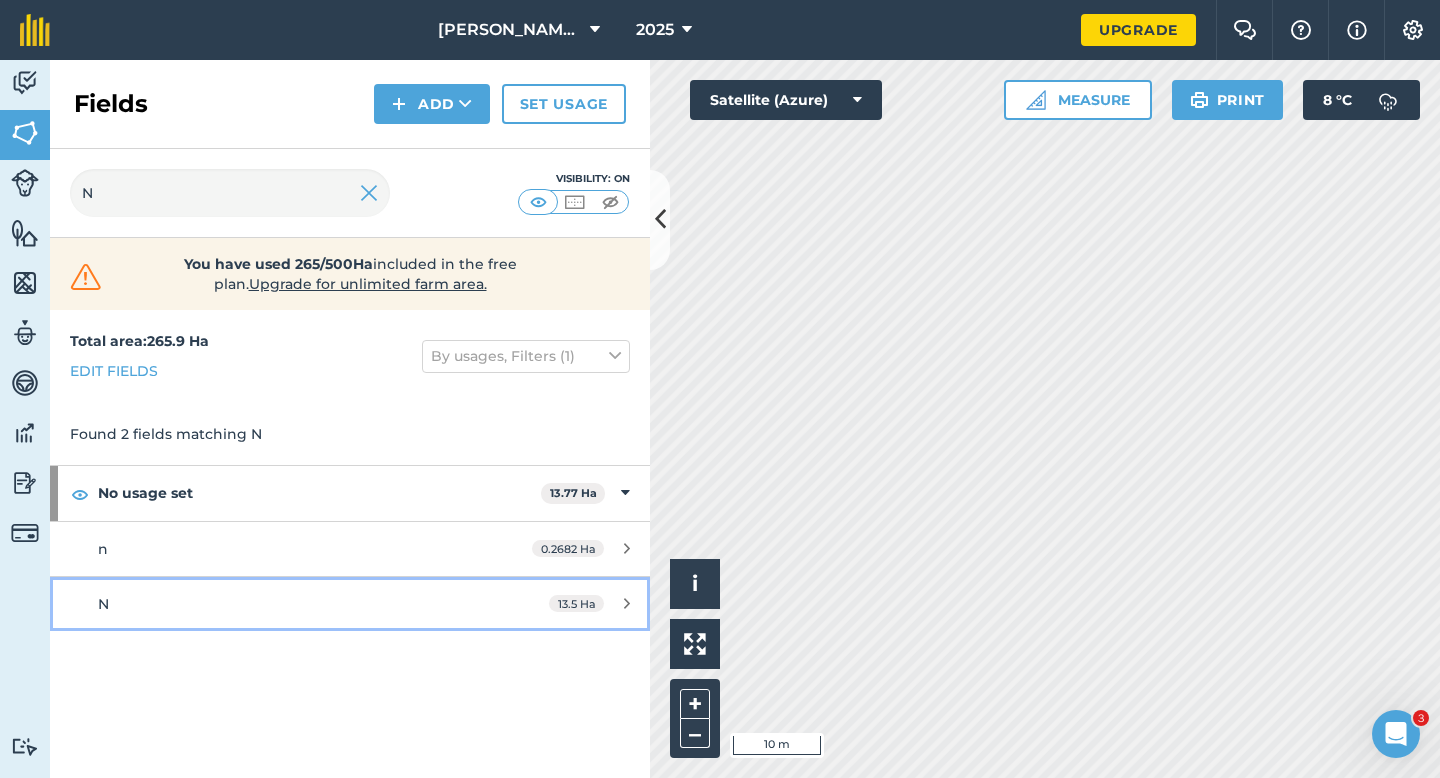 click on "N 13.5   Ha" at bounding box center (350, 604) 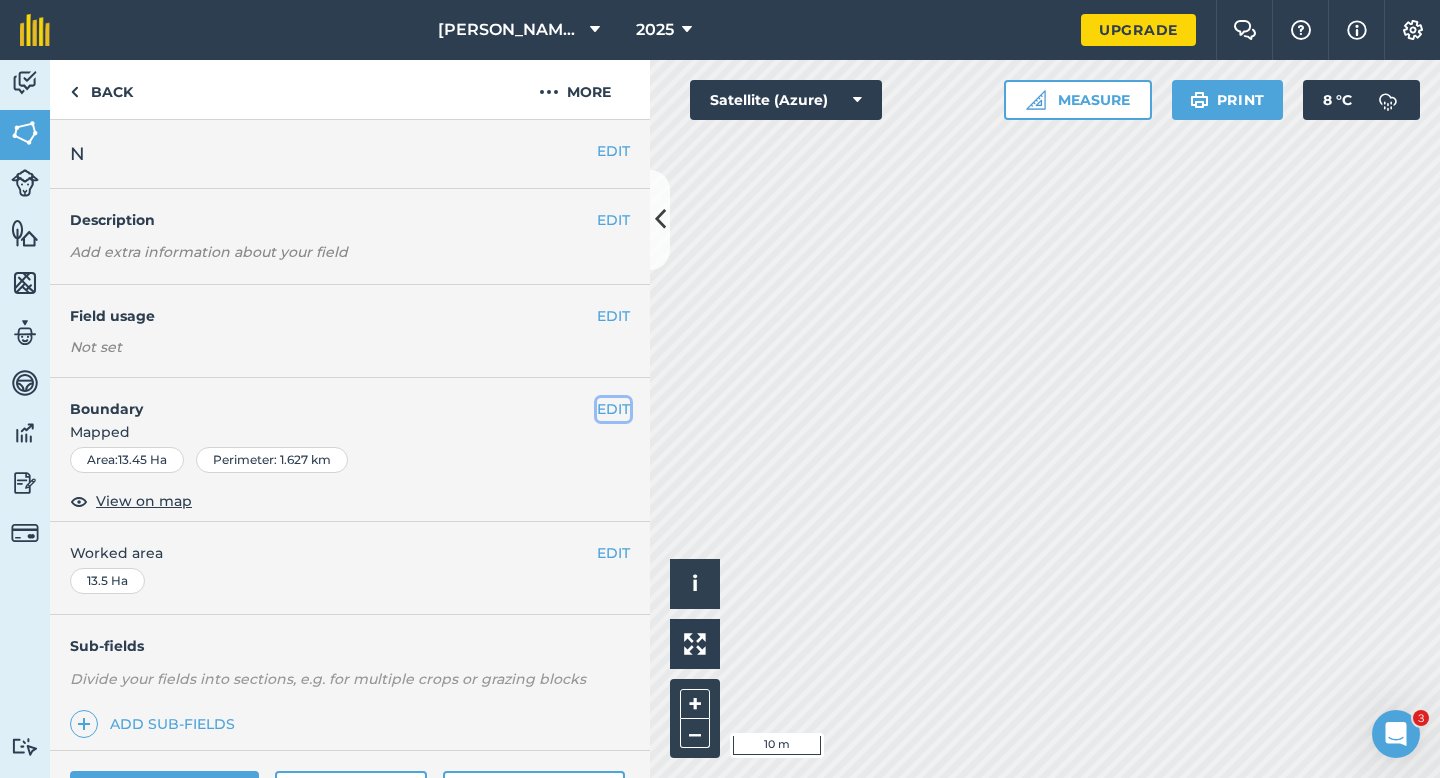 click on "EDIT" at bounding box center [613, 409] 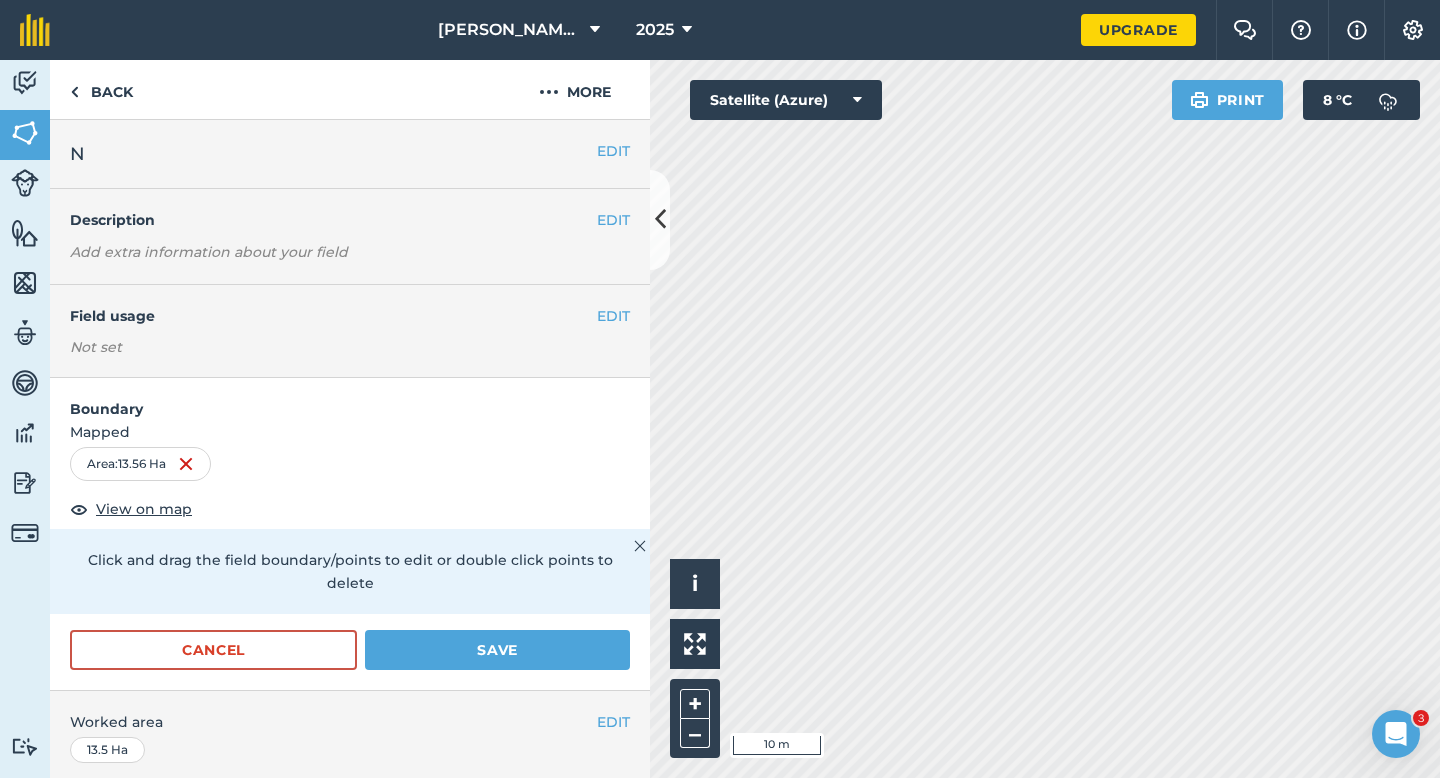 click on "Boundary   Mapped Area :  13.56   Ha   View on map Click and drag the field boundary/points to edit or double click points to delete Cancel Save" at bounding box center (350, 534) 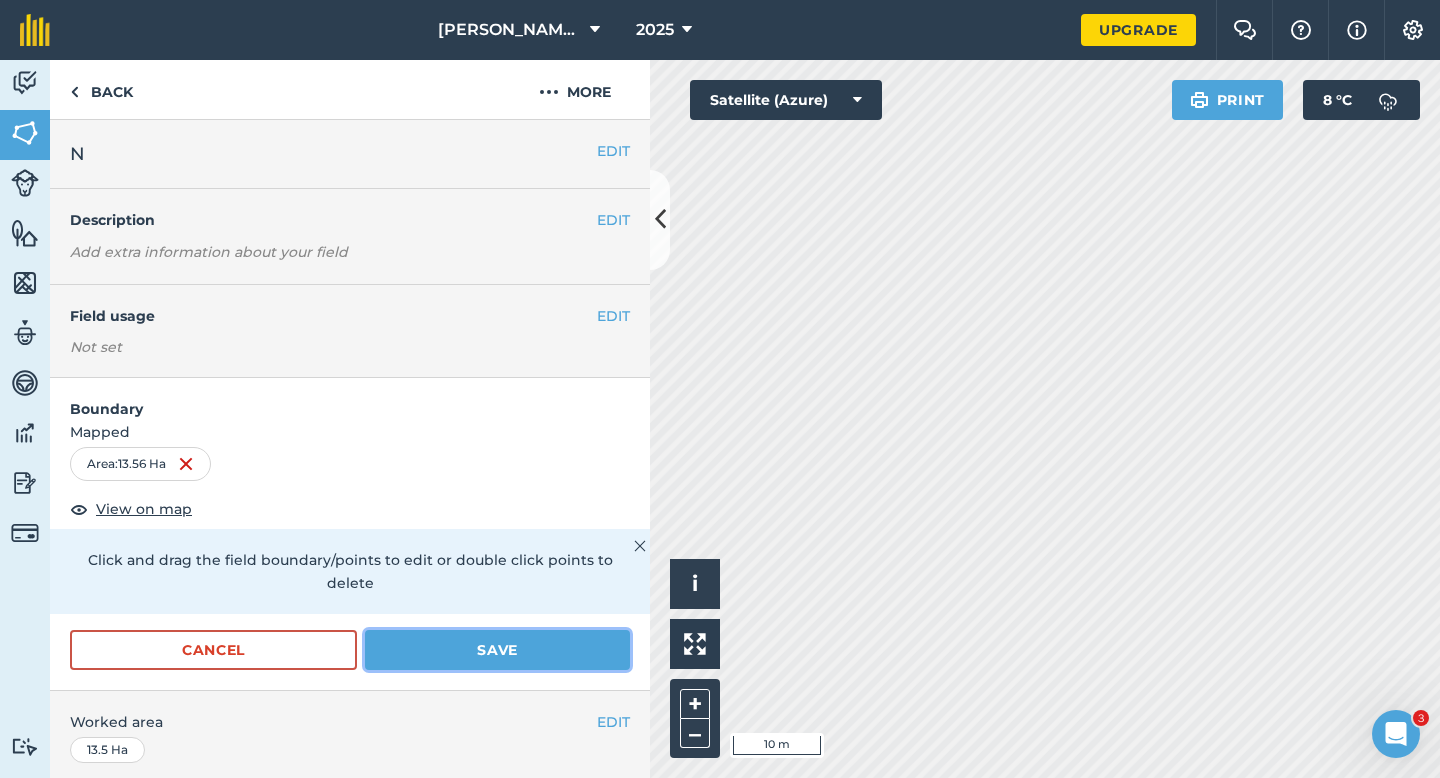 click on "Save" at bounding box center (497, 650) 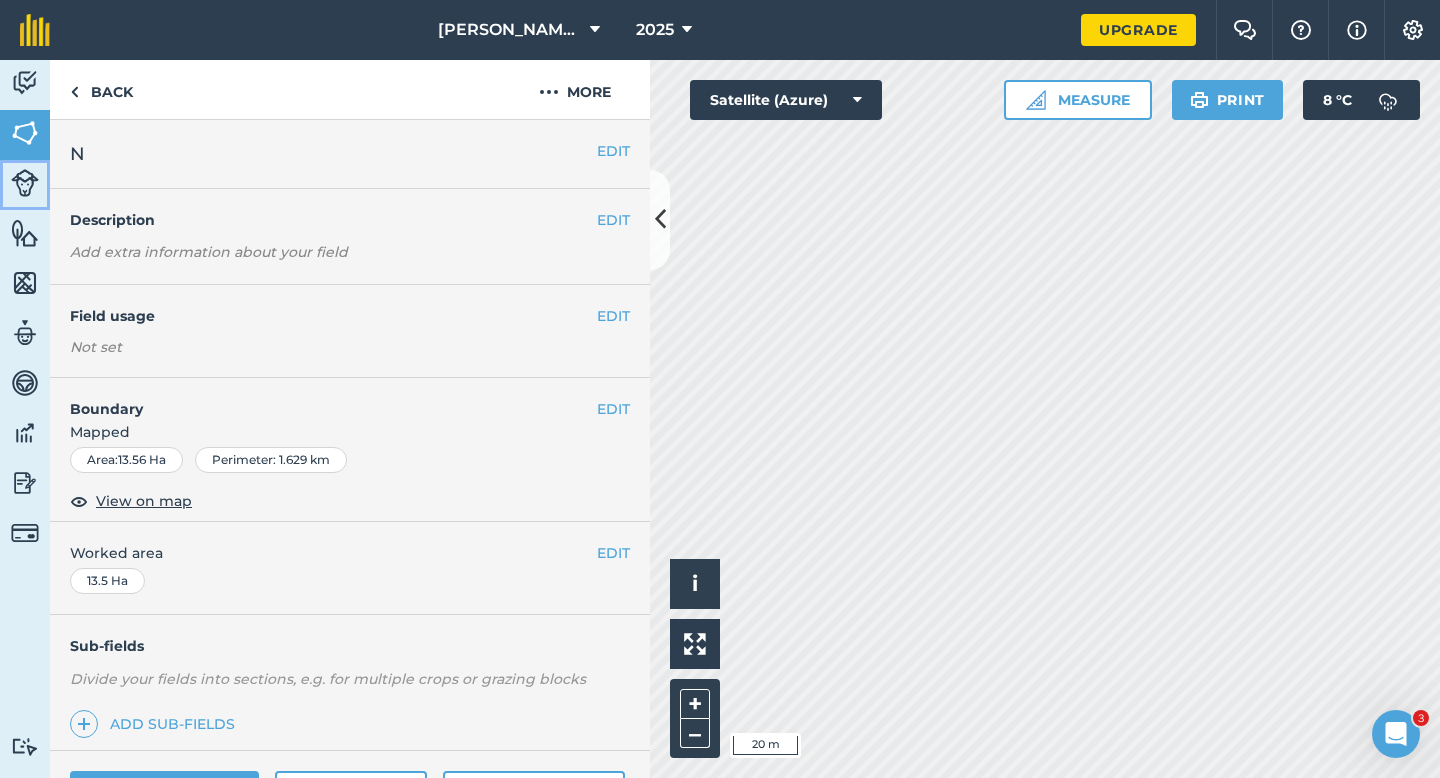 click on "Livestock" at bounding box center [25, 185] 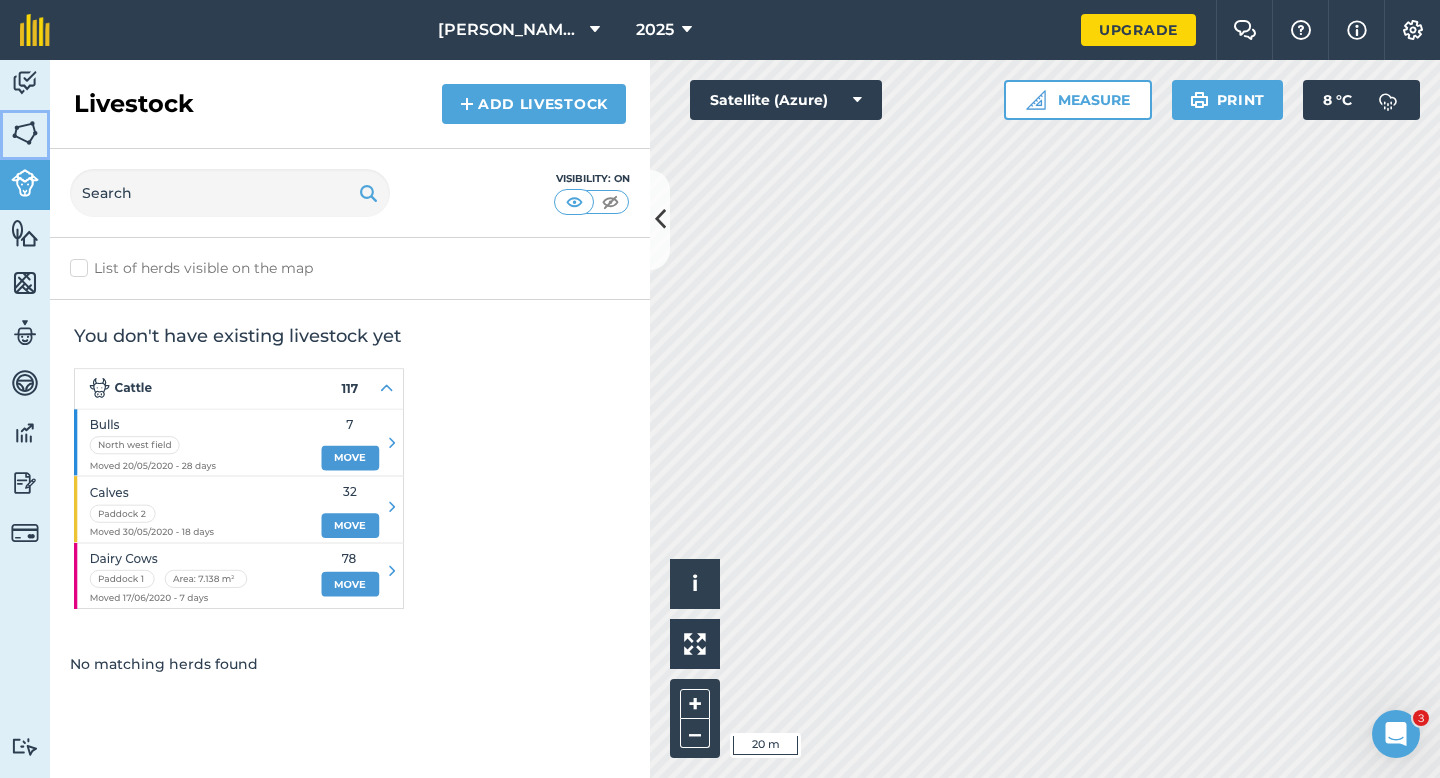 click at bounding box center (25, 133) 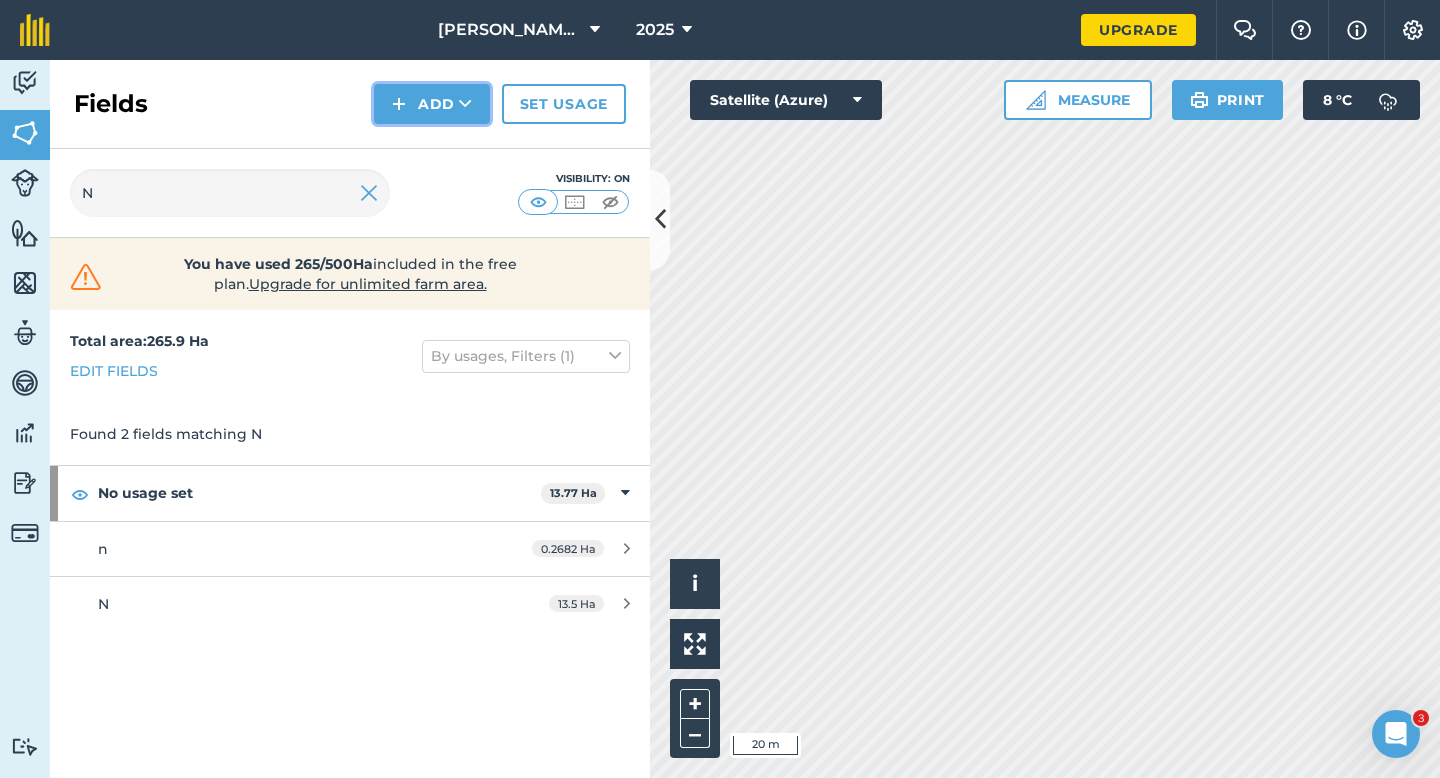 click on "Add" at bounding box center (432, 104) 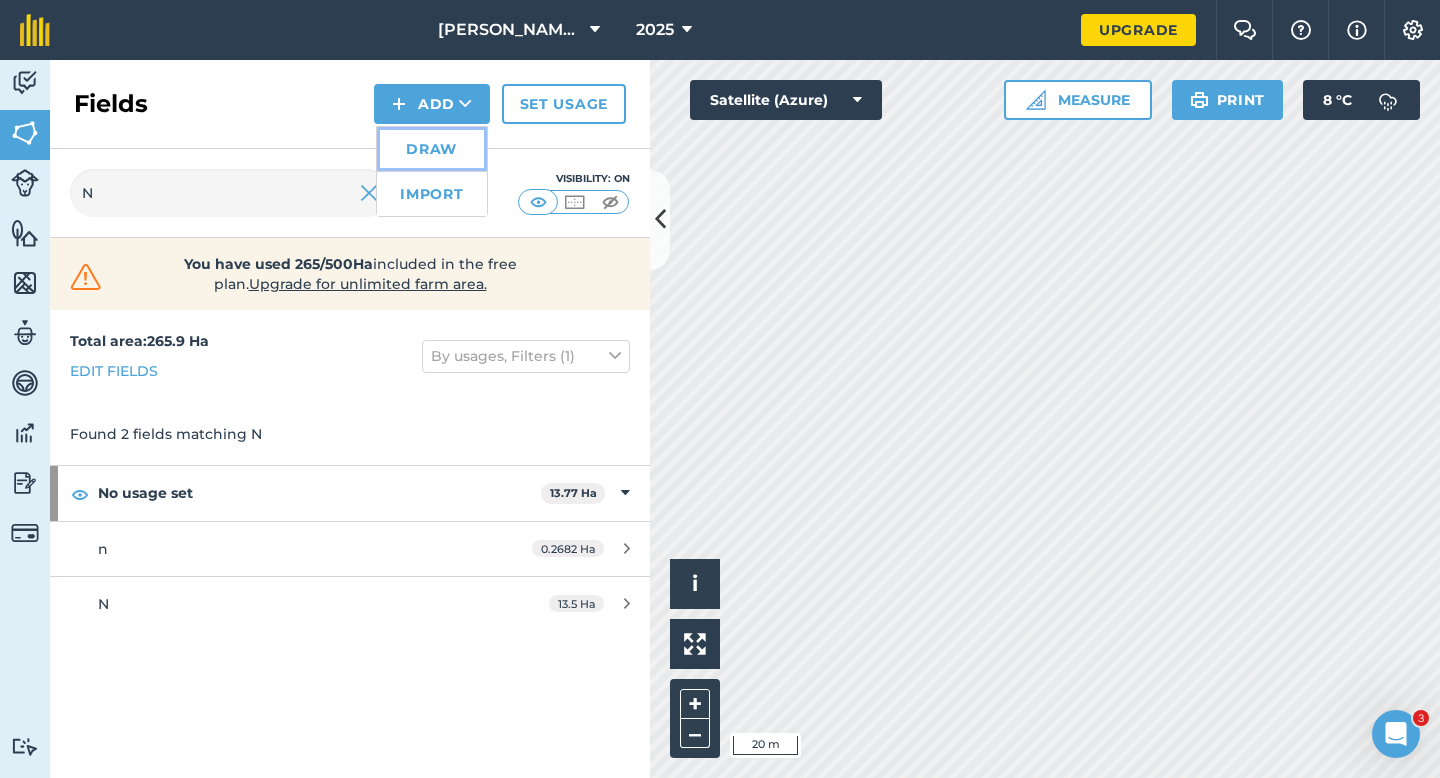 click on "Draw" at bounding box center [432, 149] 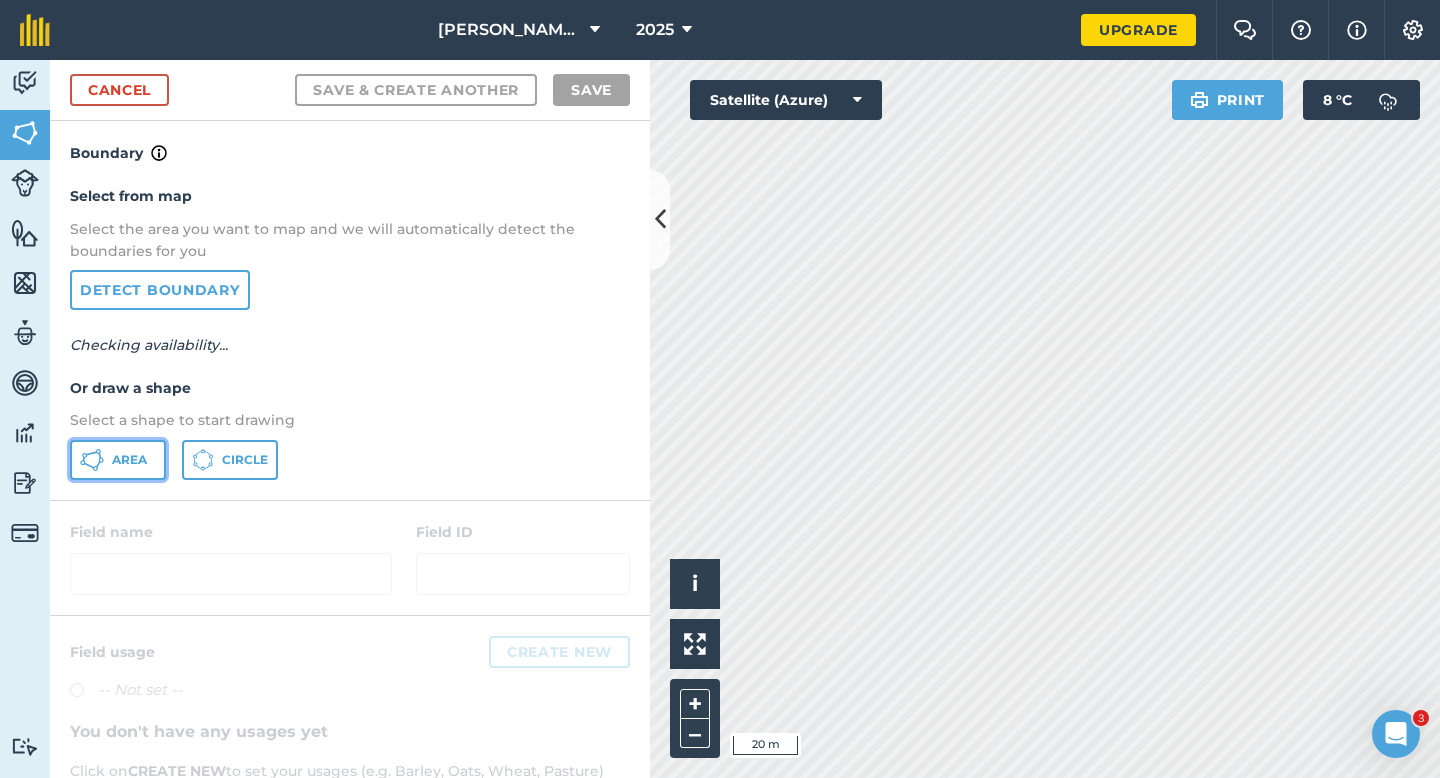 click on "Area" at bounding box center [129, 460] 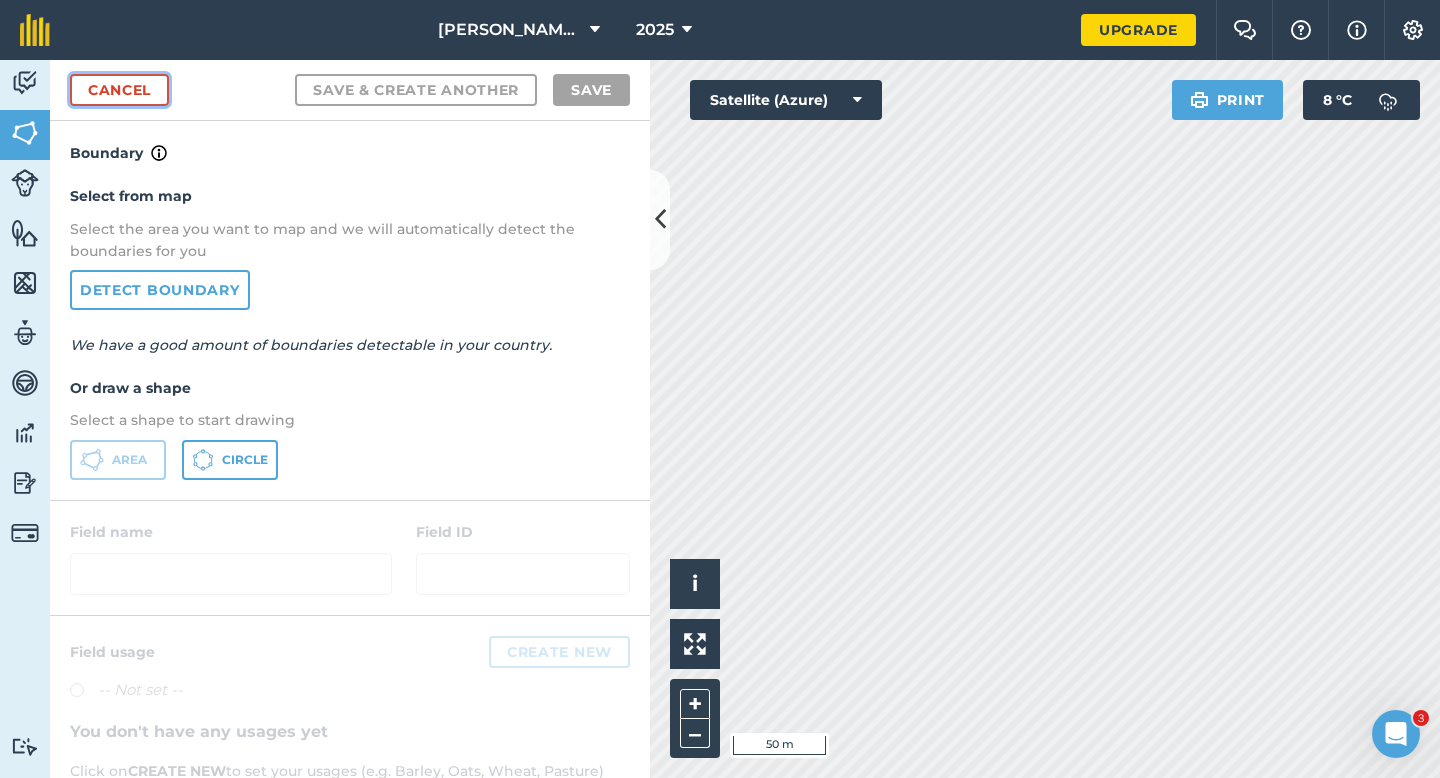 click on "Cancel" at bounding box center [119, 90] 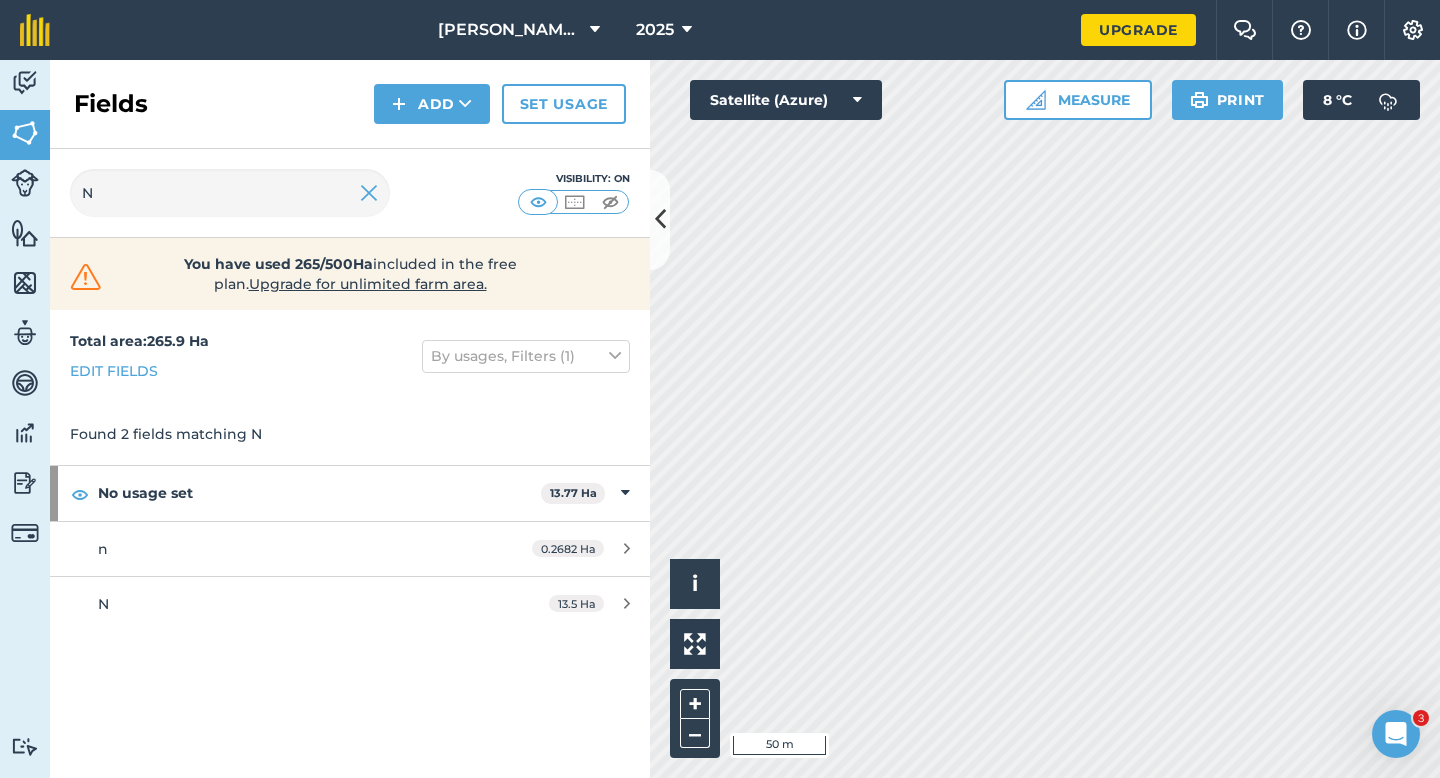 click at bounding box center [369, 193] 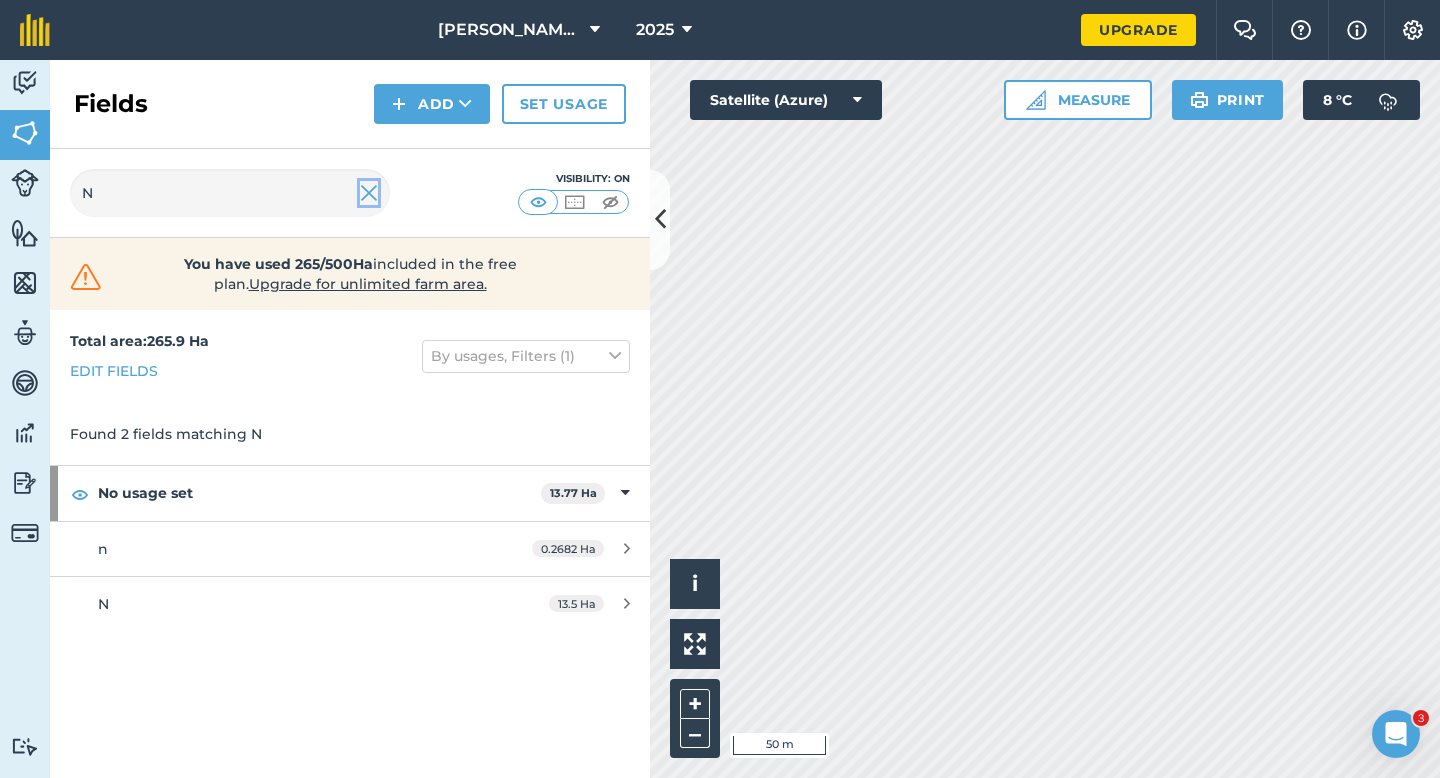 click at bounding box center [369, 193] 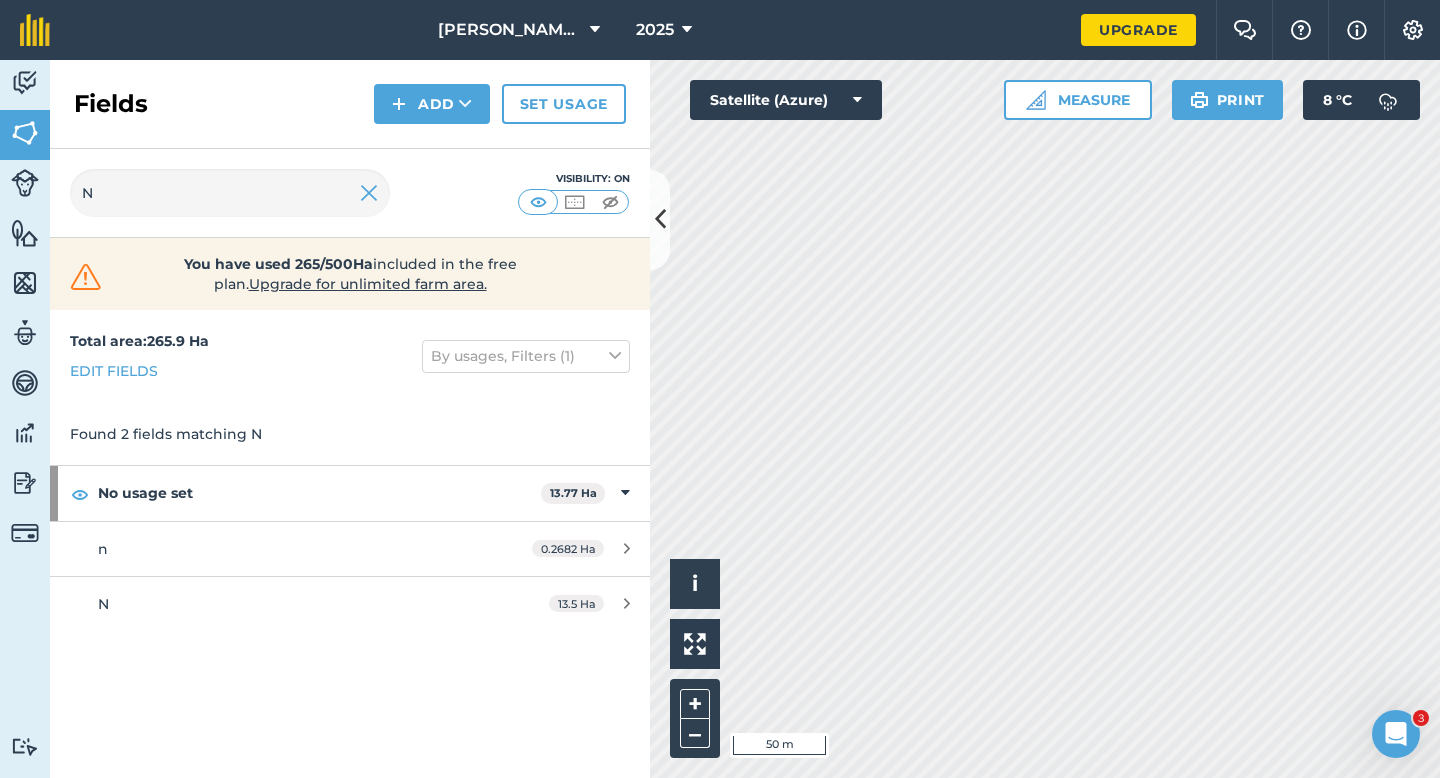 type 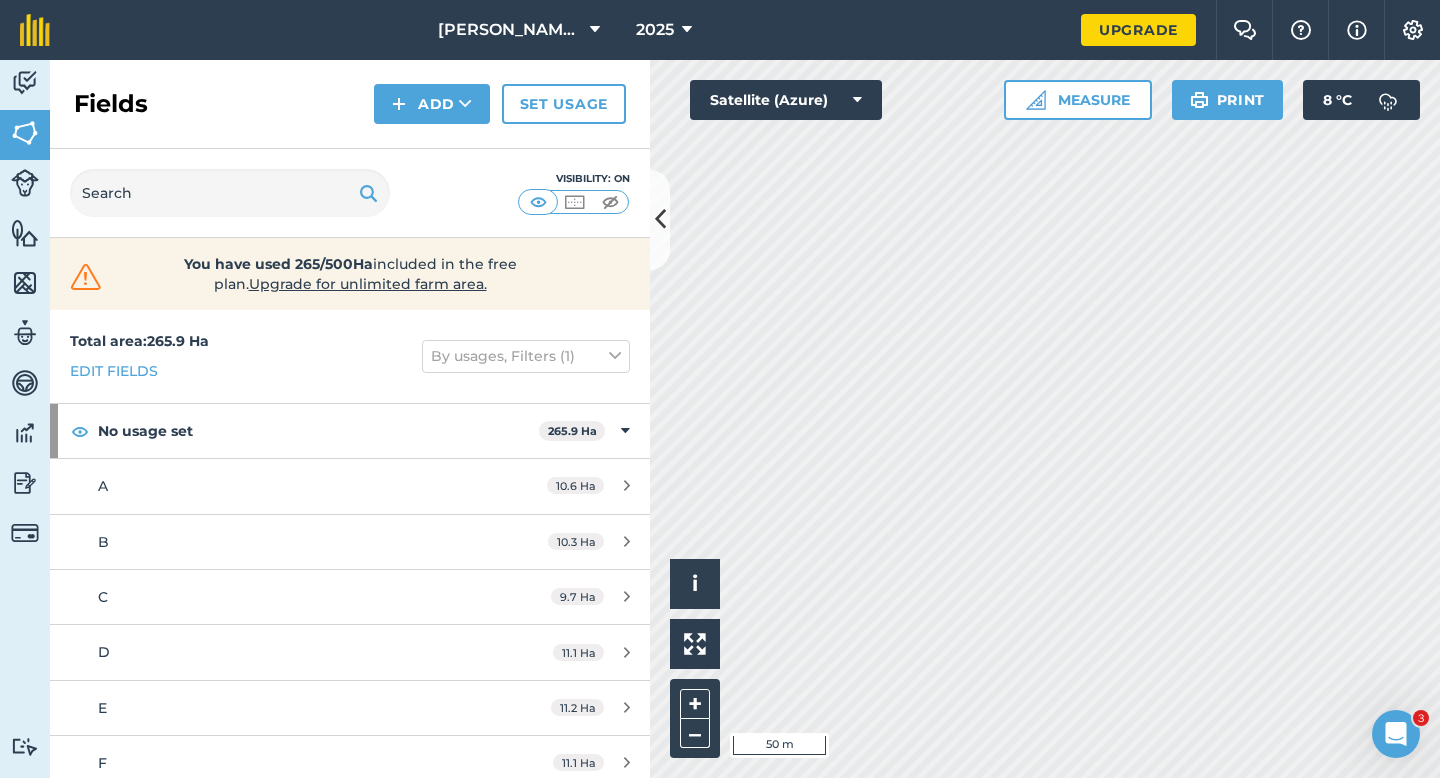 click on "Fields   Add   Set usage" at bounding box center [350, 104] 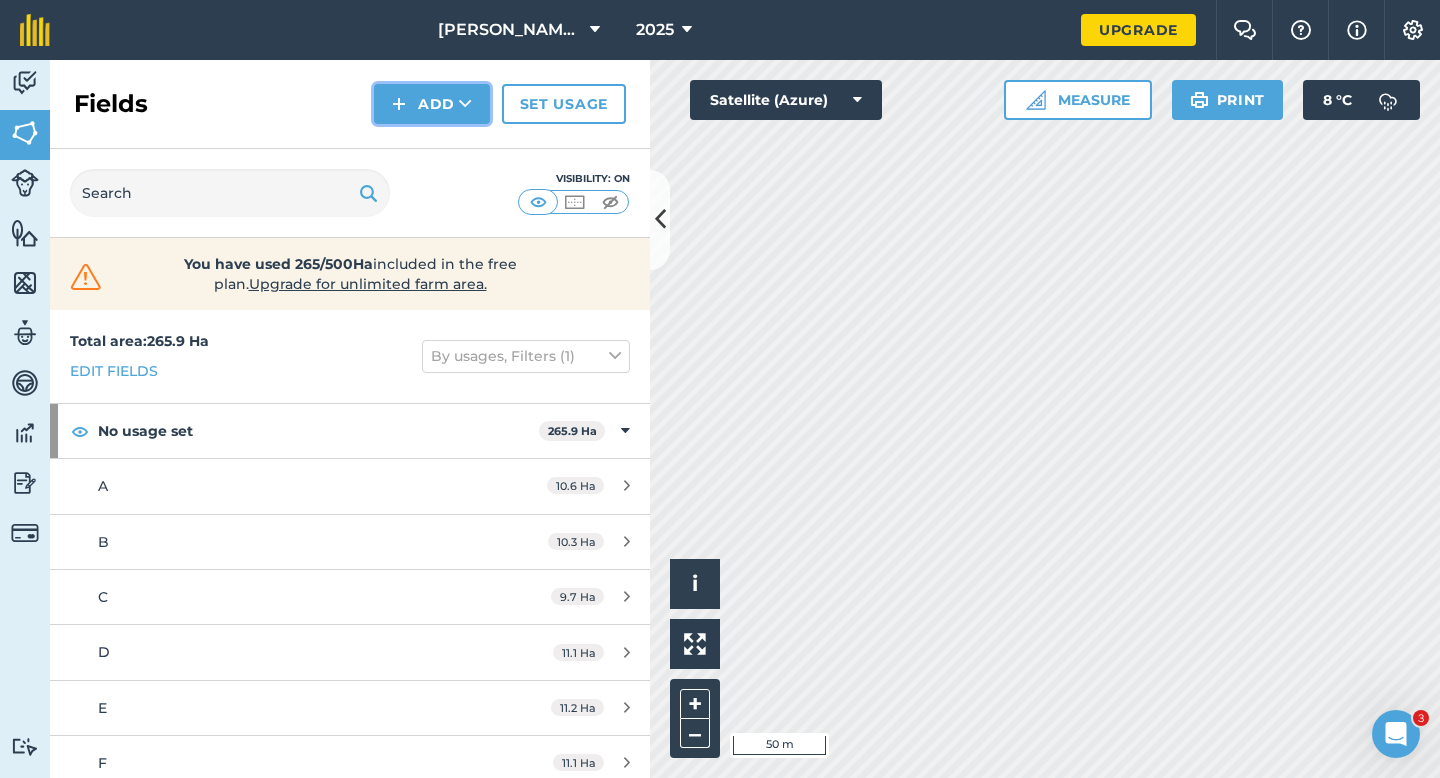 click on "Add" at bounding box center (432, 104) 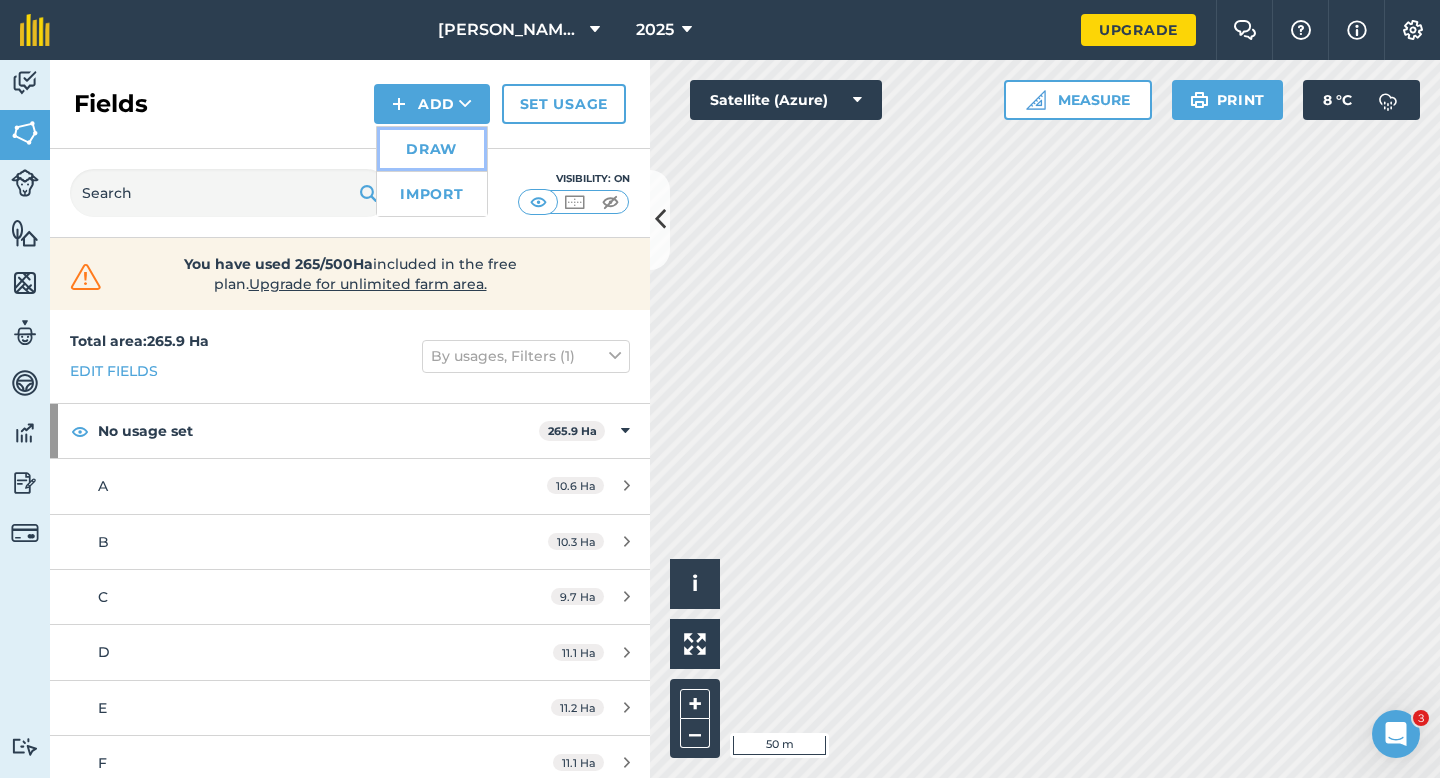 click on "Draw" at bounding box center (432, 149) 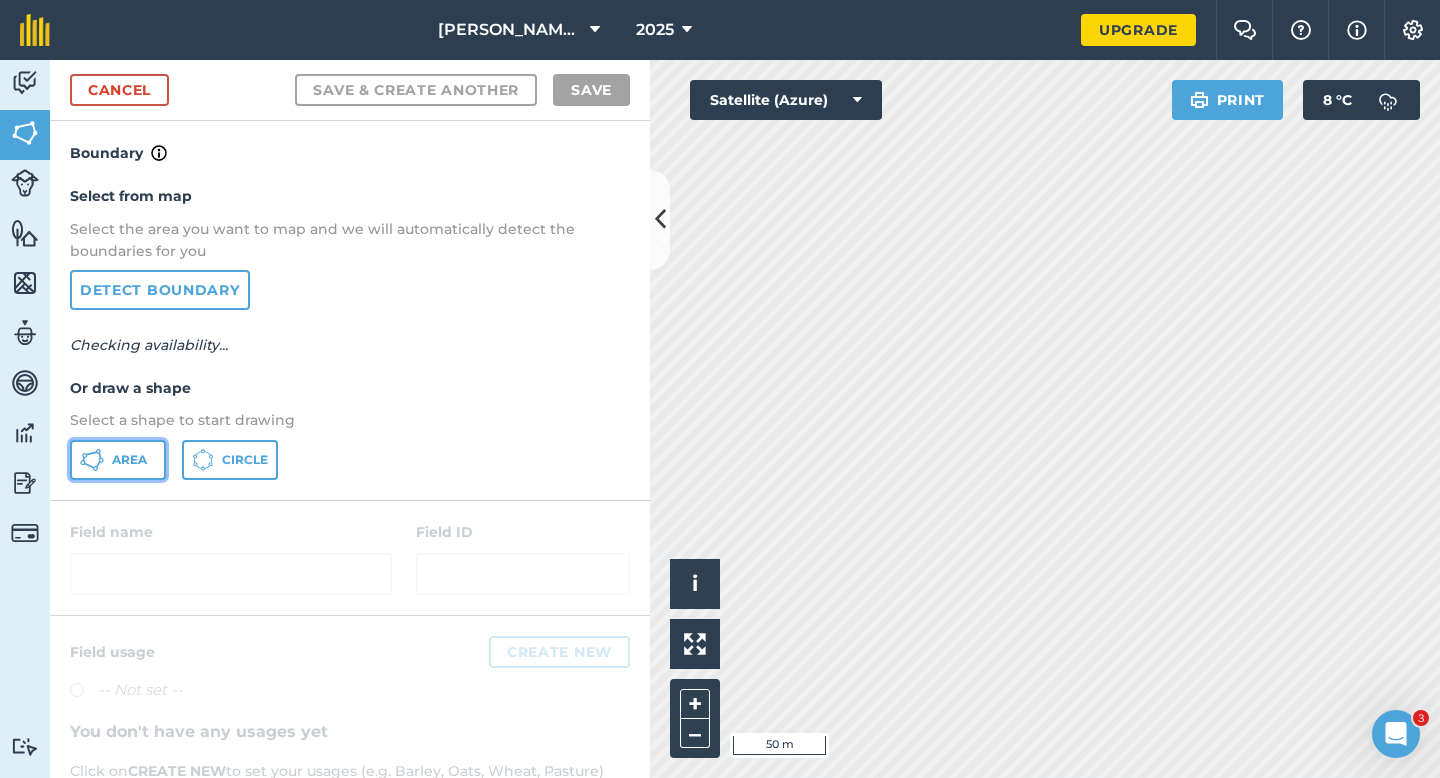click on "Area" at bounding box center (118, 460) 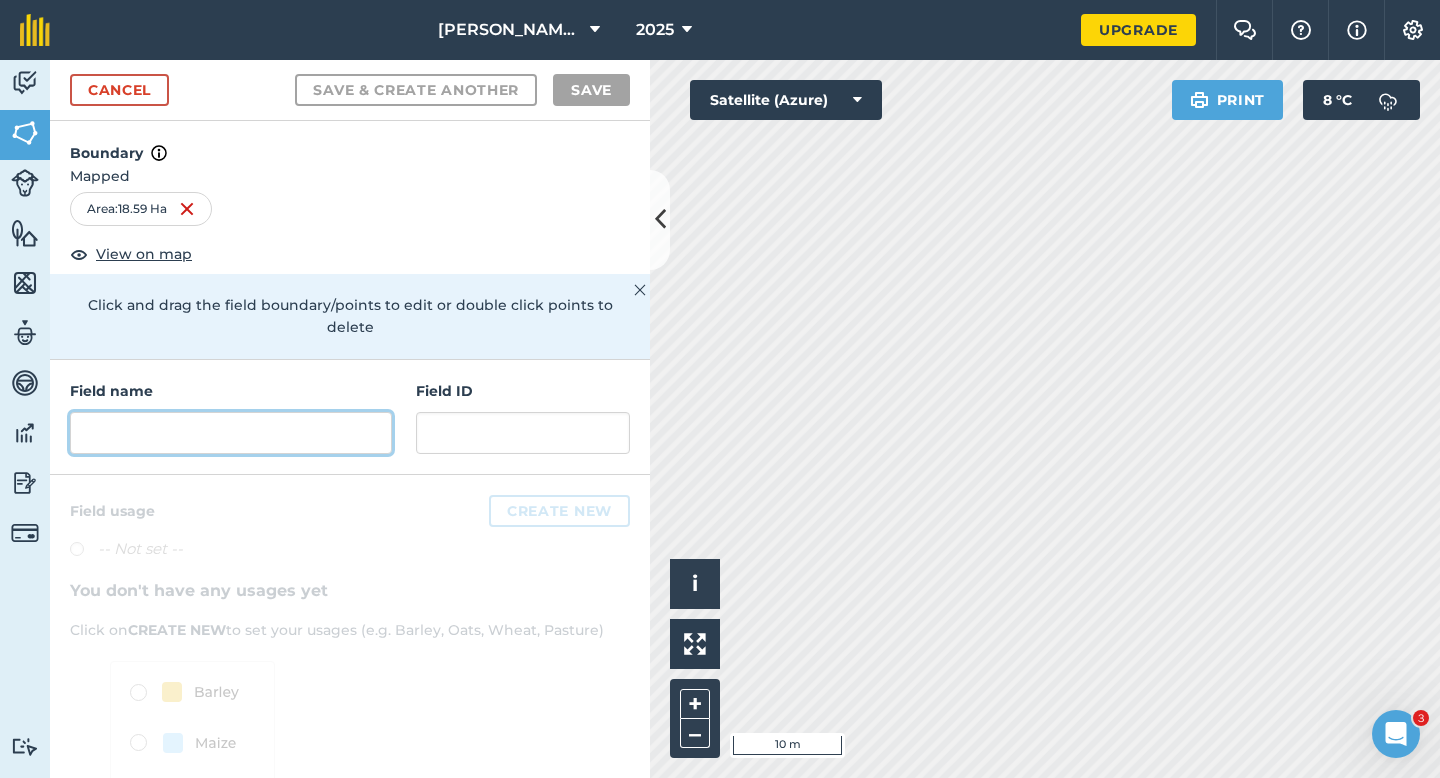 click at bounding box center (231, 433) 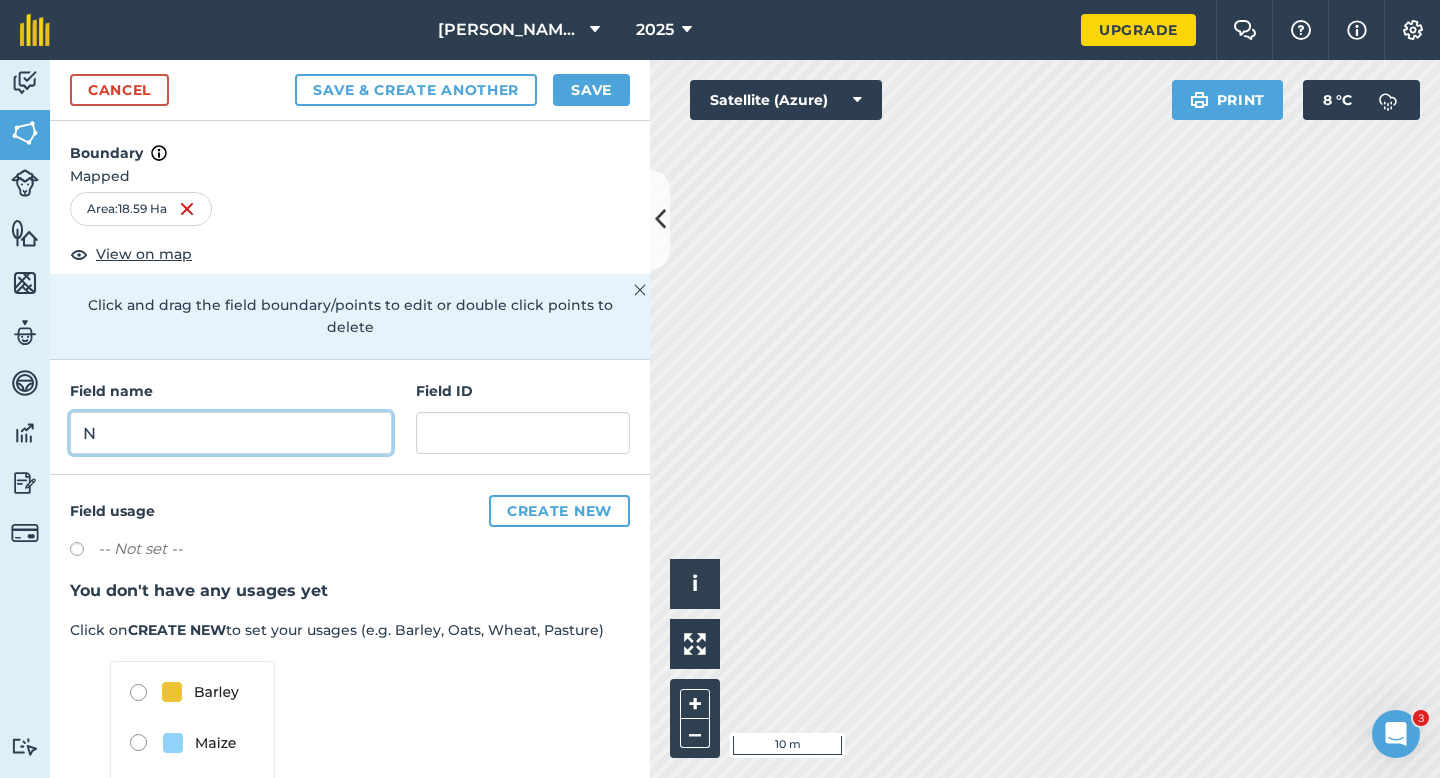 type on "N" 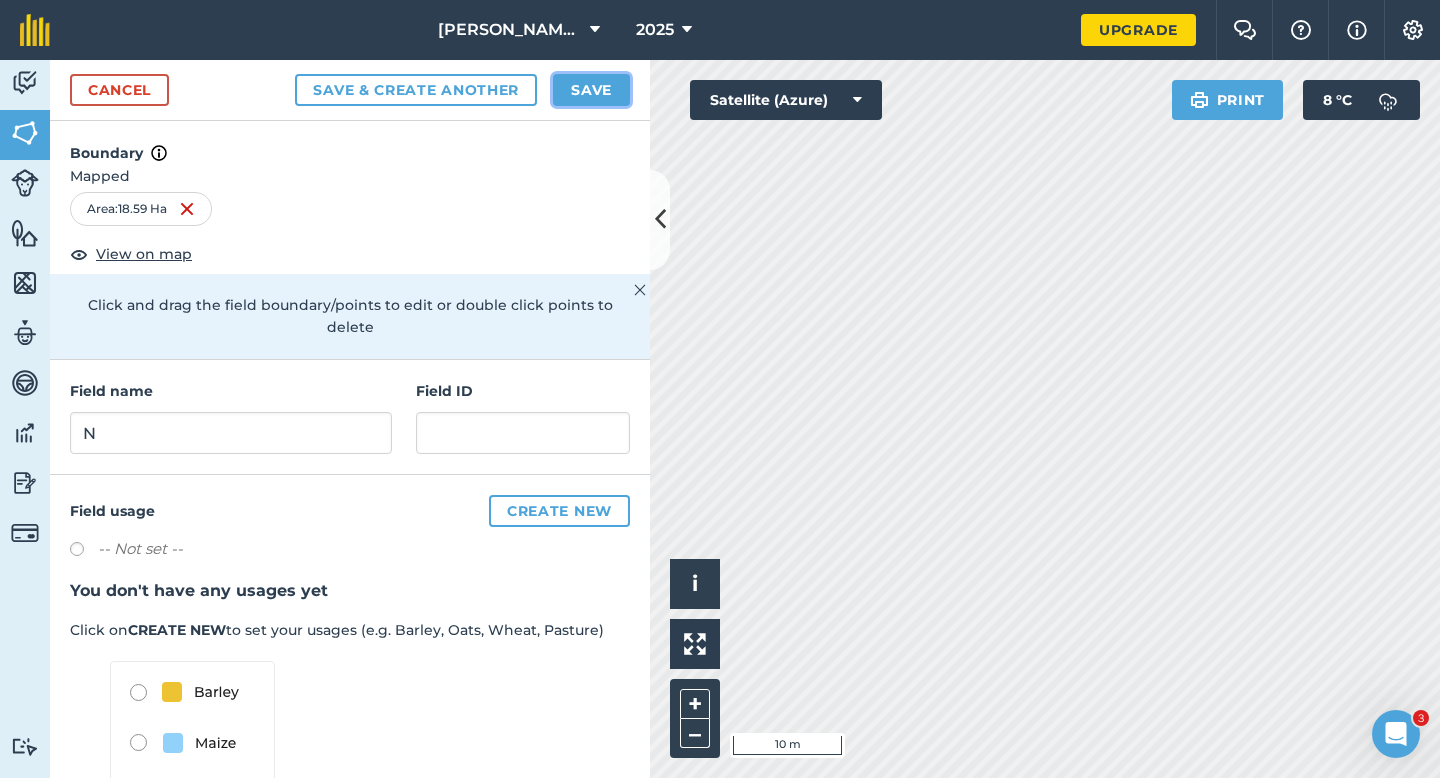 click on "Save" at bounding box center (591, 90) 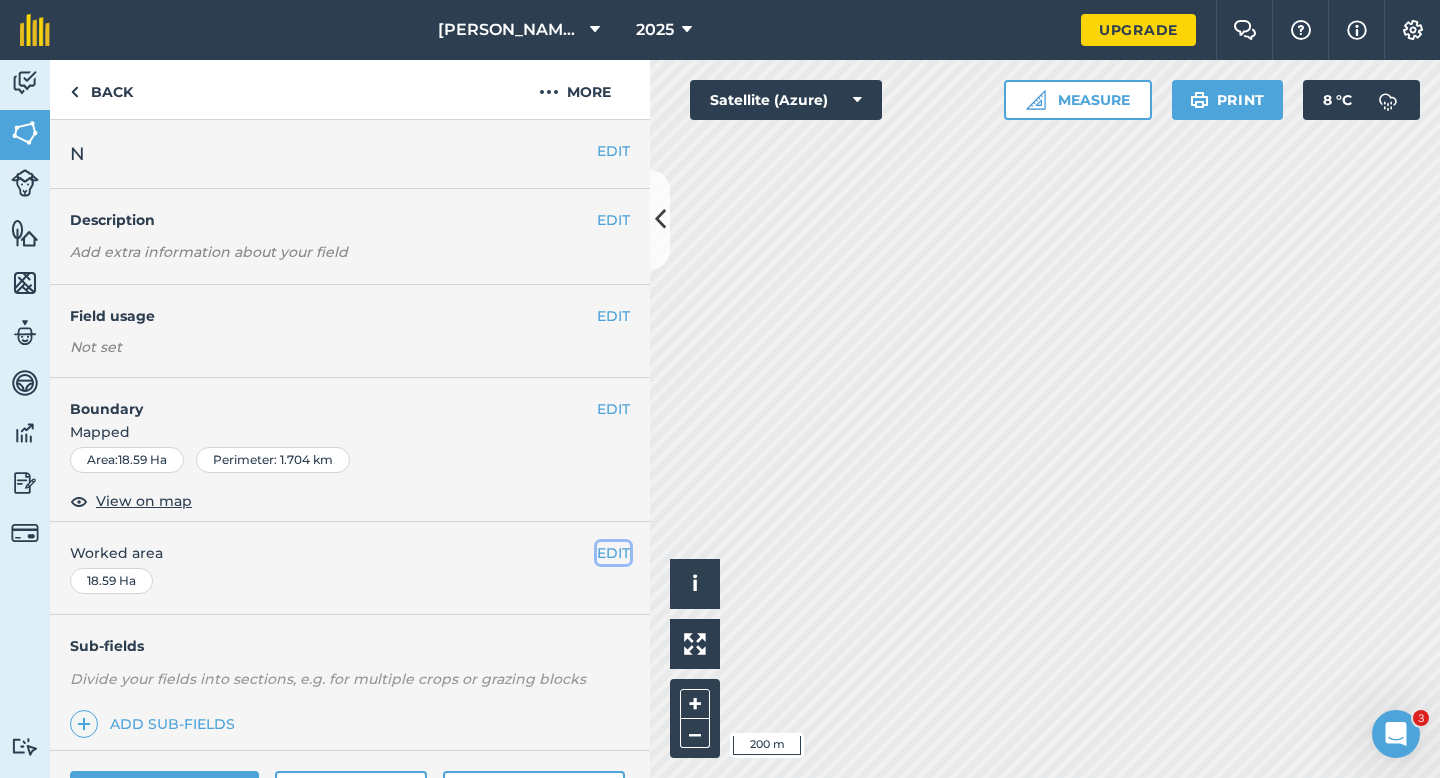 click on "EDIT" at bounding box center [613, 553] 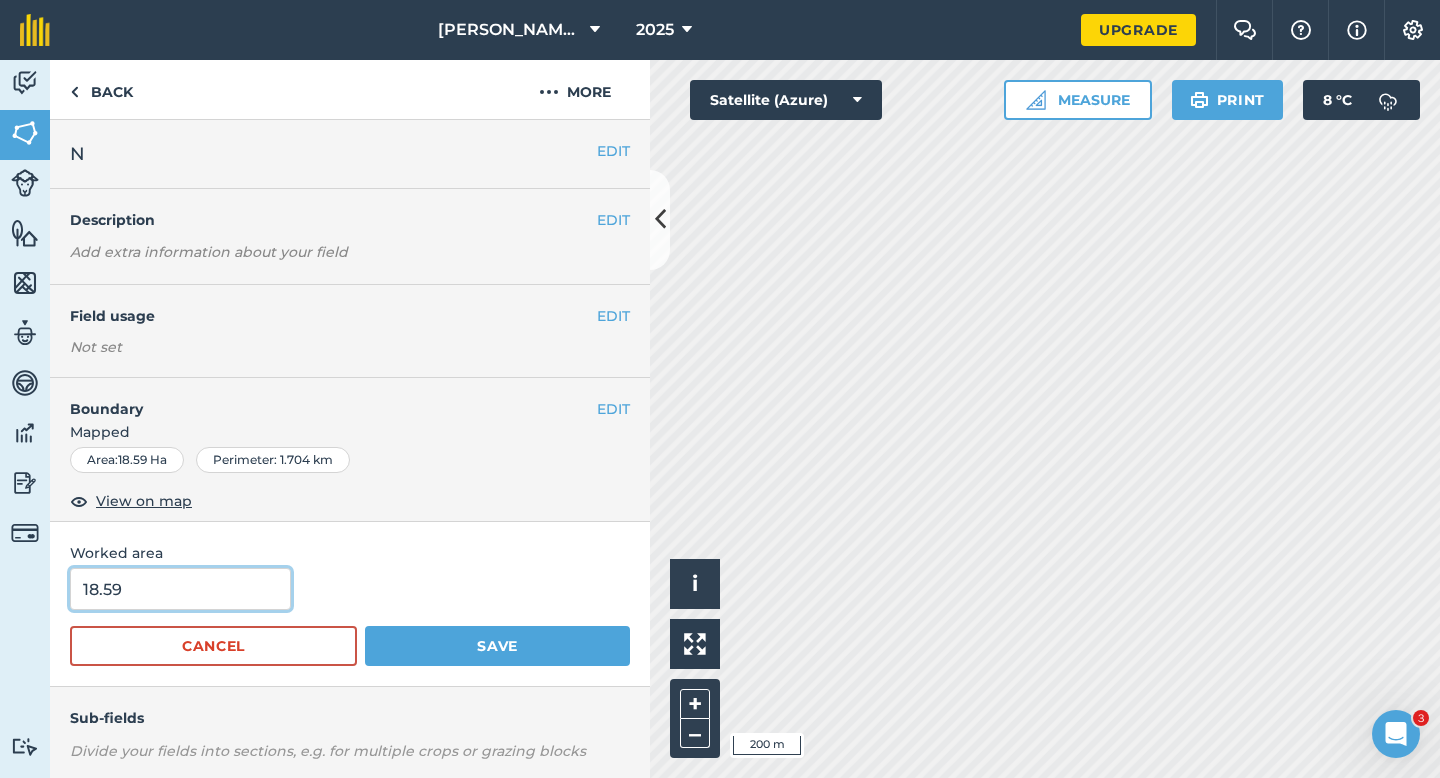 click on "18.59" at bounding box center (180, 589) 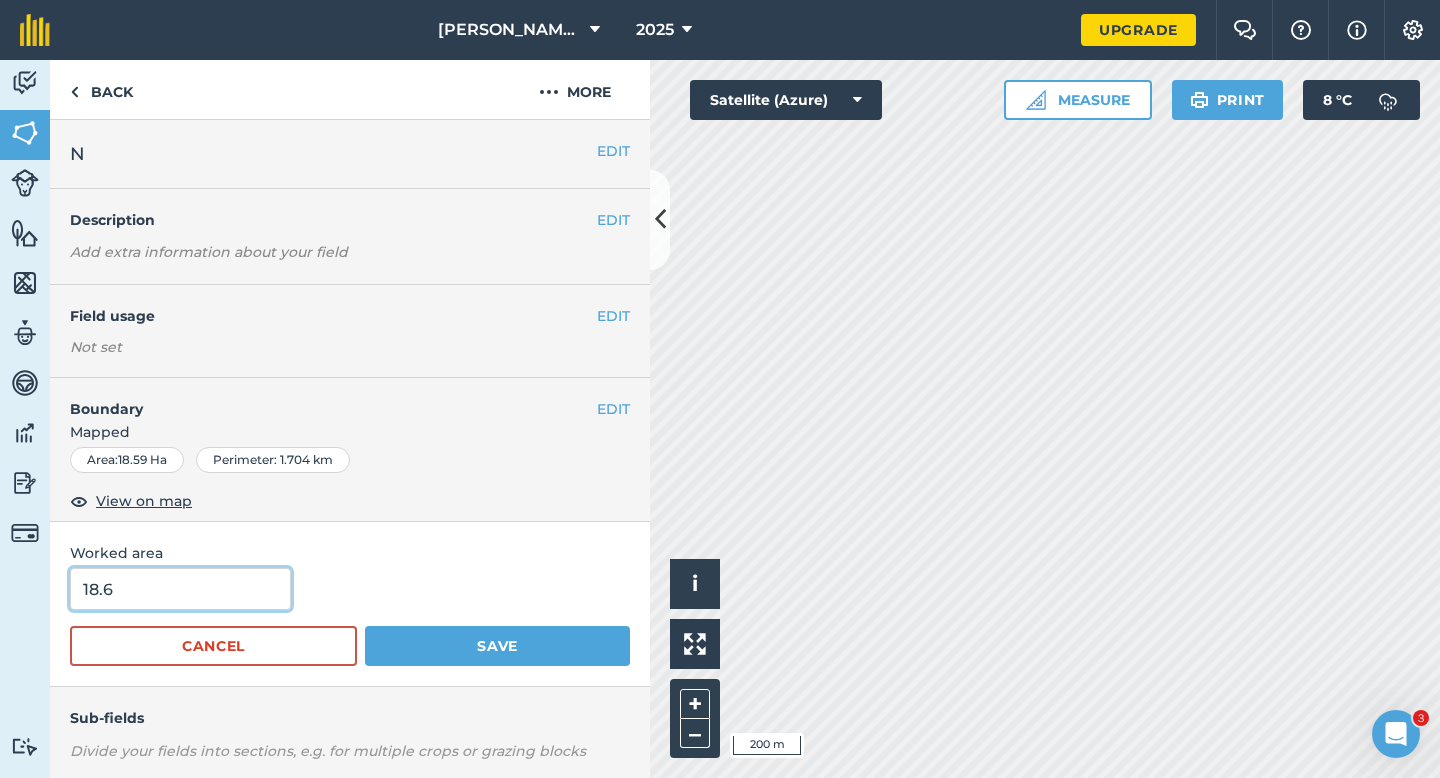 type on "18.6" 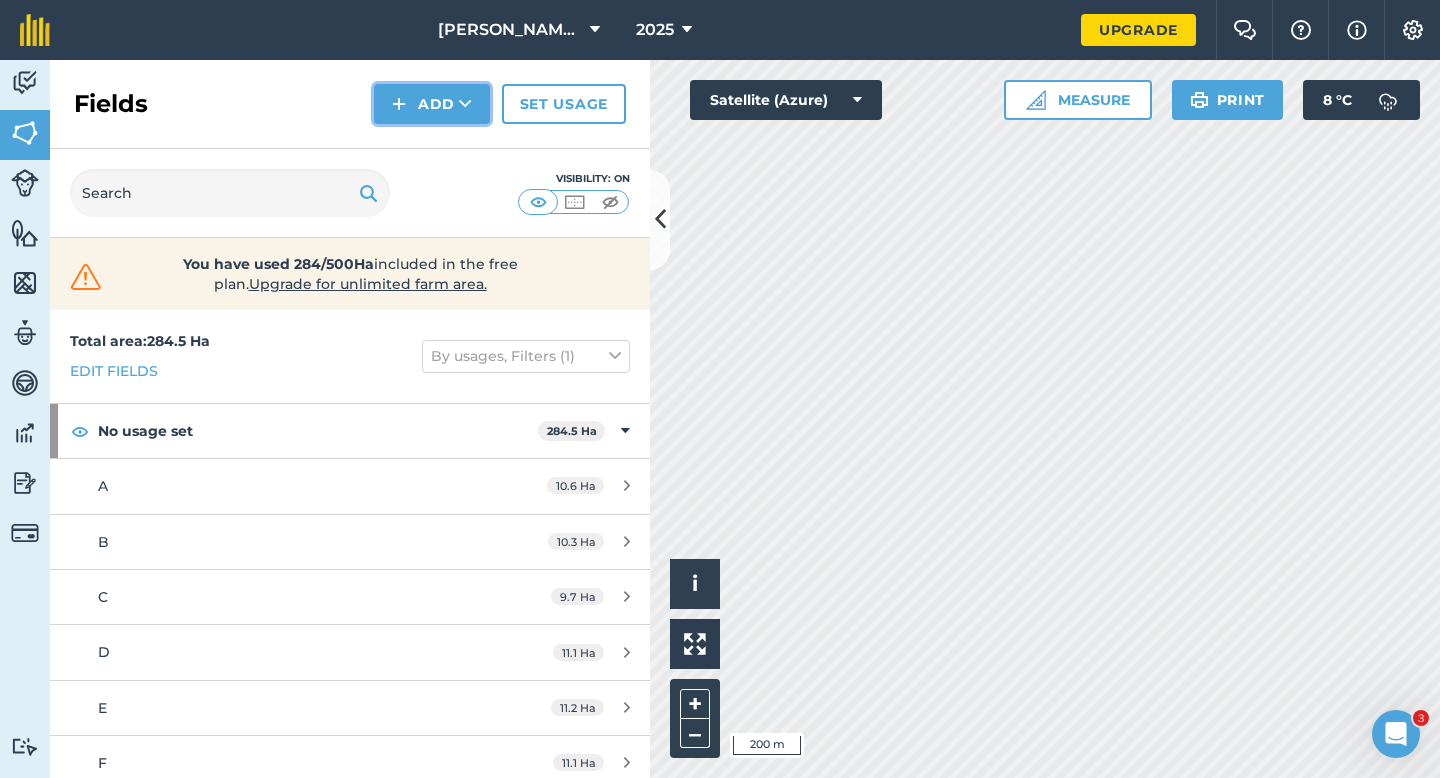 click on "Add" at bounding box center (432, 104) 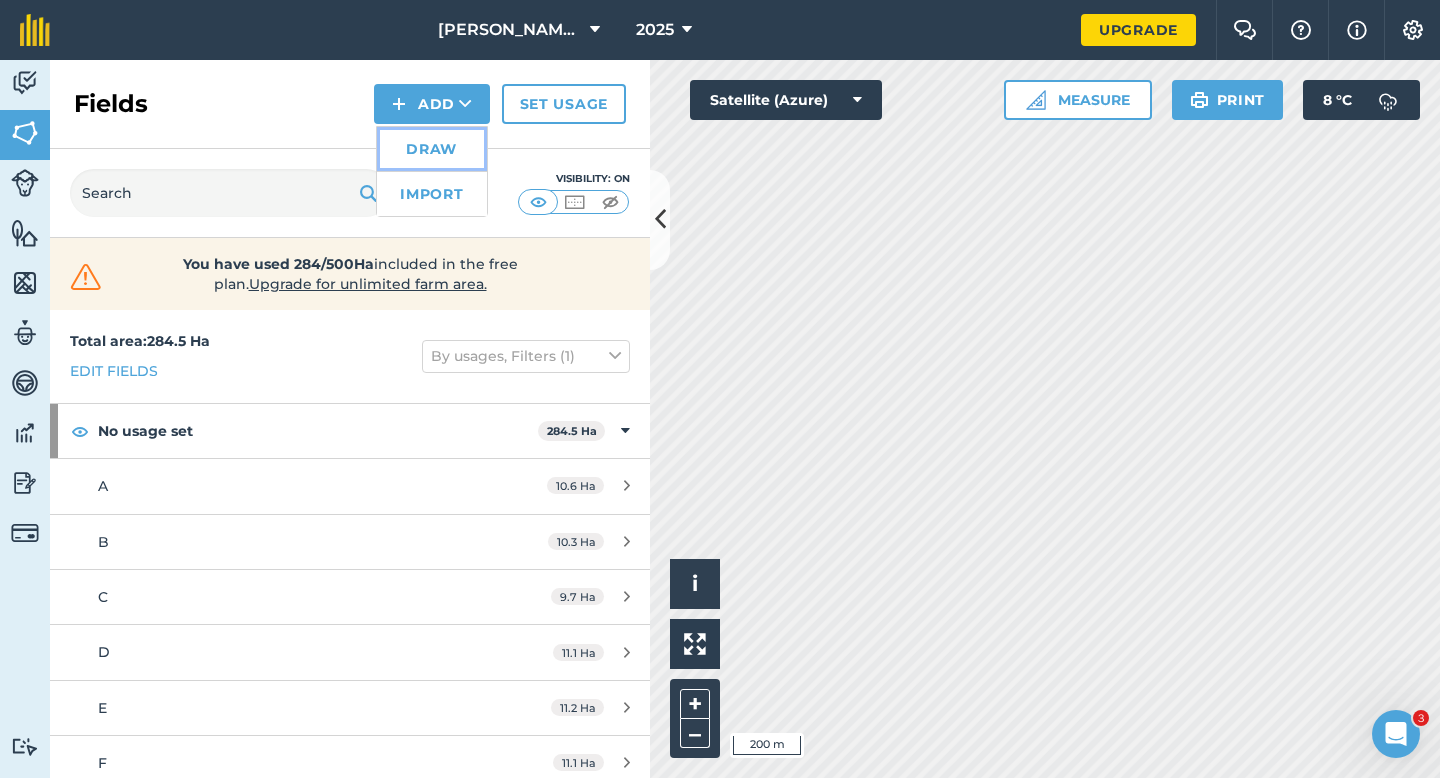 click on "Draw" at bounding box center (432, 149) 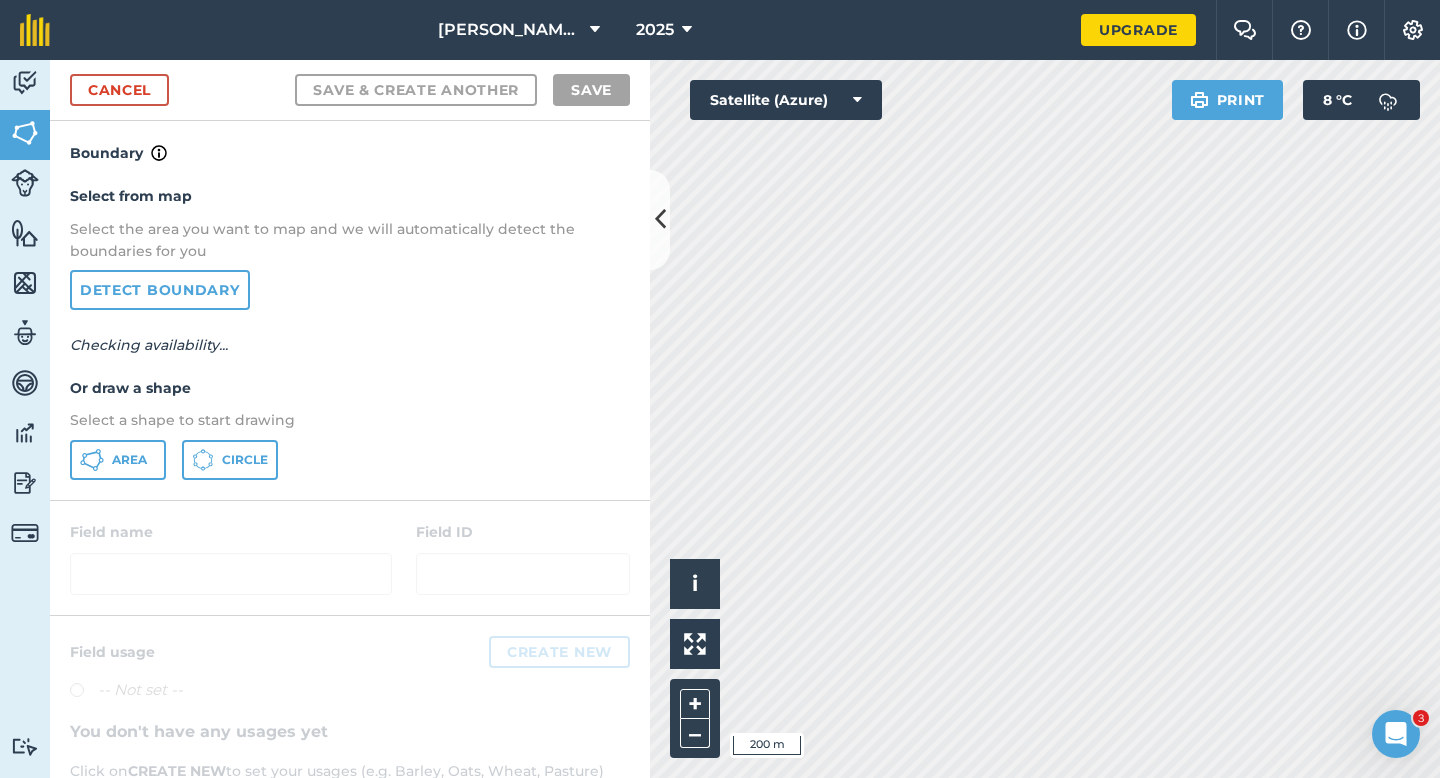 click on "Select a shape to start drawing" at bounding box center (350, 420) 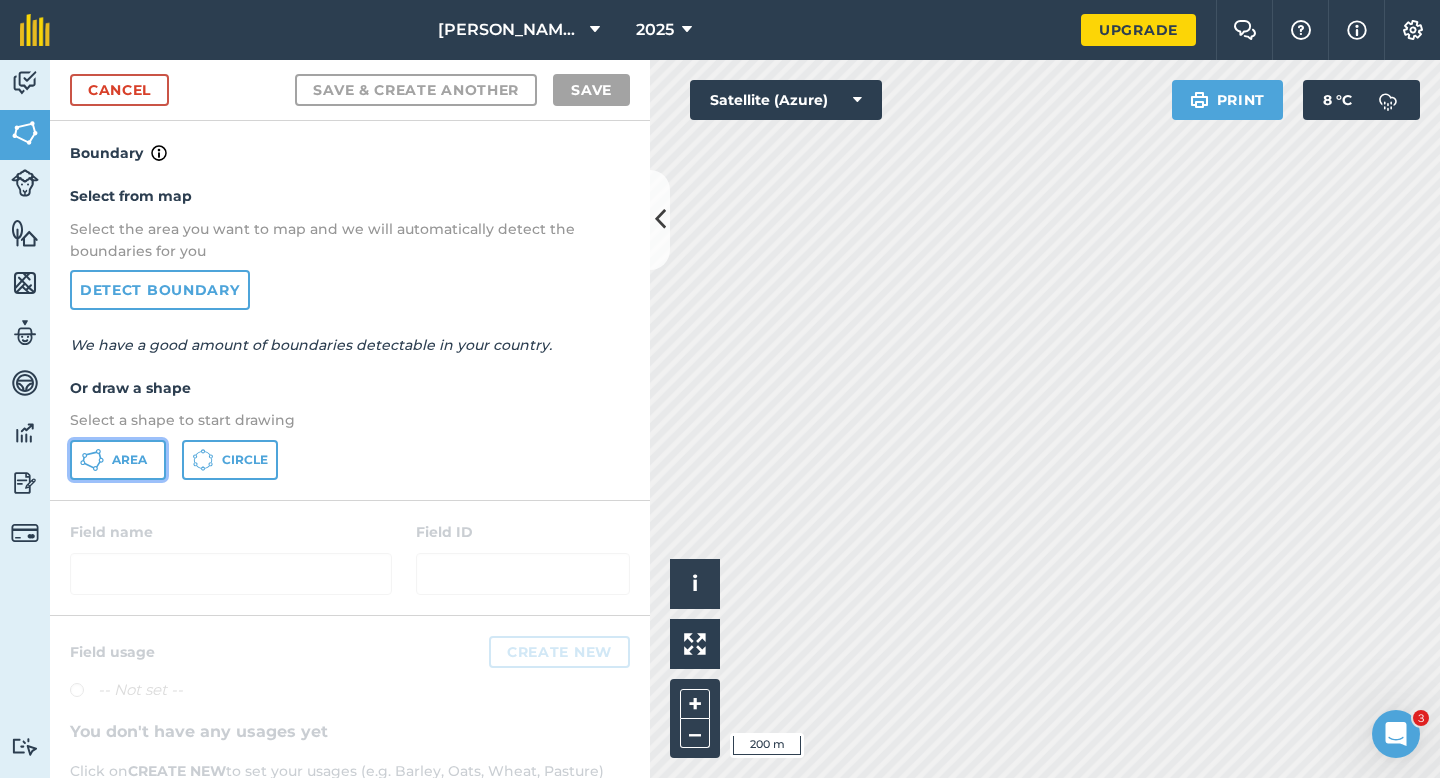 click on "Area" at bounding box center (129, 460) 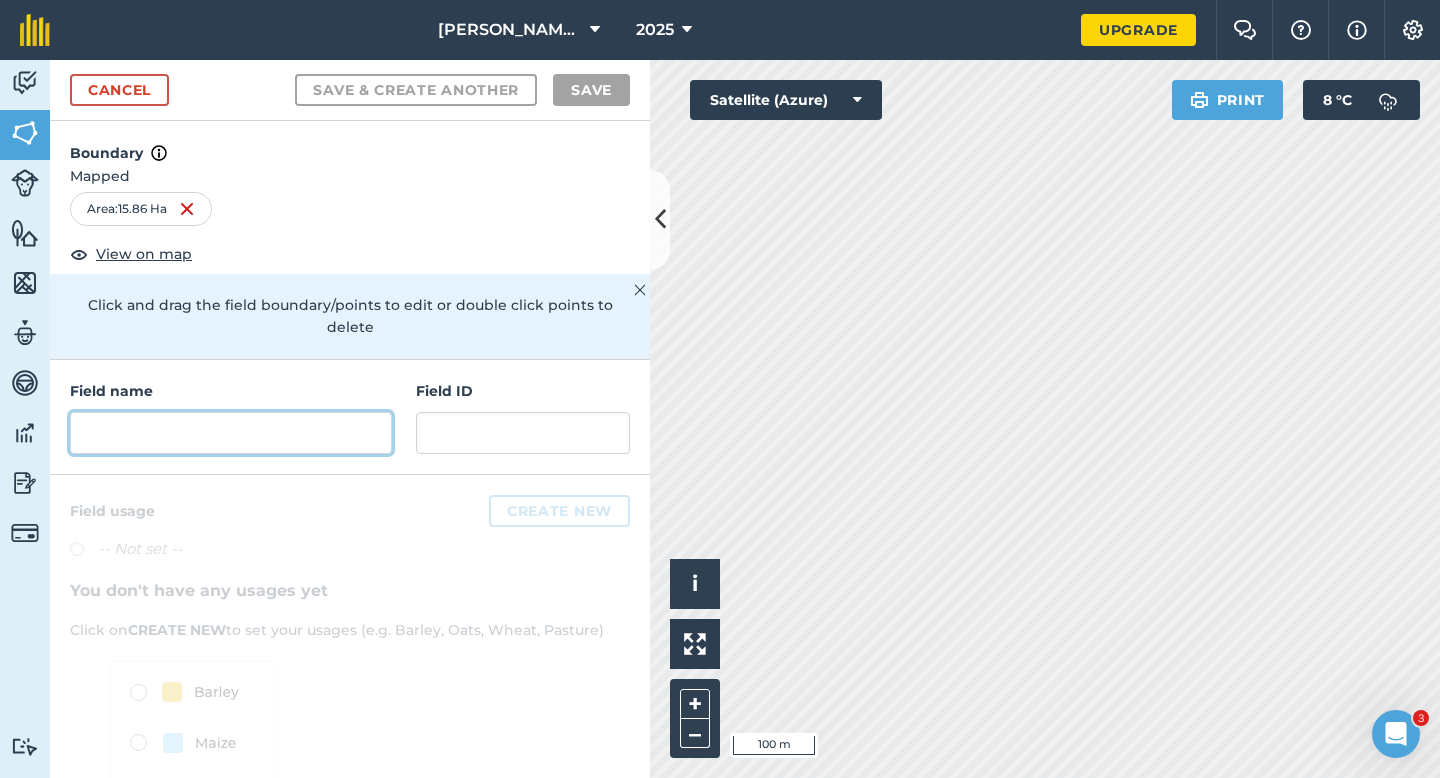 click at bounding box center (231, 433) 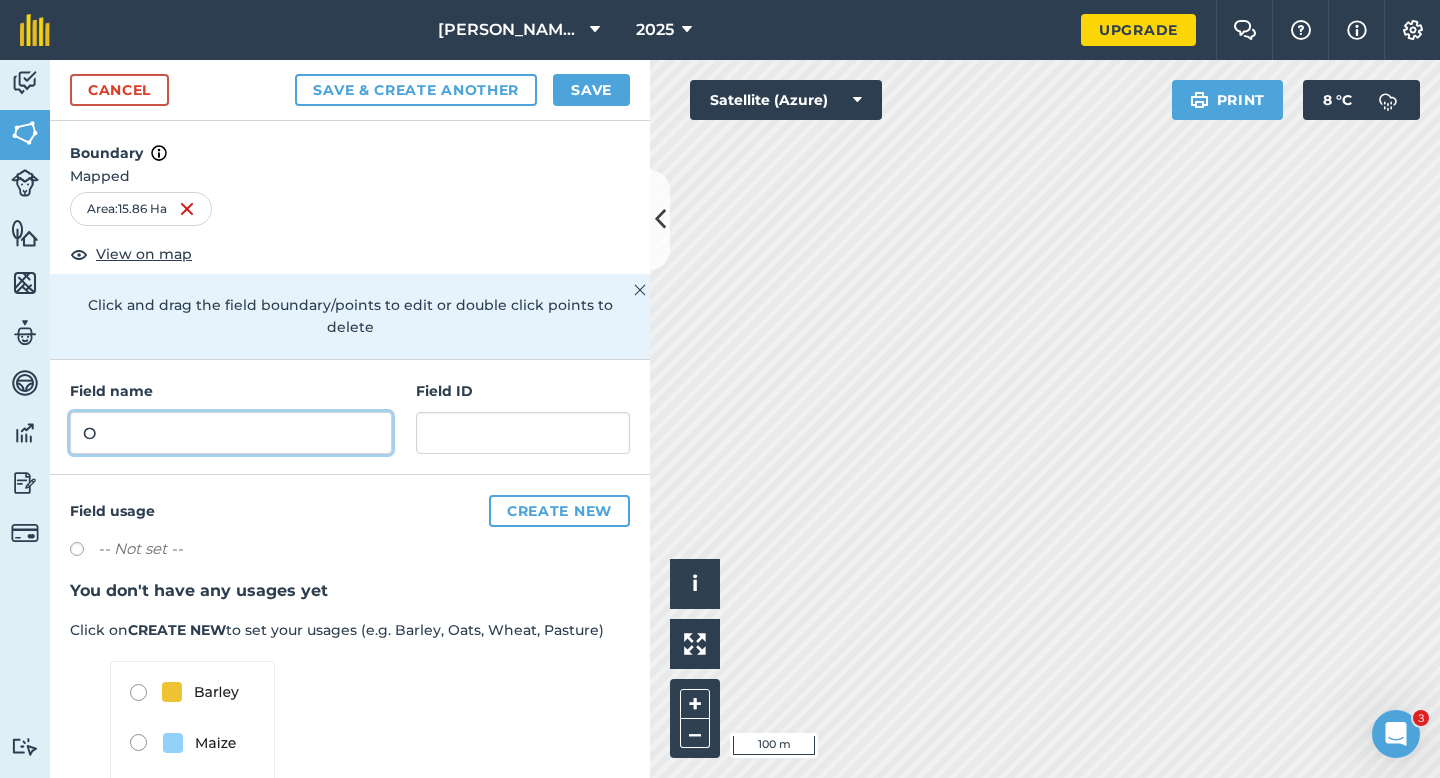 type on "O" 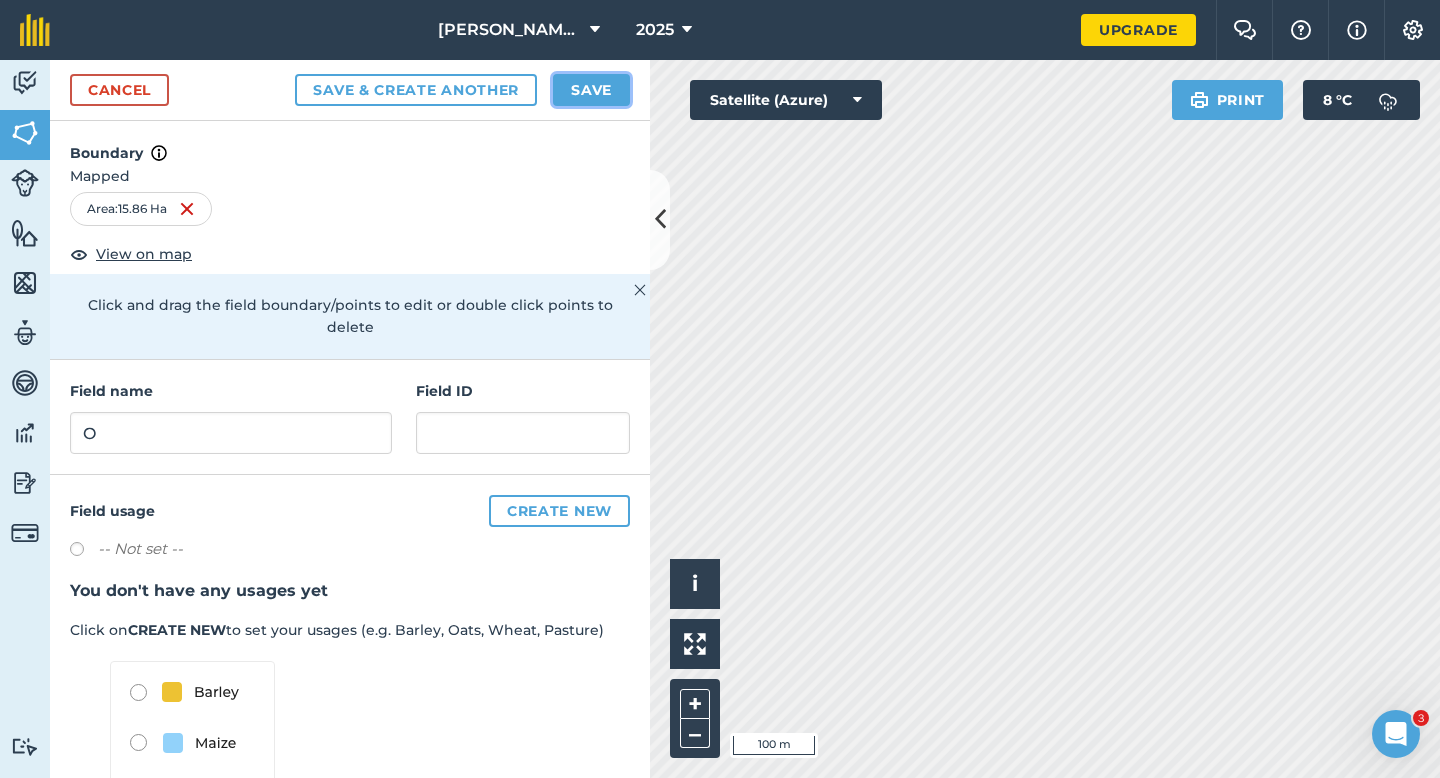 click on "Save" at bounding box center [591, 90] 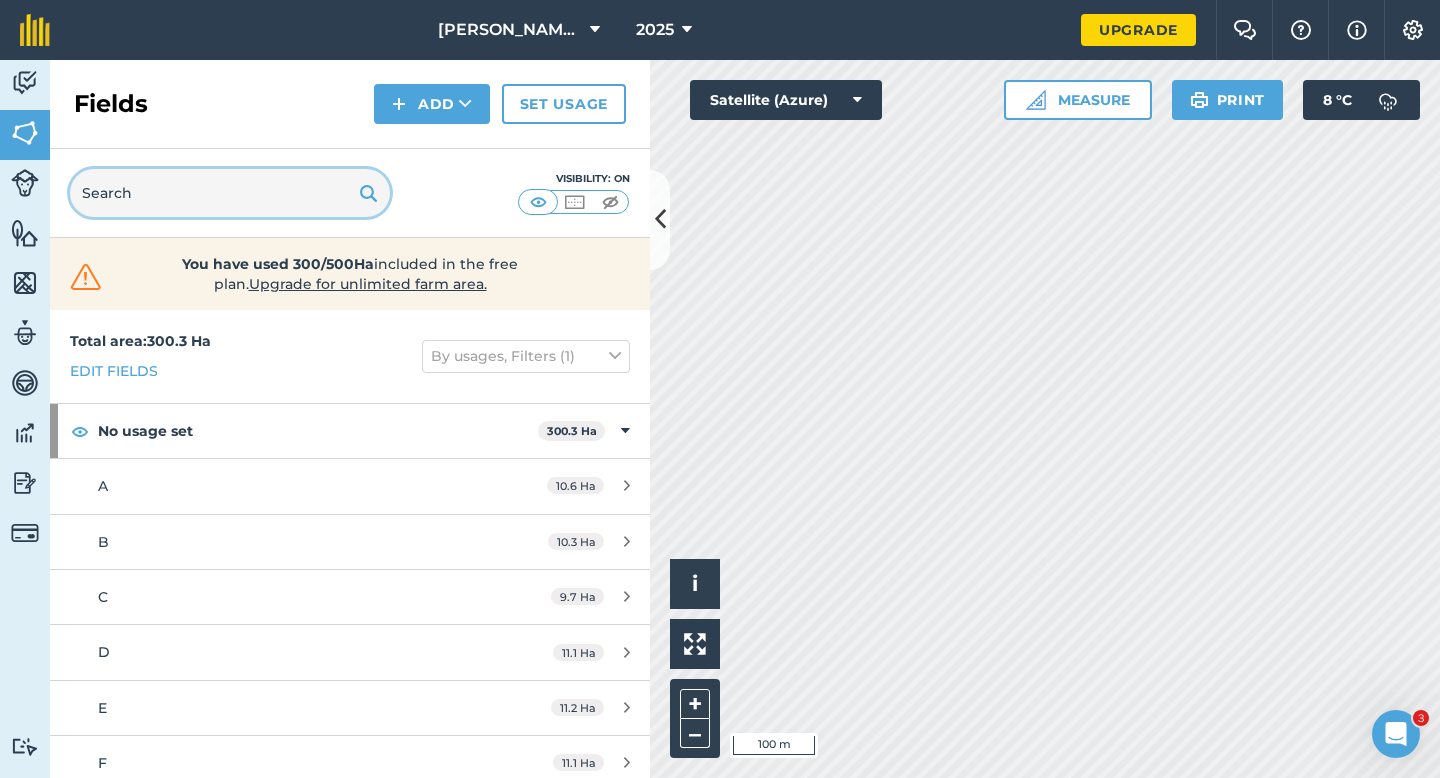 click at bounding box center [230, 193] 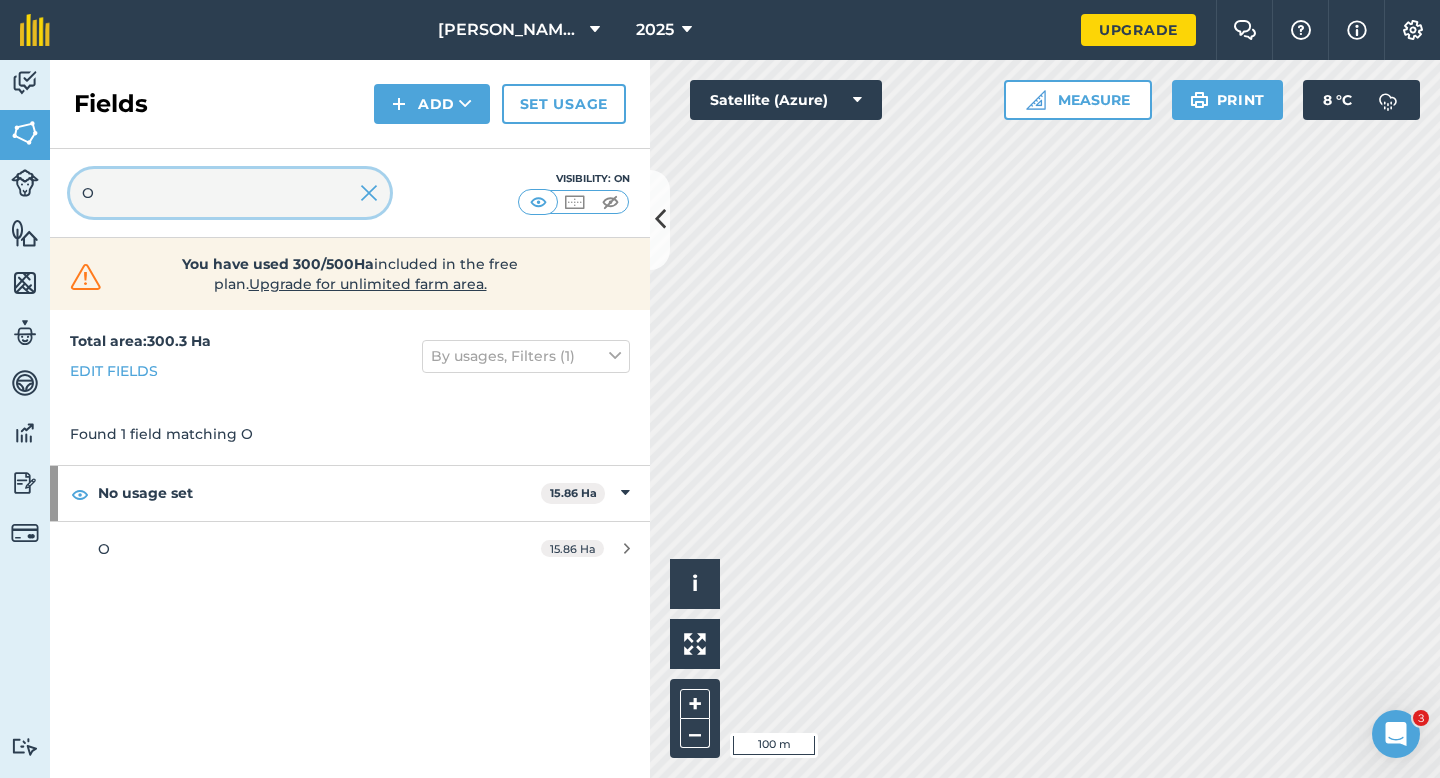 type on "O" 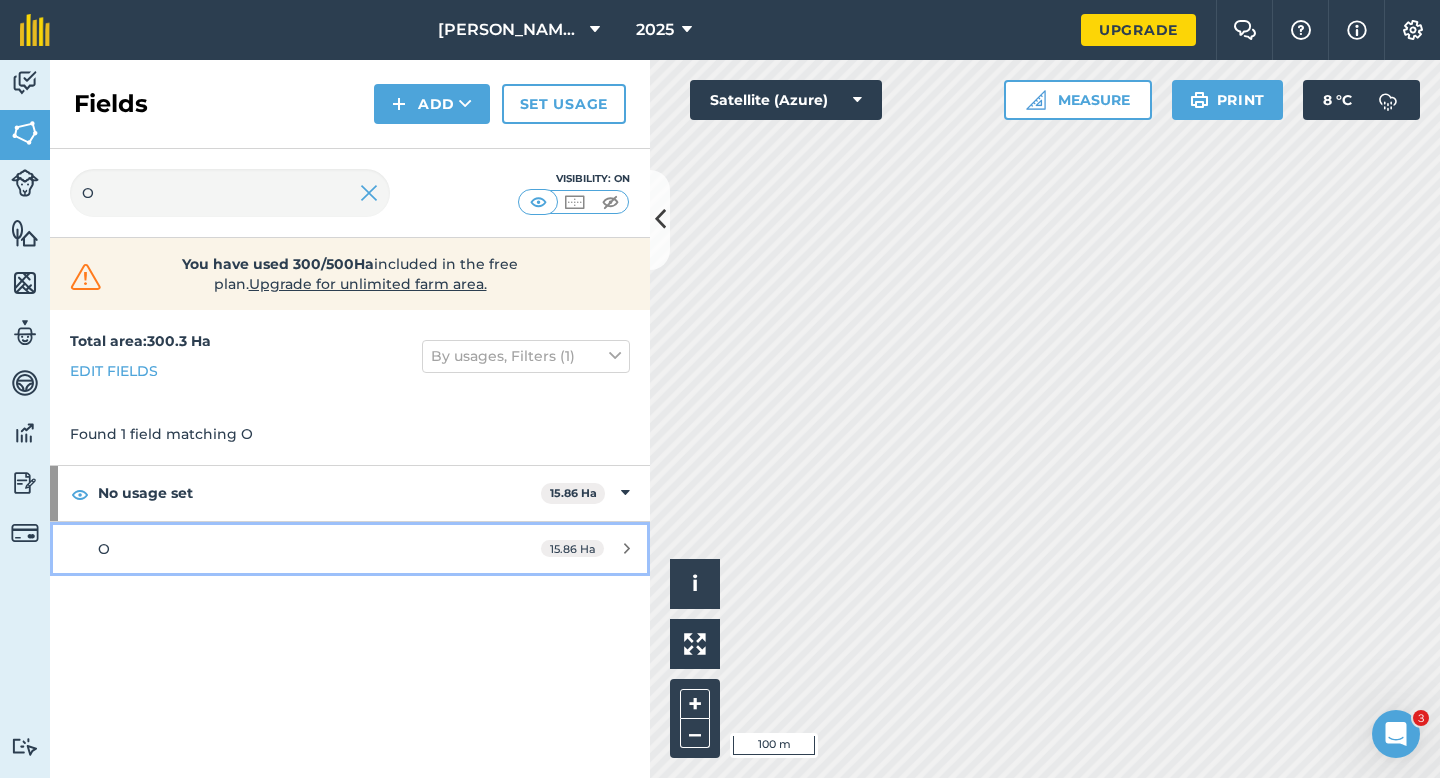 click on "O 15.86   Ha" at bounding box center [350, 549] 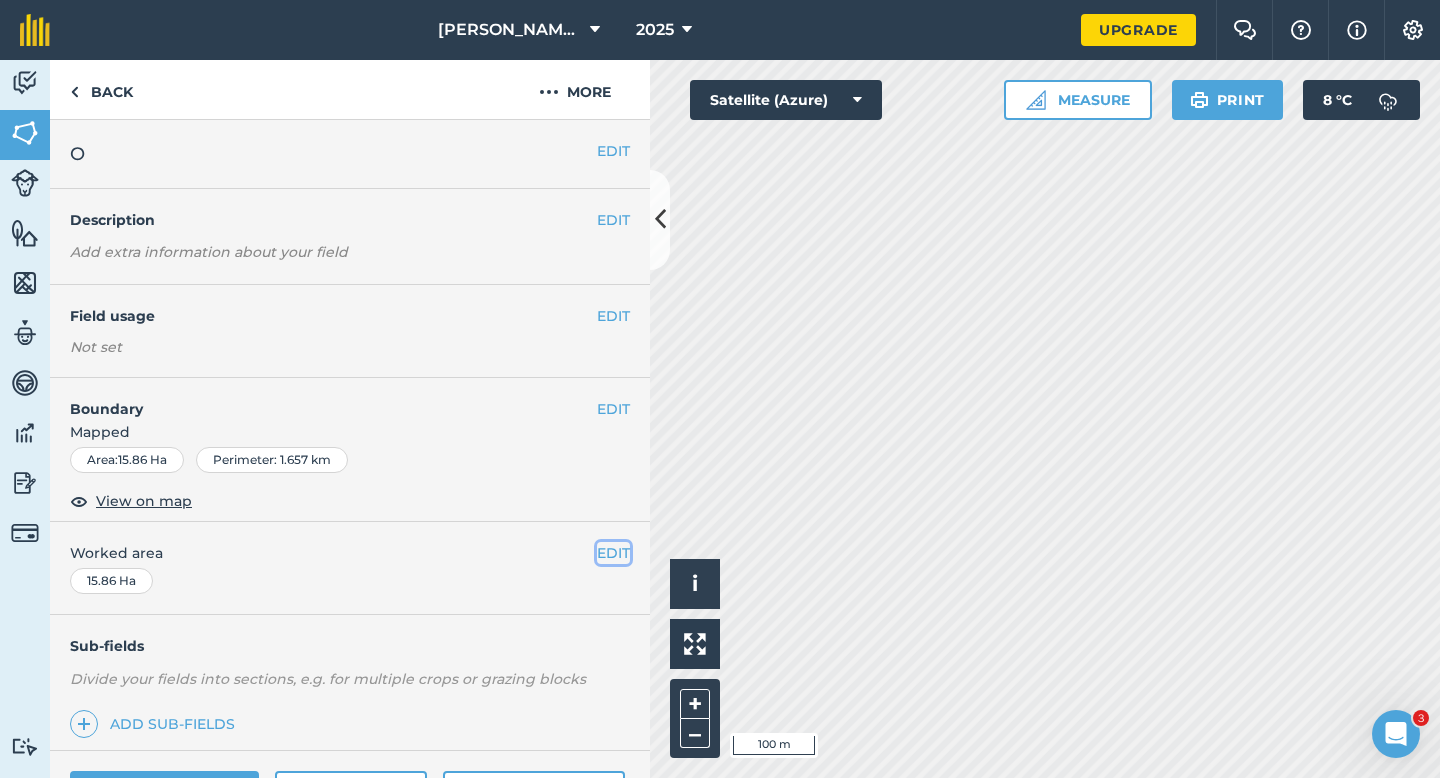 click on "EDIT" at bounding box center [613, 553] 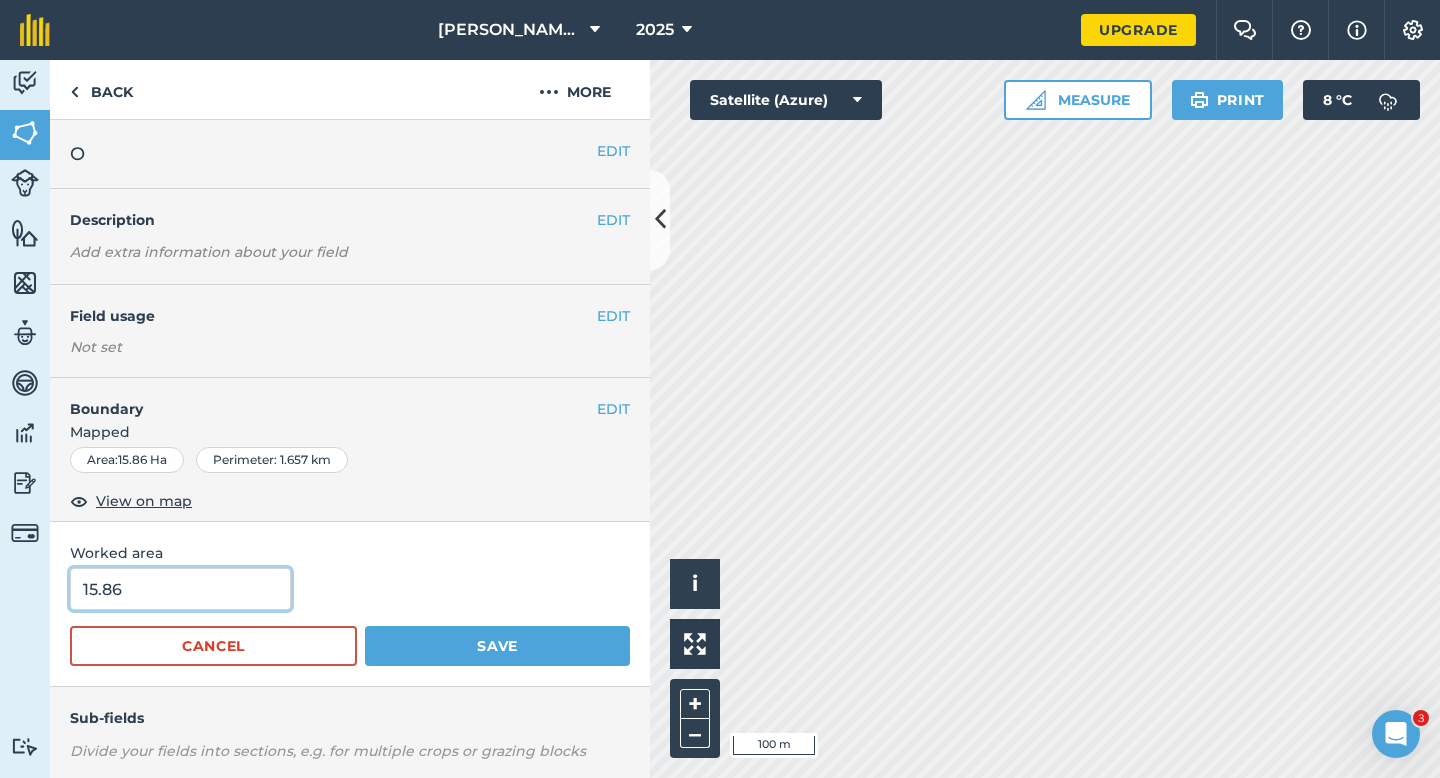 click on "15.86" at bounding box center [180, 589] 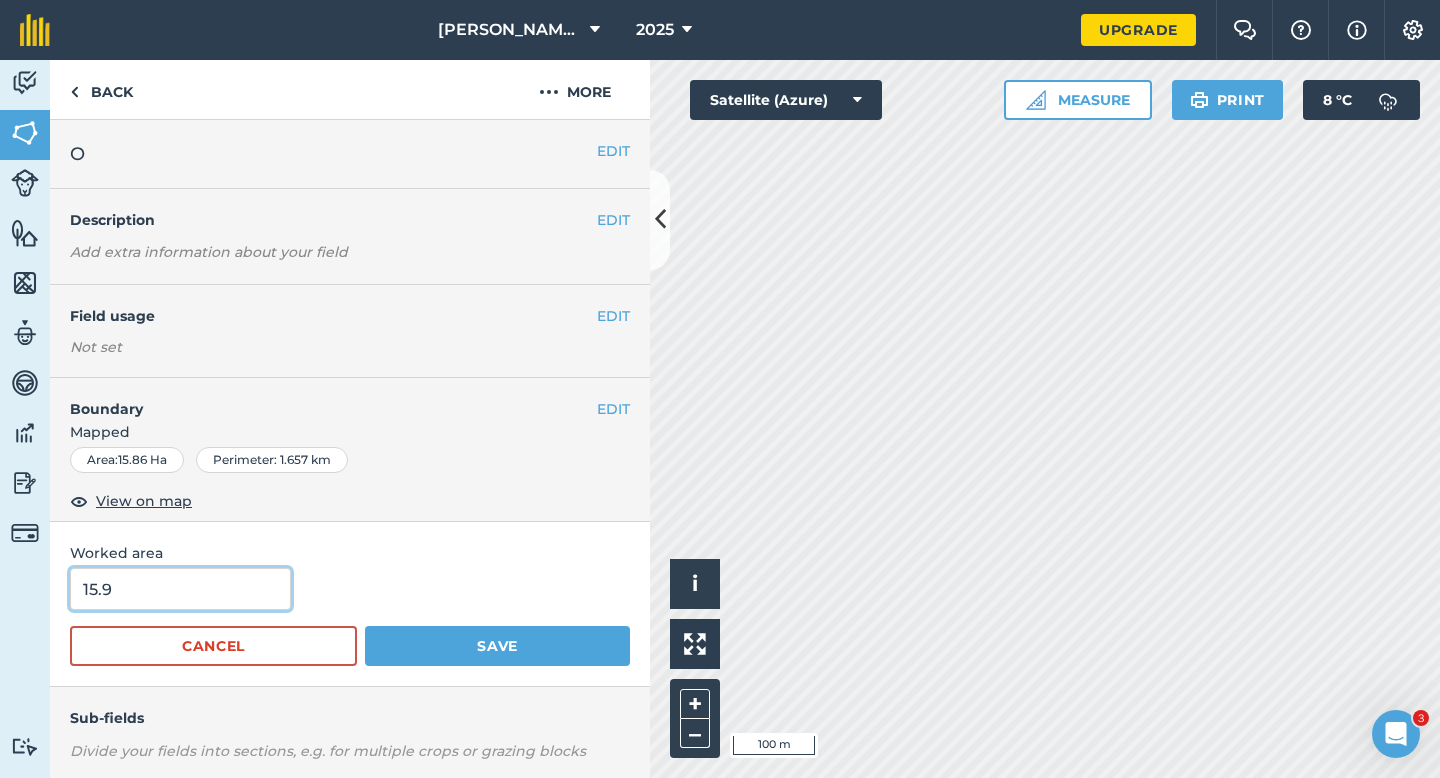 type on "15.9" 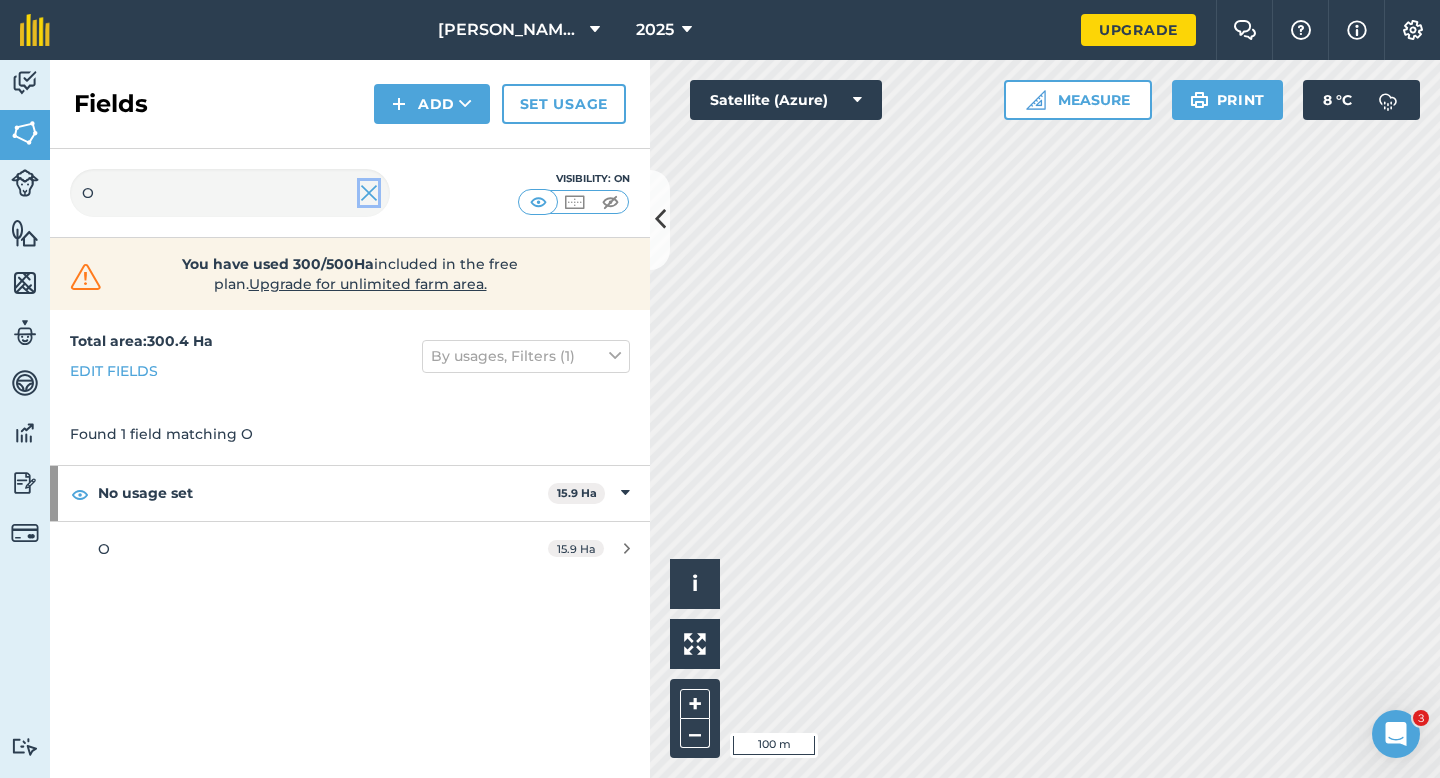 click at bounding box center (369, 193) 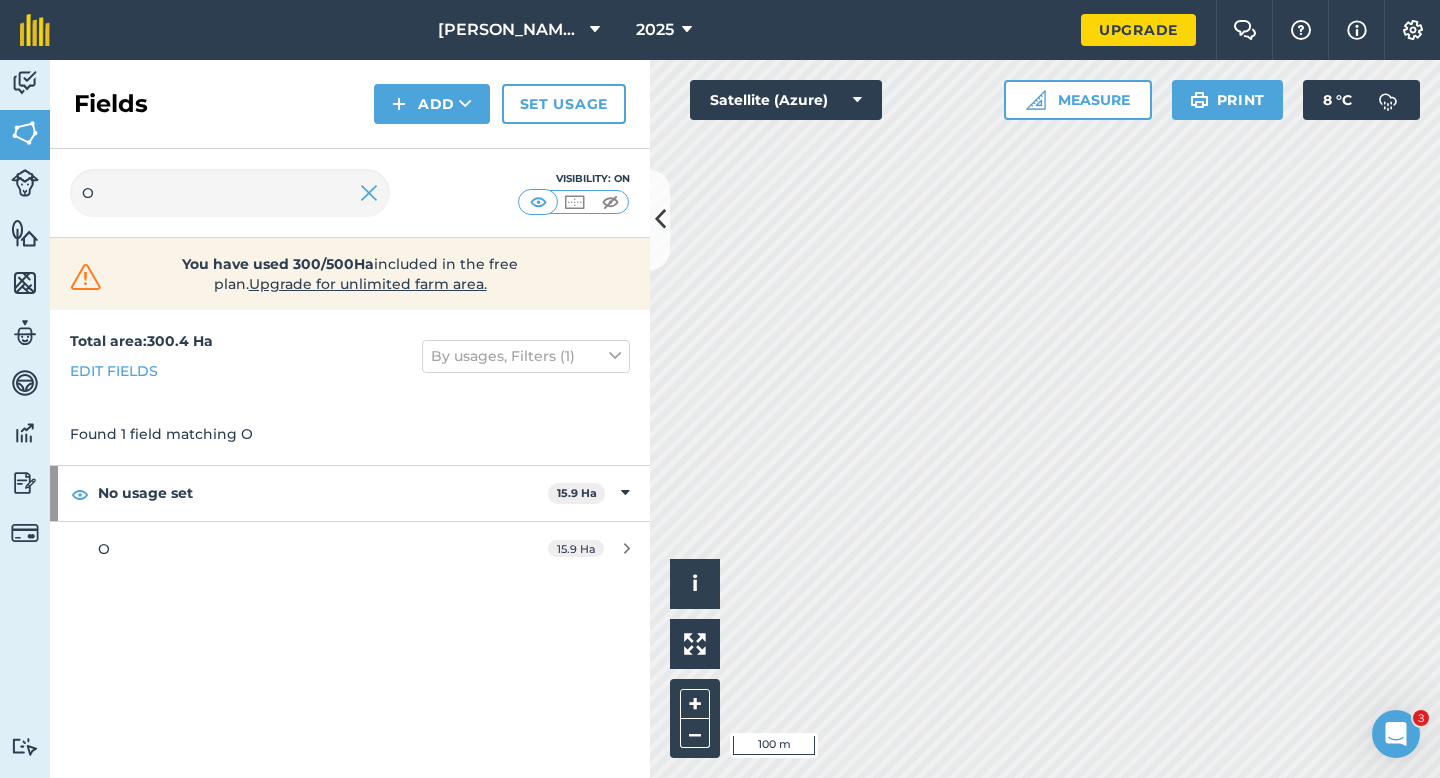 type 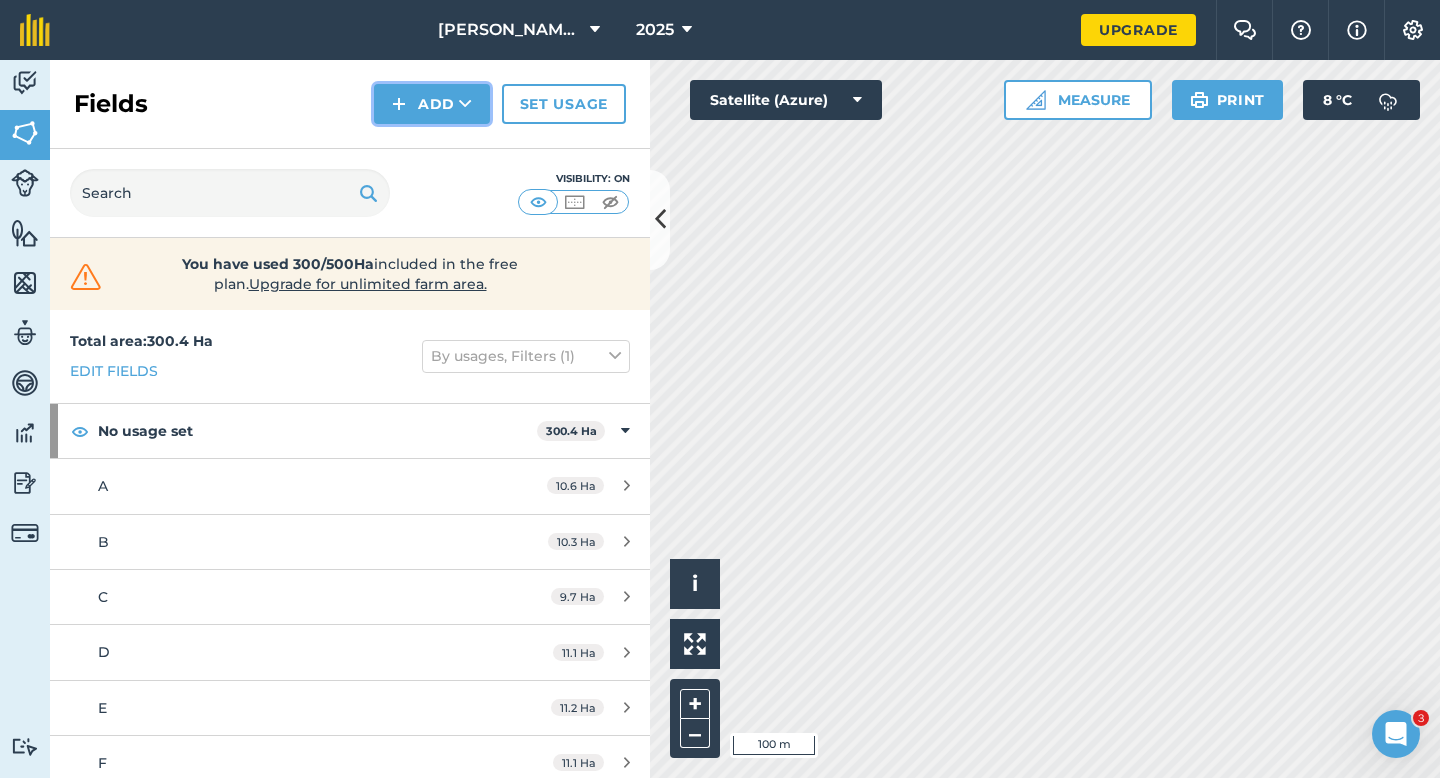 click on "Add" at bounding box center [432, 104] 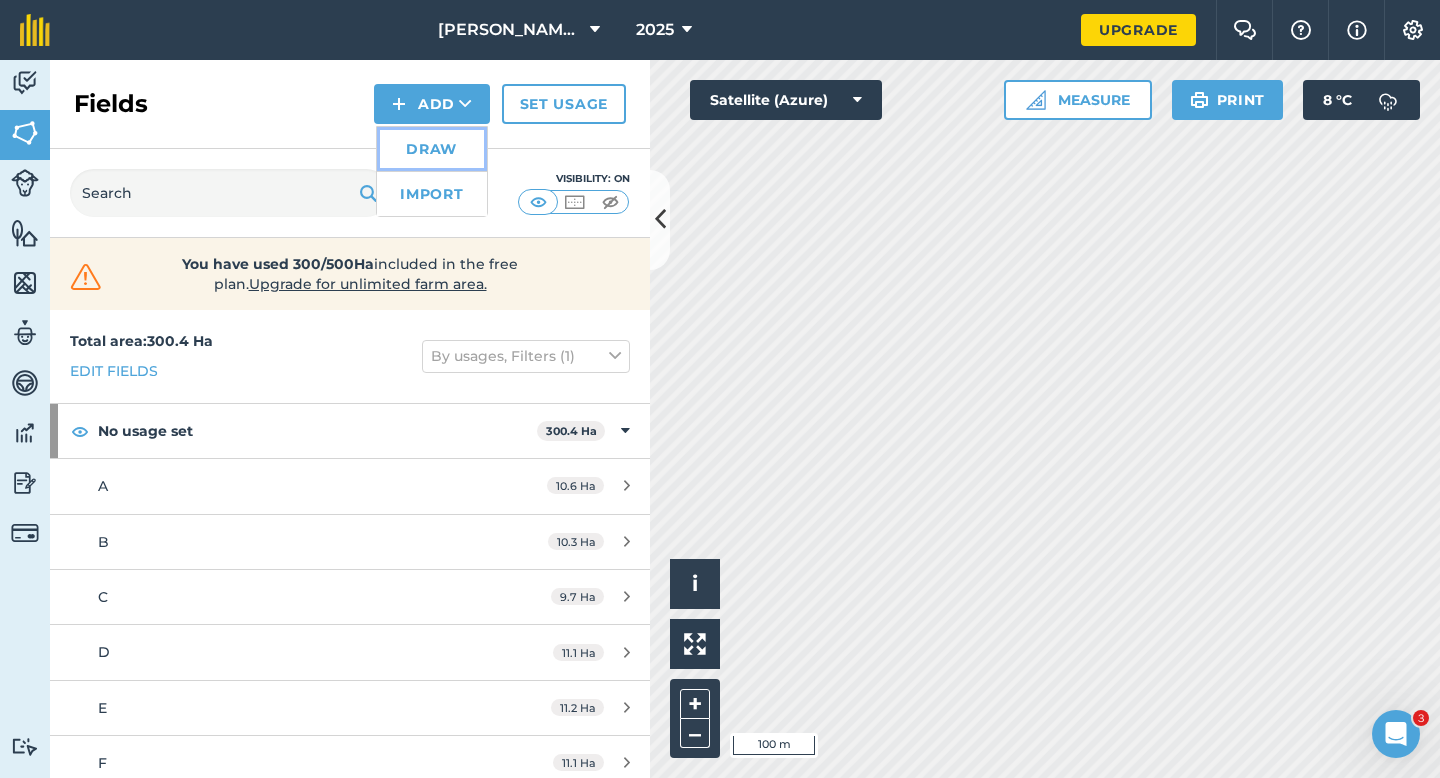 click on "Draw" at bounding box center [432, 149] 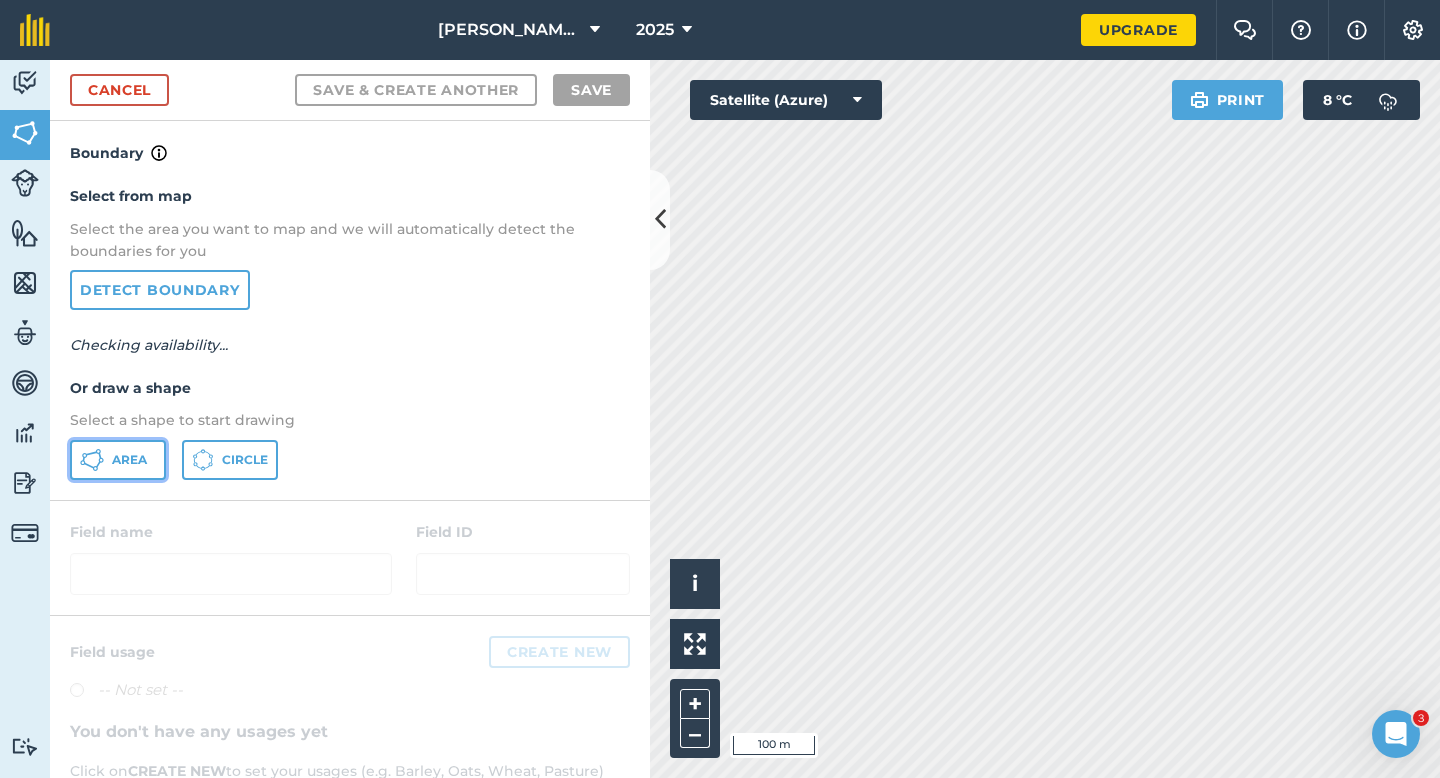 click on "Area" at bounding box center [118, 460] 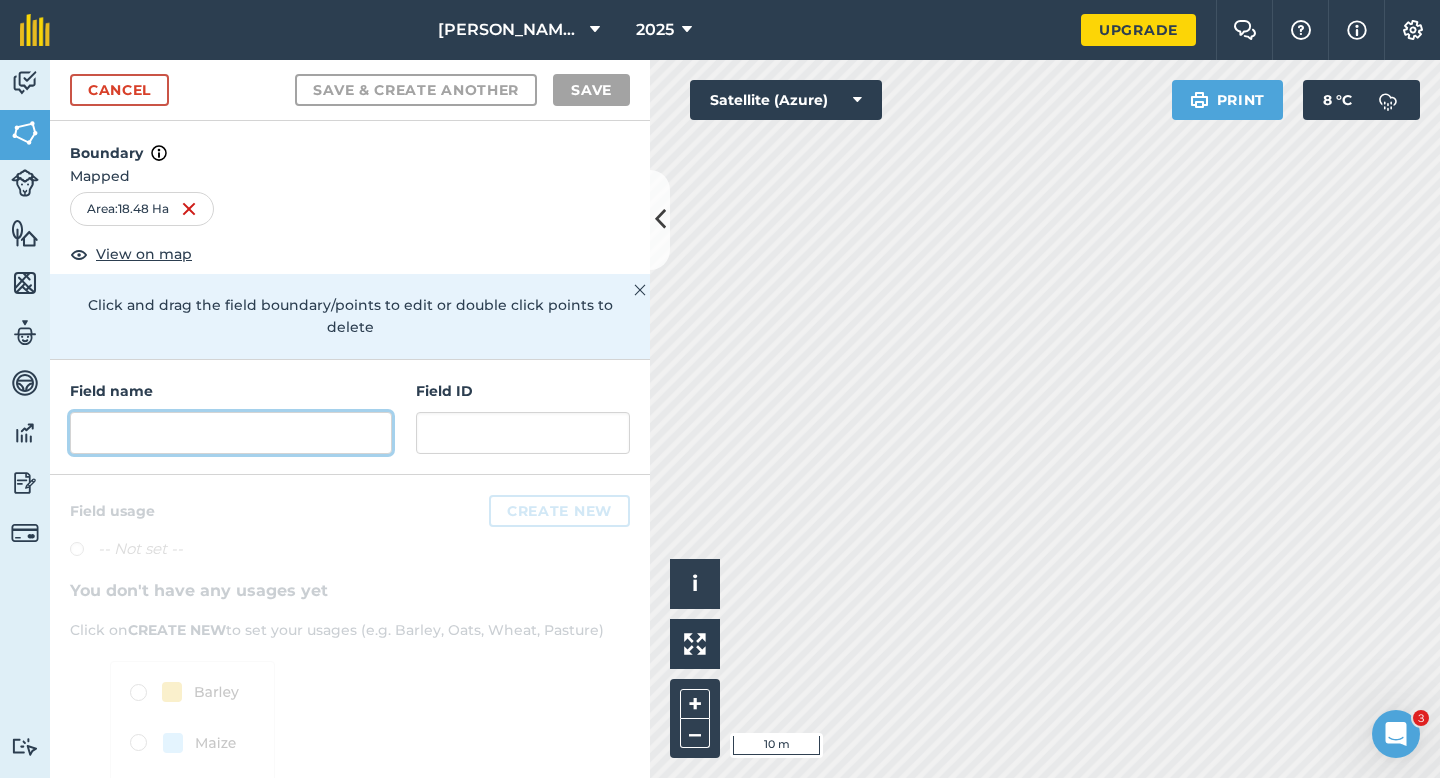 click at bounding box center (231, 433) 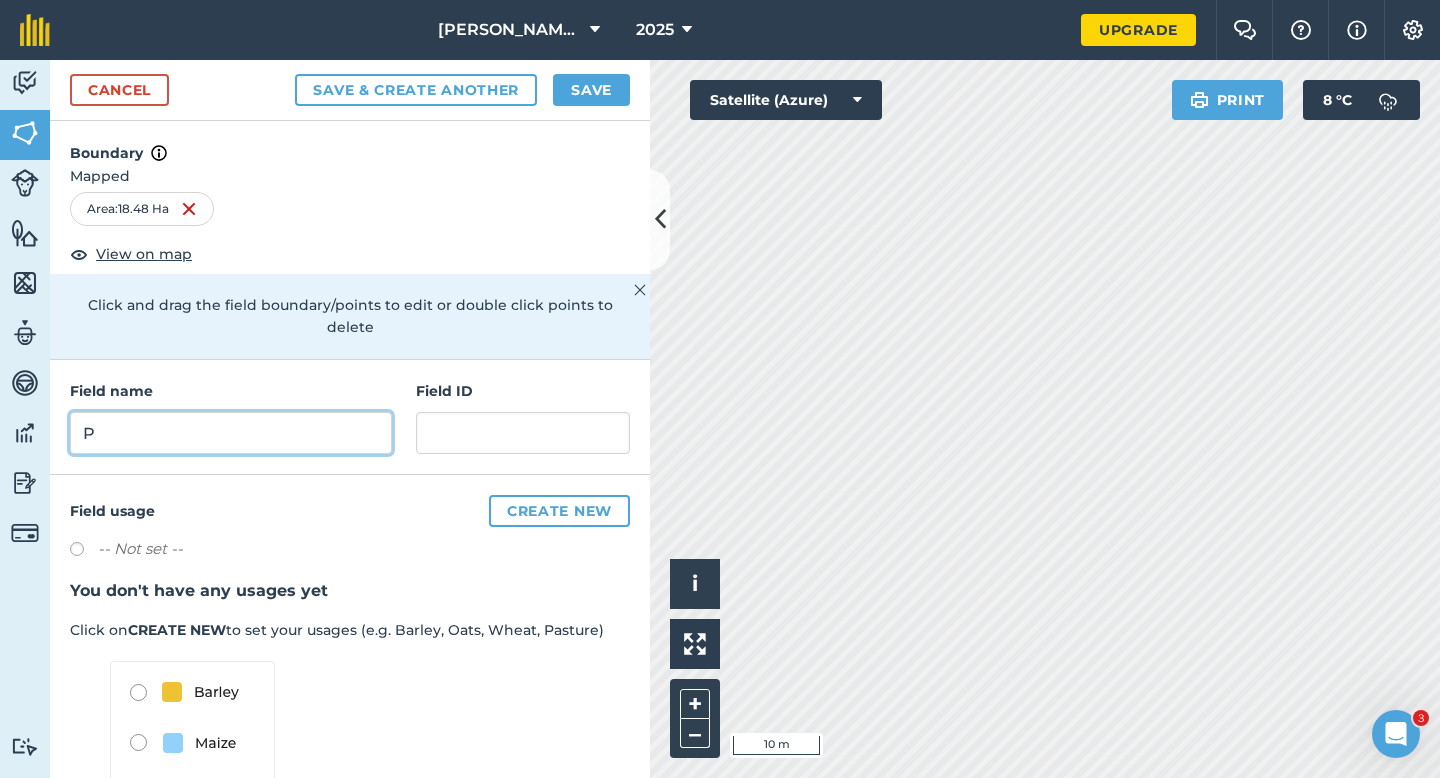 type on "P" 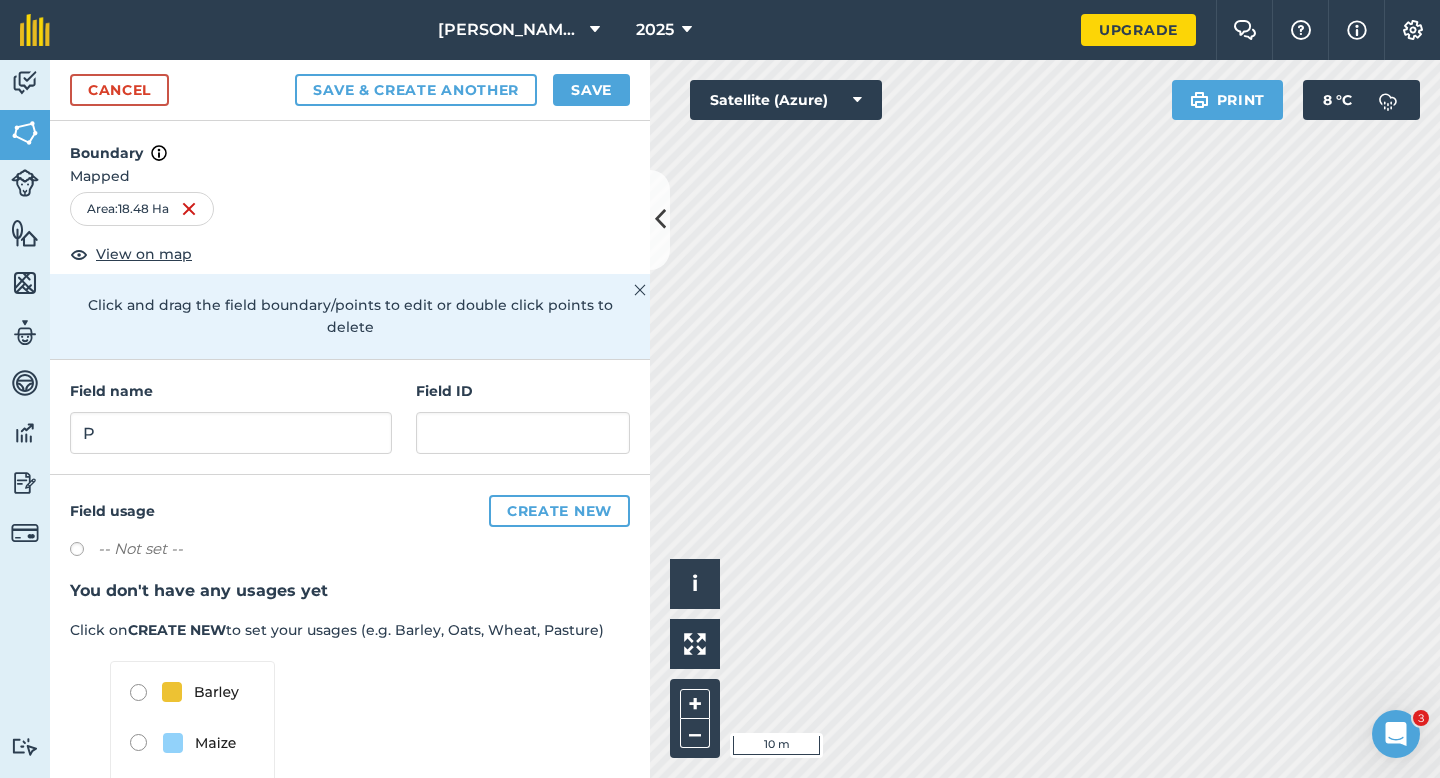 click on "Cancel Save & Create Another Save" at bounding box center [350, 90] 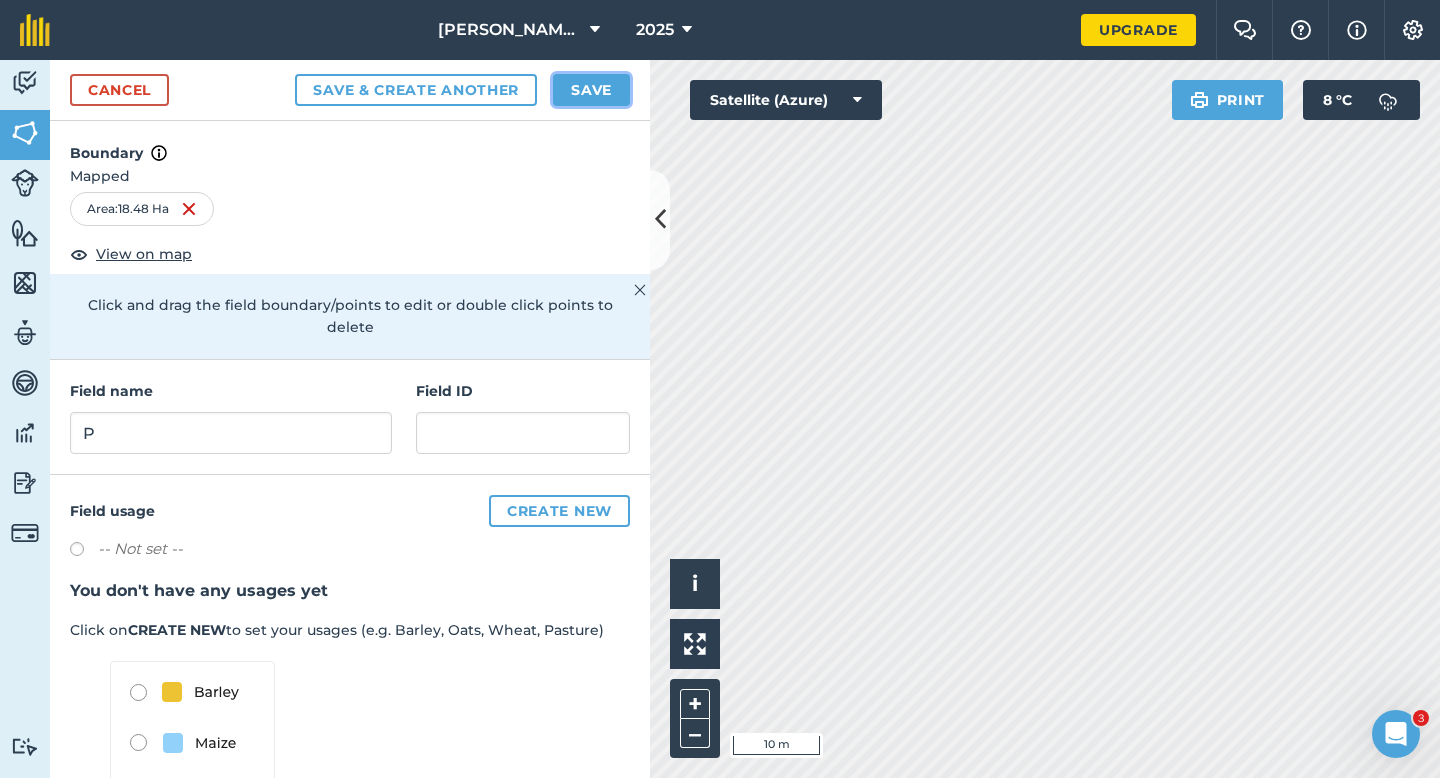 click on "Save" at bounding box center [591, 90] 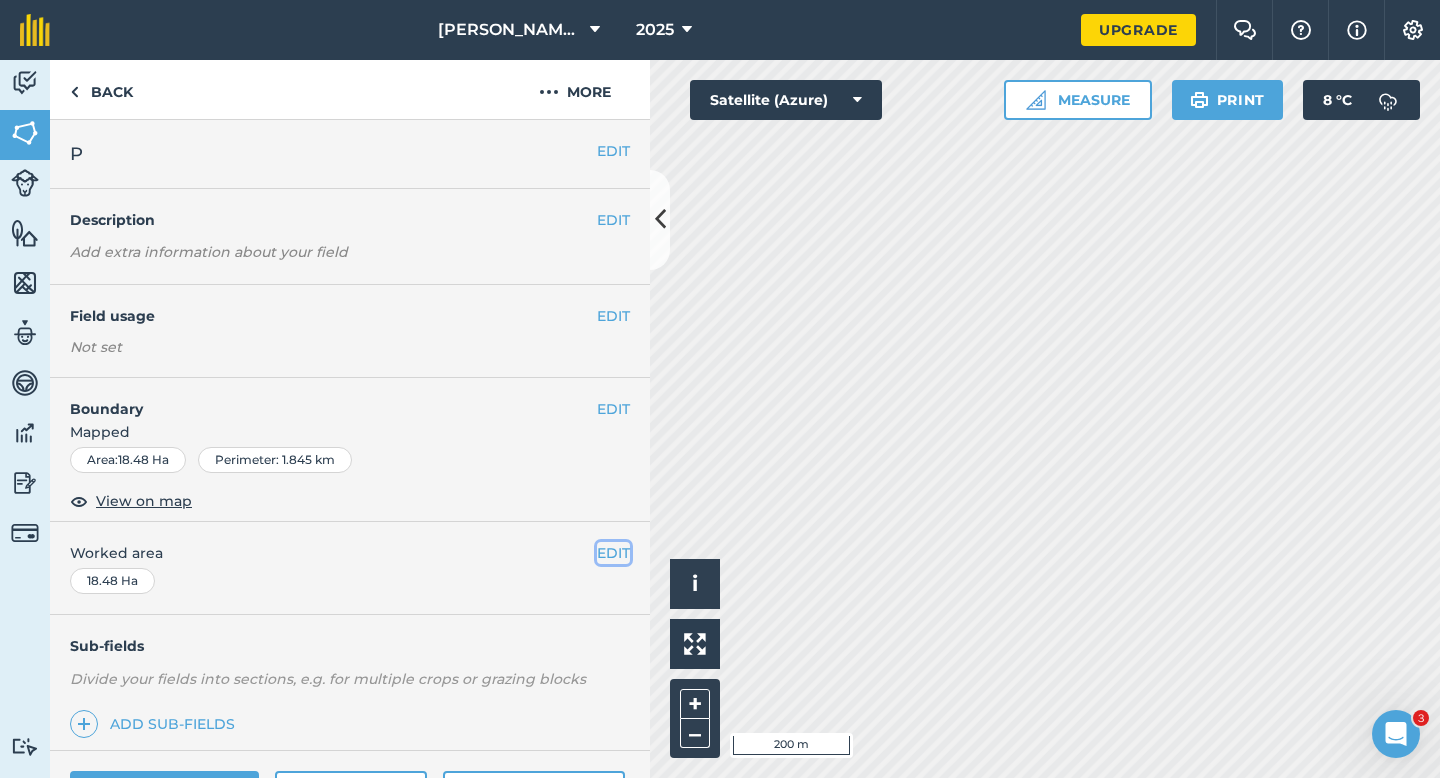 click on "EDIT" at bounding box center (613, 553) 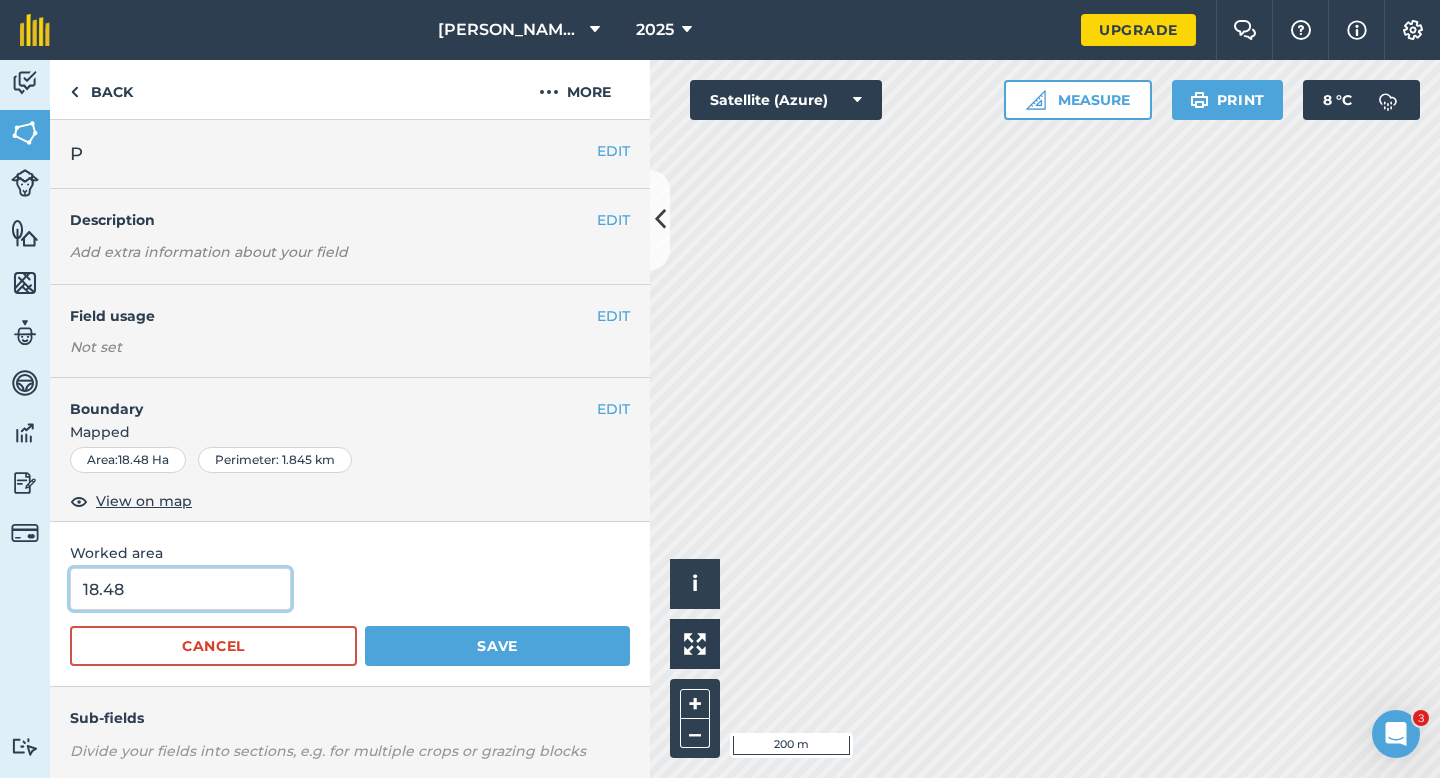click on "18.48" at bounding box center [180, 589] 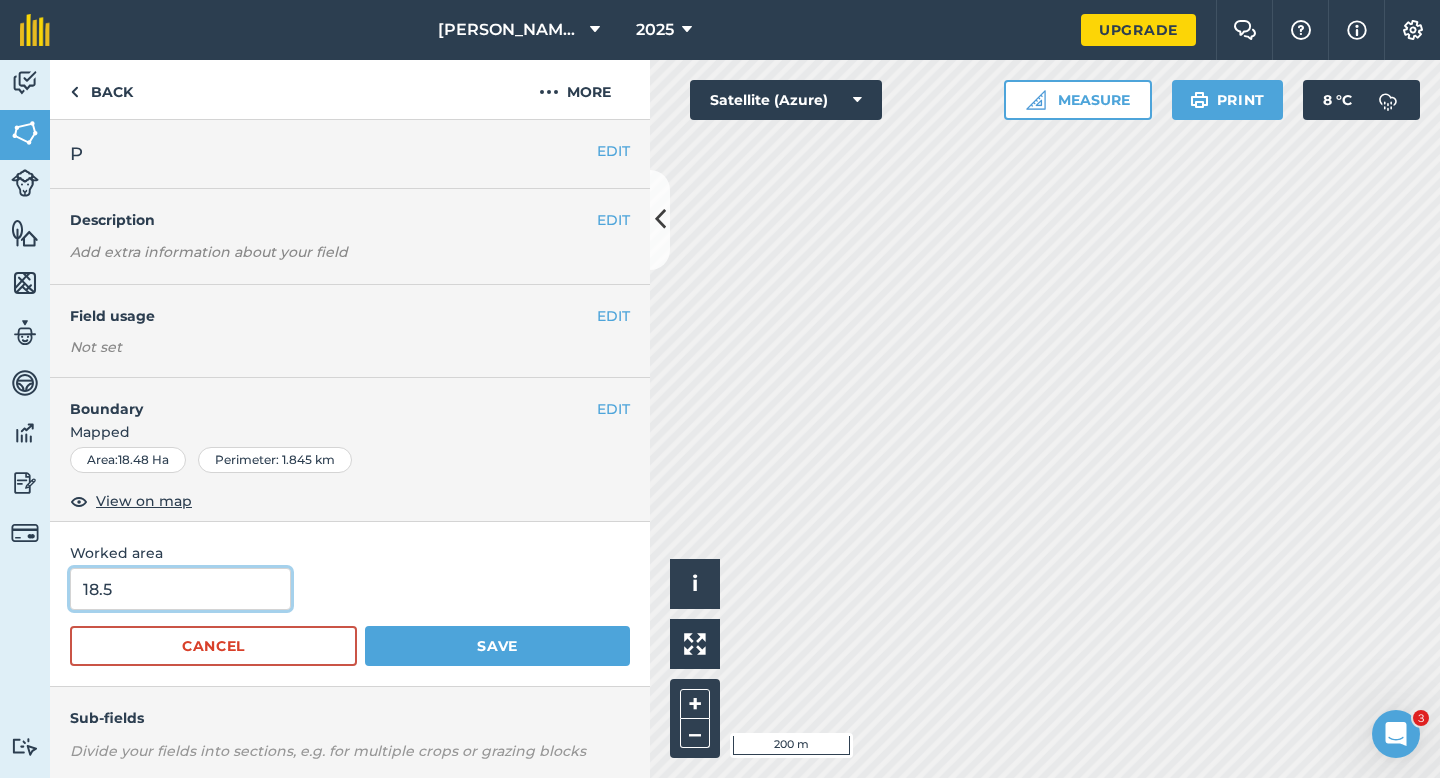 type on "18.5" 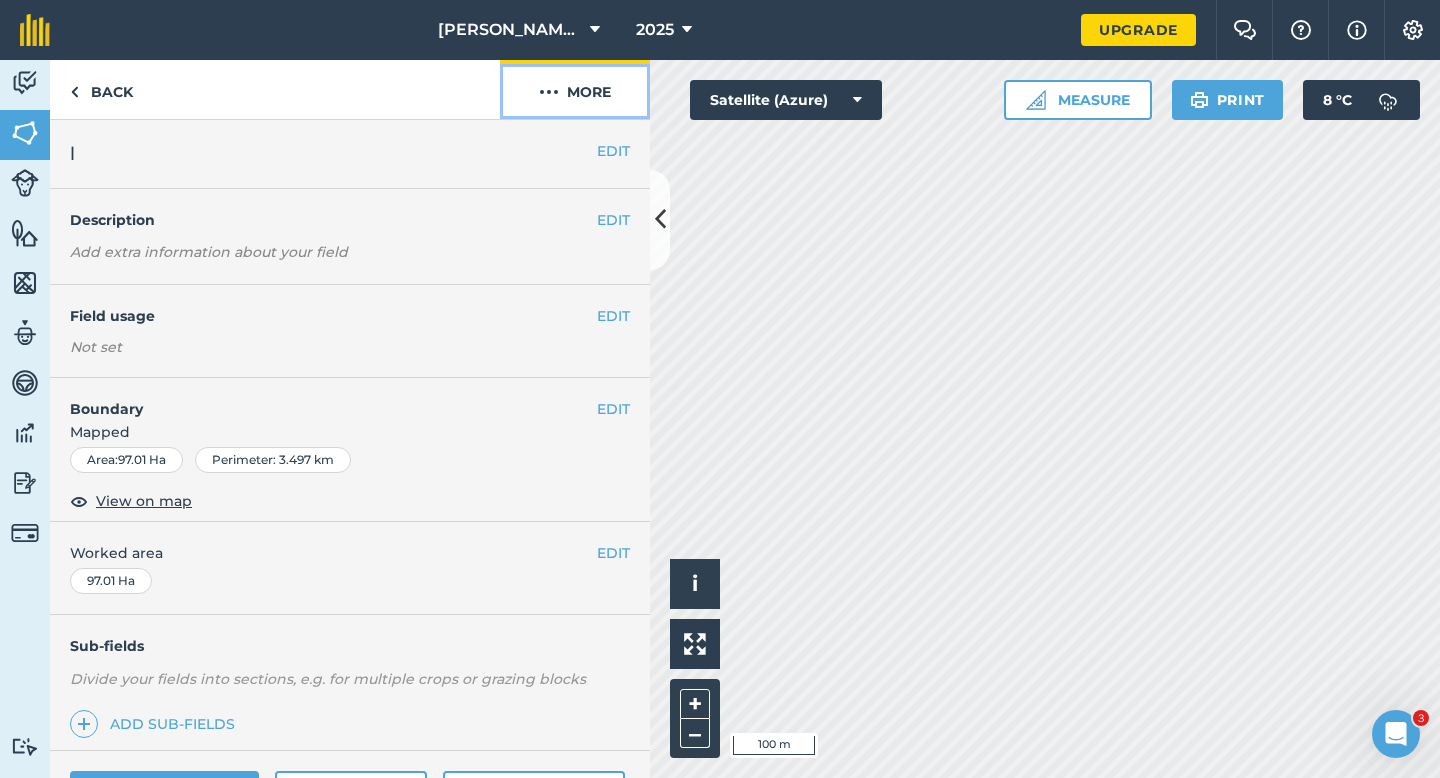 click on "More" at bounding box center (575, 89) 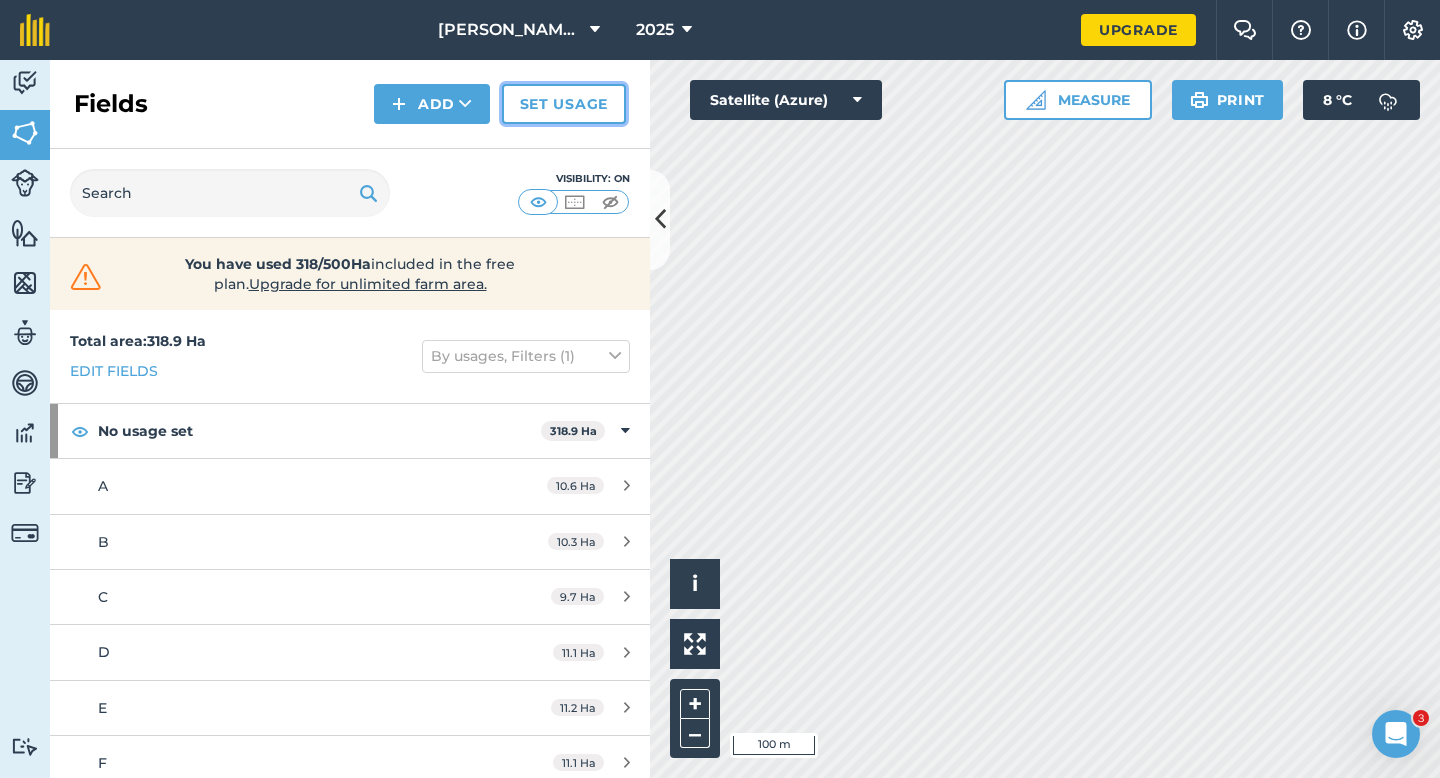 click on "Set usage" at bounding box center (564, 104) 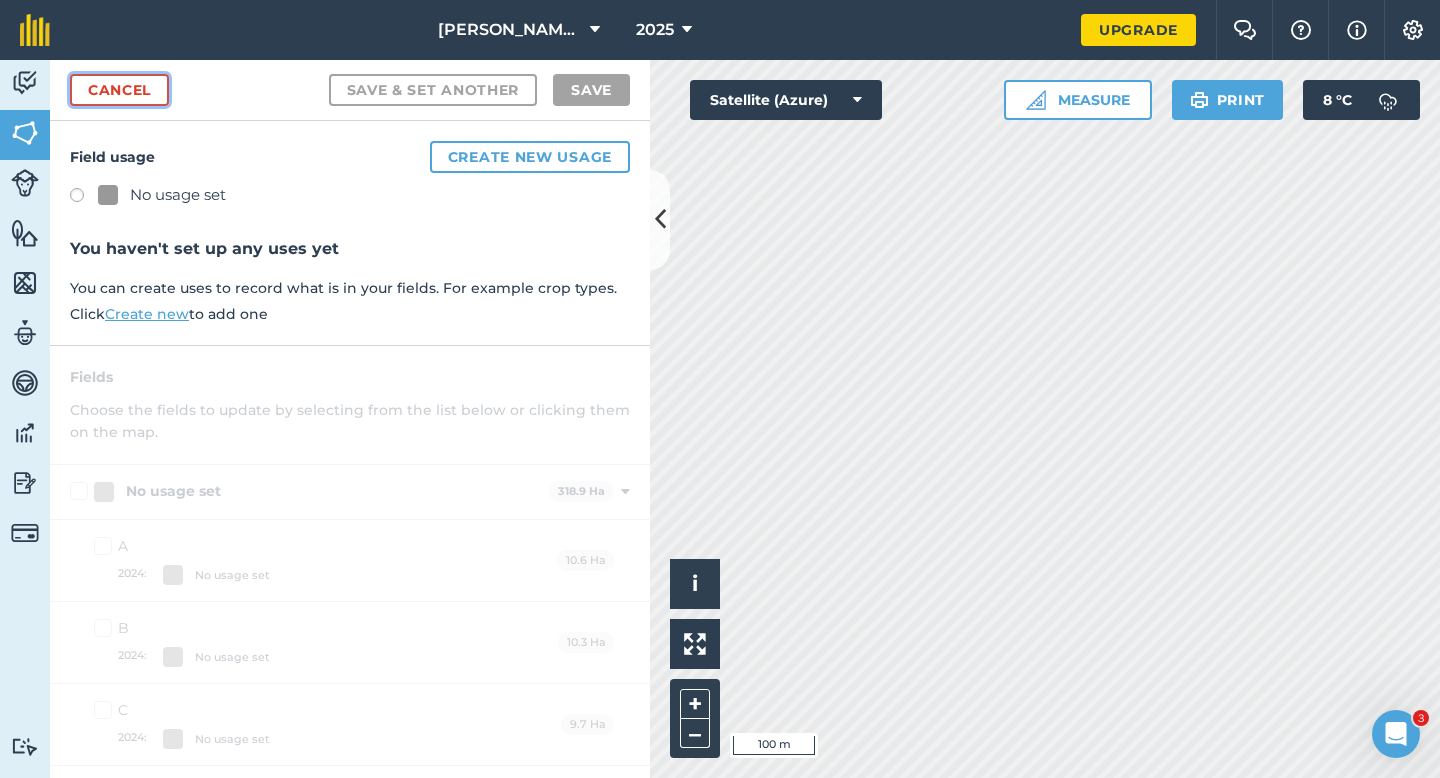 click on "Cancel" at bounding box center [119, 90] 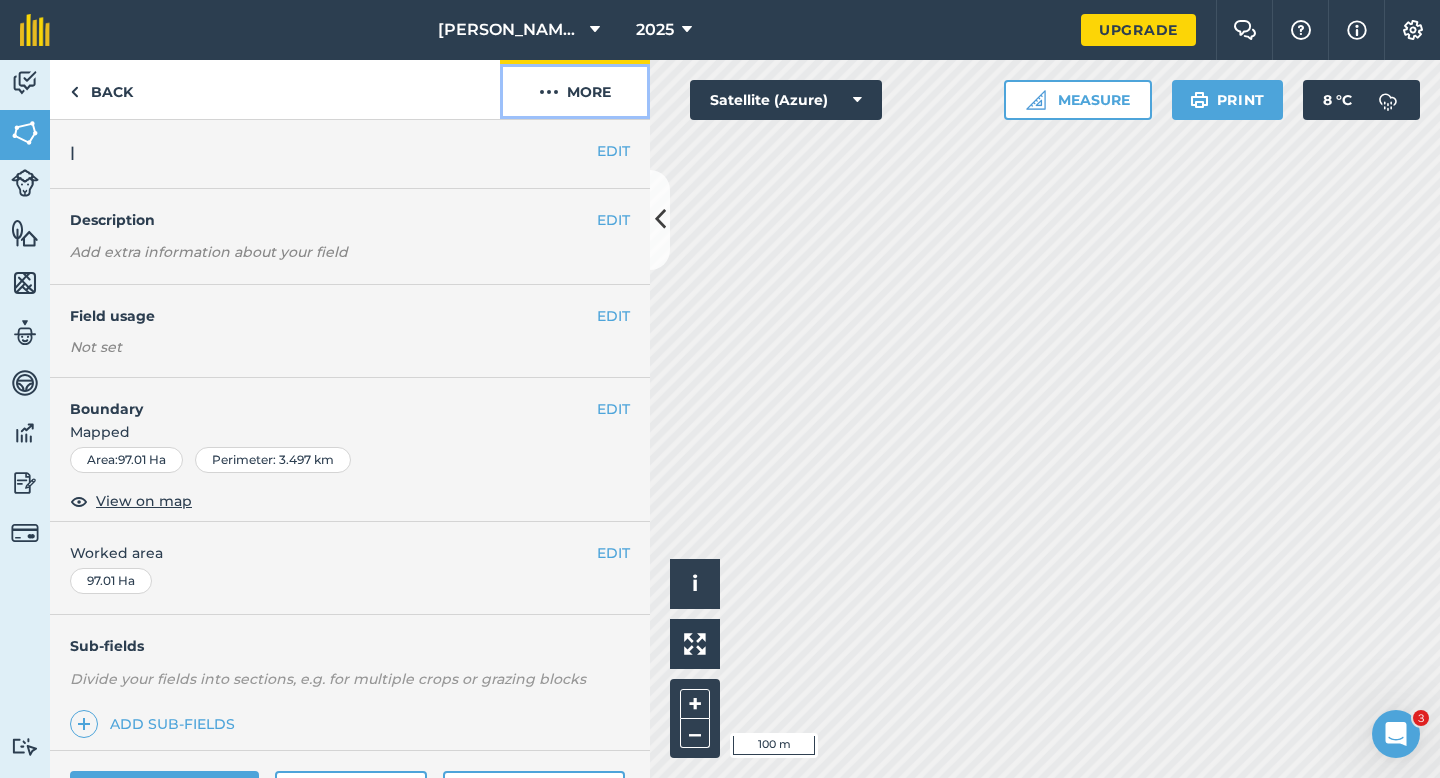 click on "More" at bounding box center (575, 89) 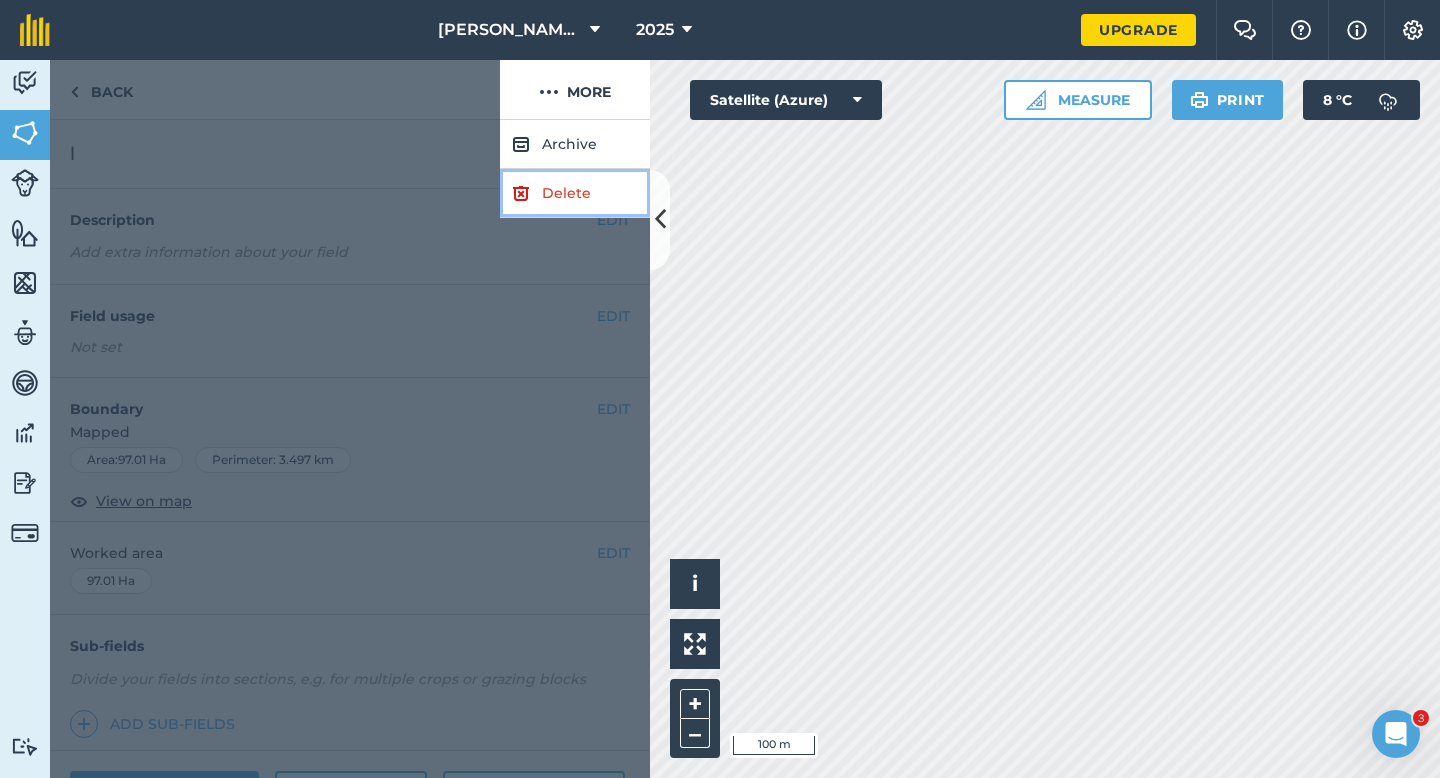 click on "Delete" at bounding box center (575, 193) 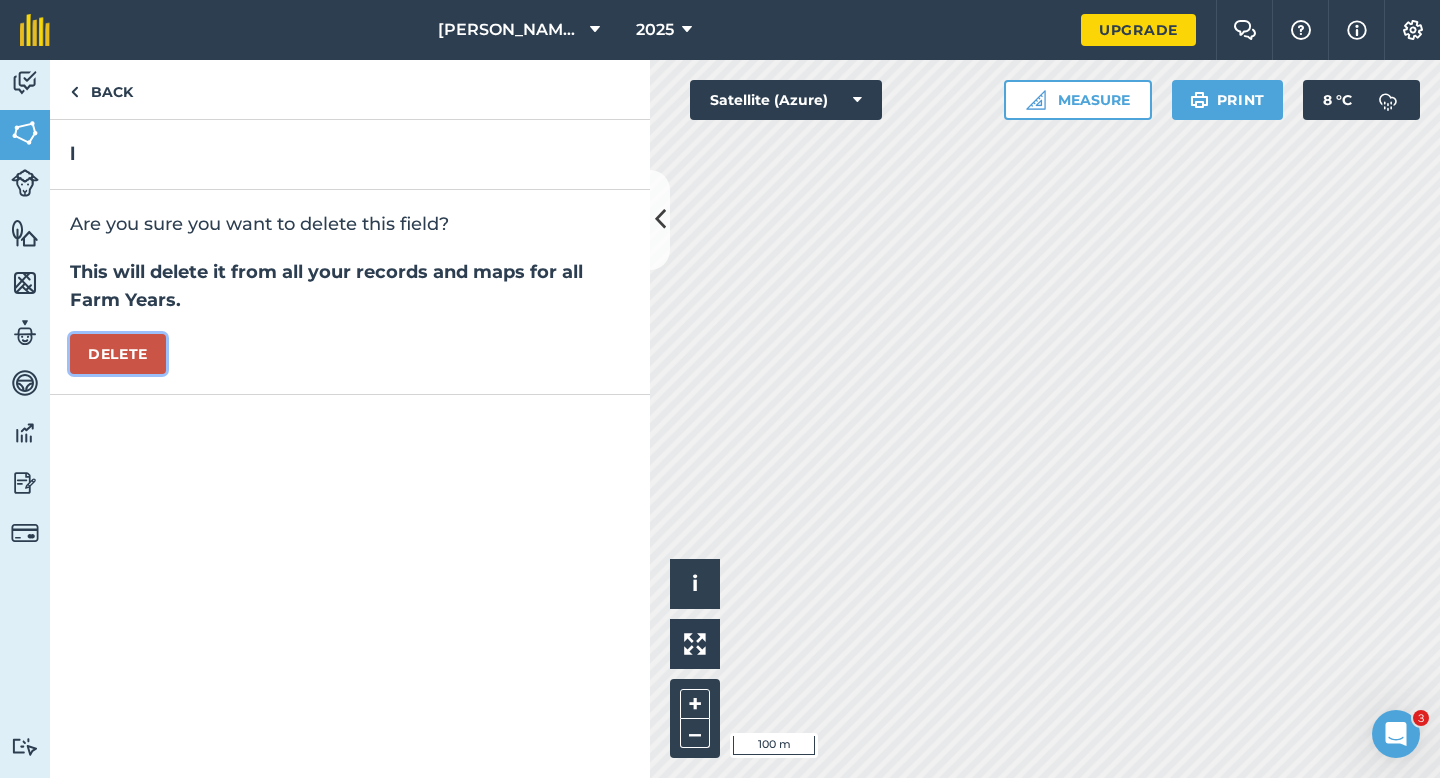 click on "Delete" at bounding box center [118, 354] 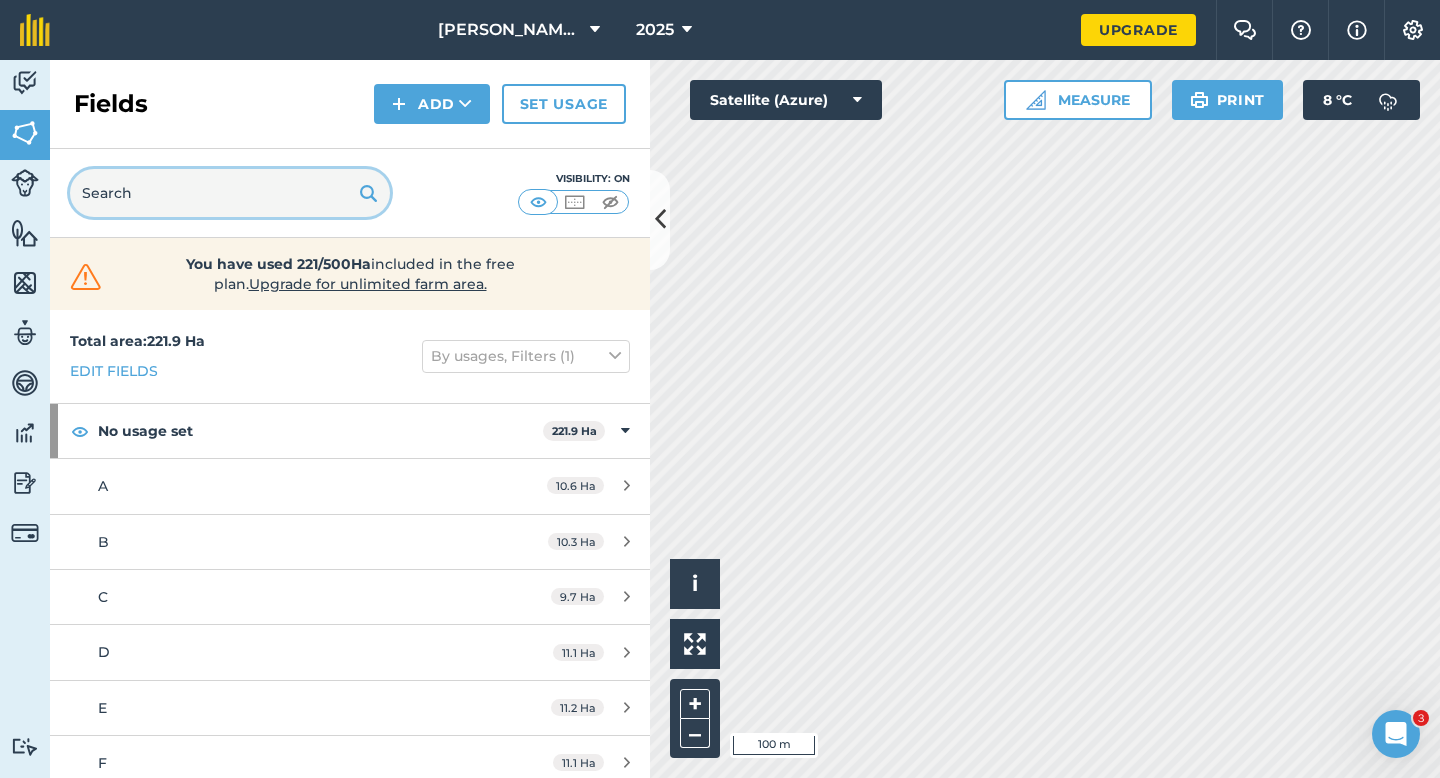 click at bounding box center (230, 193) 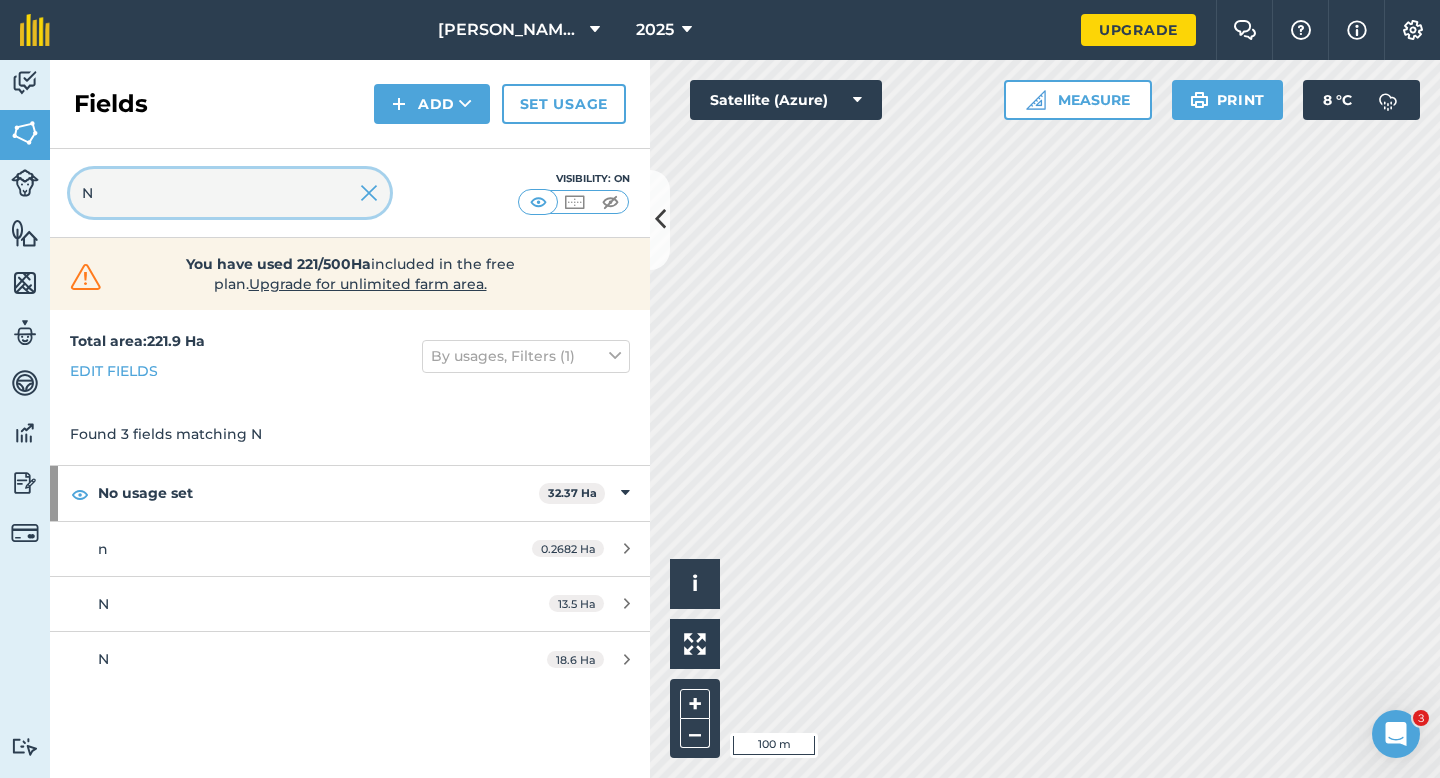 type on "N" 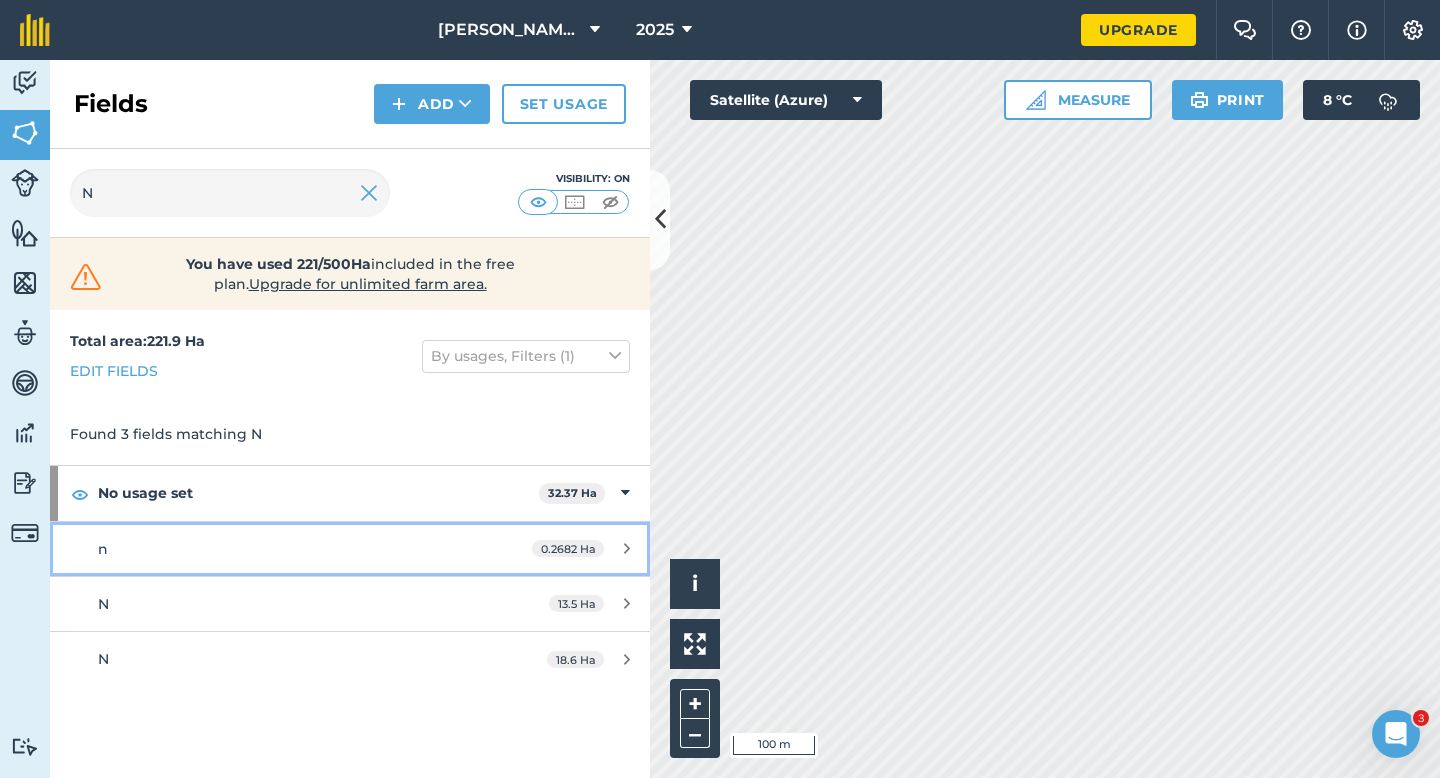click on "n 0.2682   Ha" at bounding box center [350, 549] 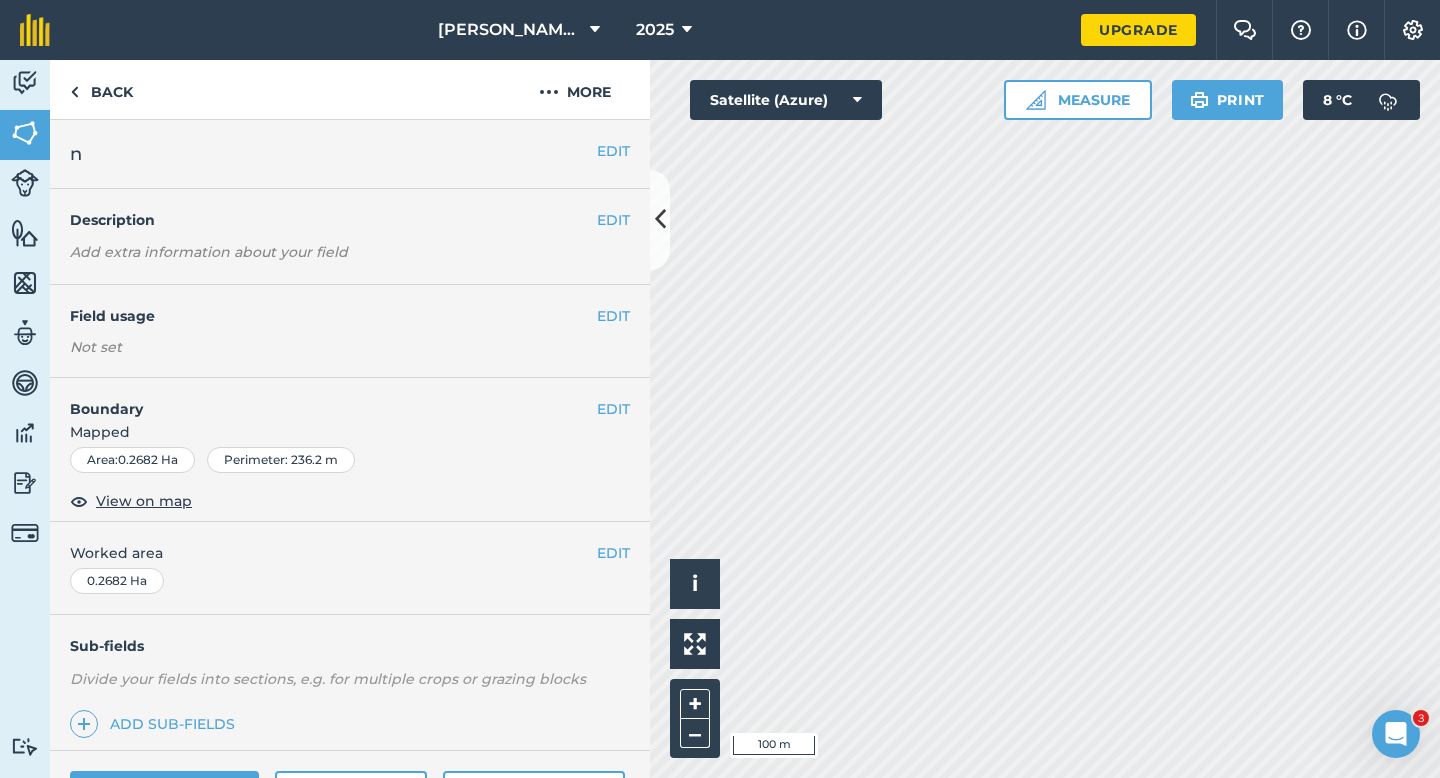 click on "EDIT n" at bounding box center [350, 154] 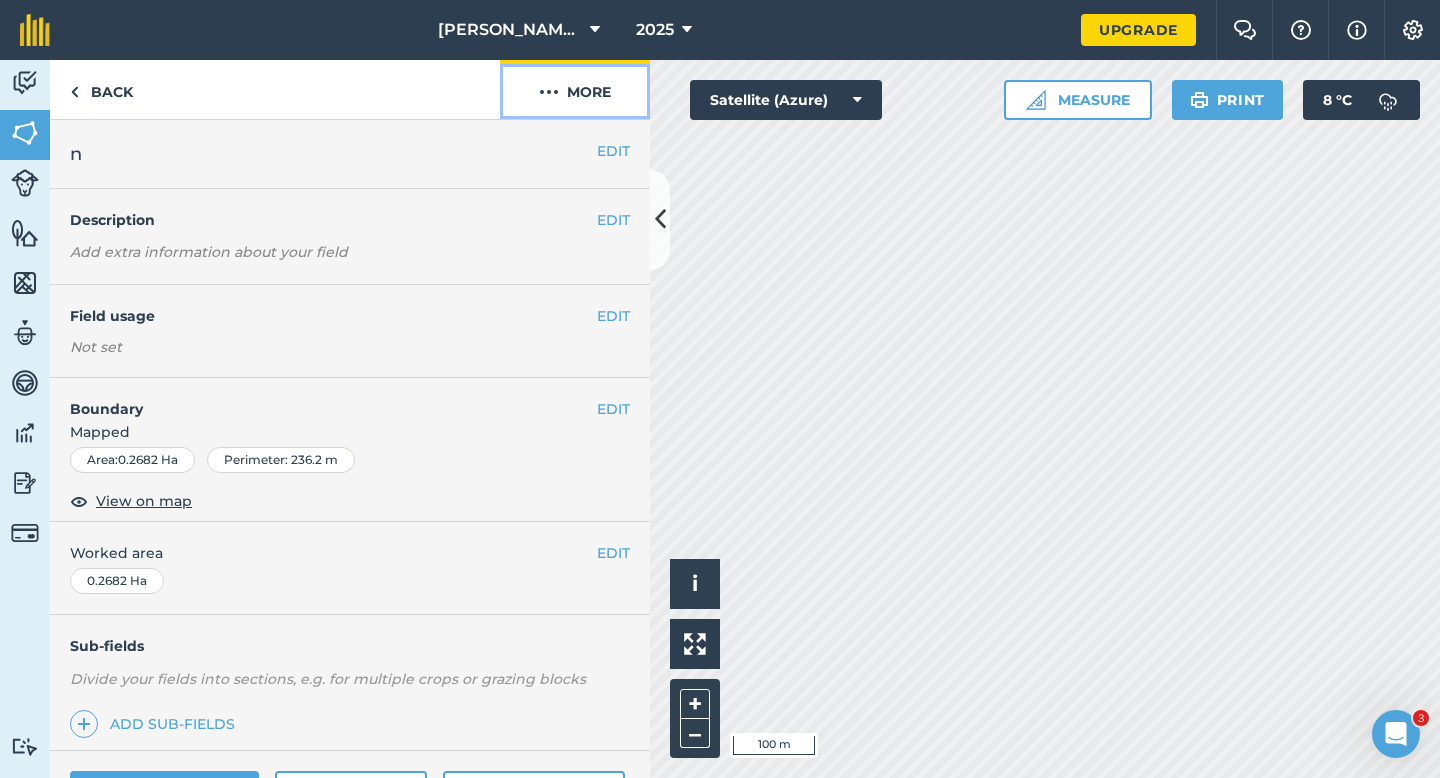 click on "More" at bounding box center (575, 89) 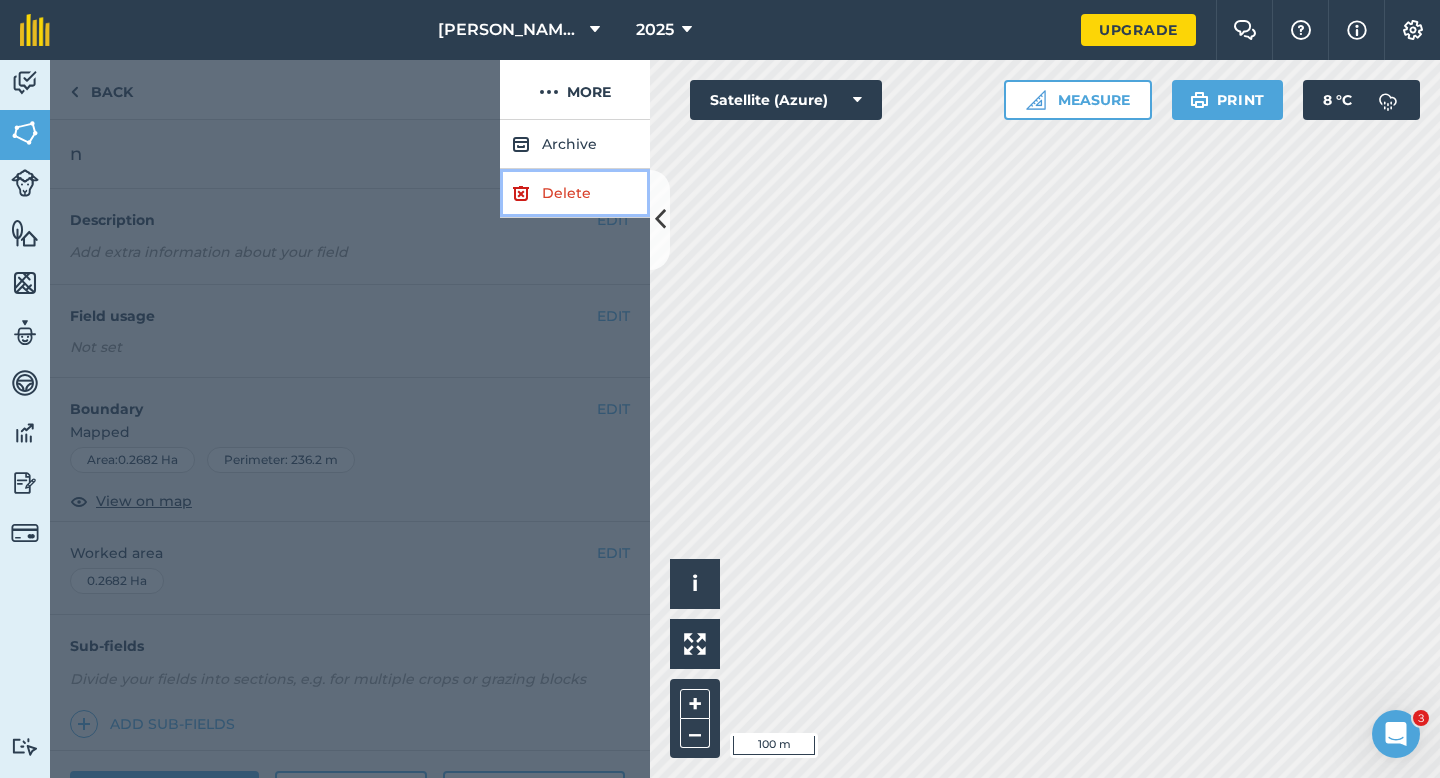 click on "Delete" at bounding box center [575, 193] 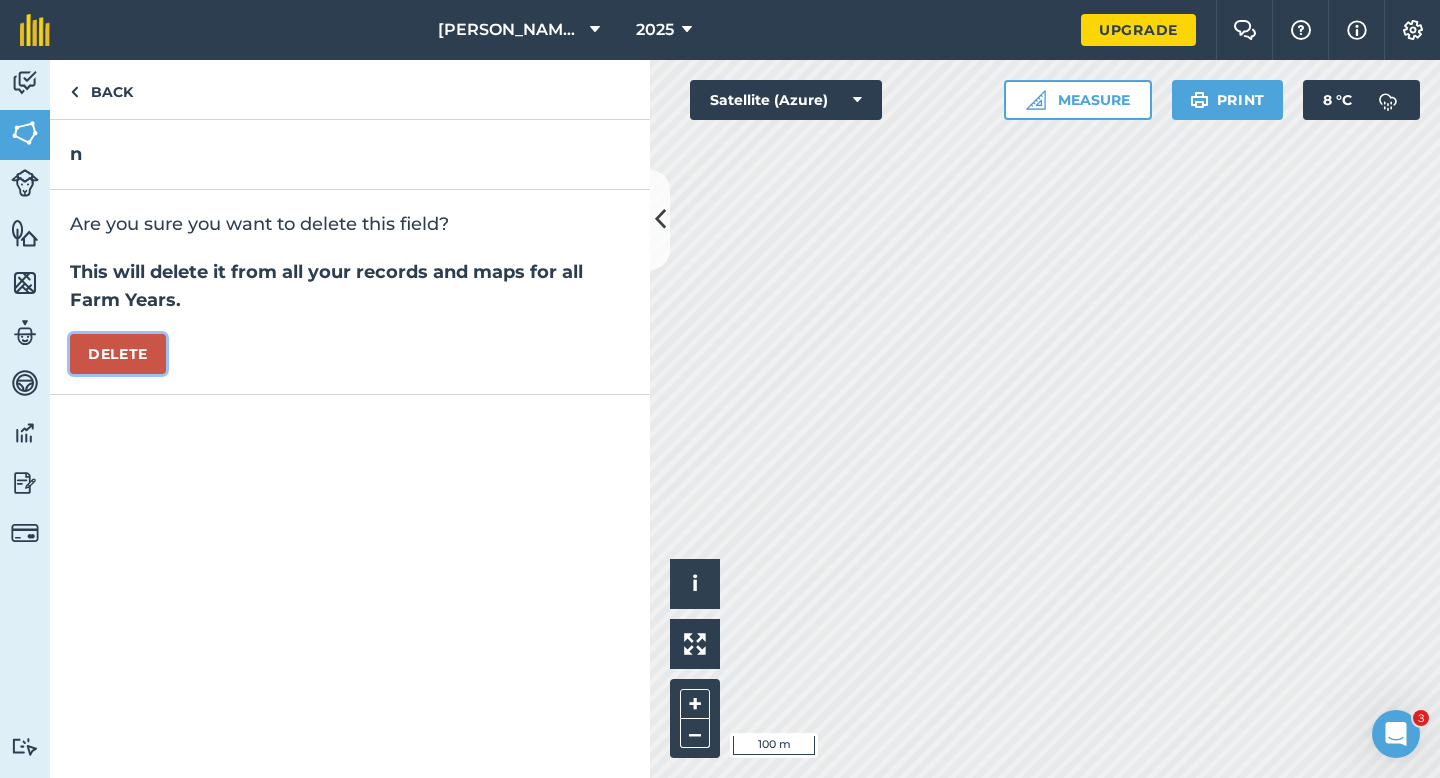 click on "Delete" at bounding box center [118, 354] 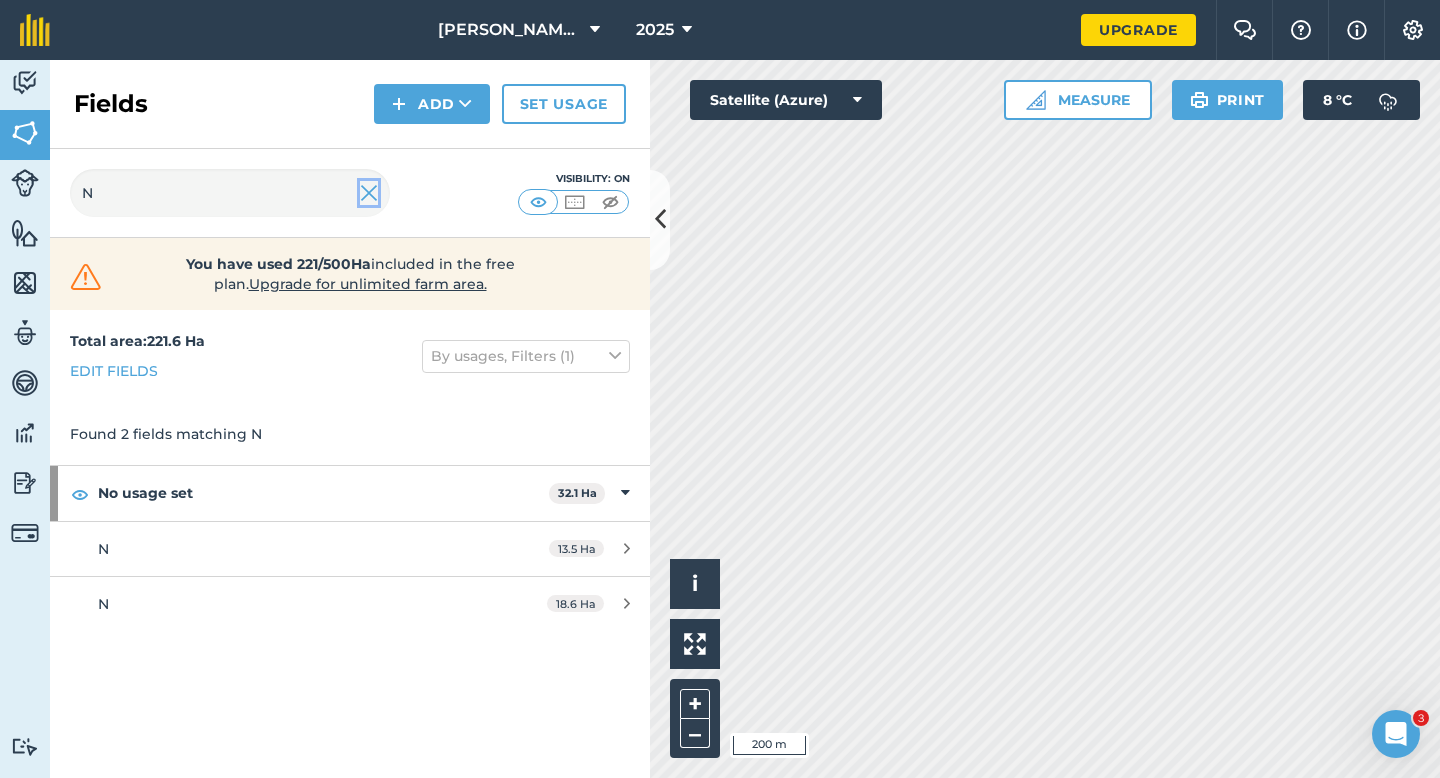 click at bounding box center [369, 193] 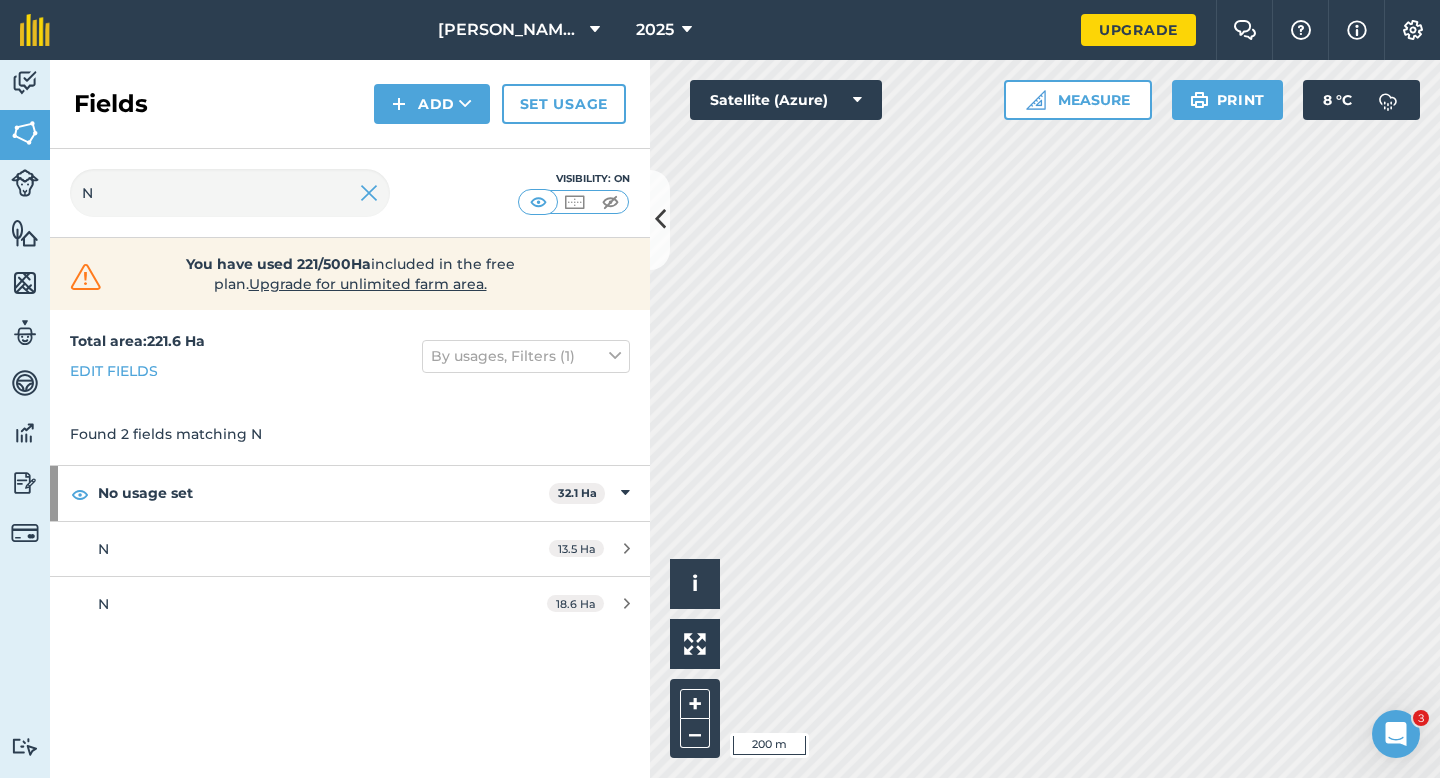 type 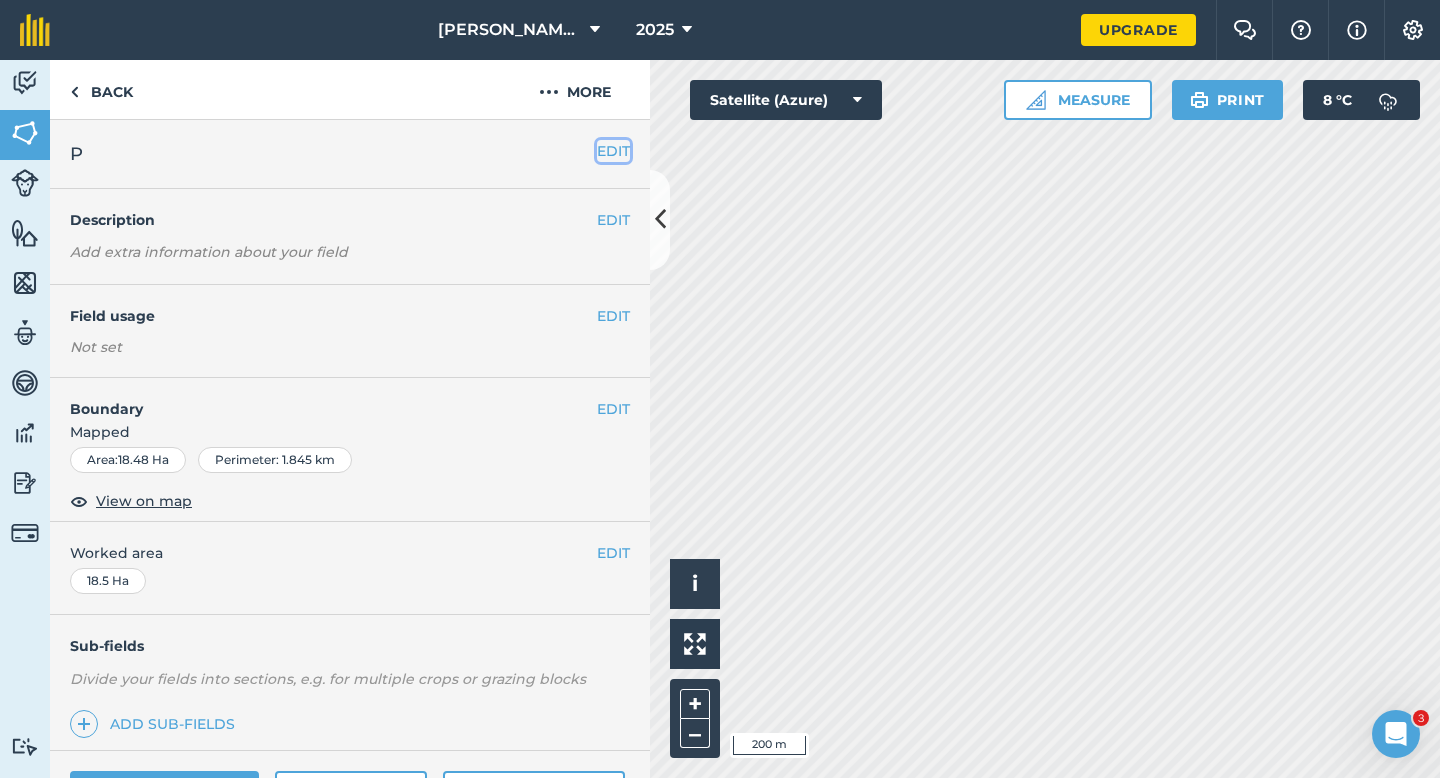 click on "EDIT" at bounding box center [613, 151] 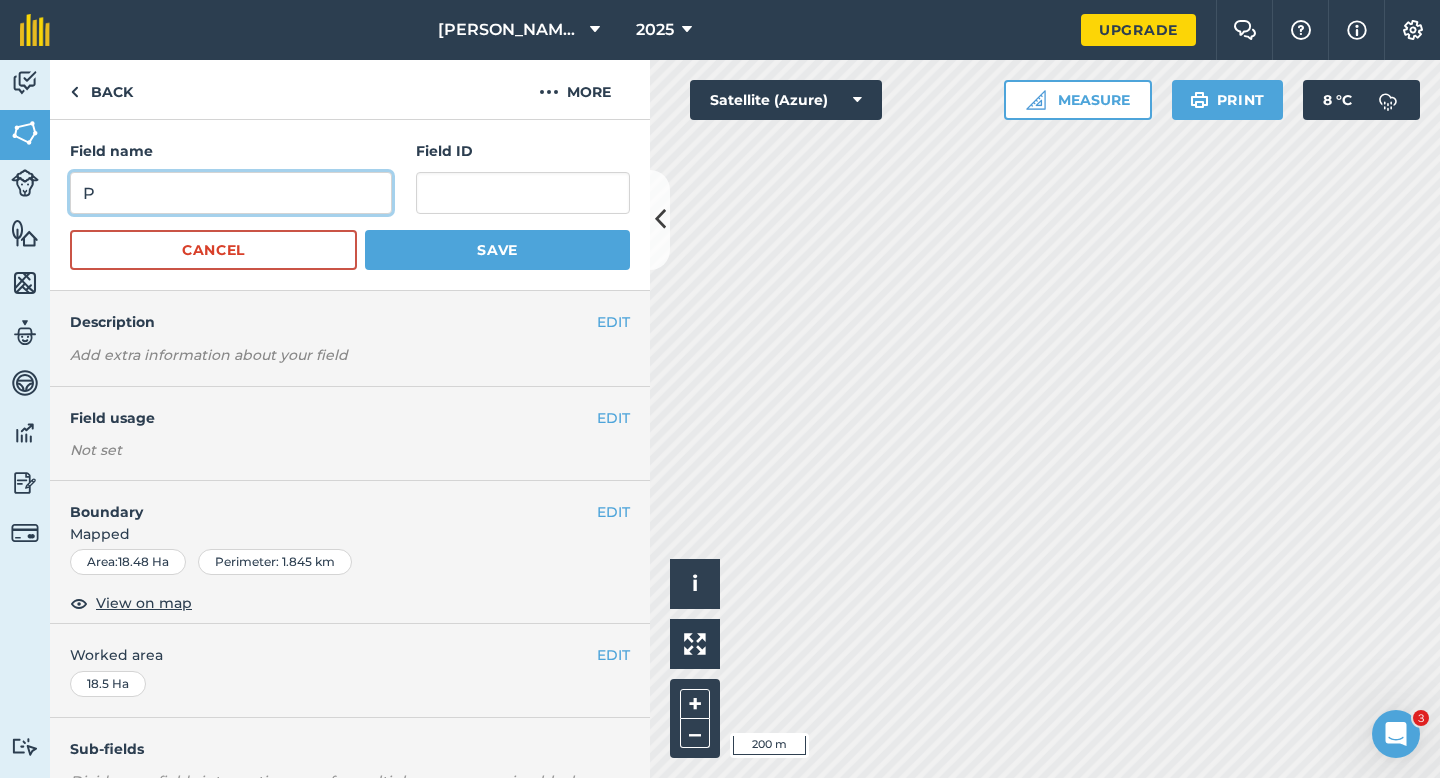 click on "P" at bounding box center [231, 193] 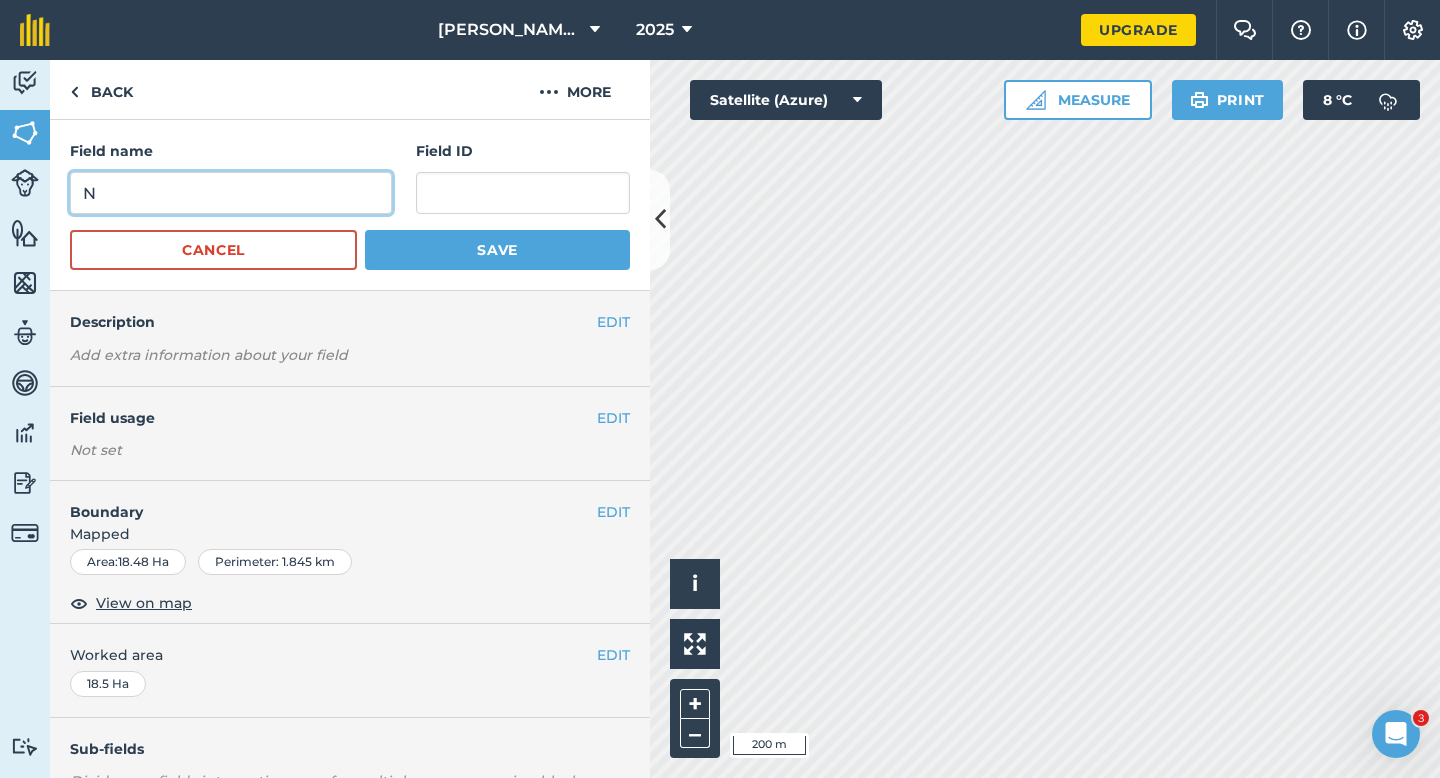 type on "N" 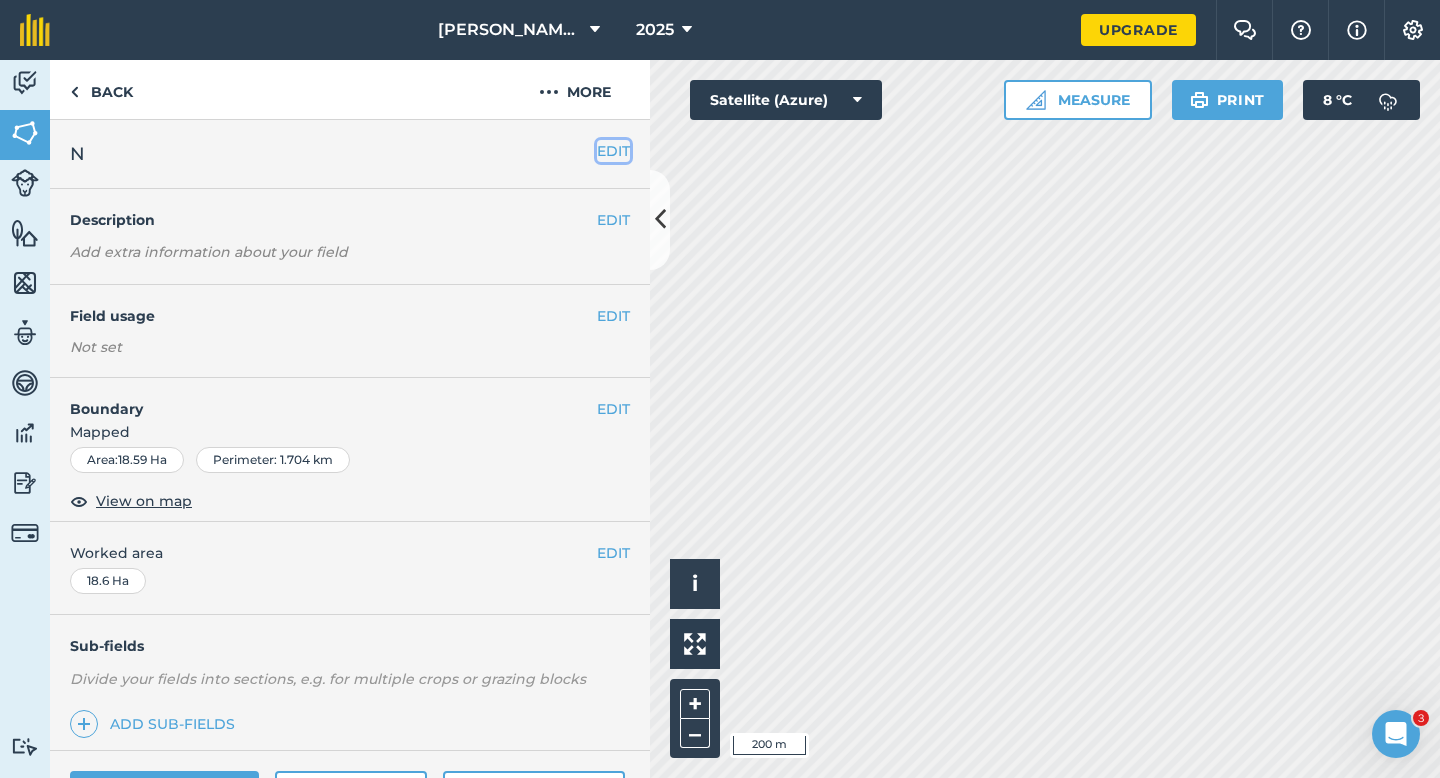 click on "EDIT" at bounding box center (613, 151) 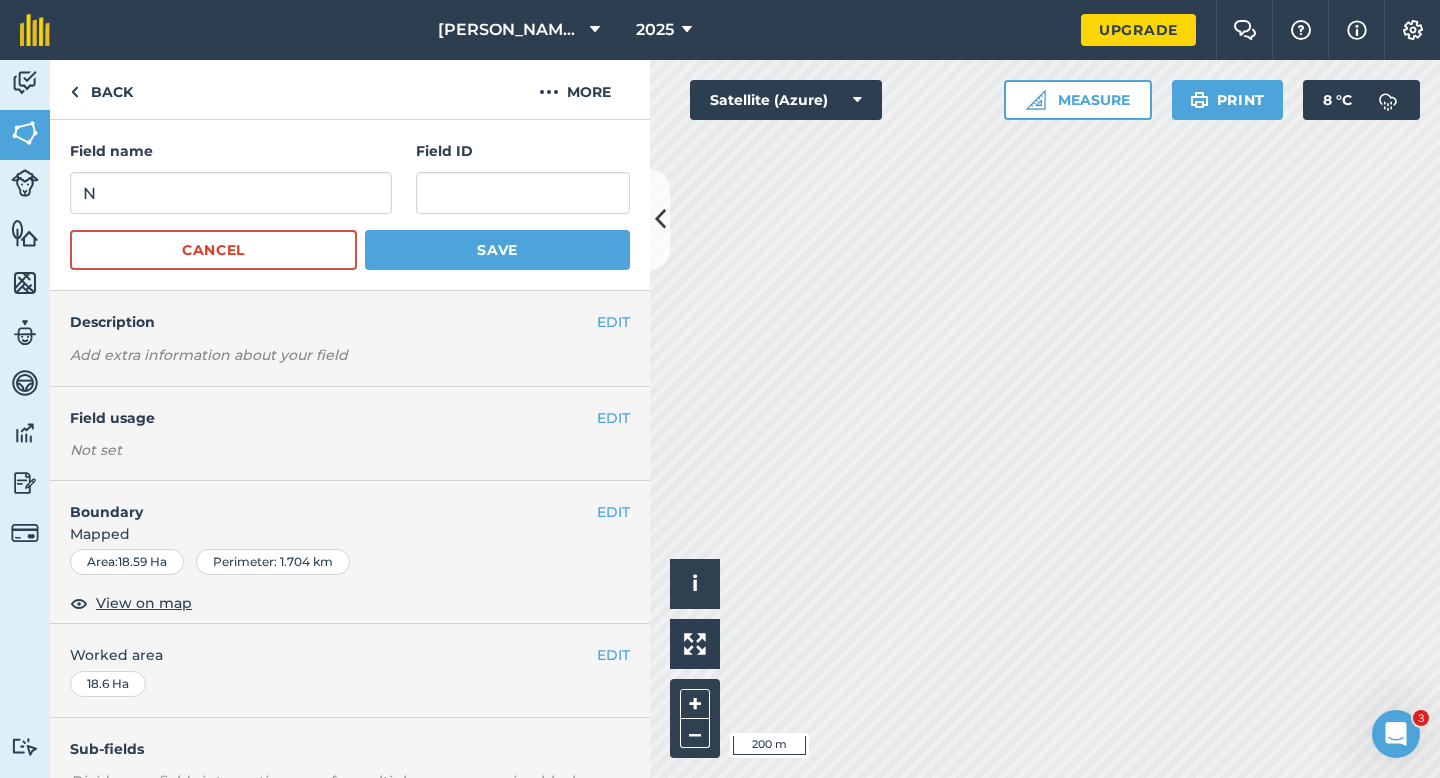 click on "Field name N Field ID Cancel Save" at bounding box center [350, 205] 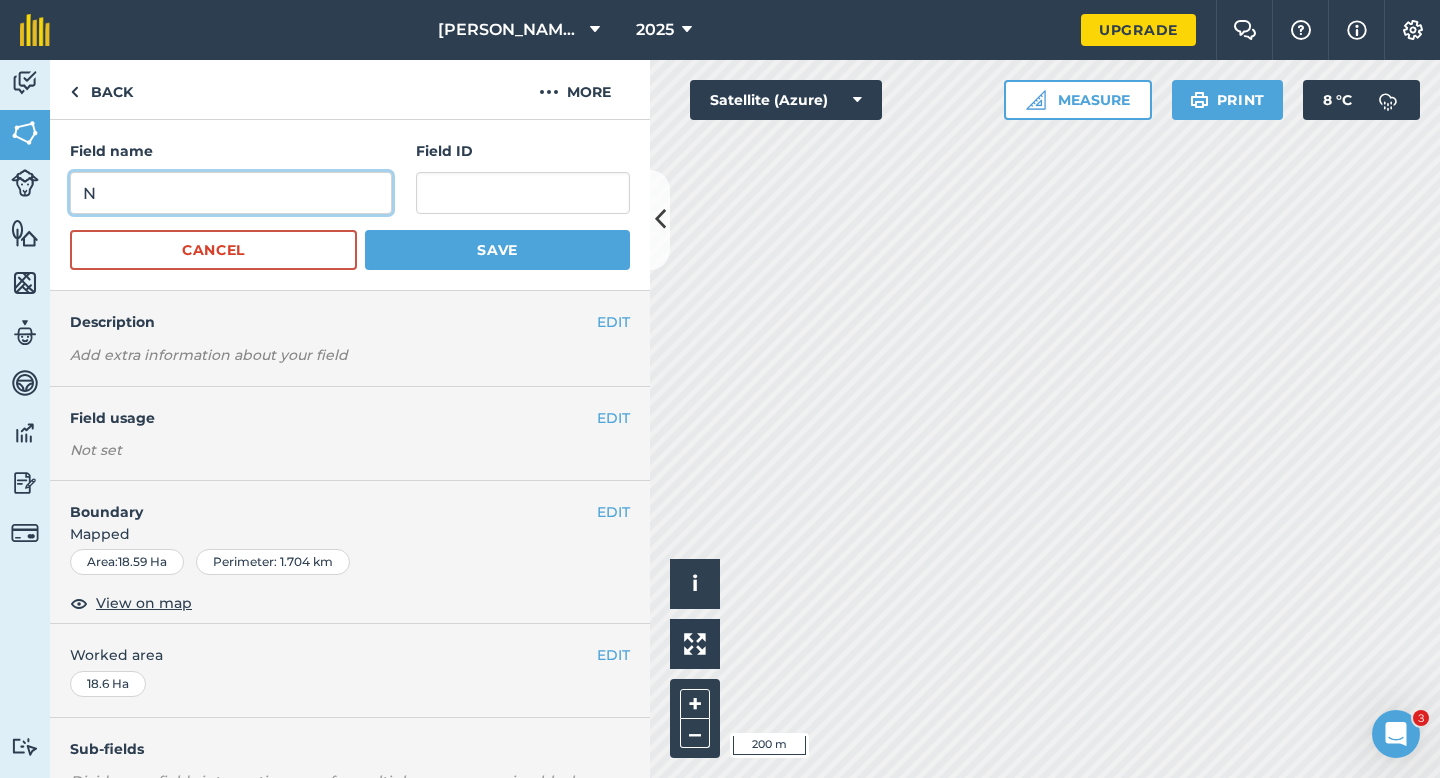 click on "N" at bounding box center [231, 193] 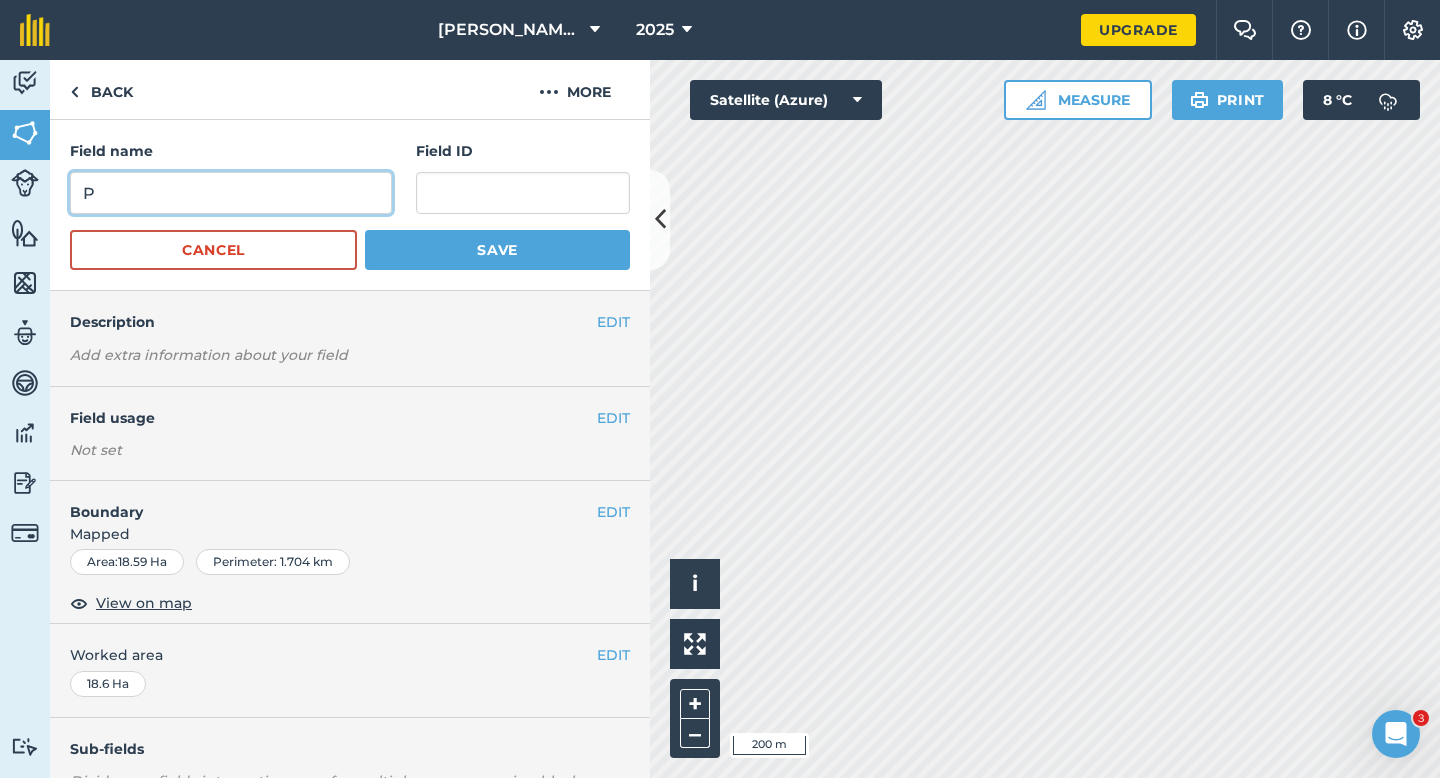 type on "P" 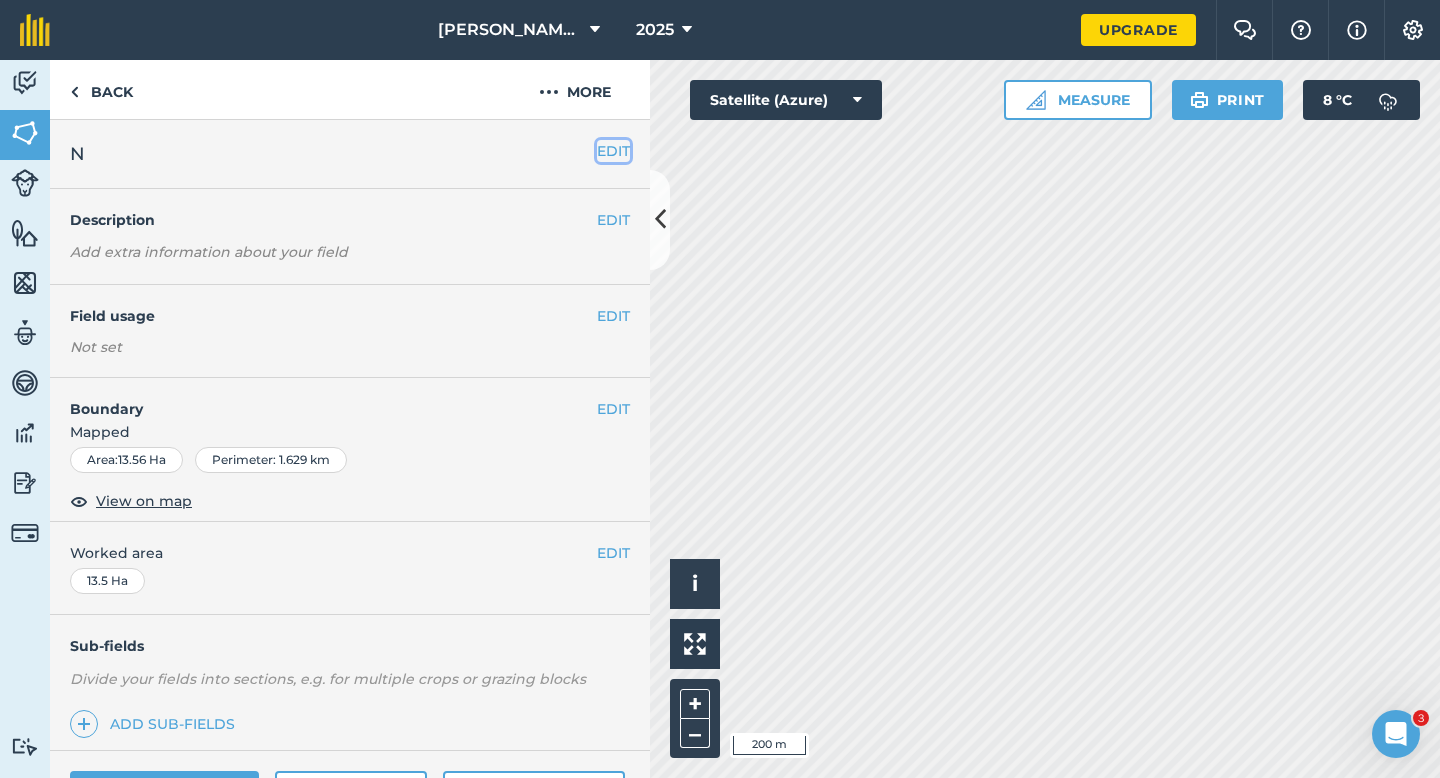 click on "EDIT" at bounding box center [613, 151] 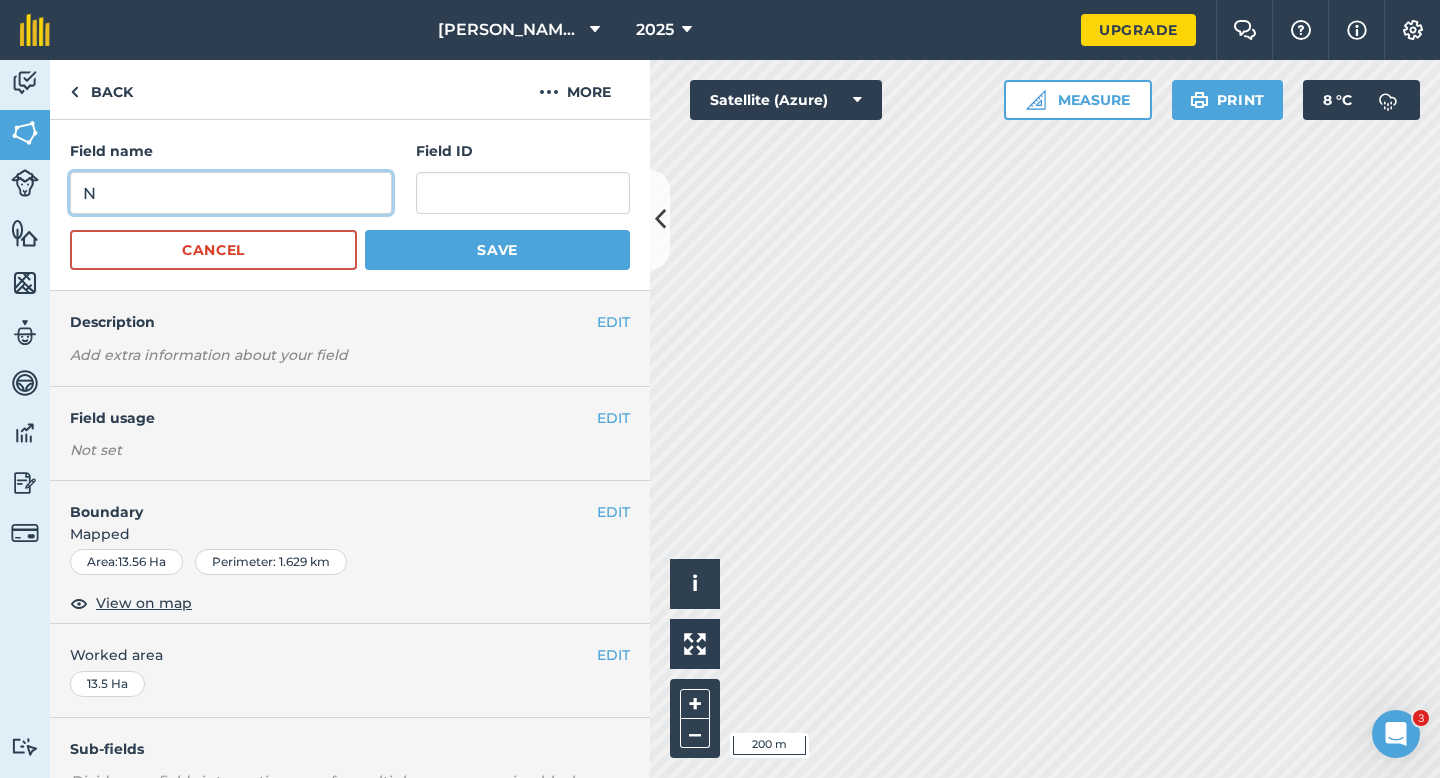 click on "N" at bounding box center (231, 193) 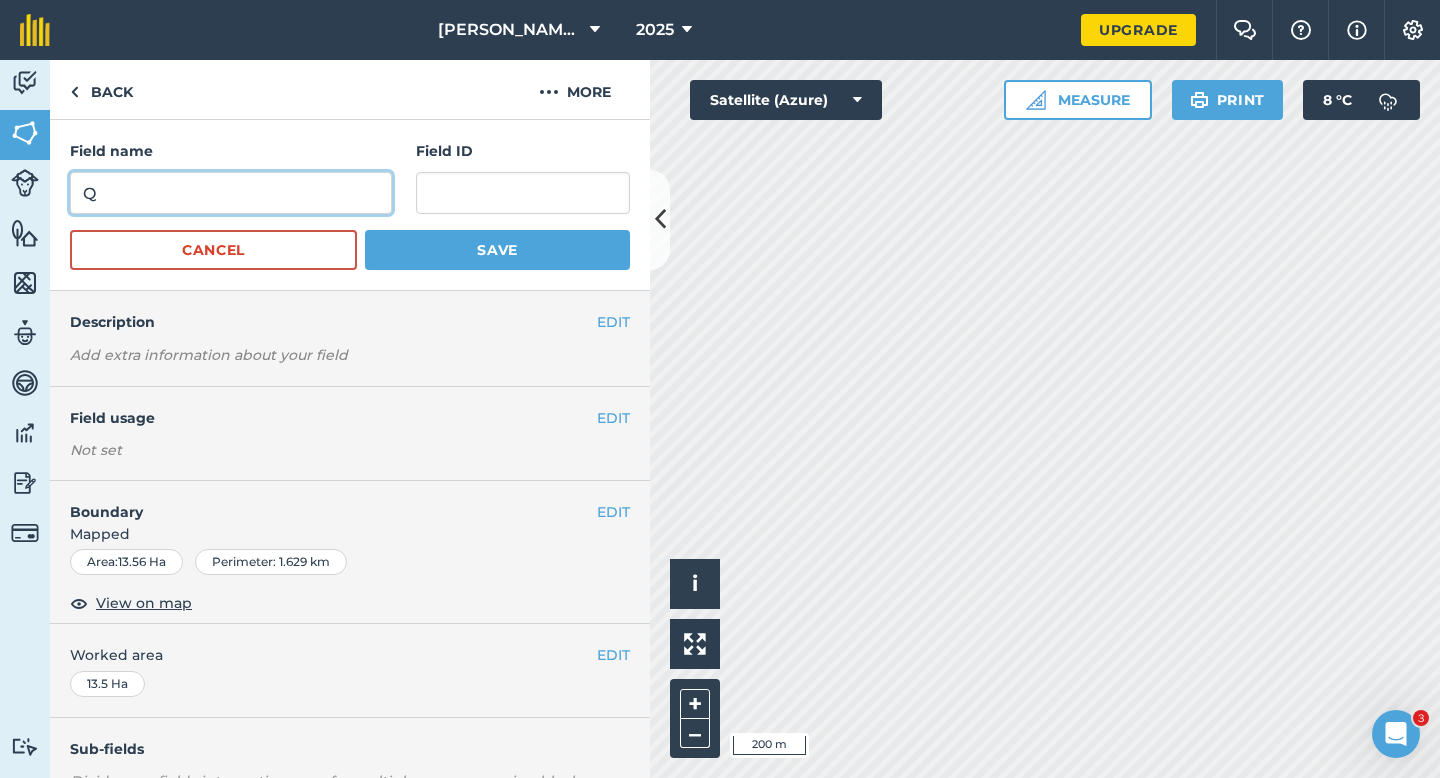 type on "Q" 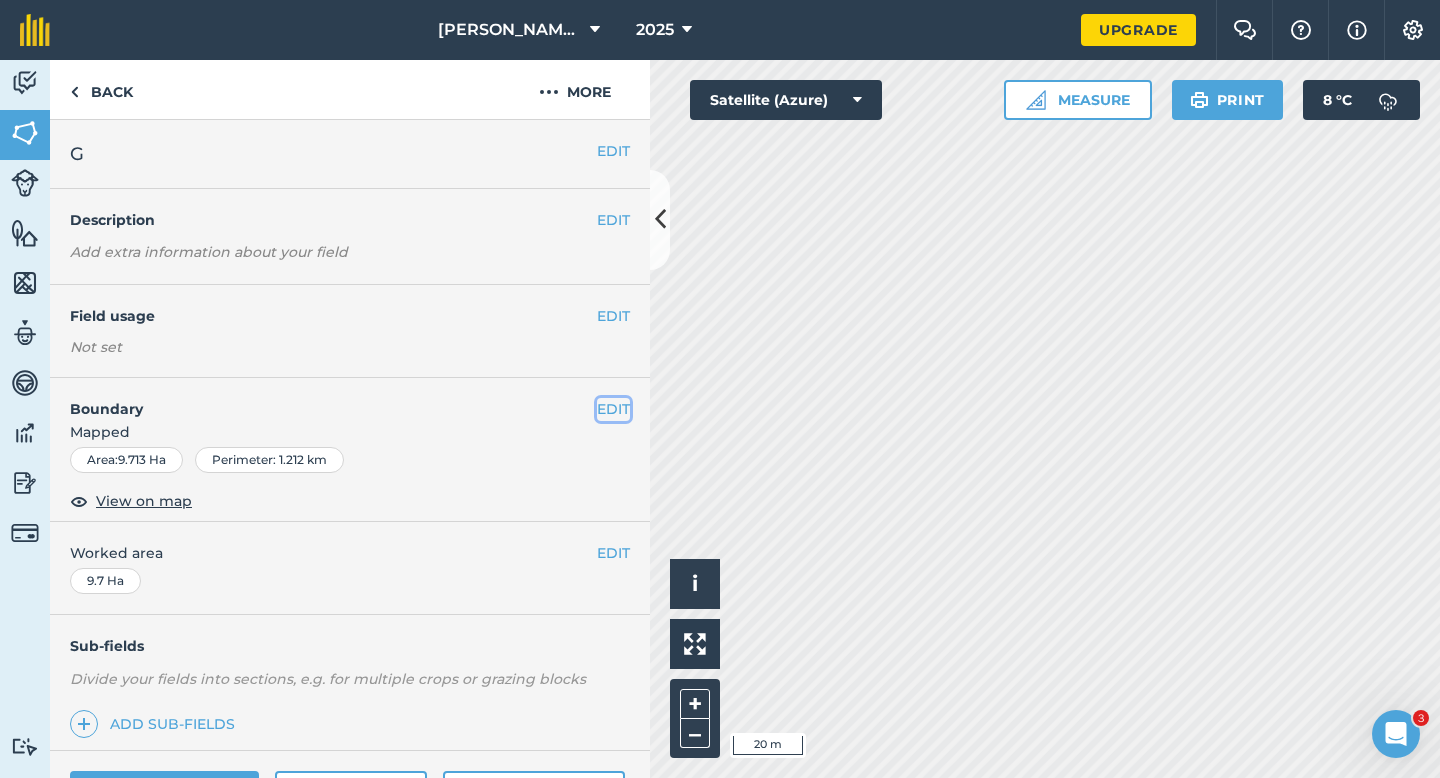 click on "EDIT" at bounding box center (613, 409) 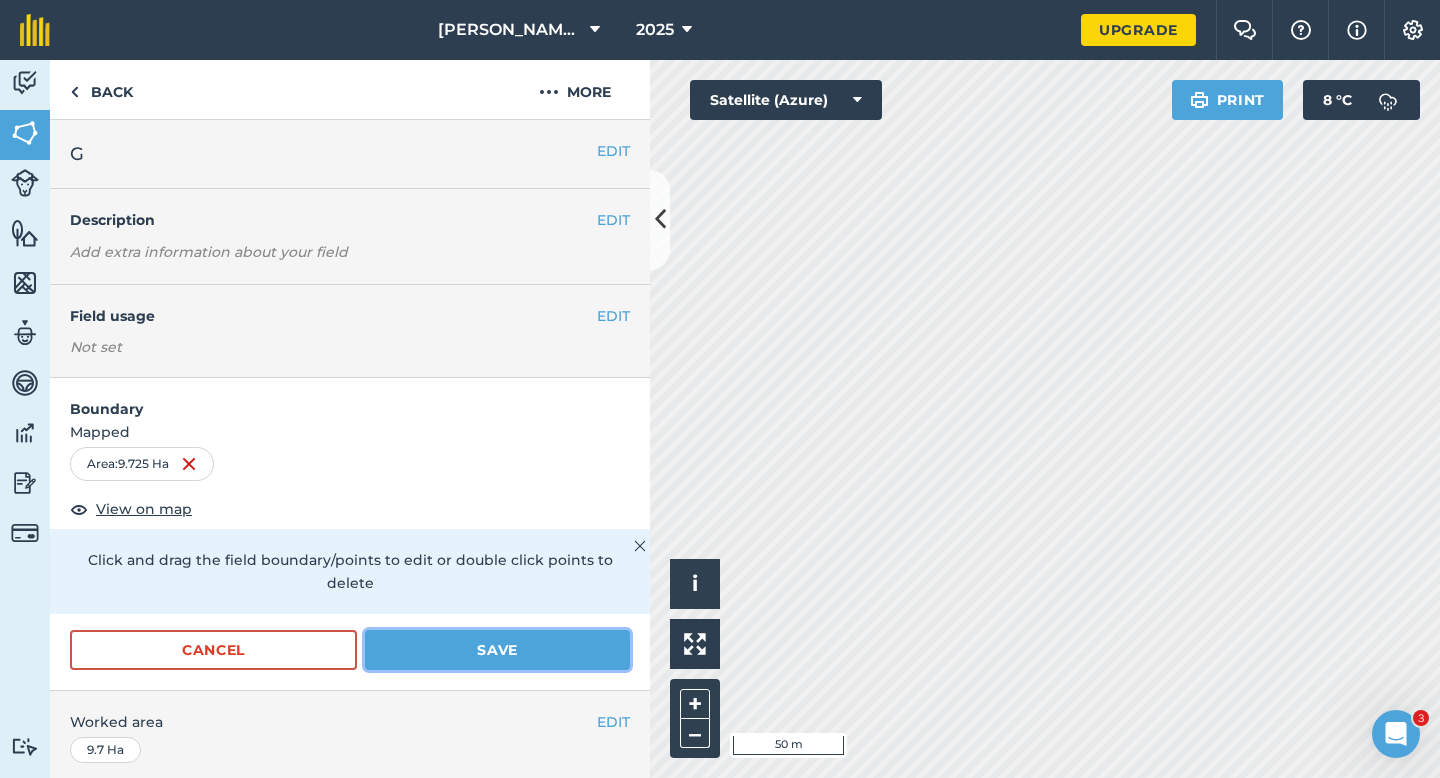 click on "Save" at bounding box center [497, 650] 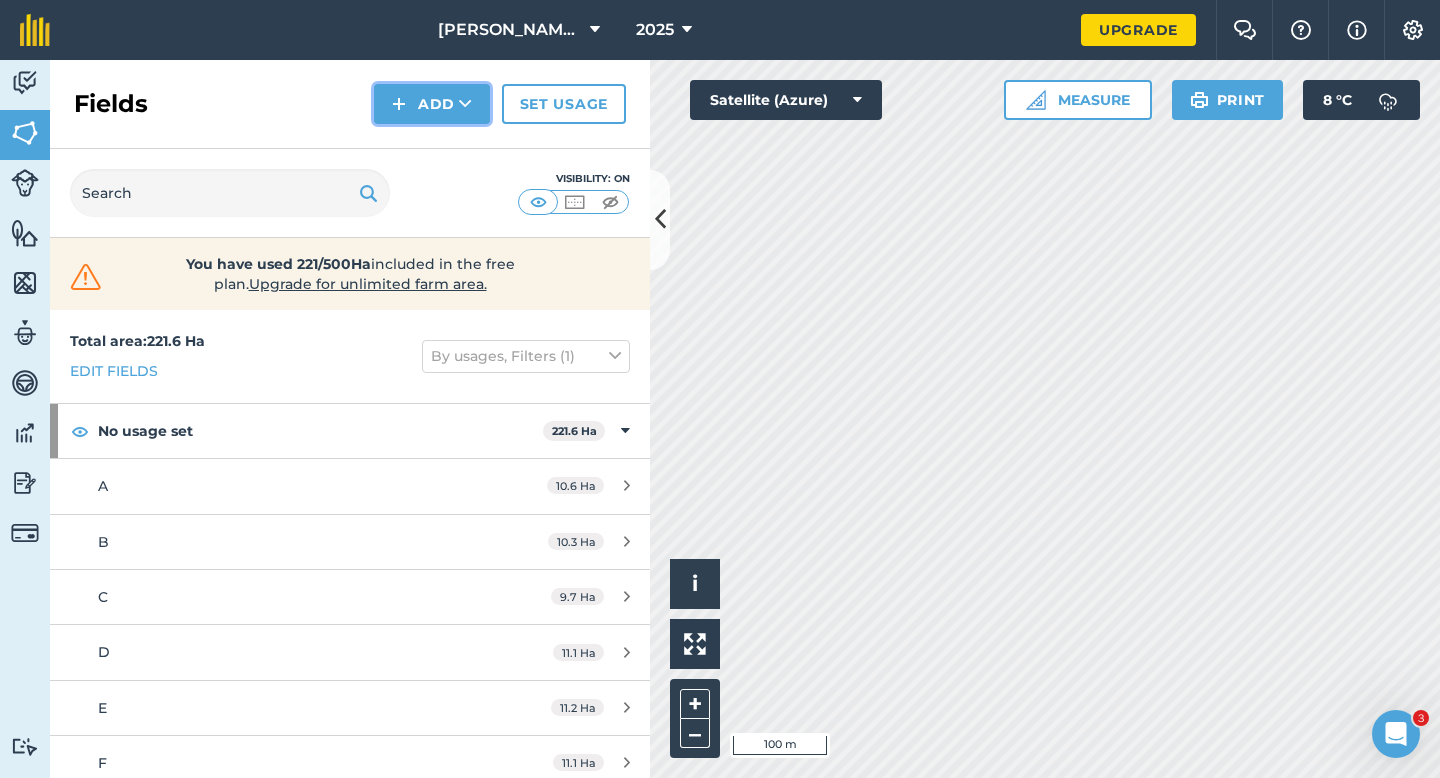 click on "Add" at bounding box center [432, 104] 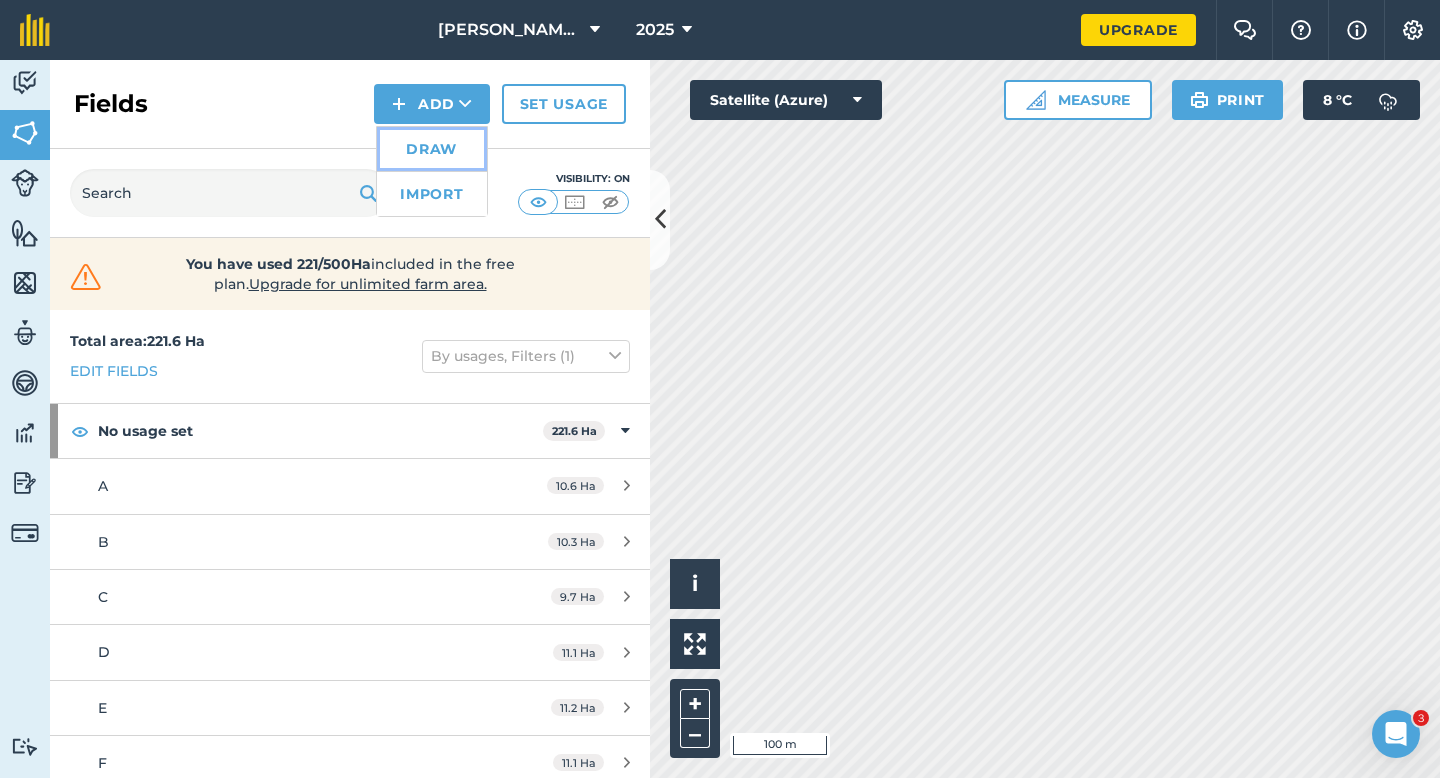 click on "Draw" at bounding box center (432, 149) 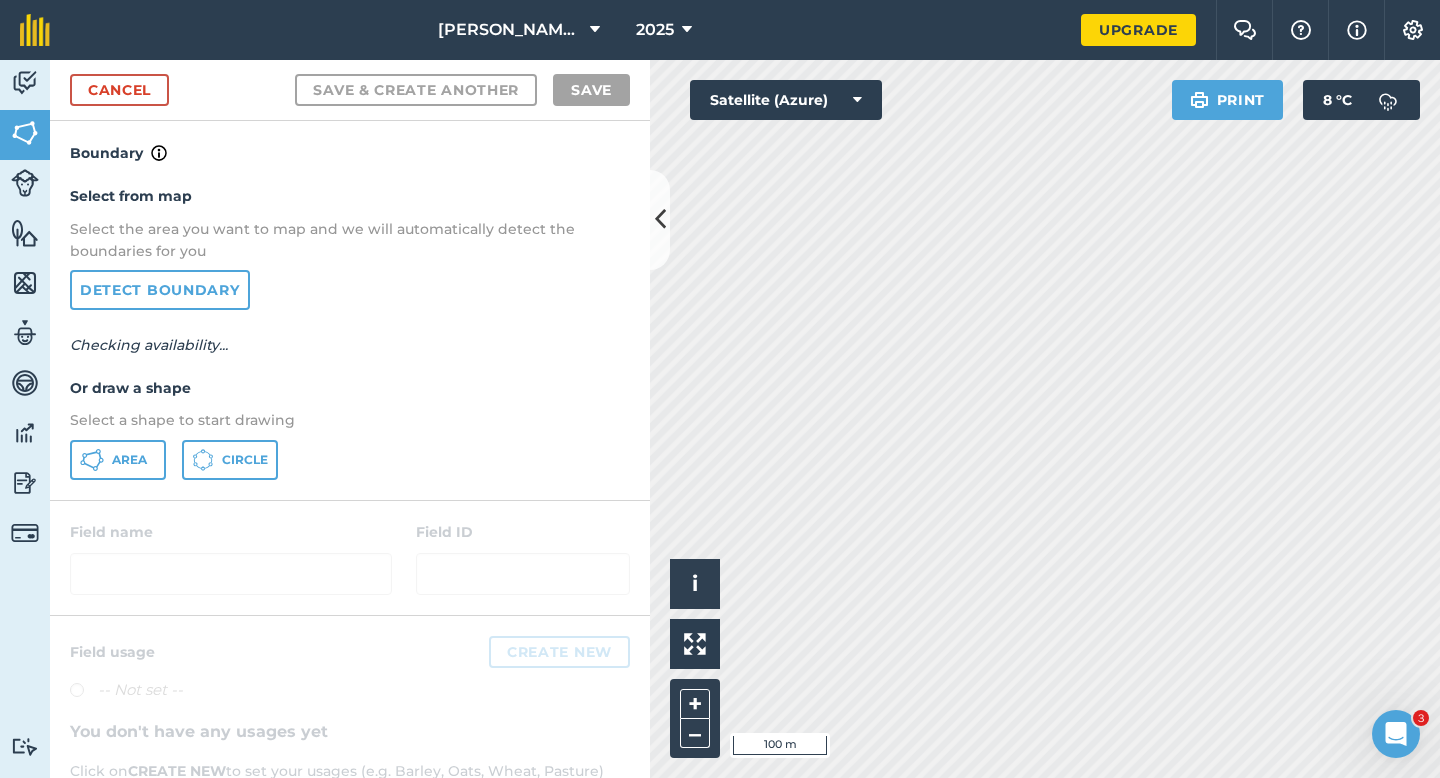 click on "Select from map Select the area you want to map and we will automatically detect the boundaries for you Detect boundary Checking availability... Or draw a shape Select a shape to start drawing Area Circle" at bounding box center [350, 332] 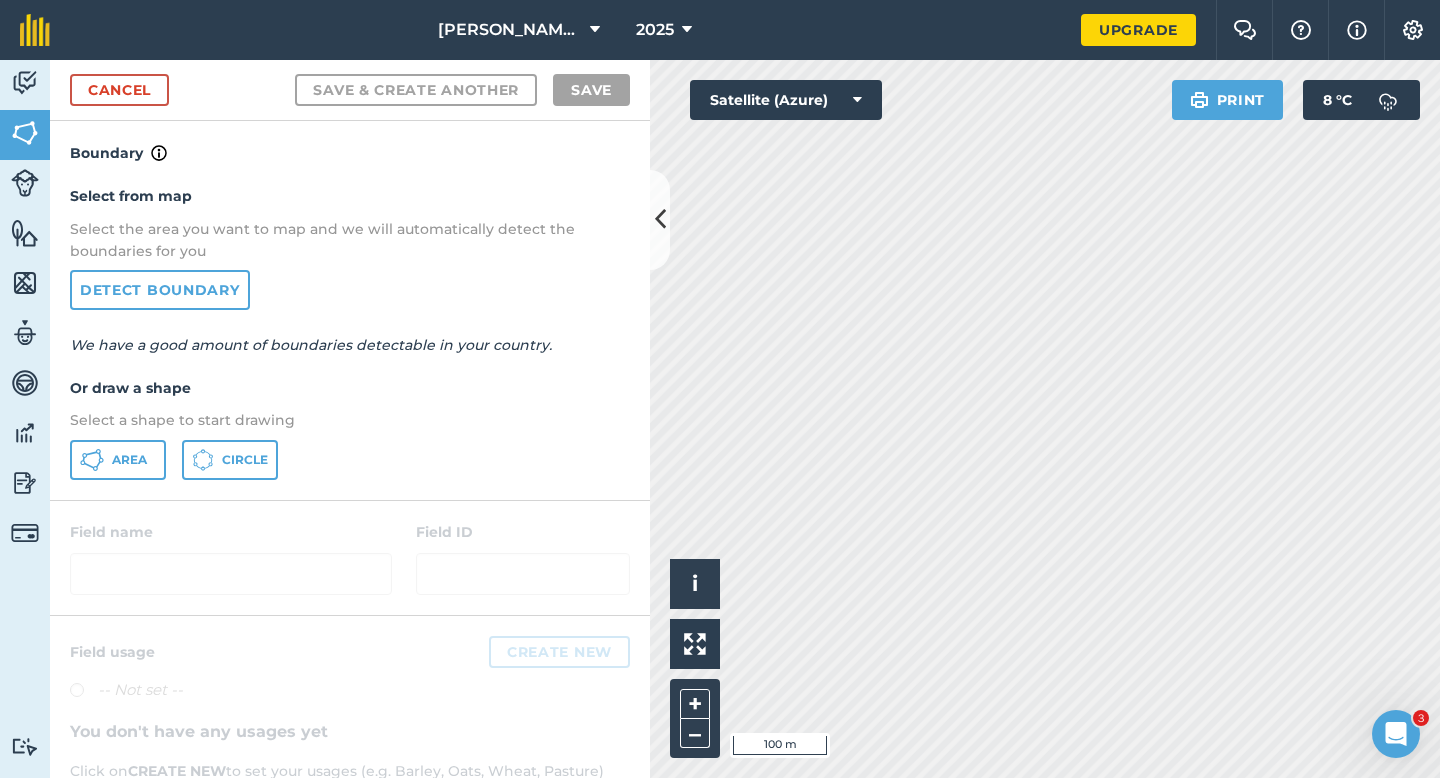 click on "Select from map Select the area you want to map and we will automatically detect the boundaries for you Detect boundary We have a good amount of boundaries detectable in your country. Or draw a shape Select a shape to start drawing Area Circle" at bounding box center (350, 332) 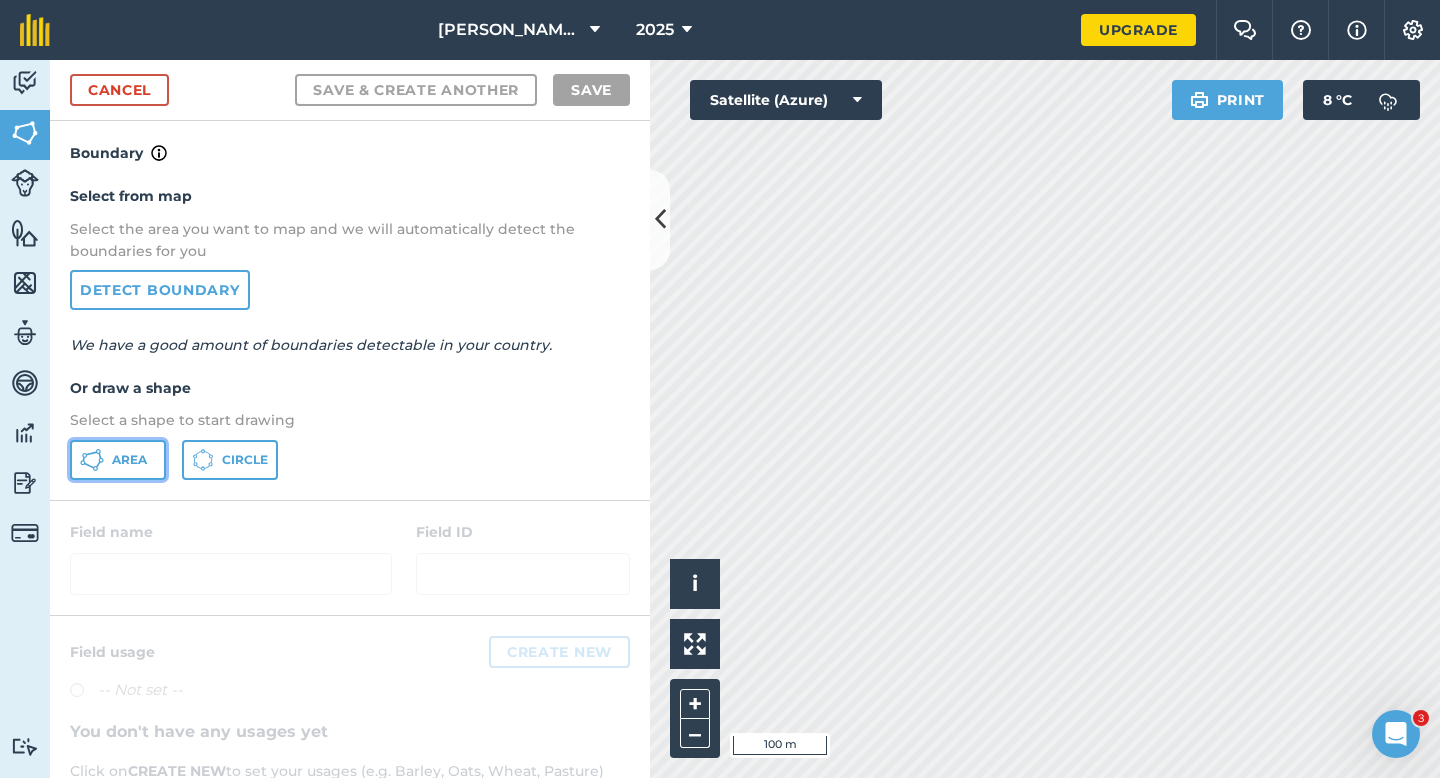 click on "Area" at bounding box center (118, 460) 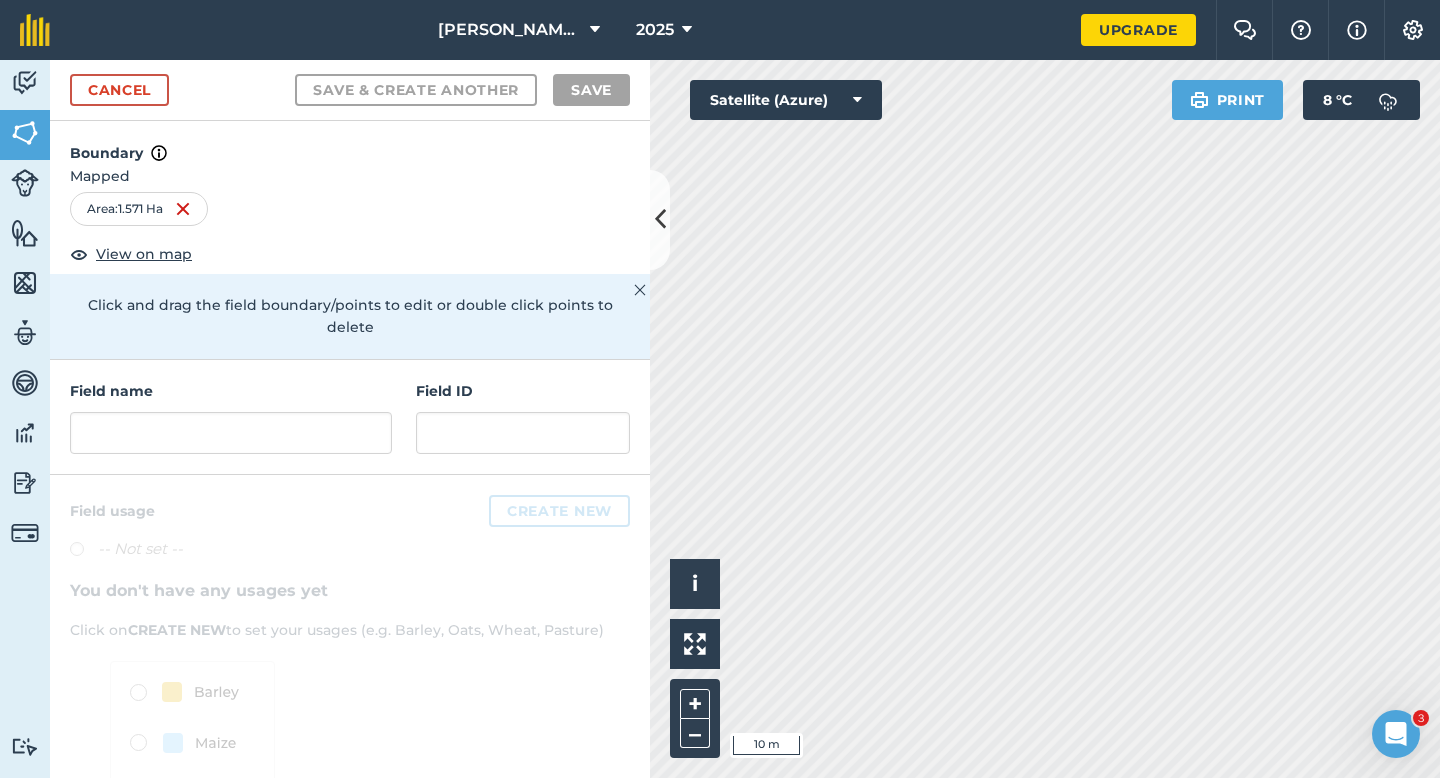 click on "Field name" at bounding box center [231, 417] 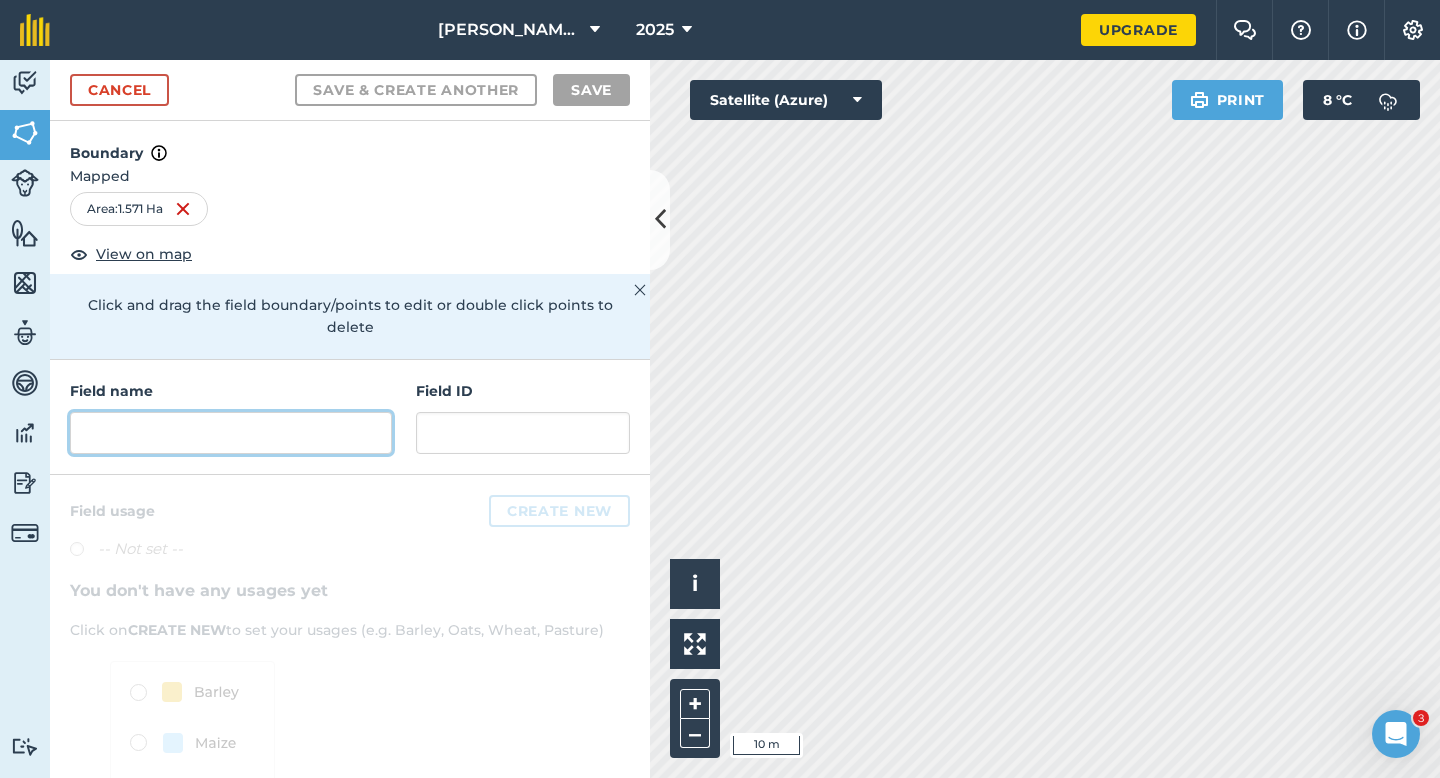 click at bounding box center (231, 433) 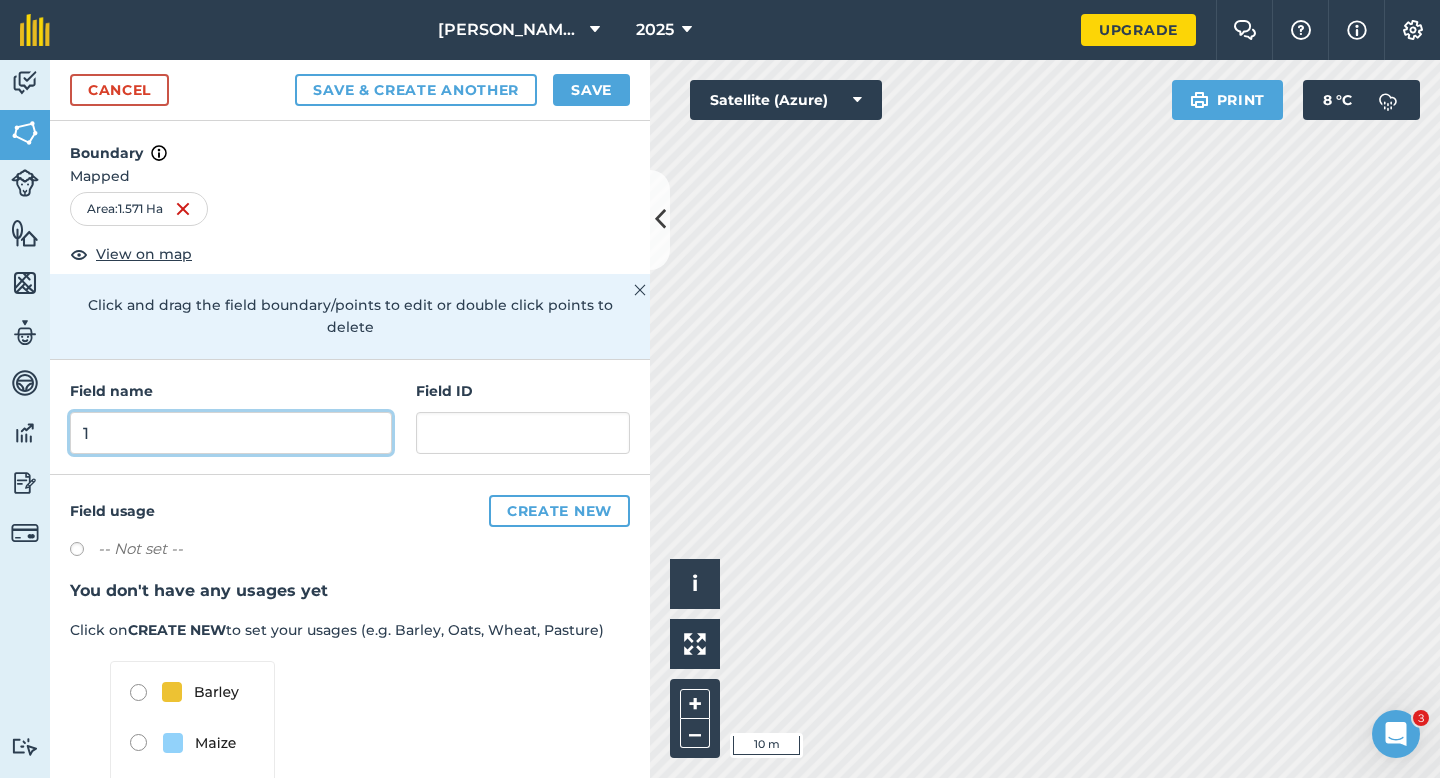 type on "1" 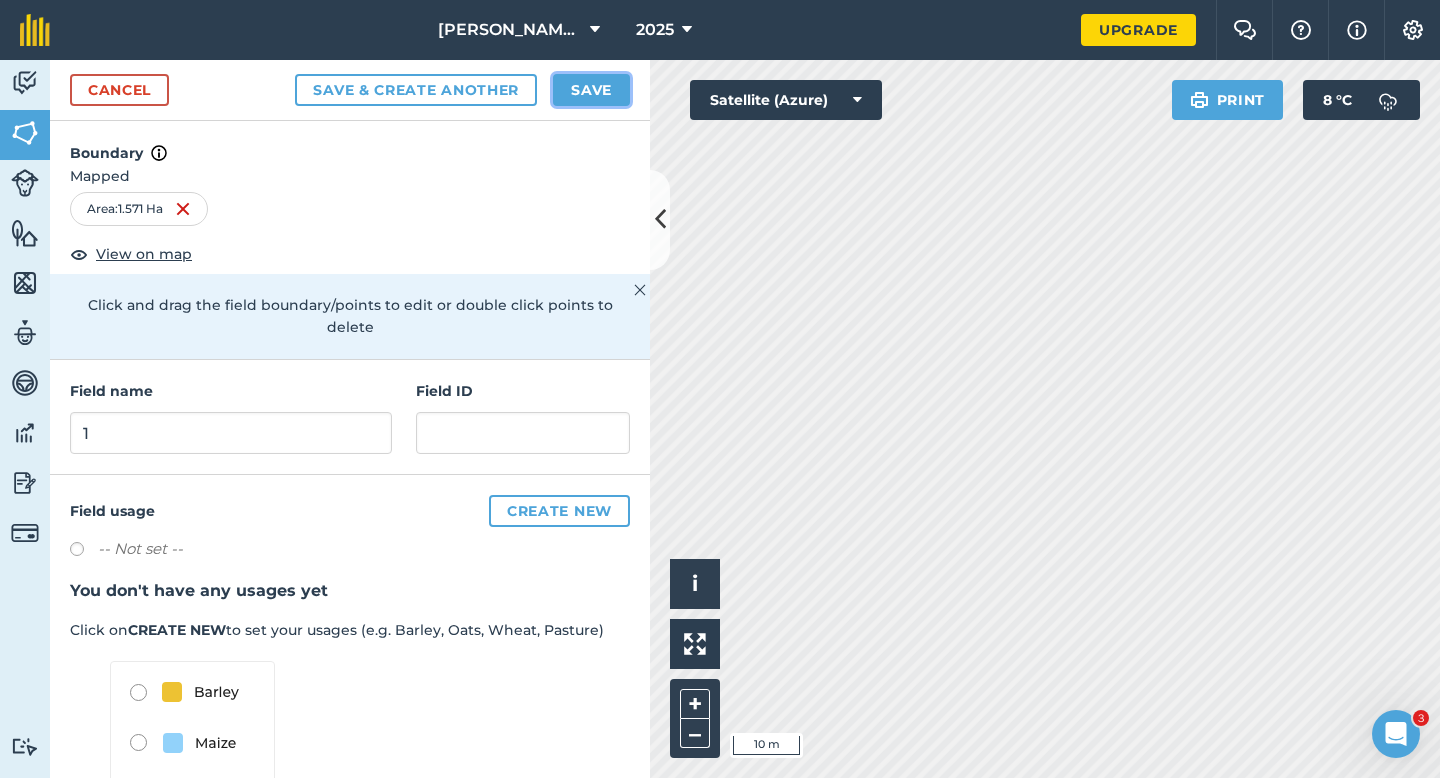 click on "Save" at bounding box center [591, 90] 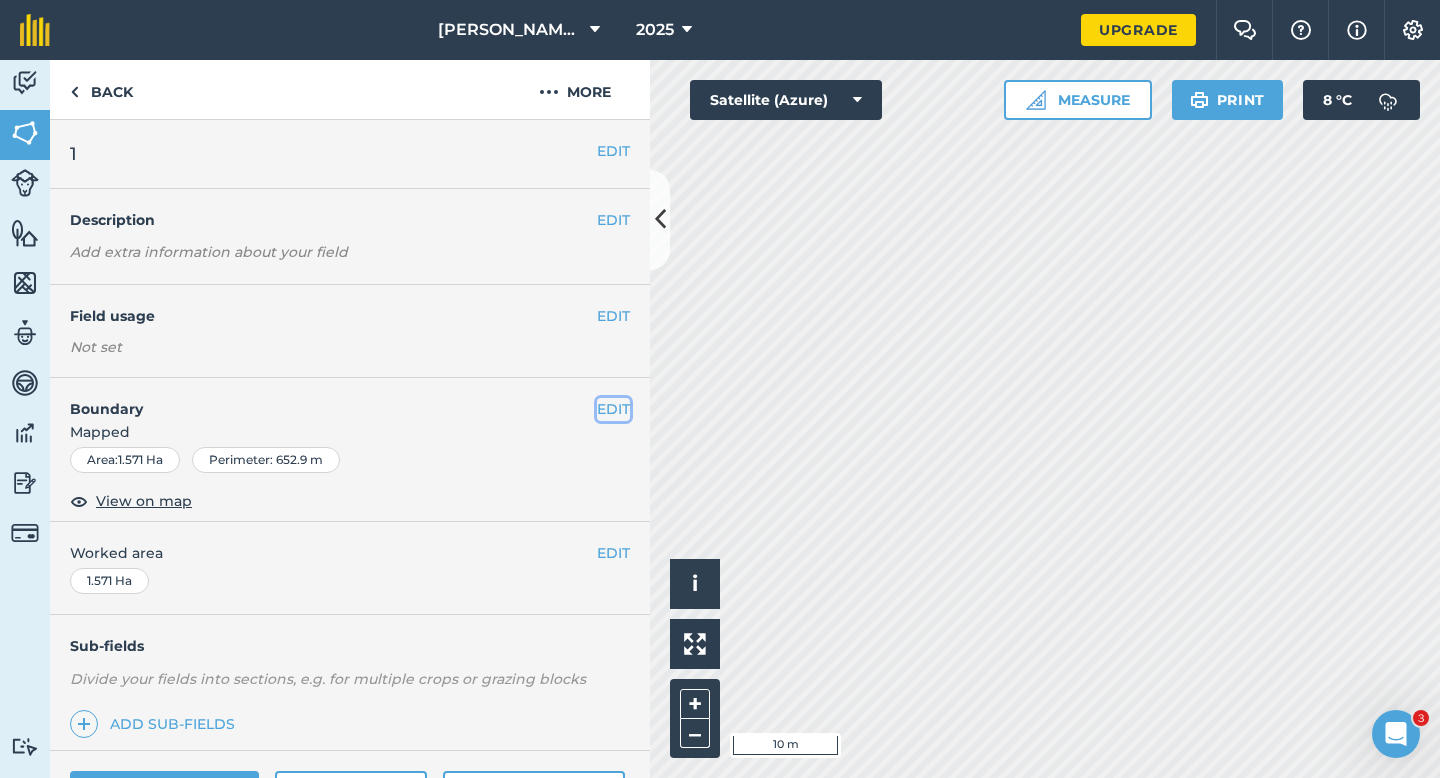 click on "EDIT" at bounding box center (613, 409) 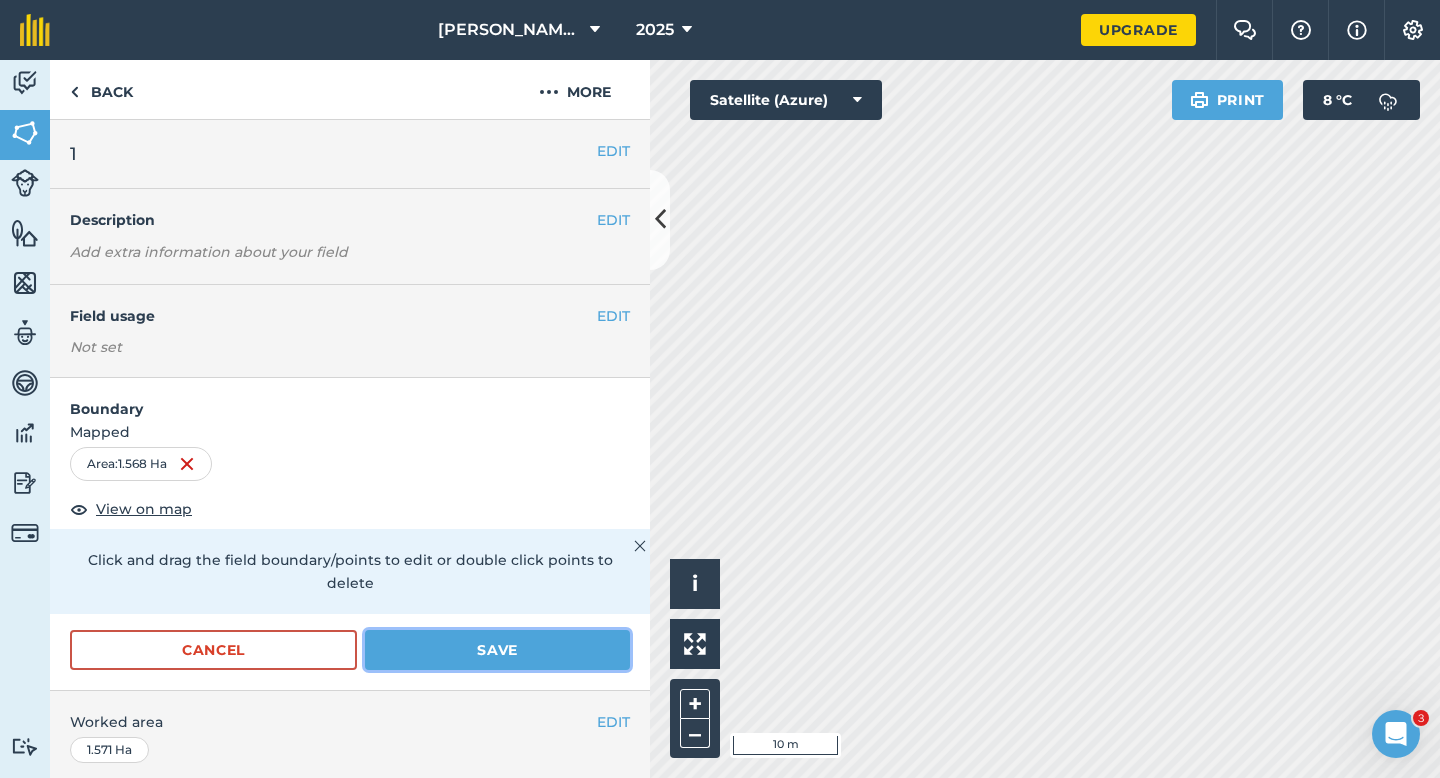 click on "Save" at bounding box center [497, 650] 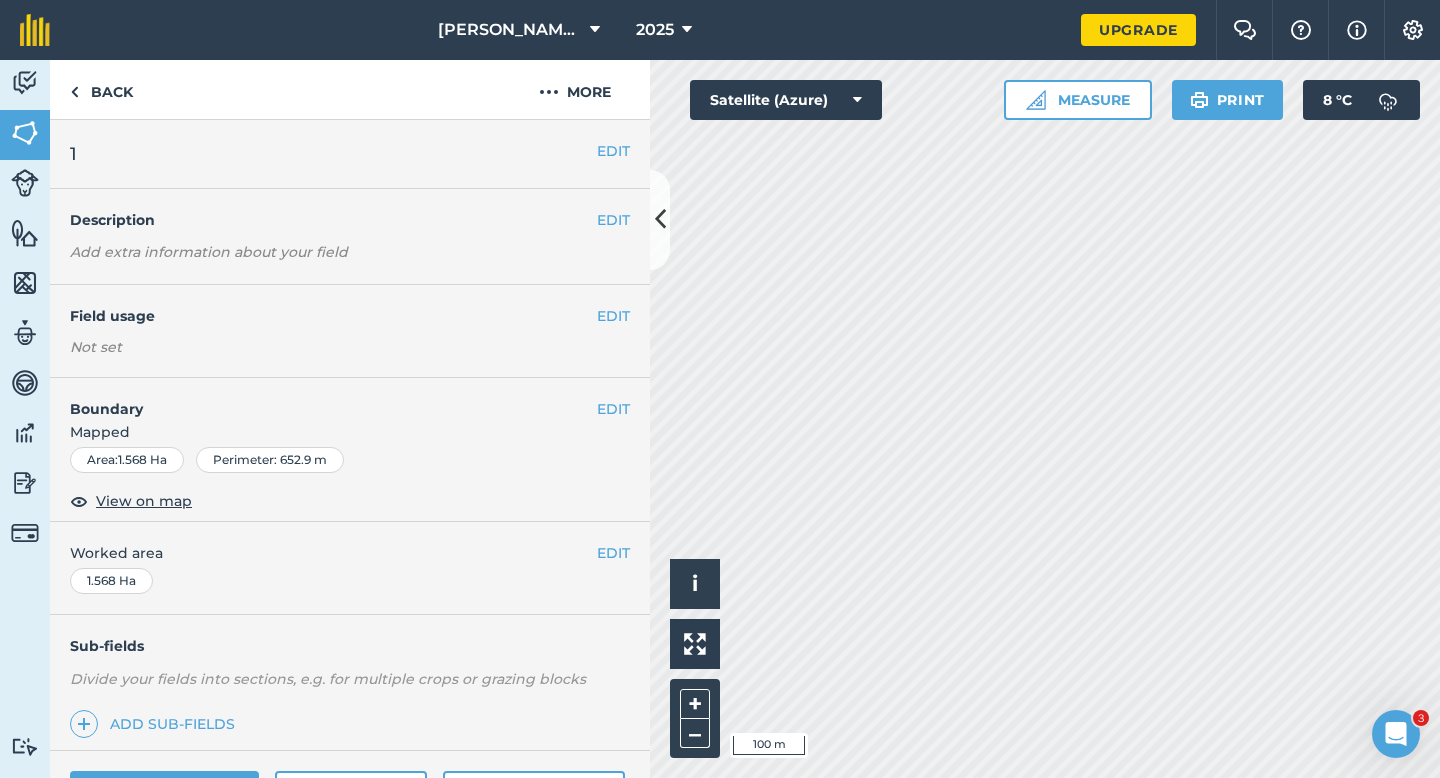 click on "EDIT Worked area 1.568   Ha" at bounding box center [350, 568] 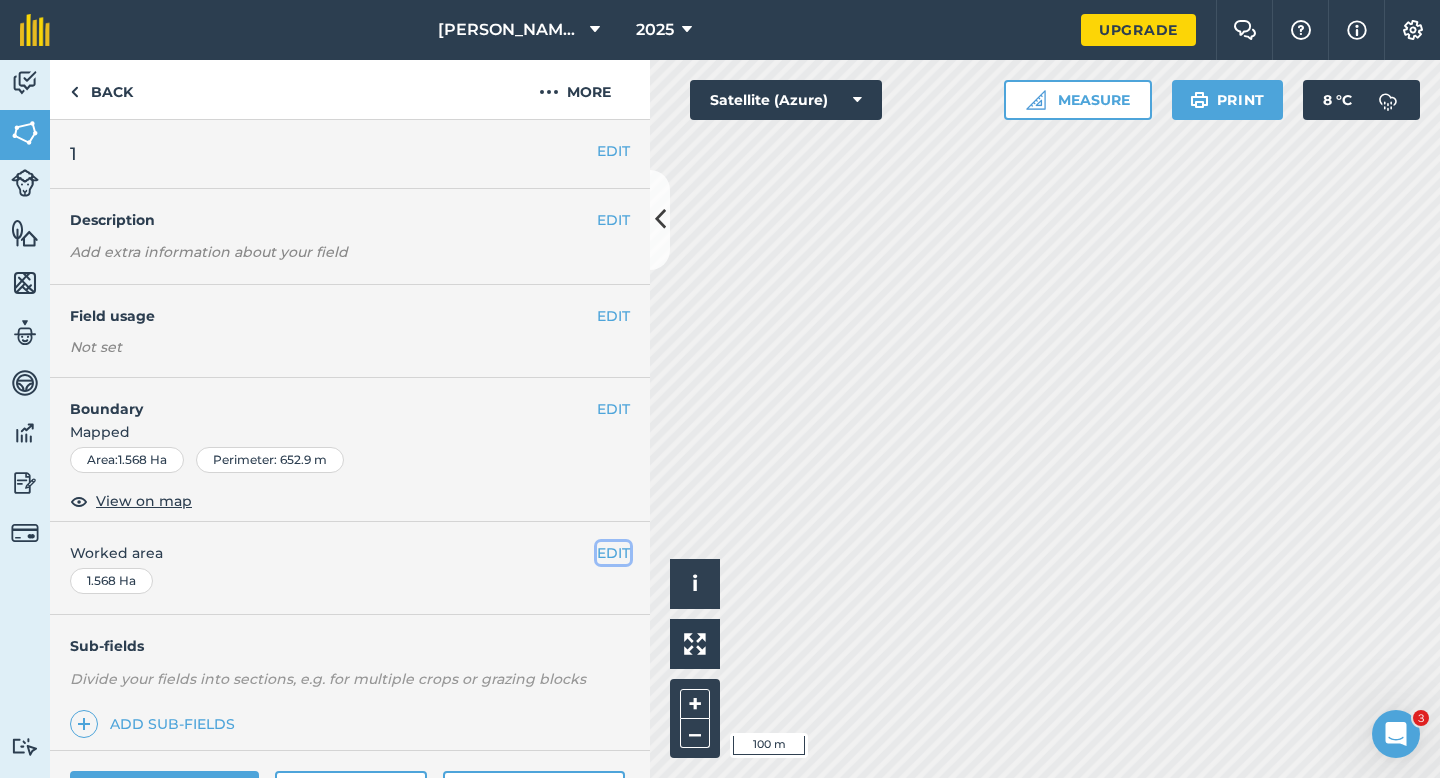 click on "EDIT" at bounding box center [613, 553] 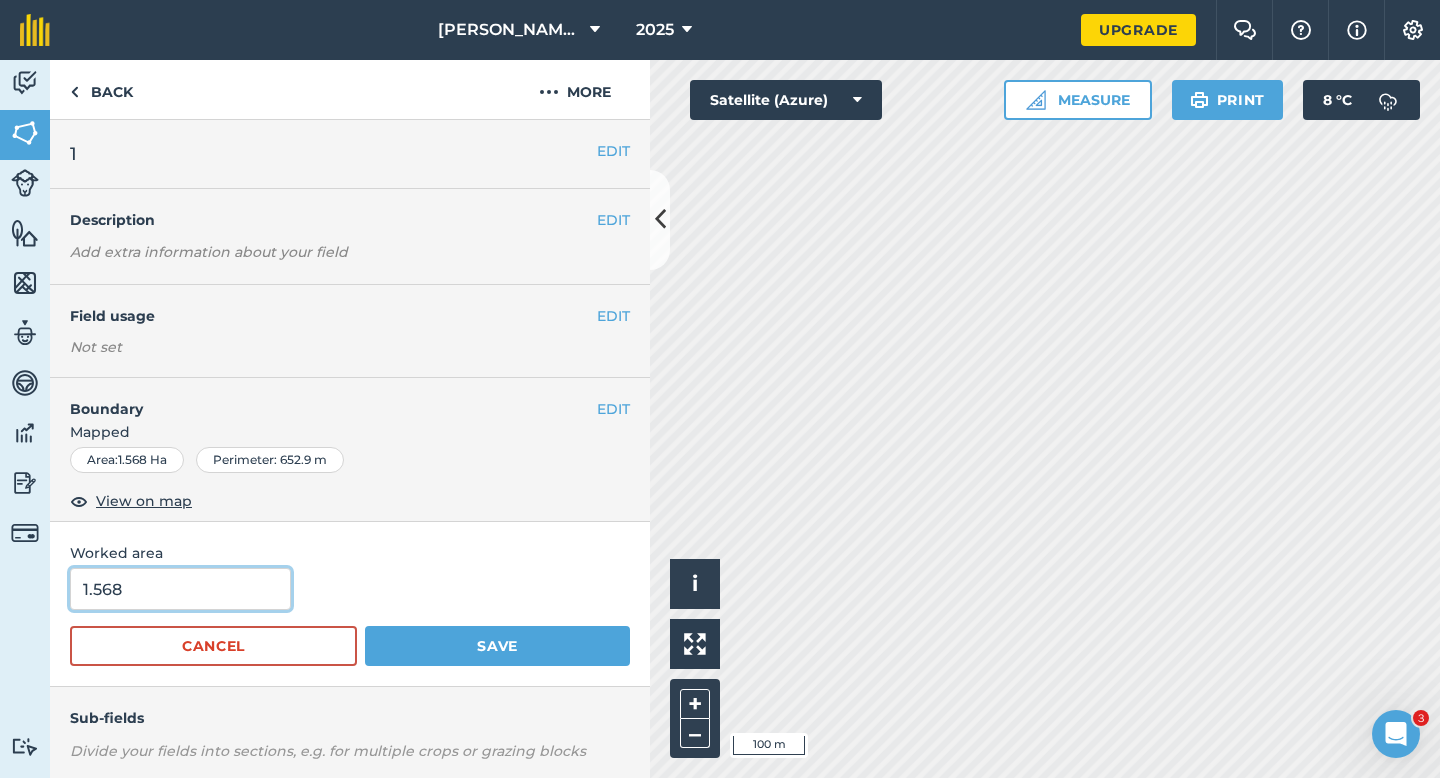 click on "1.568" at bounding box center [180, 589] 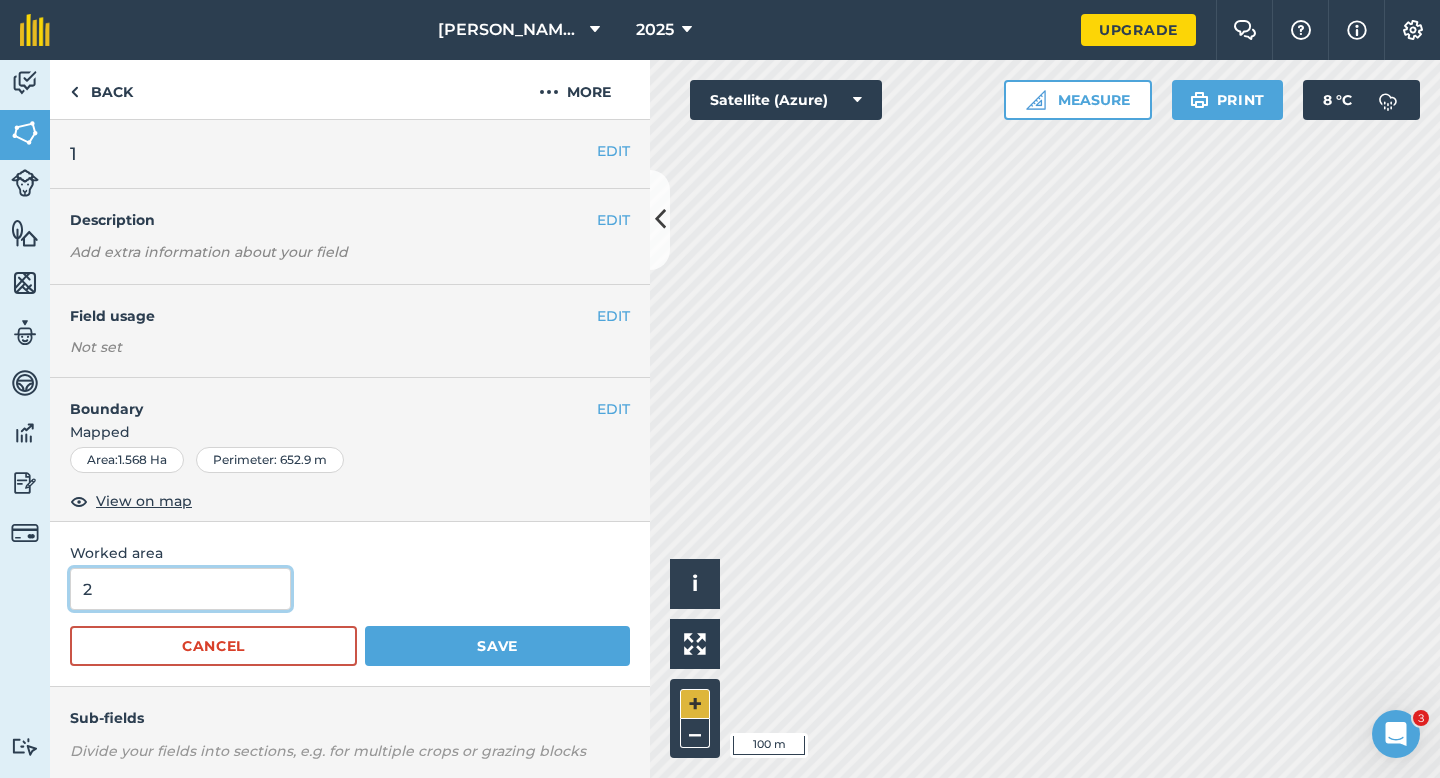 click on "Save" at bounding box center (497, 646) 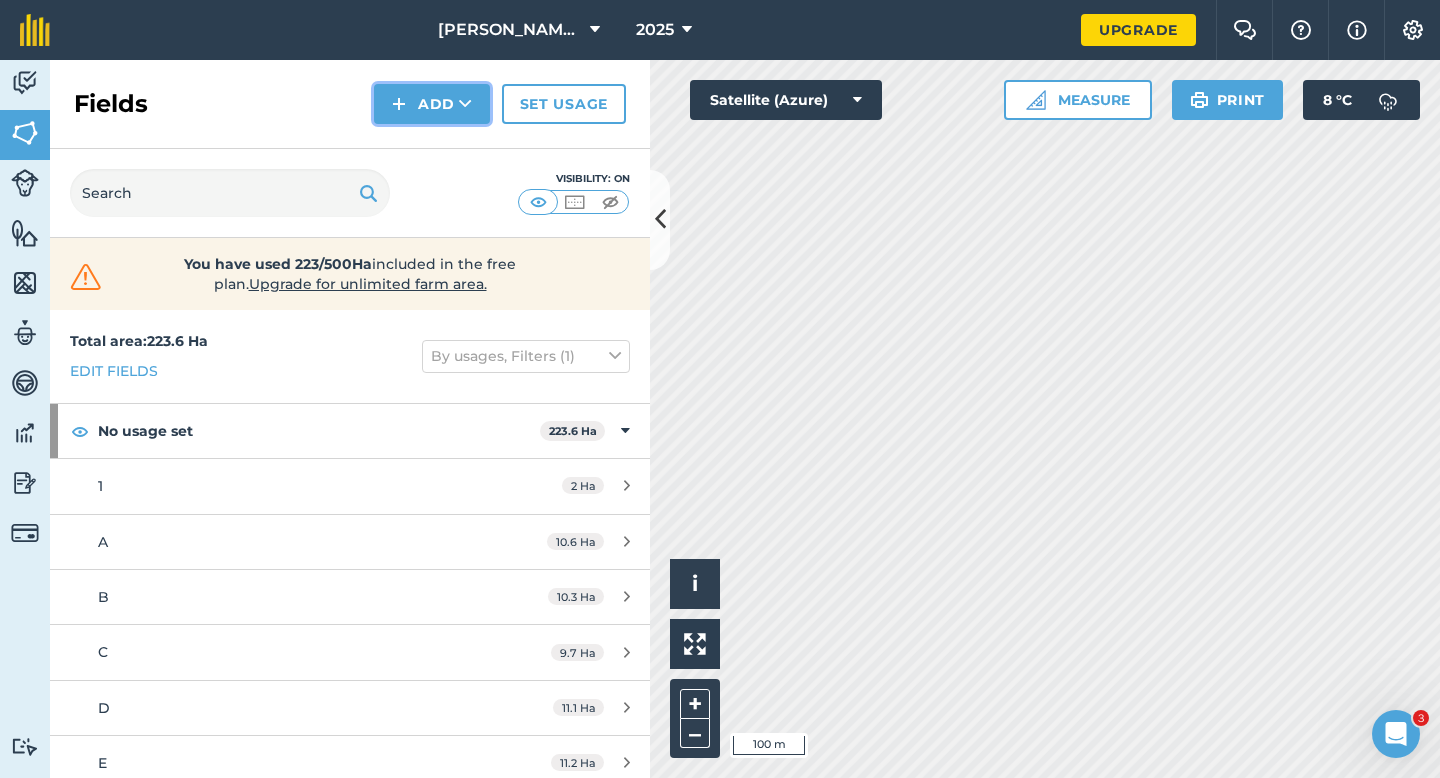 click on "Add" at bounding box center [432, 104] 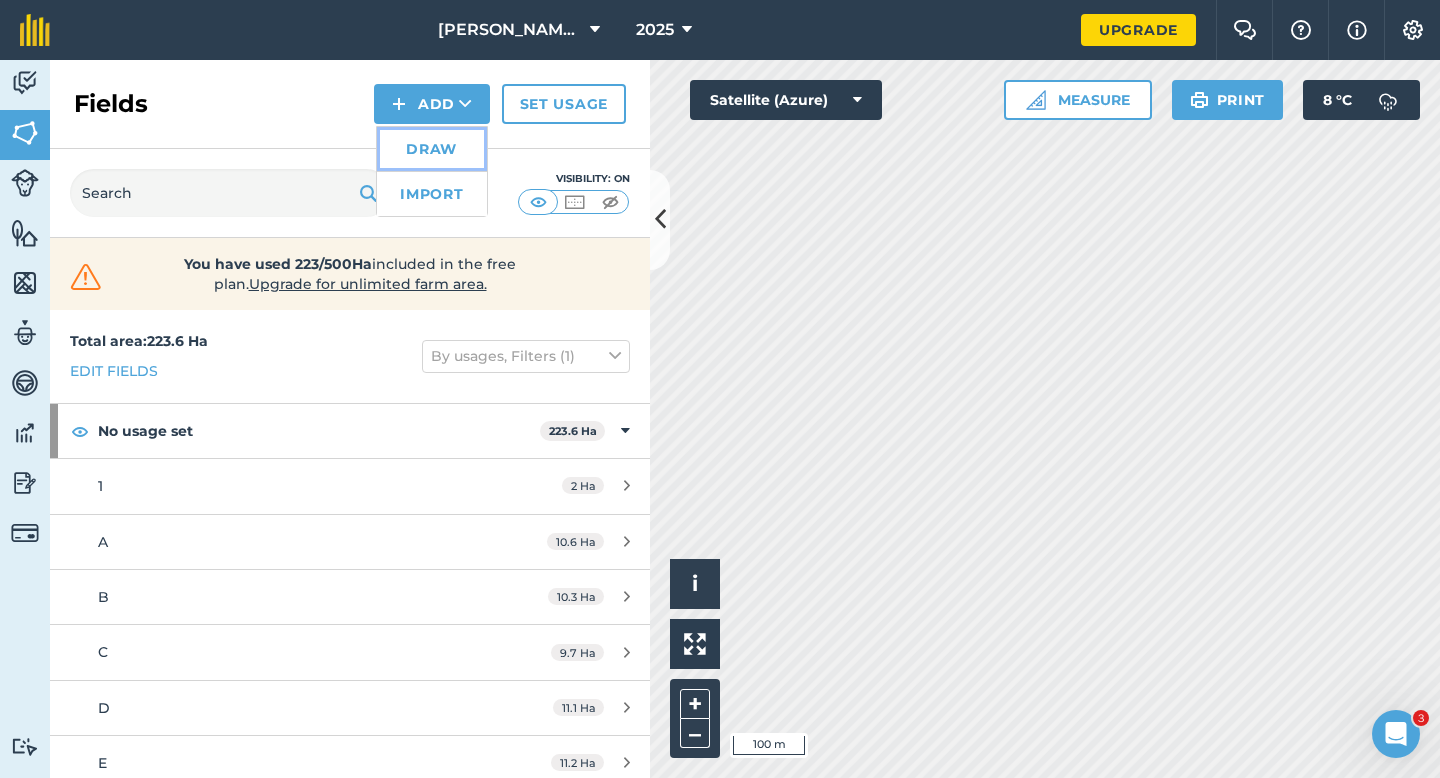 click on "Draw" at bounding box center (432, 149) 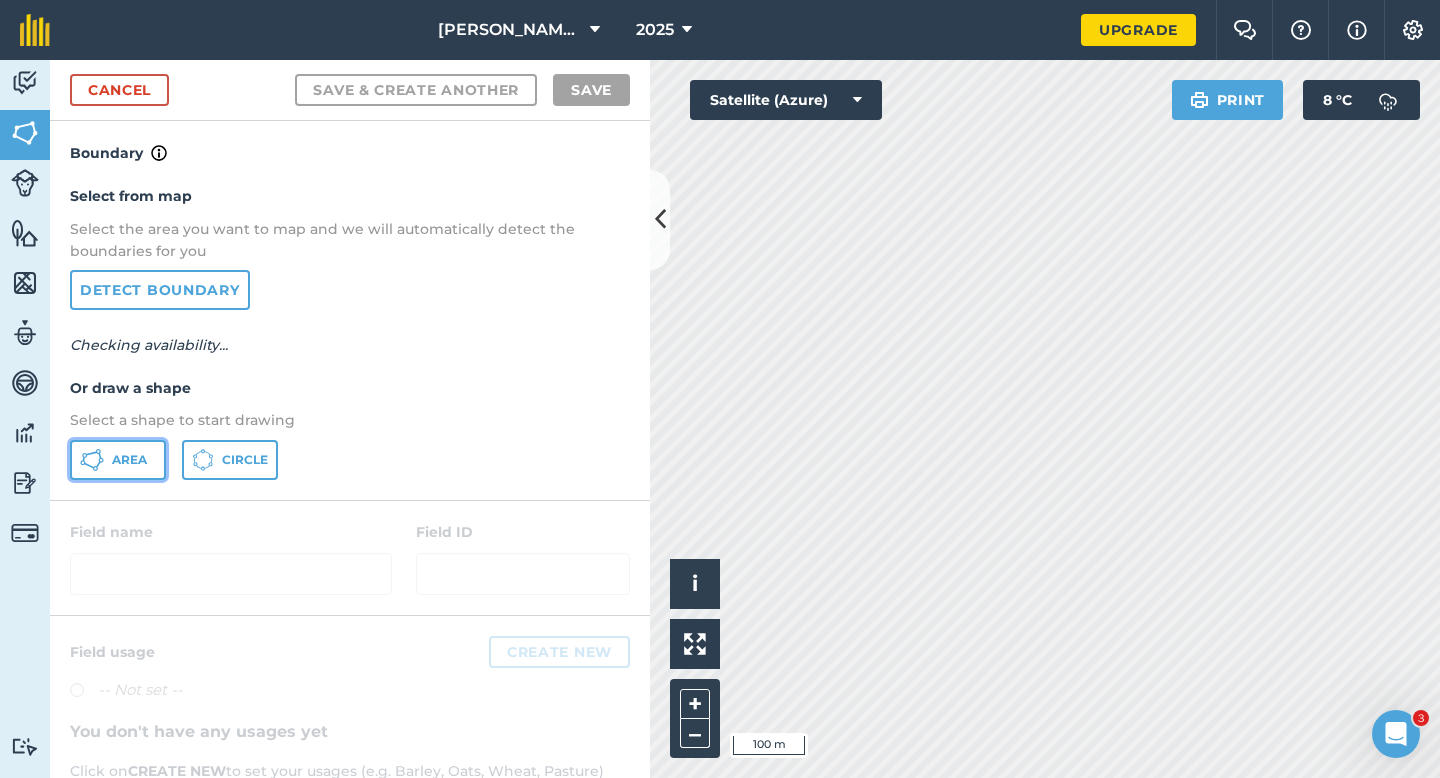 click 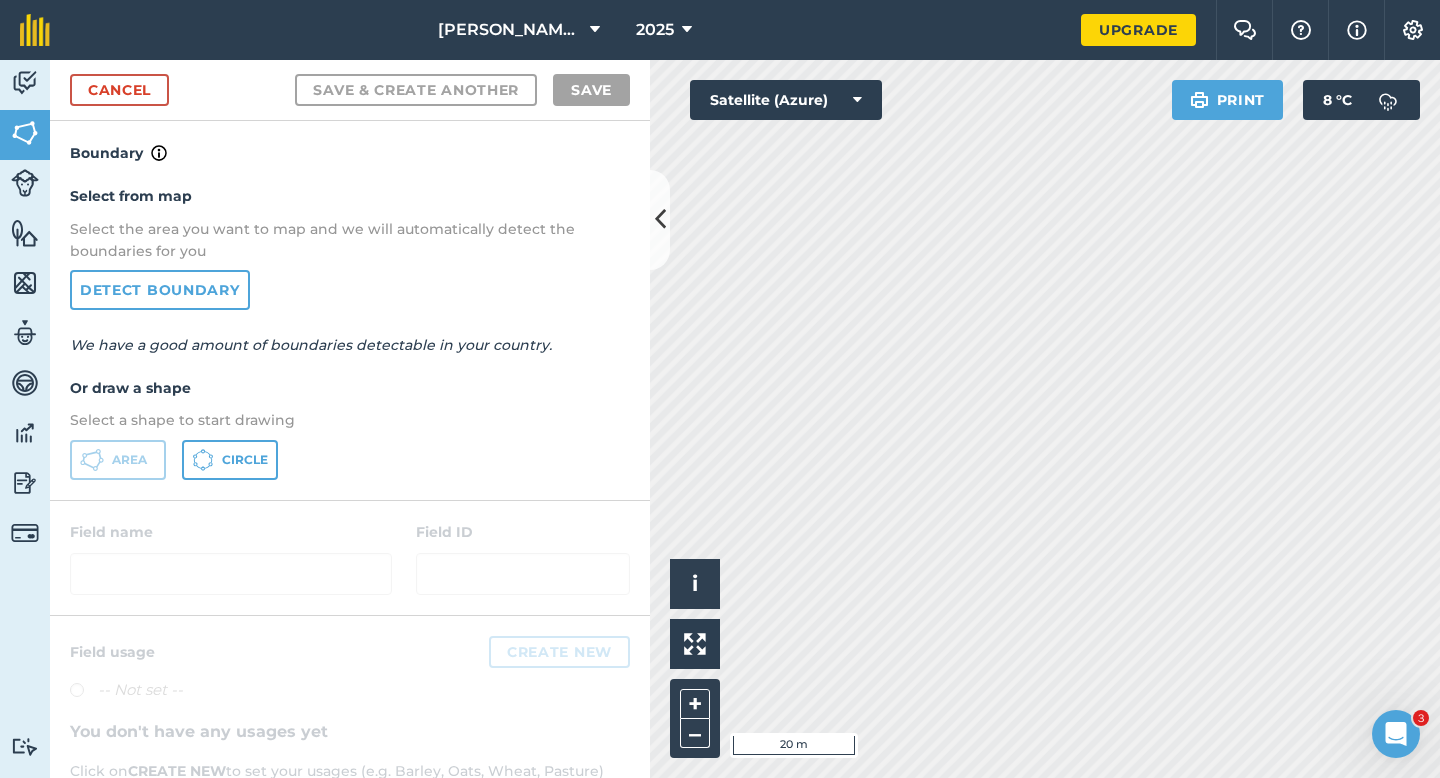 click on "Cancel Save & Create Another Save" at bounding box center [350, 90] 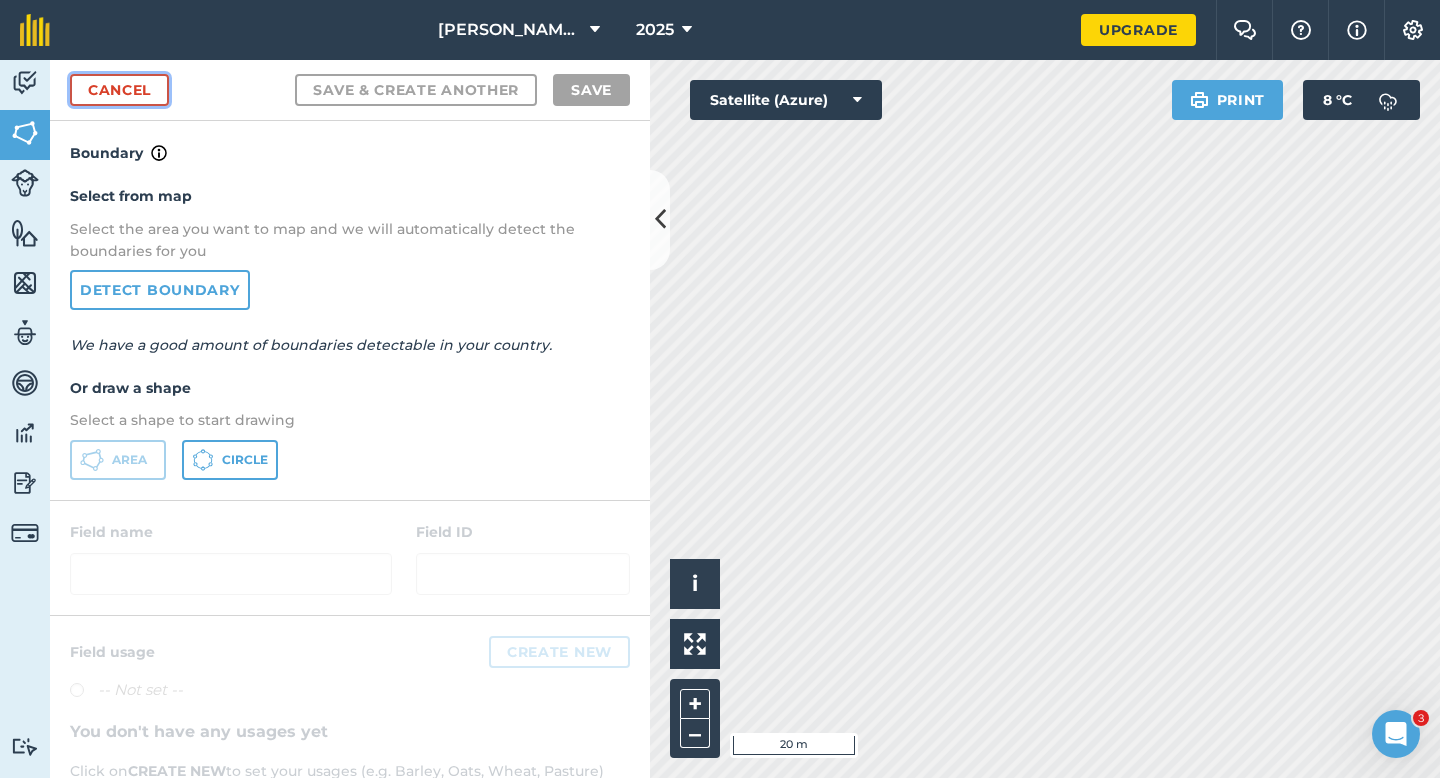 click on "Cancel" at bounding box center [119, 90] 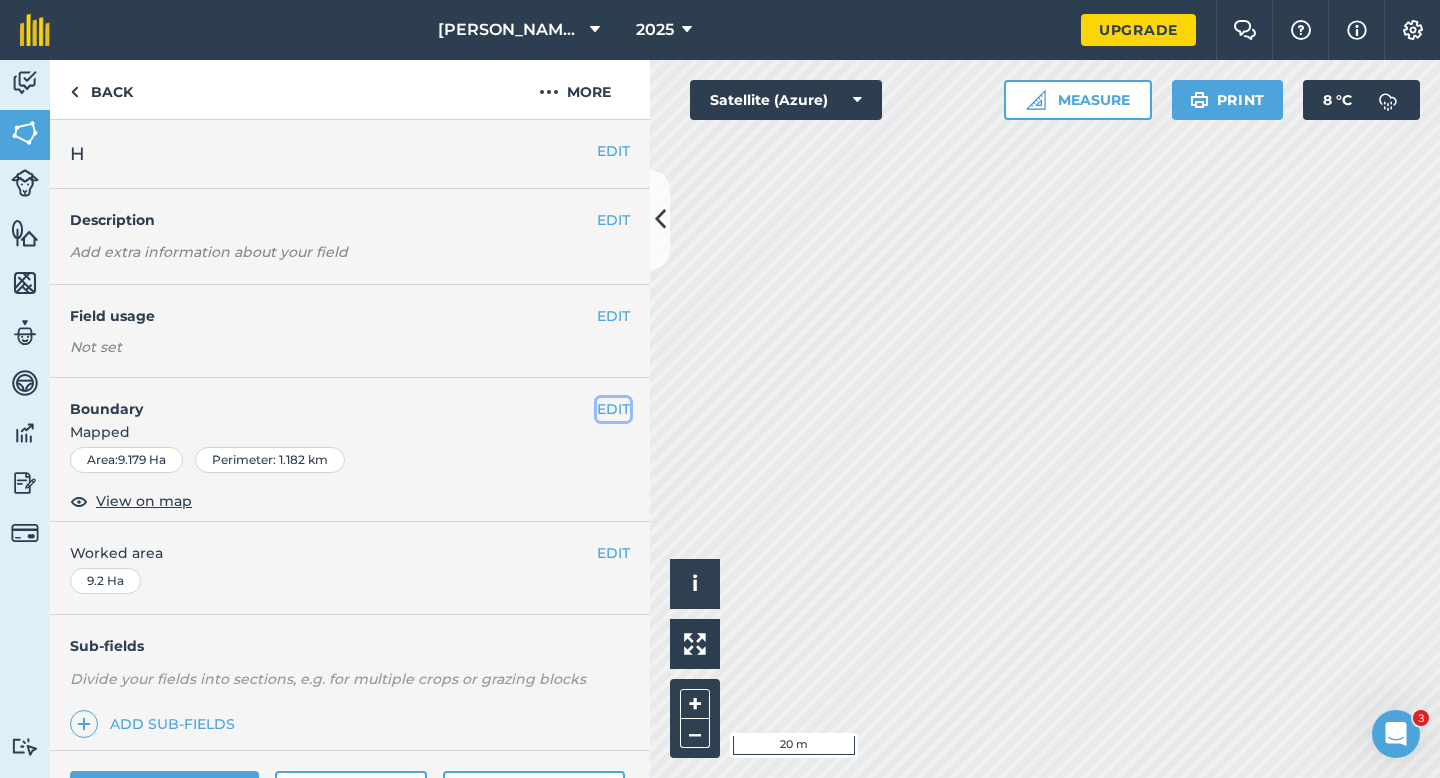 click on "EDIT" at bounding box center [613, 409] 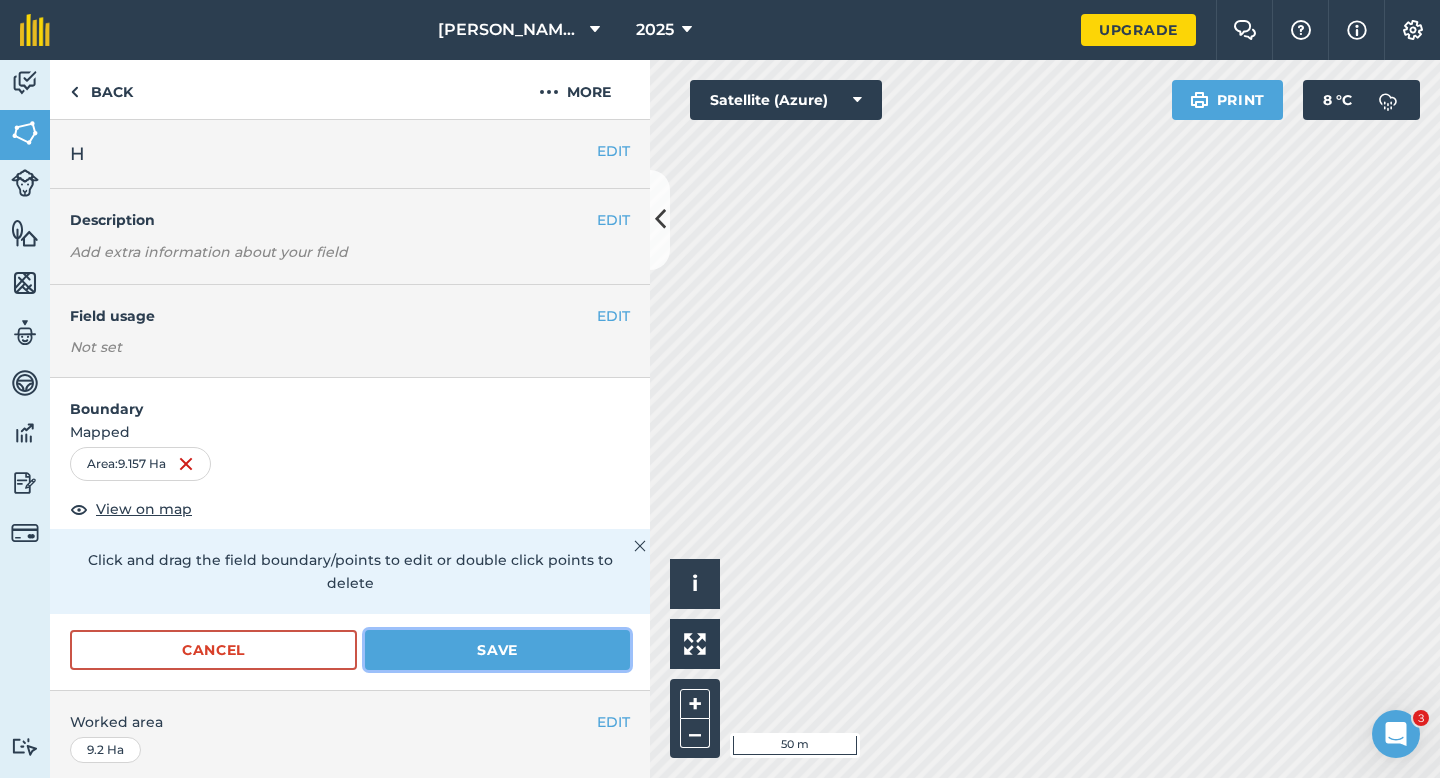 click on "Save" at bounding box center (497, 650) 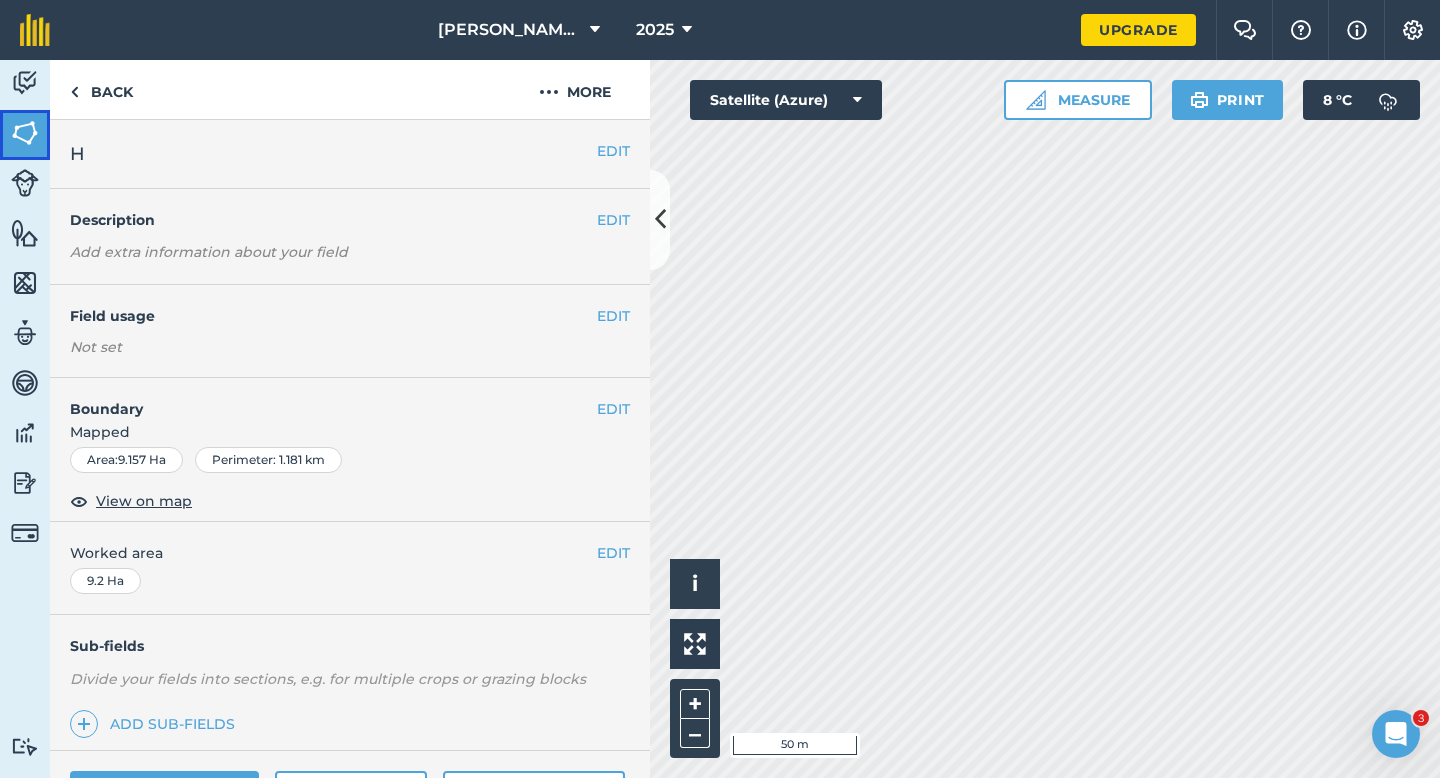click on "Fields" at bounding box center [25, 135] 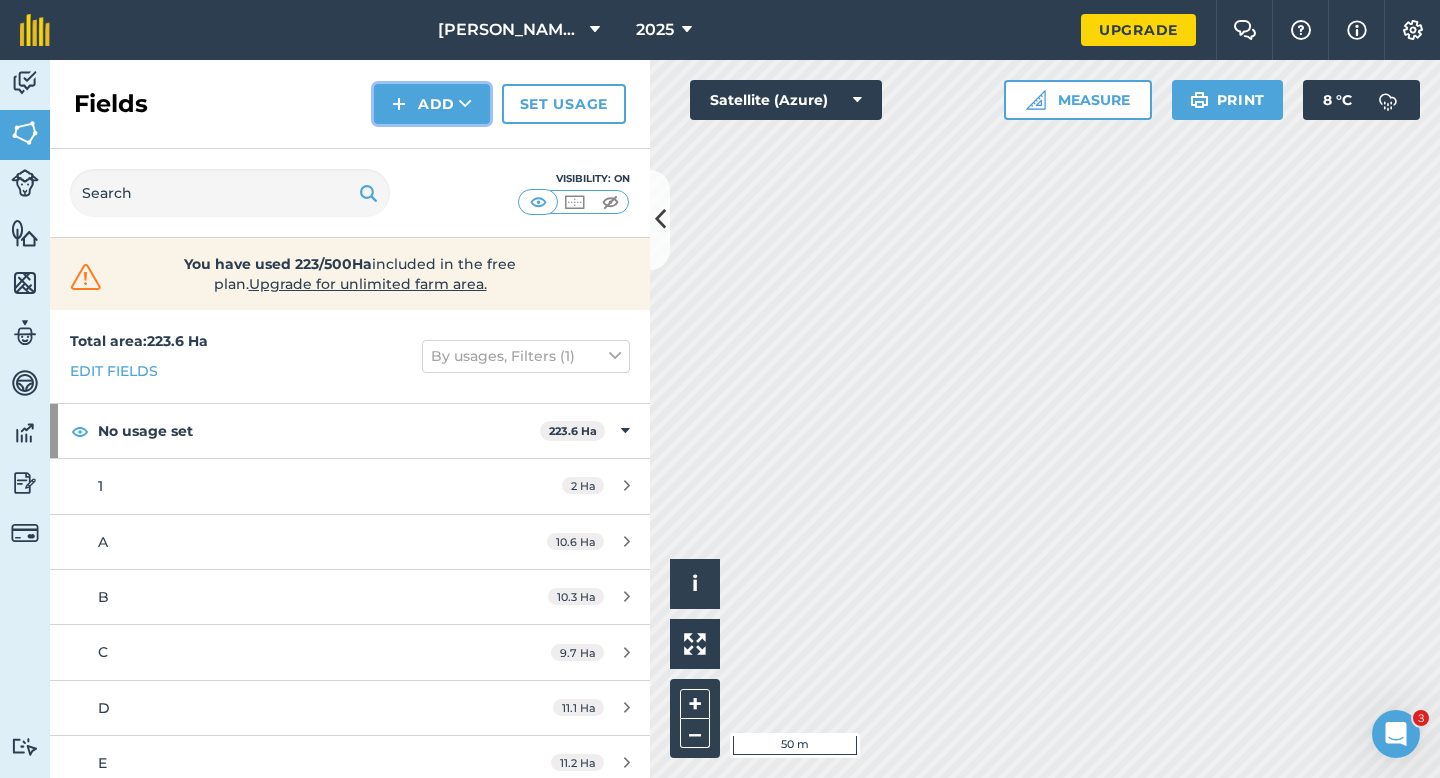 click on "Add" at bounding box center (432, 104) 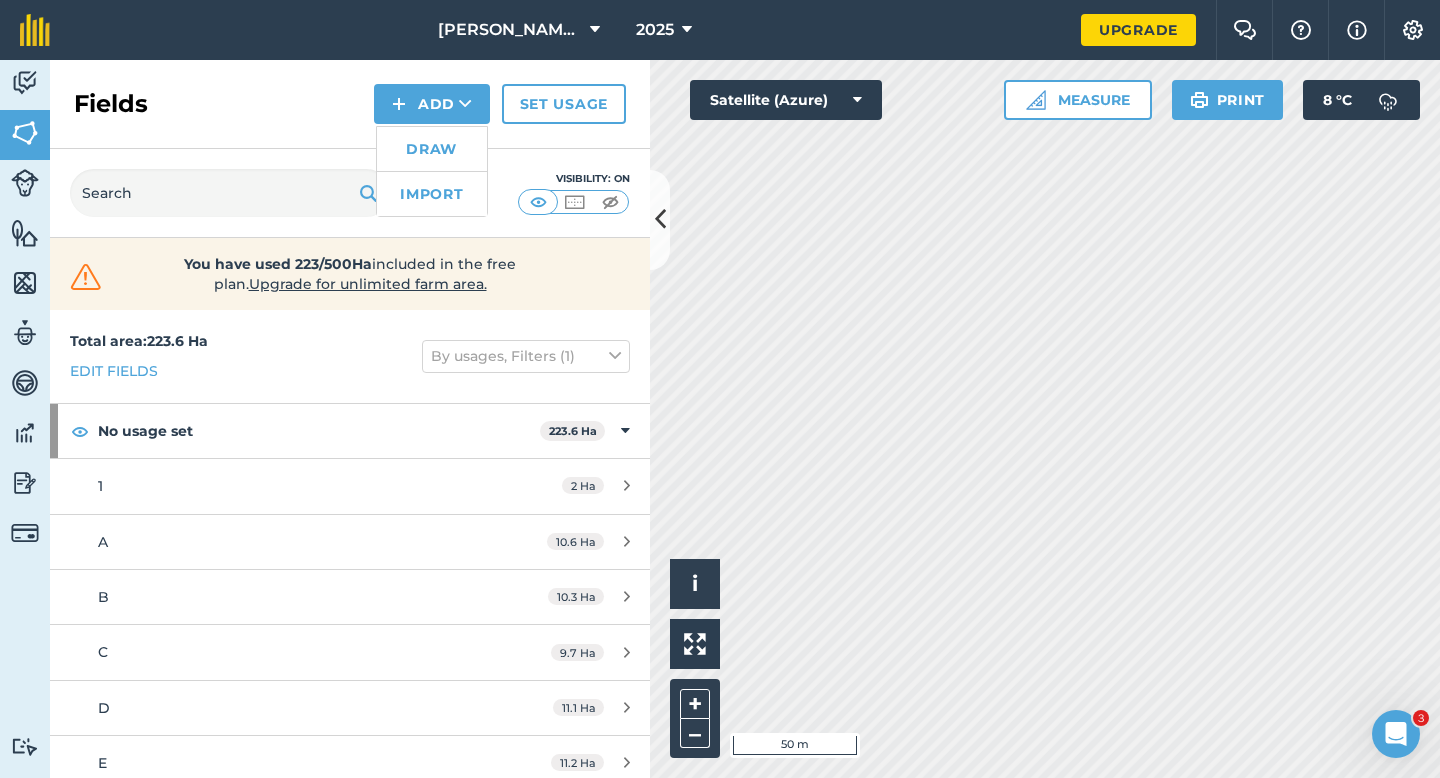 click on "Draw" at bounding box center (432, 149) 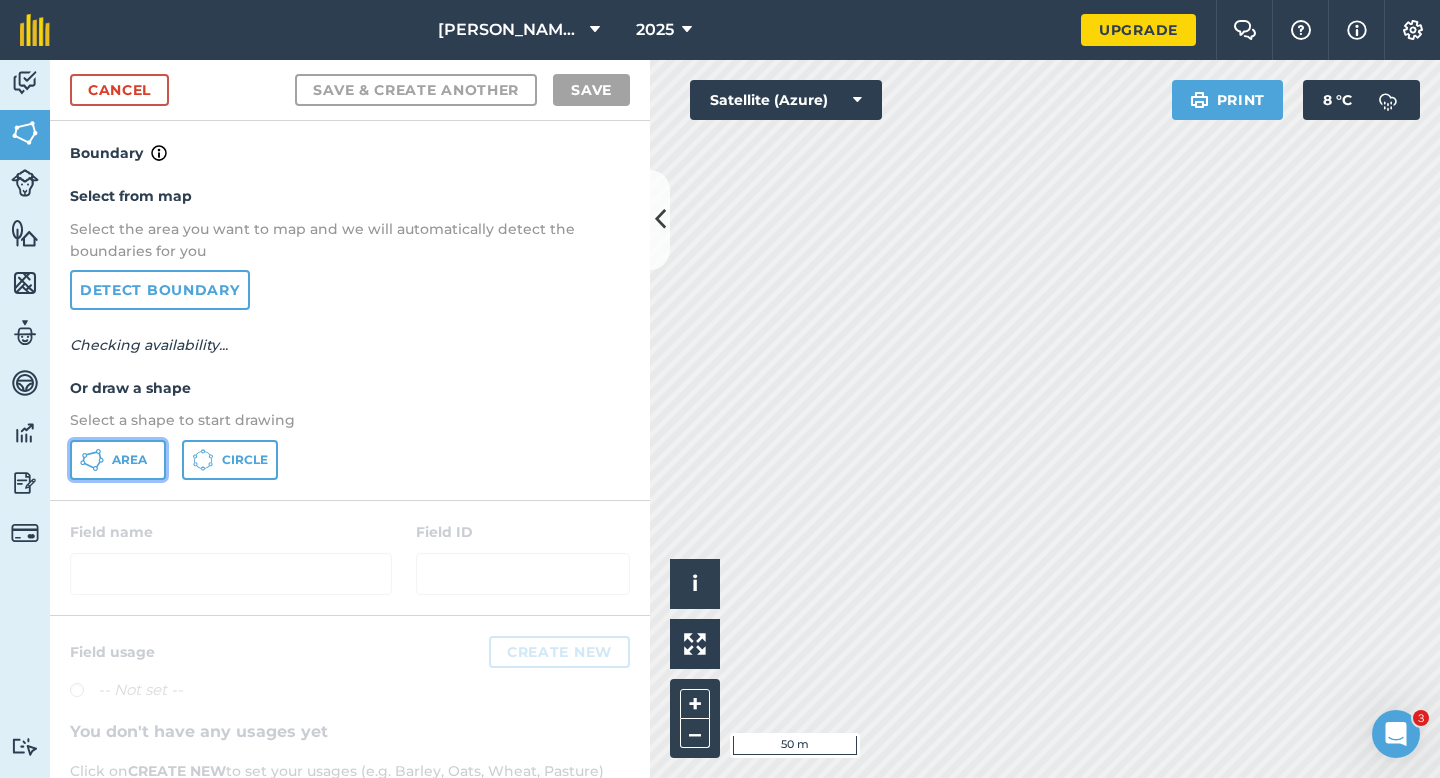 click on "Area" at bounding box center [118, 460] 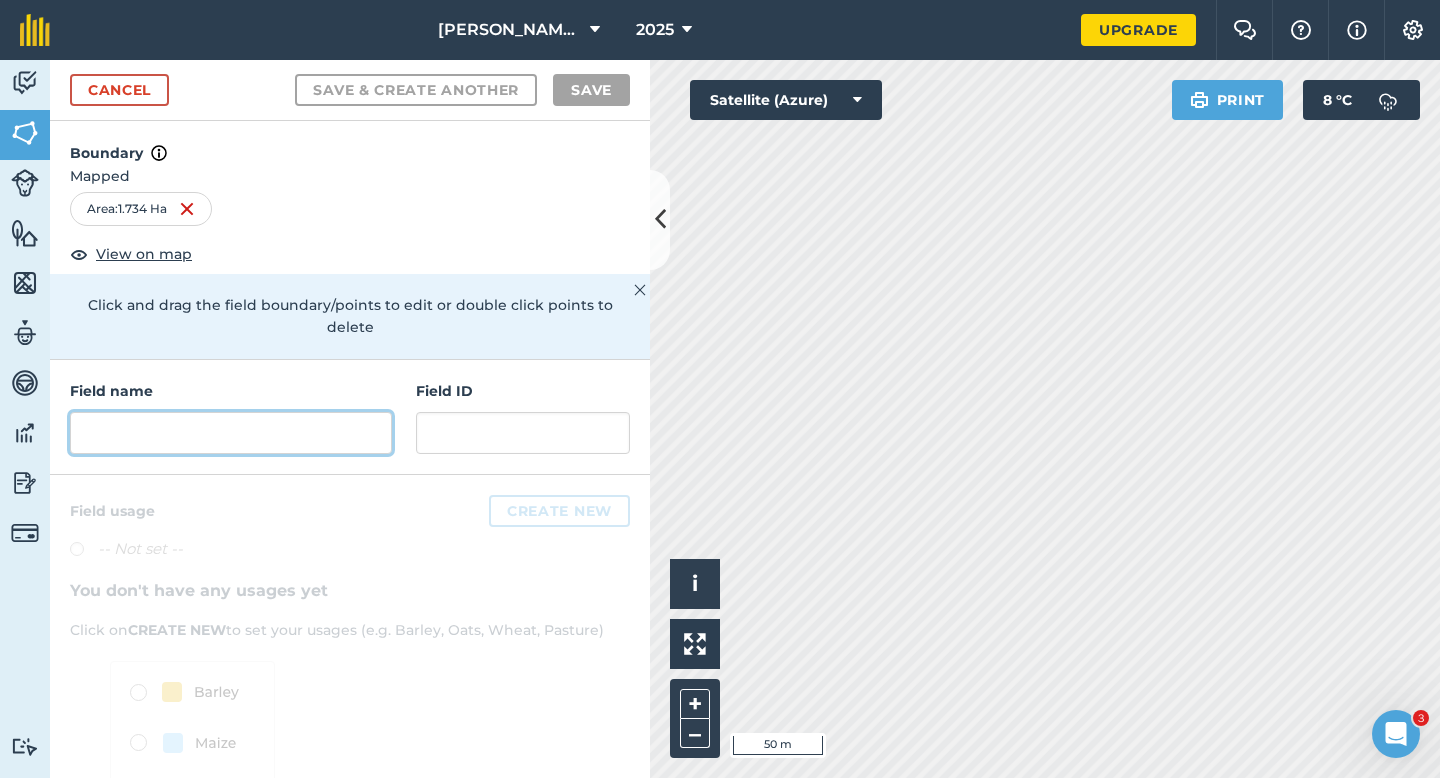 click at bounding box center [231, 433] 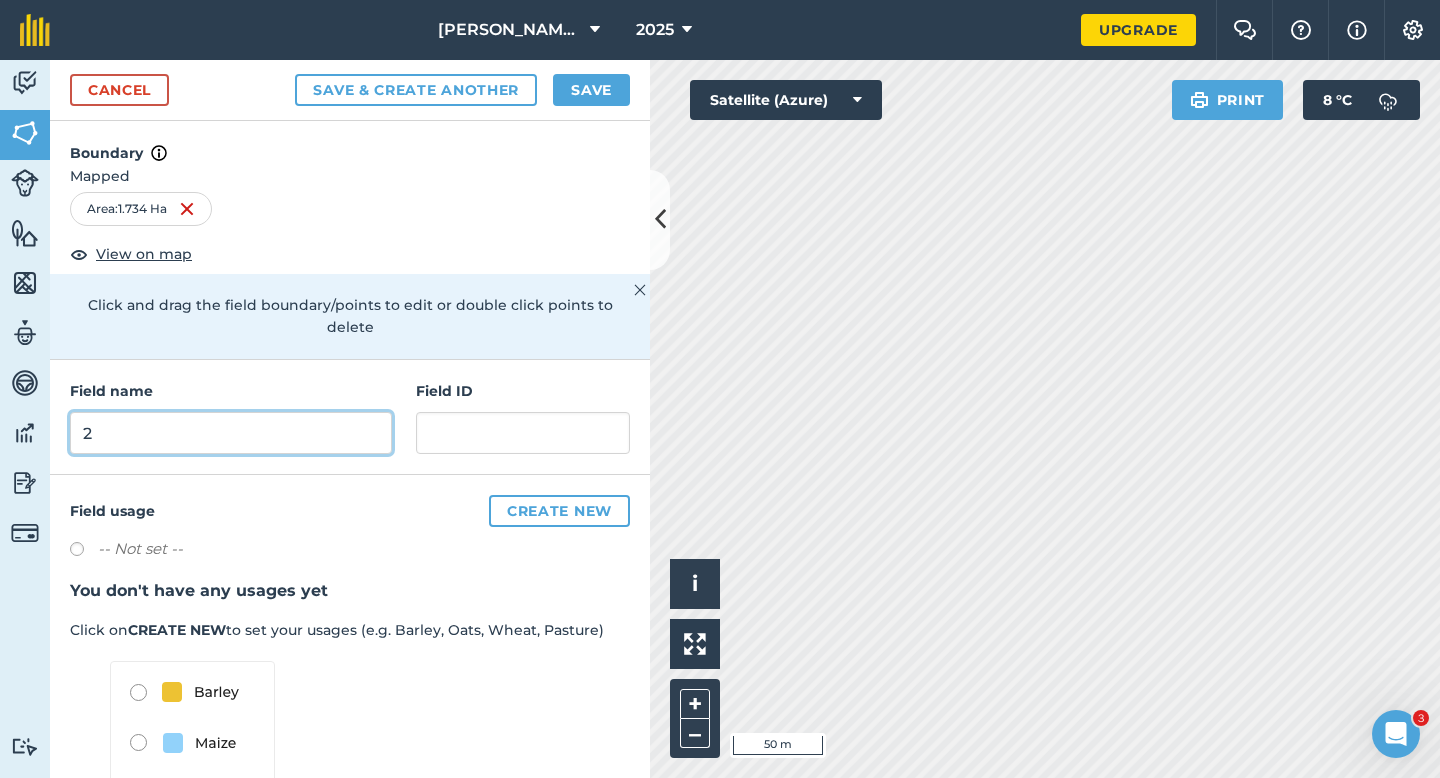 type on "2" 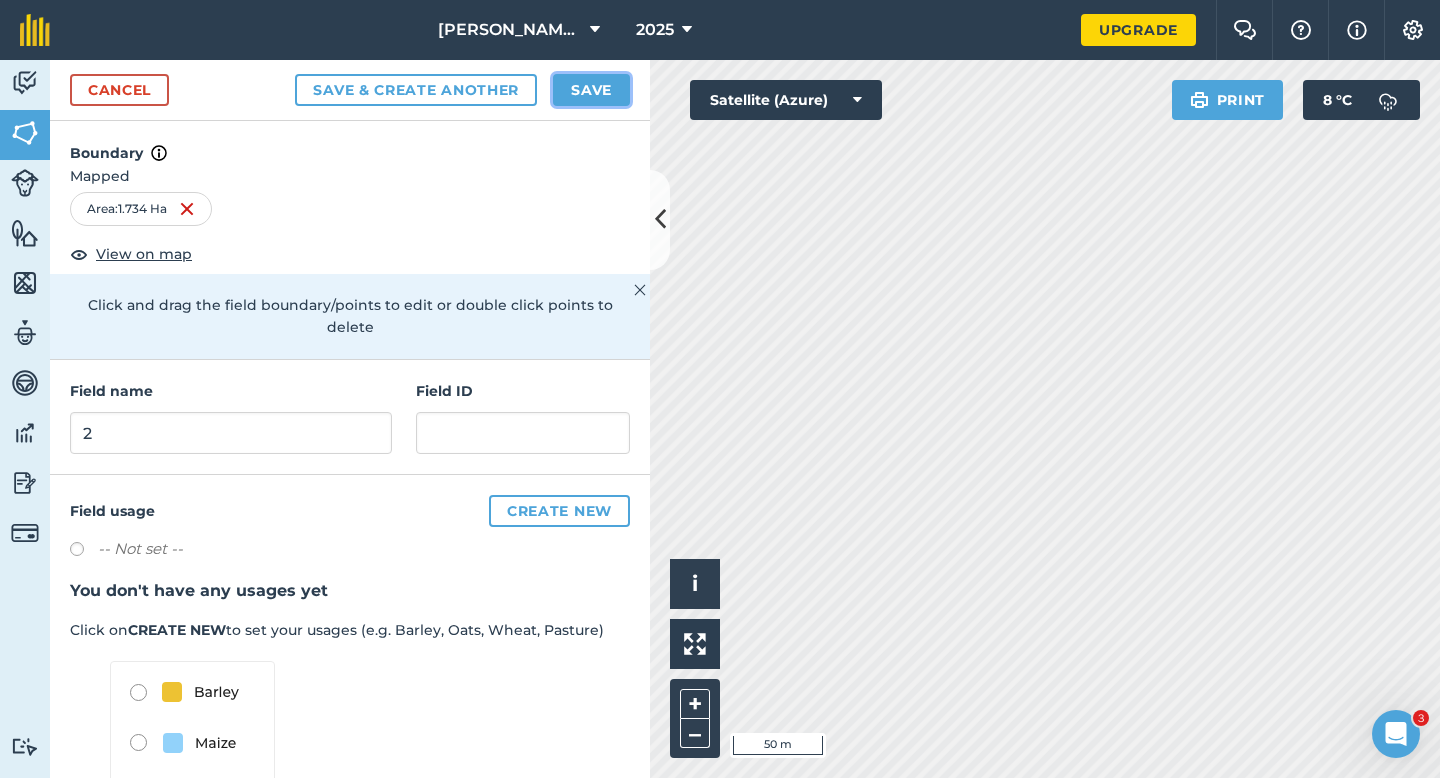 click on "Save" at bounding box center [591, 90] 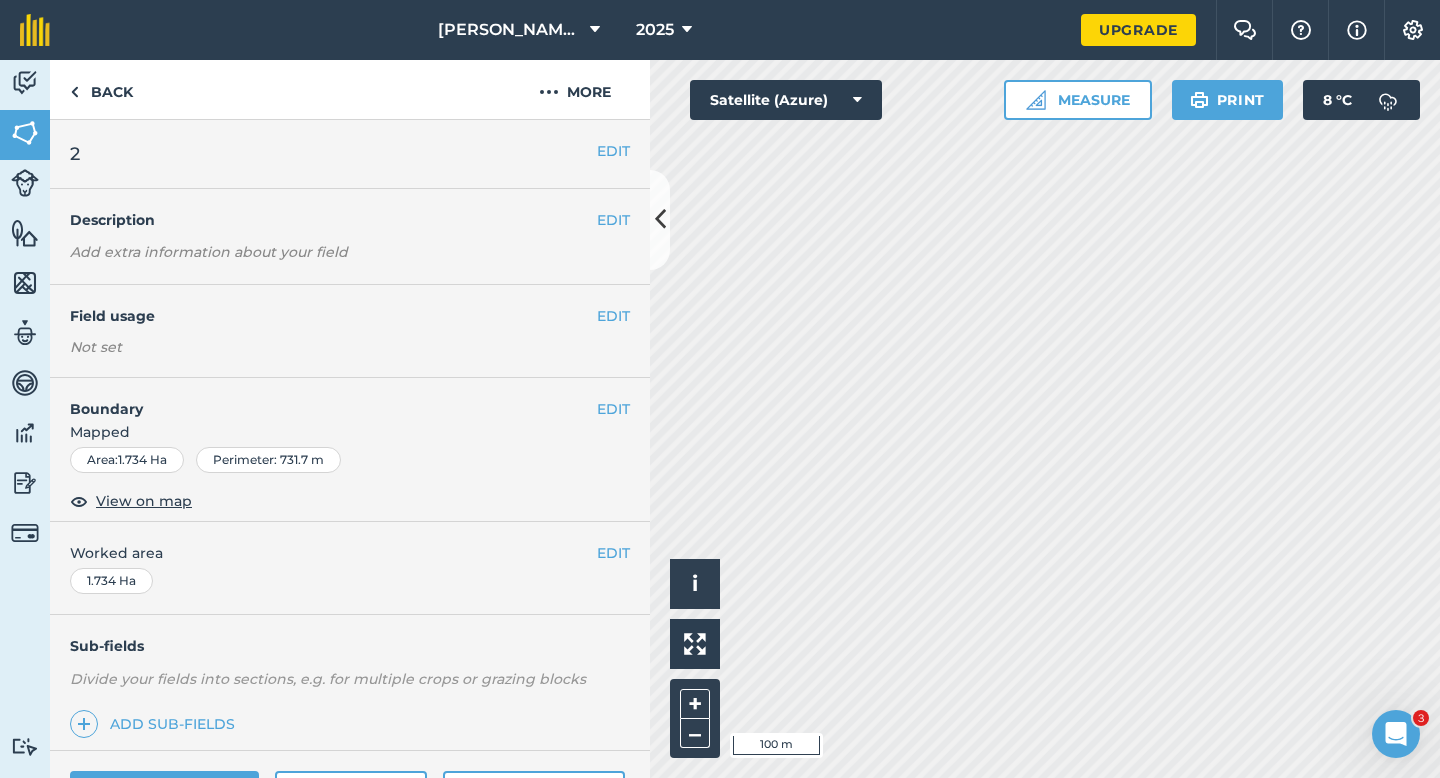click on "EDIT Worked area 1.734   Ha" at bounding box center (350, 568) 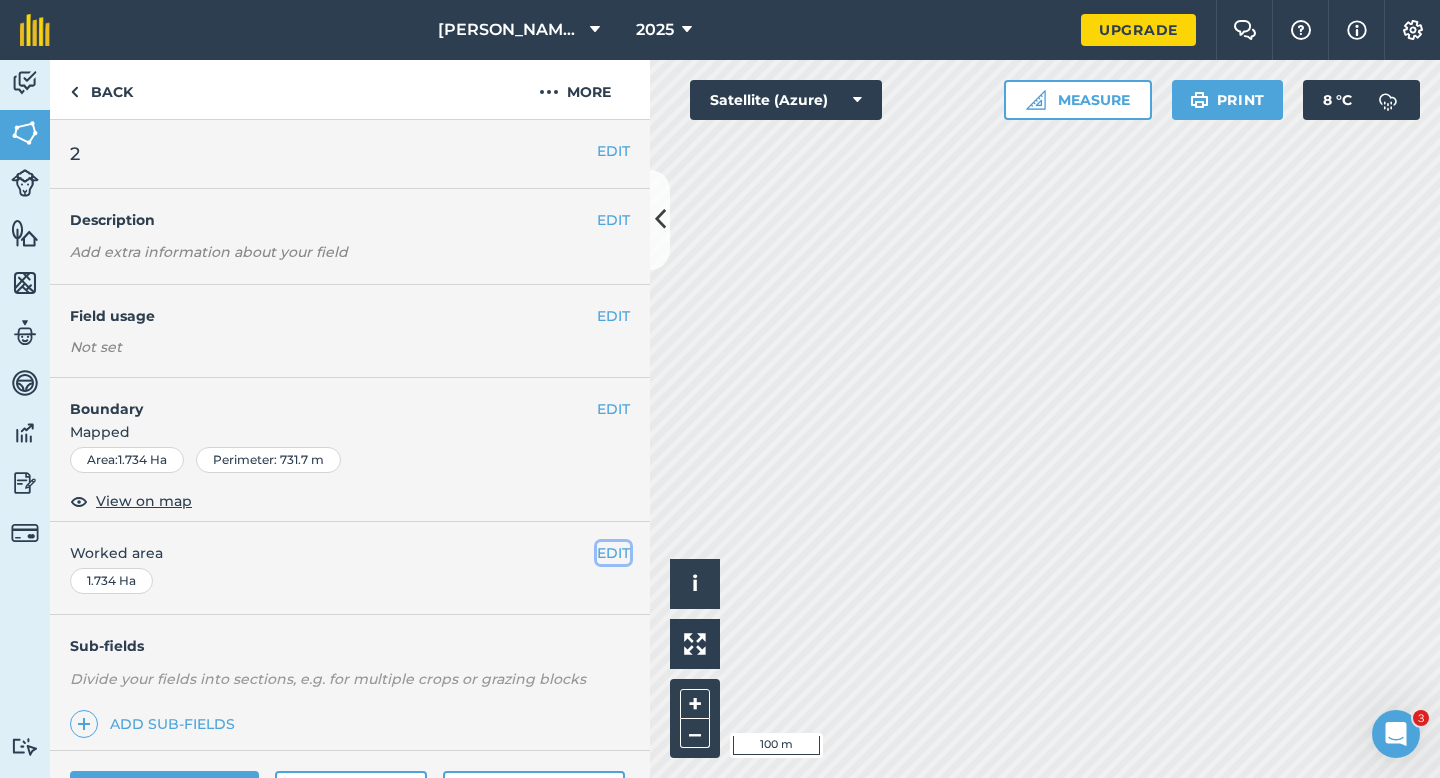 click on "EDIT" at bounding box center [613, 553] 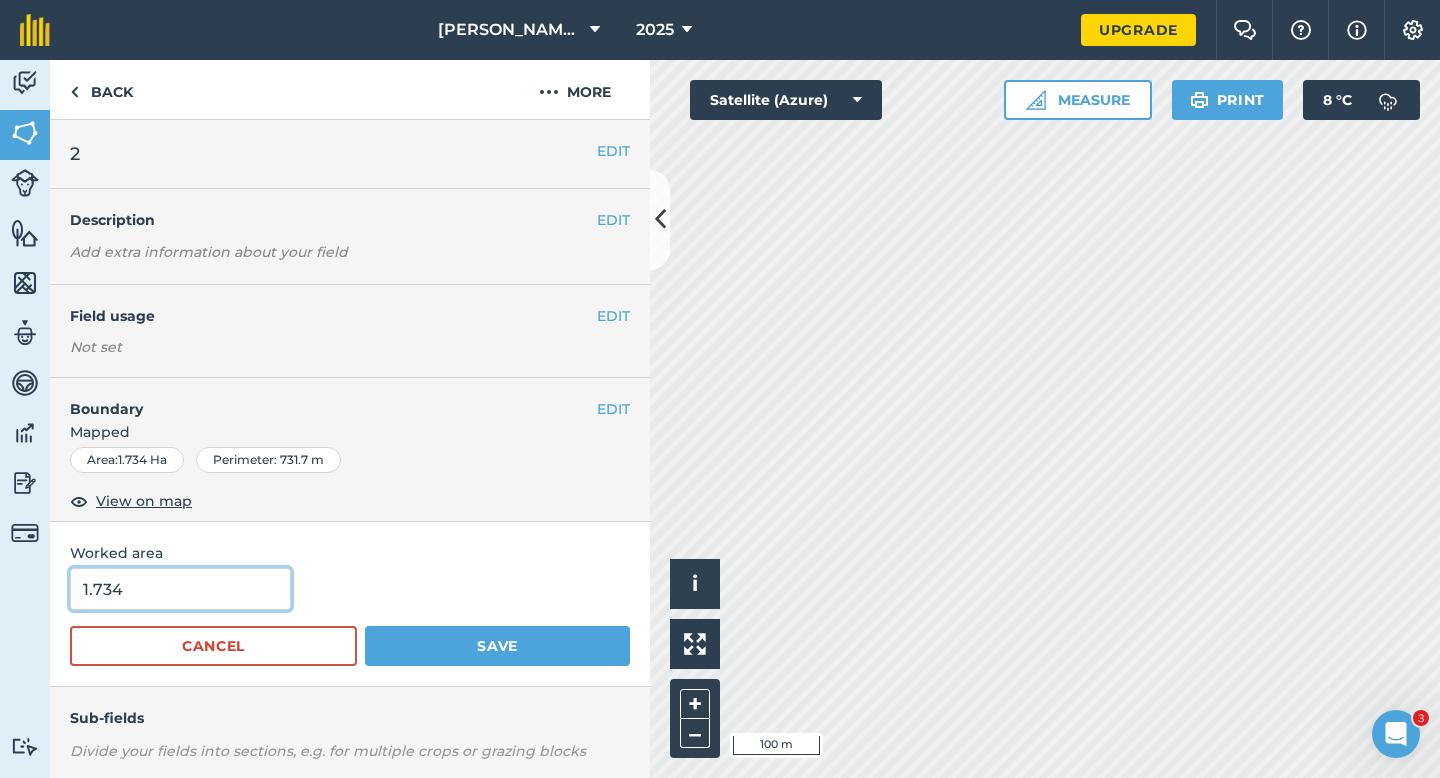 click on "1.734" at bounding box center [180, 589] 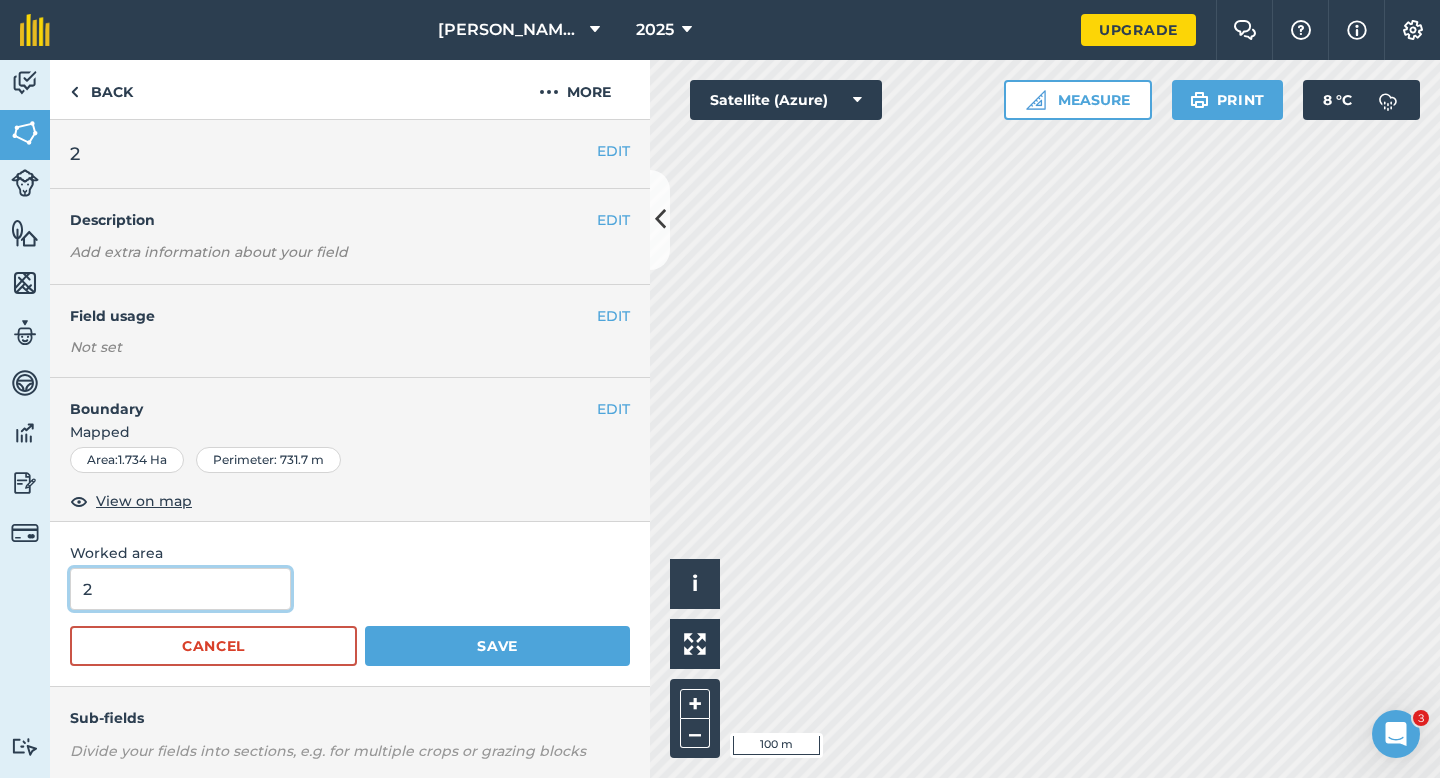 click on "Save" at bounding box center [497, 646] 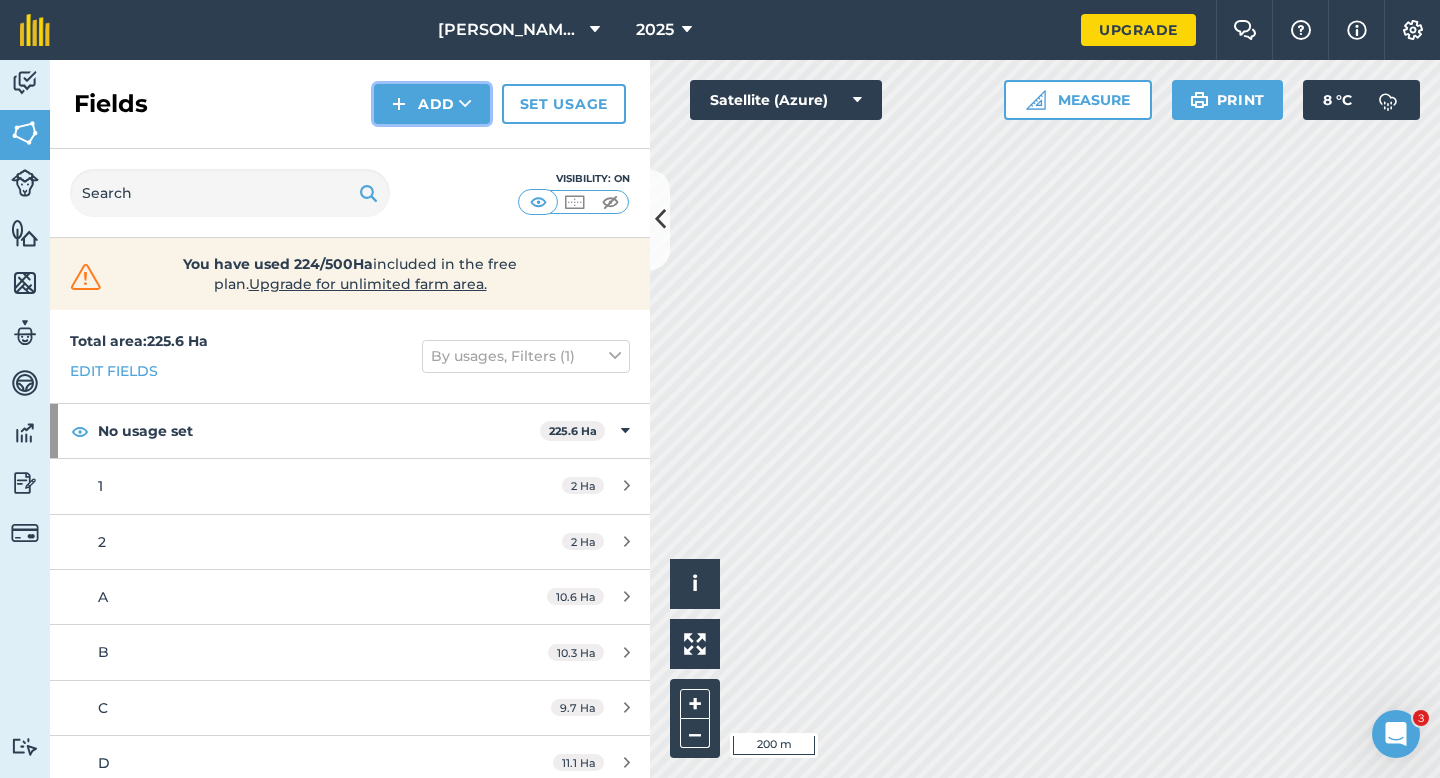click on "Add" at bounding box center [432, 104] 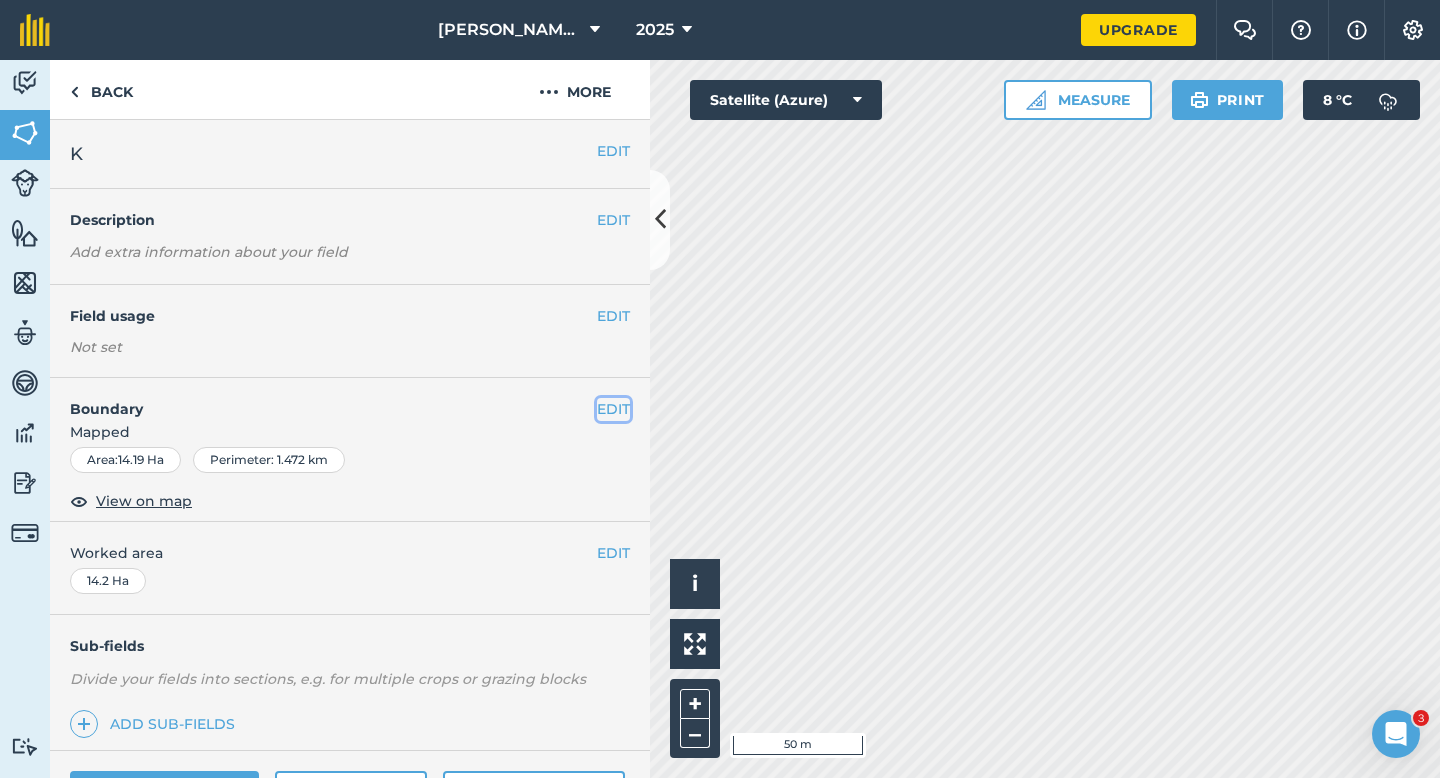 click on "EDIT" at bounding box center [613, 409] 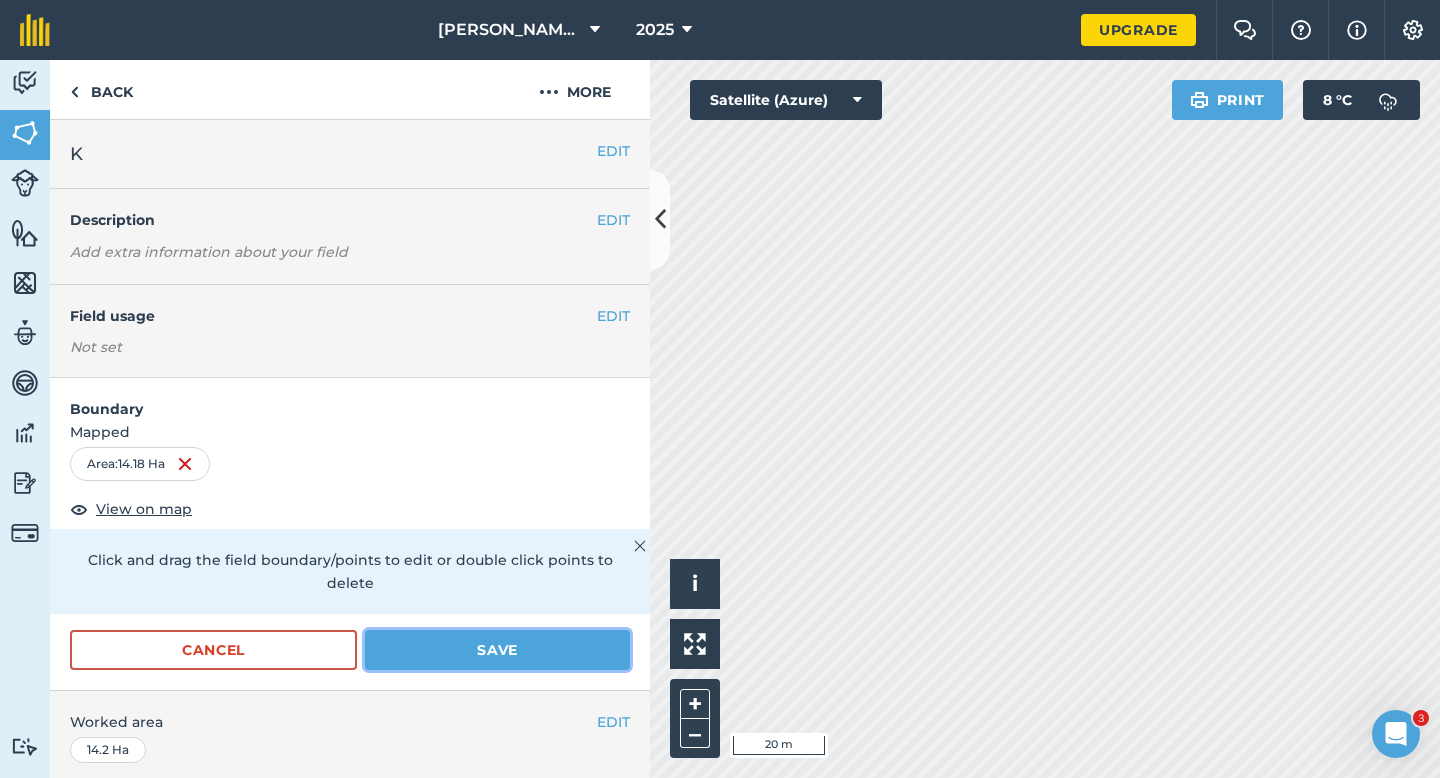 click on "Save" at bounding box center (497, 650) 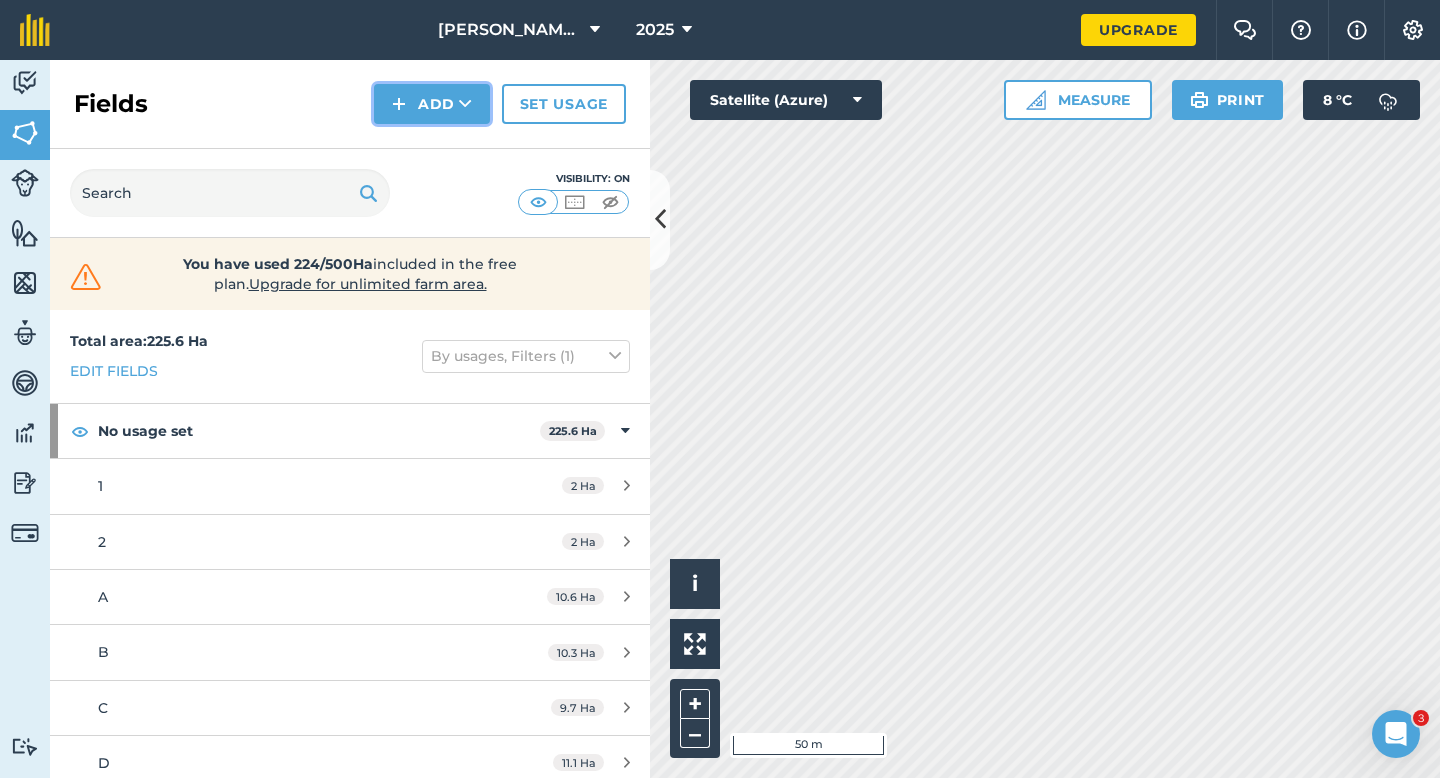 click on "Add" at bounding box center [432, 104] 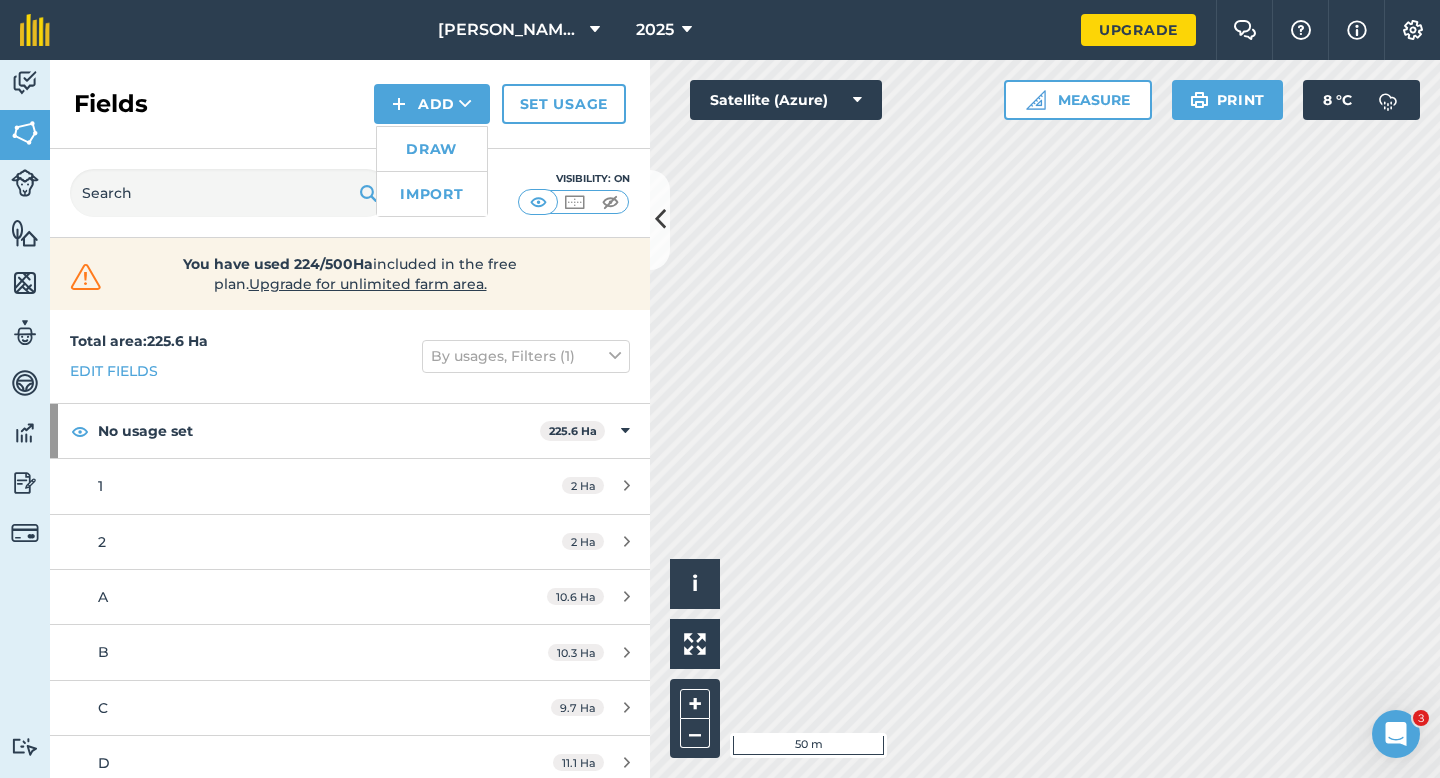 click on "Draw" at bounding box center (432, 149) 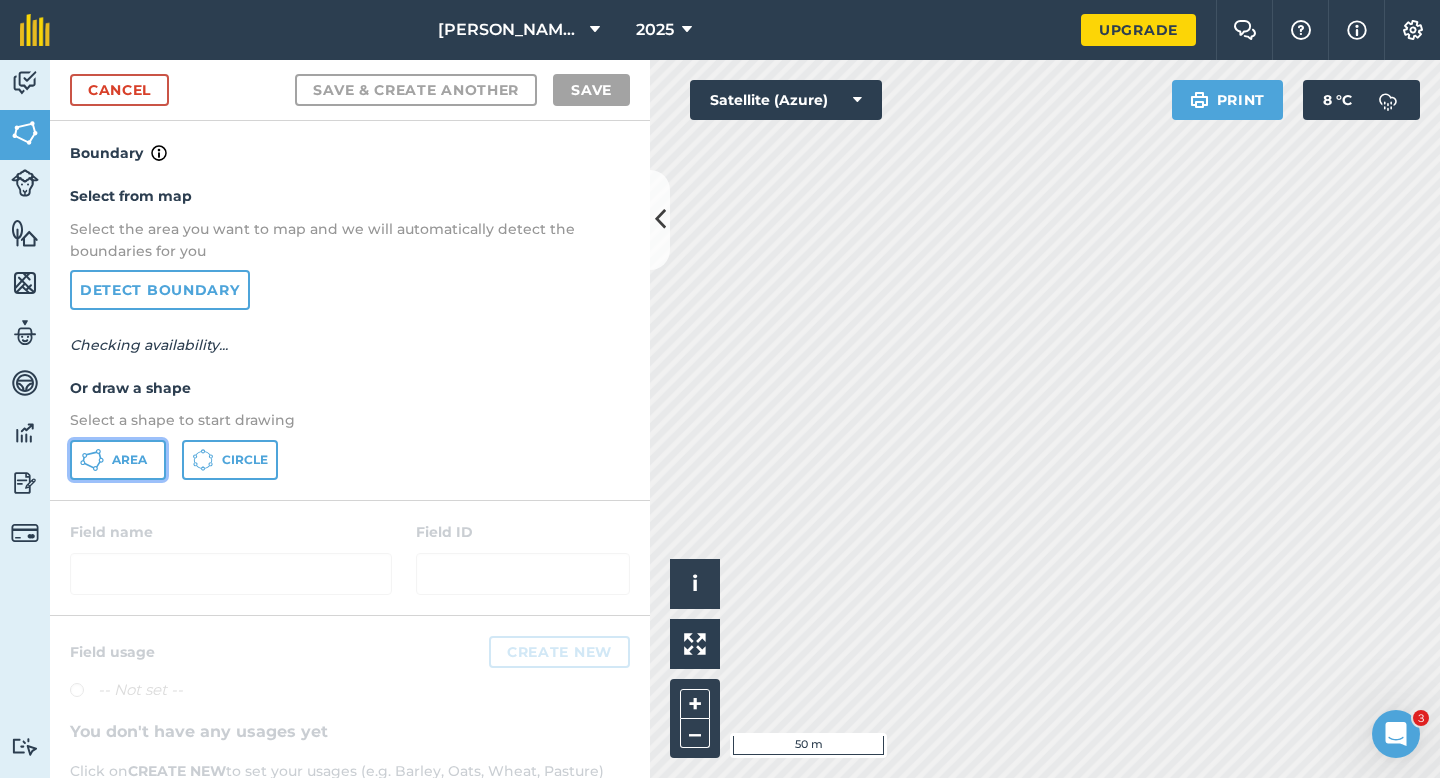 click on "Area" at bounding box center (118, 460) 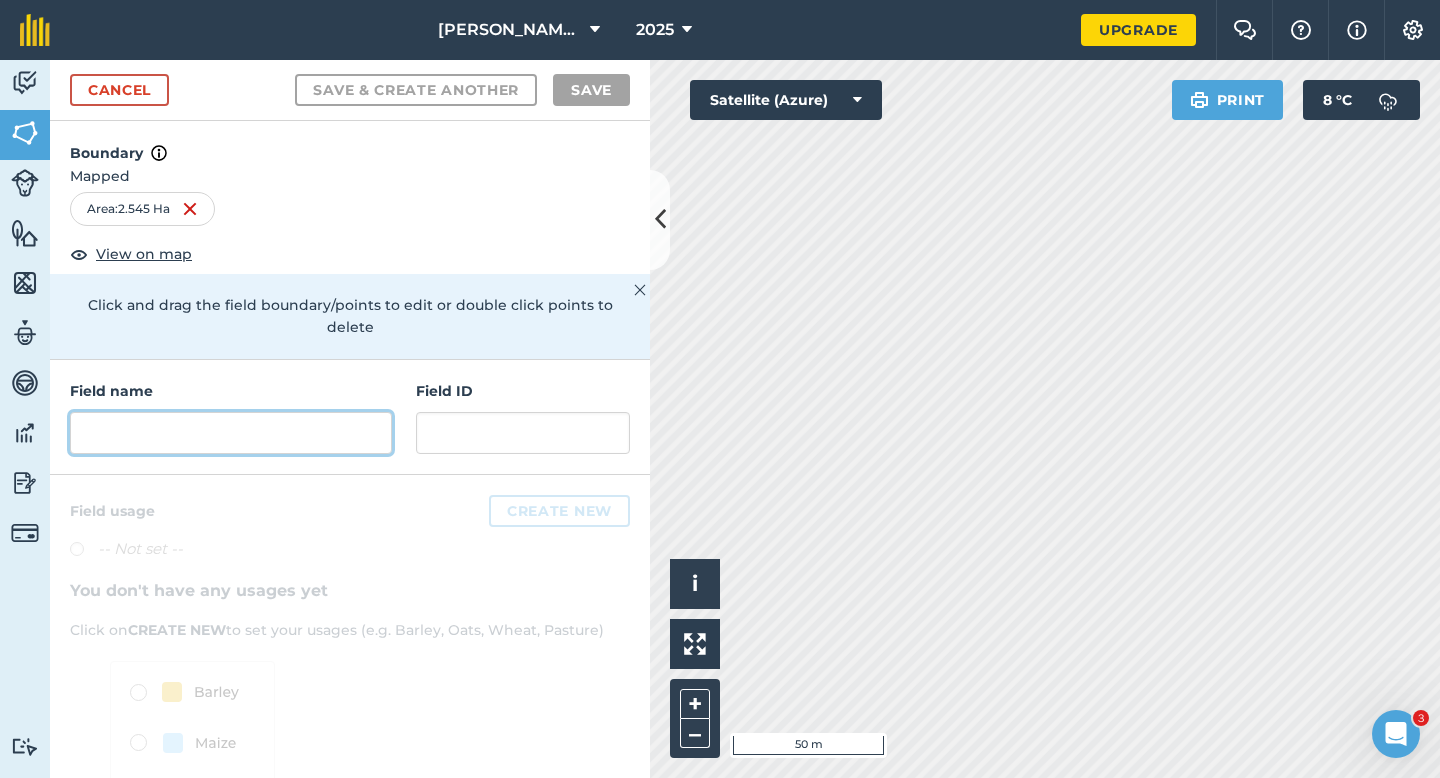 click at bounding box center [231, 433] 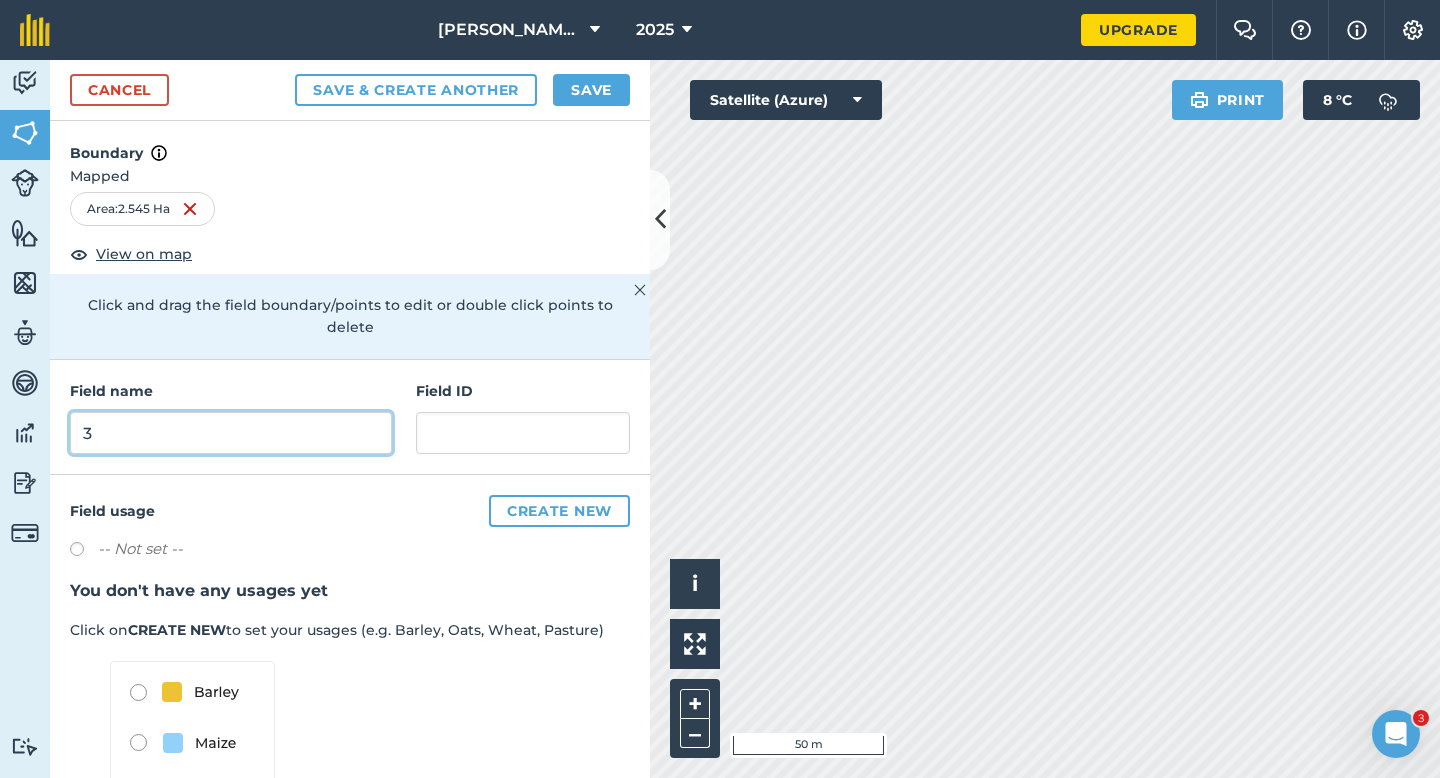 type on "3" 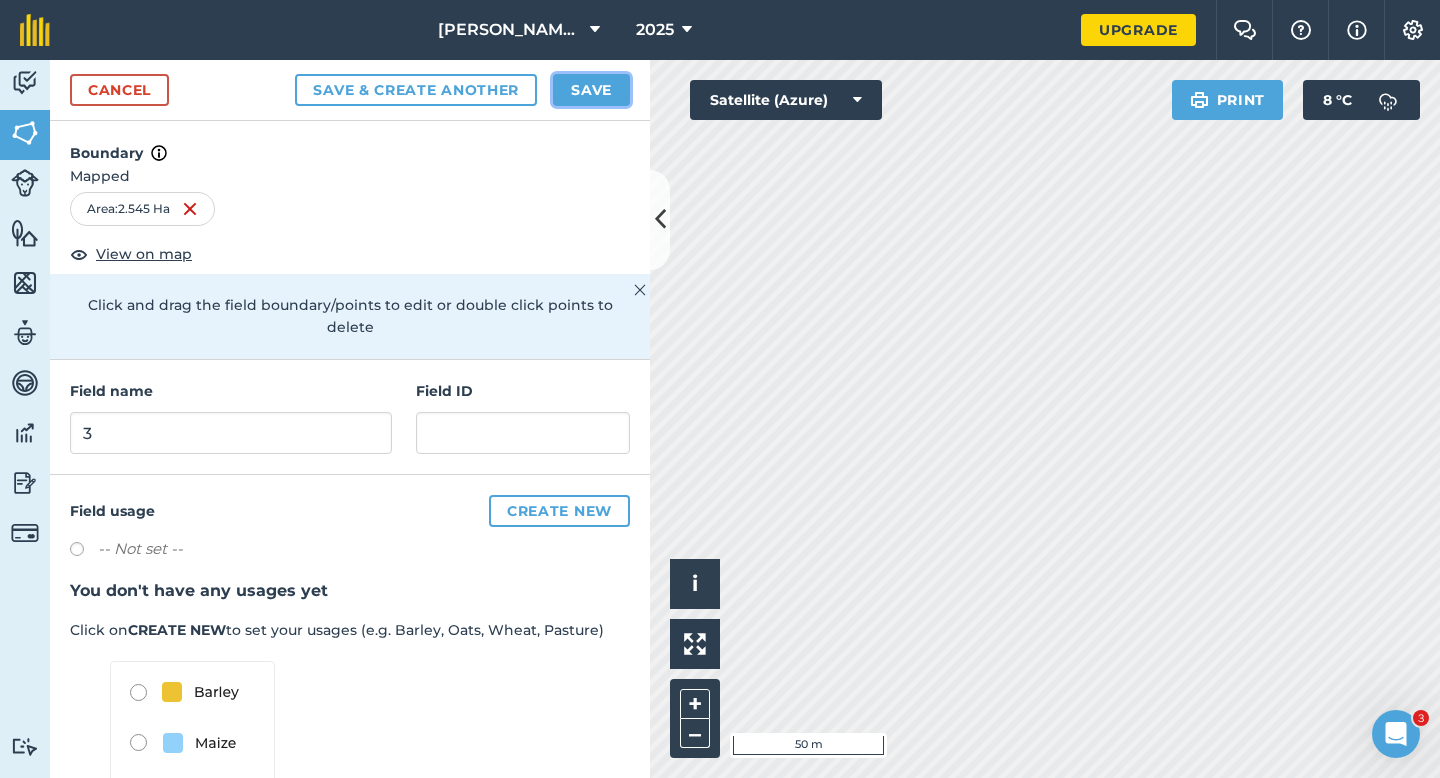click on "Save" at bounding box center (591, 90) 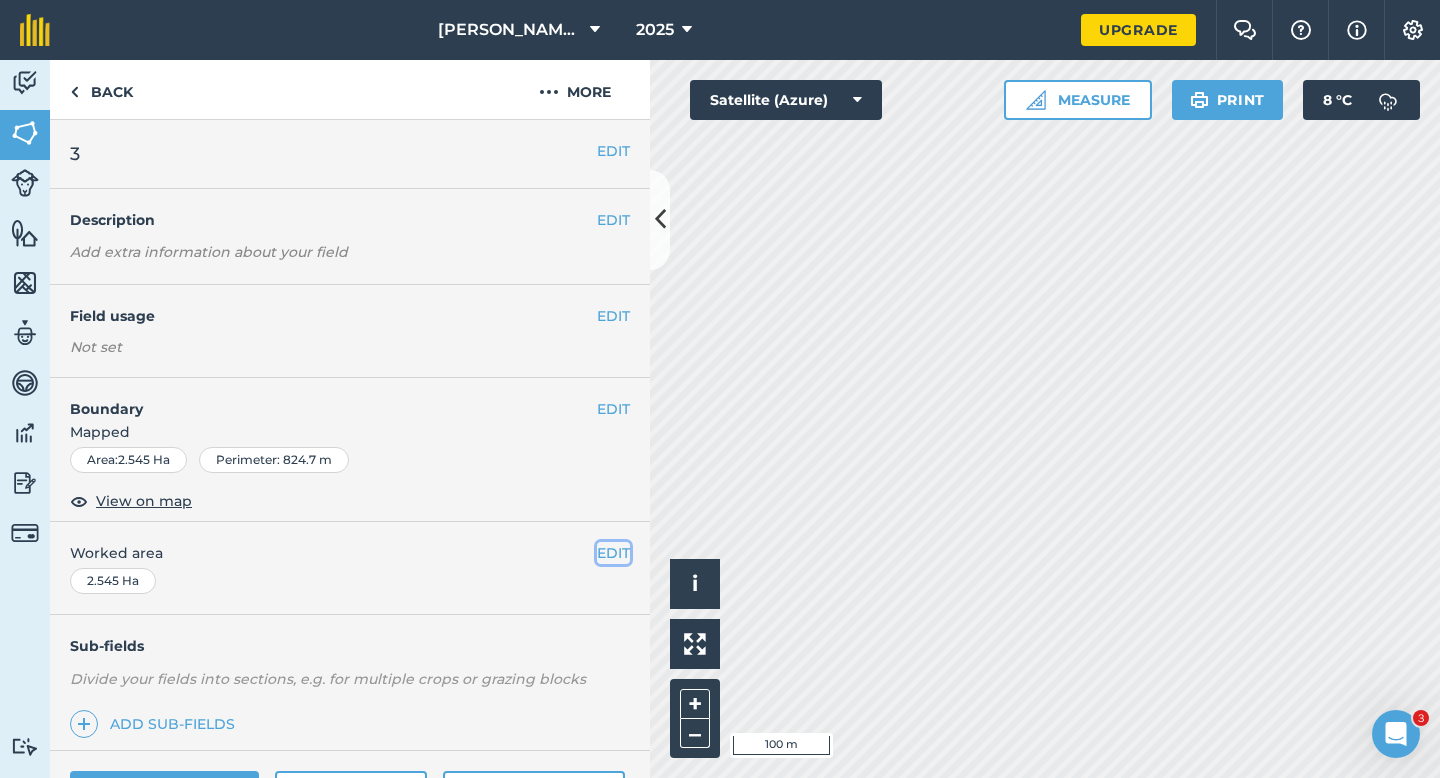 click on "EDIT" at bounding box center [613, 553] 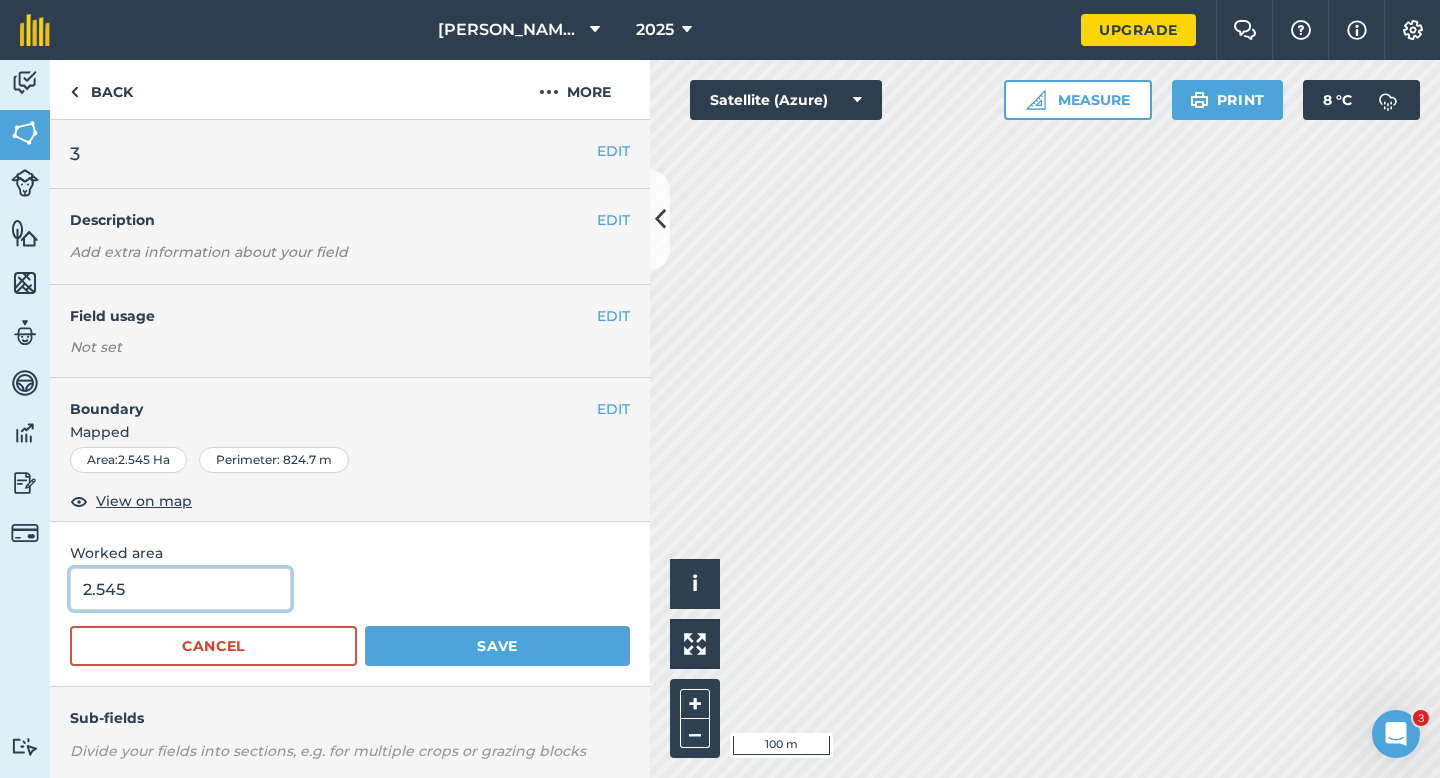 click on "2.545" at bounding box center [180, 589] 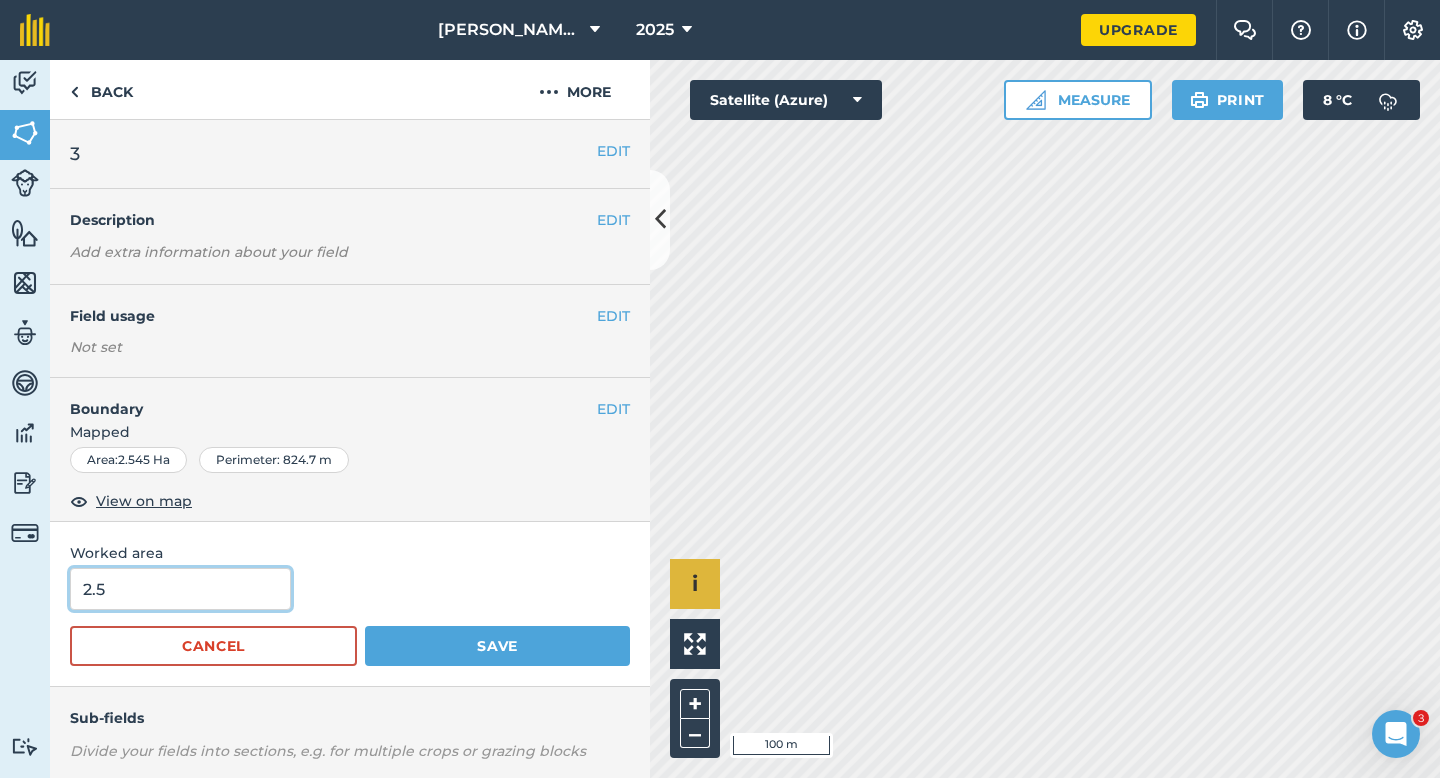 type on "2.5" 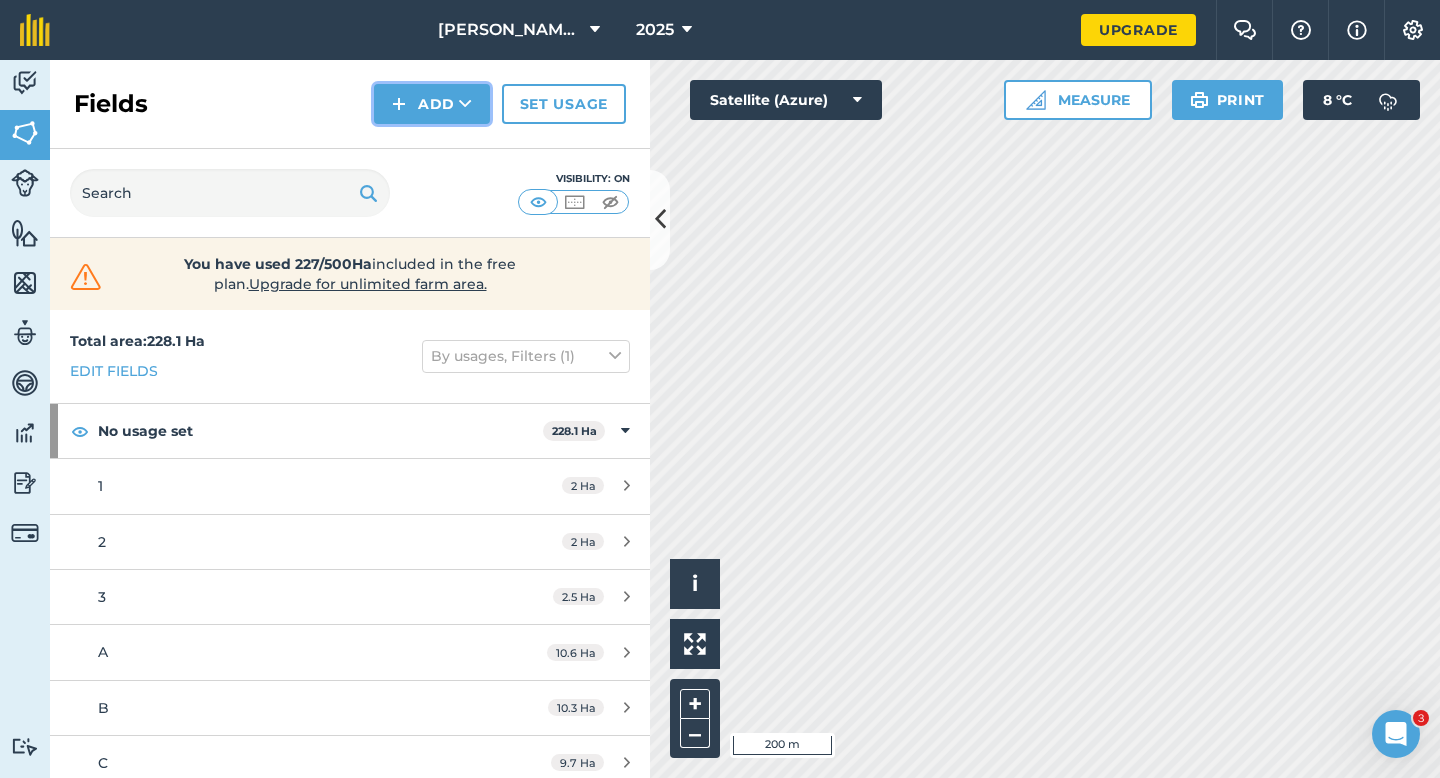 click on "Add" at bounding box center (432, 104) 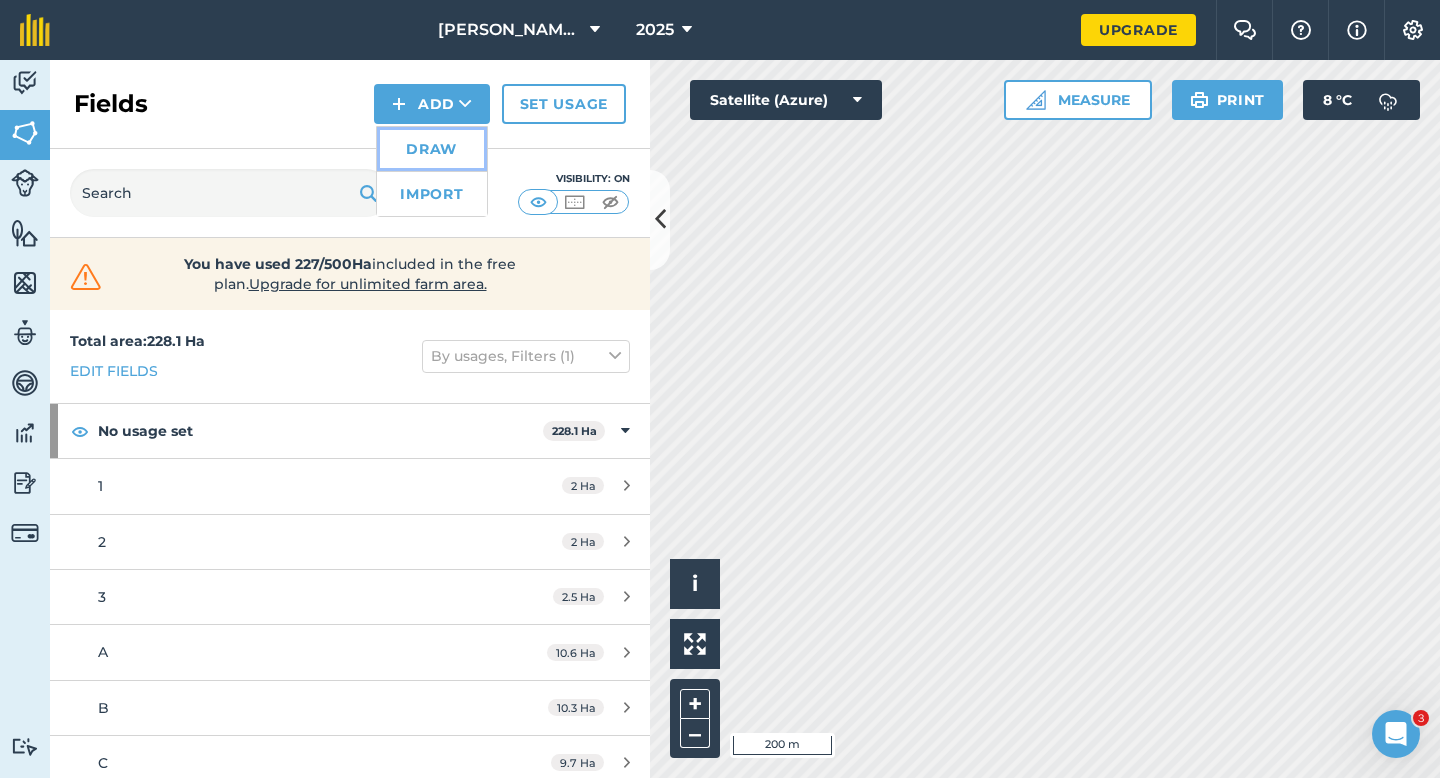 click on "Draw" at bounding box center (432, 149) 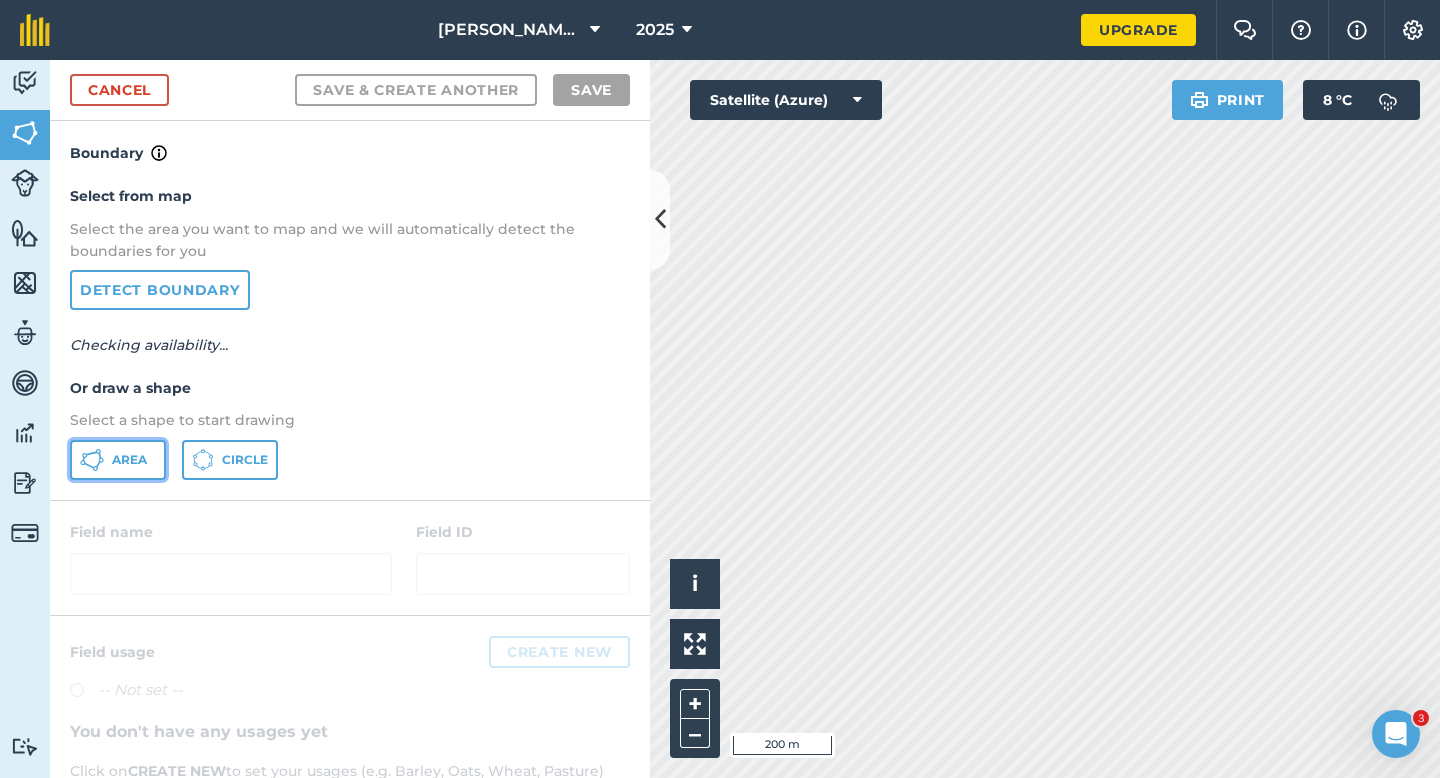 click on "Area" at bounding box center [129, 460] 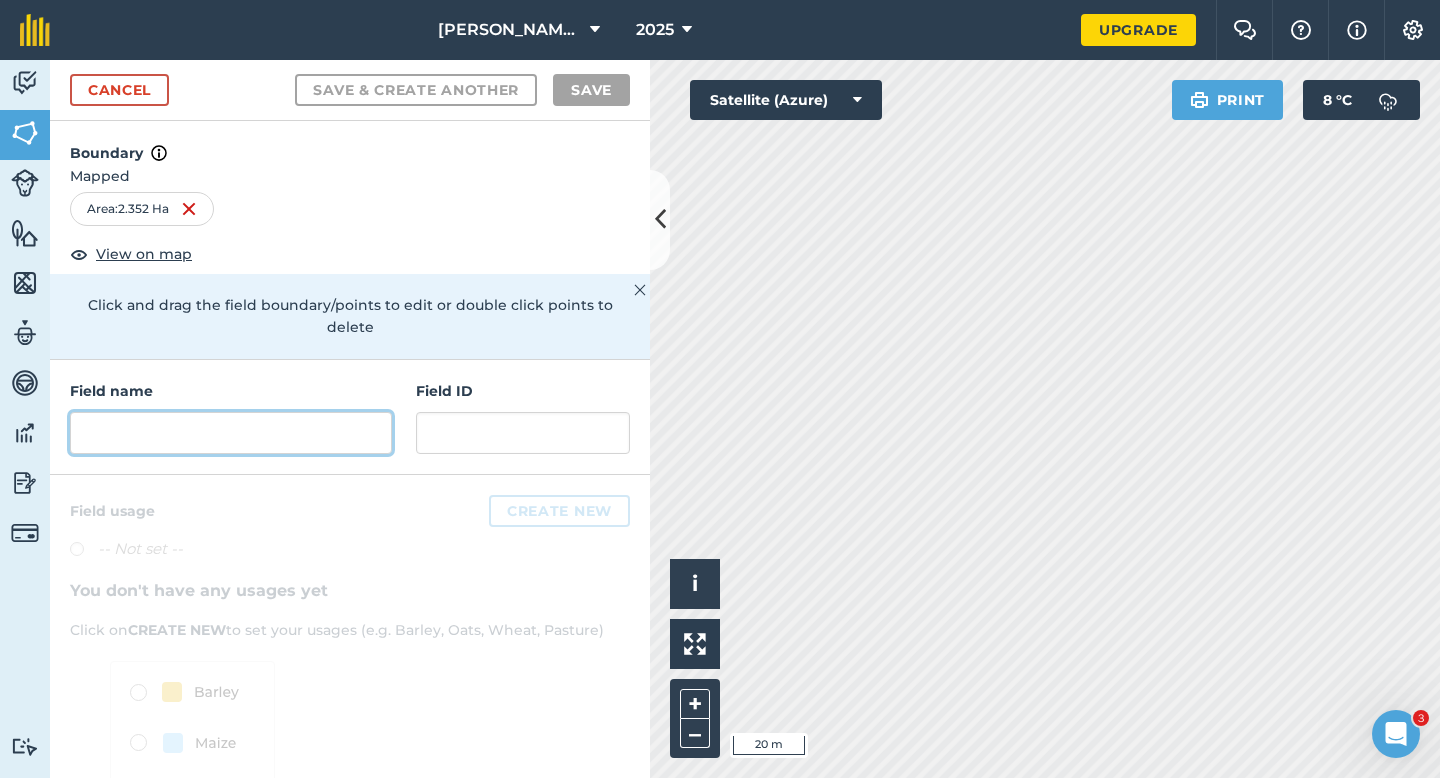 click at bounding box center (231, 433) 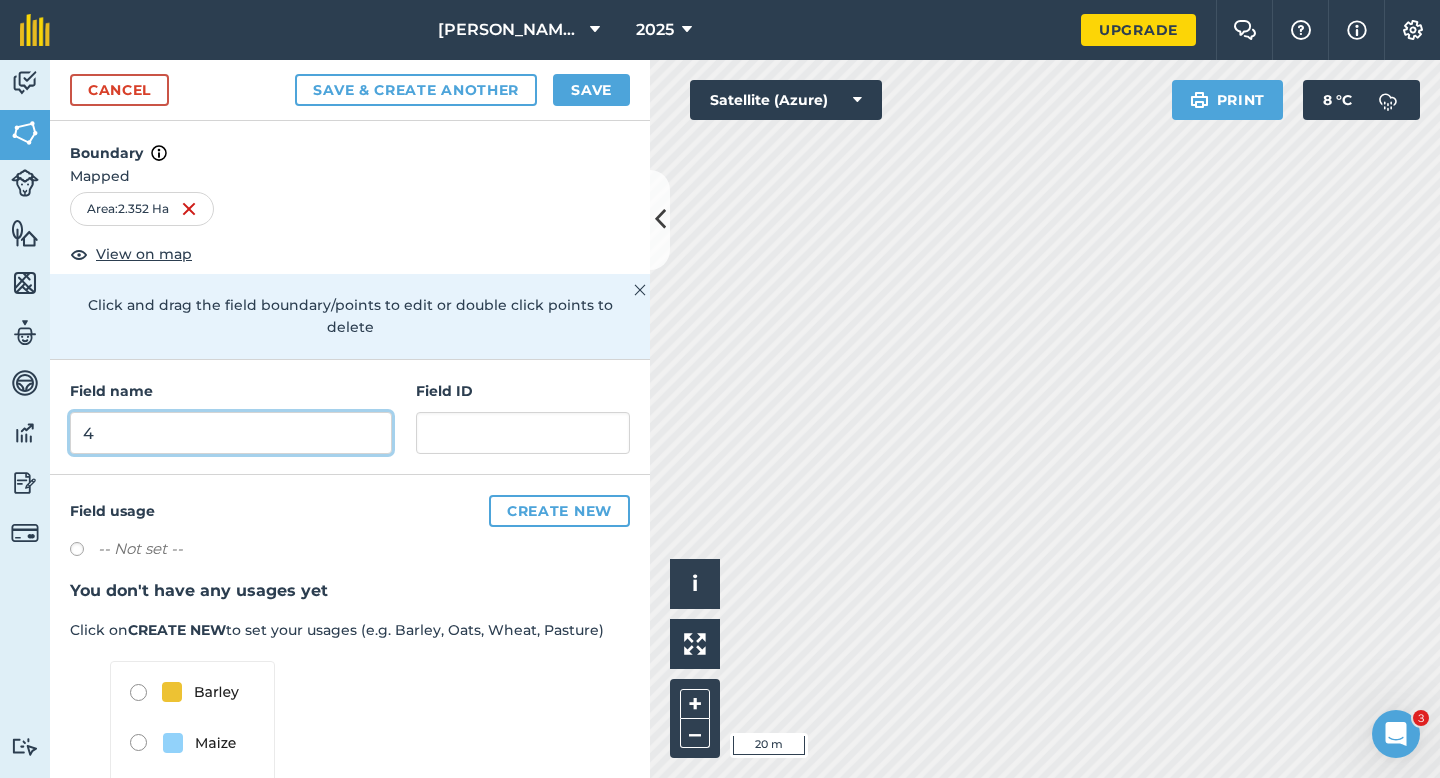 type on "4" 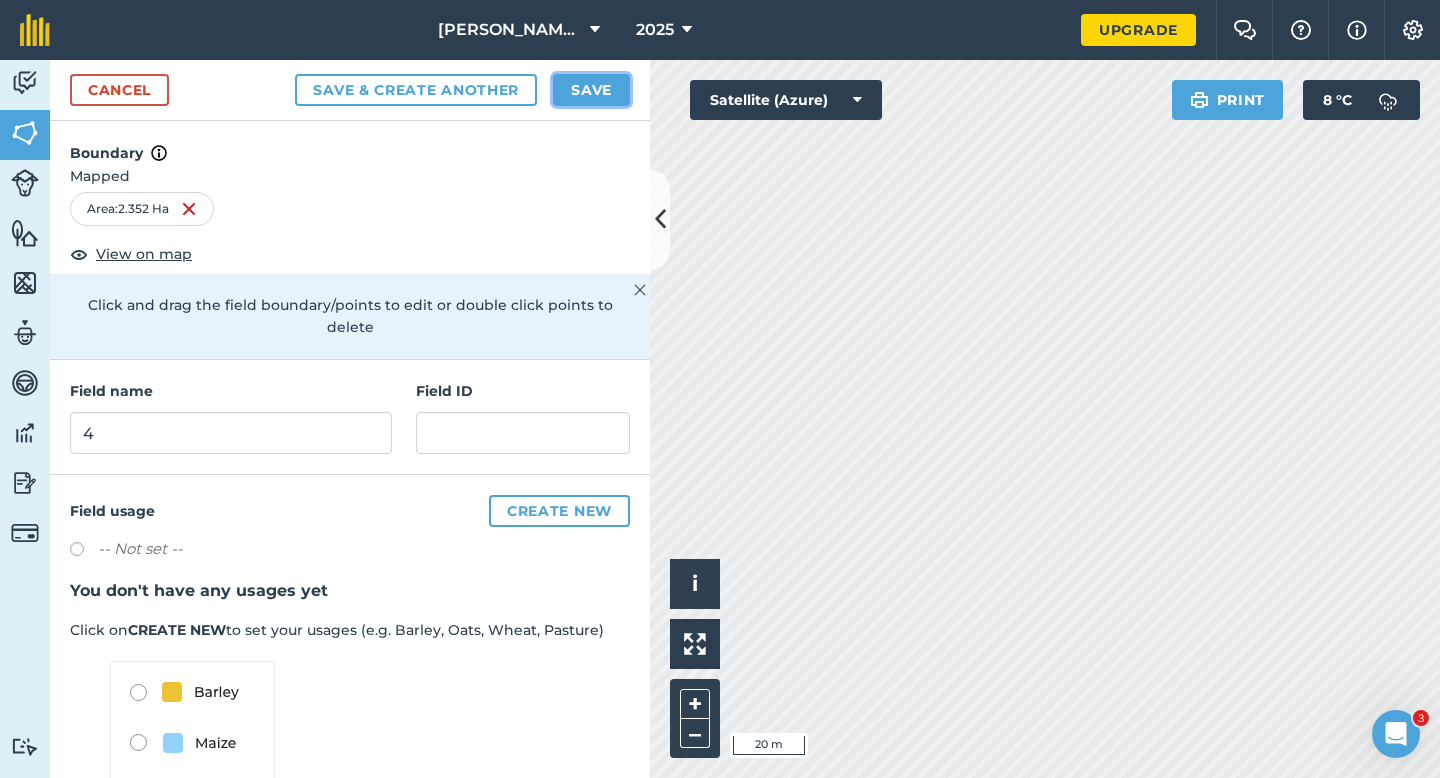 click on "Save" at bounding box center [591, 90] 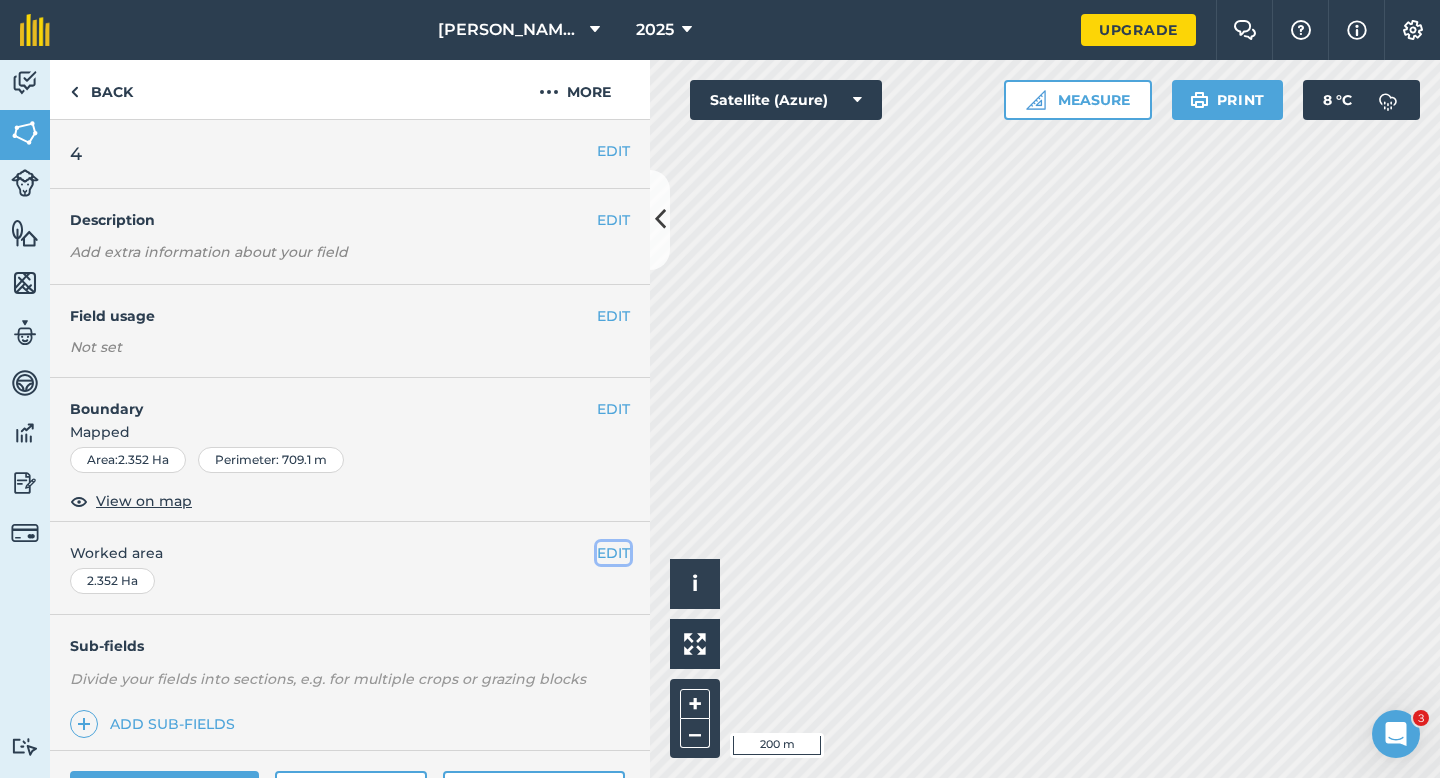 click on "EDIT" at bounding box center [613, 553] 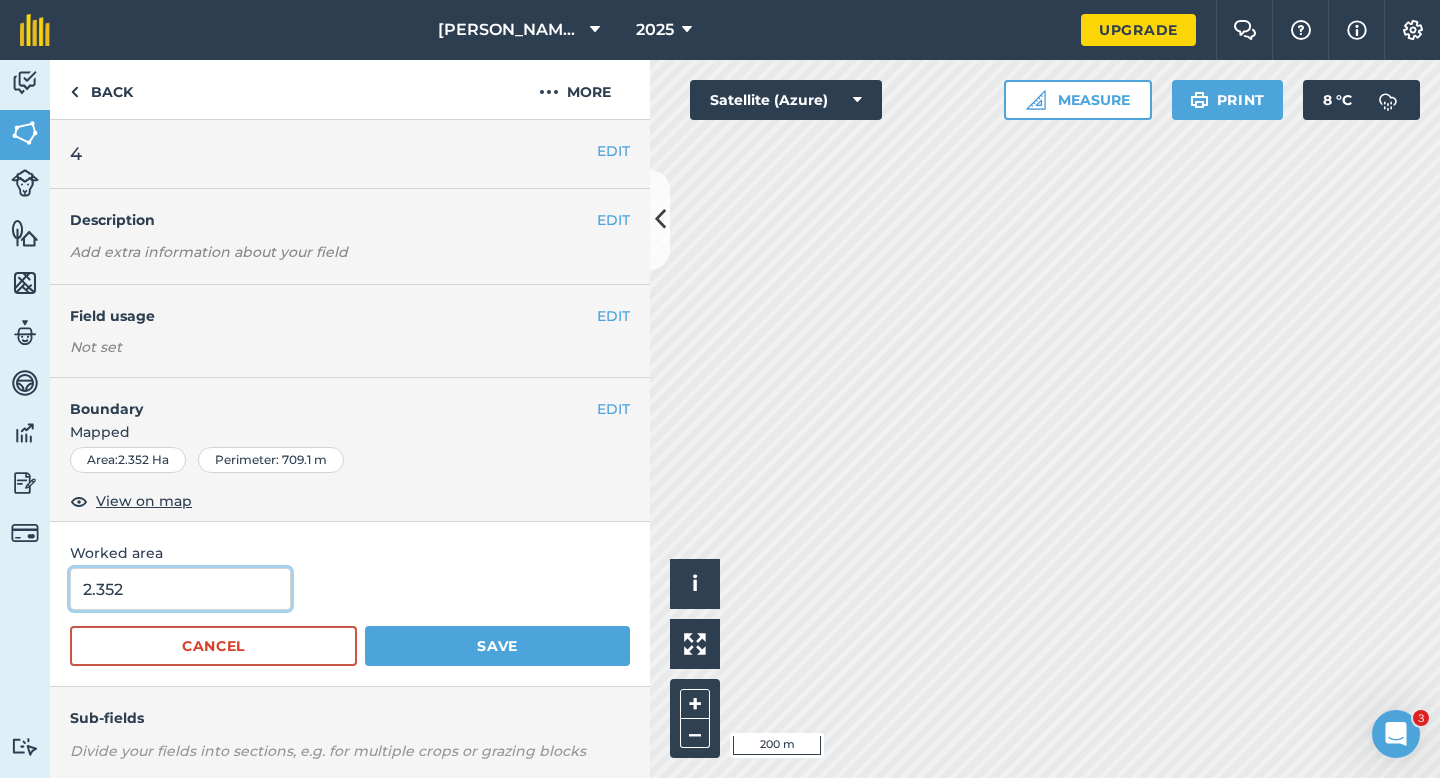 click on "2.352" at bounding box center (180, 589) 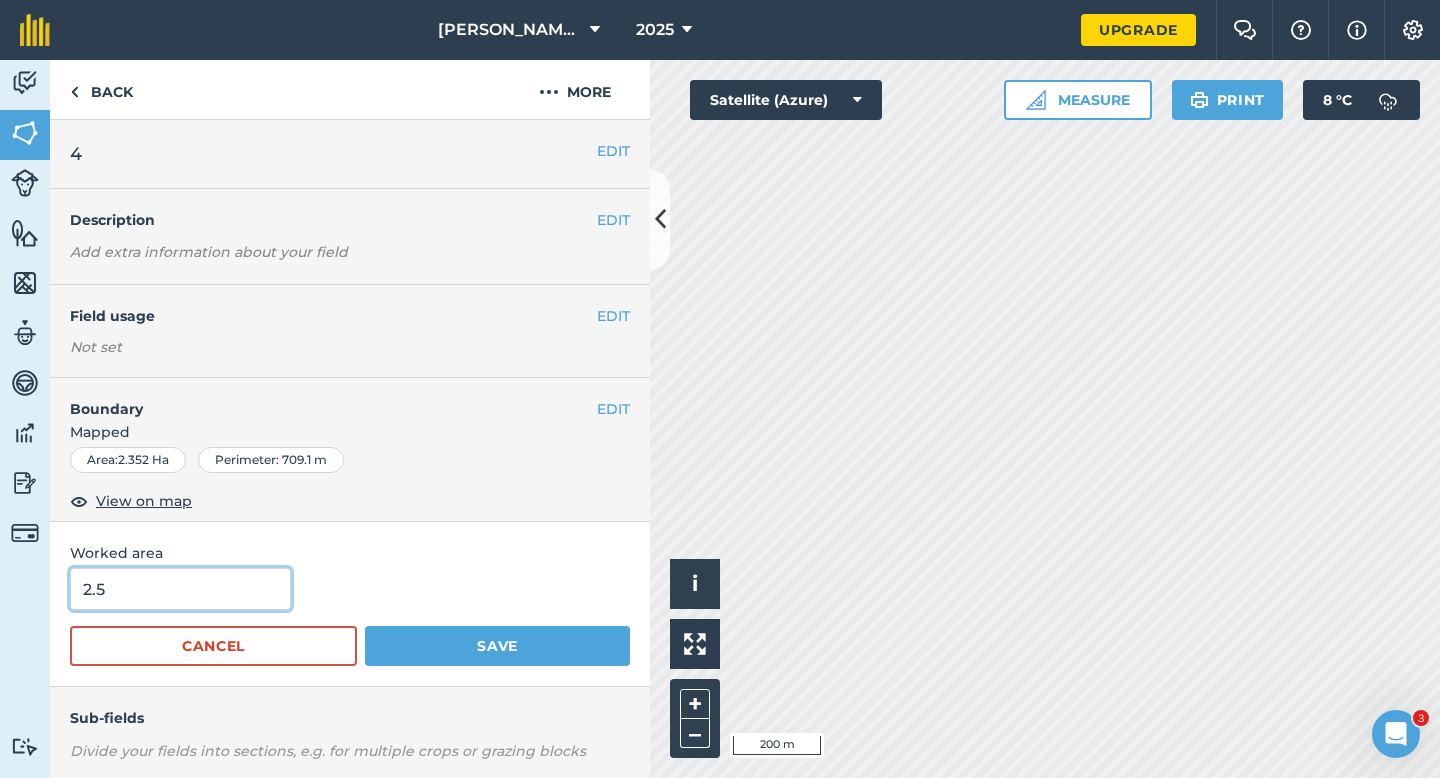 type on "2.5" 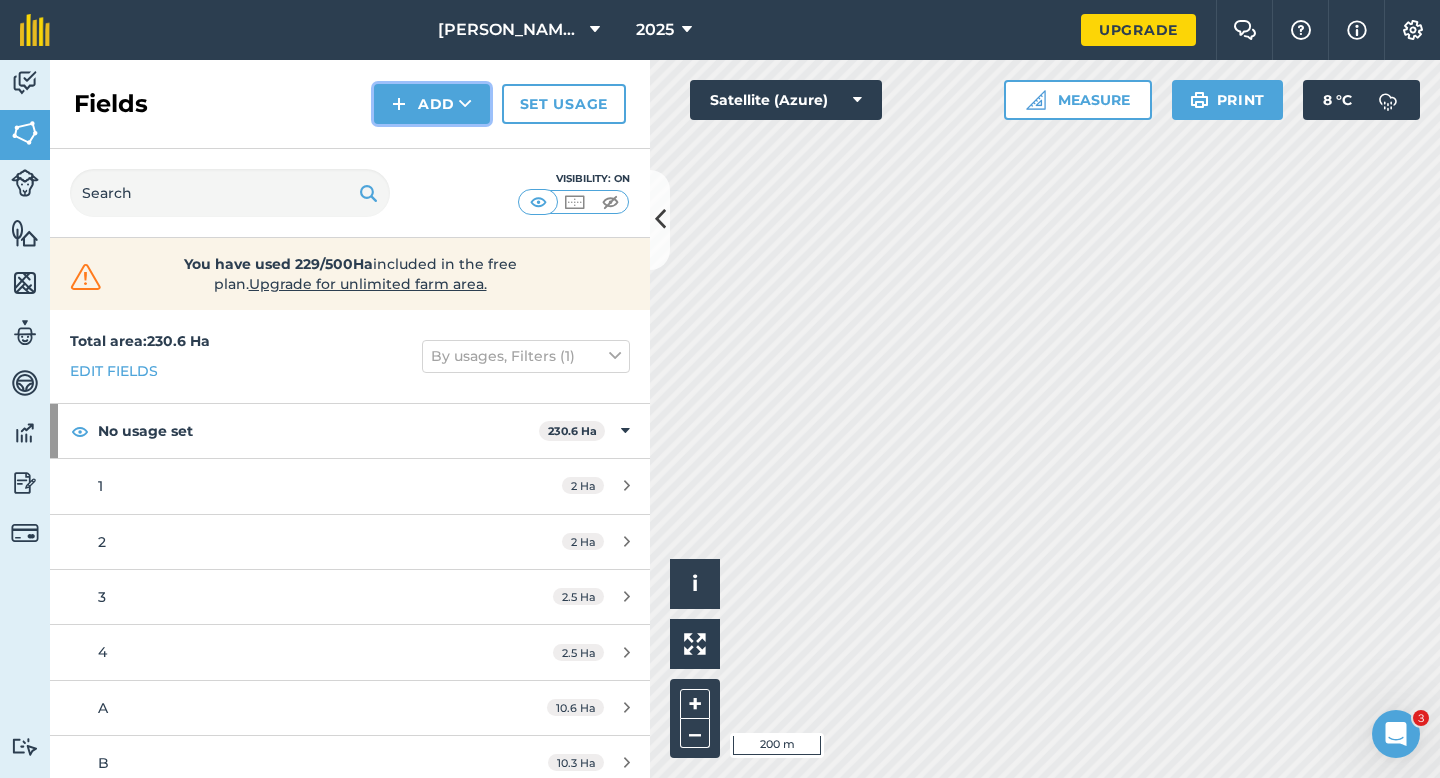 click on "Add" at bounding box center [432, 104] 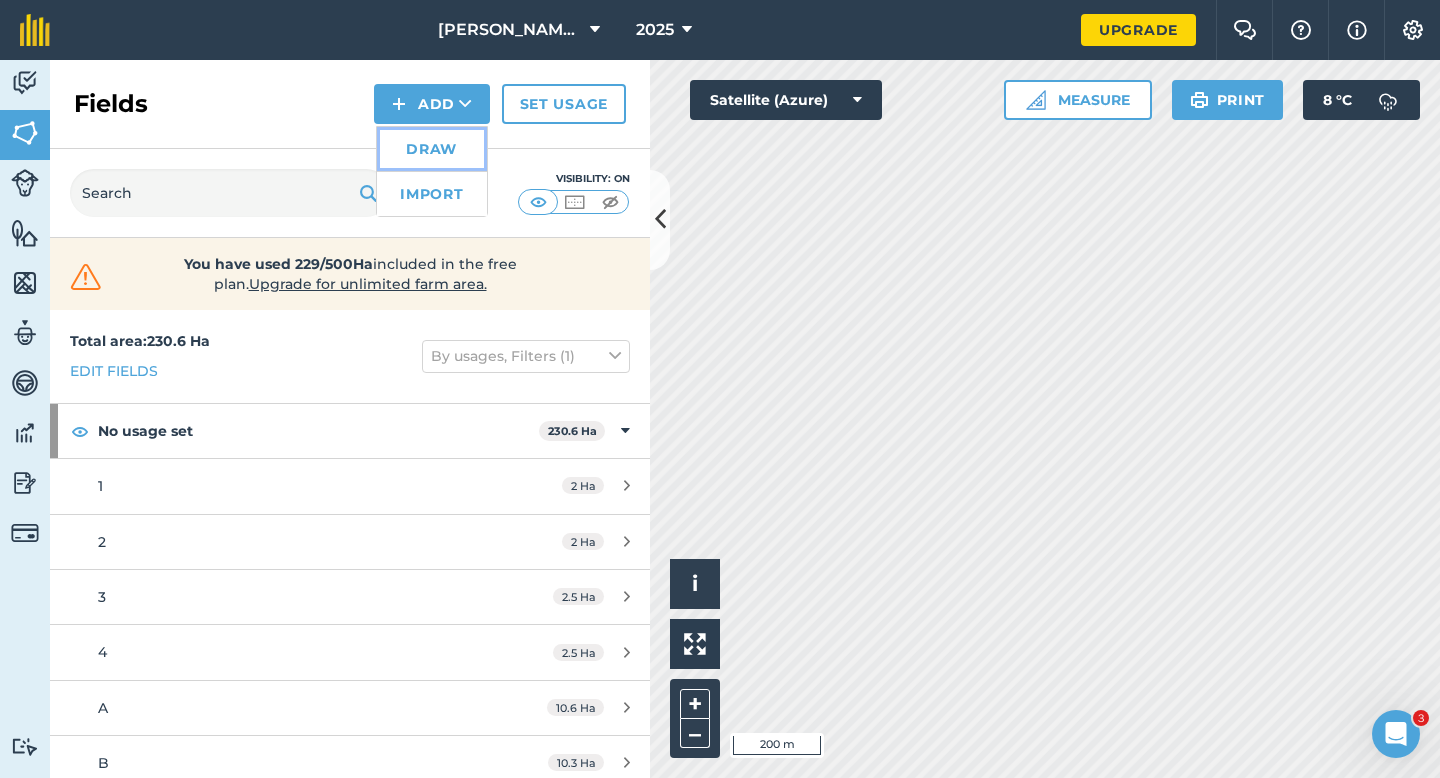 click on "Draw" at bounding box center (432, 149) 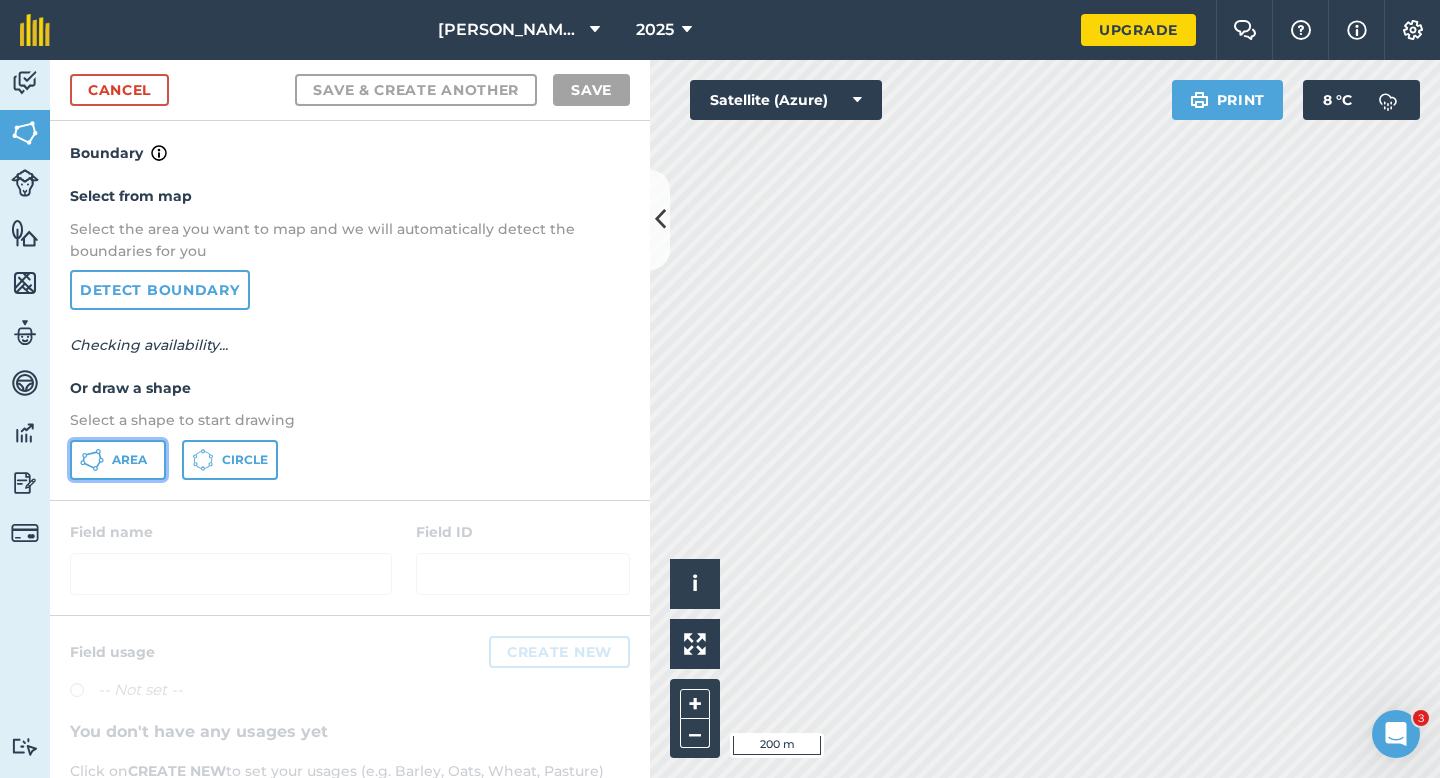 click on "Area" at bounding box center [118, 460] 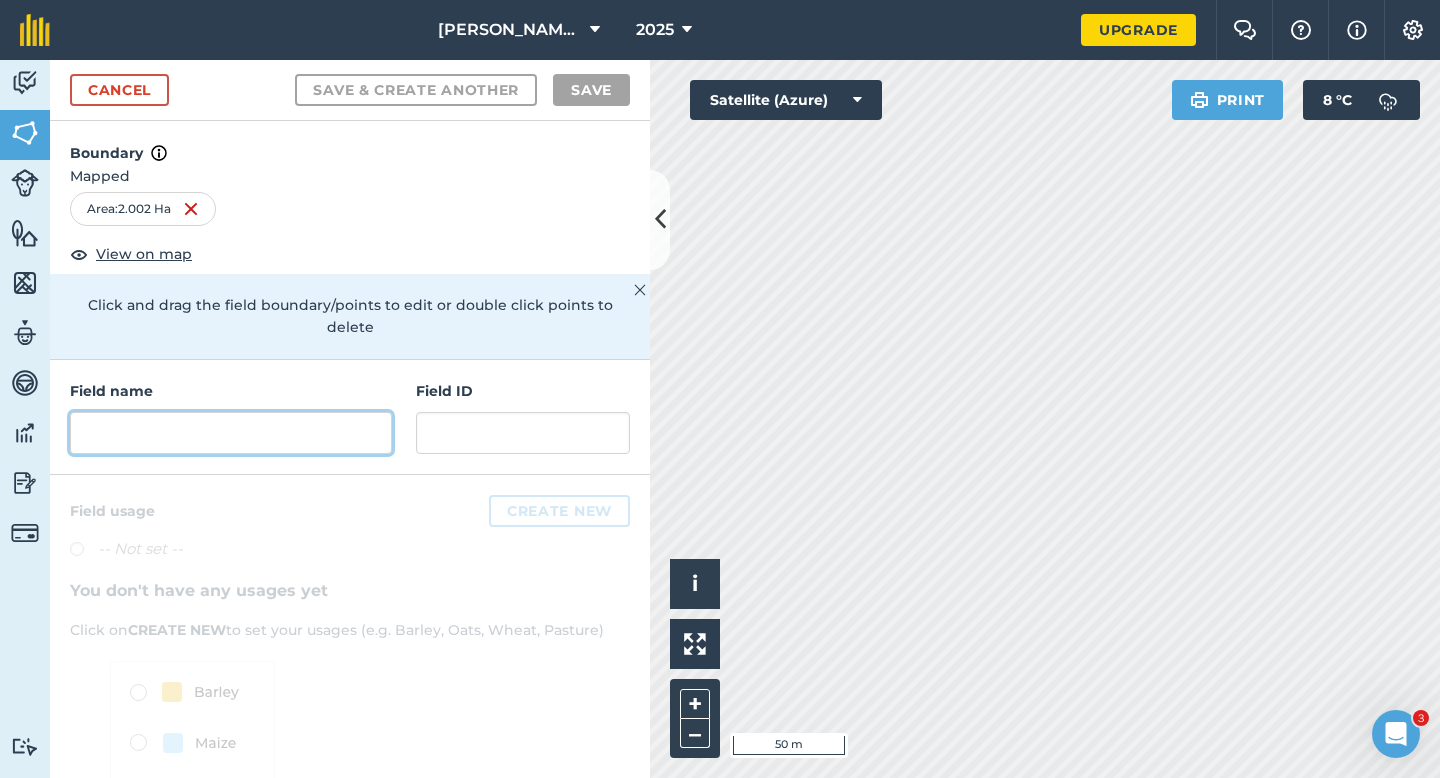 click at bounding box center [231, 433] 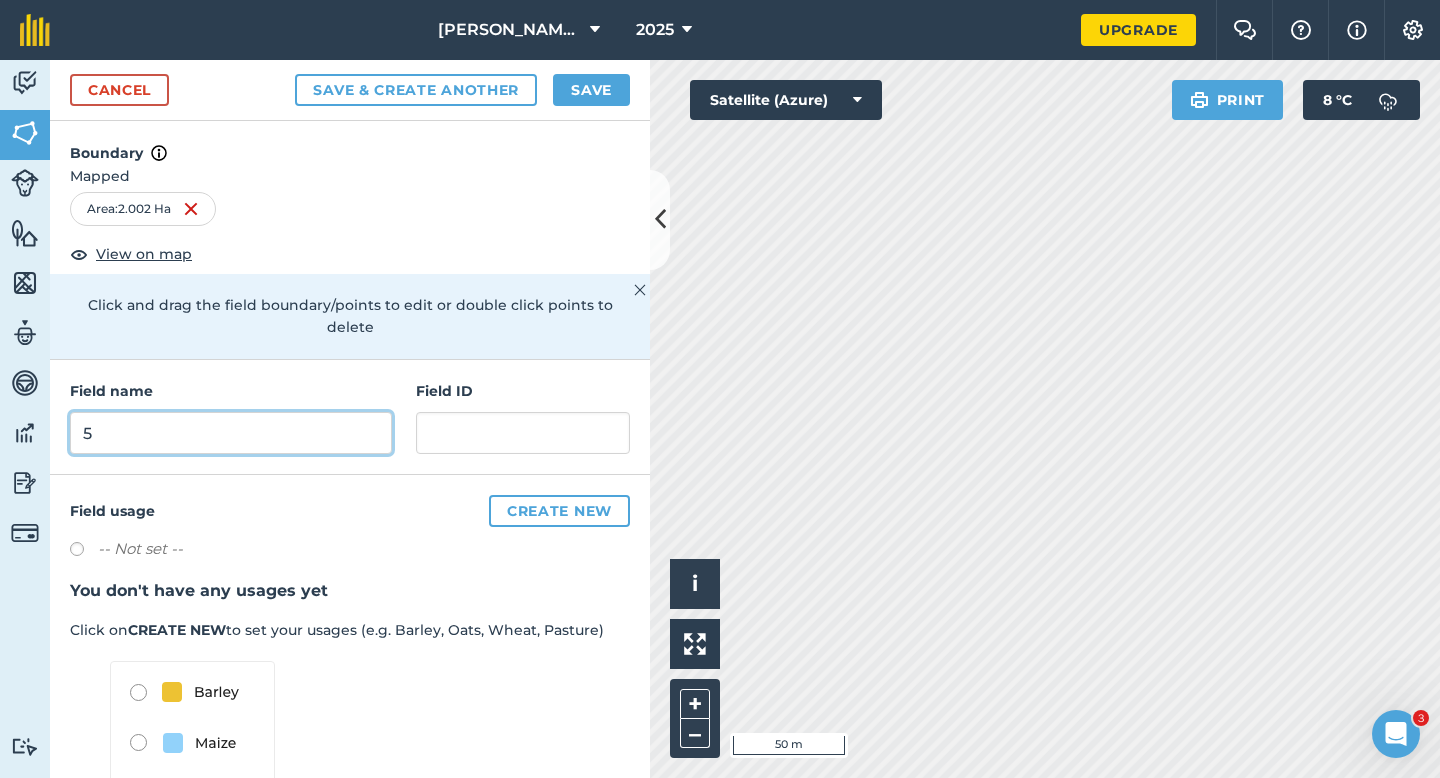 type on "5" 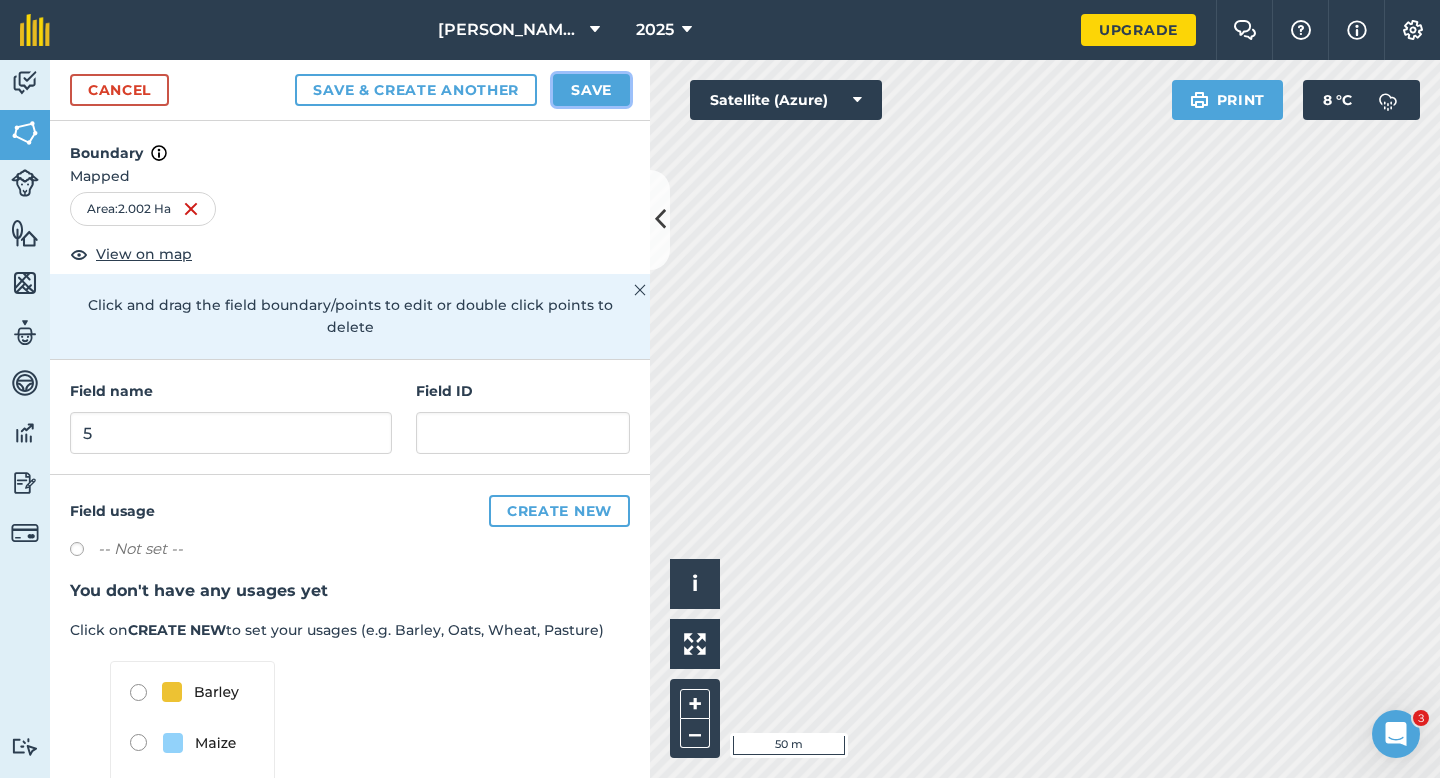 click on "Save" at bounding box center (591, 90) 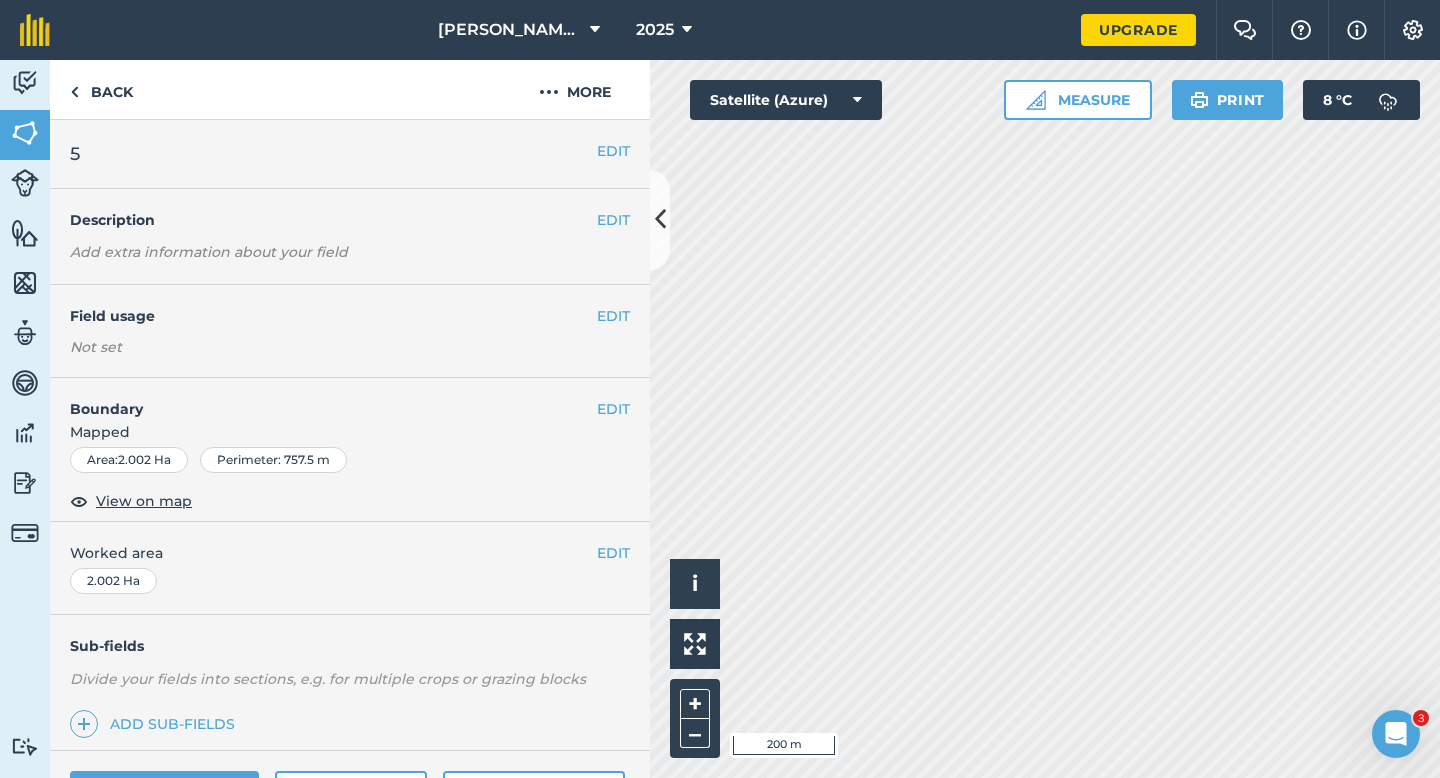 click on "EDIT Worked area 2.002   Ha" at bounding box center [350, 568] 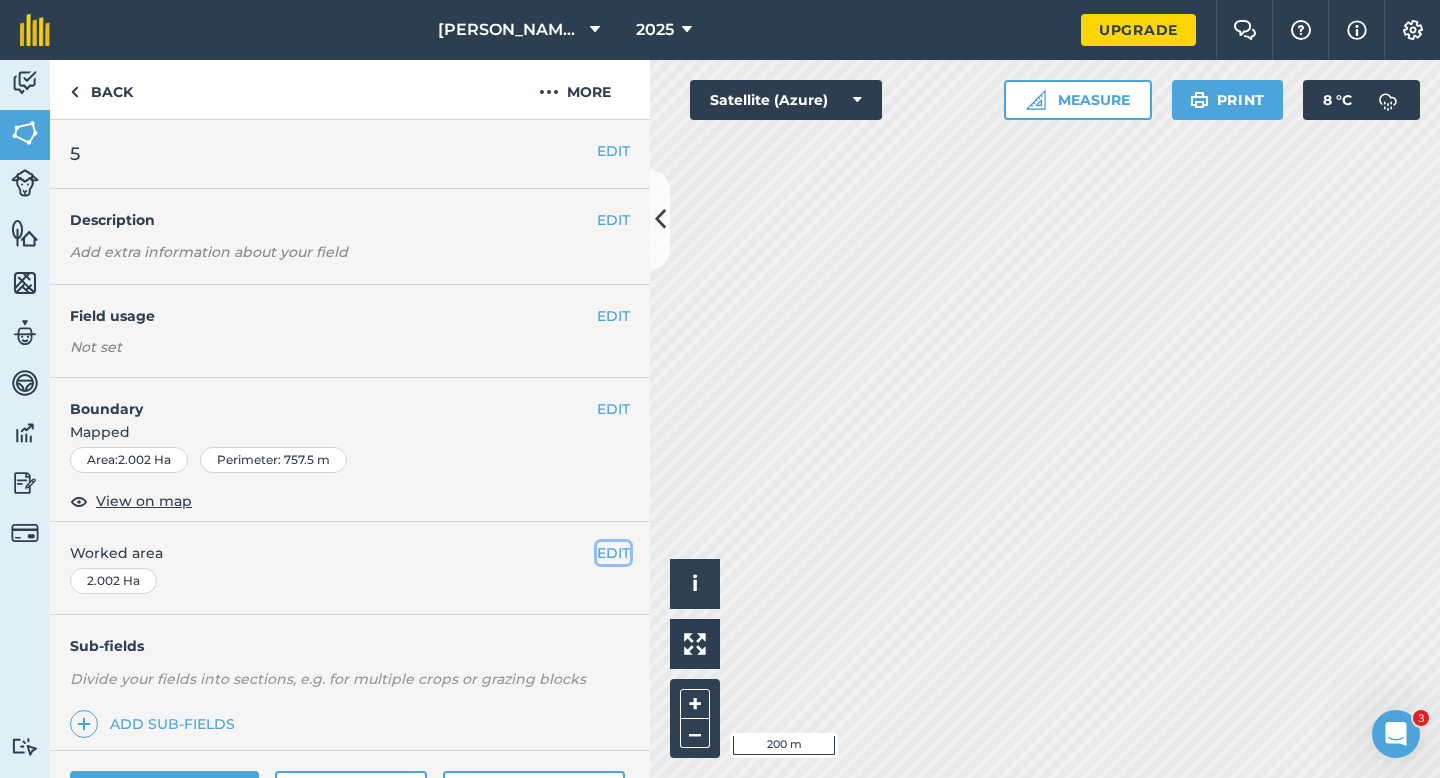 click on "EDIT" at bounding box center [613, 553] 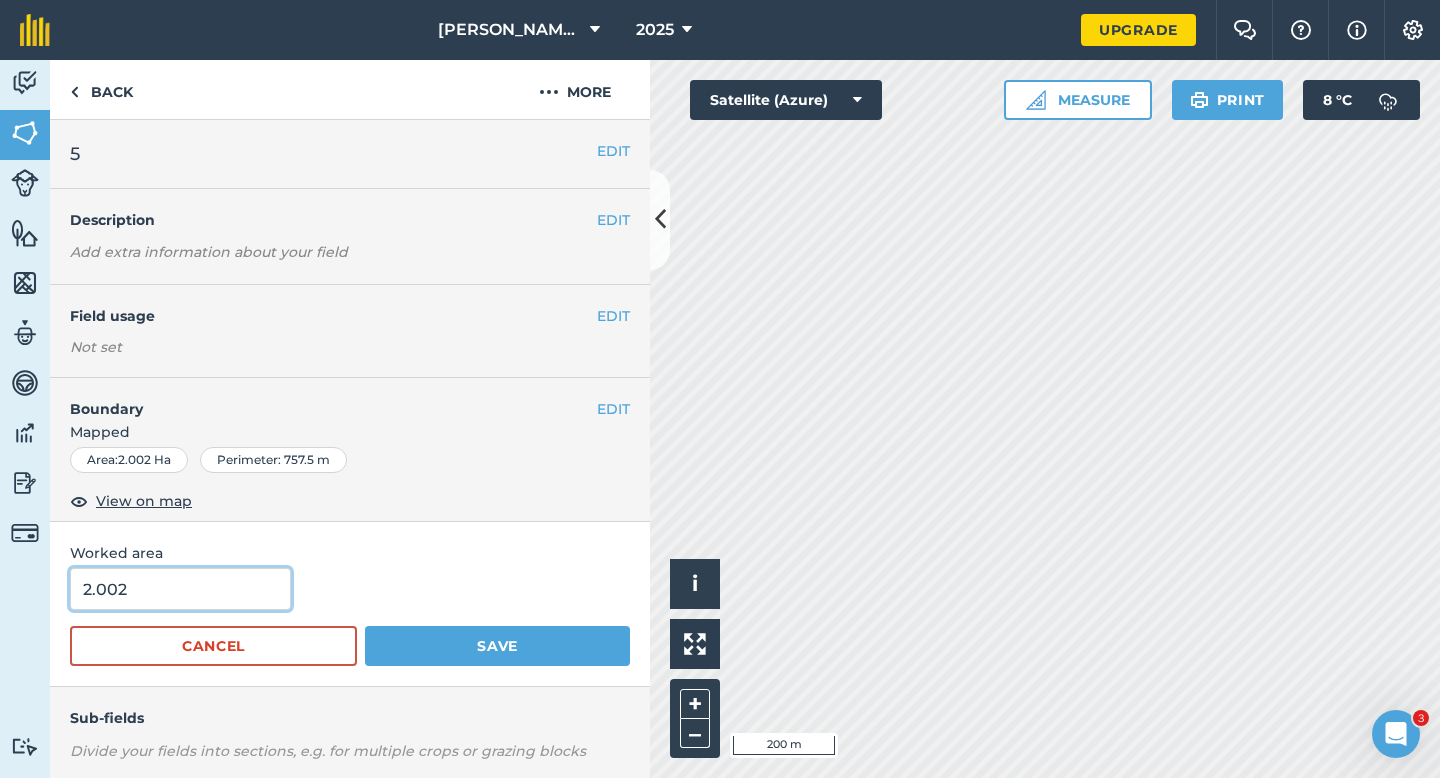 click on "2.002" at bounding box center (180, 589) 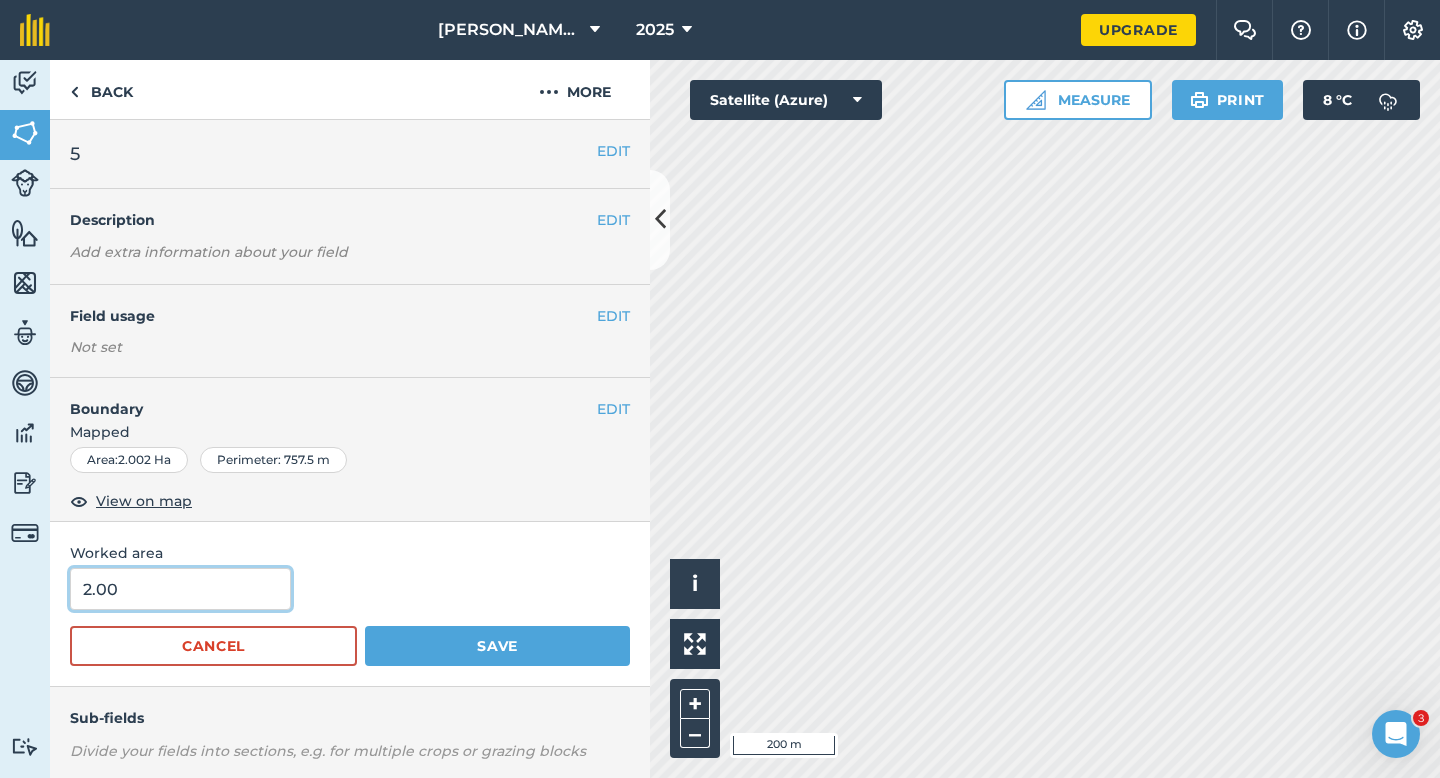 type on "2" 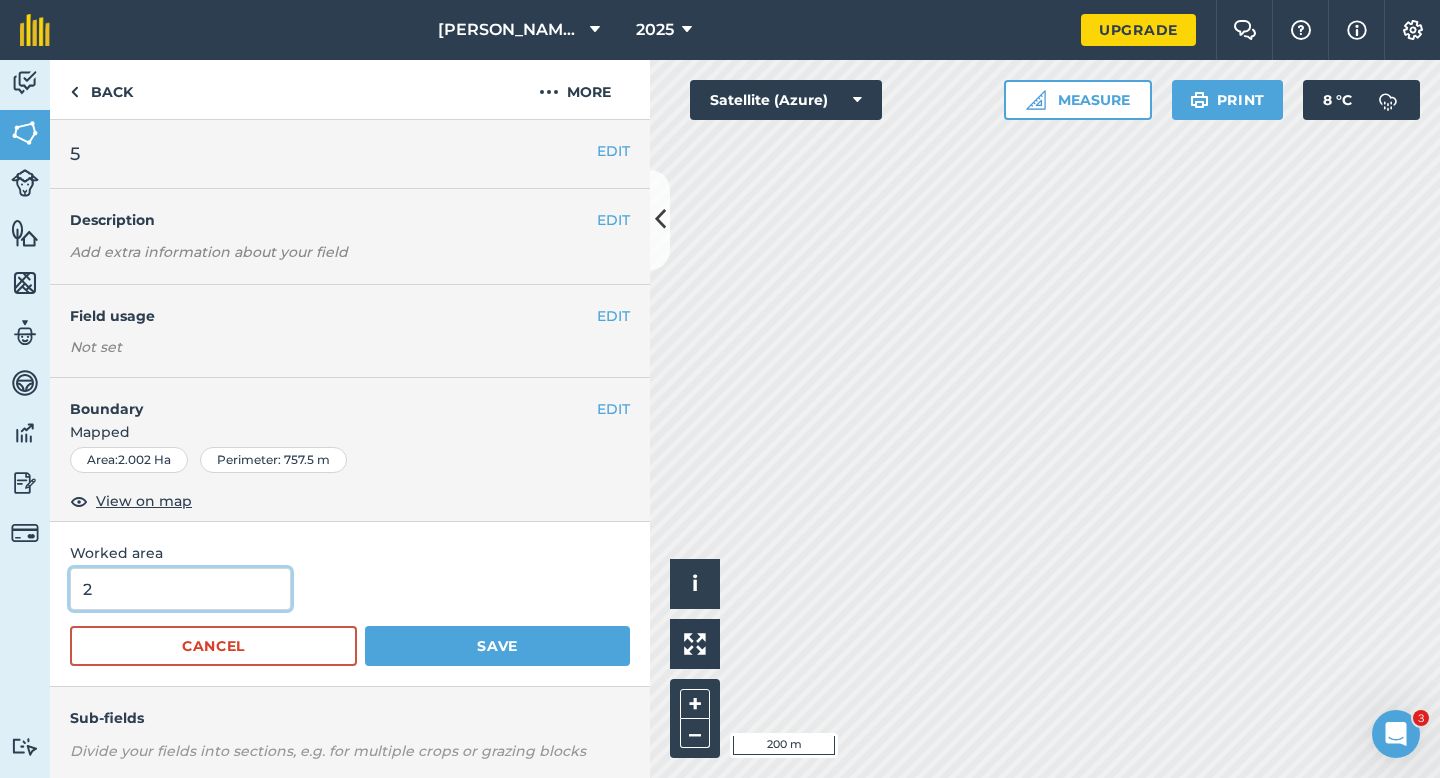 click on "Save" at bounding box center [497, 646] 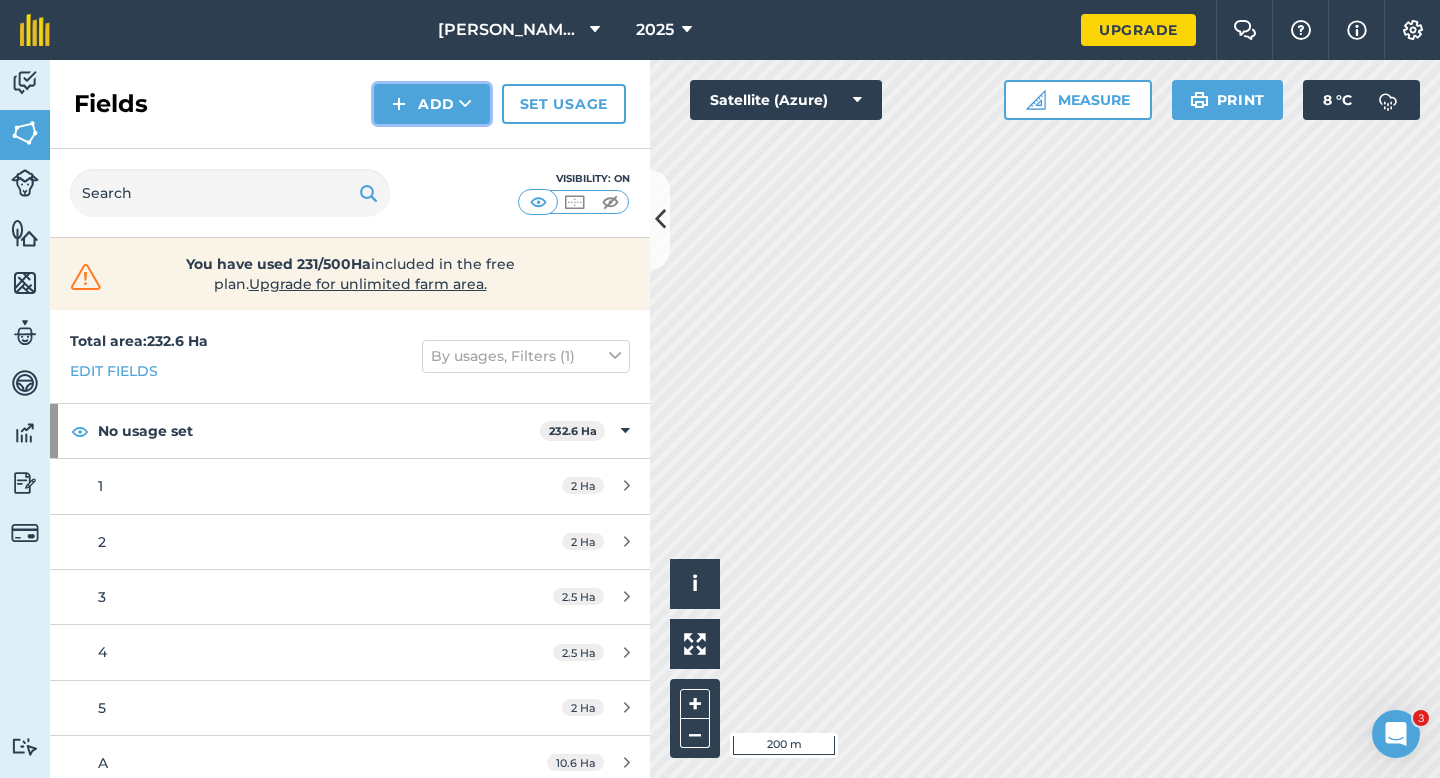 click on "Add" at bounding box center [432, 104] 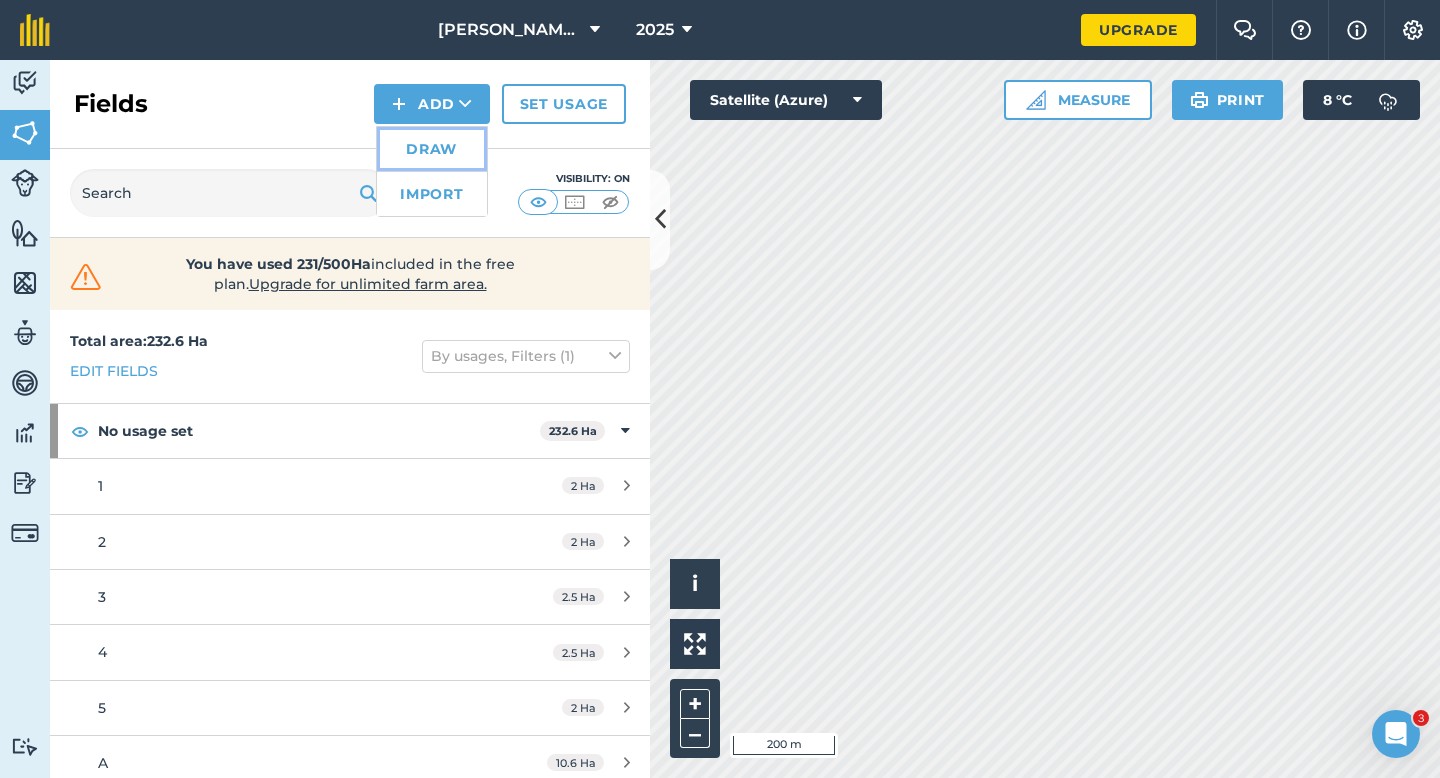 click on "Draw" at bounding box center (432, 149) 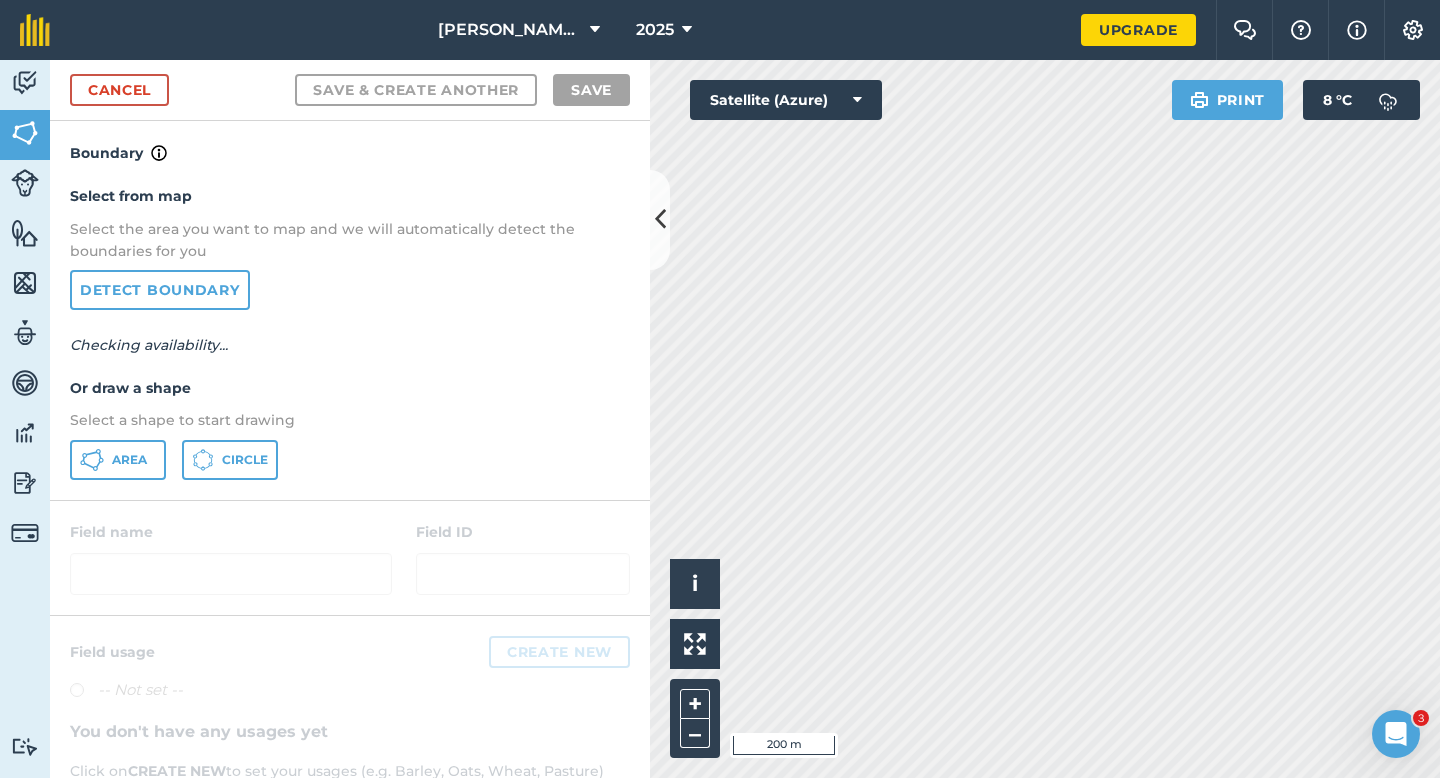 click on "Select from map Select the area you want to map and we will automatically detect the boundaries for you Detect boundary Checking availability... Or draw a shape Select a shape to start drawing Area Circle" at bounding box center [350, 332] 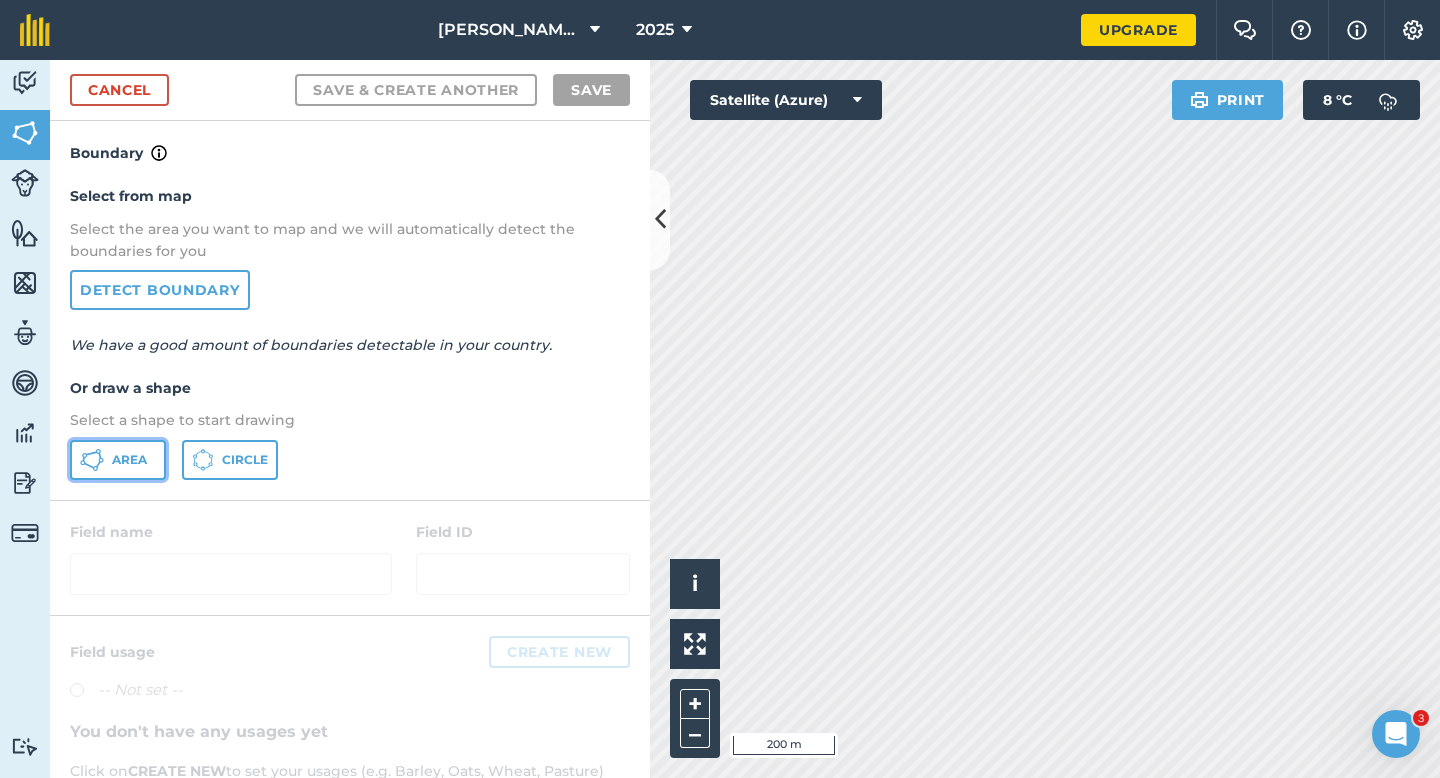 click on "Area" at bounding box center (129, 460) 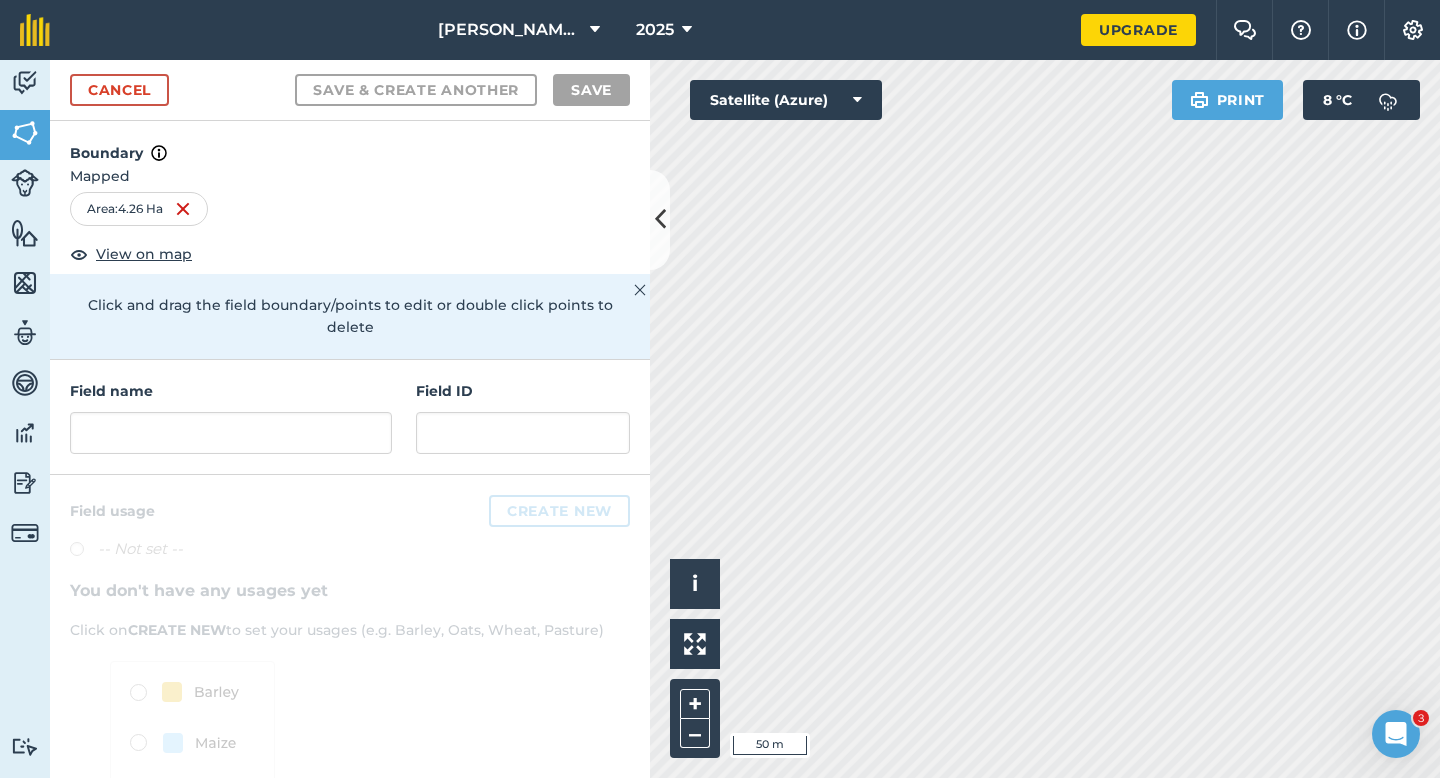 click on "Field name" at bounding box center (231, 391) 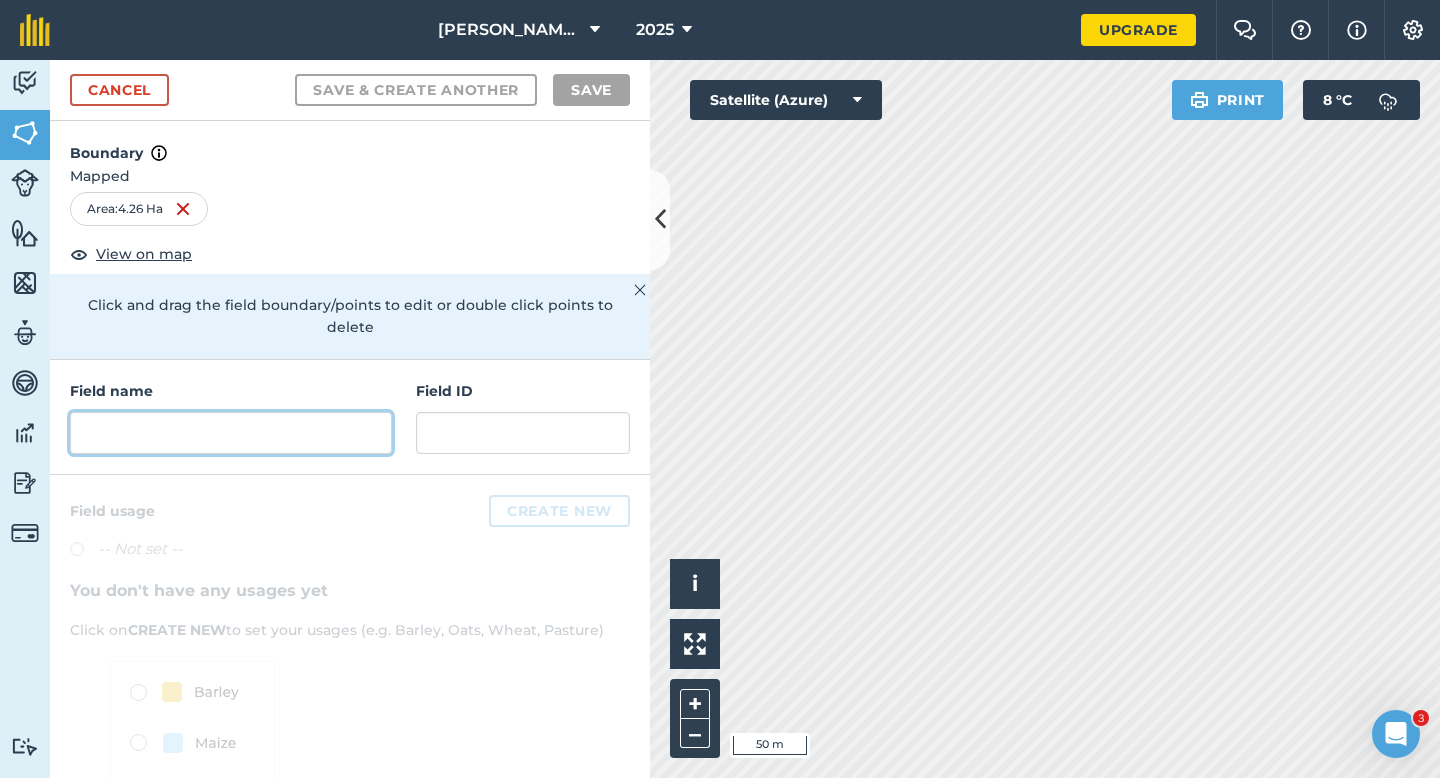 click at bounding box center [231, 433] 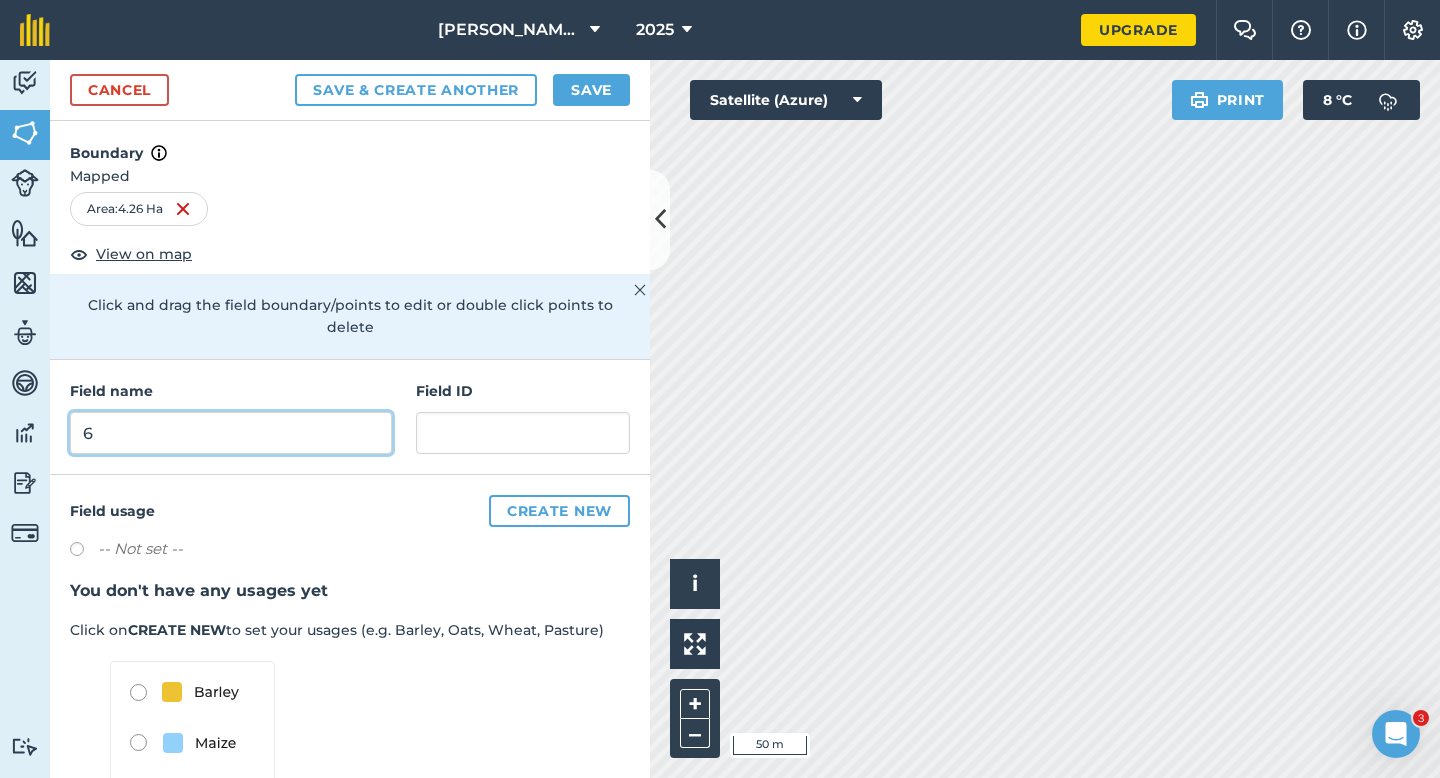 type on "6" 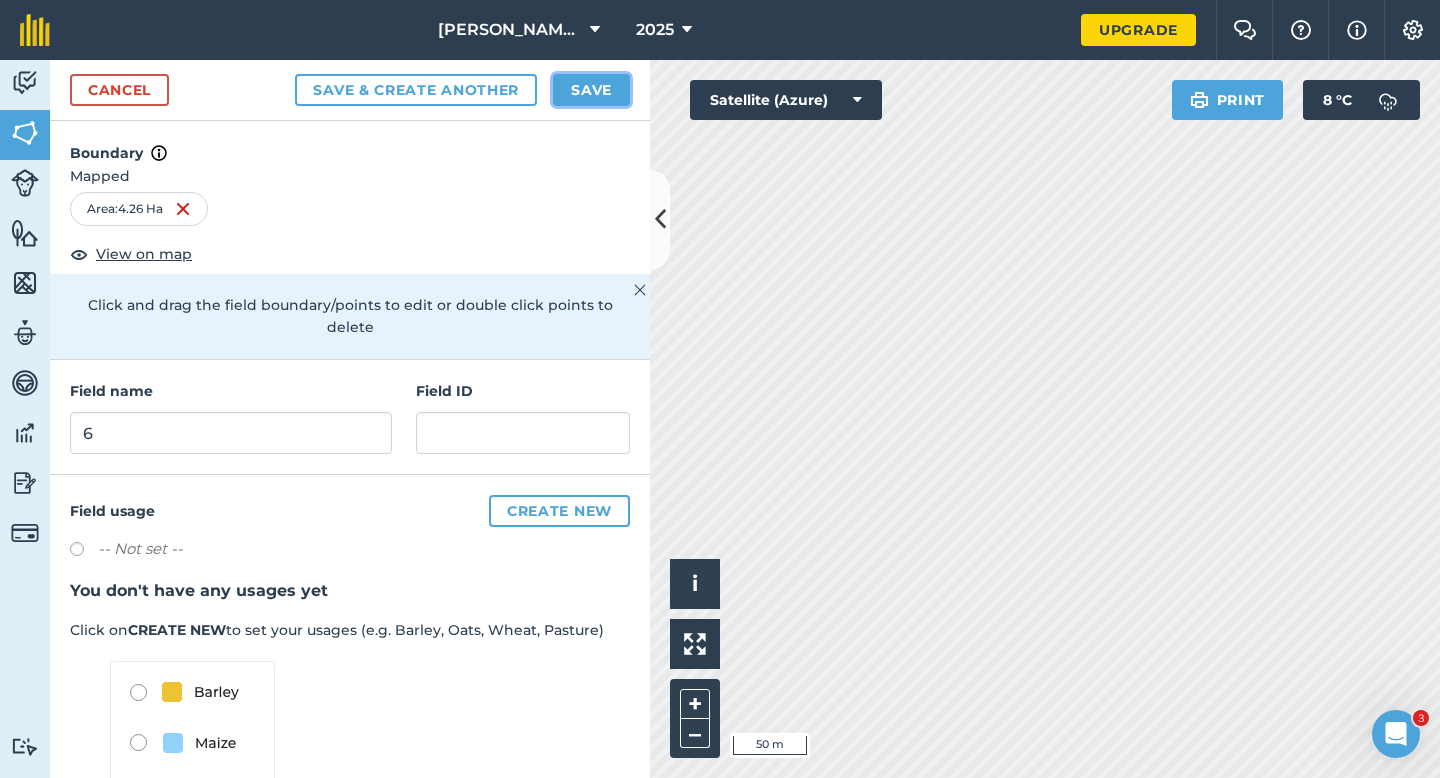 click on "Save" at bounding box center (591, 90) 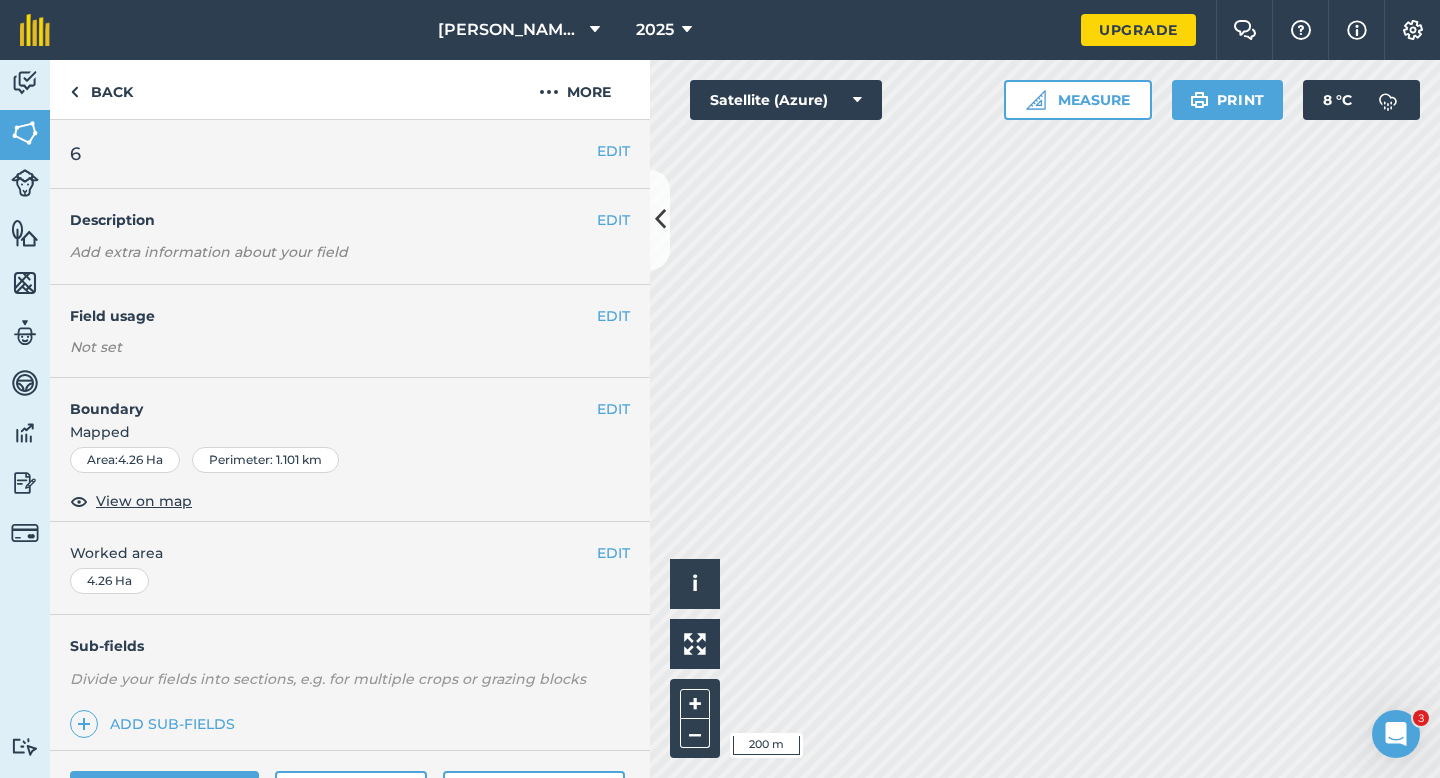 click on "EDIT Worked area 4.26   Ha" at bounding box center (350, 568) 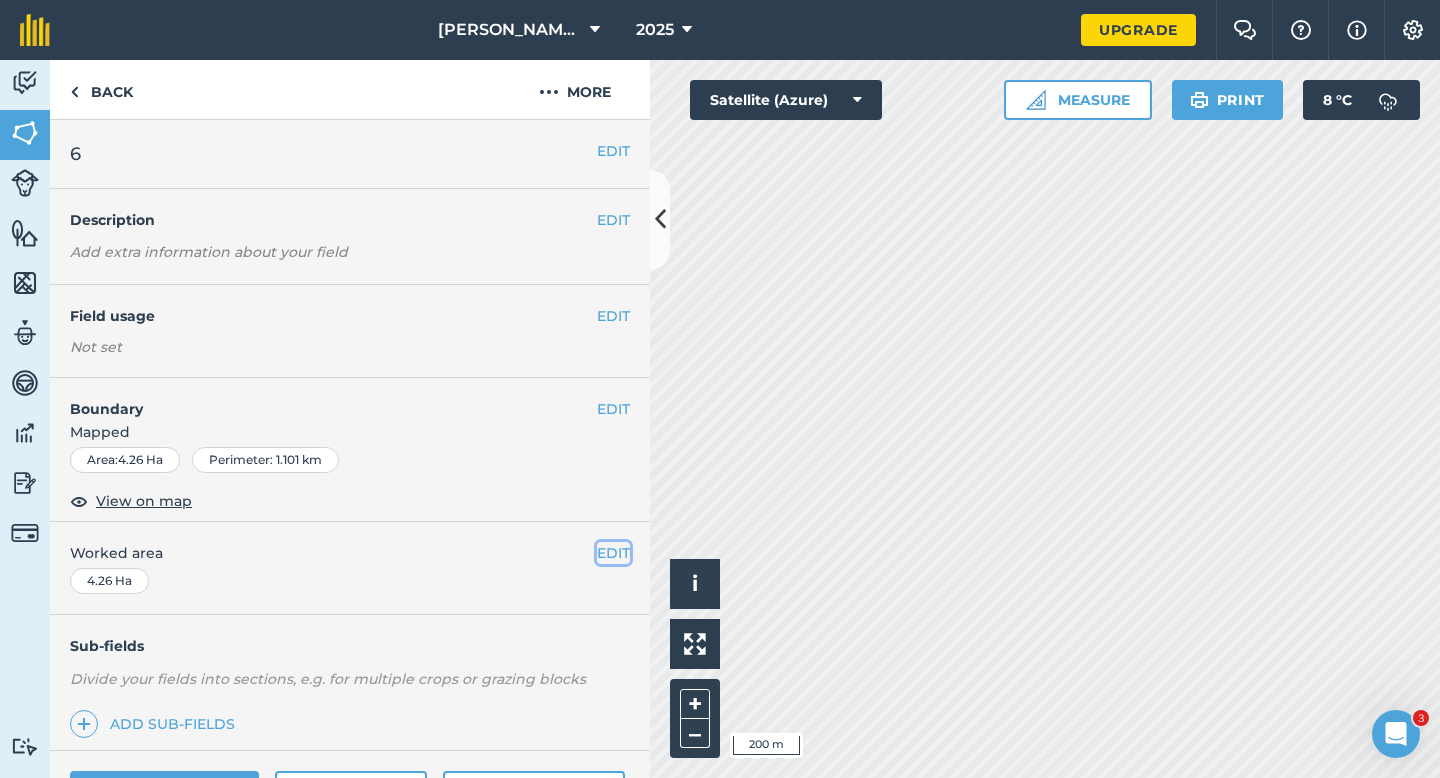 click on "EDIT" at bounding box center (613, 553) 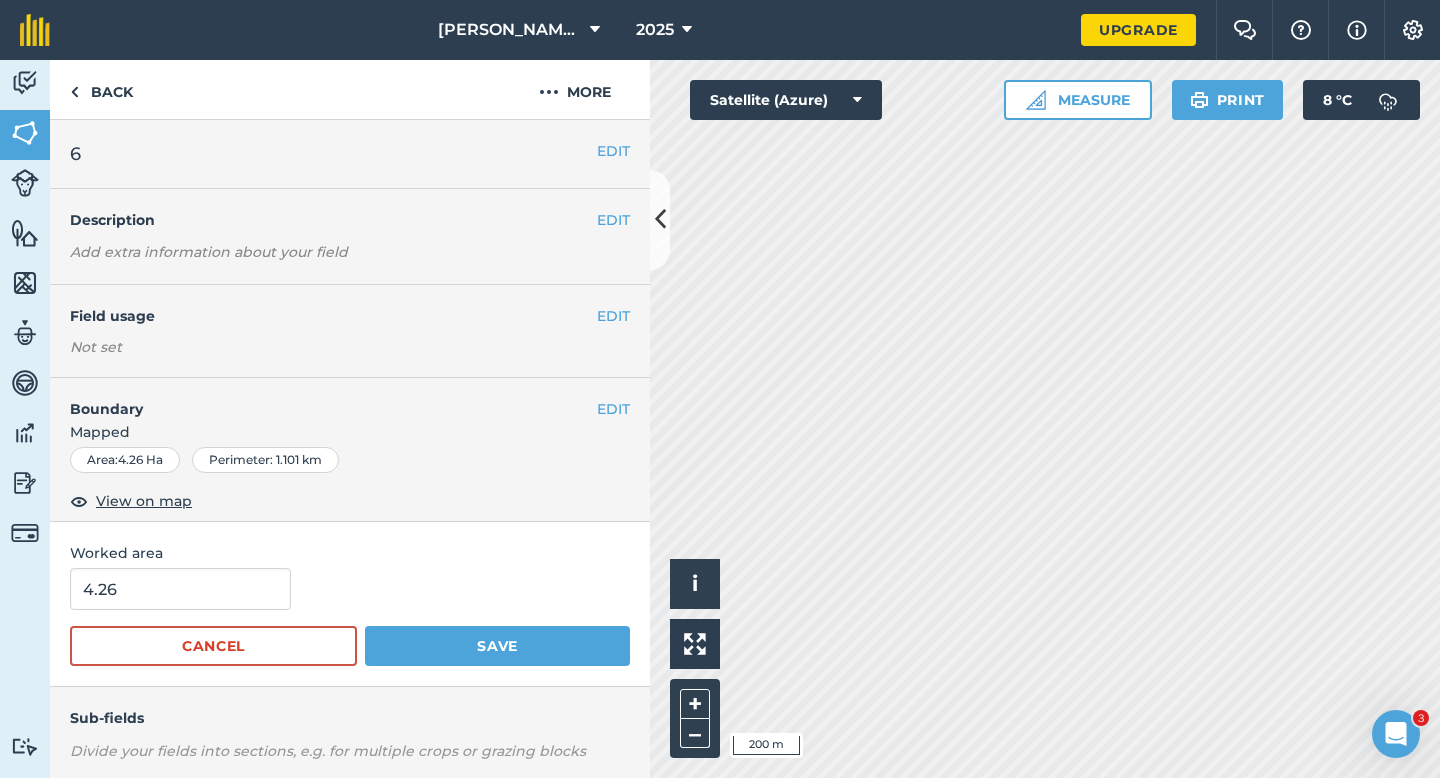 click on "4.26 Cancel Save" at bounding box center [350, 617] 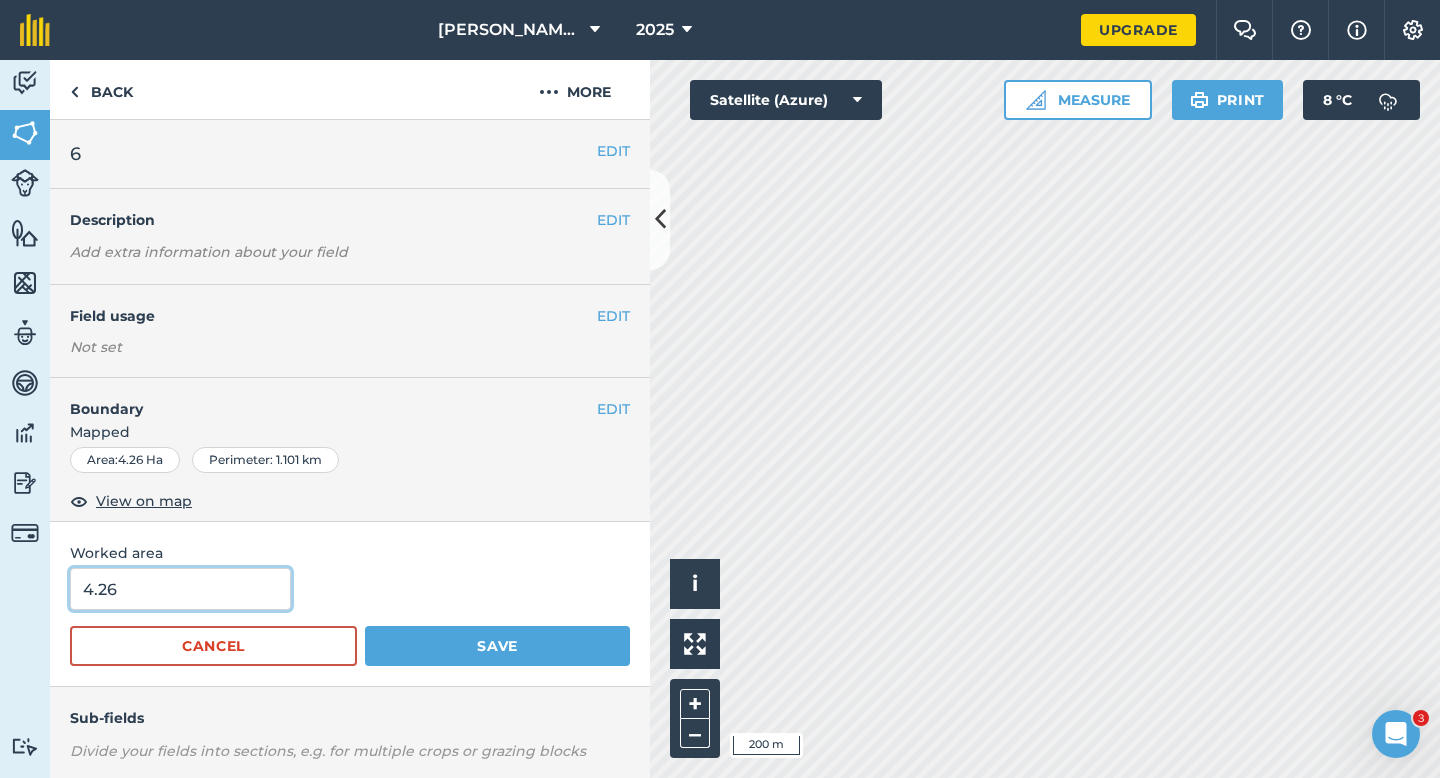 click on "4.26" at bounding box center (180, 589) 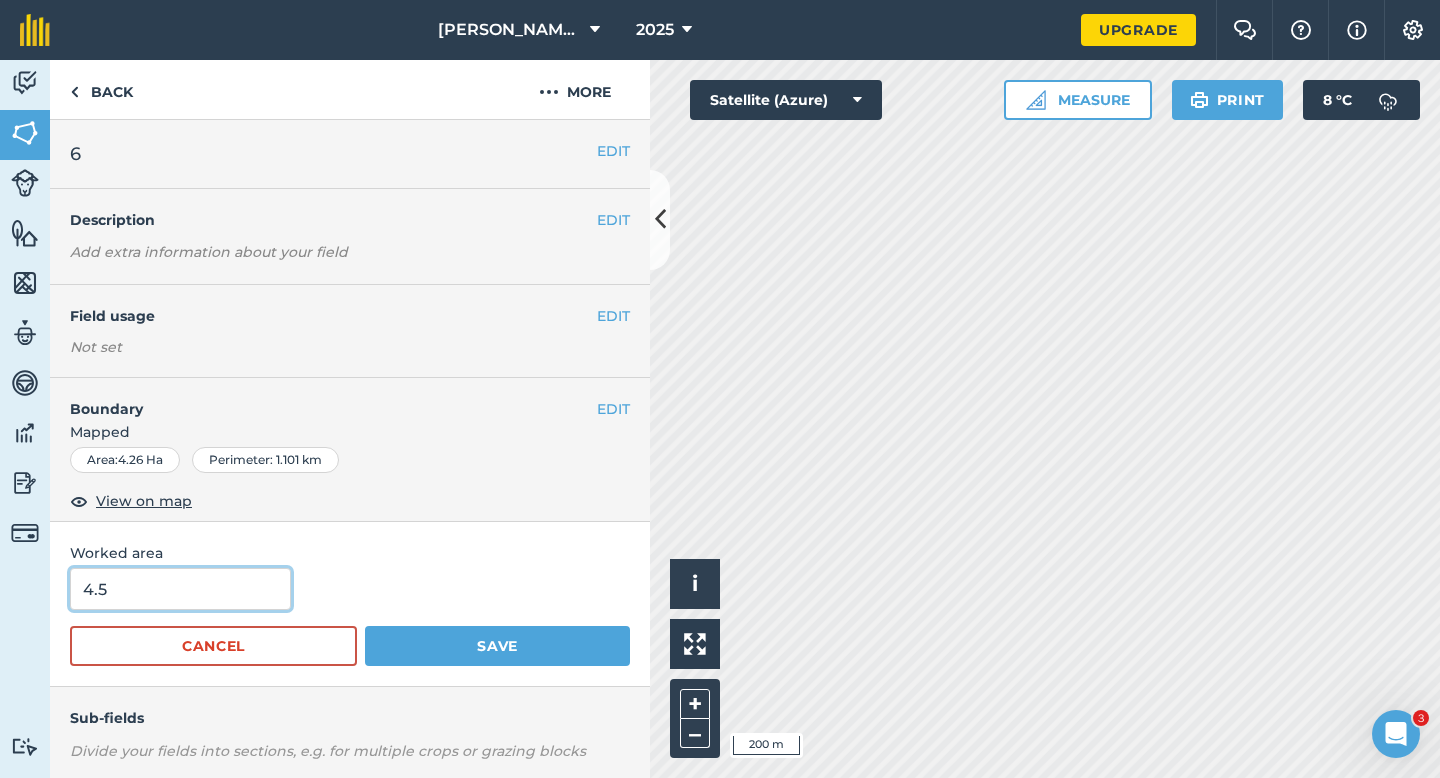 type on "4.5" 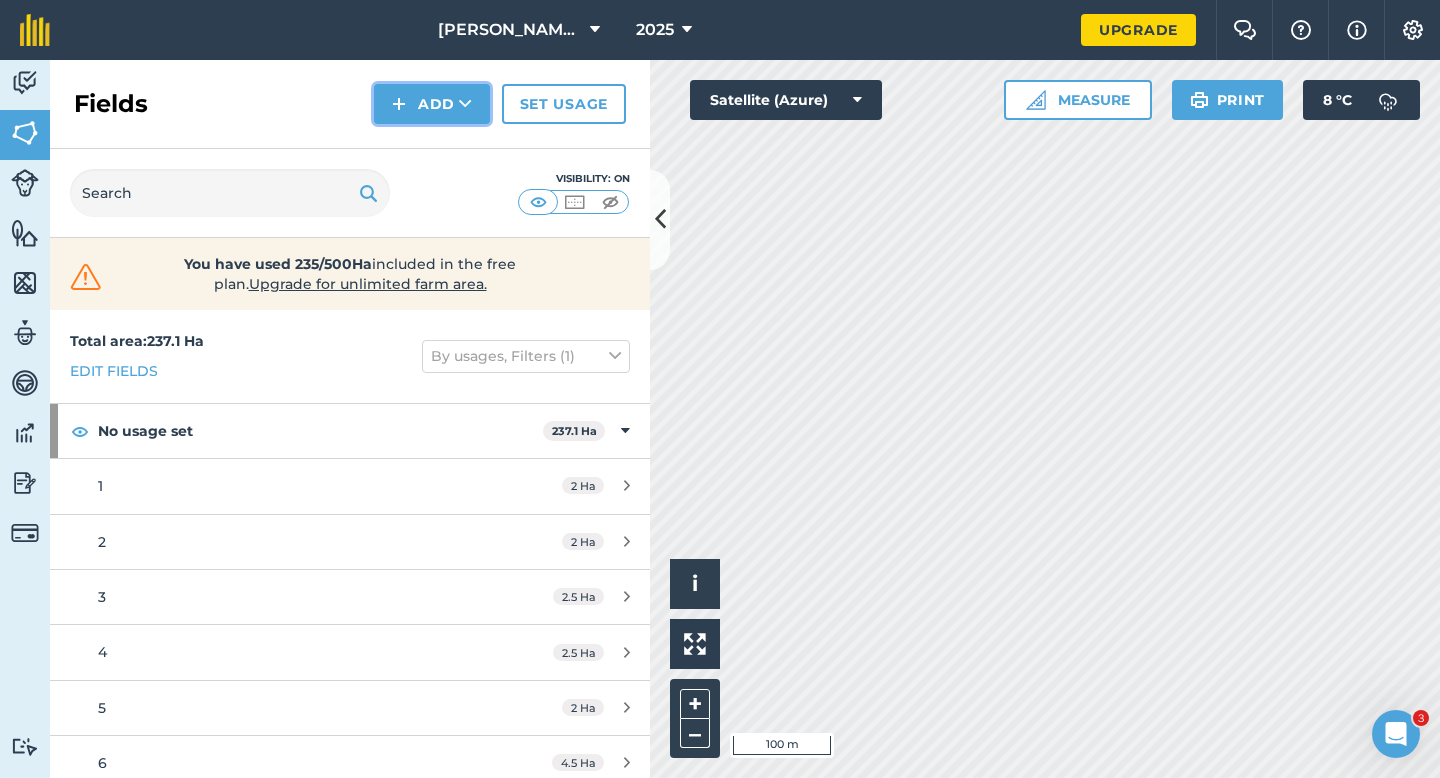 click on "Add" at bounding box center (432, 104) 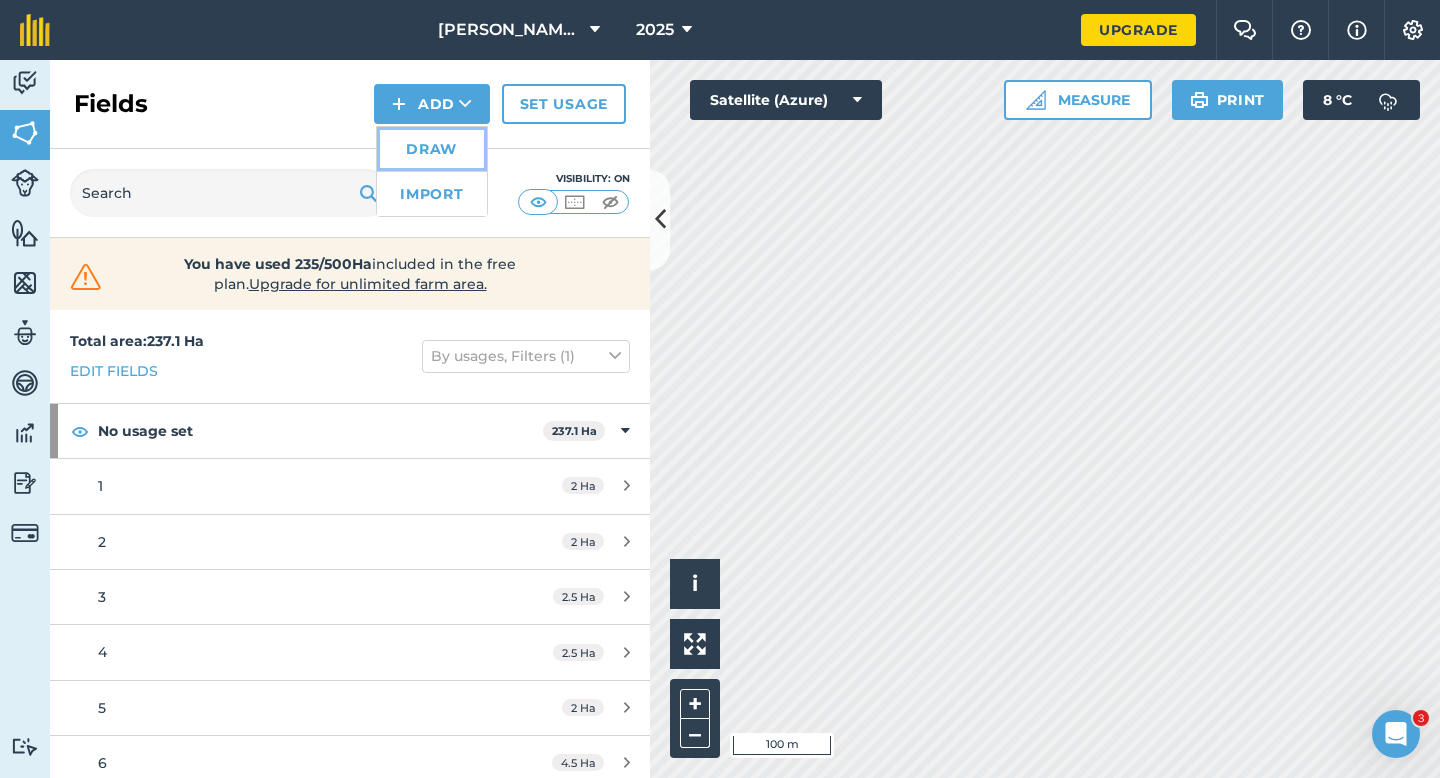 click on "Draw" at bounding box center (432, 149) 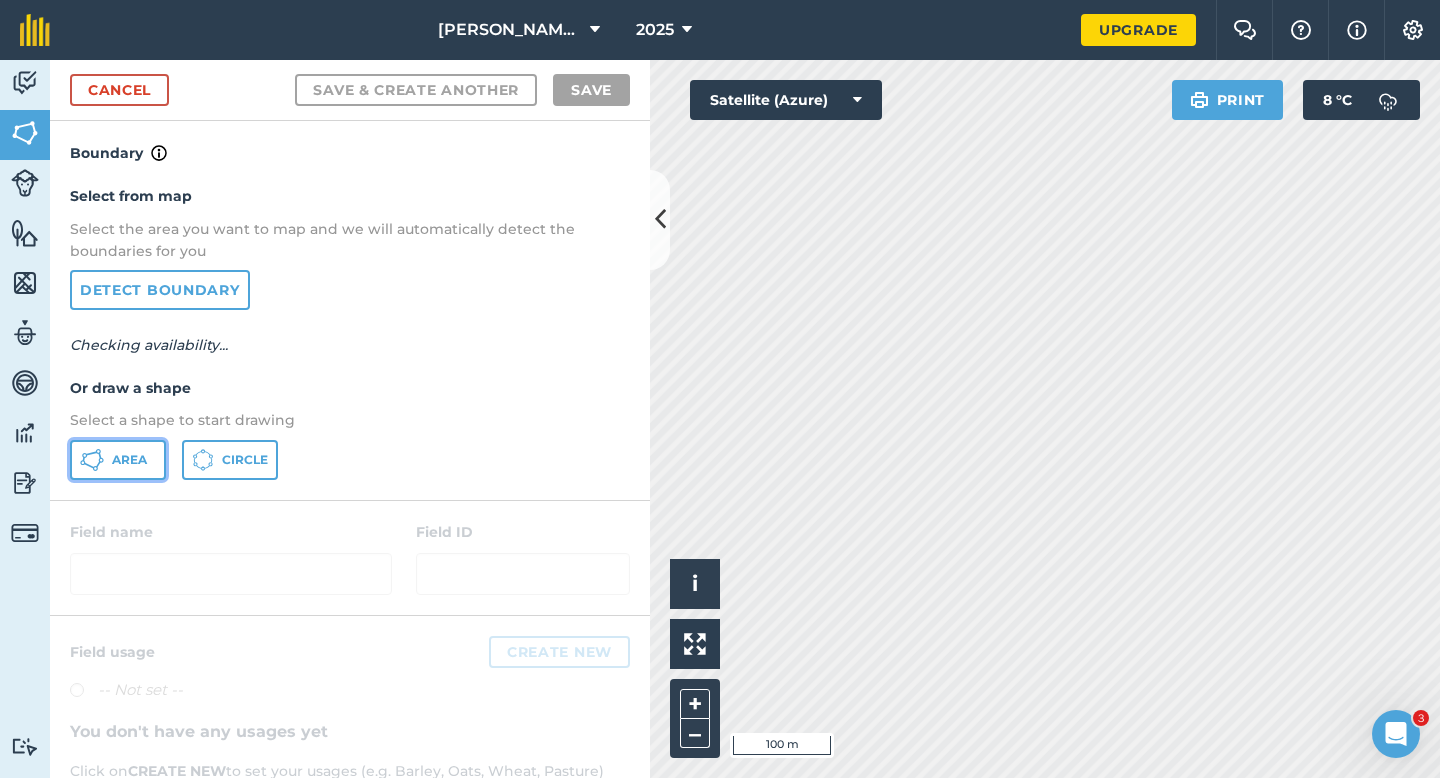 click 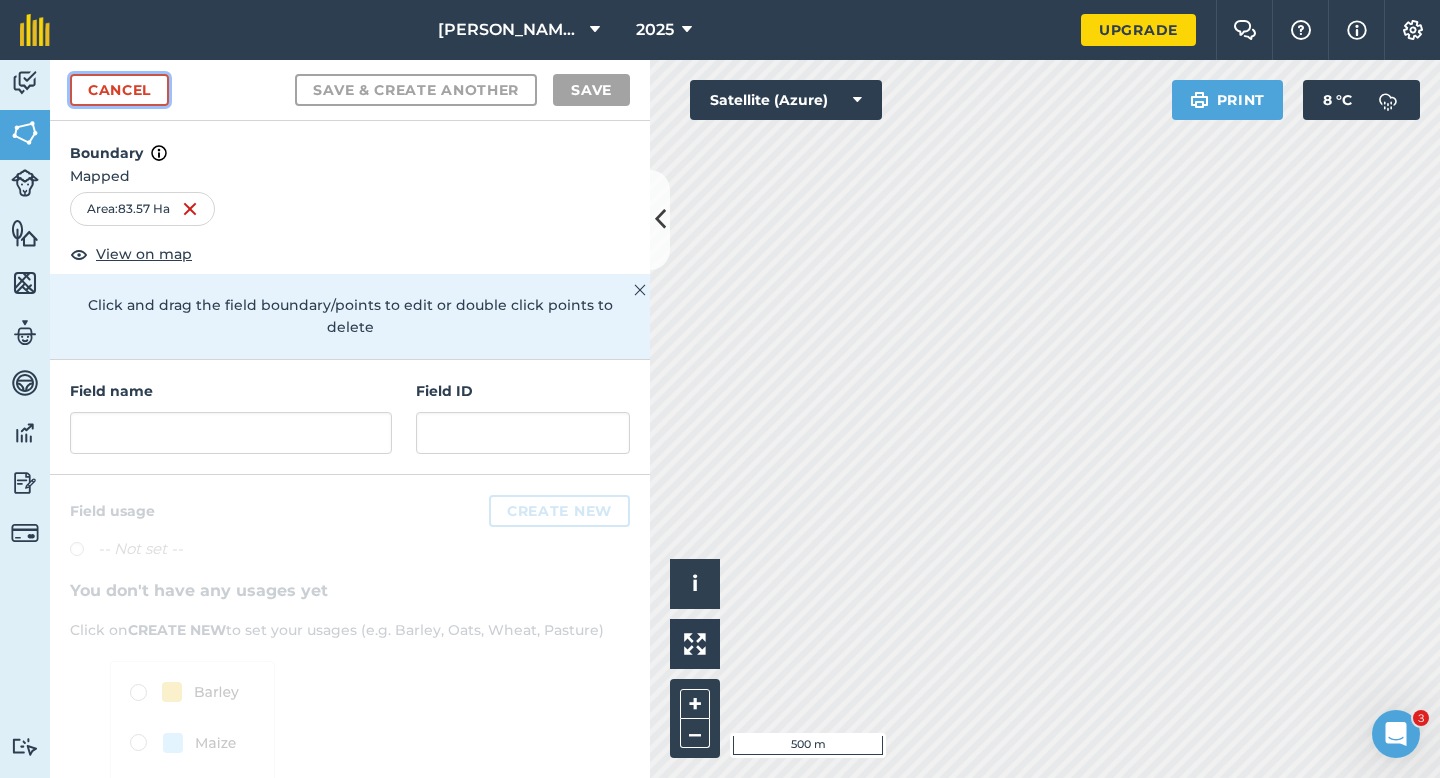 click on "Cancel" at bounding box center (119, 90) 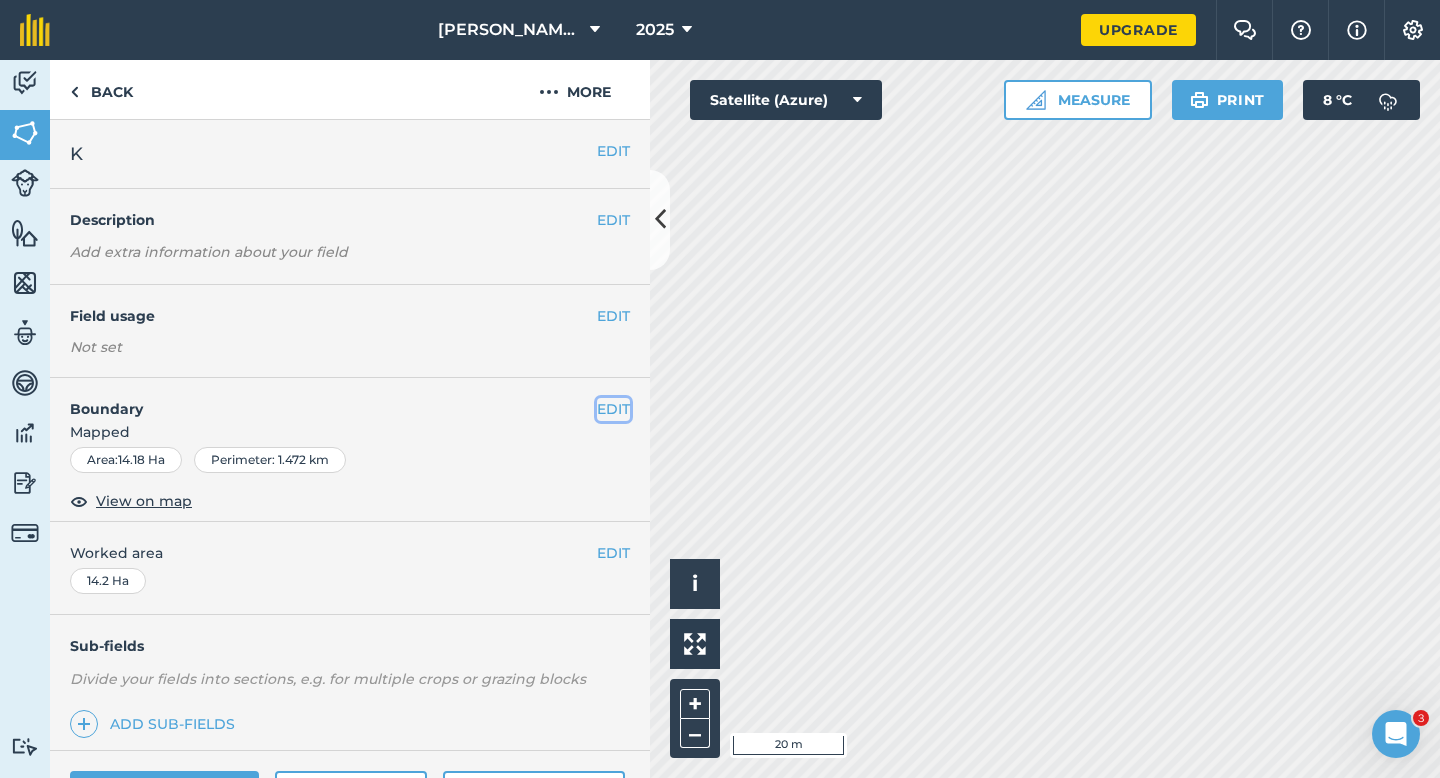 click on "EDIT" at bounding box center [613, 409] 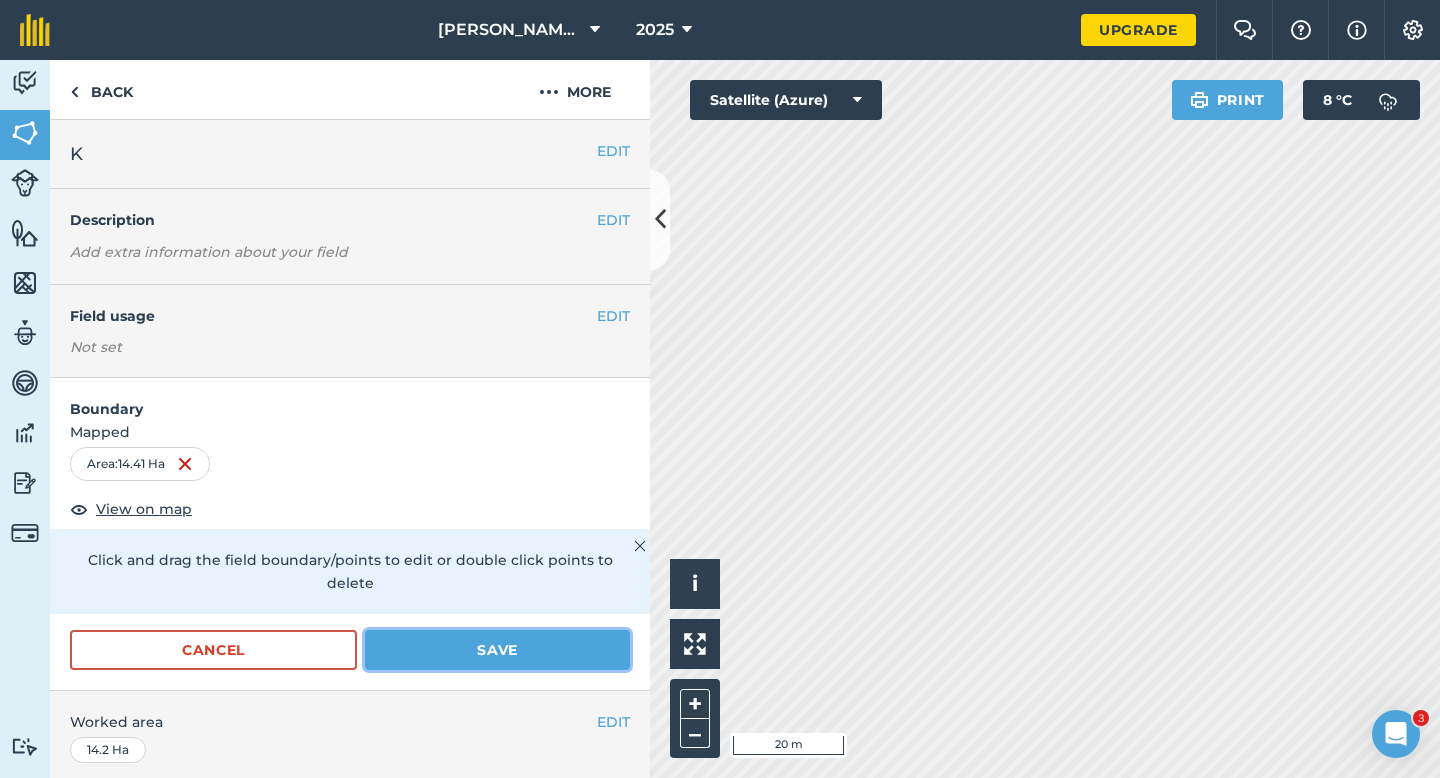 click on "Save" at bounding box center [497, 650] 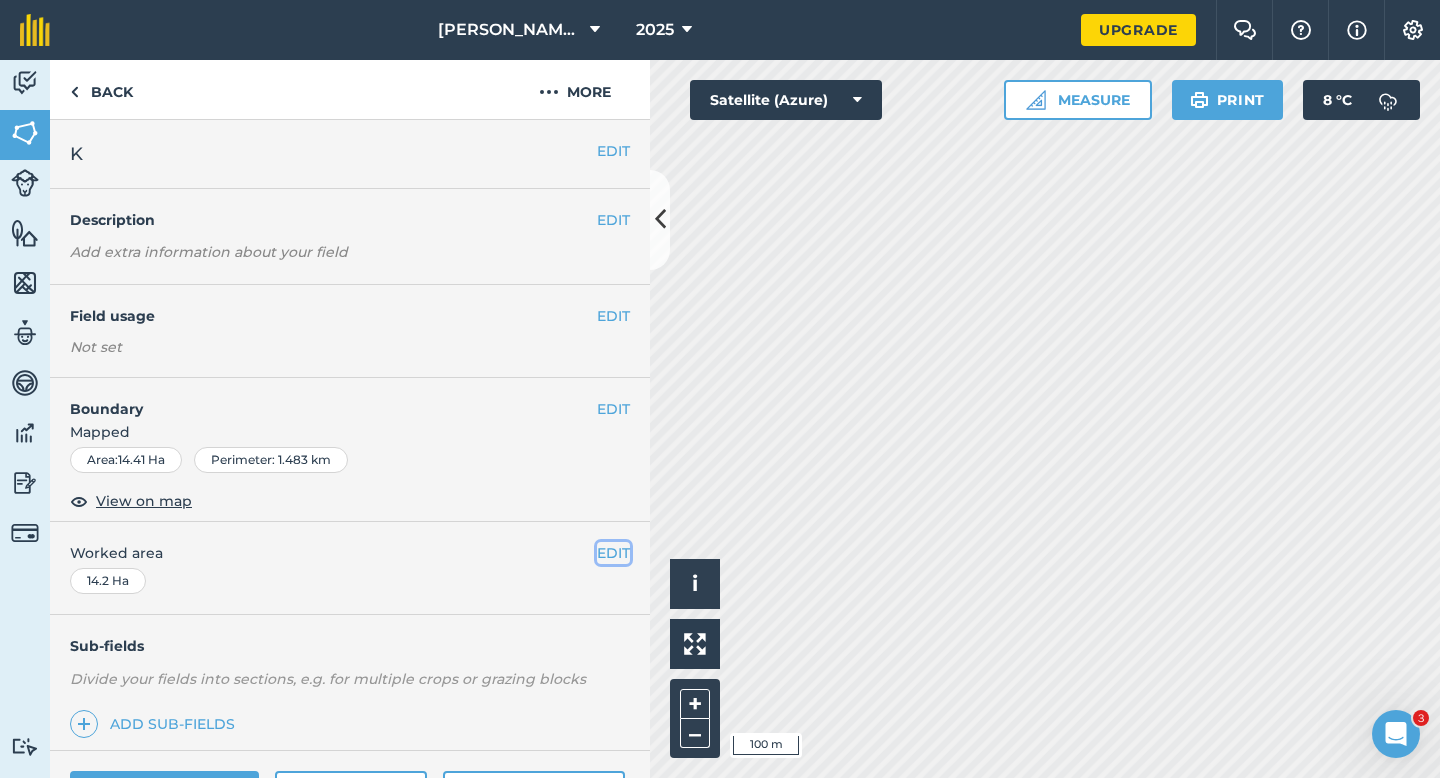 click on "EDIT" at bounding box center (613, 553) 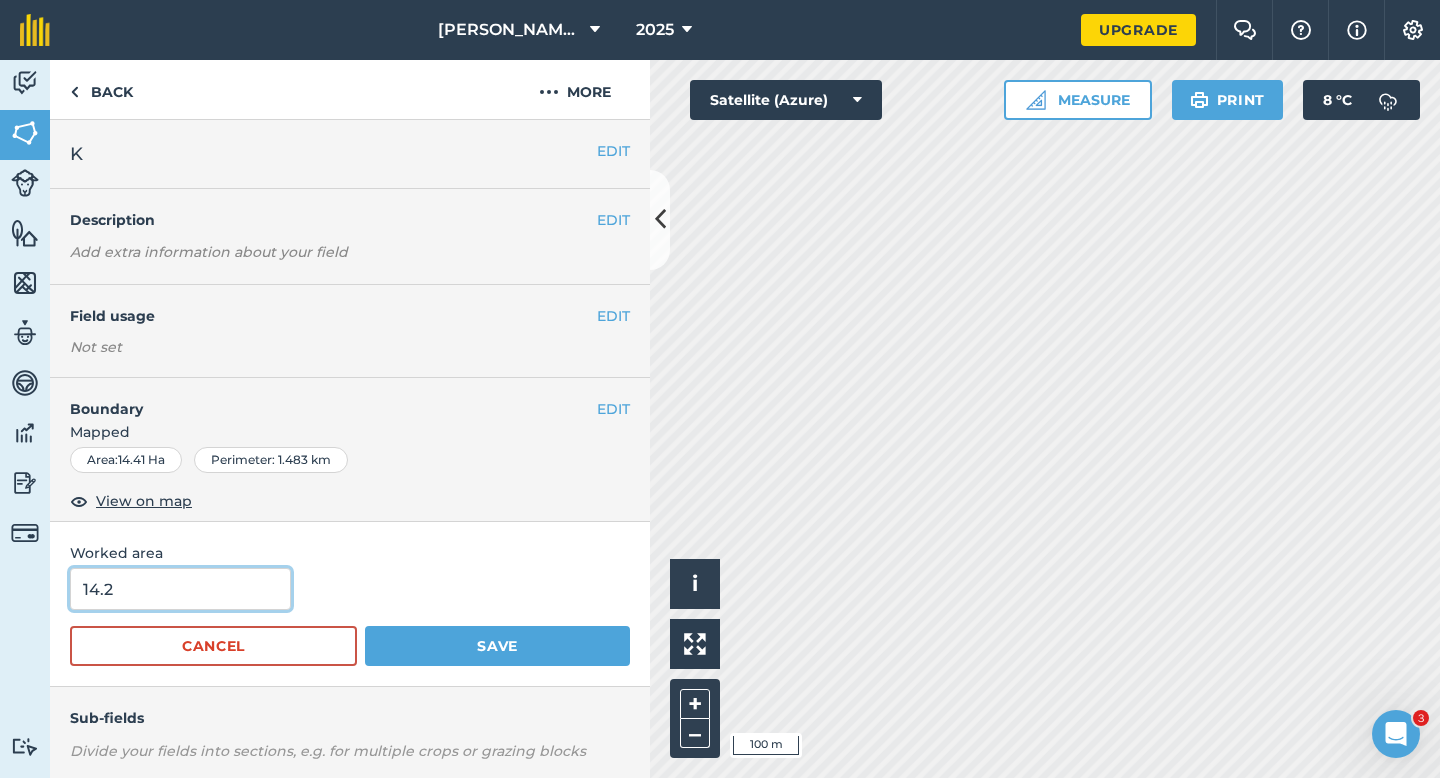 click on "14.2" at bounding box center (180, 589) 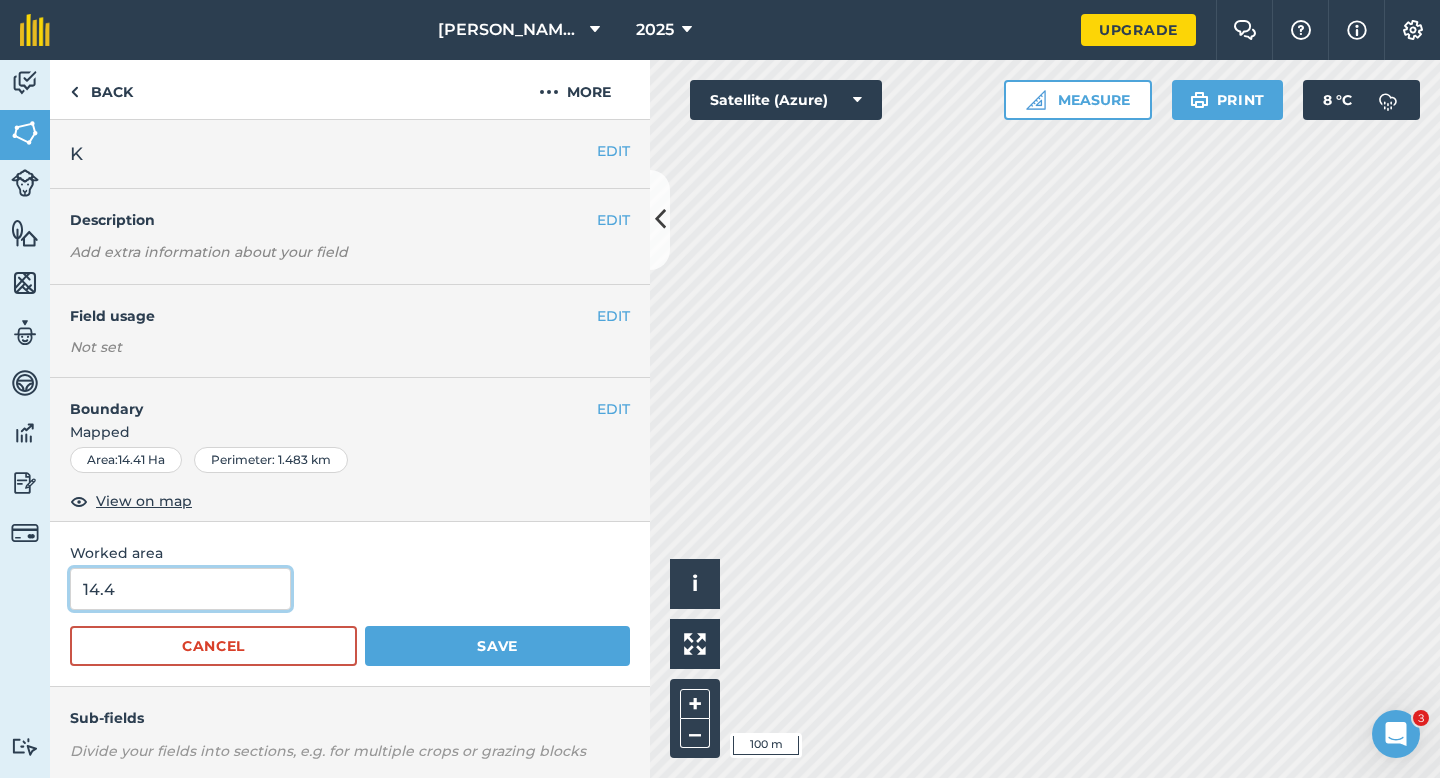 type on "14.4" 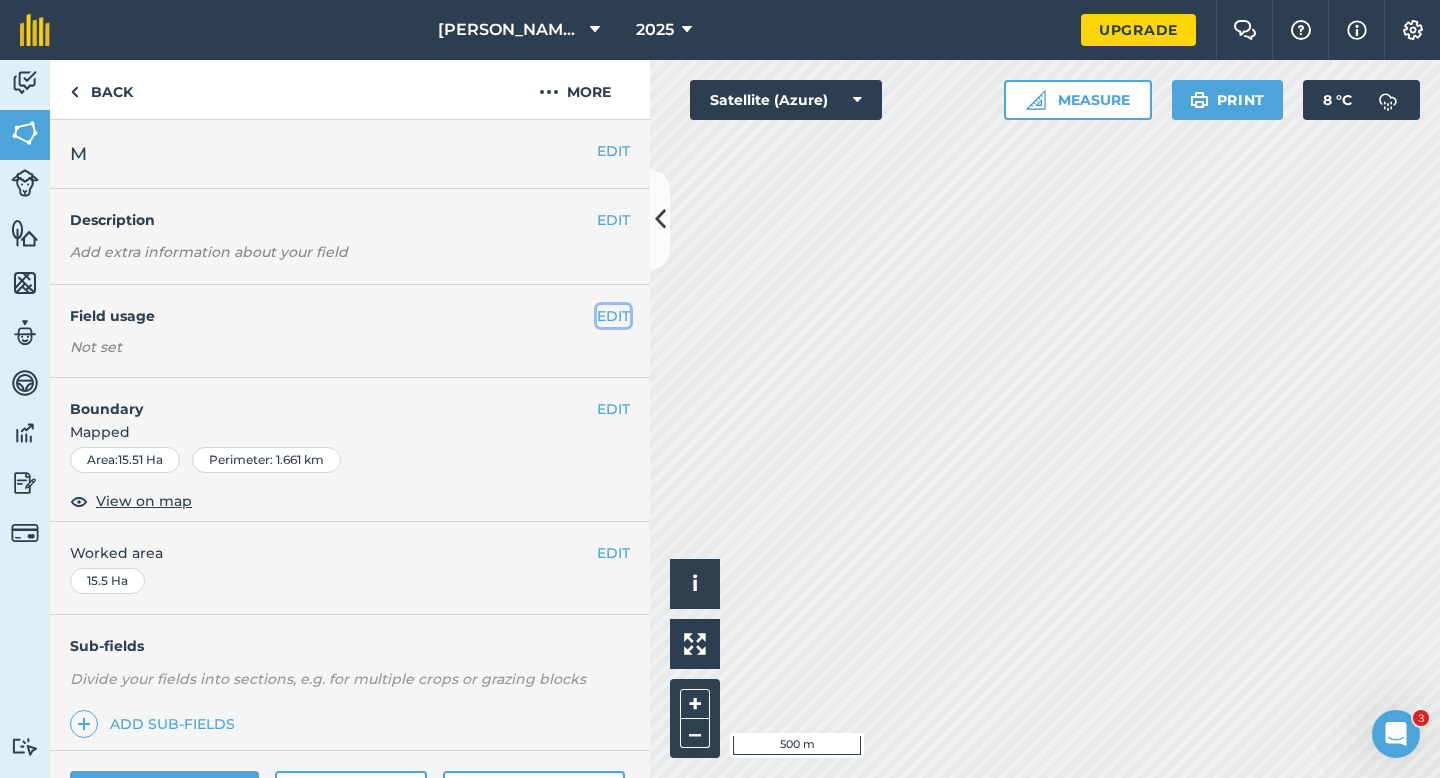 click on "EDIT" at bounding box center (613, 316) 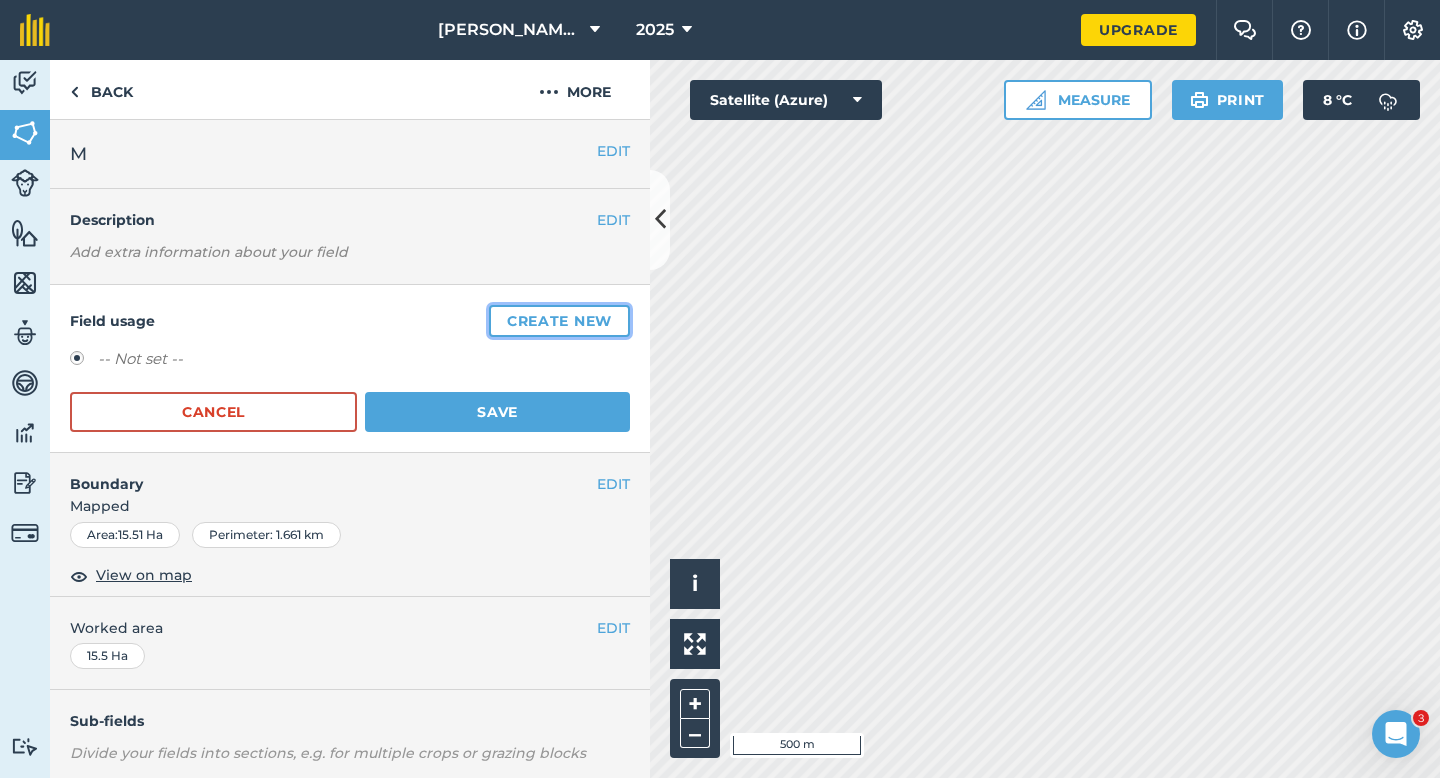 click on "Create new" at bounding box center (559, 321) 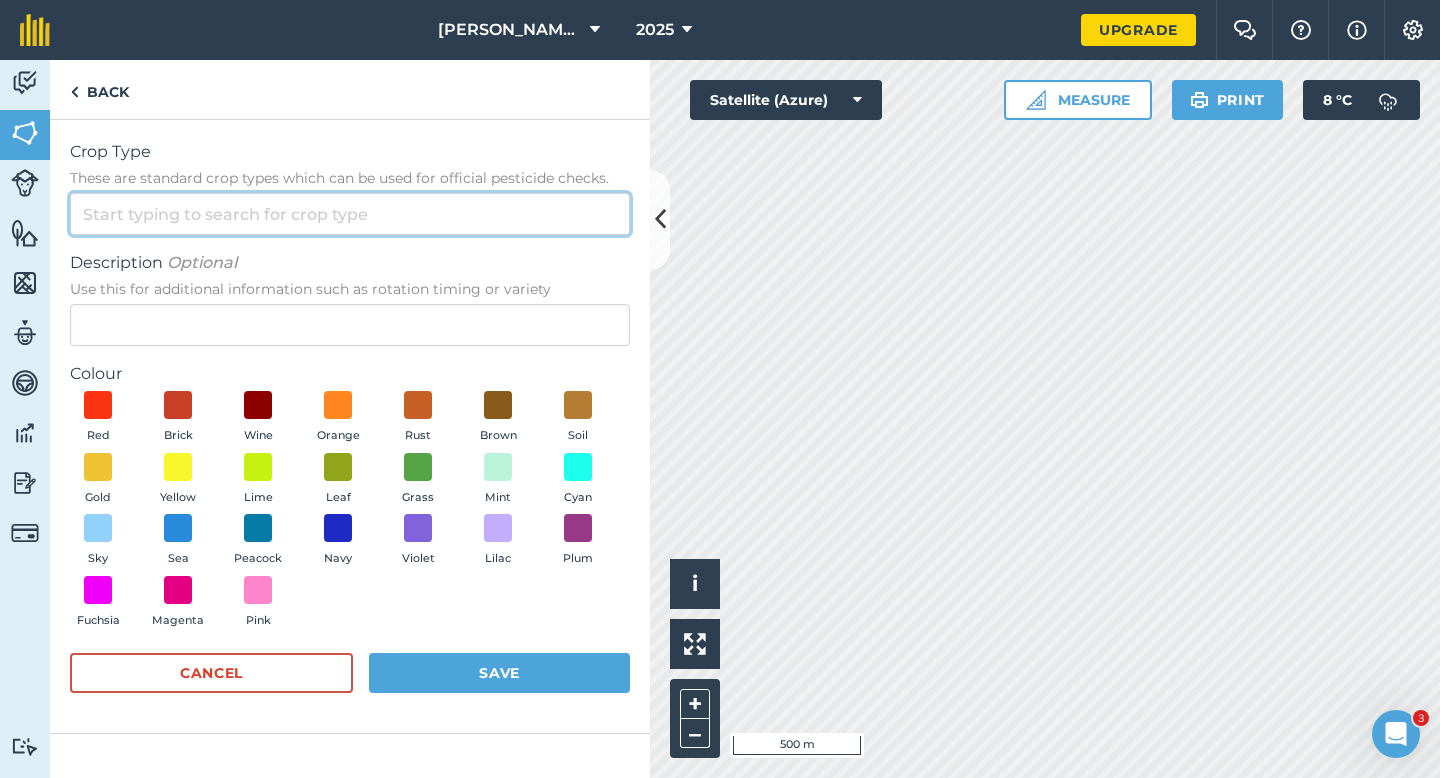 click on "Crop Type These are standard crop types which can be used for official pesticide checks." at bounding box center [350, 214] 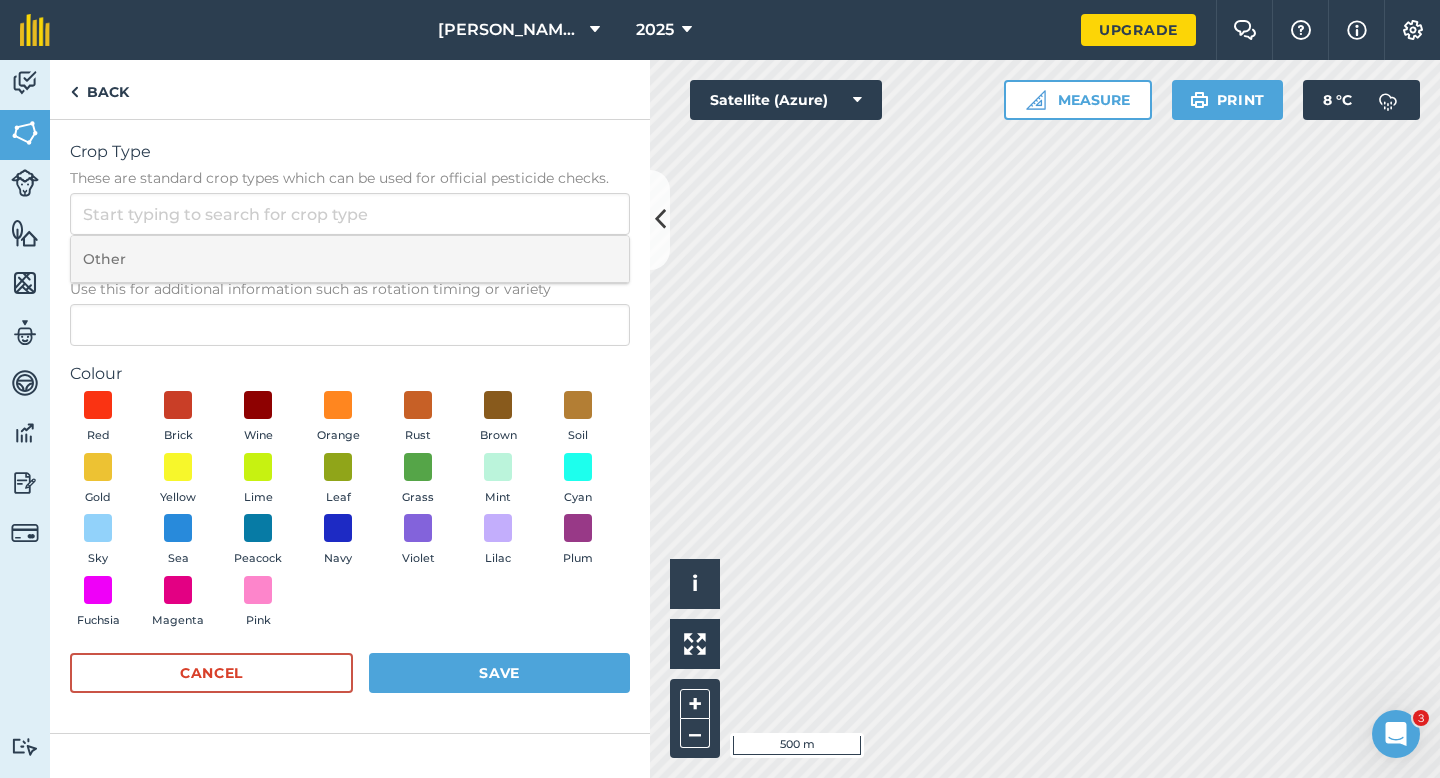 click on "Other" at bounding box center [350, 259] 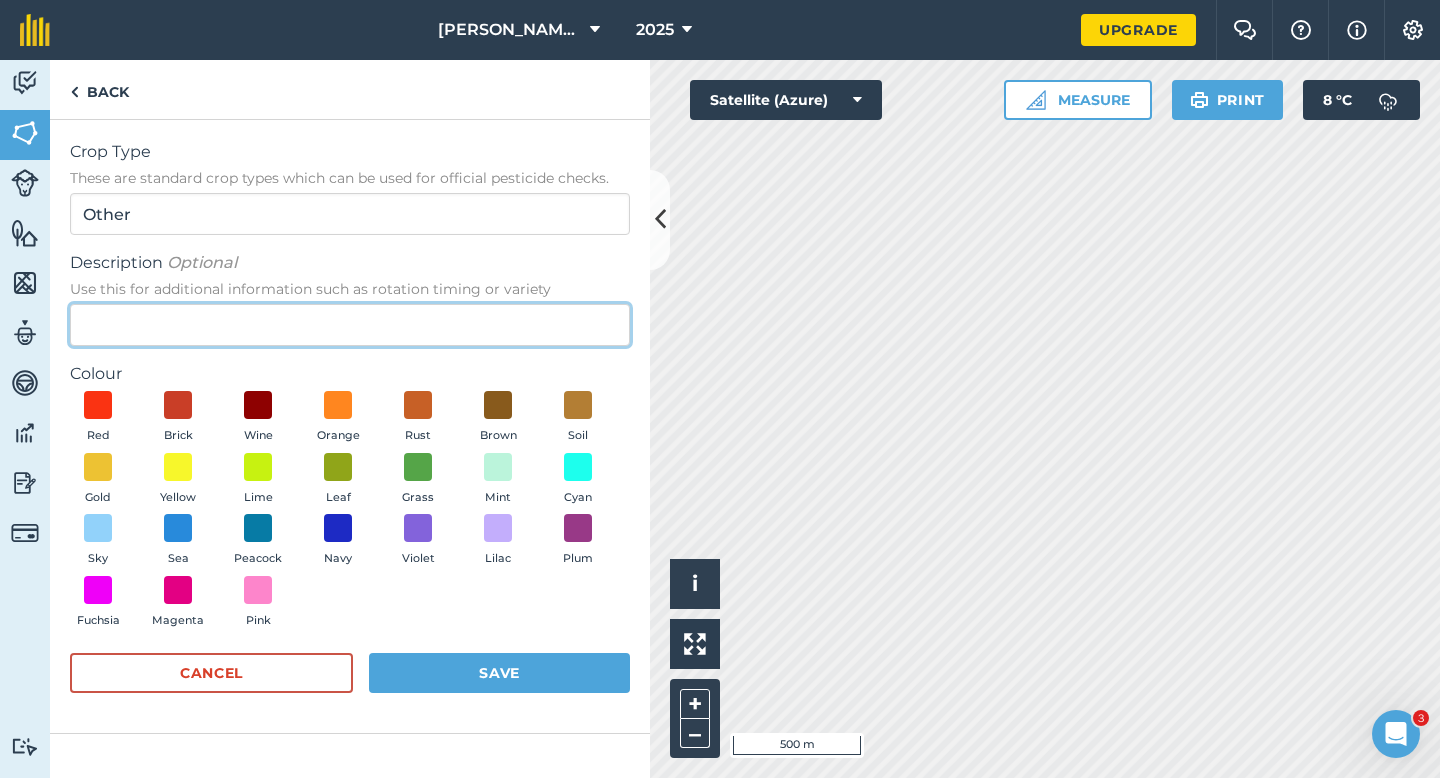 click on "Description   Optional Use this for additional information such as rotation timing or variety" at bounding box center (350, 325) 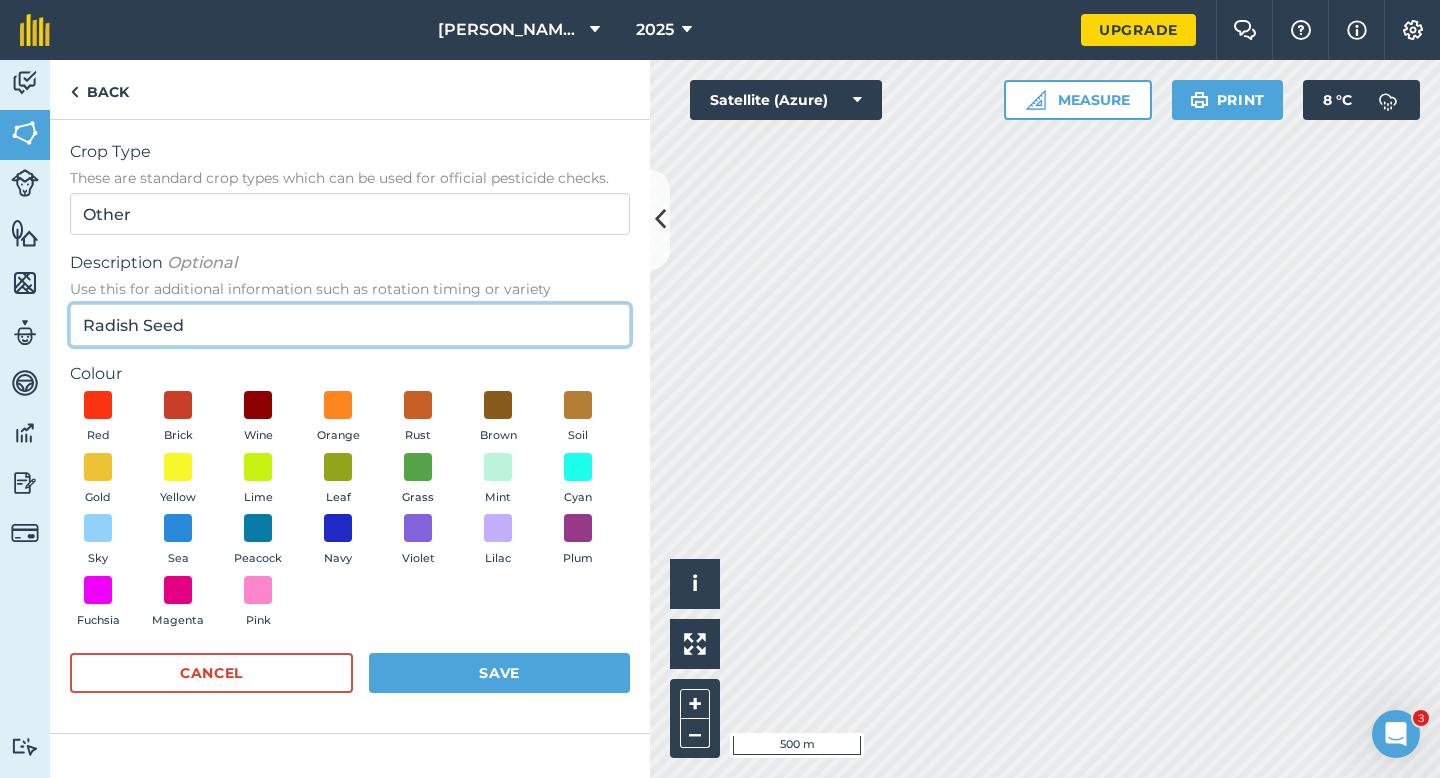 type on "Radish Seed" 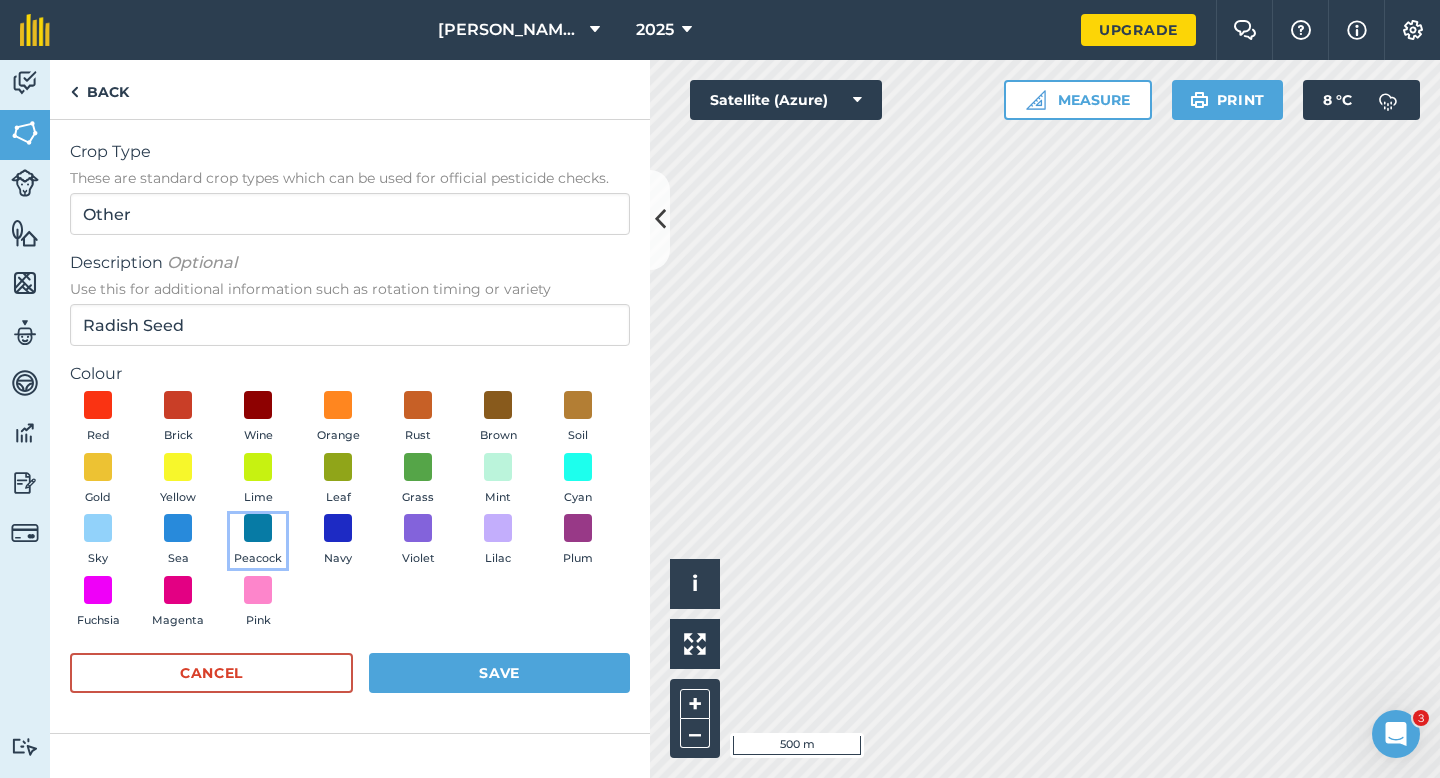 click on "Peacock" at bounding box center (258, 541) 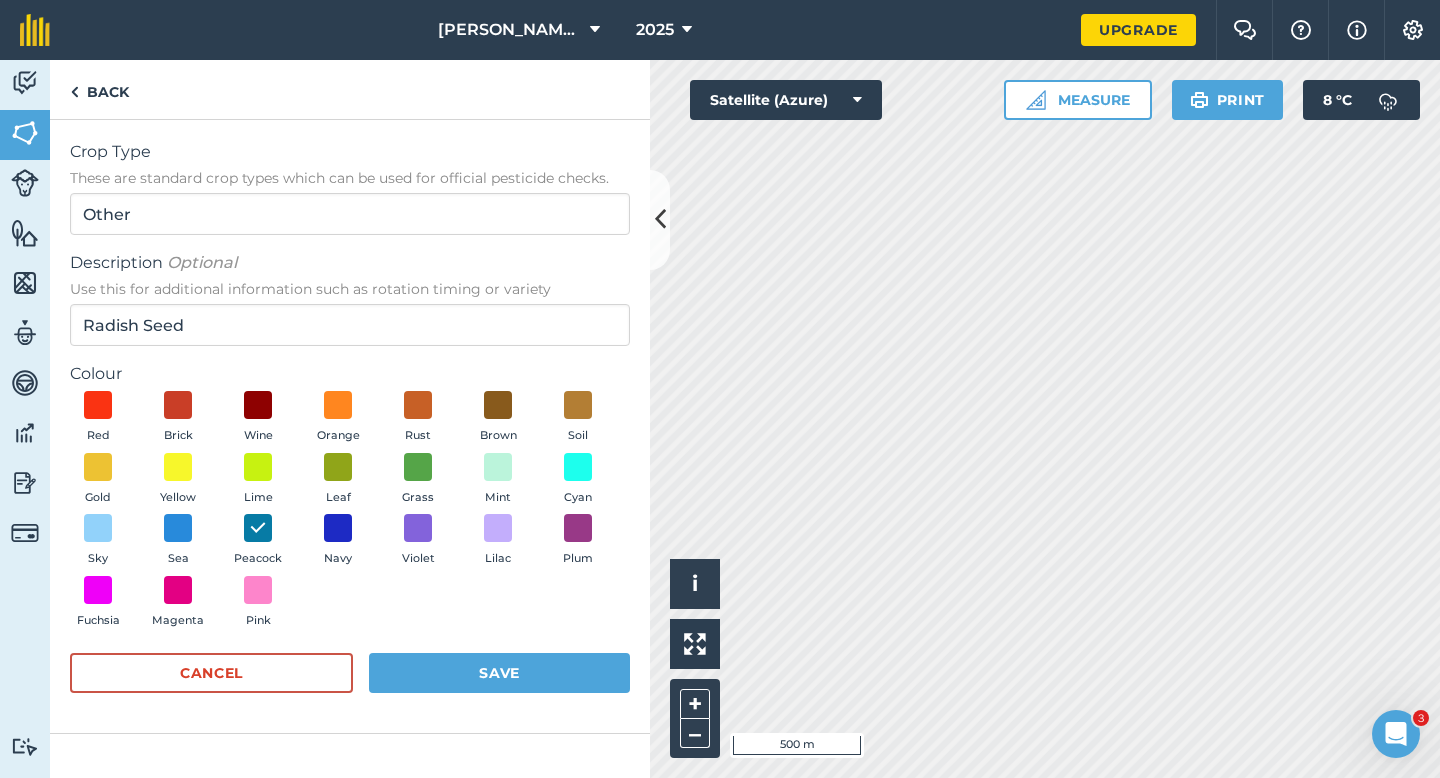 click on "Cancel Save" at bounding box center [350, 683] 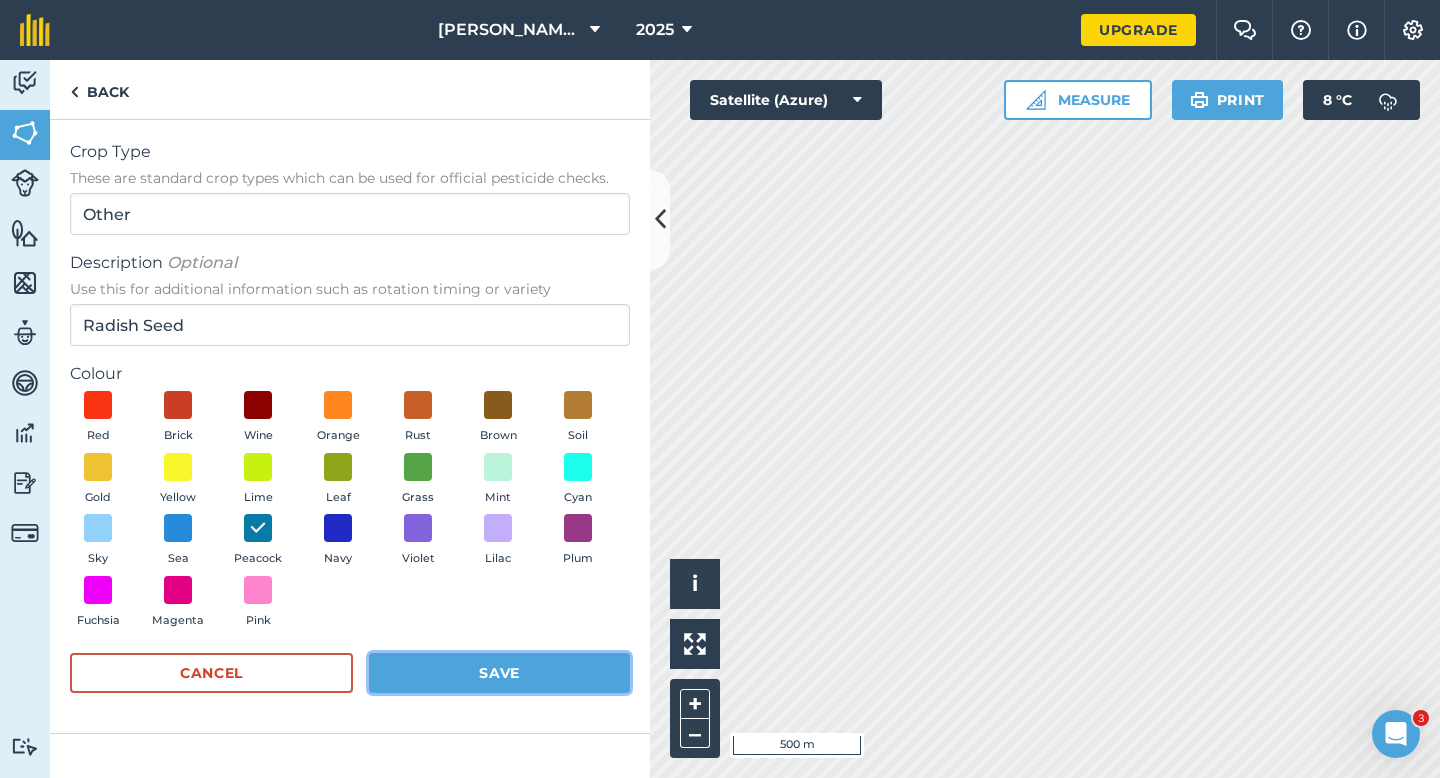 click on "Save" at bounding box center [499, 673] 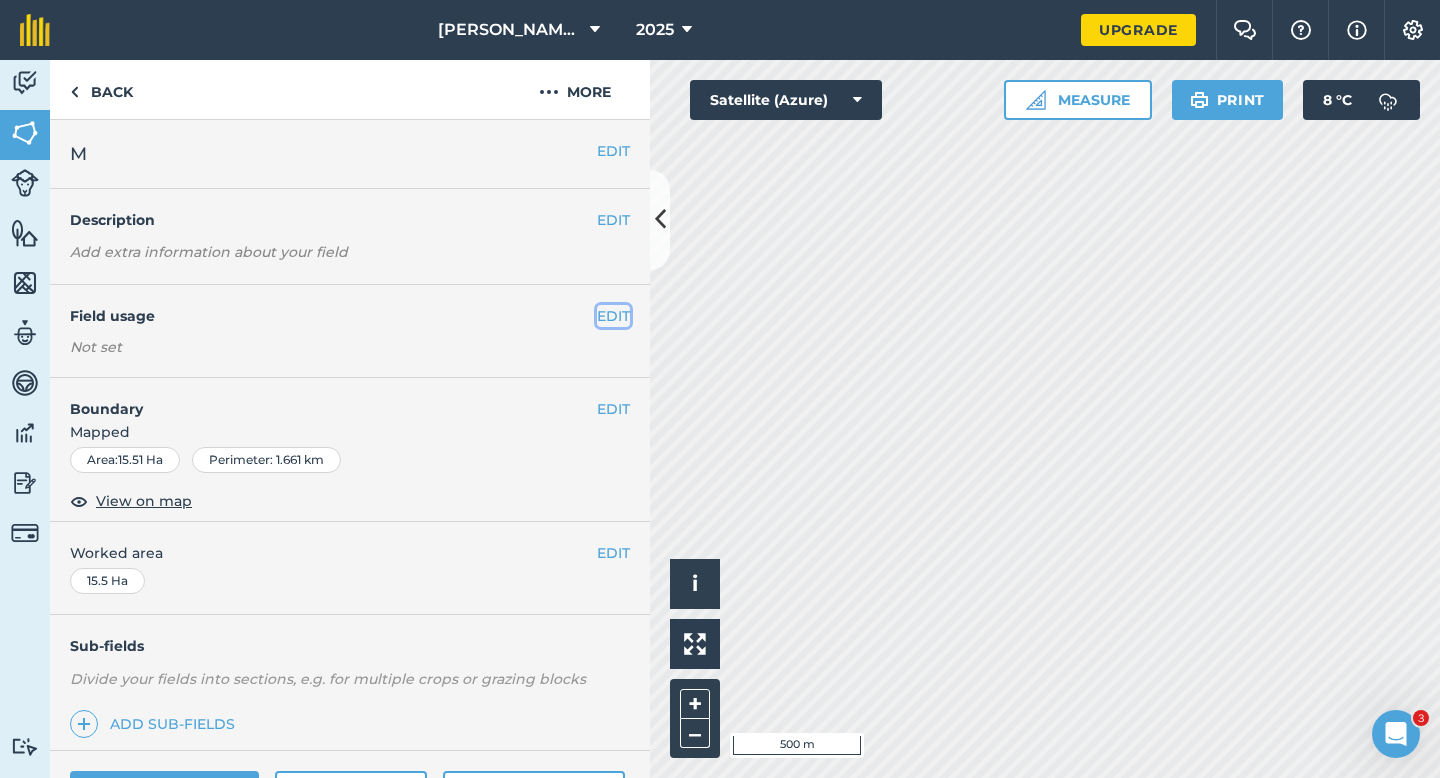click on "EDIT" at bounding box center (613, 316) 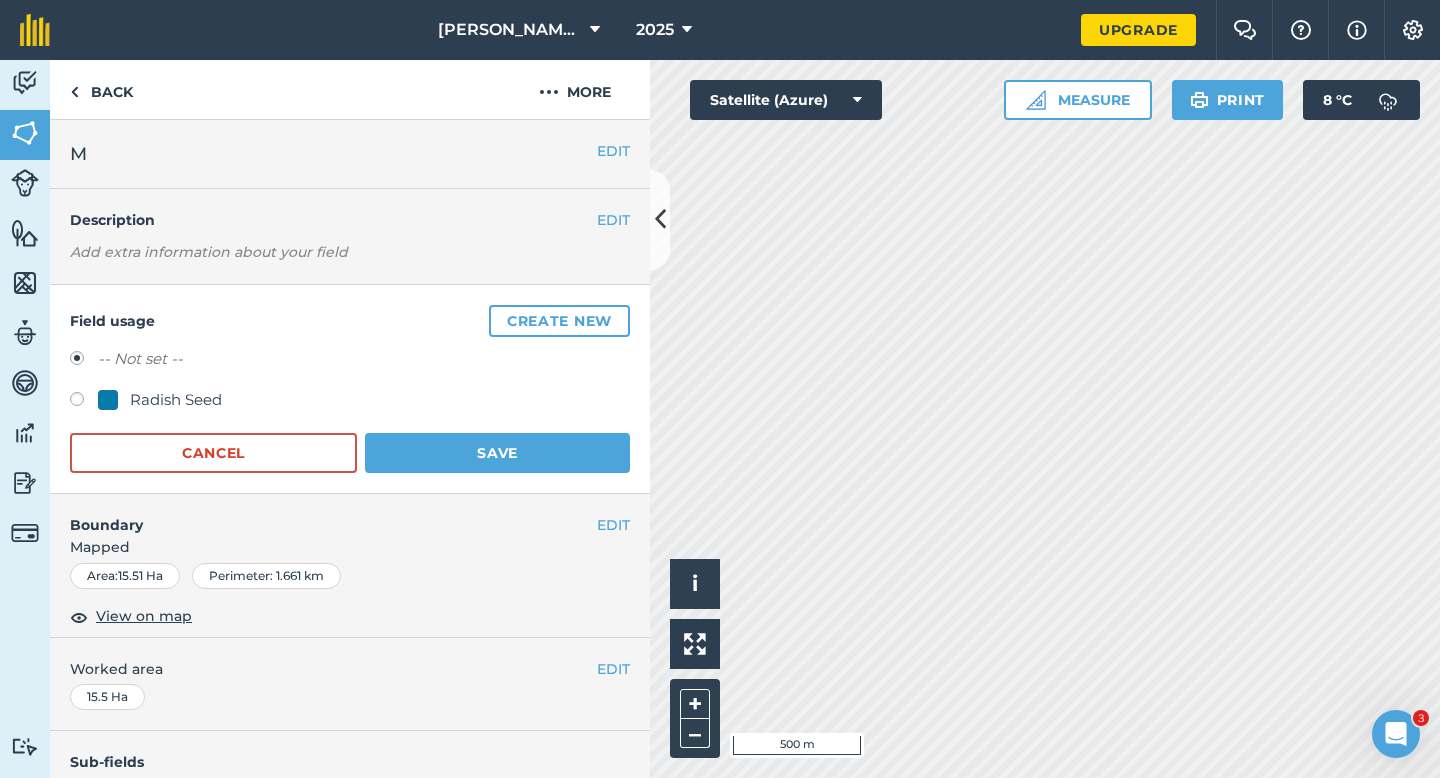 click on "Radish Seed" at bounding box center (176, 400) 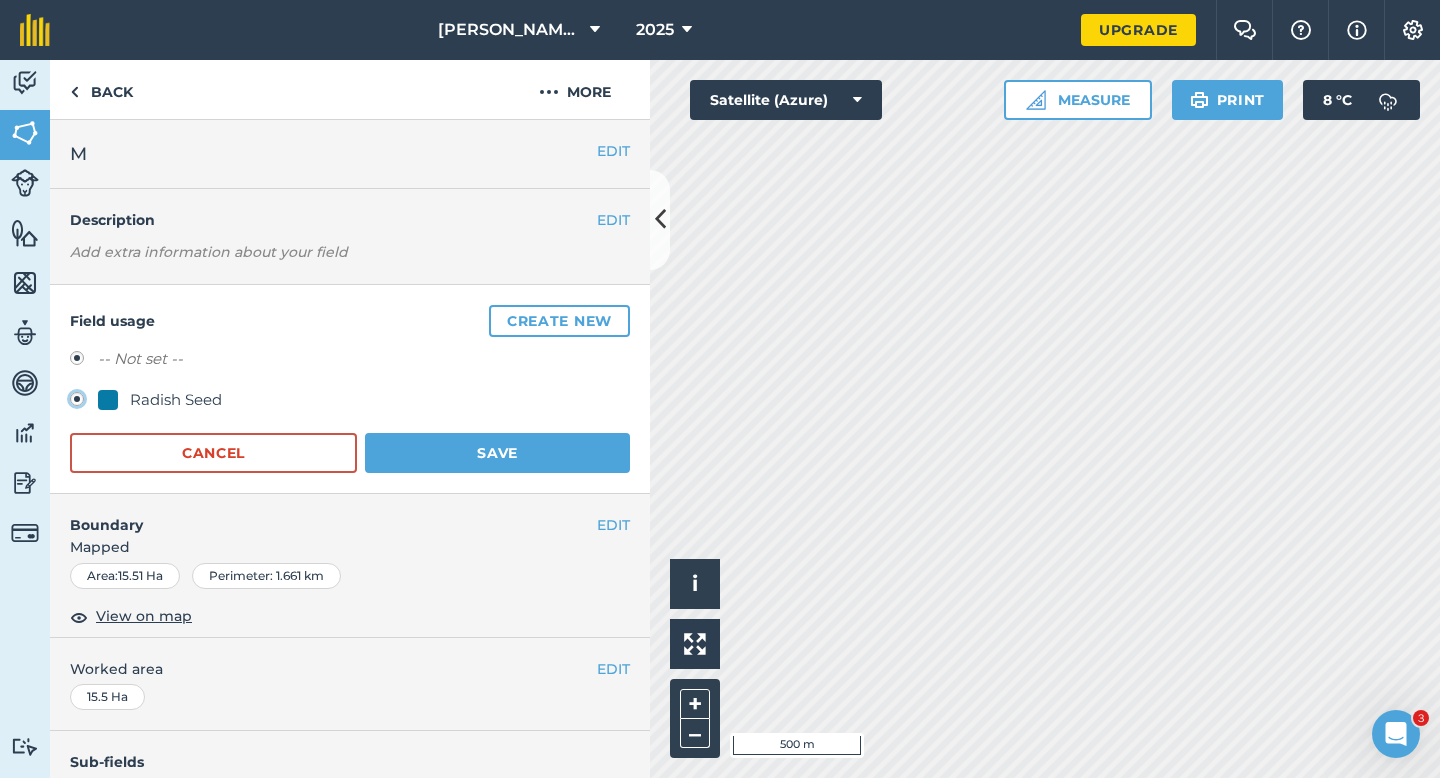 radio on "true" 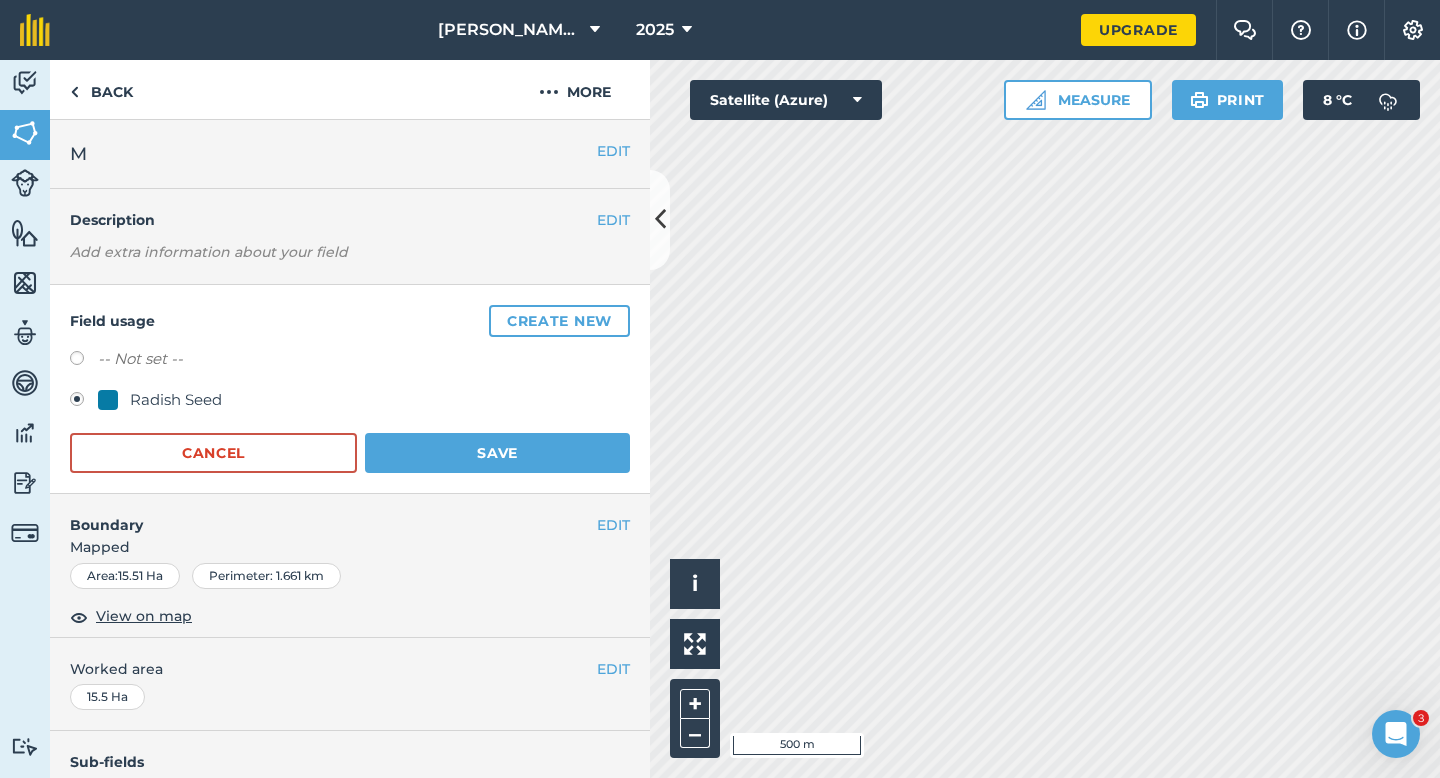 click on "Boundary" at bounding box center [323, 515] 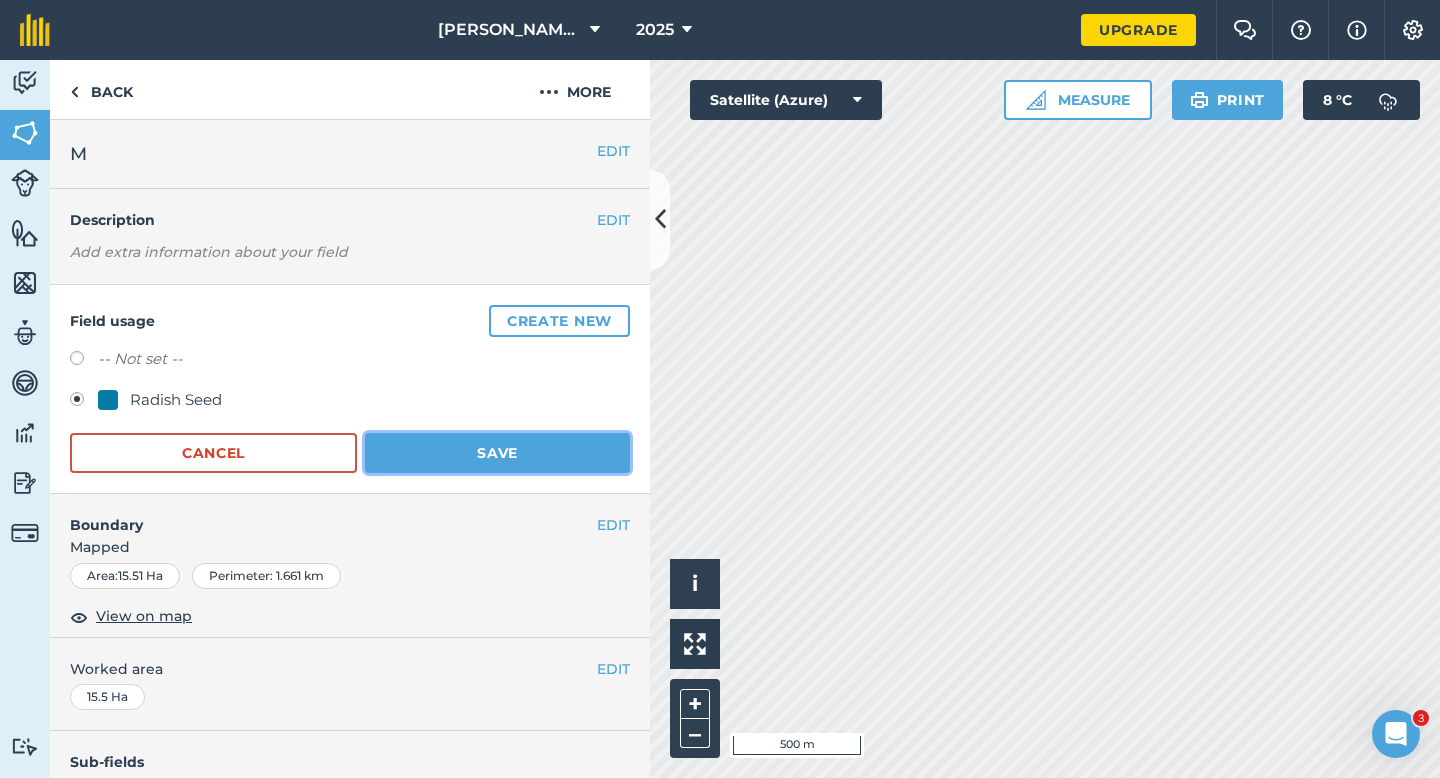 click on "Save" at bounding box center [497, 453] 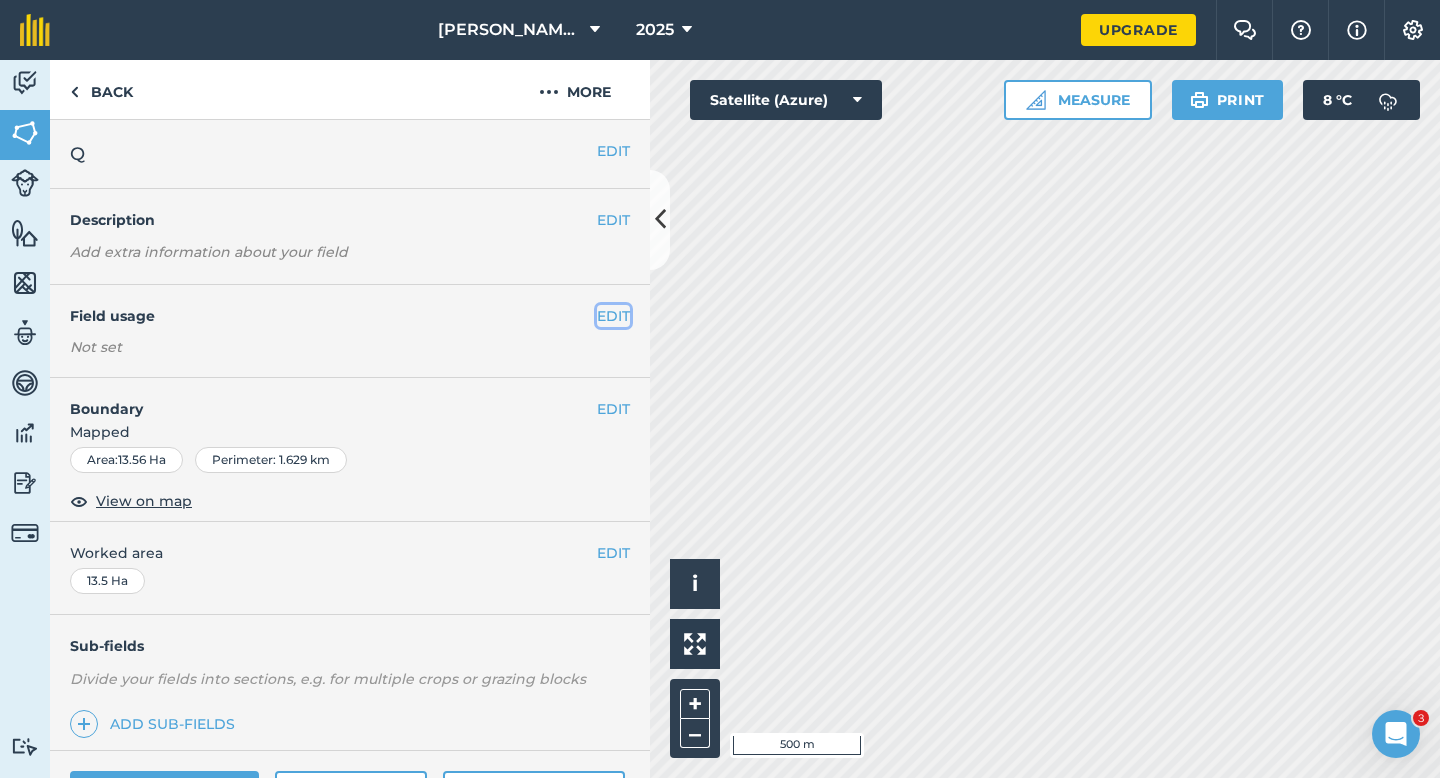click on "EDIT" at bounding box center [613, 316] 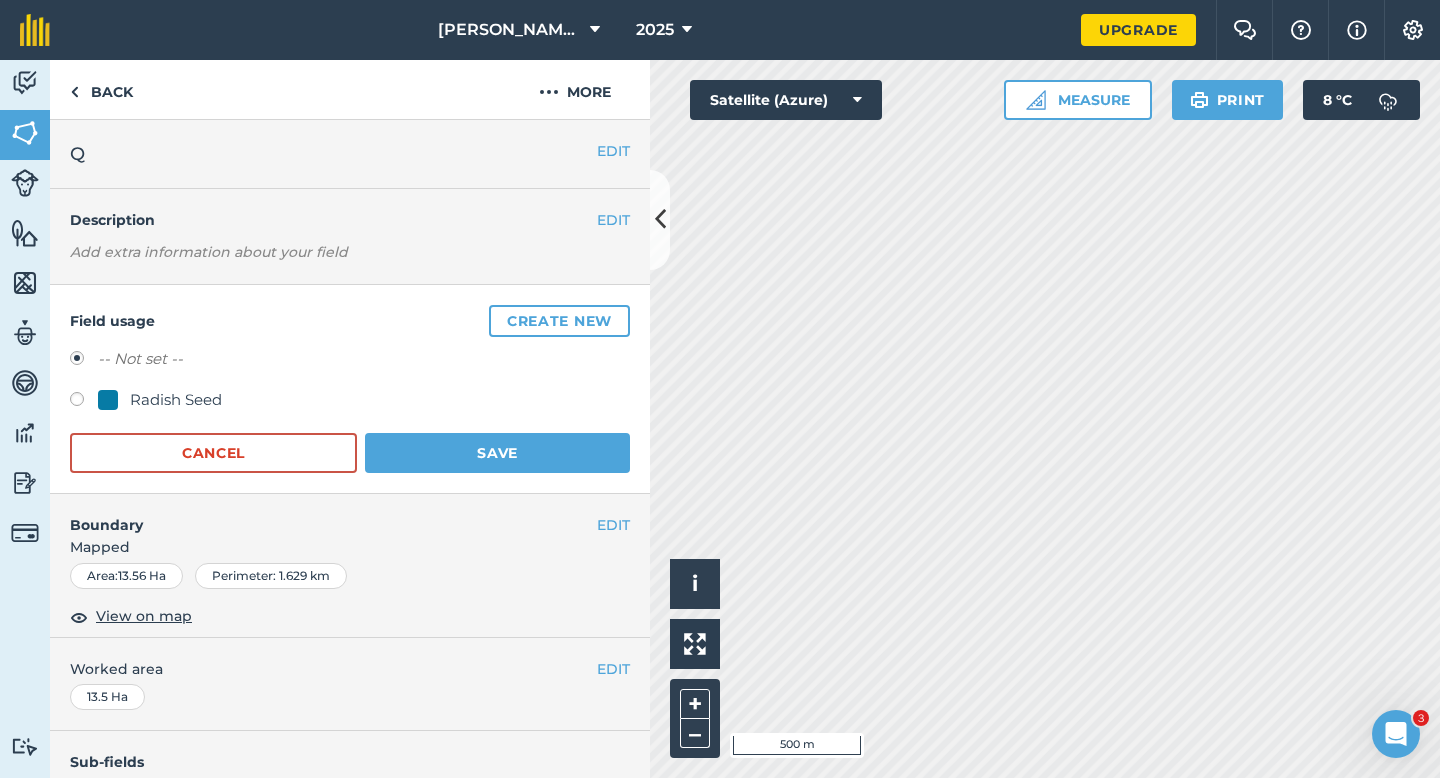 click on "Create new" at bounding box center (559, 321) 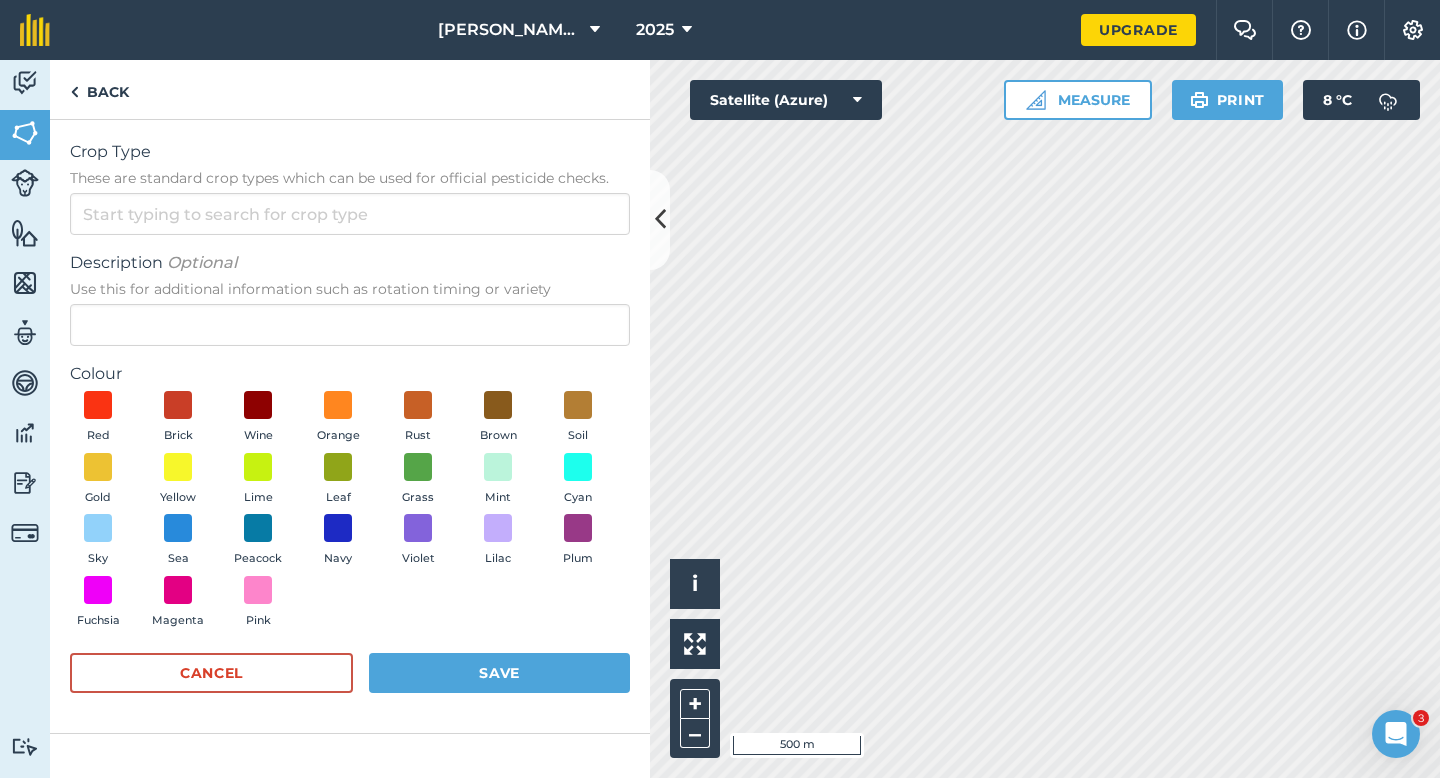 click on "Crop Type These are standard crop types which can be used for official pesticide checks. Description   Optional Use this for additional information such as rotation timing or variety Colour Red Brick Wine Orange Rust Brown Soil Gold Yellow Lime Leaf Grass Mint Cyan Sky Sea Peacock Navy Violet Lilac Plum Fuchsia Magenta Pink Cancel Save" at bounding box center (350, 426) 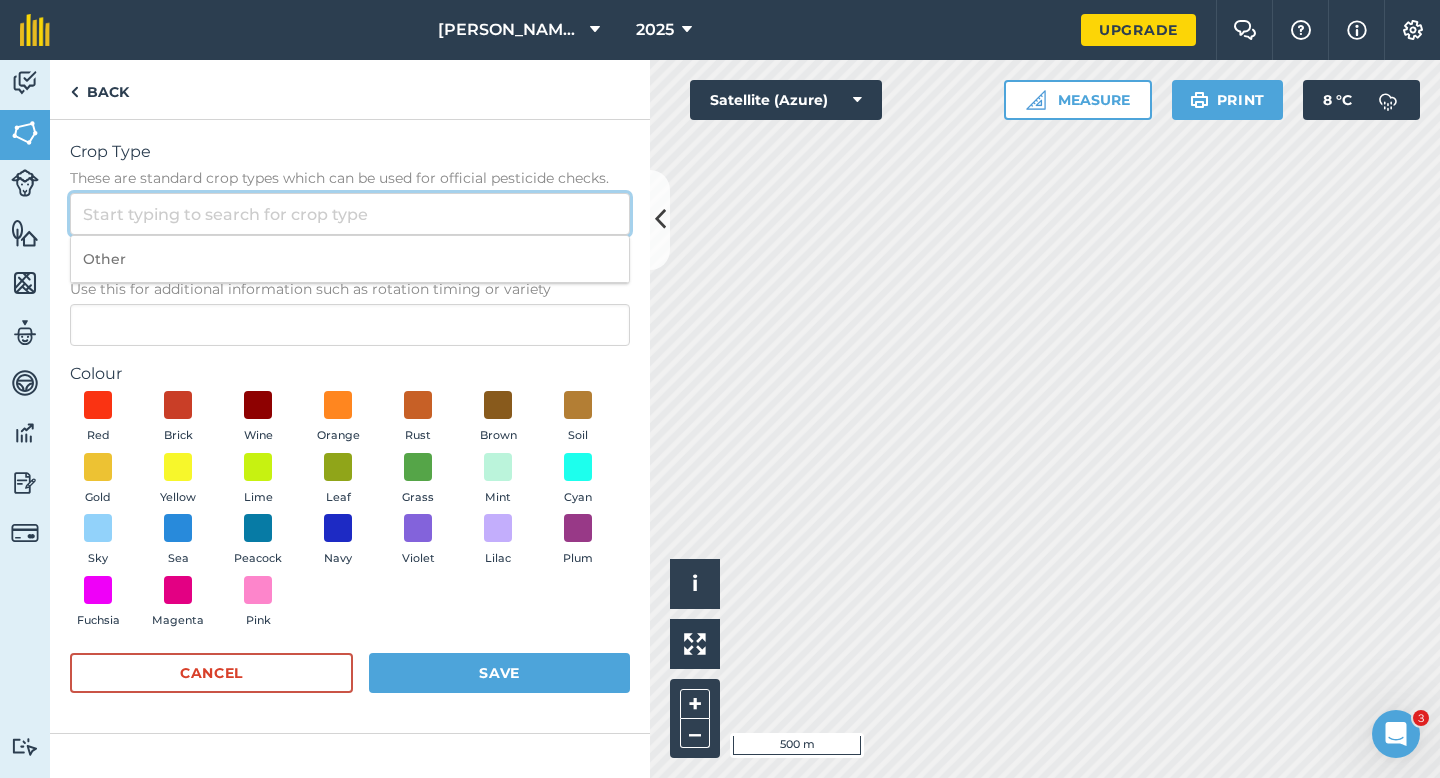 click on "Crop Type These are standard crop types which can be used for official pesticide checks." at bounding box center [350, 214] 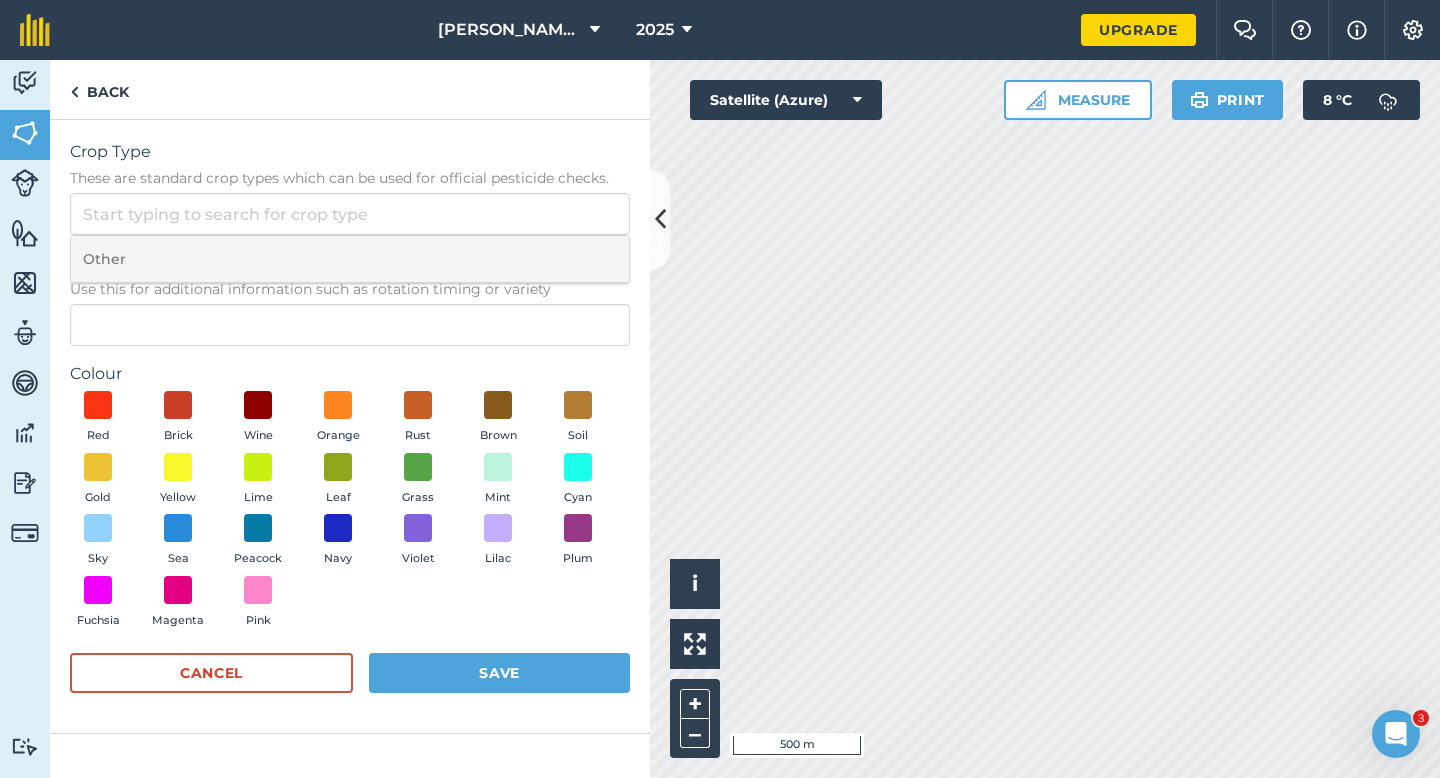 click on "Other" at bounding box center (350, 259) 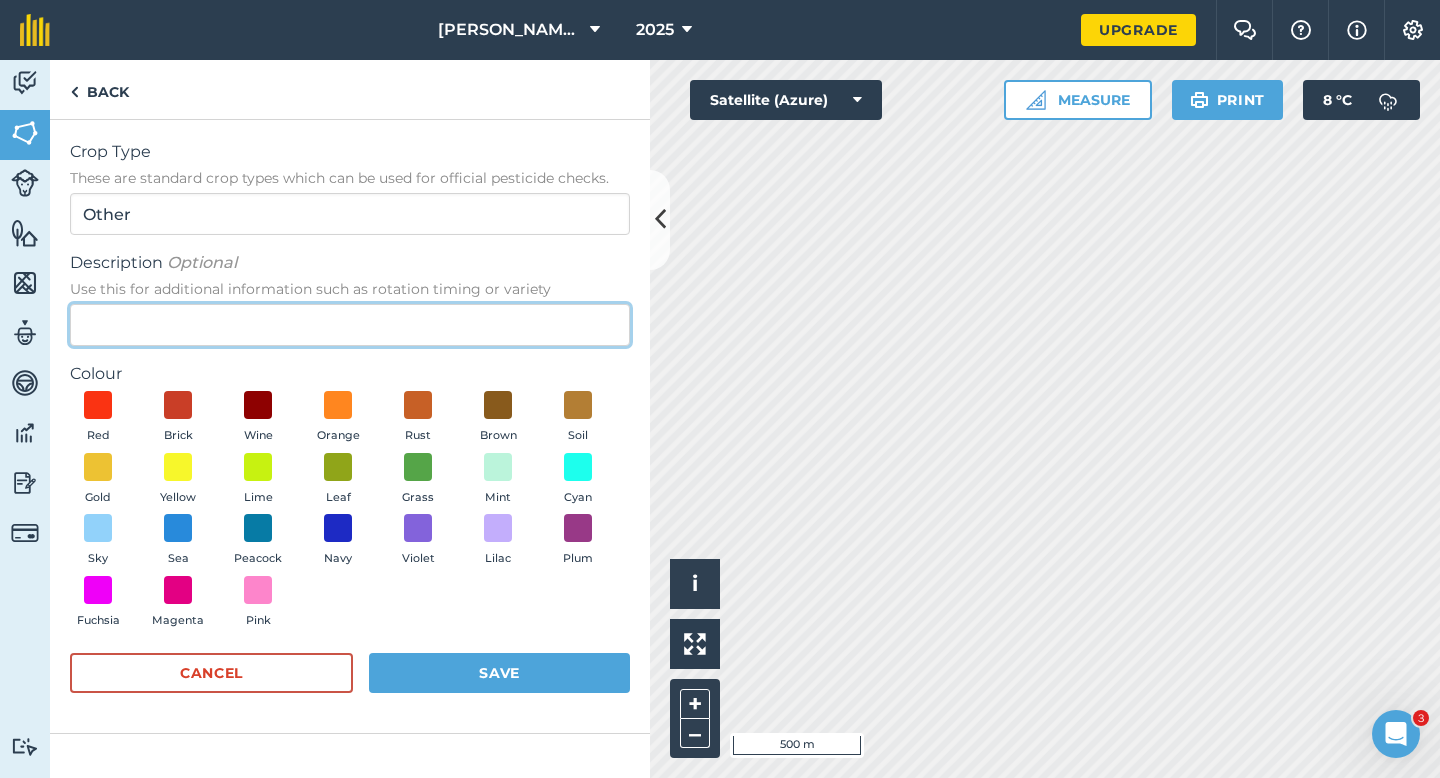 click on "Description   Optional Use this for additional information such as rotation timing or variety" at bounding box center [350, 325] 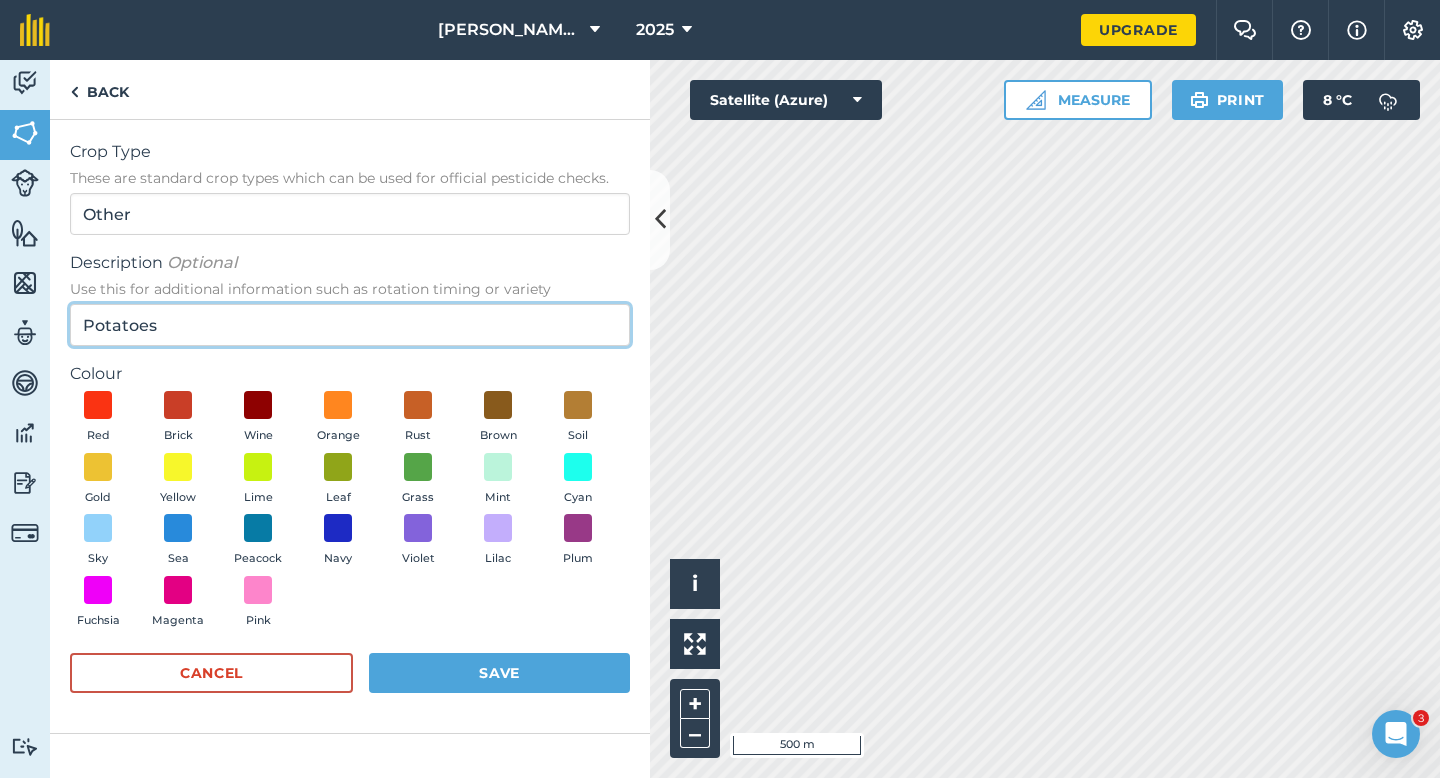 type on "Potatoes" 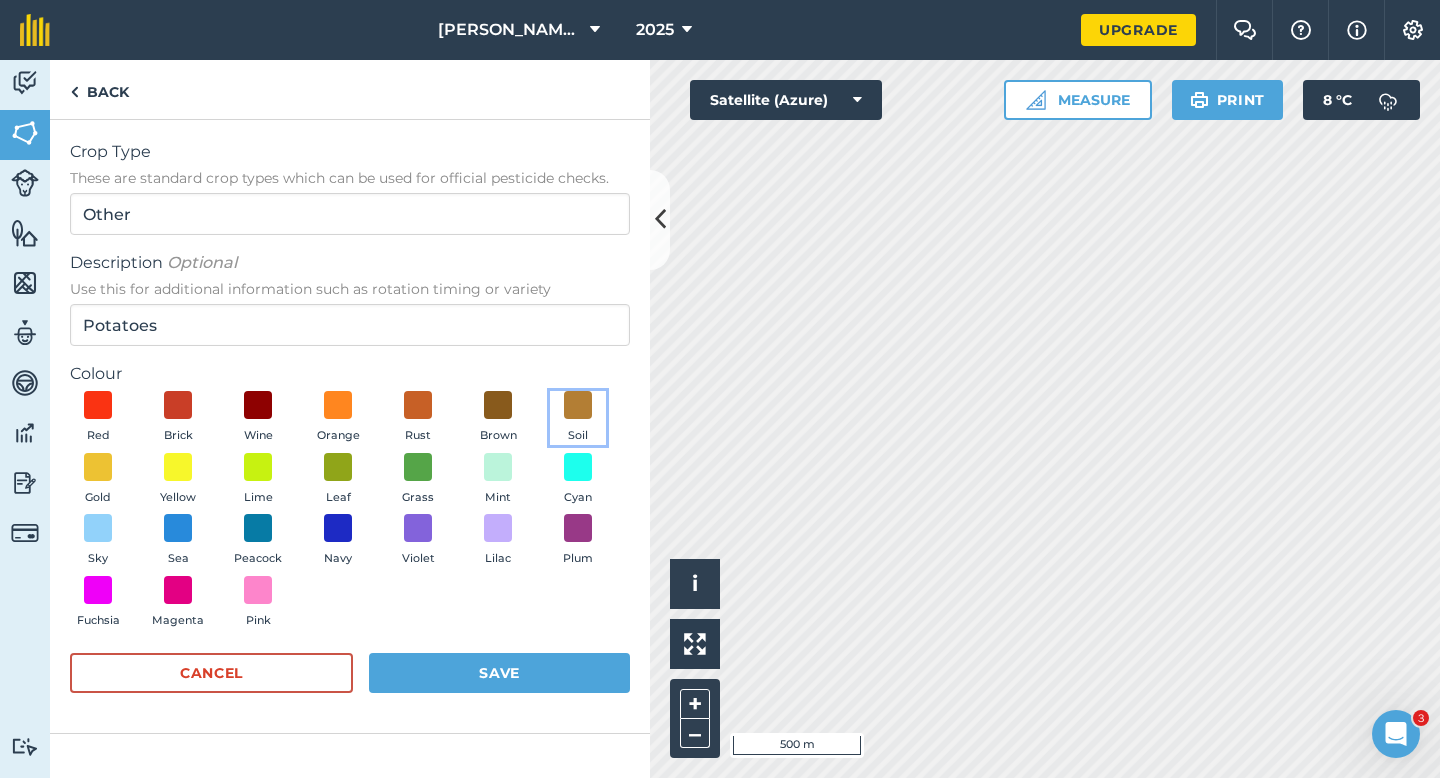 click on "Soil" at bounding box center (578, 418) 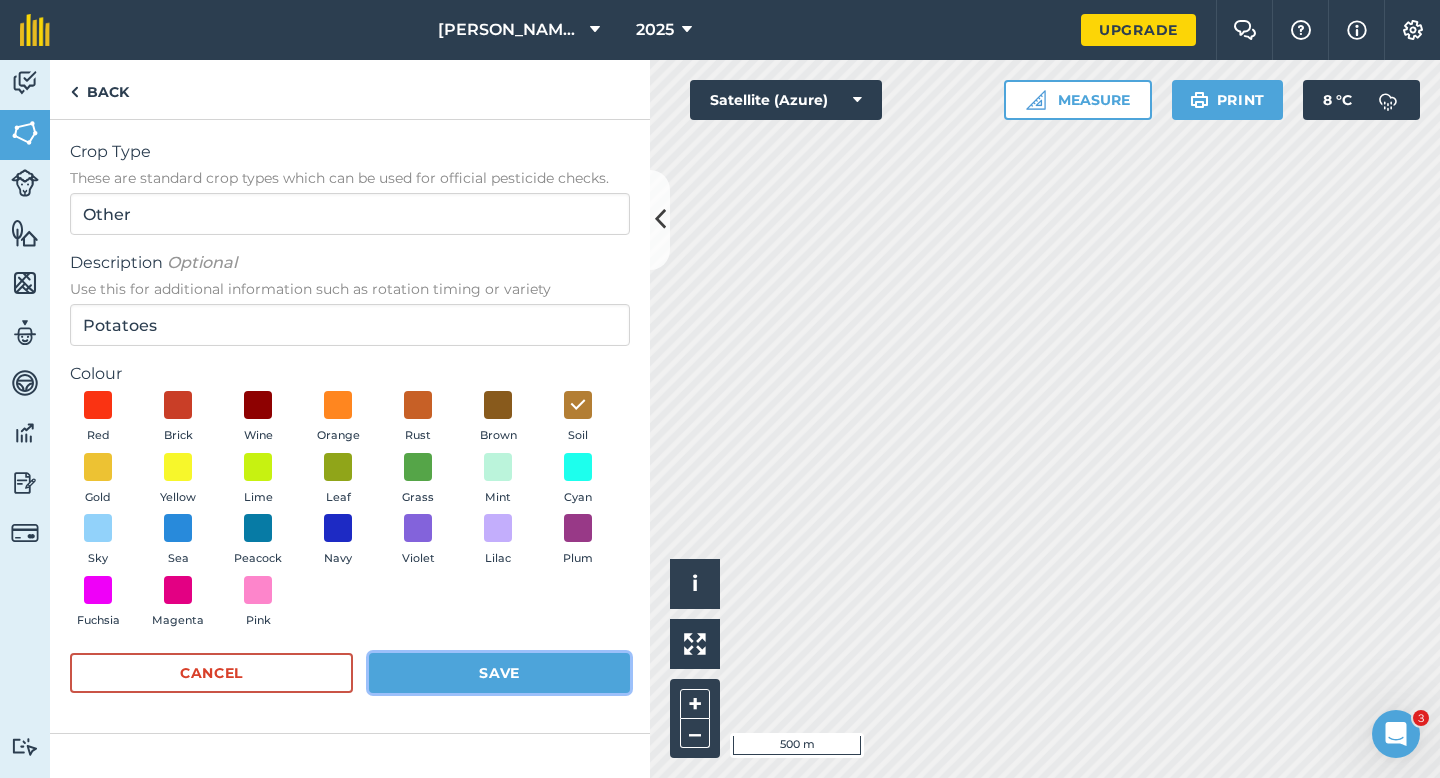 click on "Save" at bounding box center [499, 673] 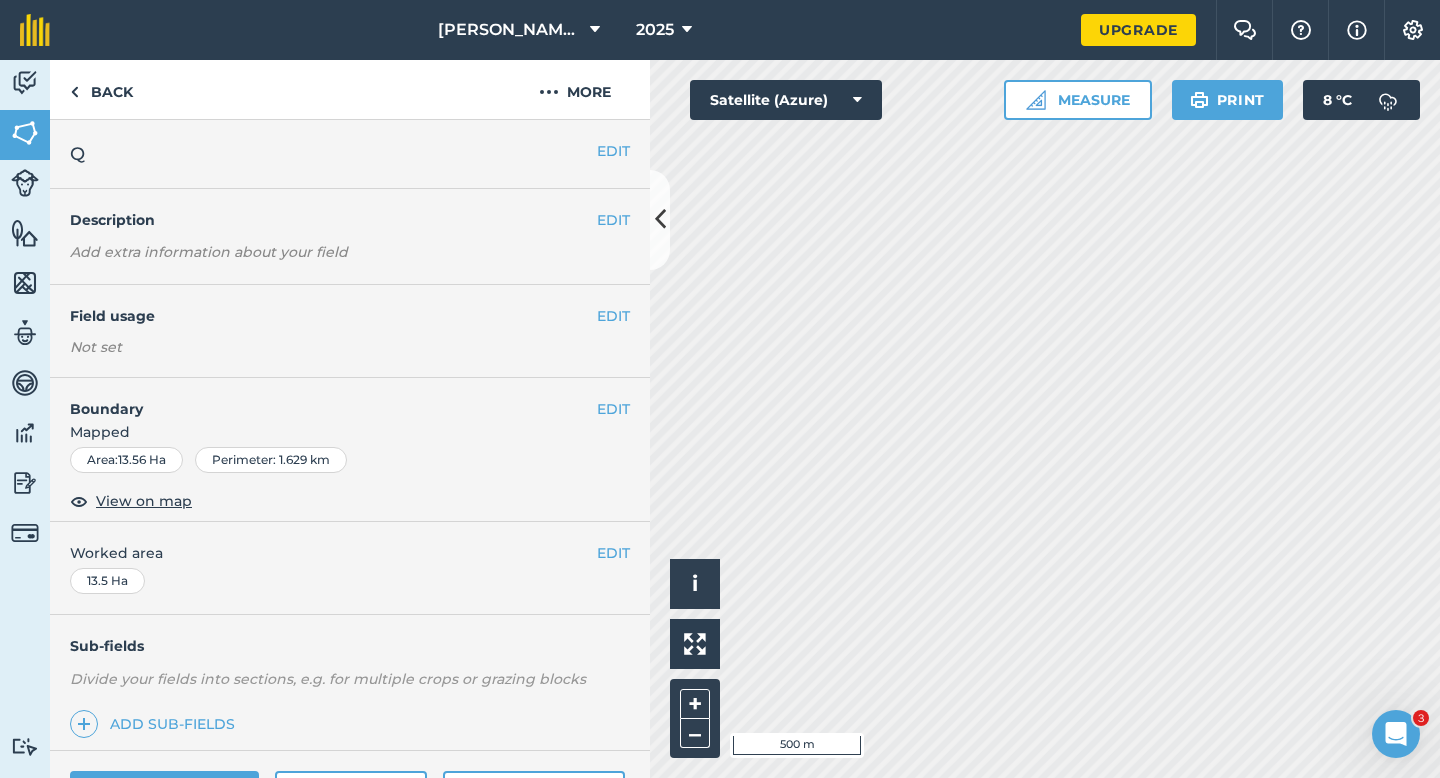 click on "EDIT Field usage Not set" at bounding box center [350, 331] 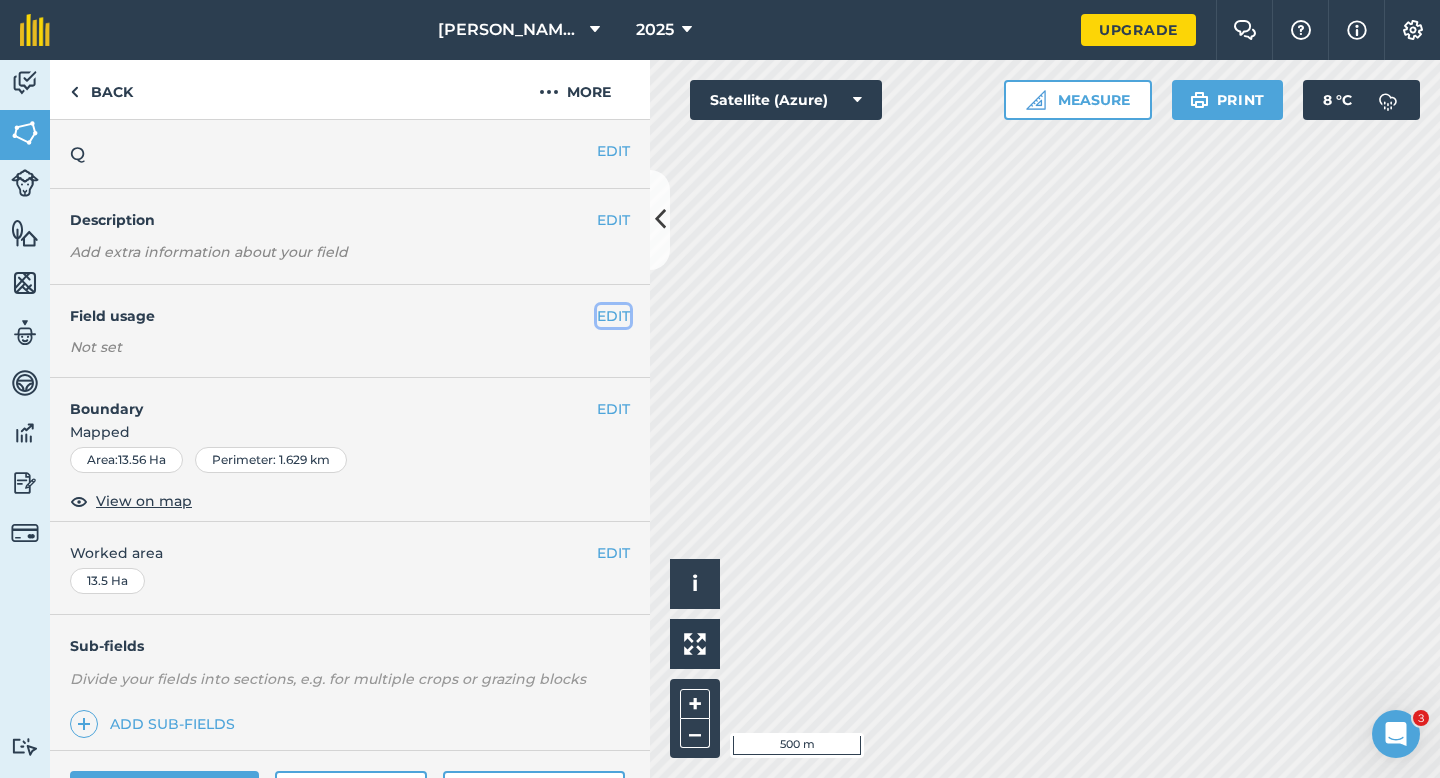 click on "EDIT" at bounding box center (613, 316) 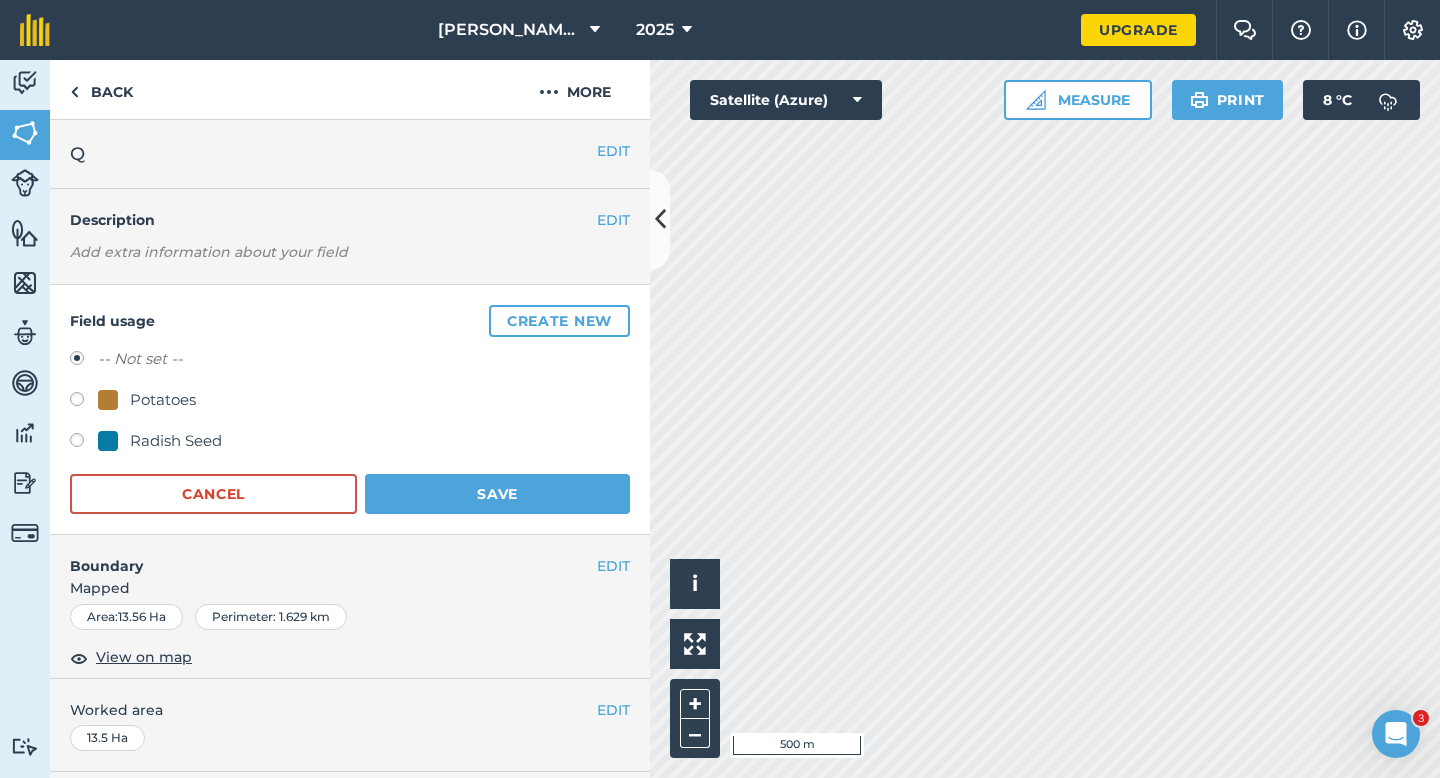 click on "Potatoes" at bounding box center (163, 400) 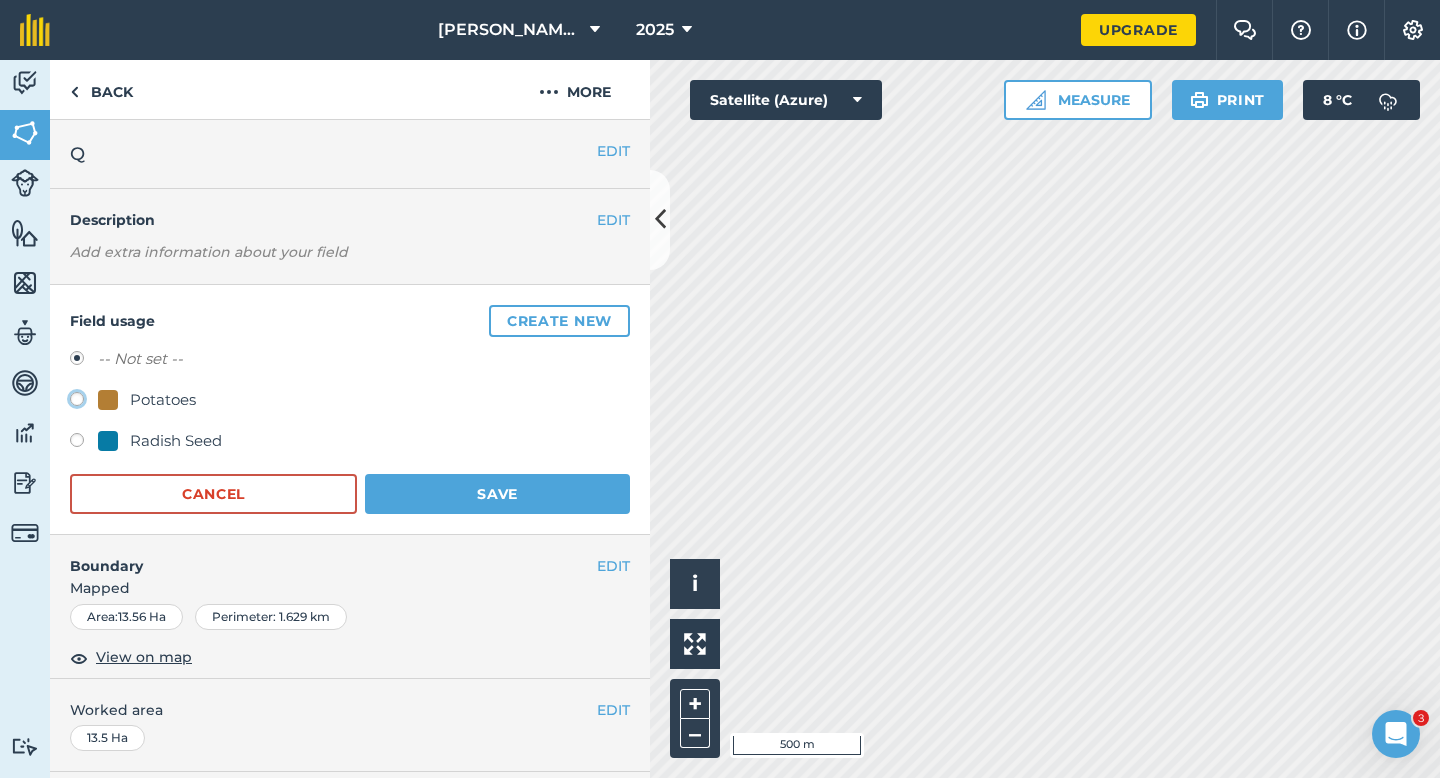 click on "Potatoes" at bounding box center (-9923, 398) 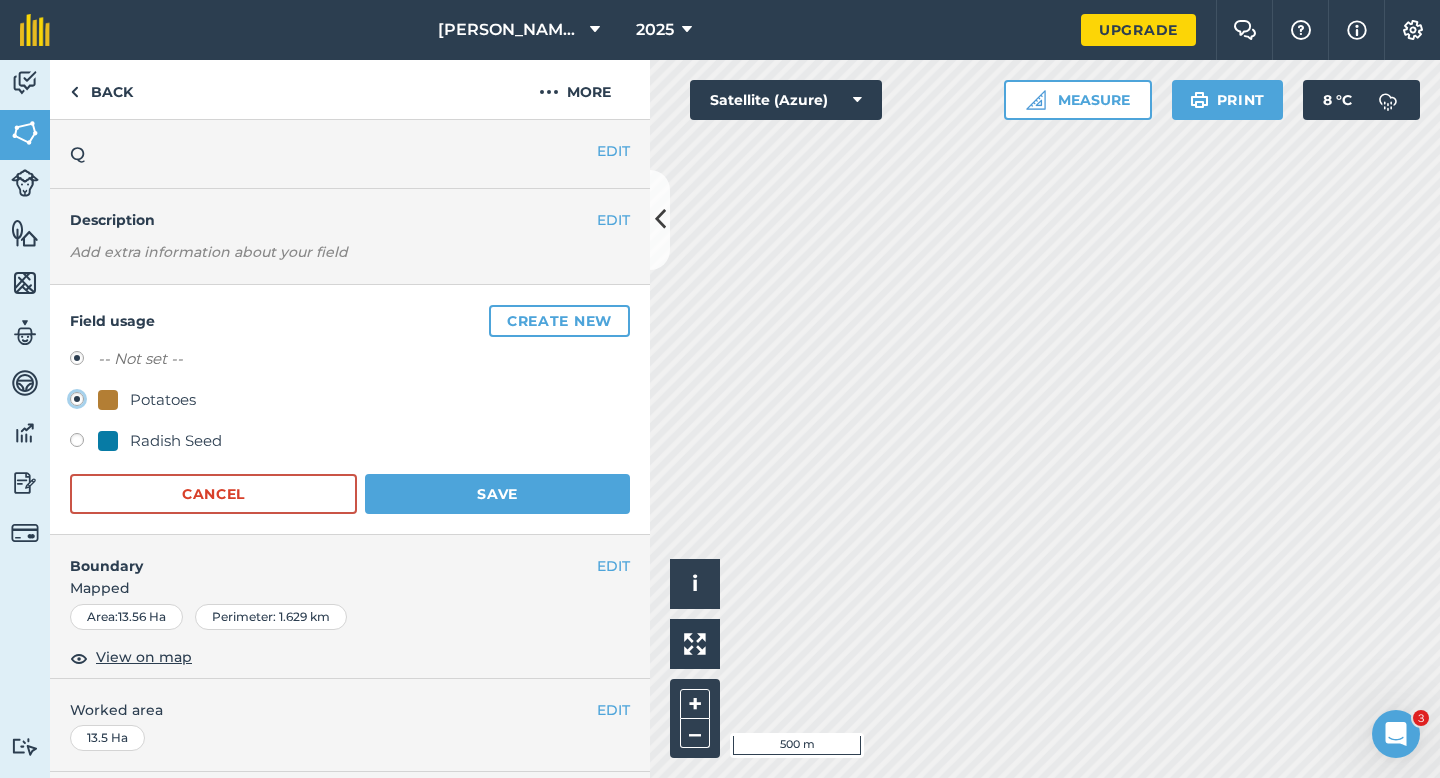 radio on "true" 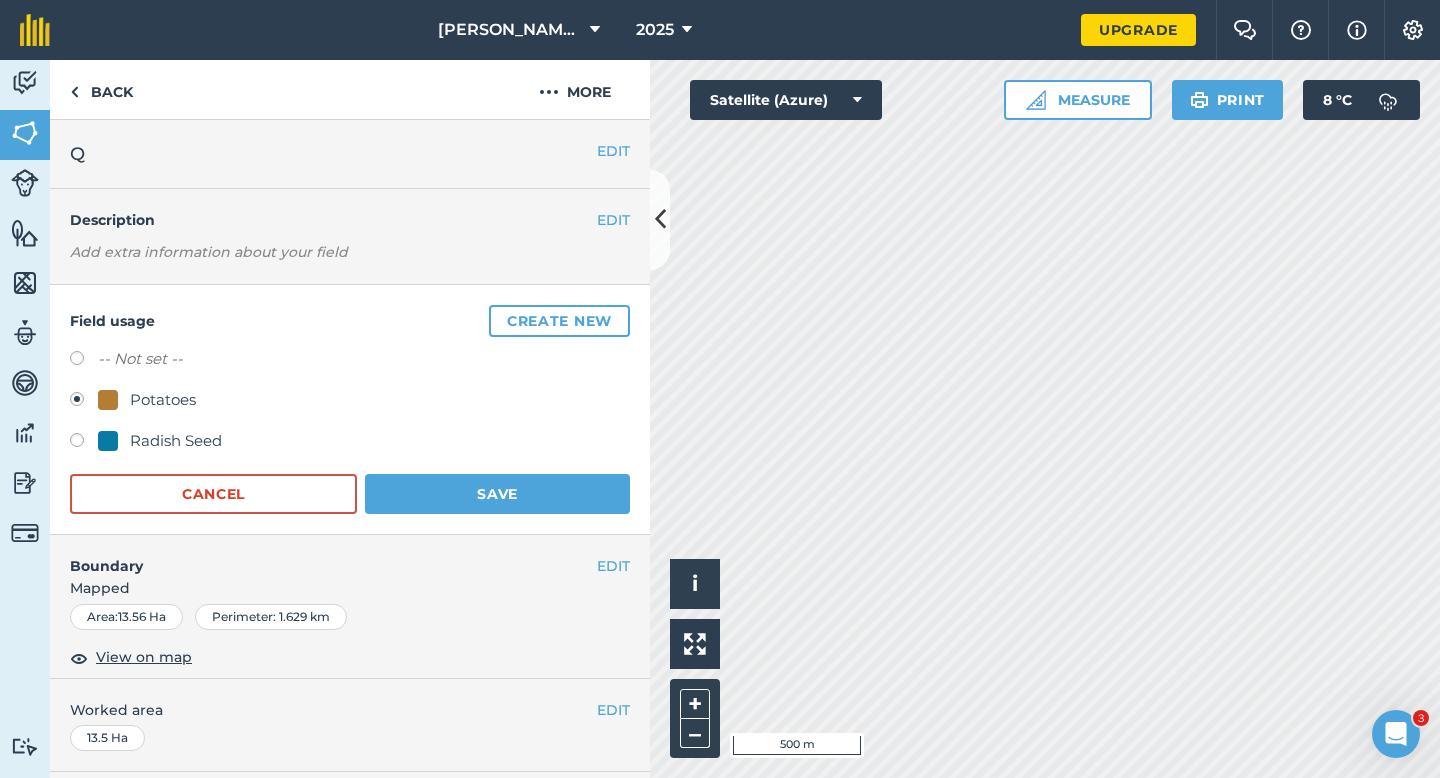 click on "Field usage   Create new -- Not set -- Potatoes Radish Seed Cancel Save" at bounding box center (350, 410) 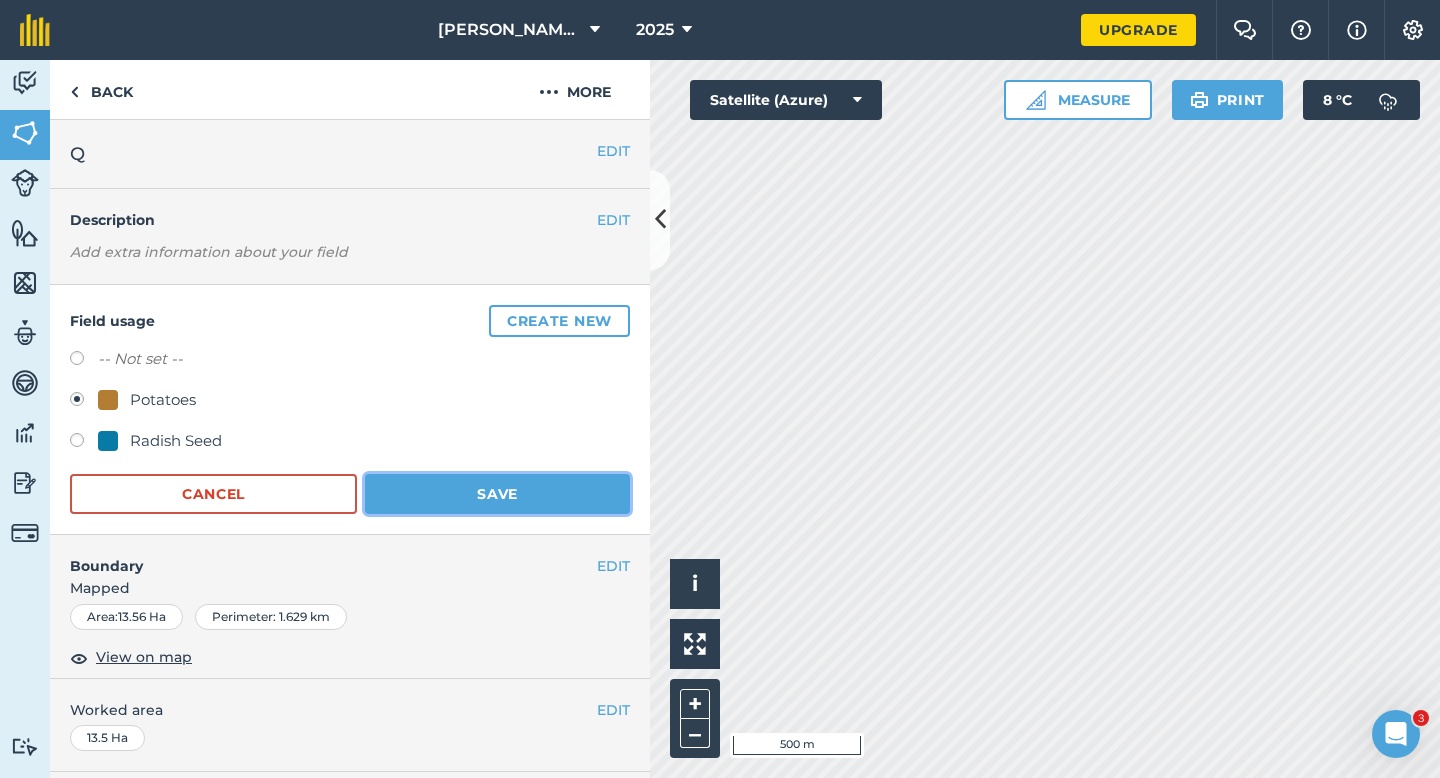 click on "Save" at bounding box center [497, 494] 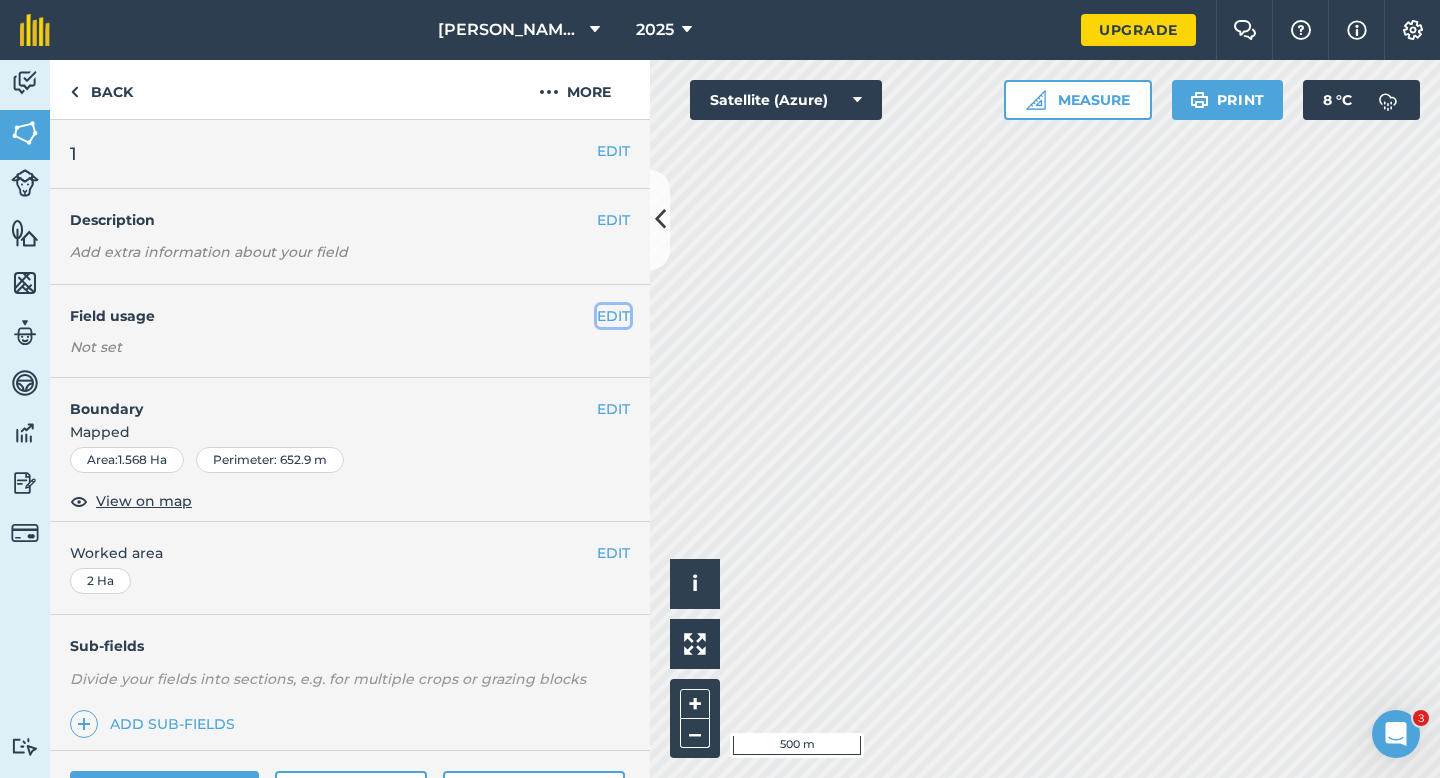 click on "EDIT" at bounding box center (613, 316) 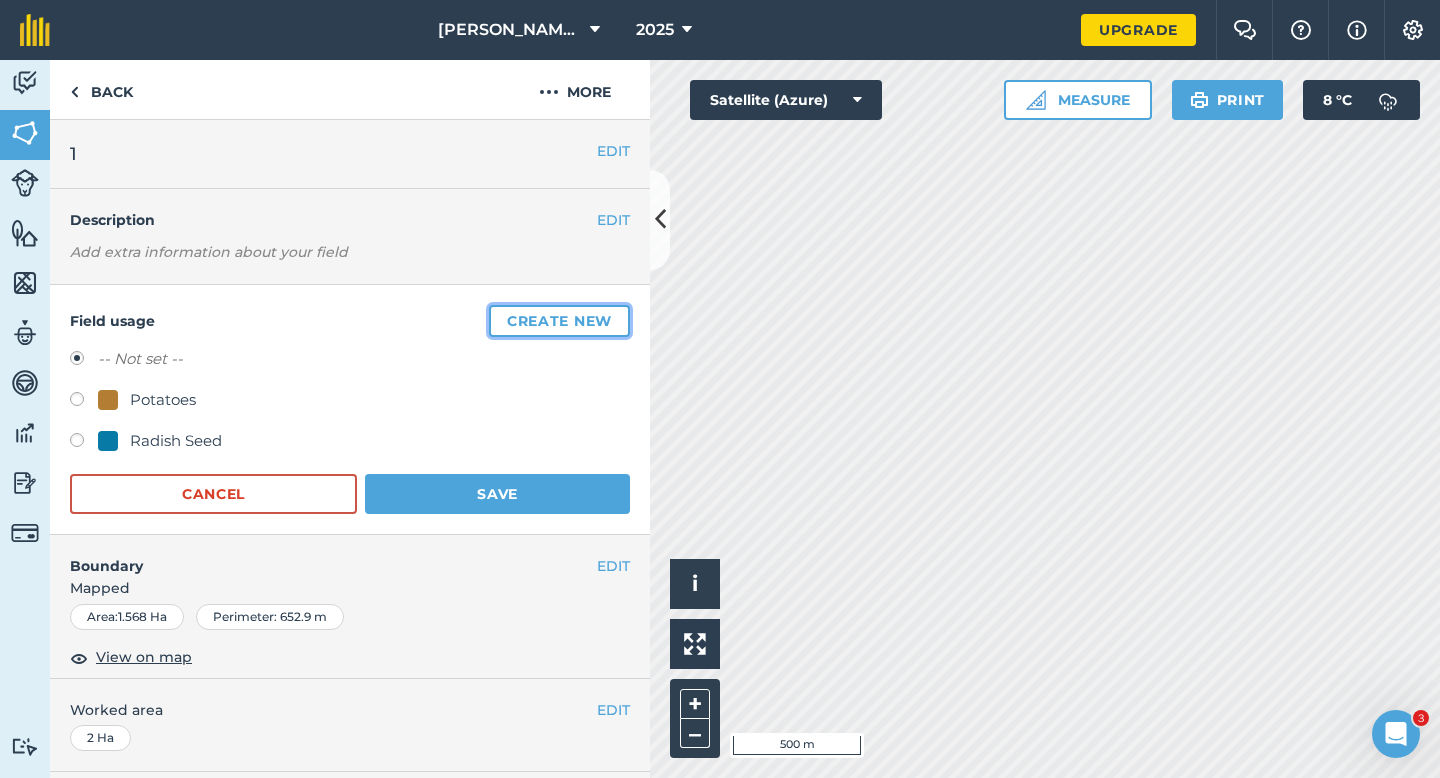 click on "Create new" at bounding box center [559, 321] 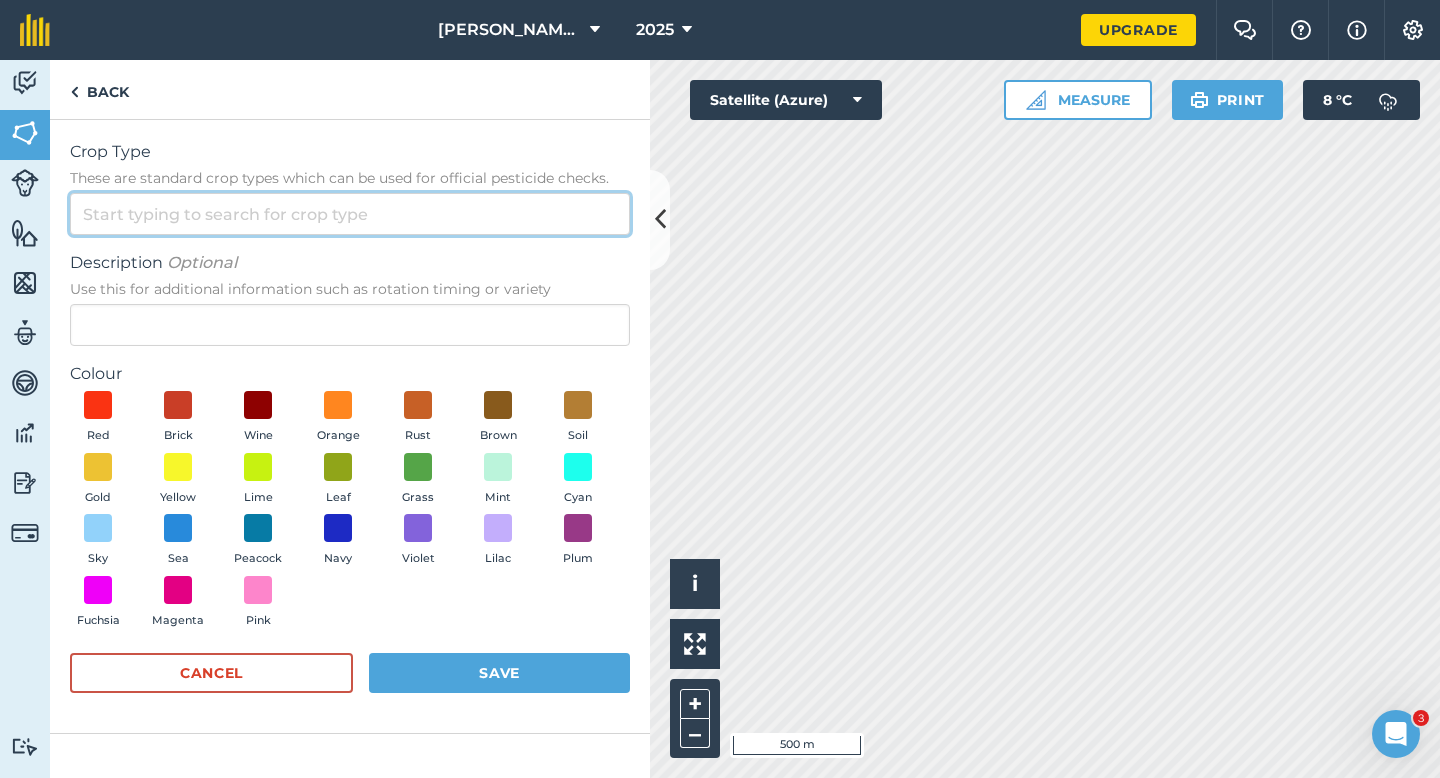click on "Crop Type These are standard crop types which can be used for official pesticide checks." at bounding box center (350, 214) 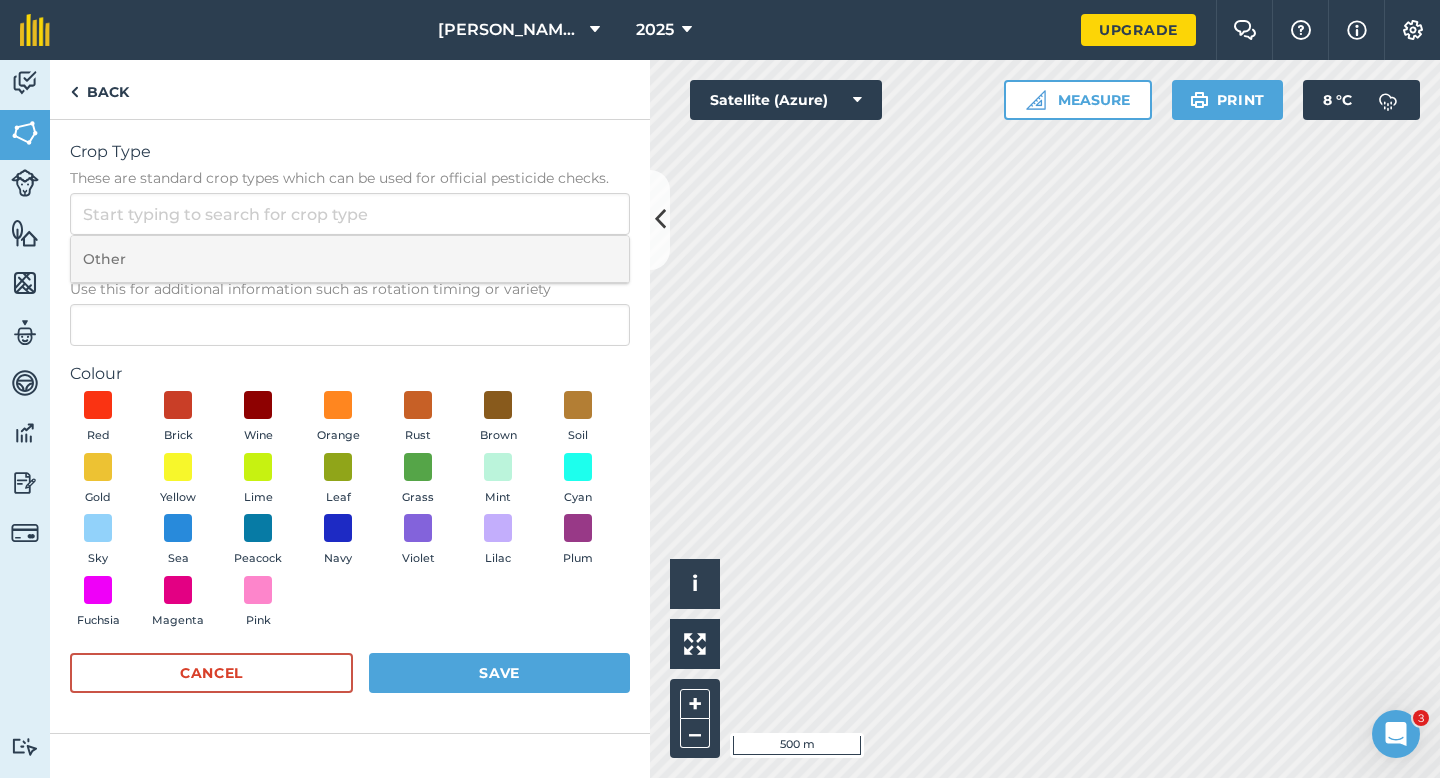 click on "Other" at bounding box center (350, 259) 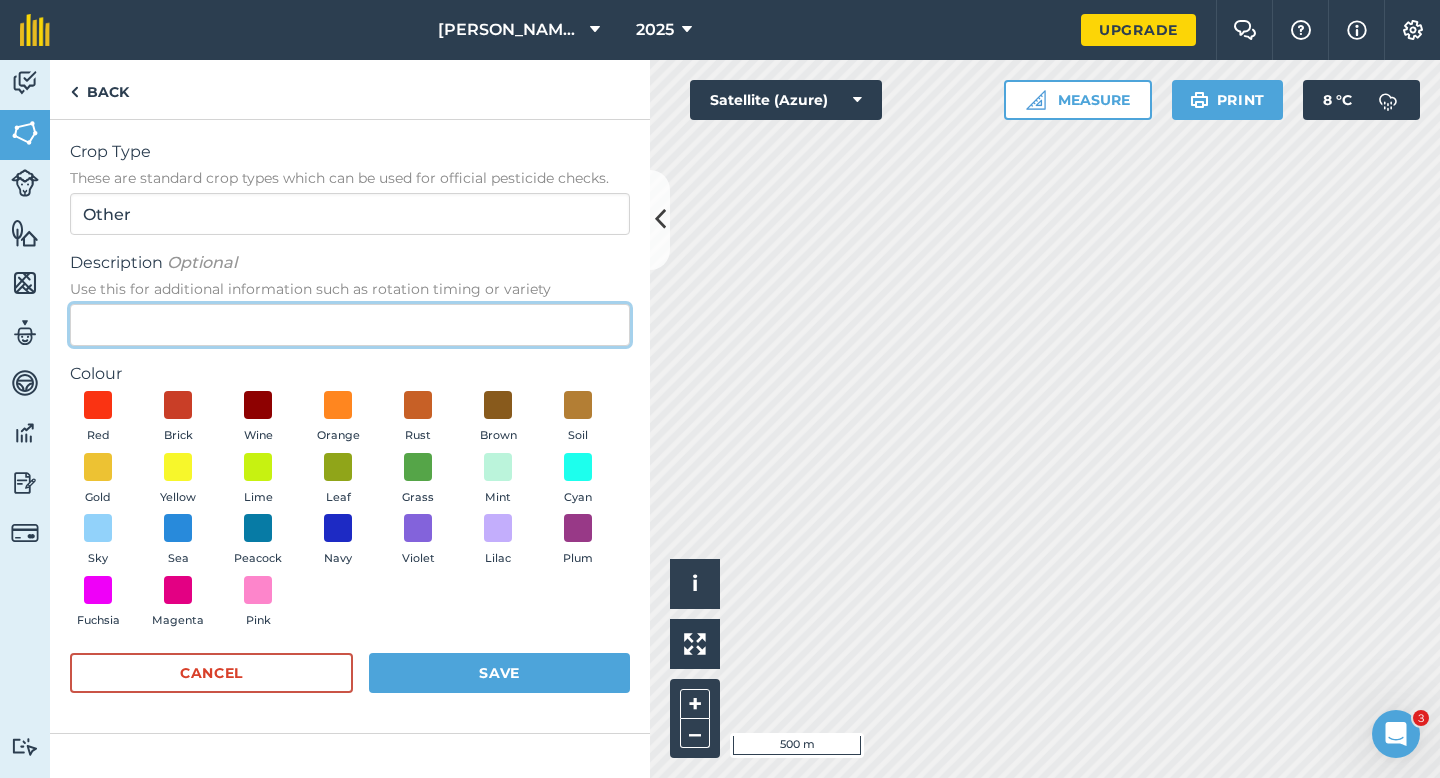 click on "Description   Optional Use this for additional information such as rotation timing or variety" at bounding box center [350, 325] 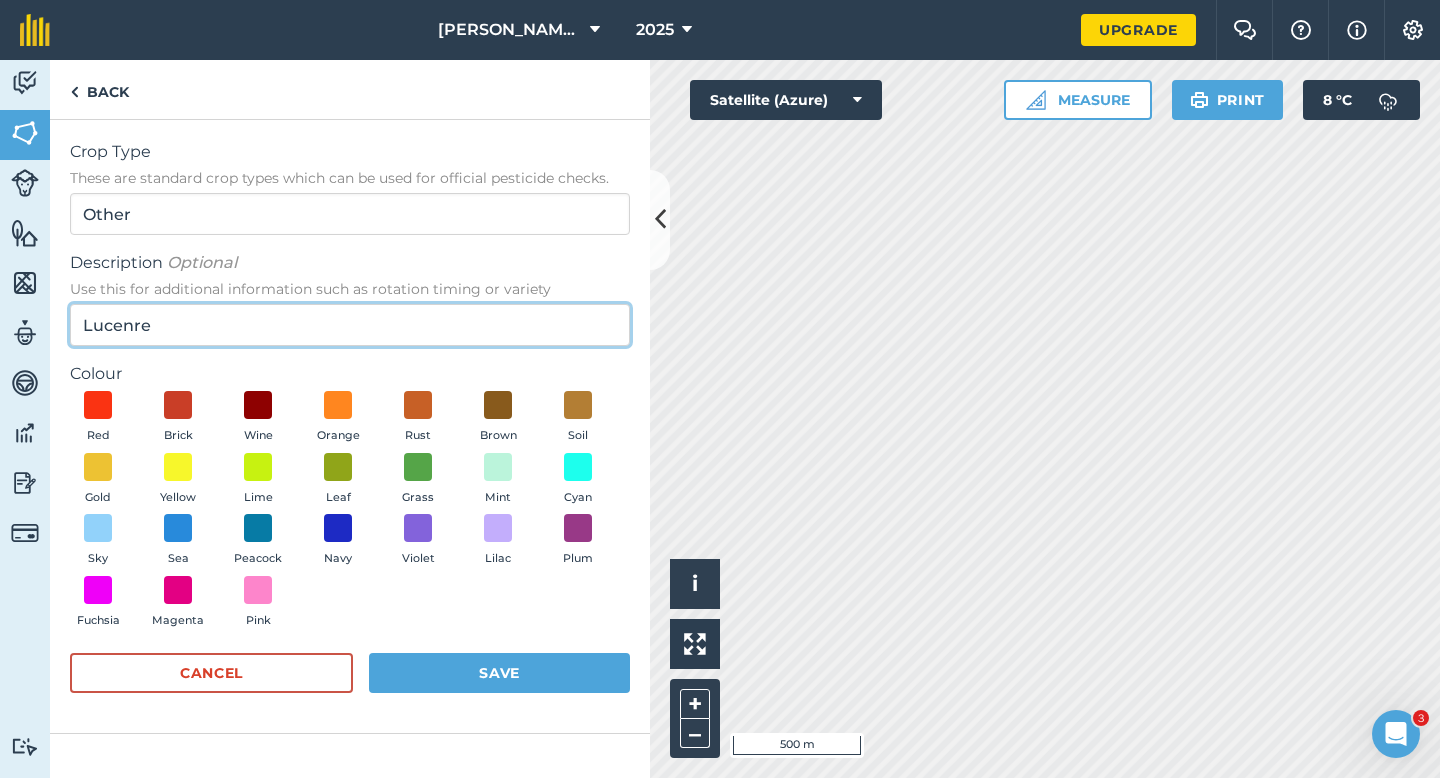 type on "Lucenre" 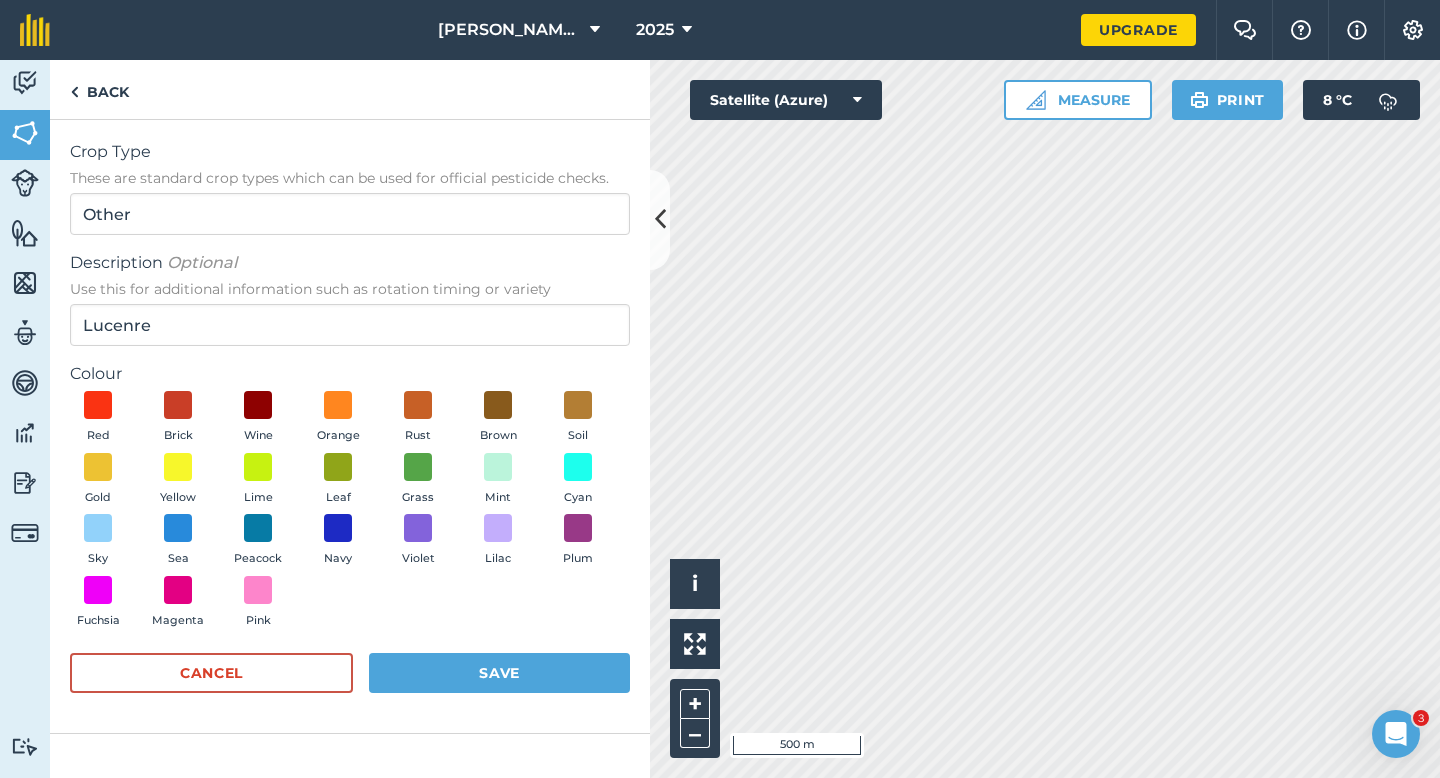 click on "Red Brick Wine Orange Rust Brown Soil Gold Yellow Lime Leaf Grass Mint Cyan Sky Sea Peacock Navy Violet Lilac Plum Fuchsia Magenta Pink" at bounding box center [350, 514] 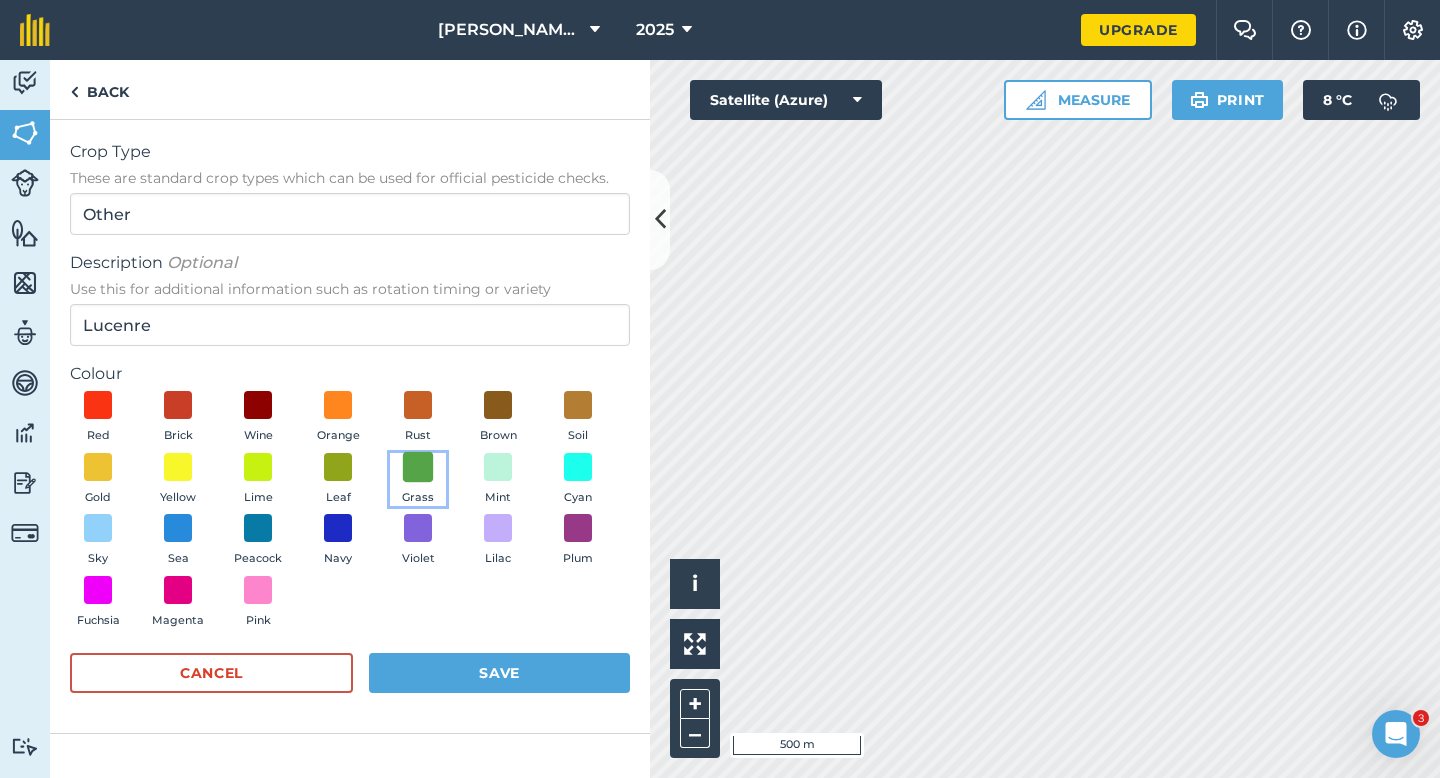 click at bounding box center [418, 466] 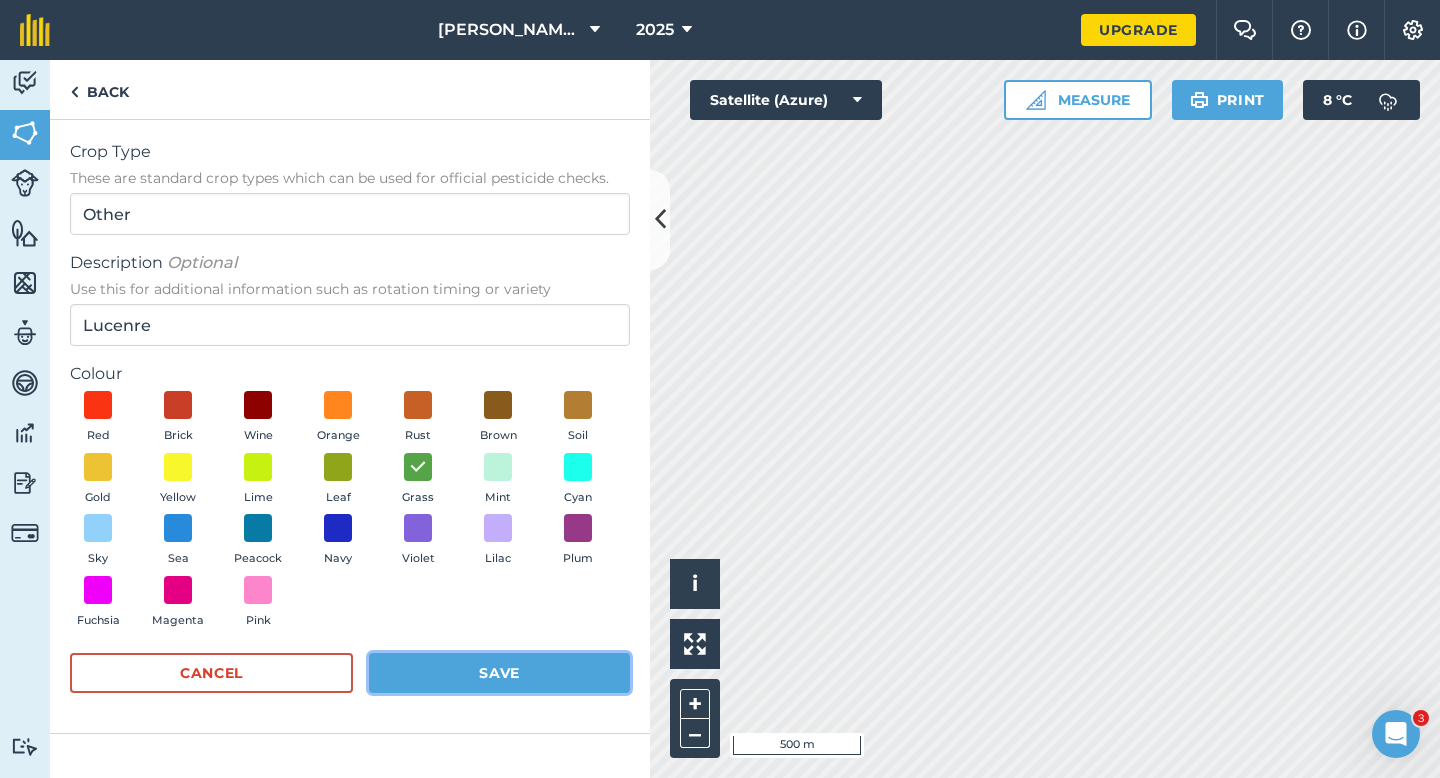 click on "Save" at bounding box center [499, 673] 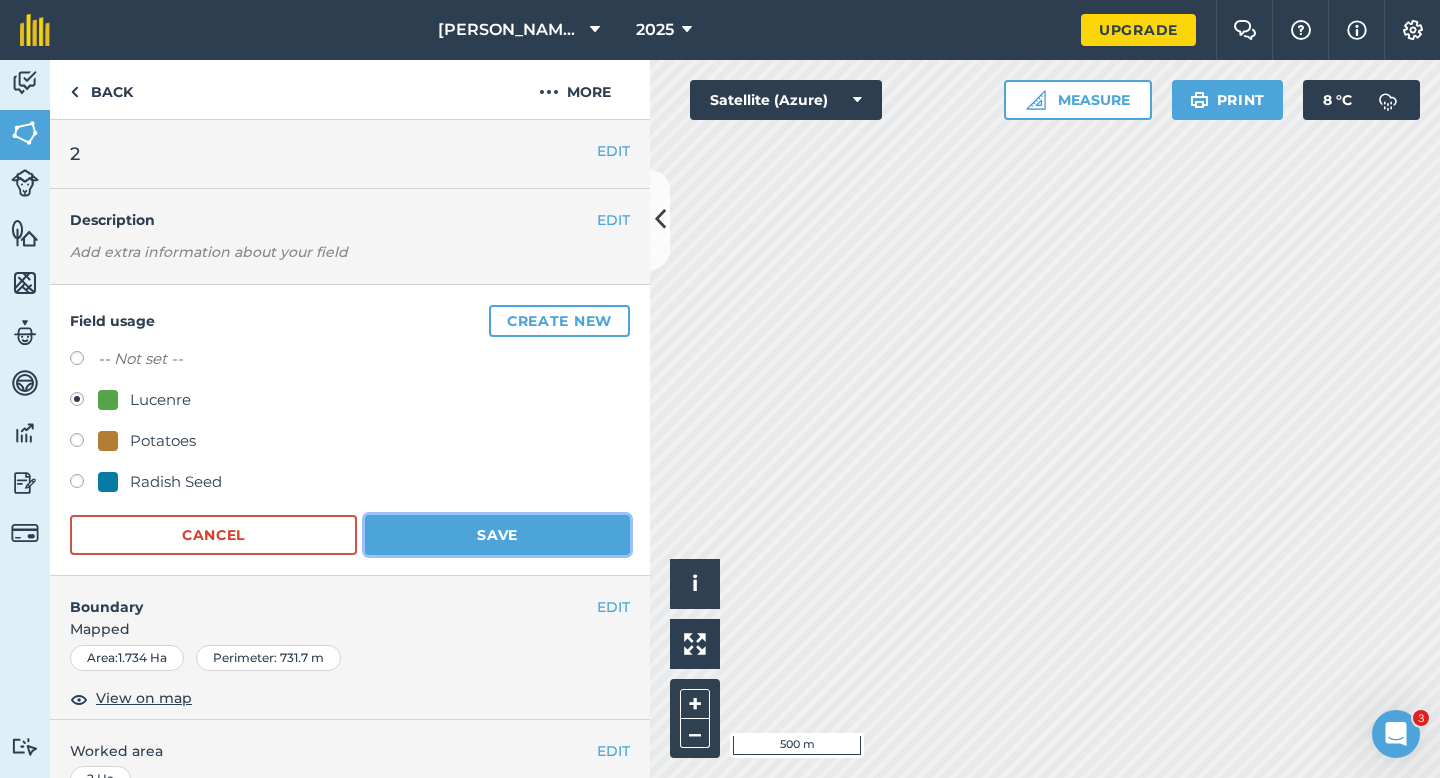 click on "Save" at bounding box center (497, 535) 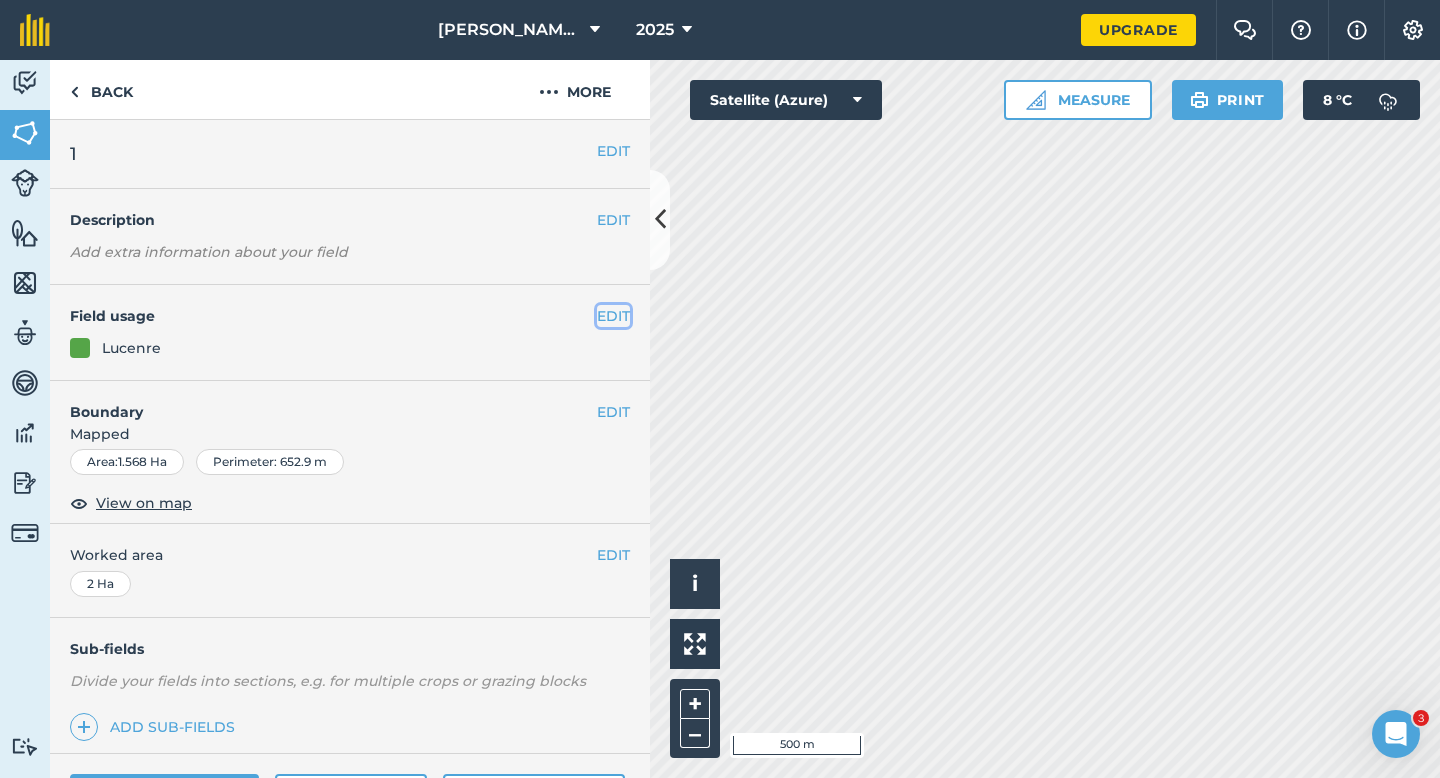 click on "EDIT" at bounding box center [613, 316] 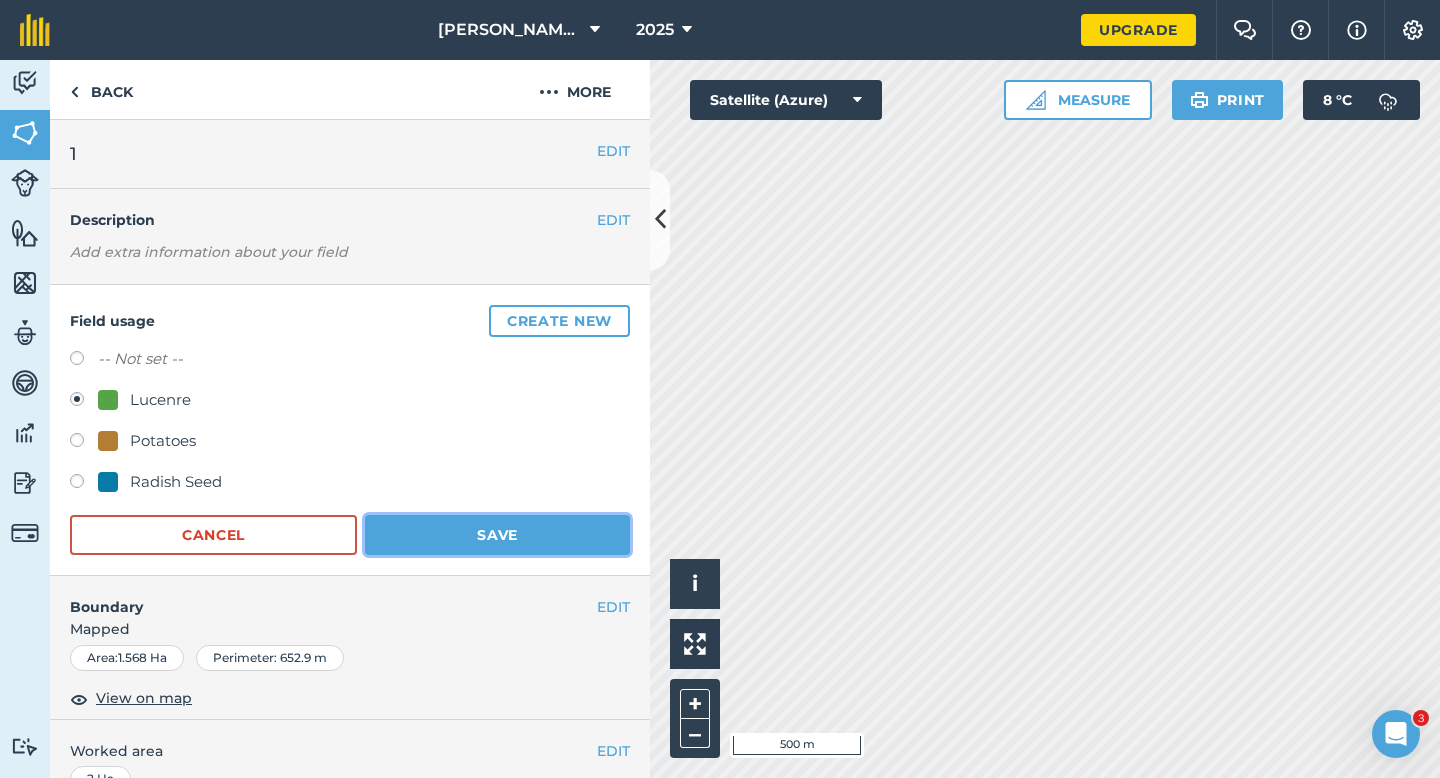 click on "Save" at bounding box center [497, 535] 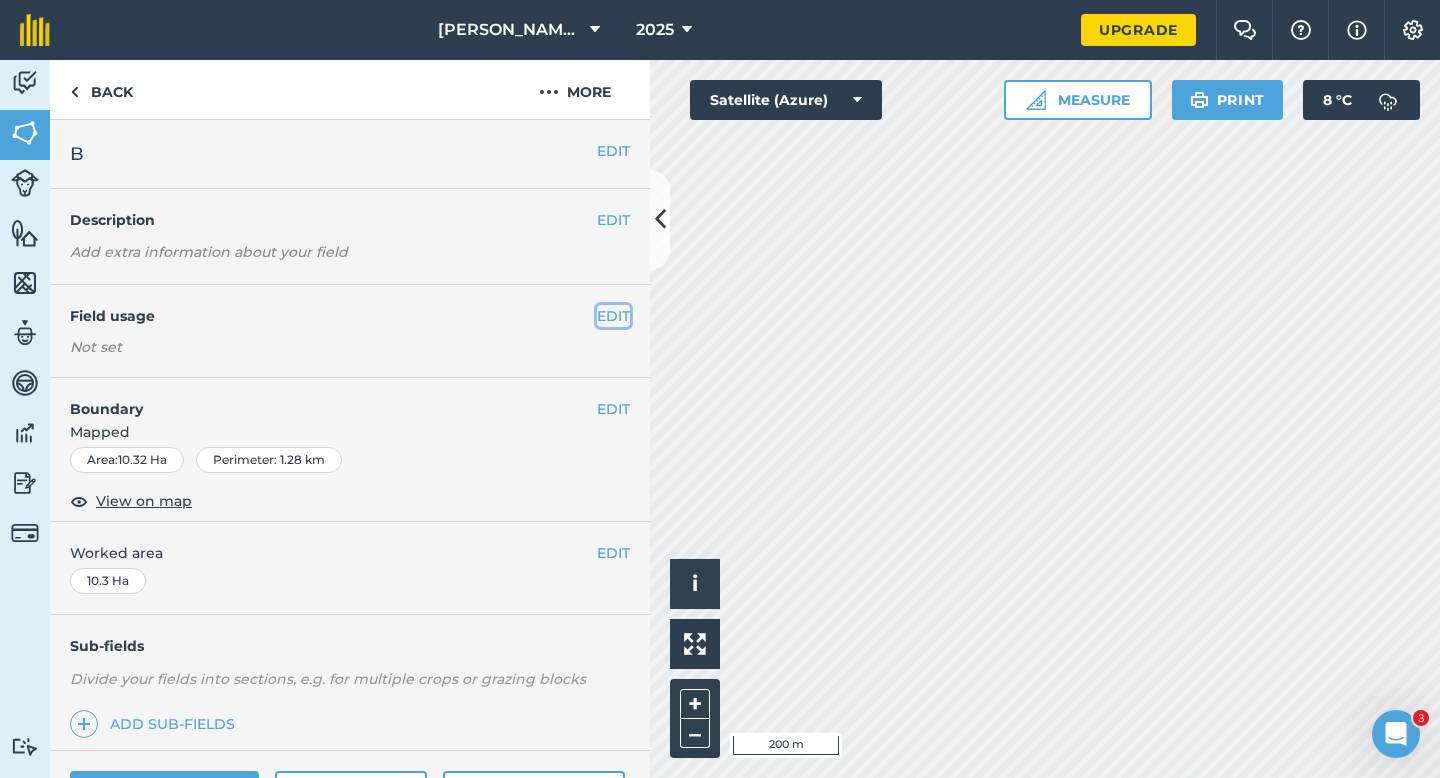 click on "EDIT" at bounding box center [613, 316] 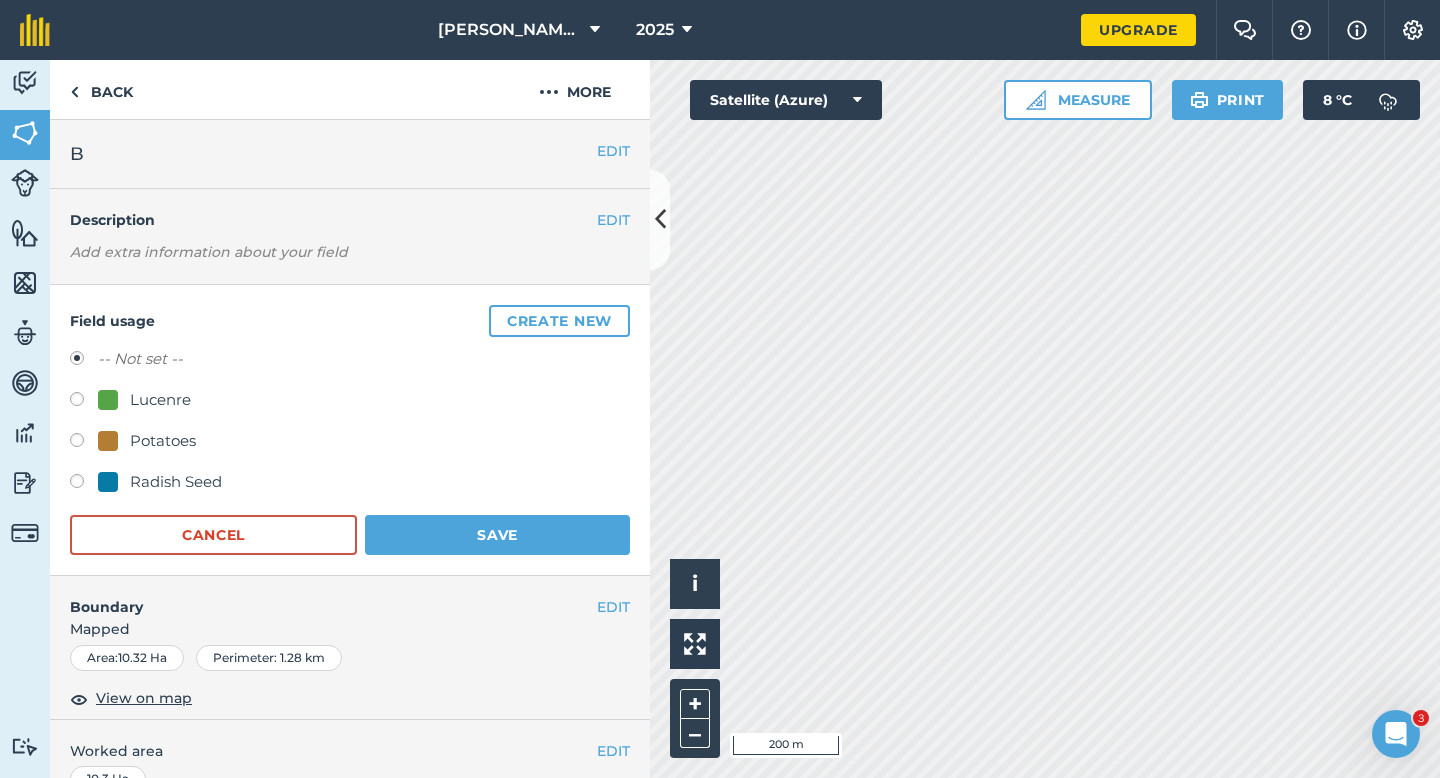 click on "Create new" at bounding box center [559, 321] 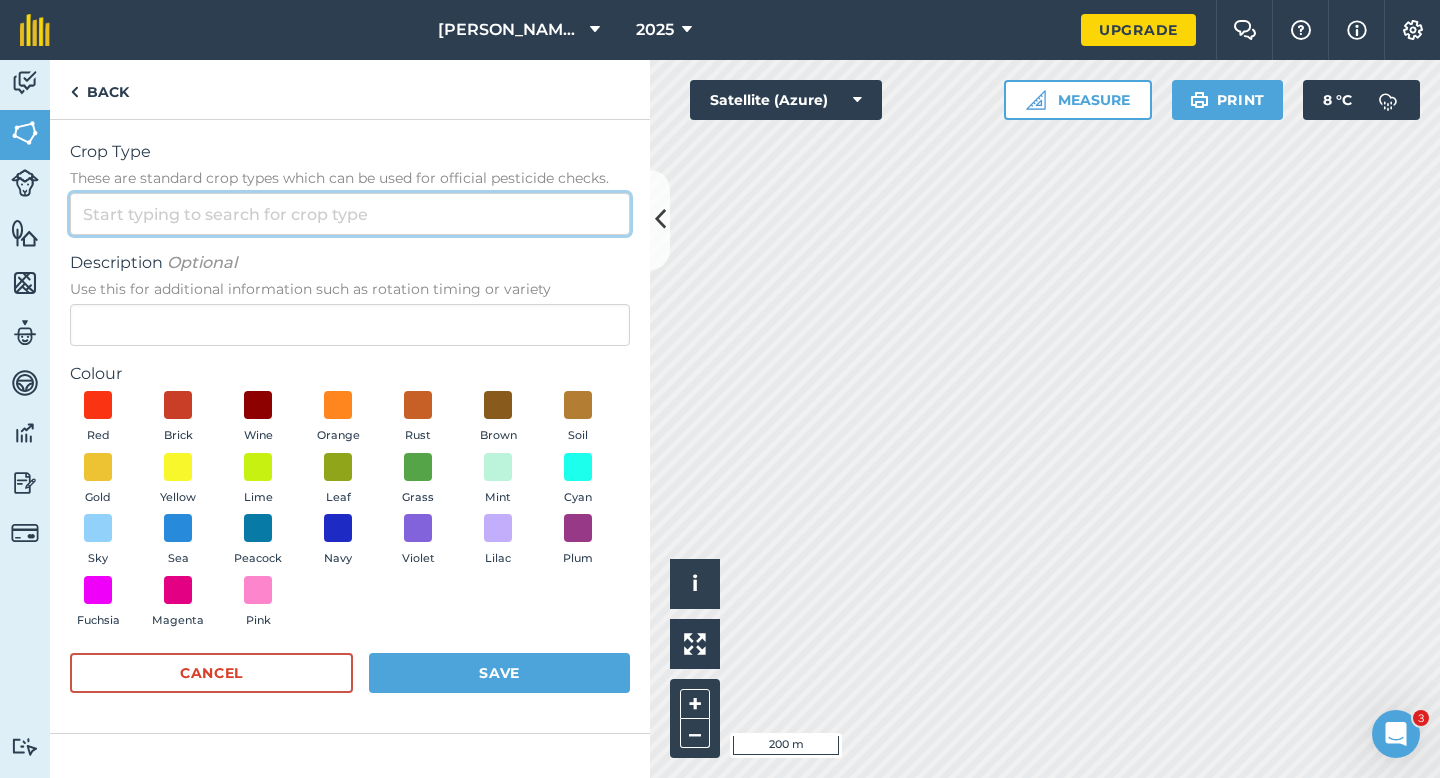 click on "Crop Type These are standard crop types which can be used for official pesticide checks." at bounding box center [350, 214] 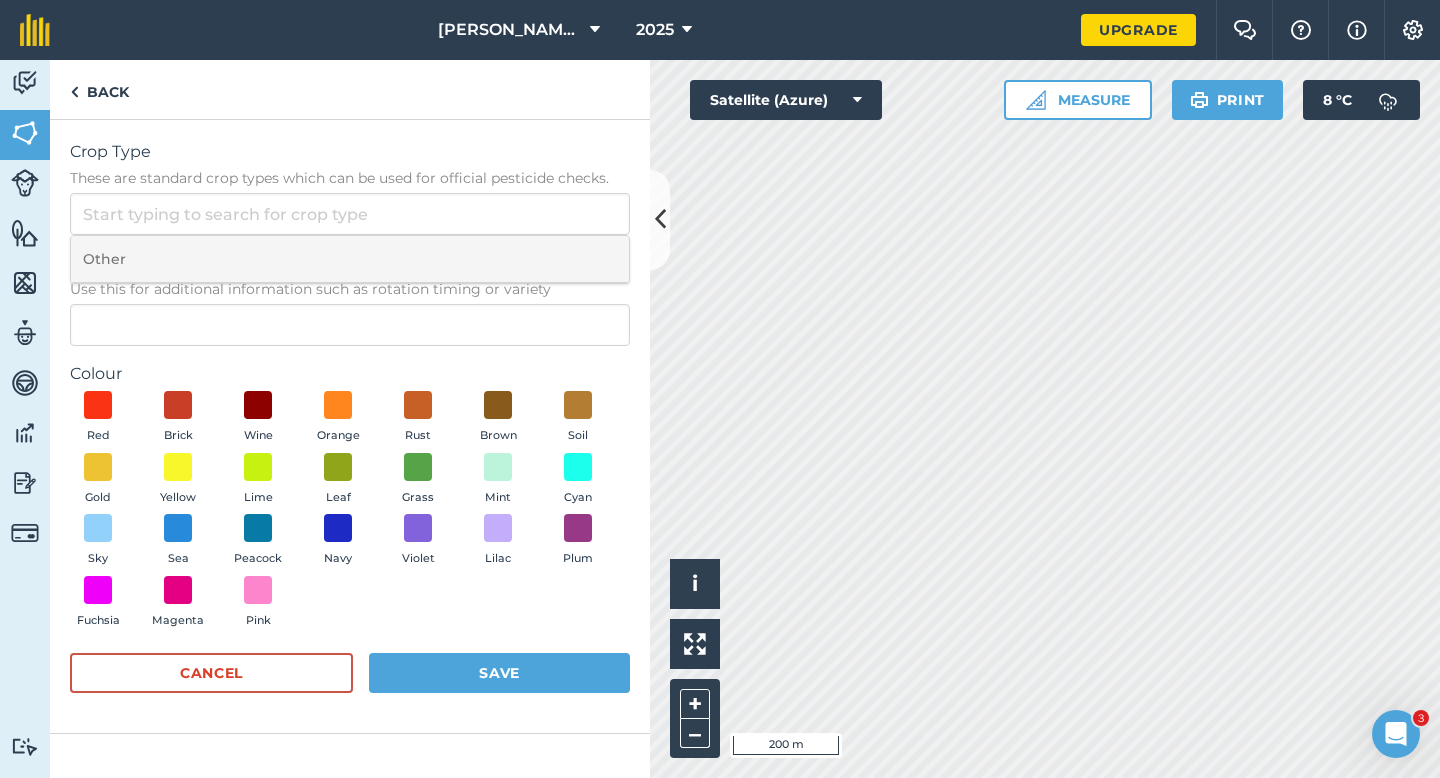 click on "Other" at bounding box center [350, 259] 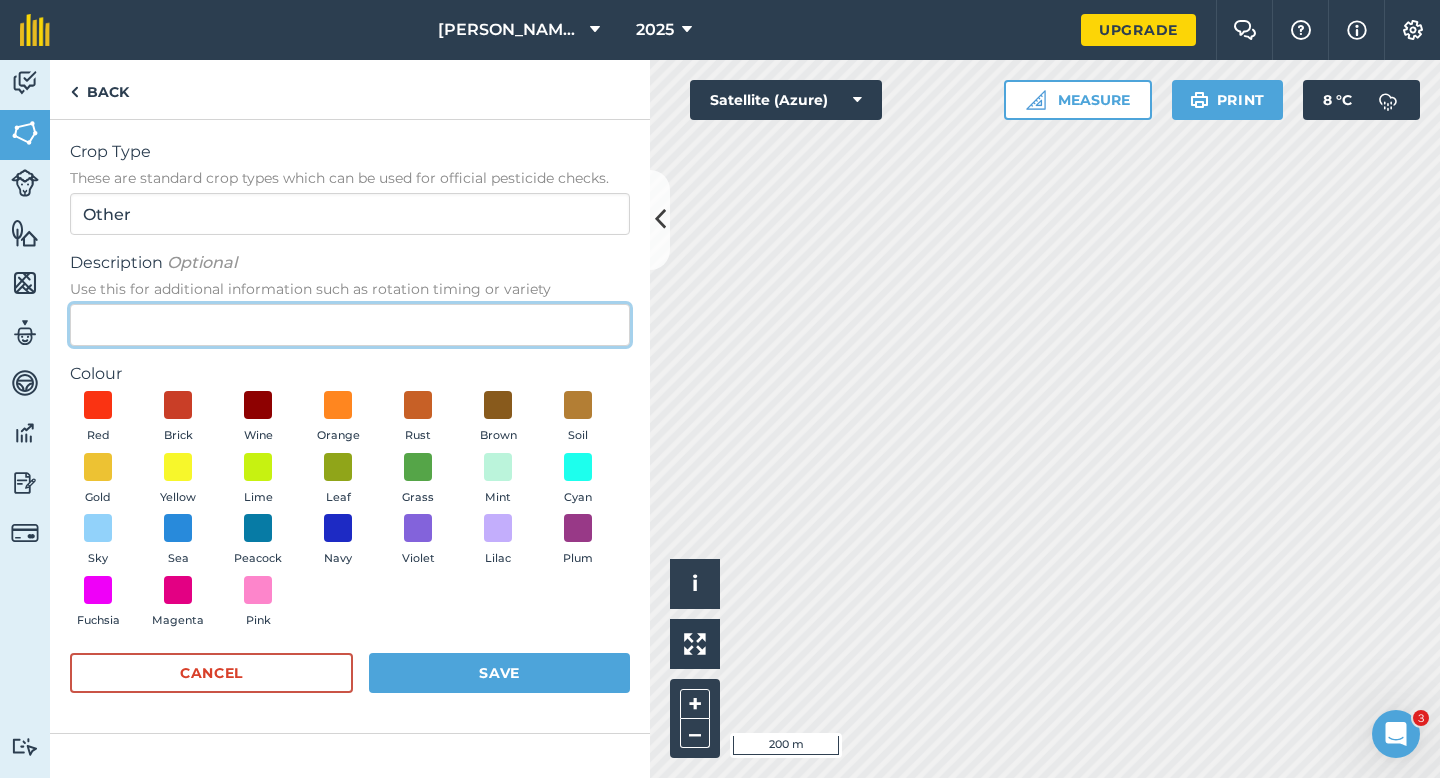 click on "Description   Optional Use this for additional information such as rotation timing or variety" at bounding box center [350, 325] 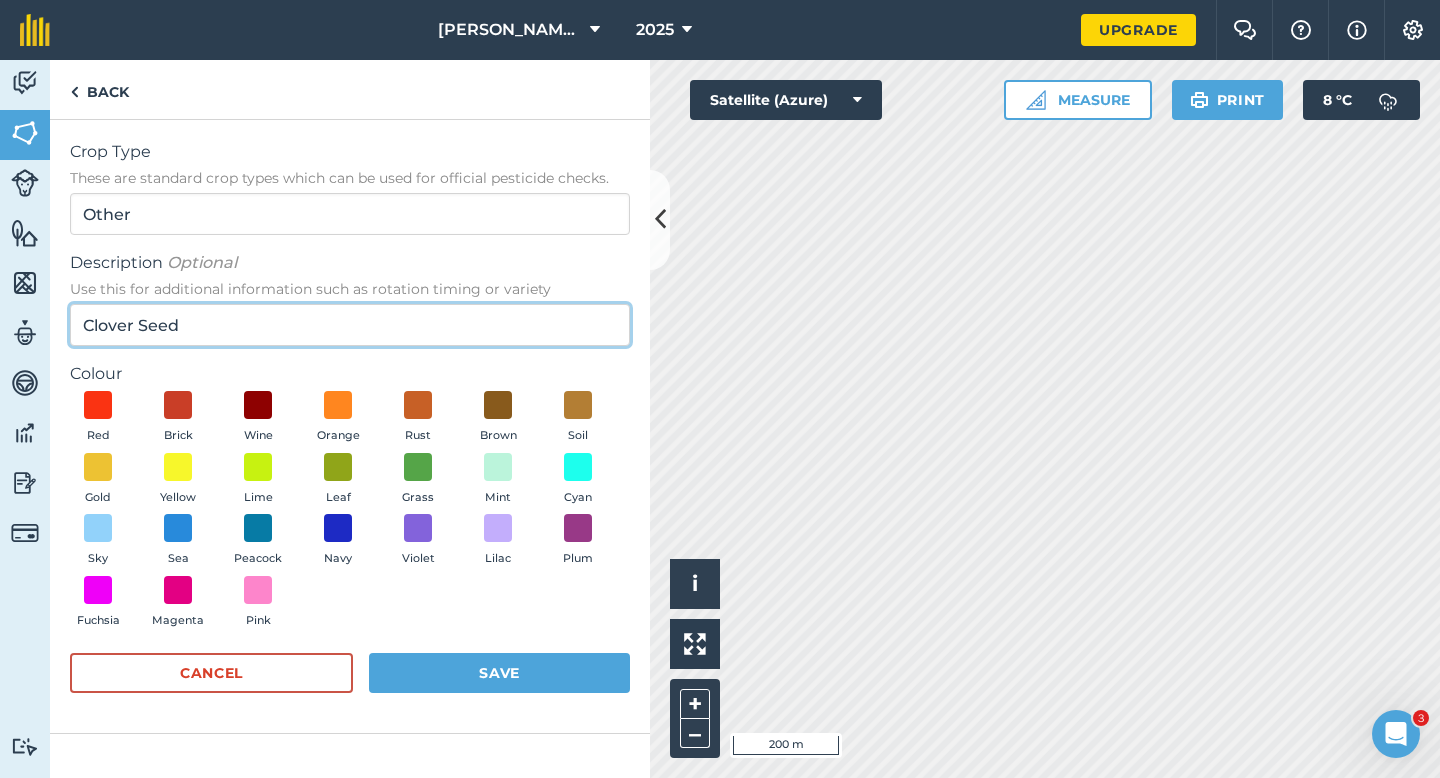 type on "Clover Seed" 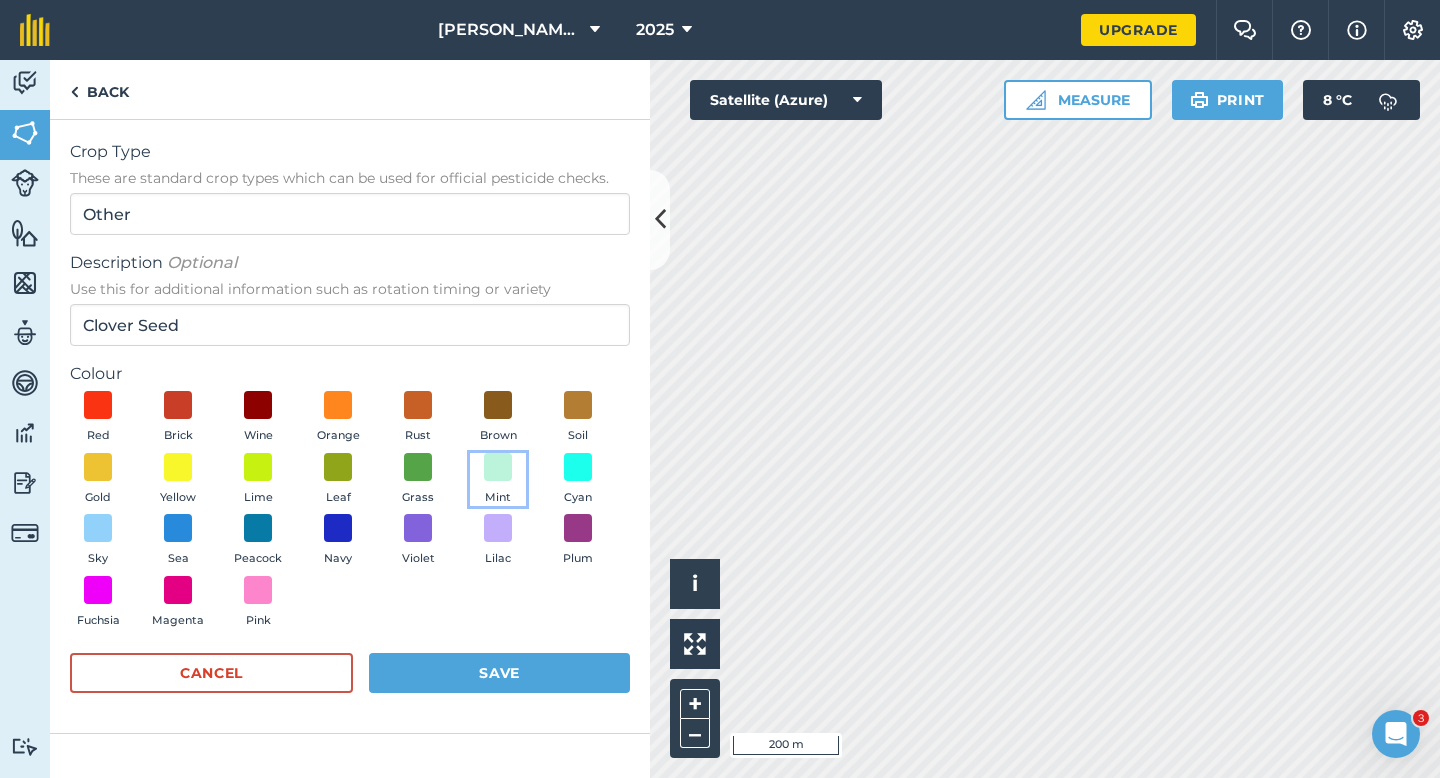 click on "Mint" at bounding box center (498, 498) 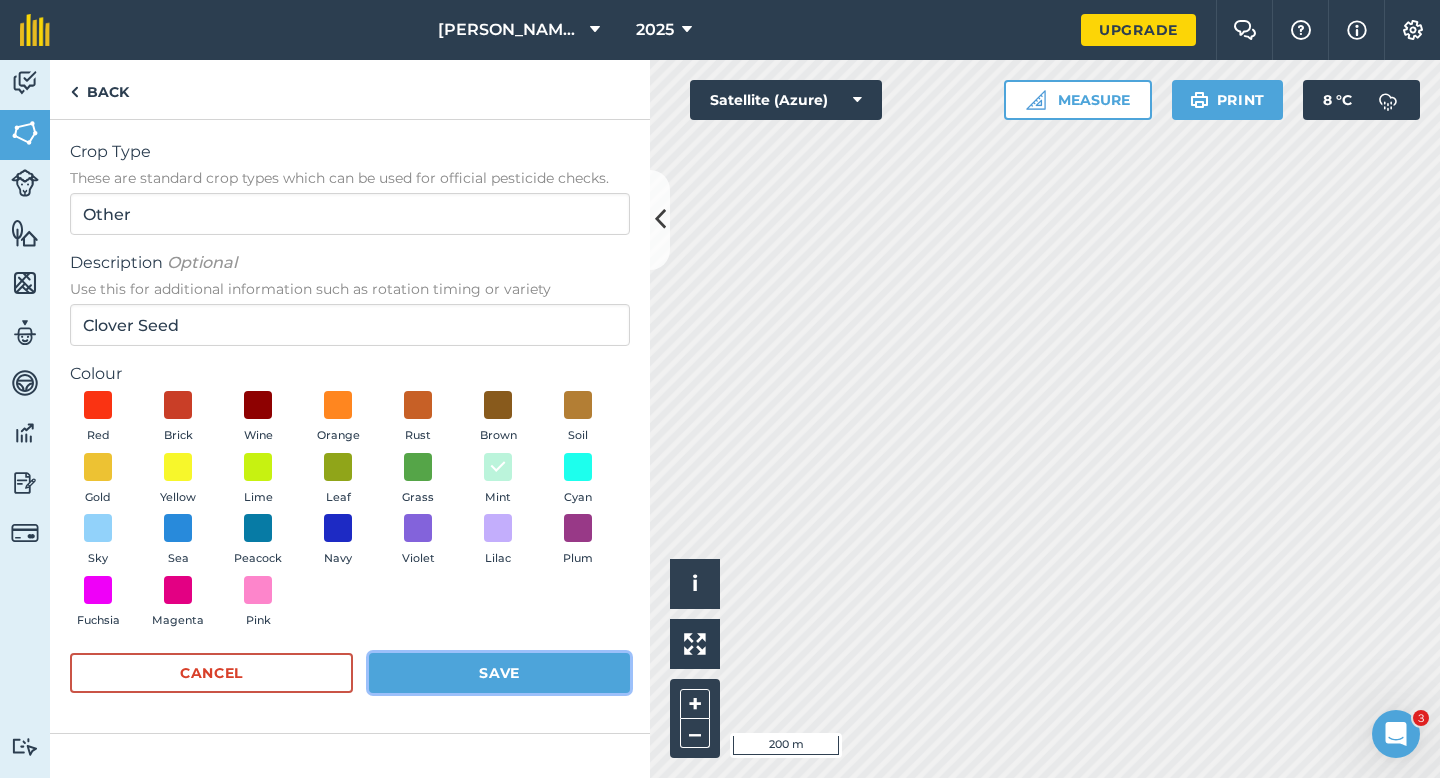 click on "Save" at bounding box center [499, 673] 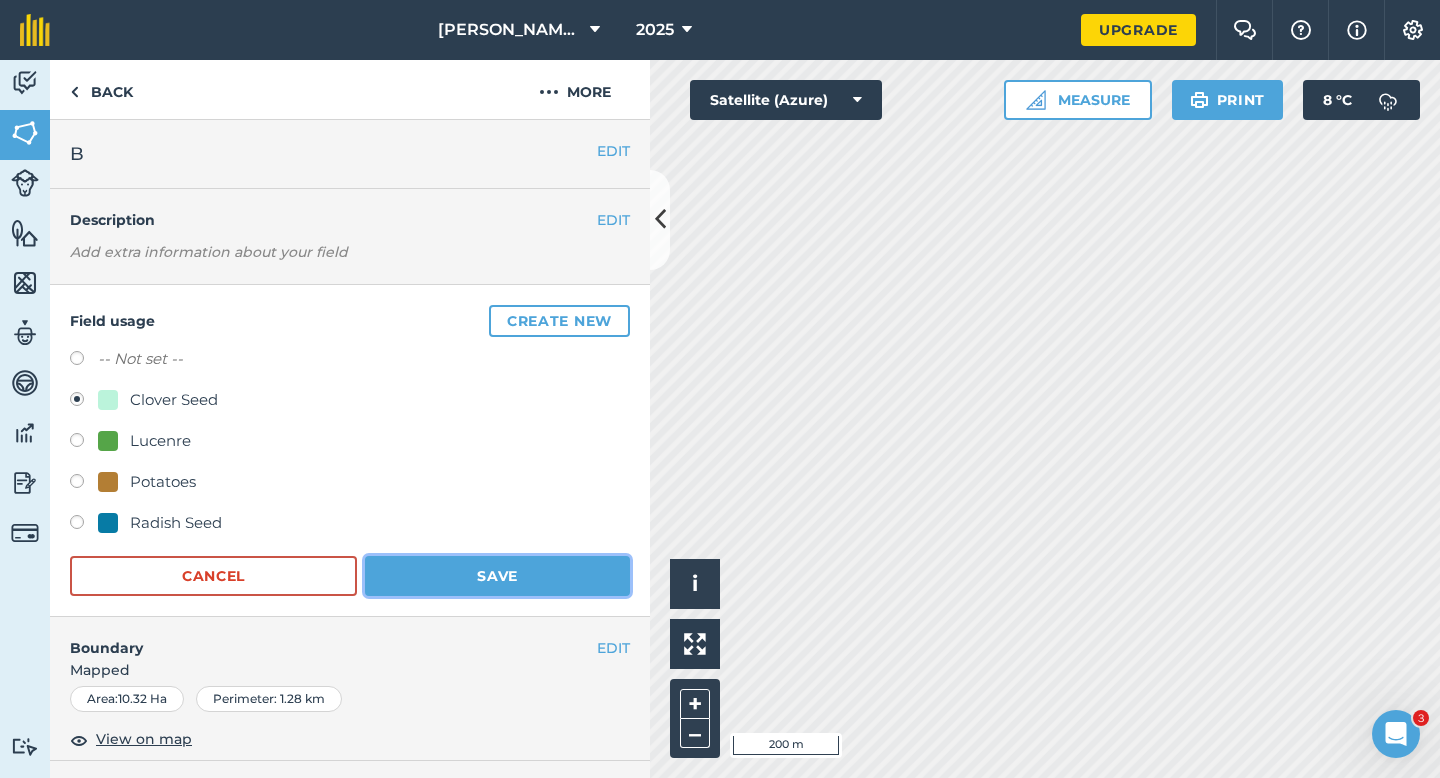 click on "Save" at bounding box center [497, 576] 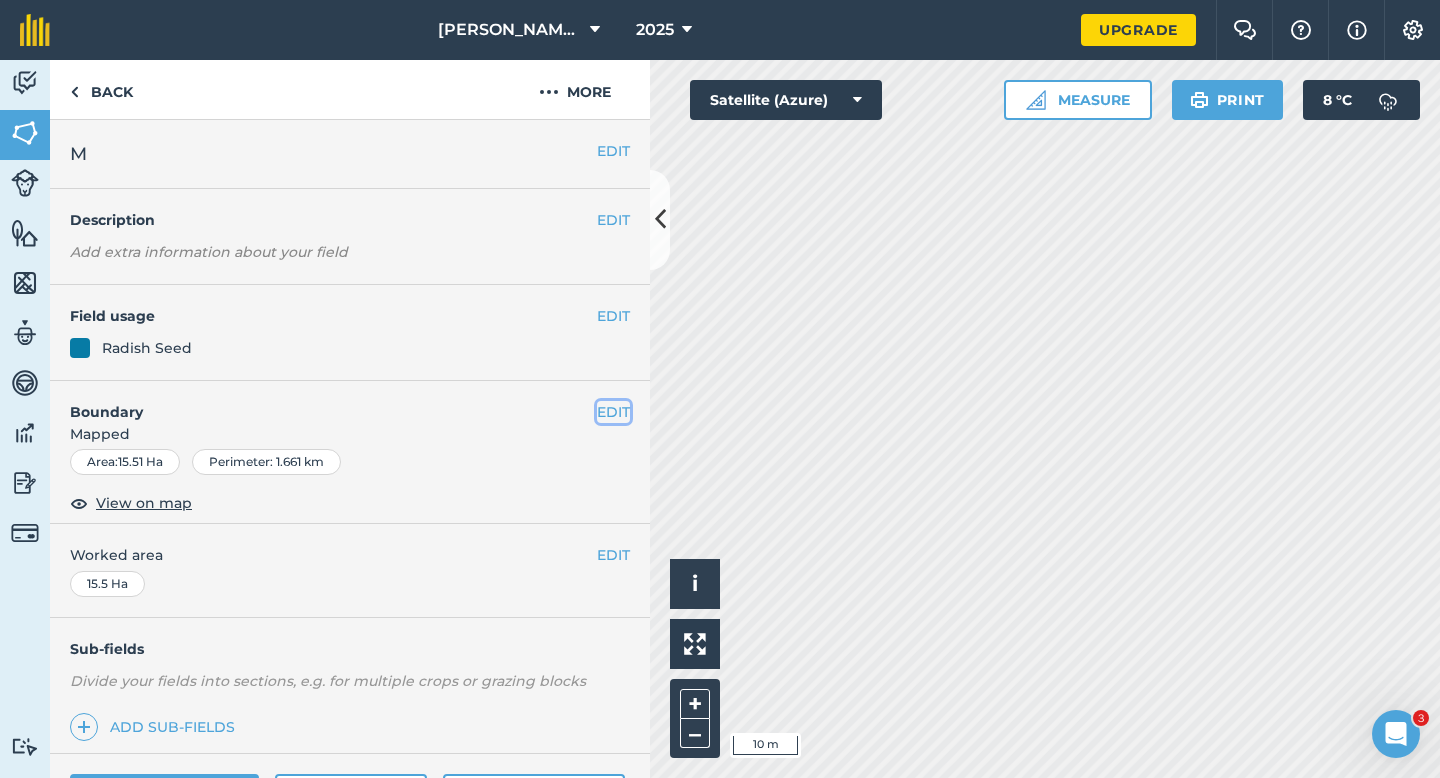 click on "EDIT" at bounding box center [613, 412] 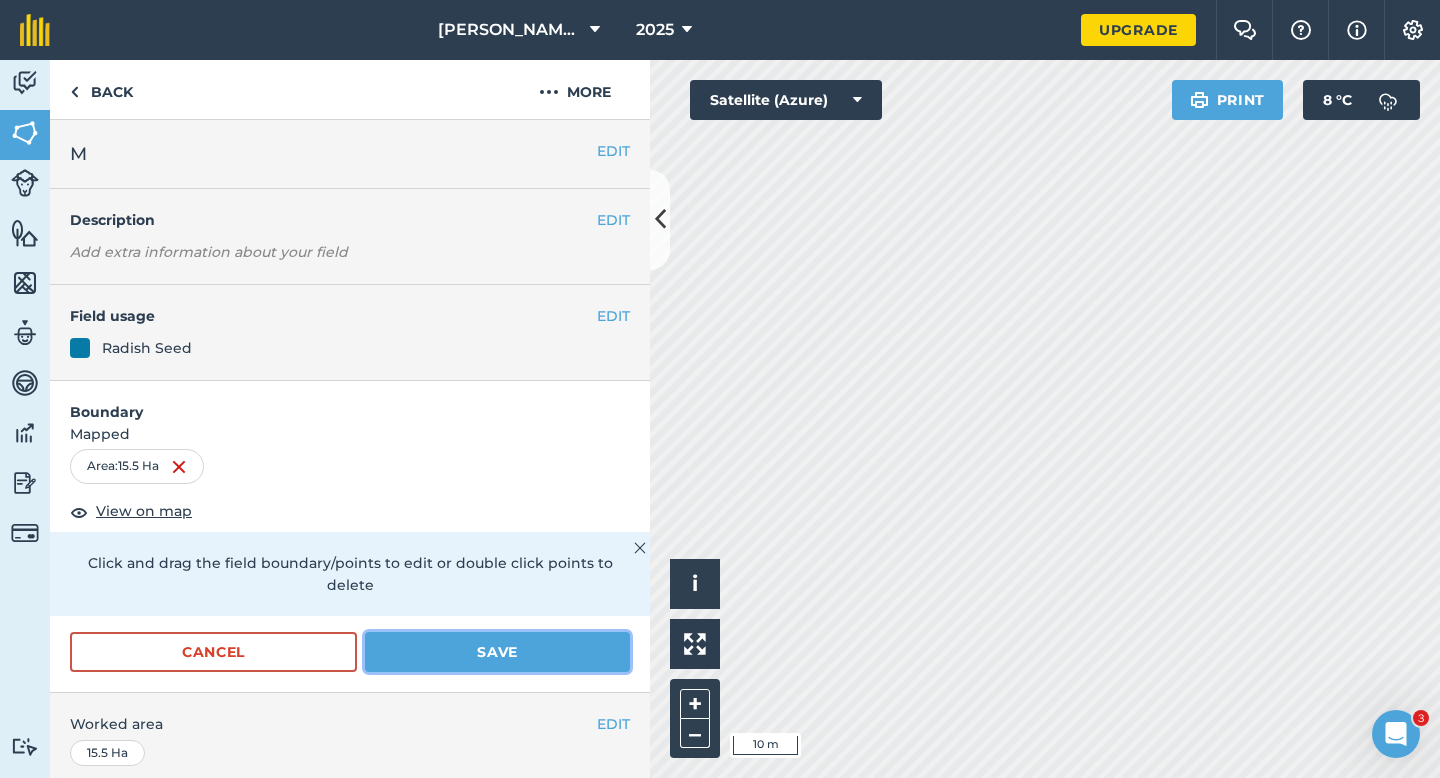 click on "Save" at bounding box center (497, 652) 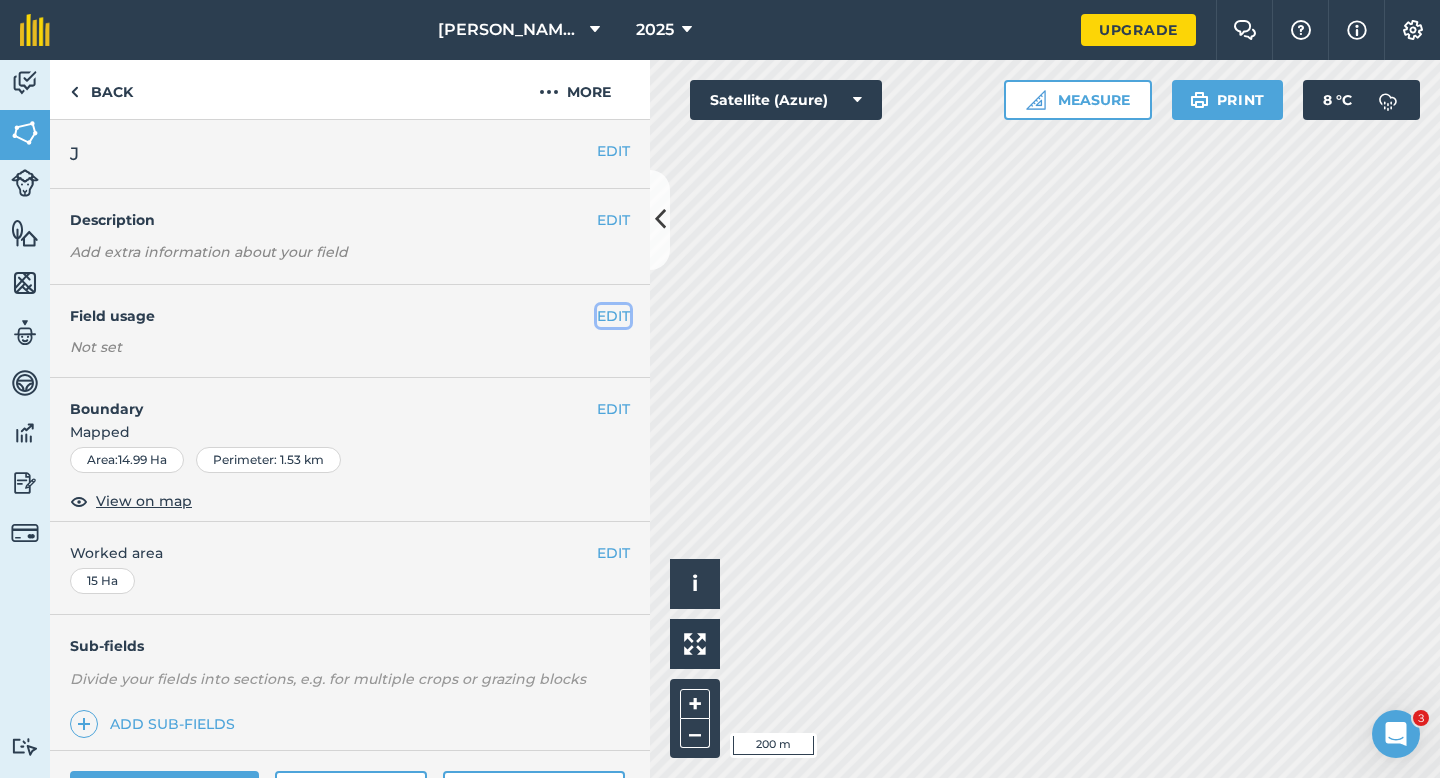 click on "EDIT" at bounding box center [613, 316] 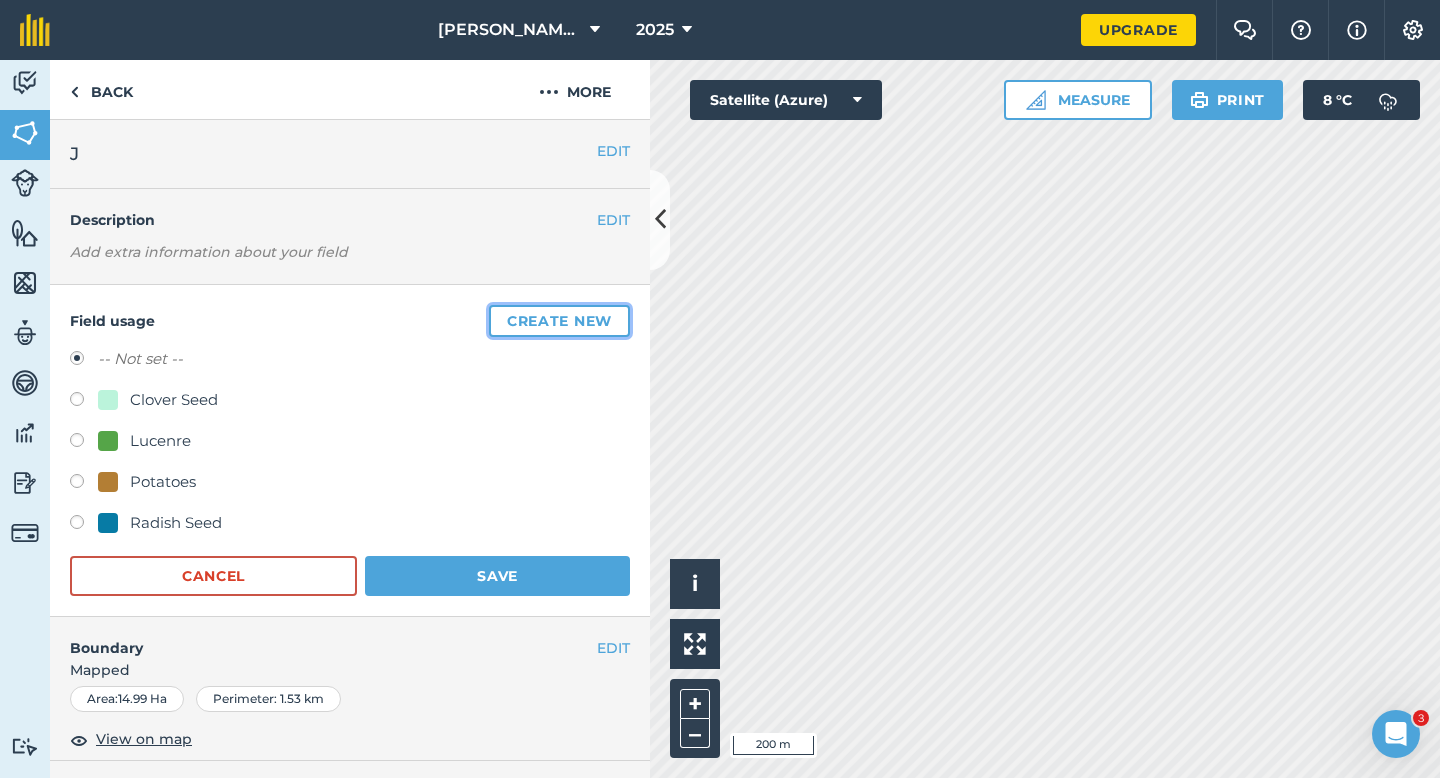 click on "Create new" at bounding box center [559, 321] 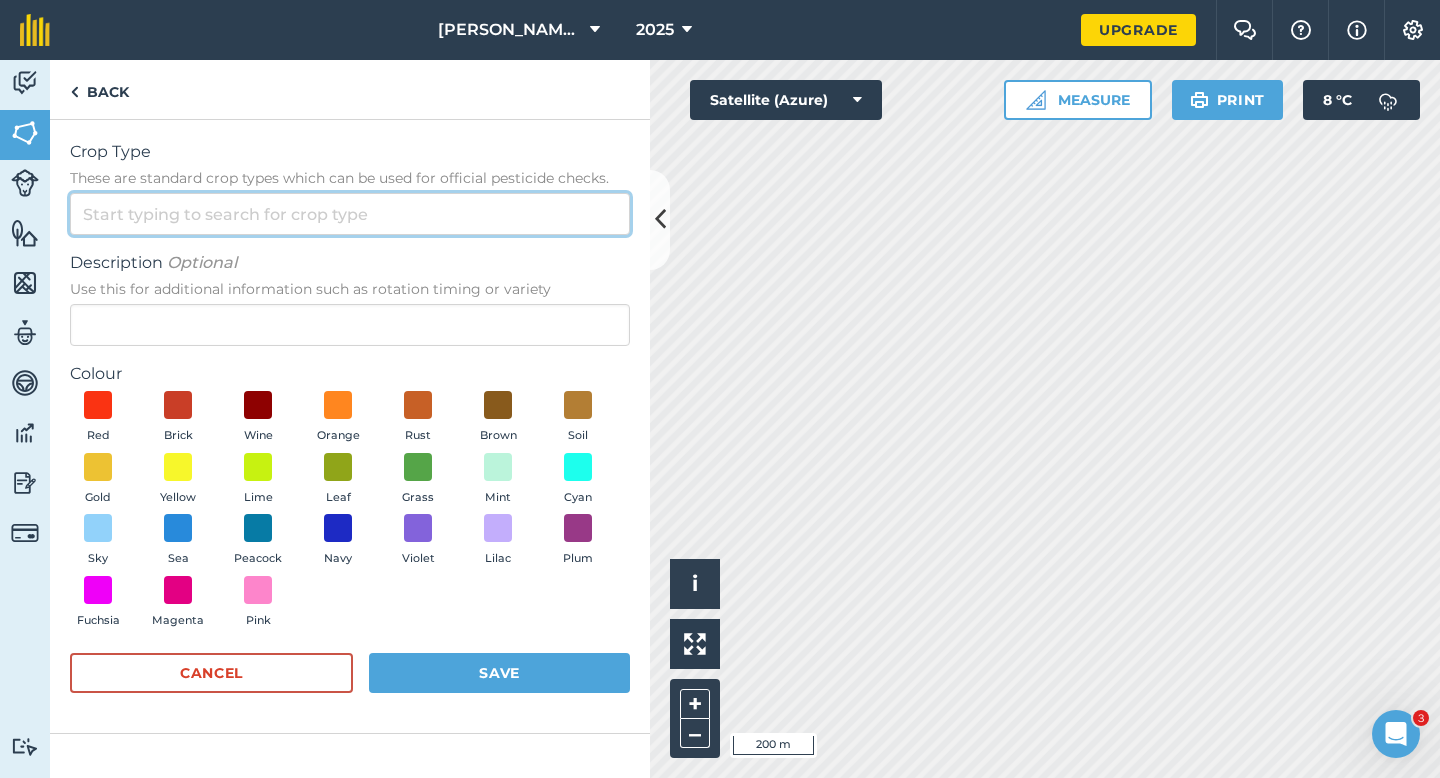 click on "Crop Type These are standard crop types which can be used for official pesticide checks." at bounding box center (350, 214) 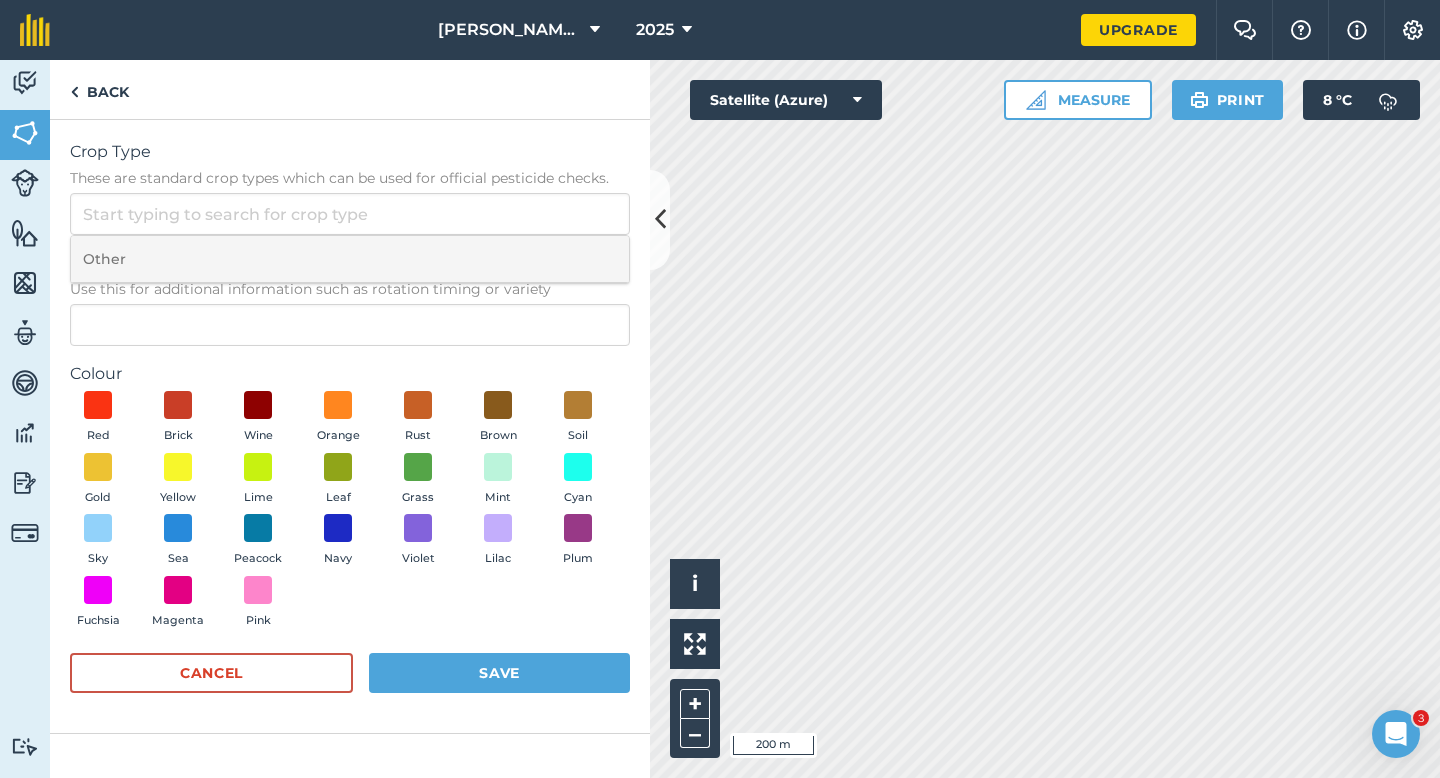 click on "Other" at bounding box center [350, 259] 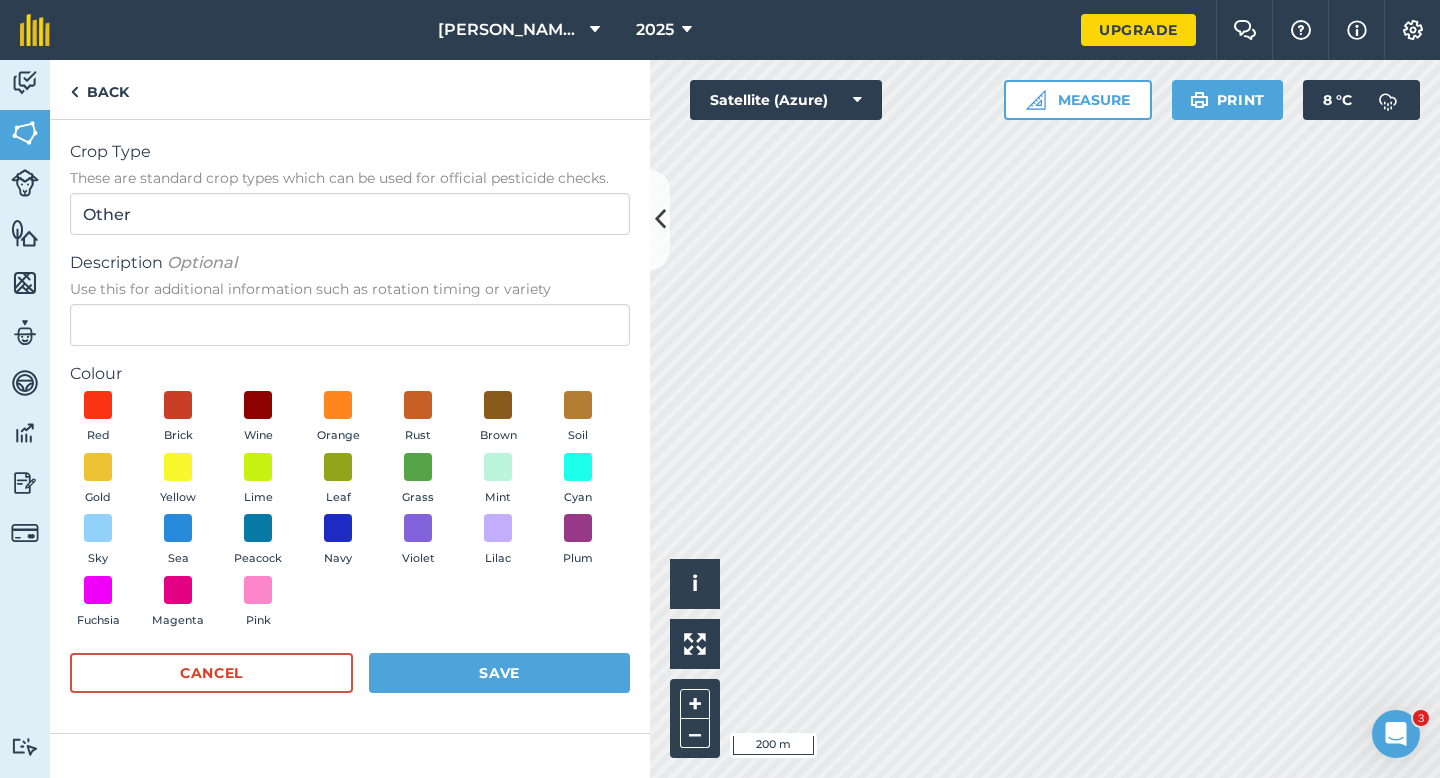 click on "Use this for additional information such as rotation timing or variety" at bounding box center [350, 289] 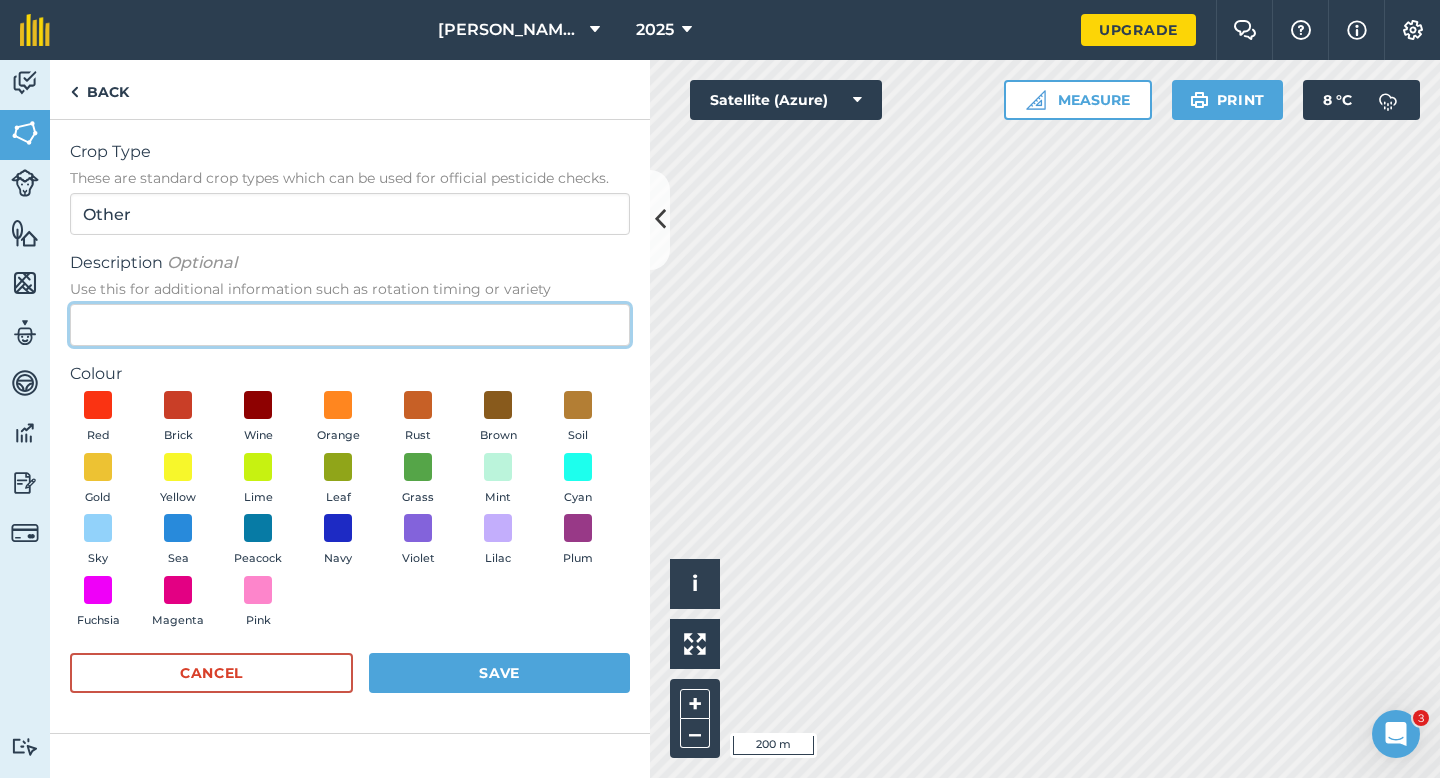 click on "Description   Optional Use this for additional information such as rotation timing or variety" at bounding box center [350, 325] 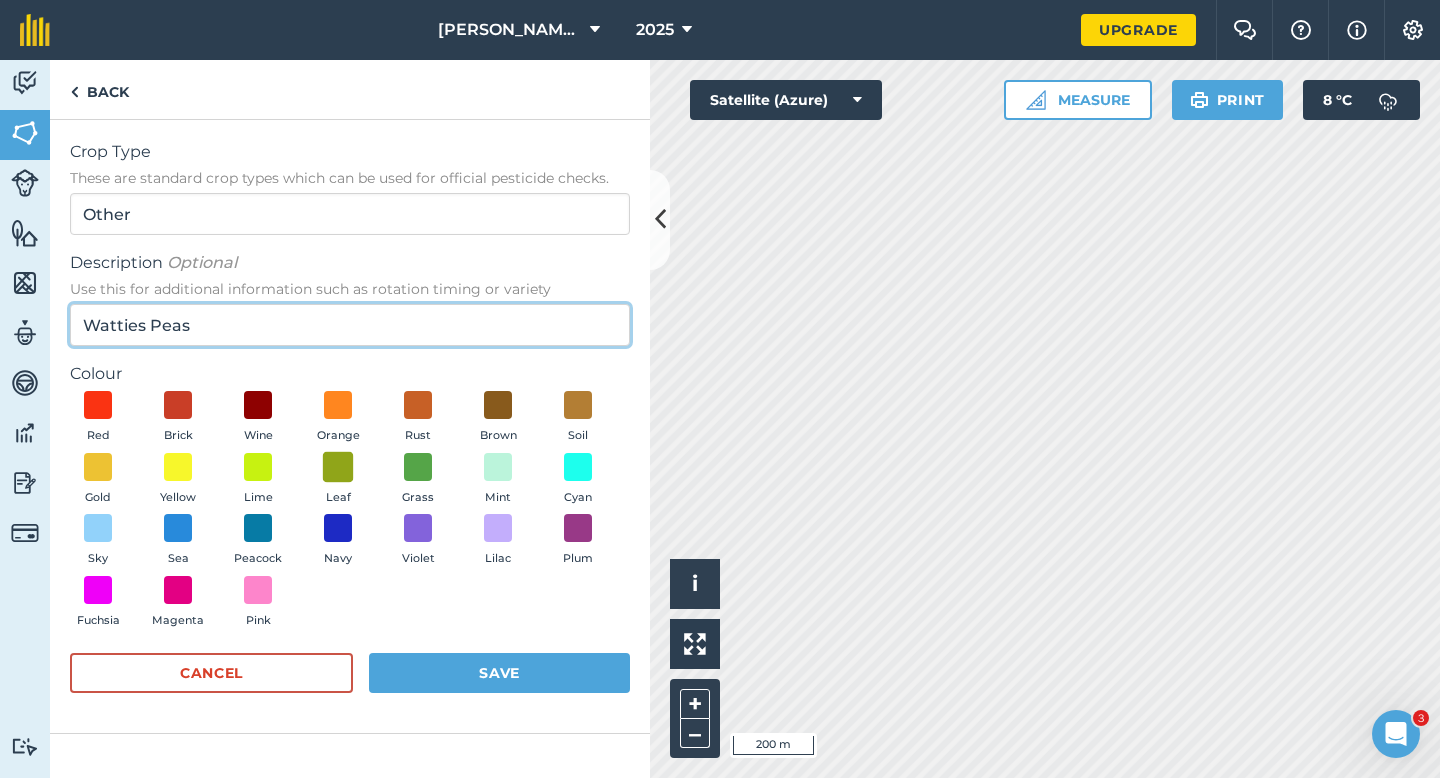 type on "Watties Peas" 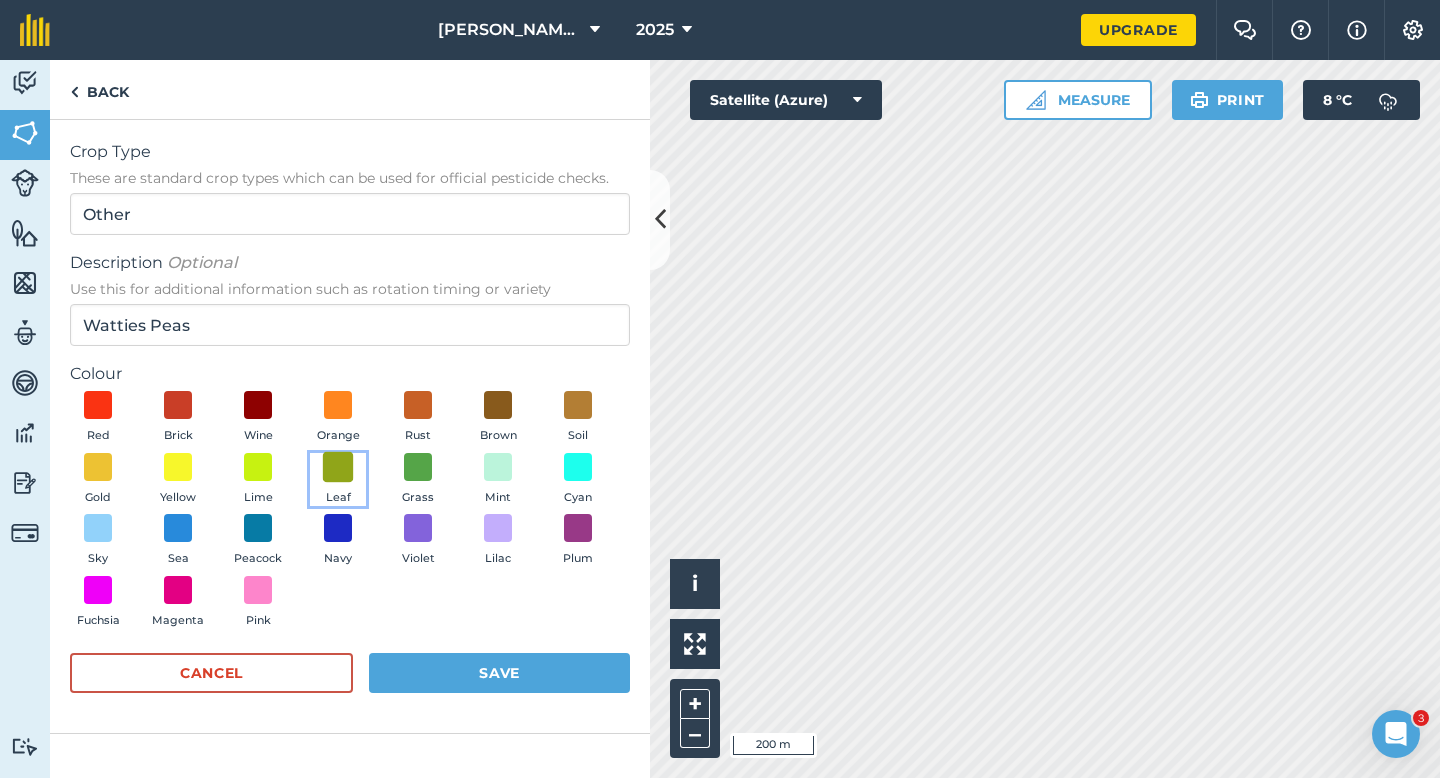 click at bounding box center [338, 466] 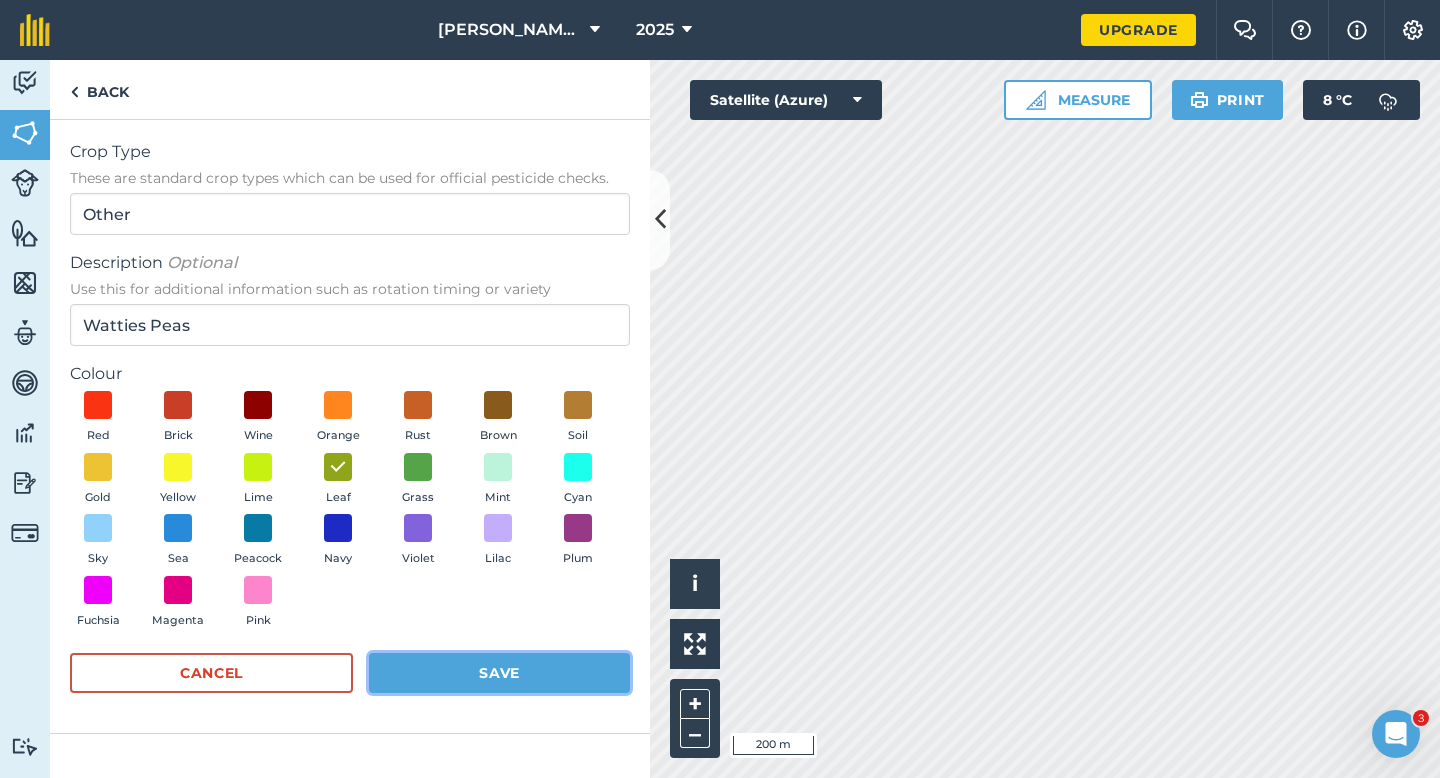 click on "Save" at bounding box center [499, 673] 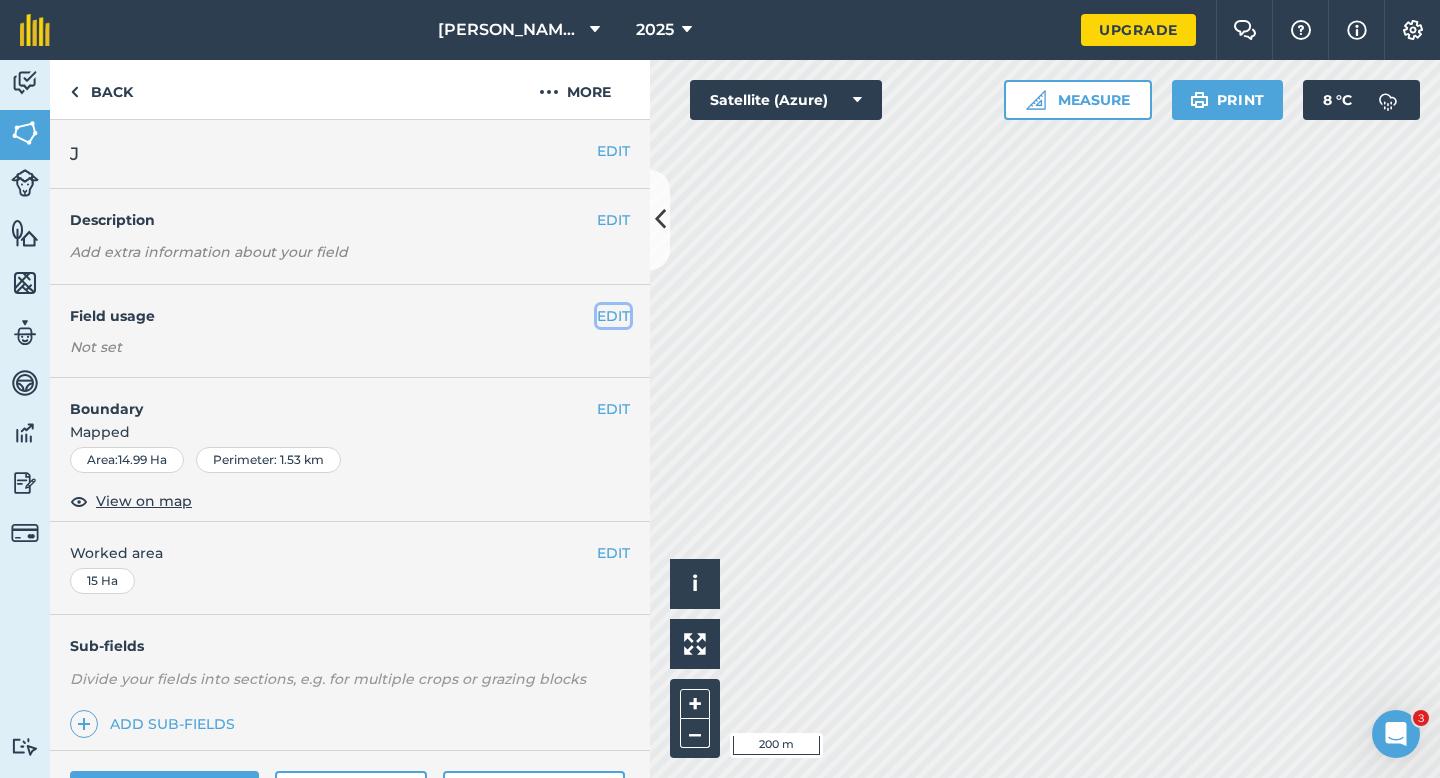 click on "EDIT" at bounding box center (613, 316) 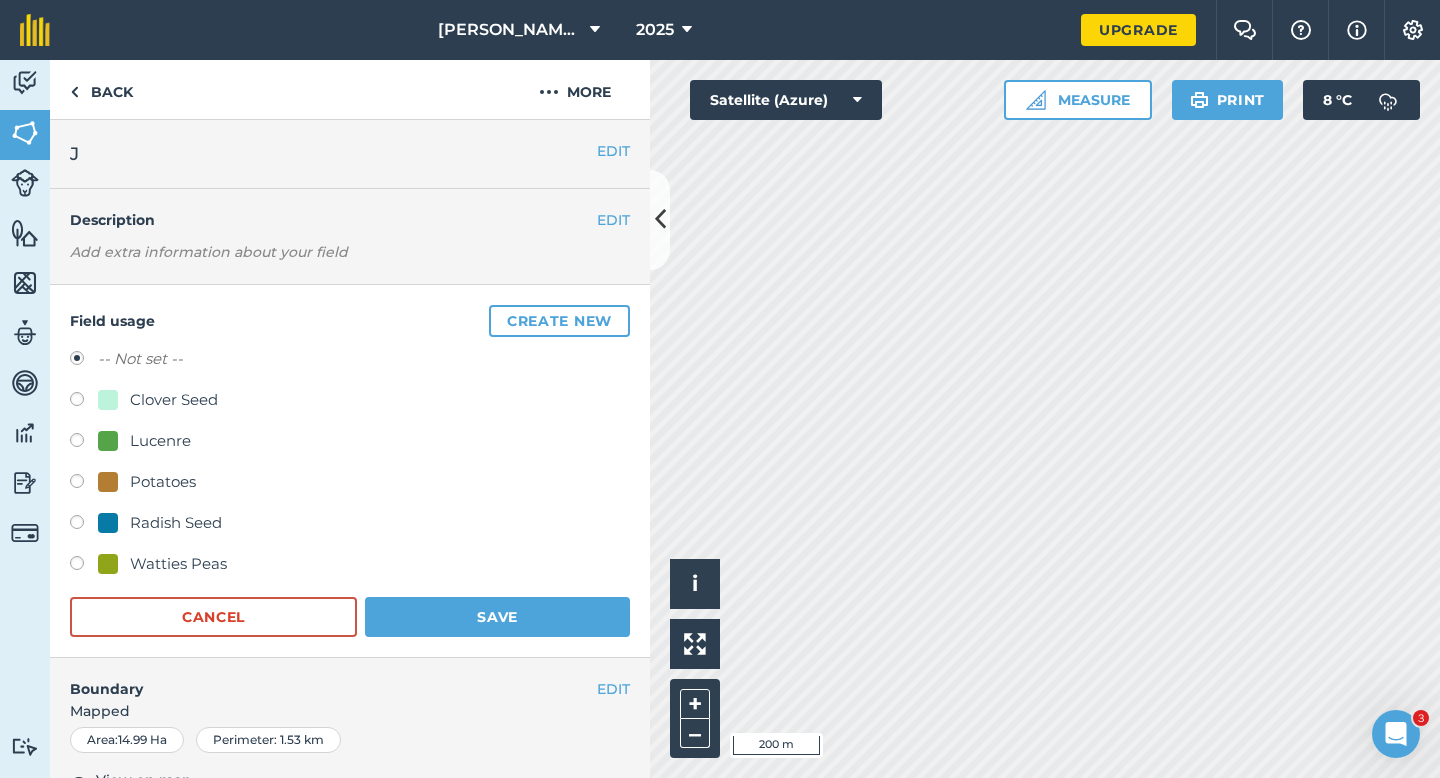click on "Watties Peas" at bounding box center [178, 564] 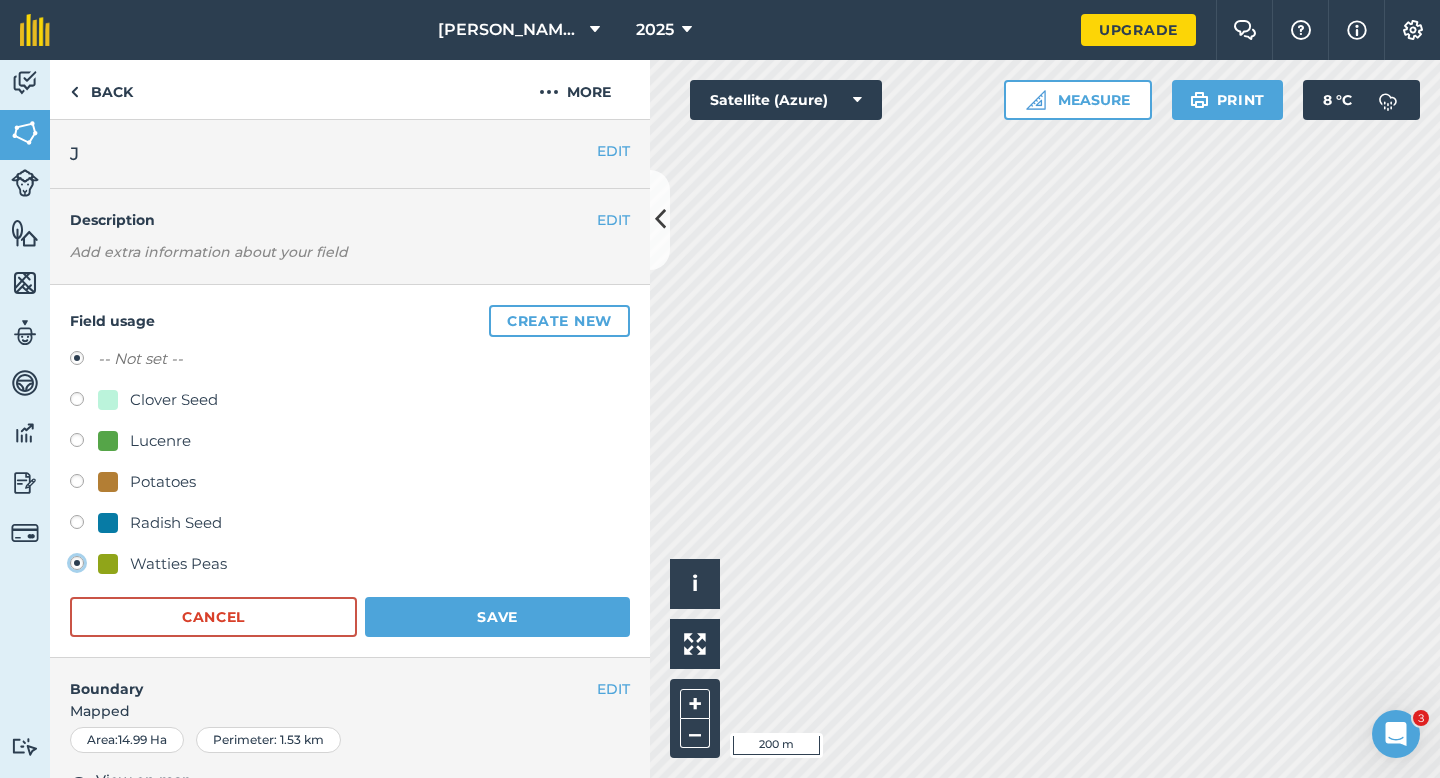 radio on "true" 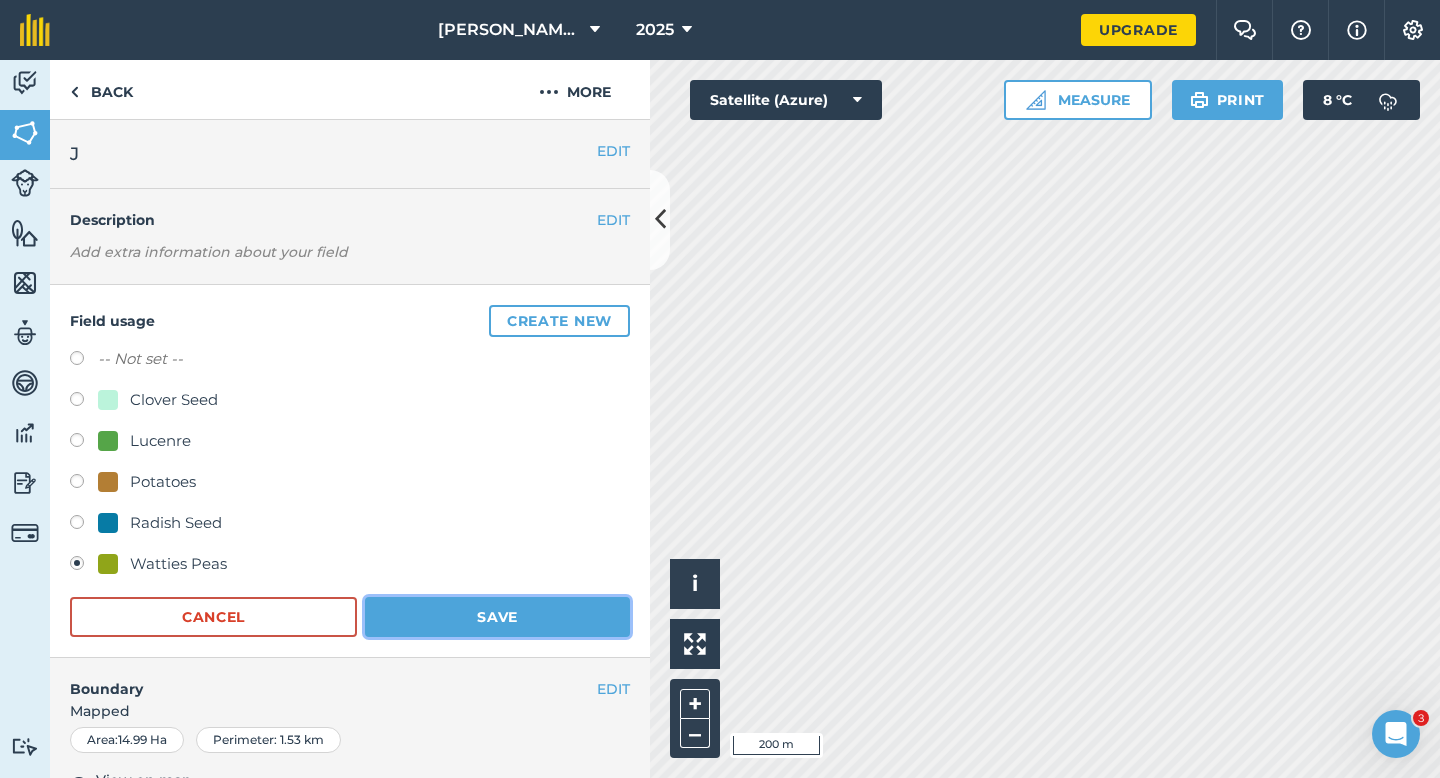 click on "Save" at bounding box center (497, 617) 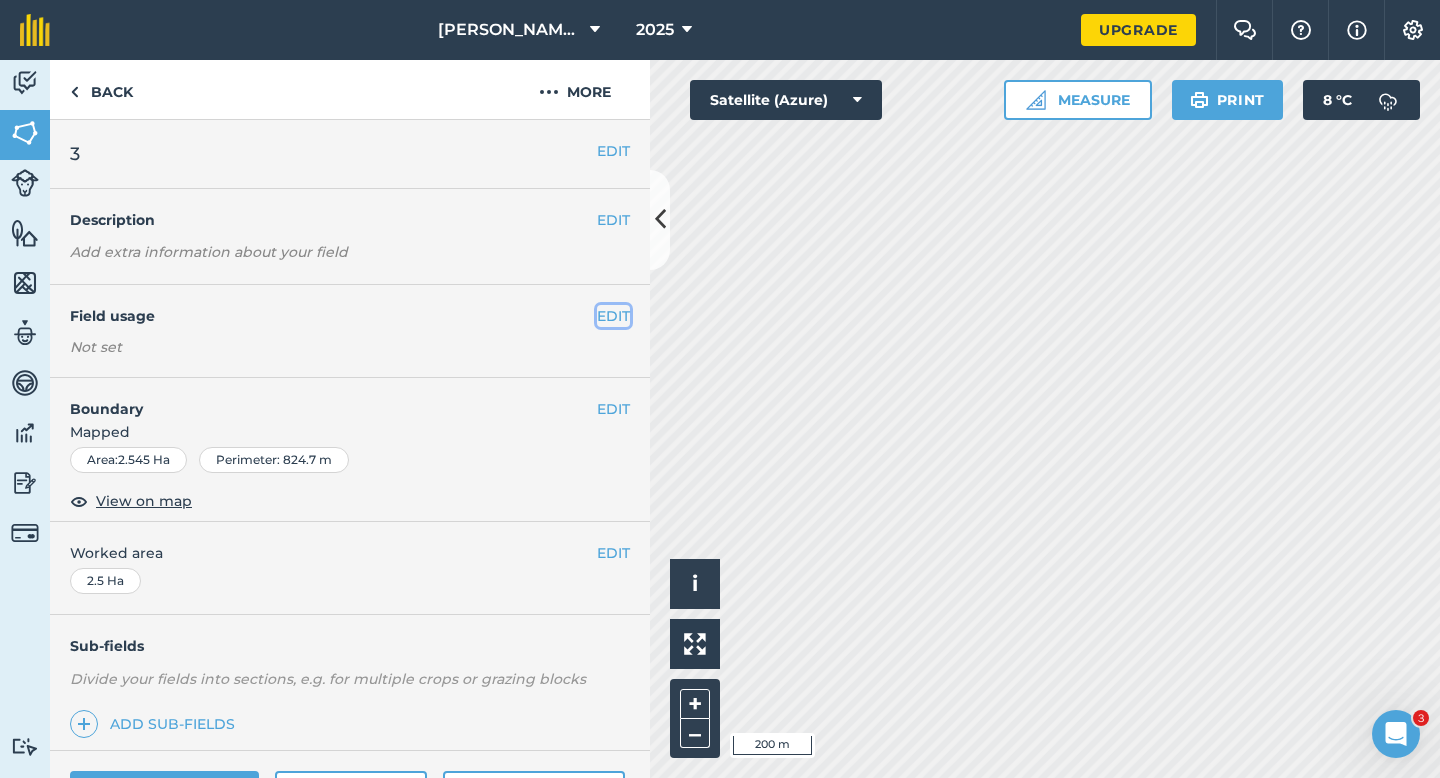 click on "EDIT" at bounding box center [613, 316] 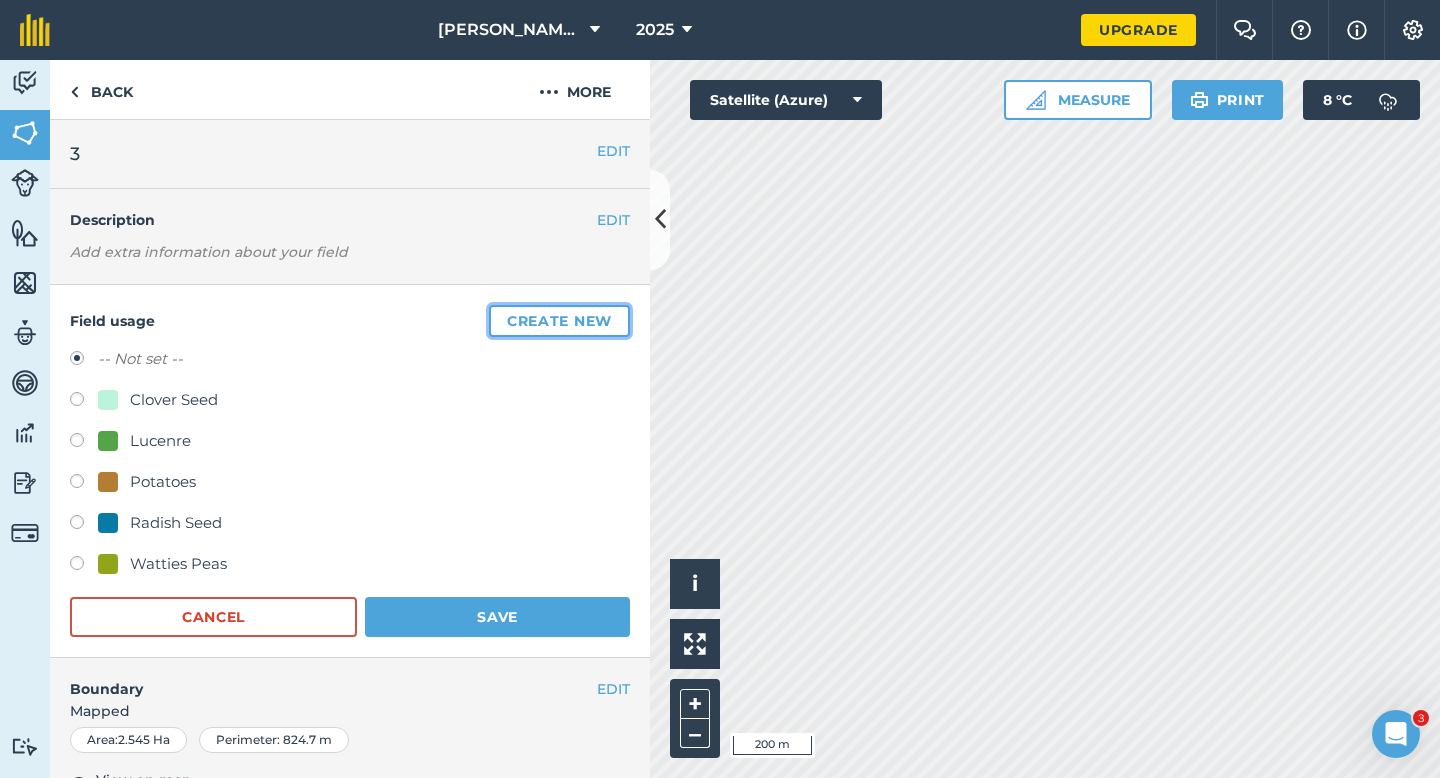 click on "Create new" at bounding box center (559, 321) 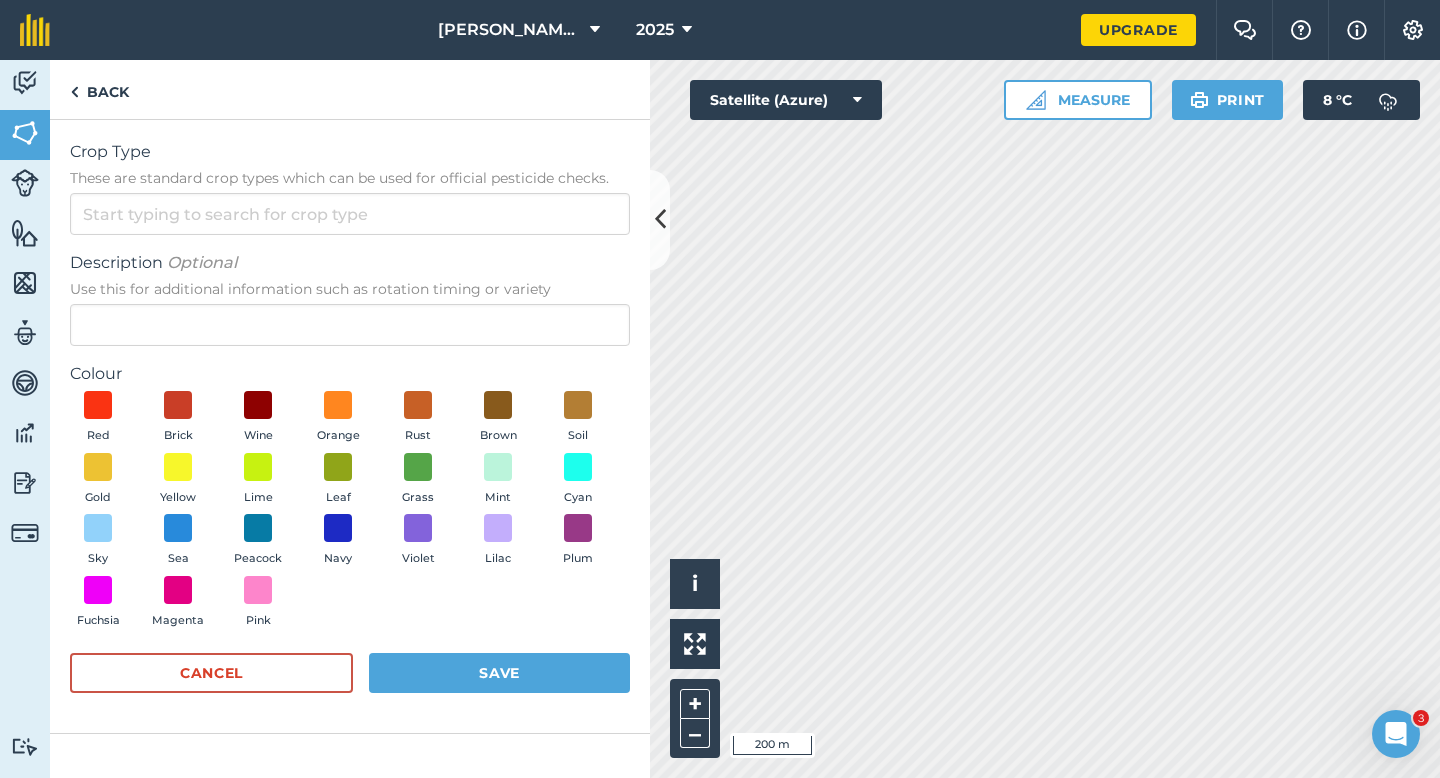 click on "Crop Type These are standard crop types which can be used for official pesticide checks. Description   Optional Use this for additional information such as rotation timing or variety Colour Red Brick Wine Orange Rust Brown Soil Gold Yellow Lime Leaf Grass Mint Cyan Sky Sea Peacock Navy Violet Lilac Plum Fuchsia Magenta Pink Cancel Save" at bounding box center (350, 426) 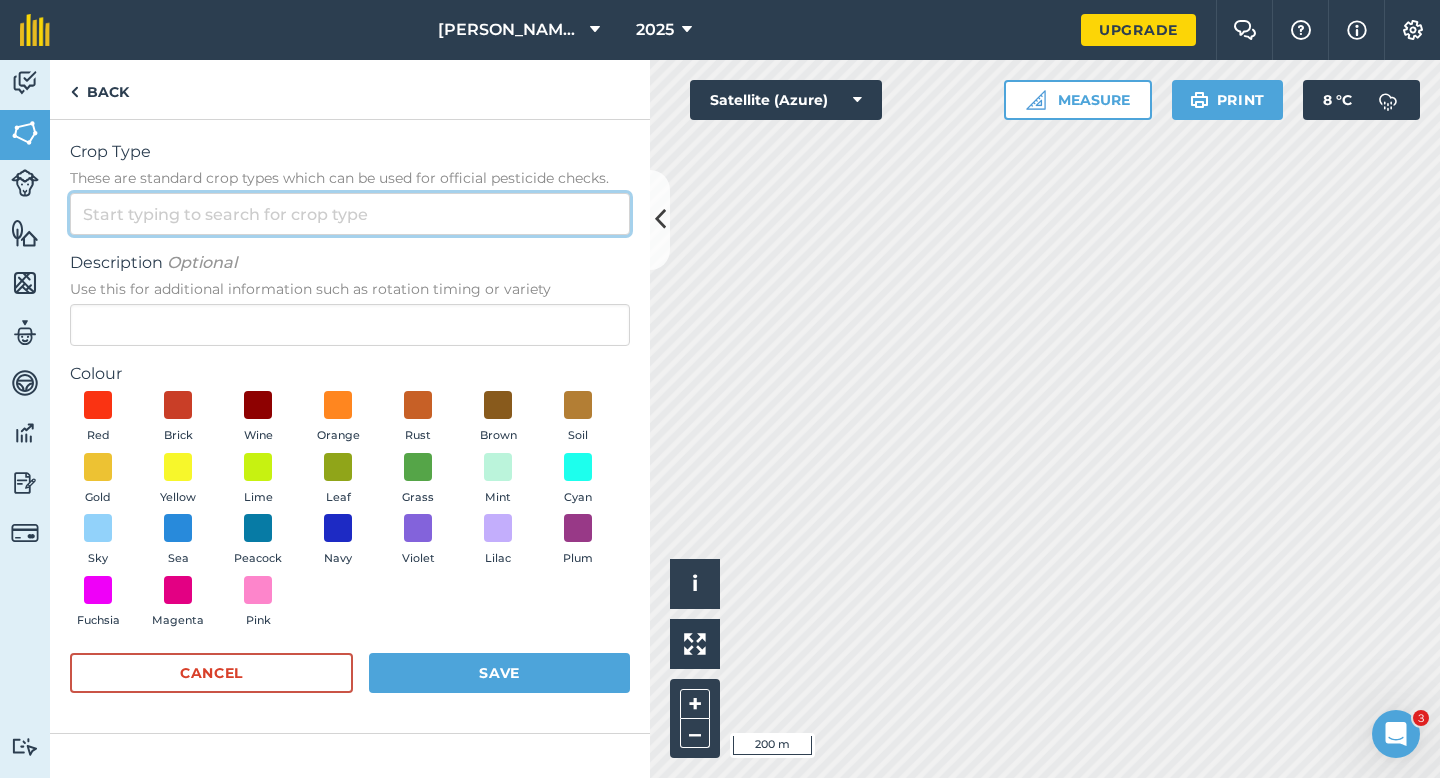 click on "Crop Type These are standard crop types which can be used for official pesticide checks." at bounding box center (350, 214) 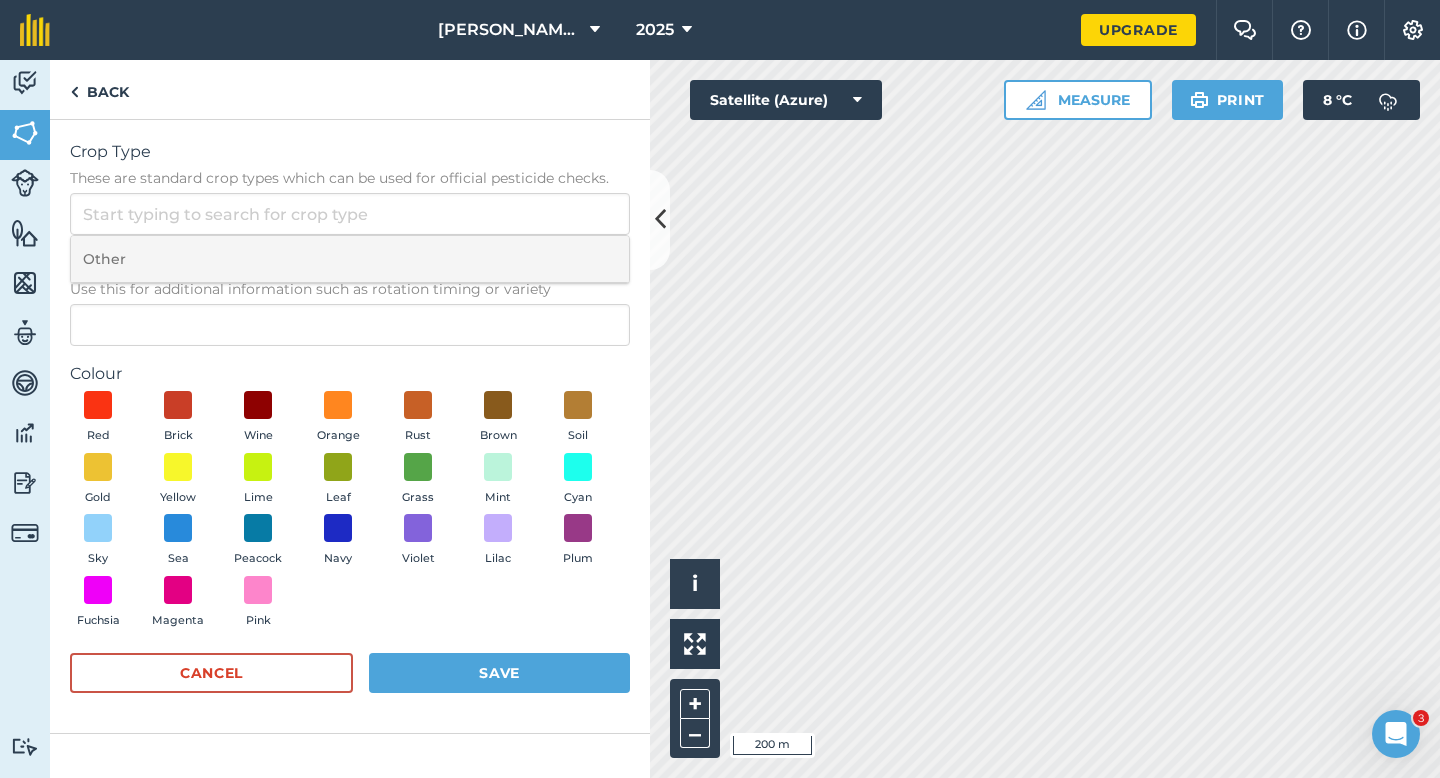 click on "Other" at bounding box center [350, 259] 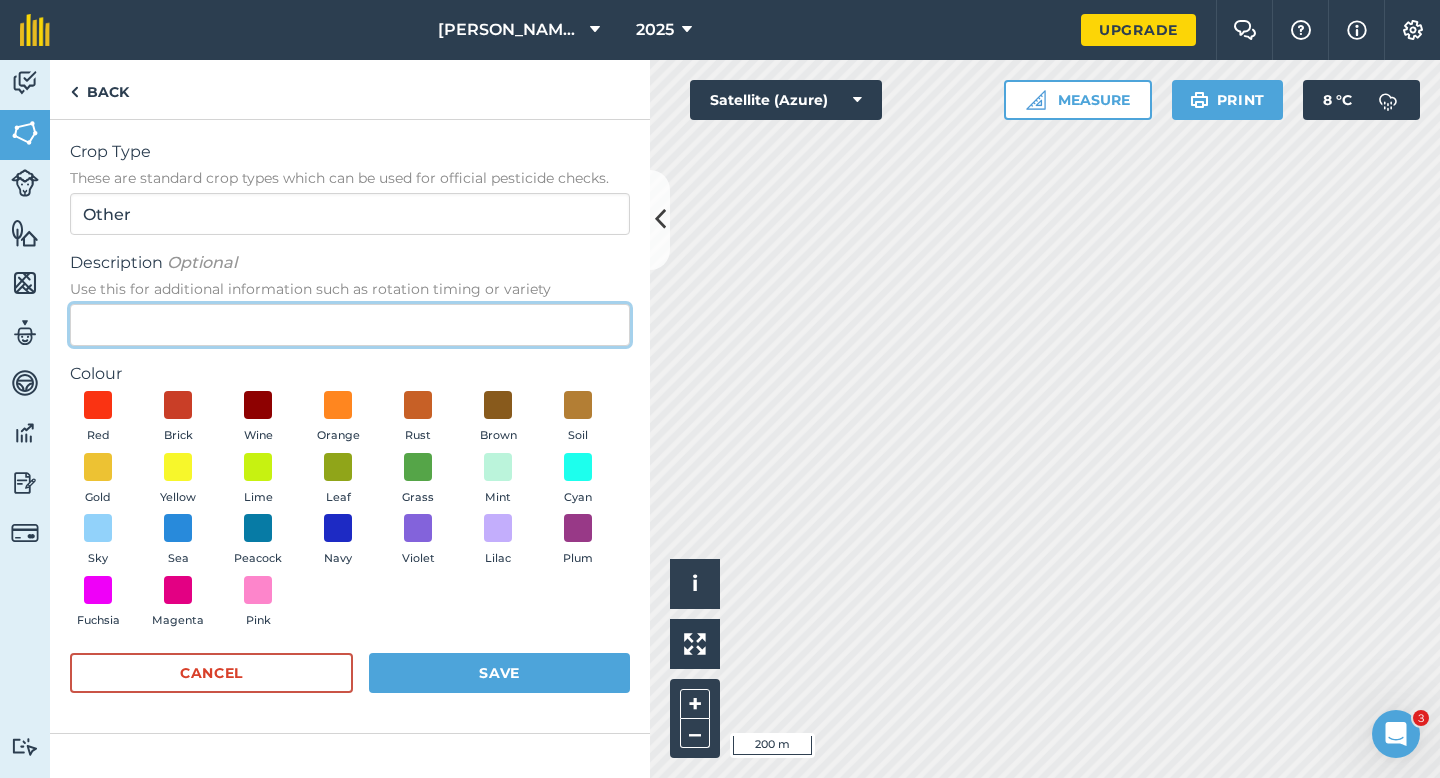 click on "Description   Optional Use this for additional information such as rotation timing or variety" at bounding box center [350, 325] 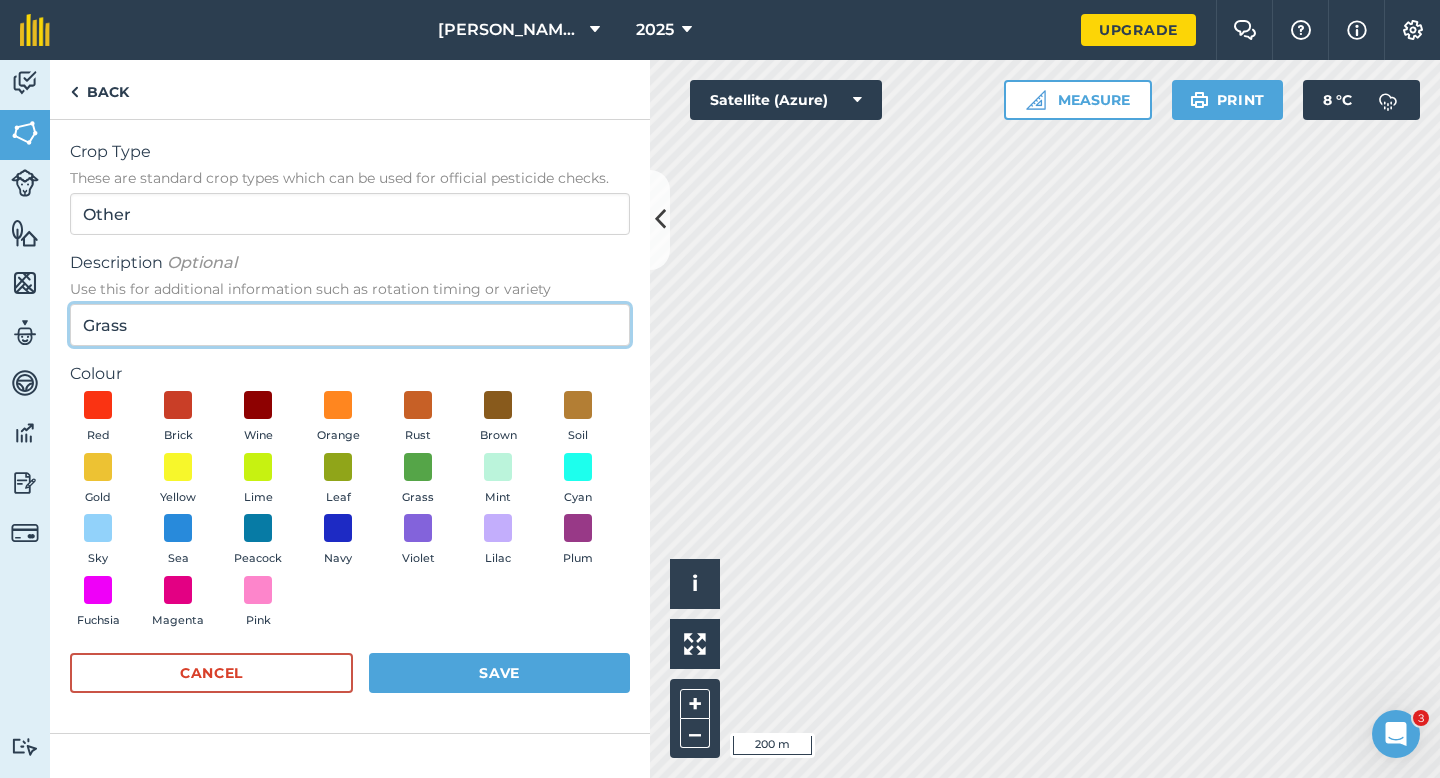 type on "Grass" 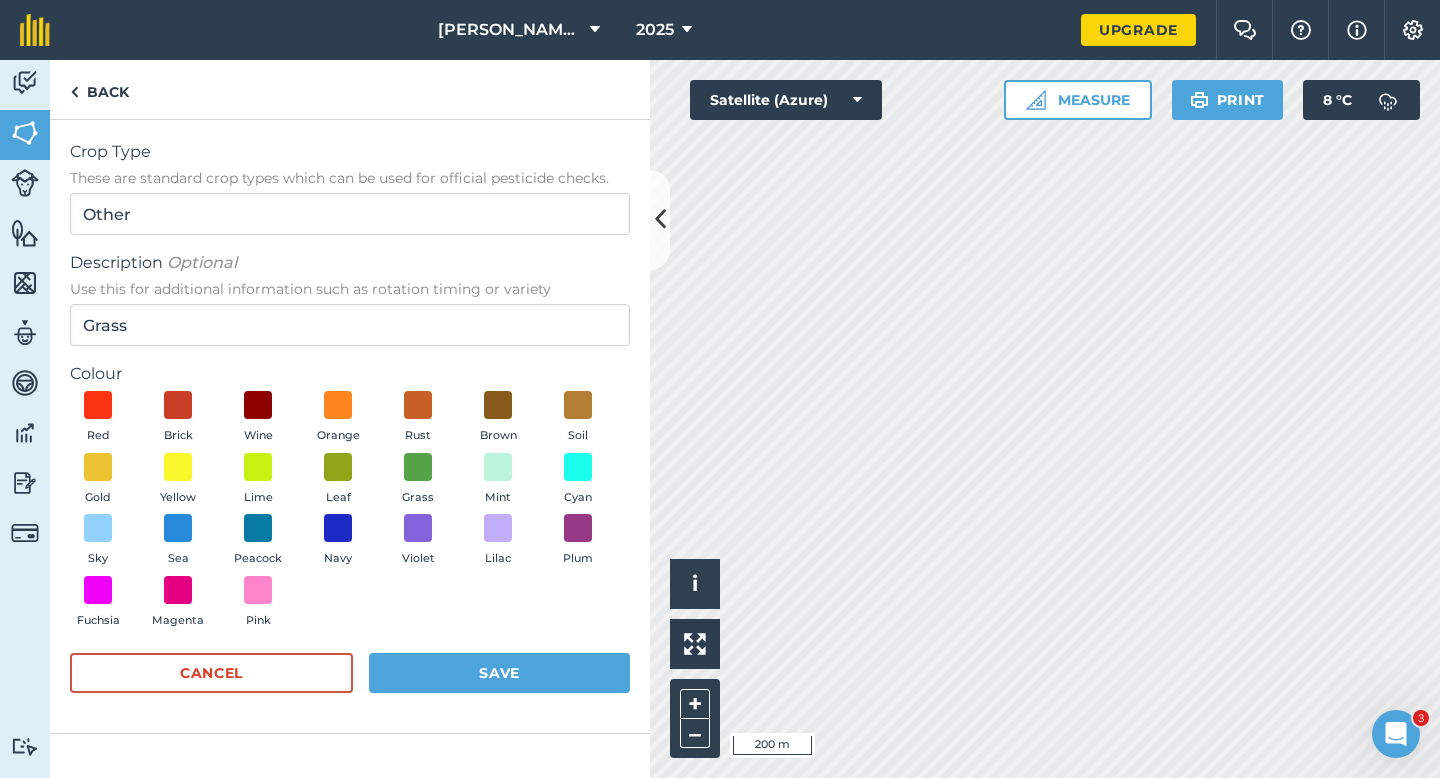 click on "Red Brick Wine Orange Rust Brown Soil Gold Yellow Lime Leaf Grass Mint Cyan Sky Sea Peacock Navy Violet Lilac Plum Fuchsia Magenta Pink" at bounding box center [350, 514] 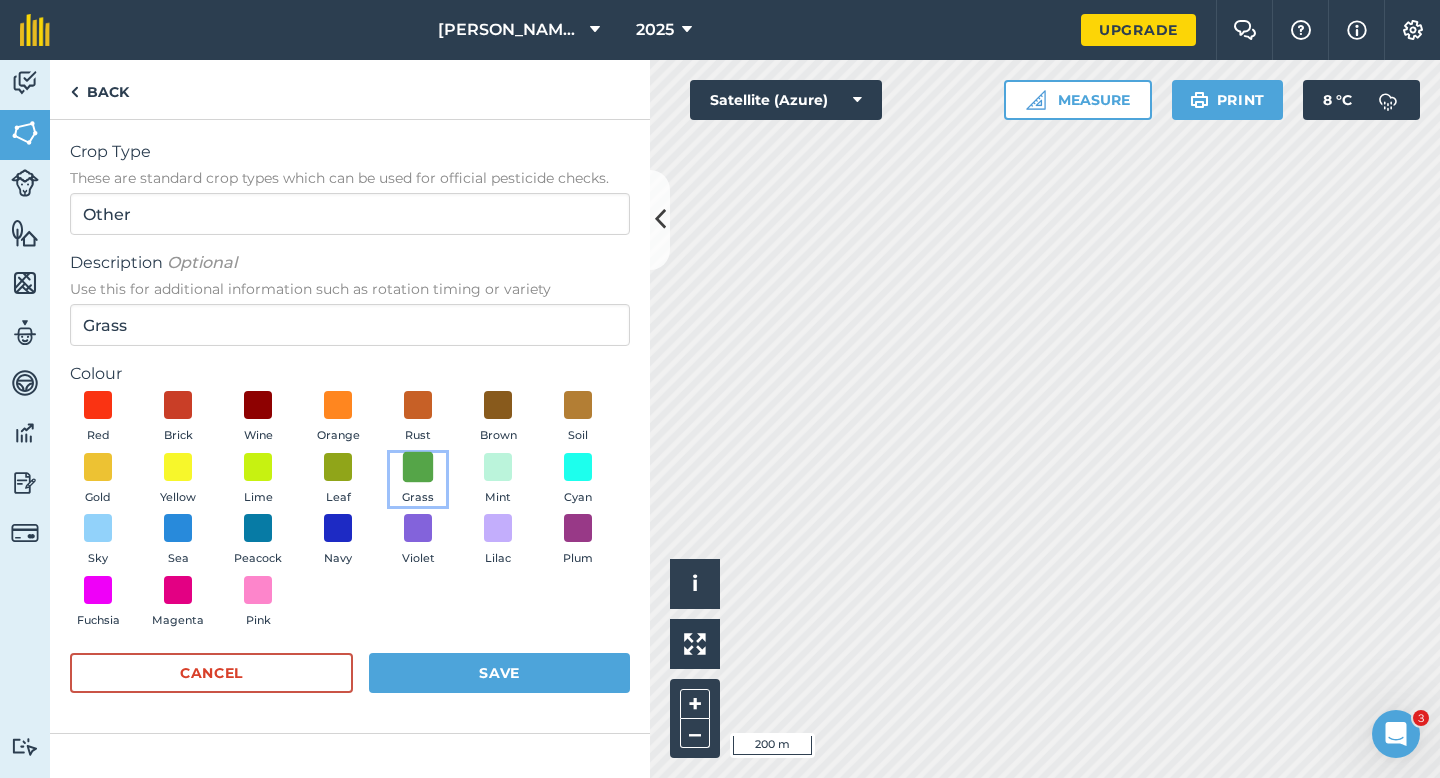 click at bounding box center (418, 466) 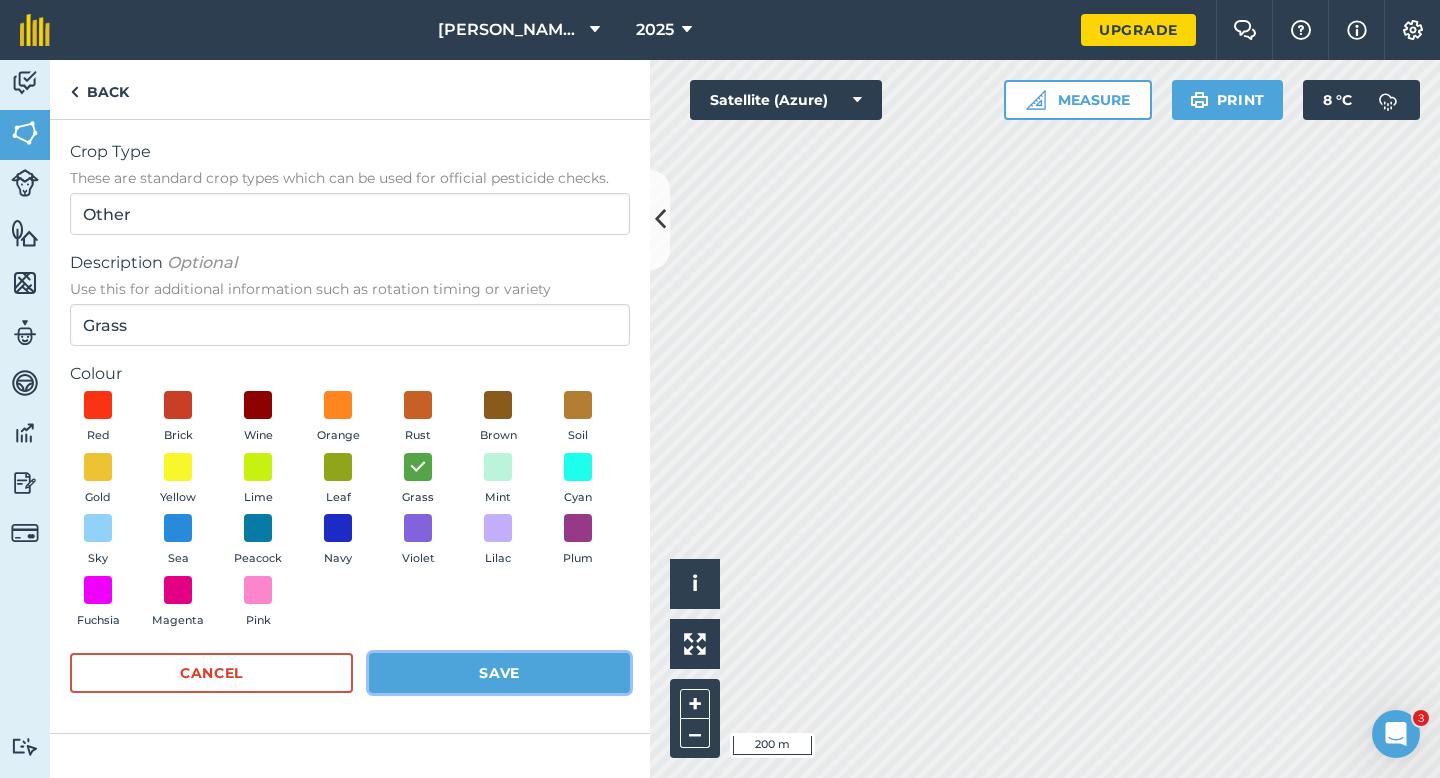 click on "Save" at bounding box center (499, 673) 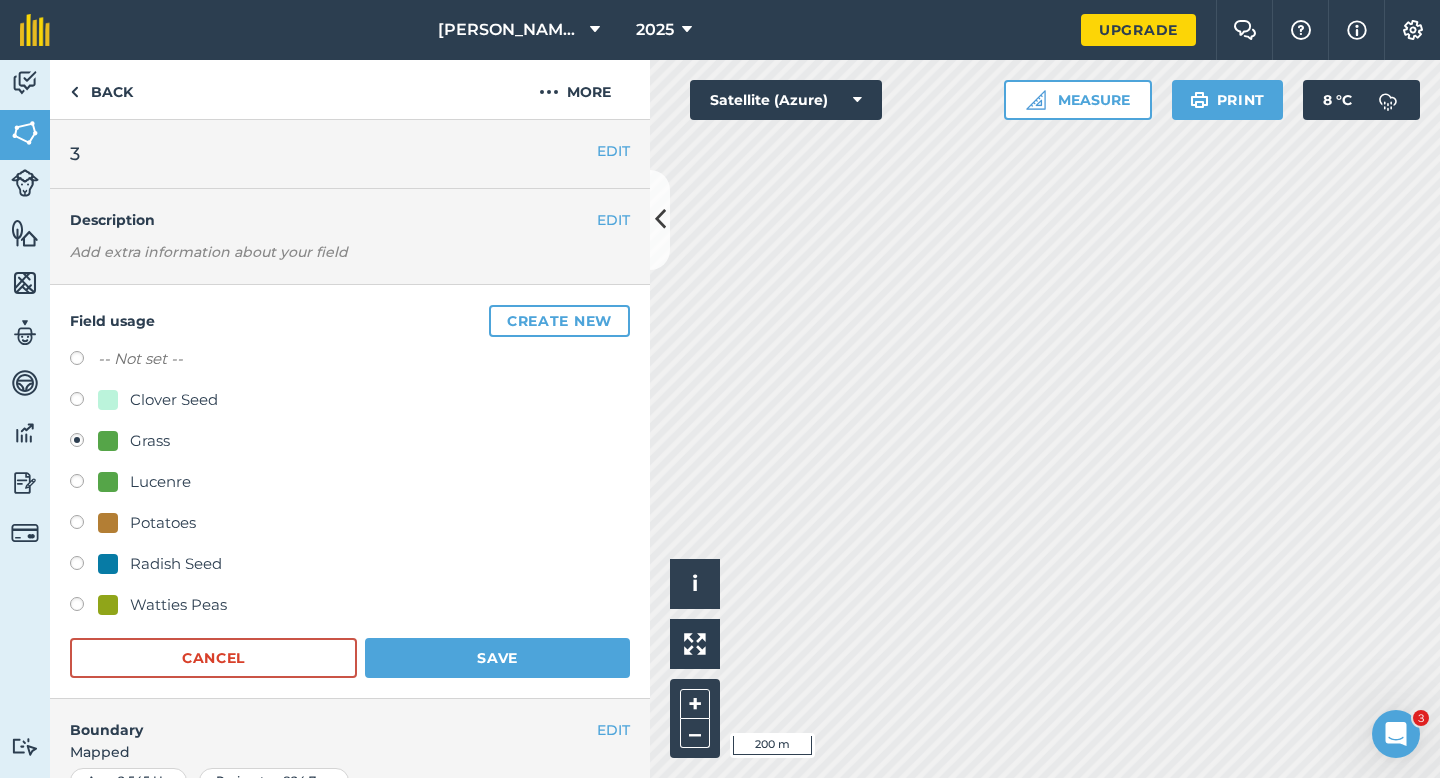 click on "-- Not set -- Clover Seed Grass  Lucenre Potatoes Radish Seed Watties Peas Cancel Save" at bounding box center [350, 512] 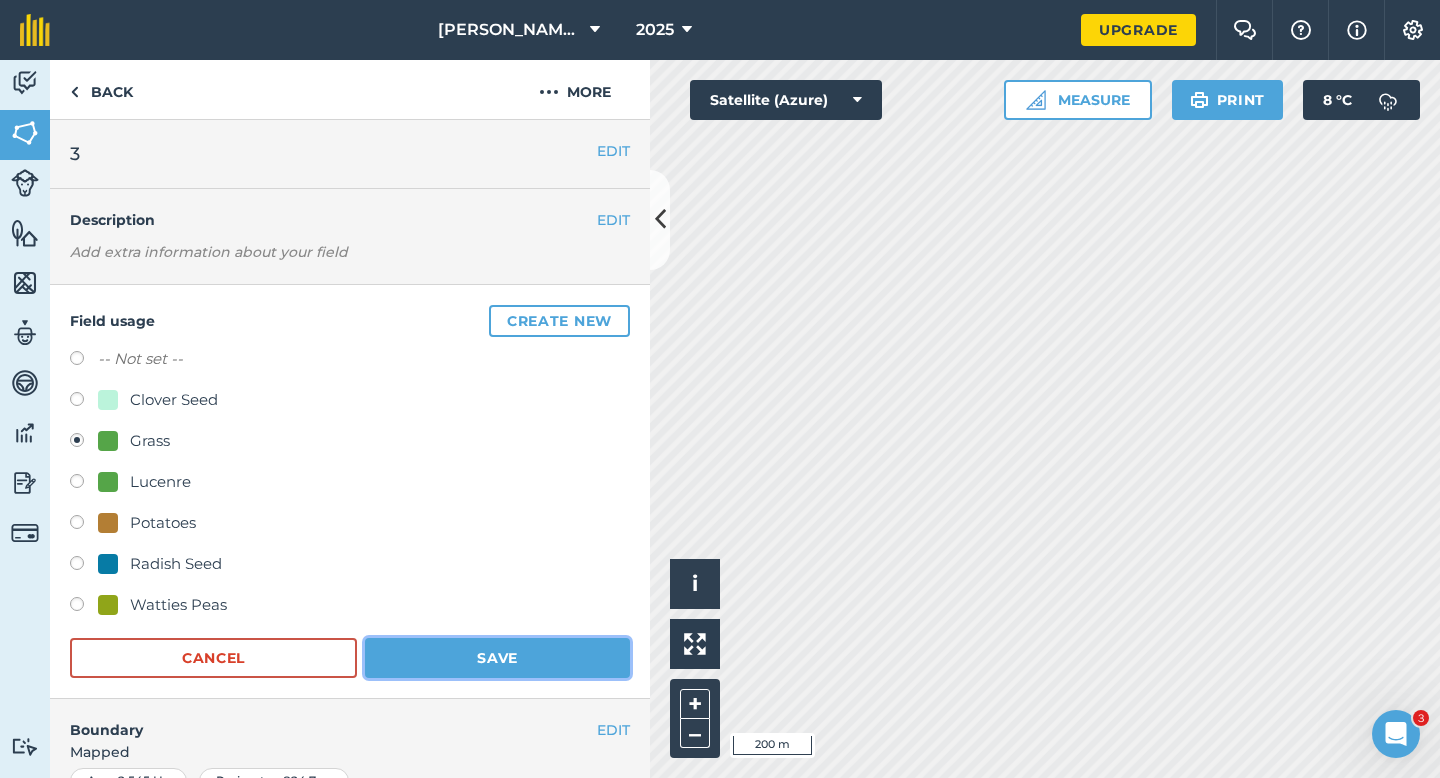 click on "Save" at bounding box center (497, 658) 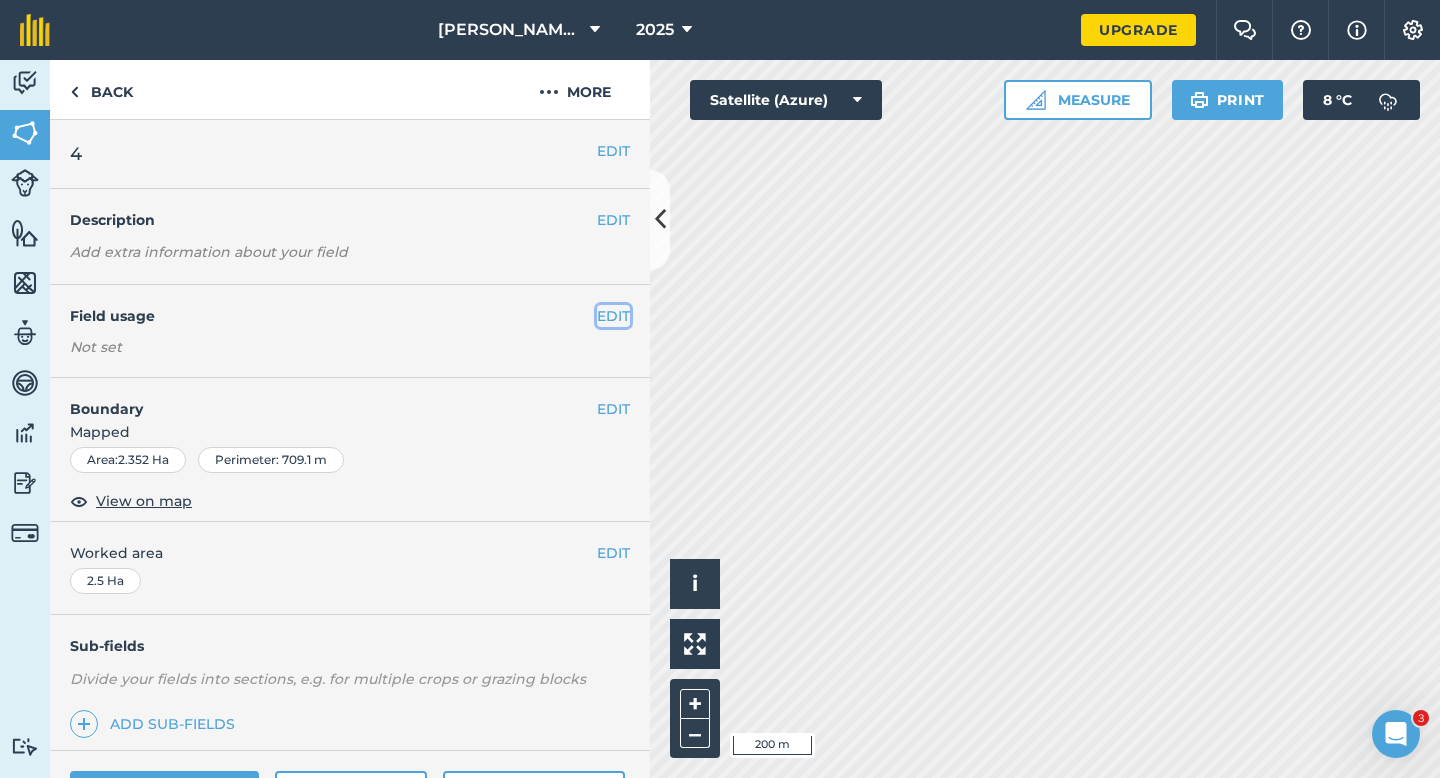 click on "EDIT" at bounding box center [613, 316] 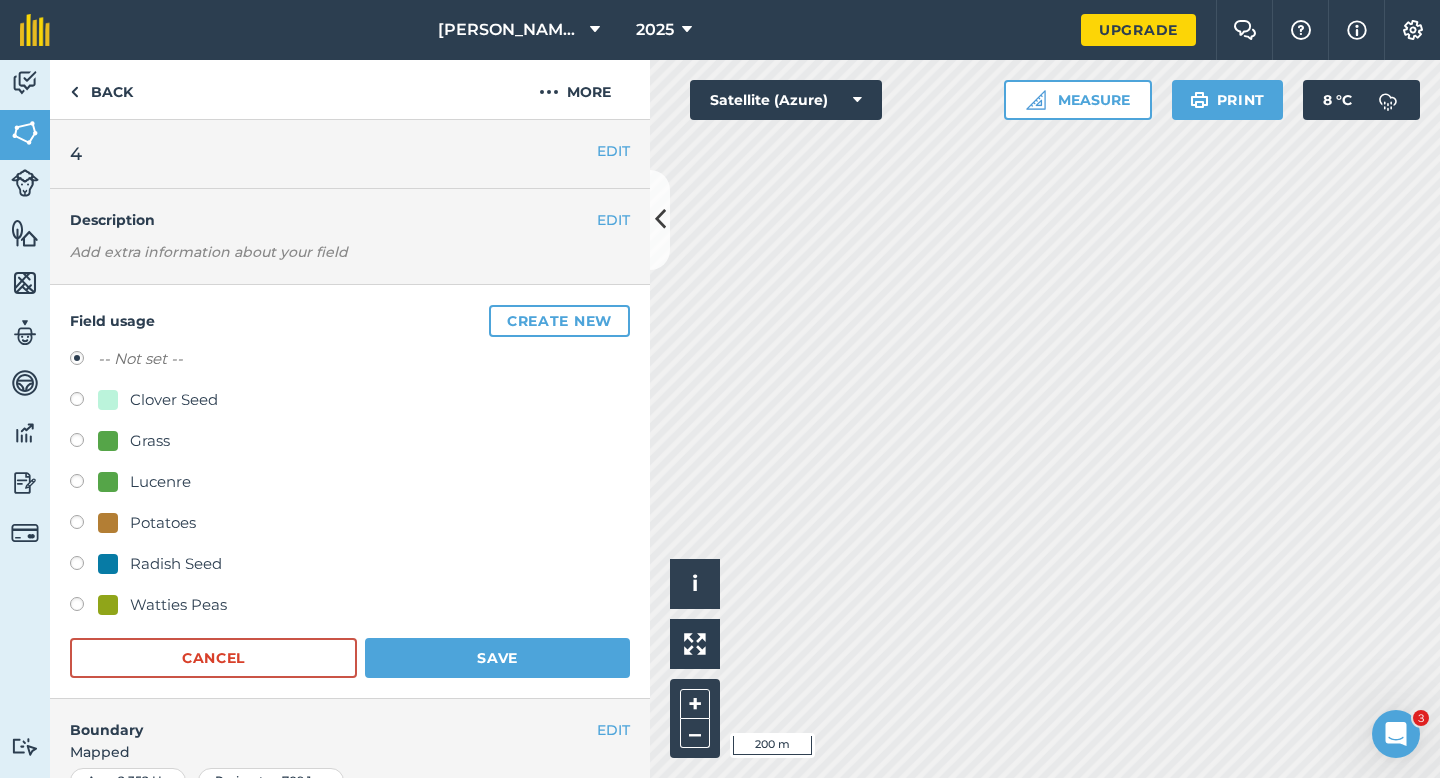 click on "Grass" at bounding box center (150, 441) 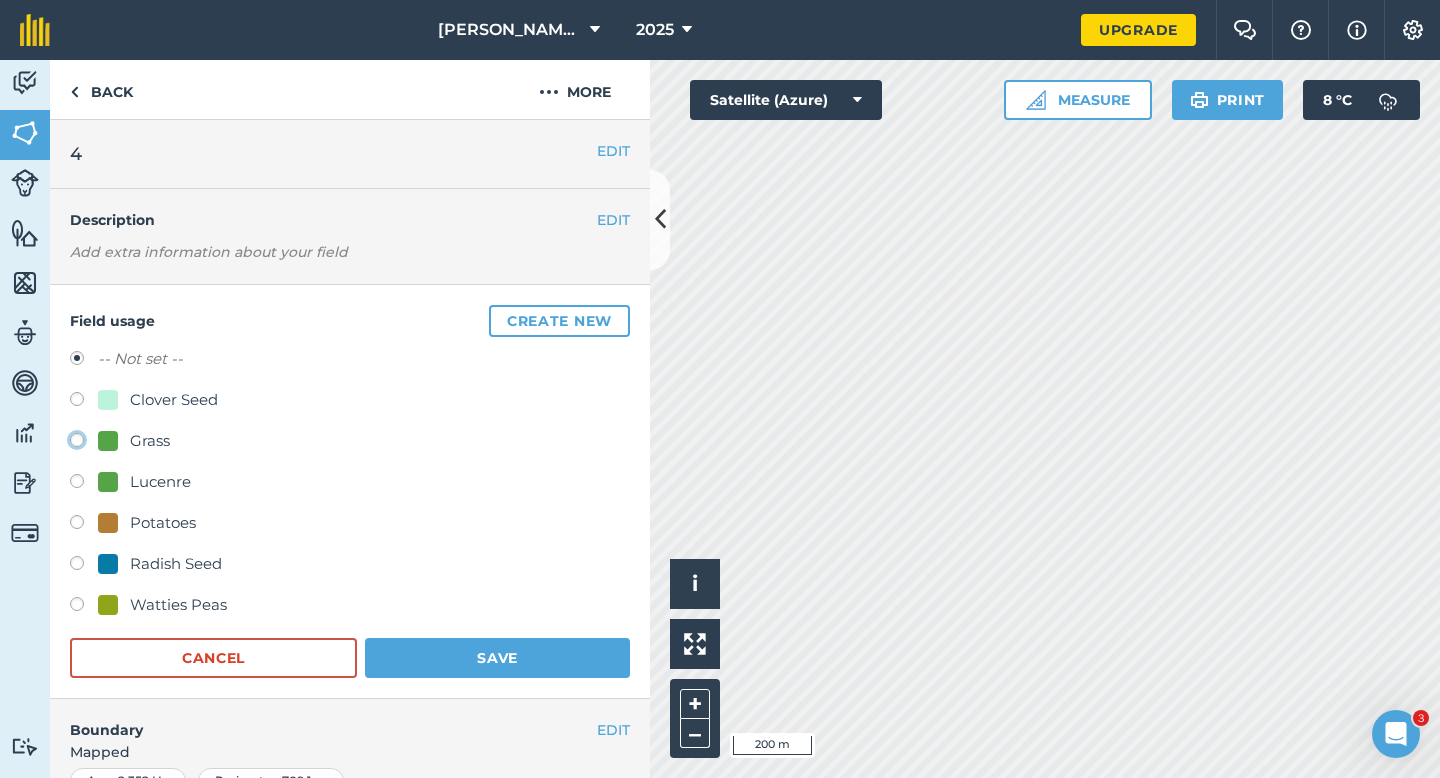 click on "Grass" at bounding box center [-9923, 439] 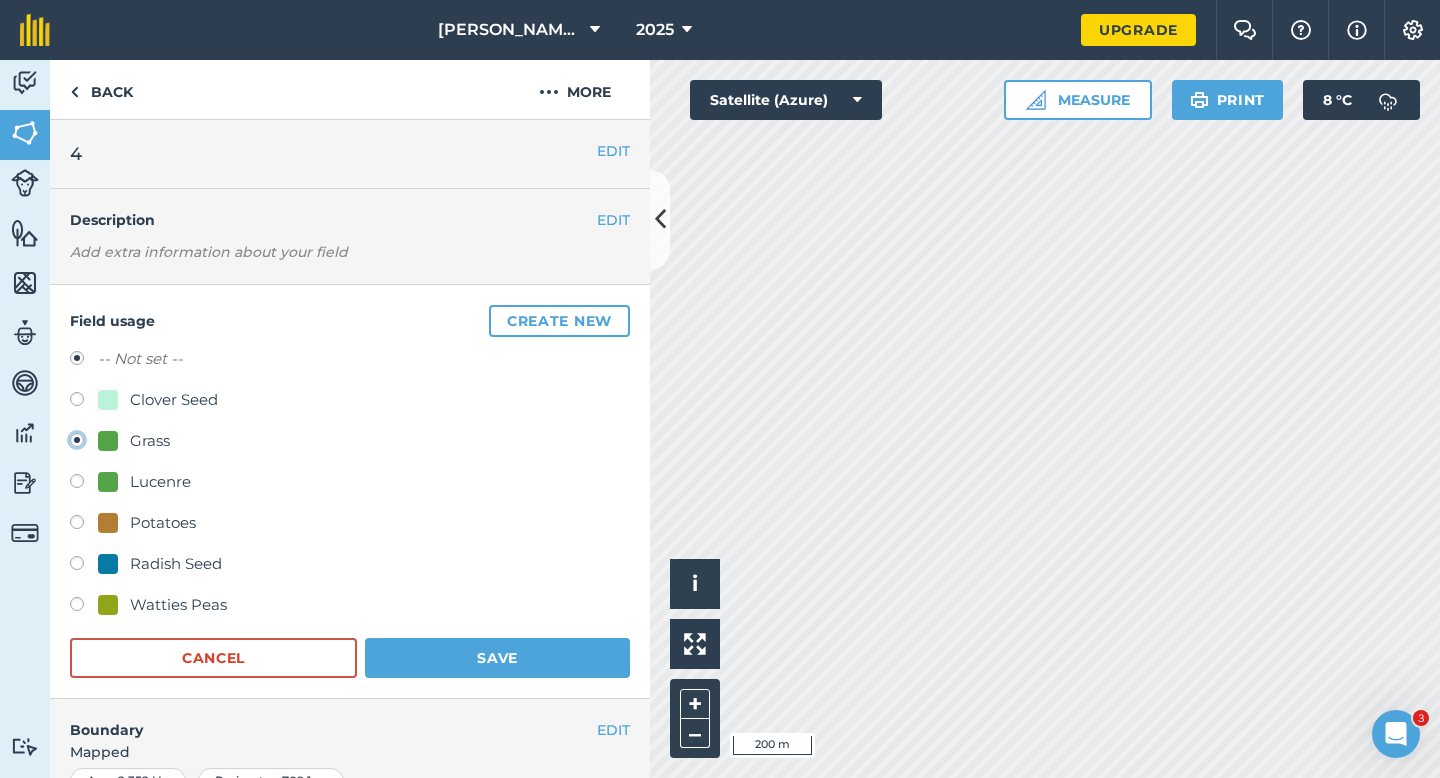 radio on "true" 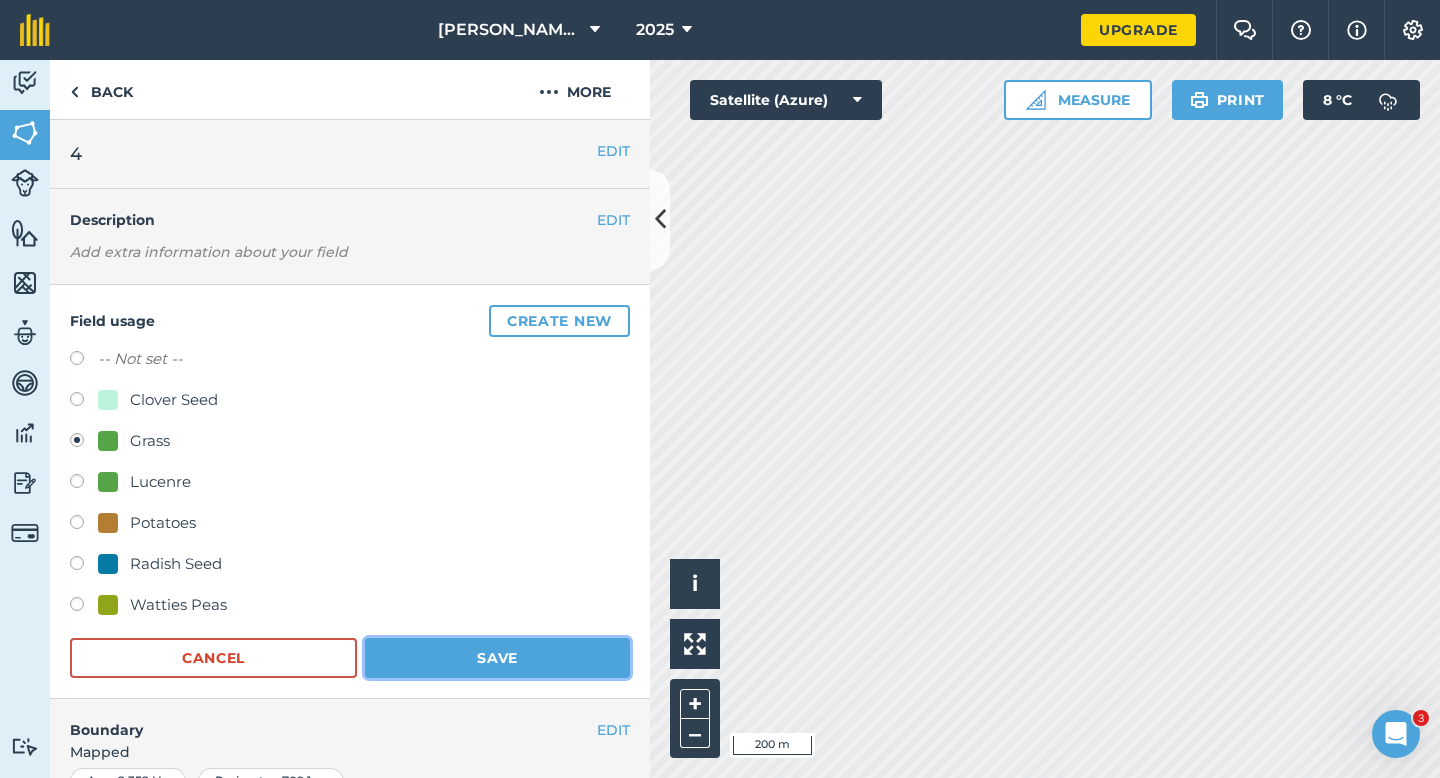click on "Save" at bounding box center (497, 658) 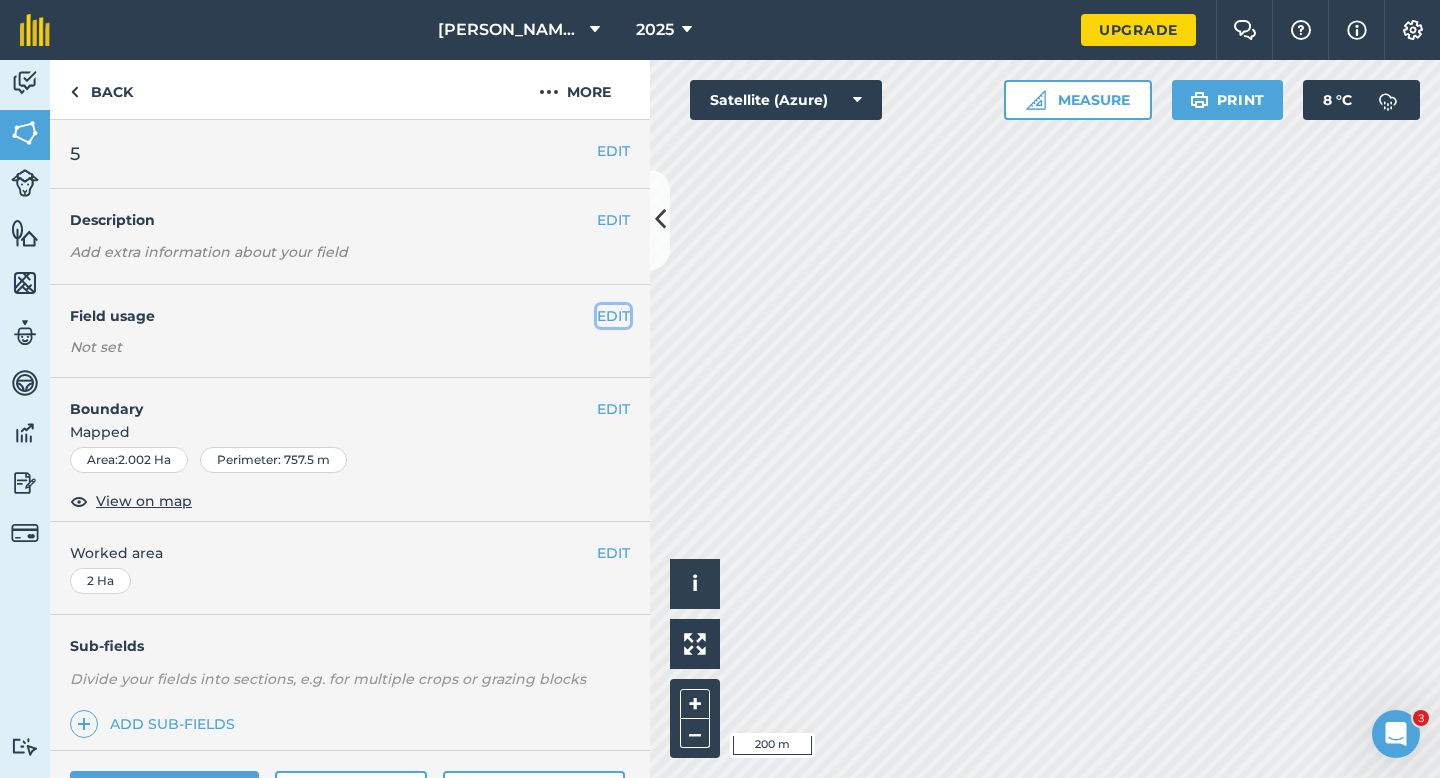 click on "EDIT" at bounding box center (613, 316) 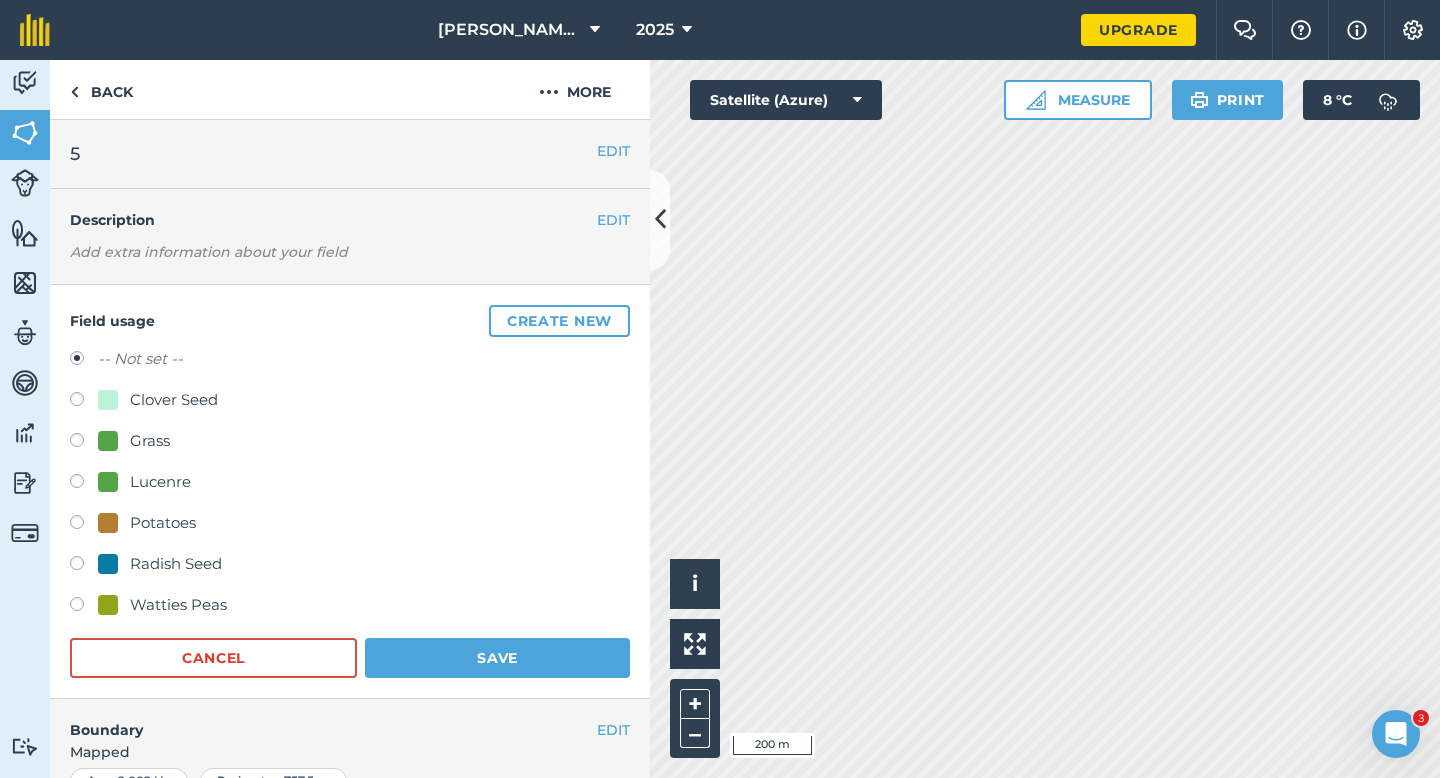 click on "Grass" at bounding box center (150, 441) 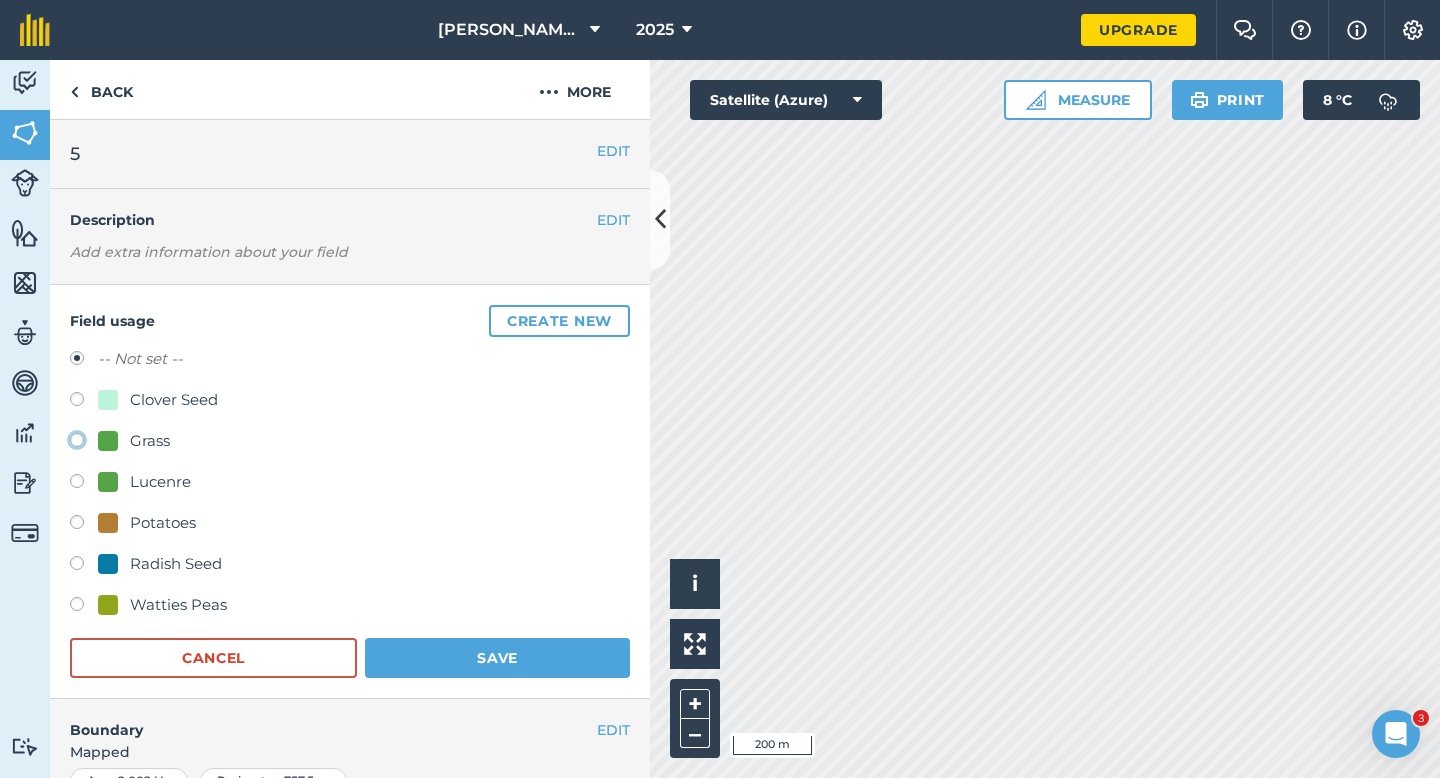 click on "Grass" at bounding box center (-9923, 439) 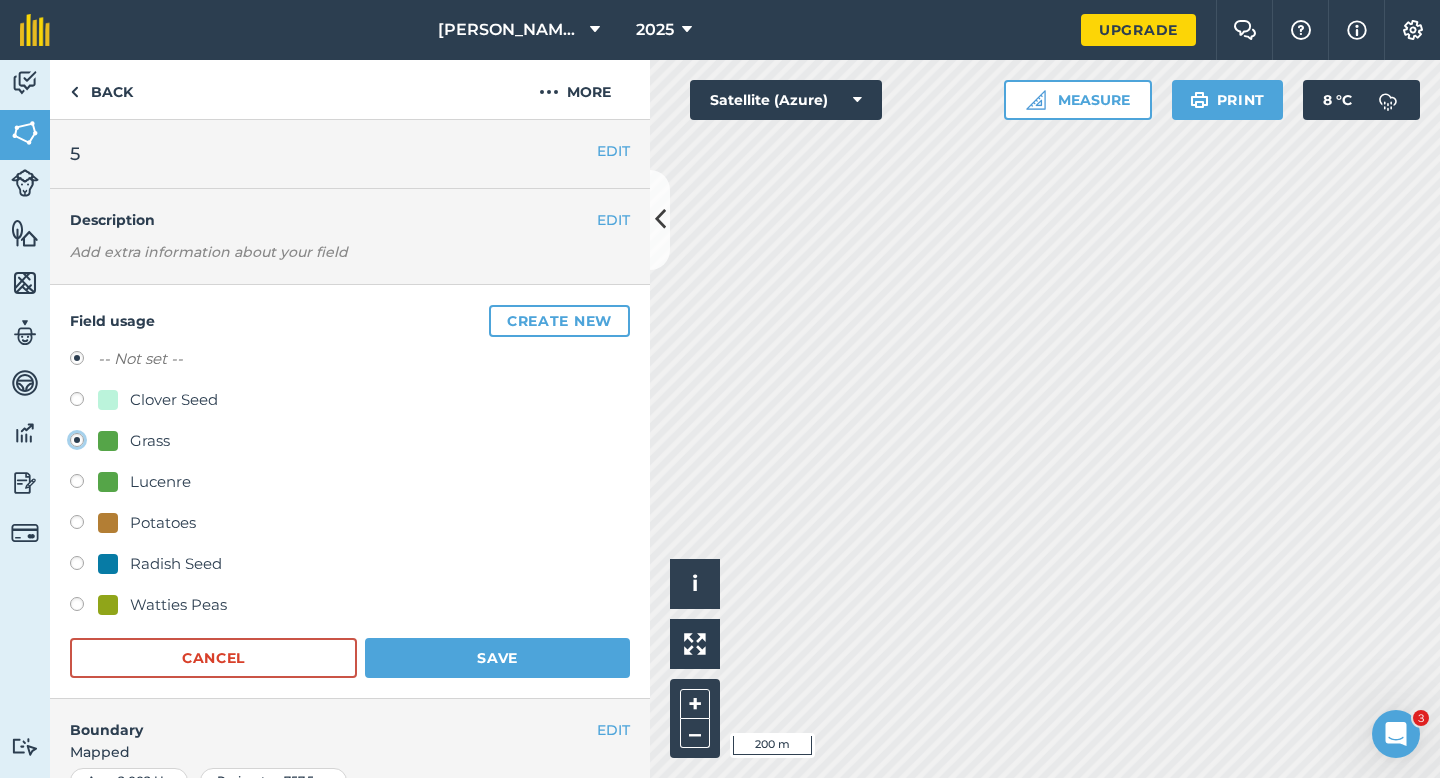 radio on "true" 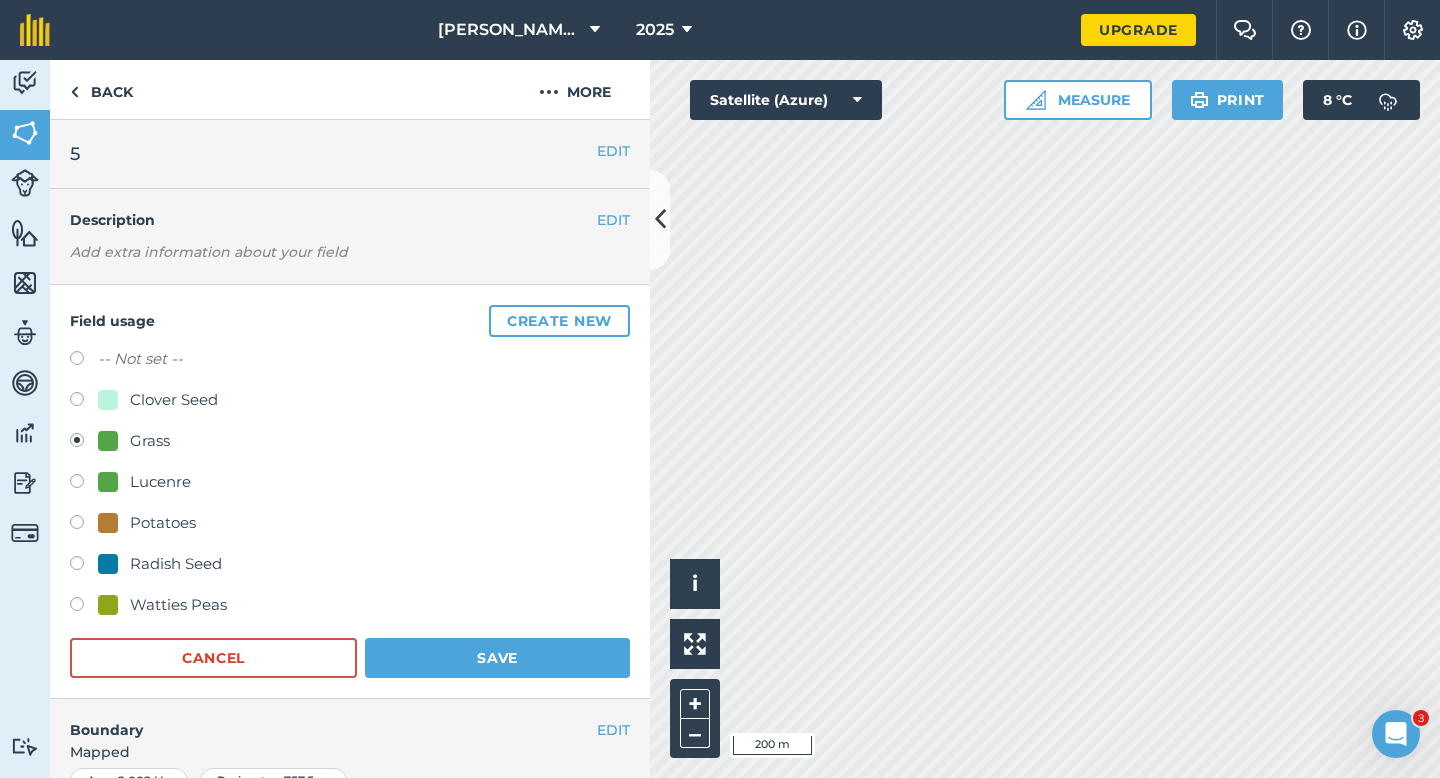 click on "Field usage   Create new -- Not set -- Clover Seed Grass  Lucenre Potatoes Radish Seed Watties Peas Cancel Save" at bounding box center [350, 492] 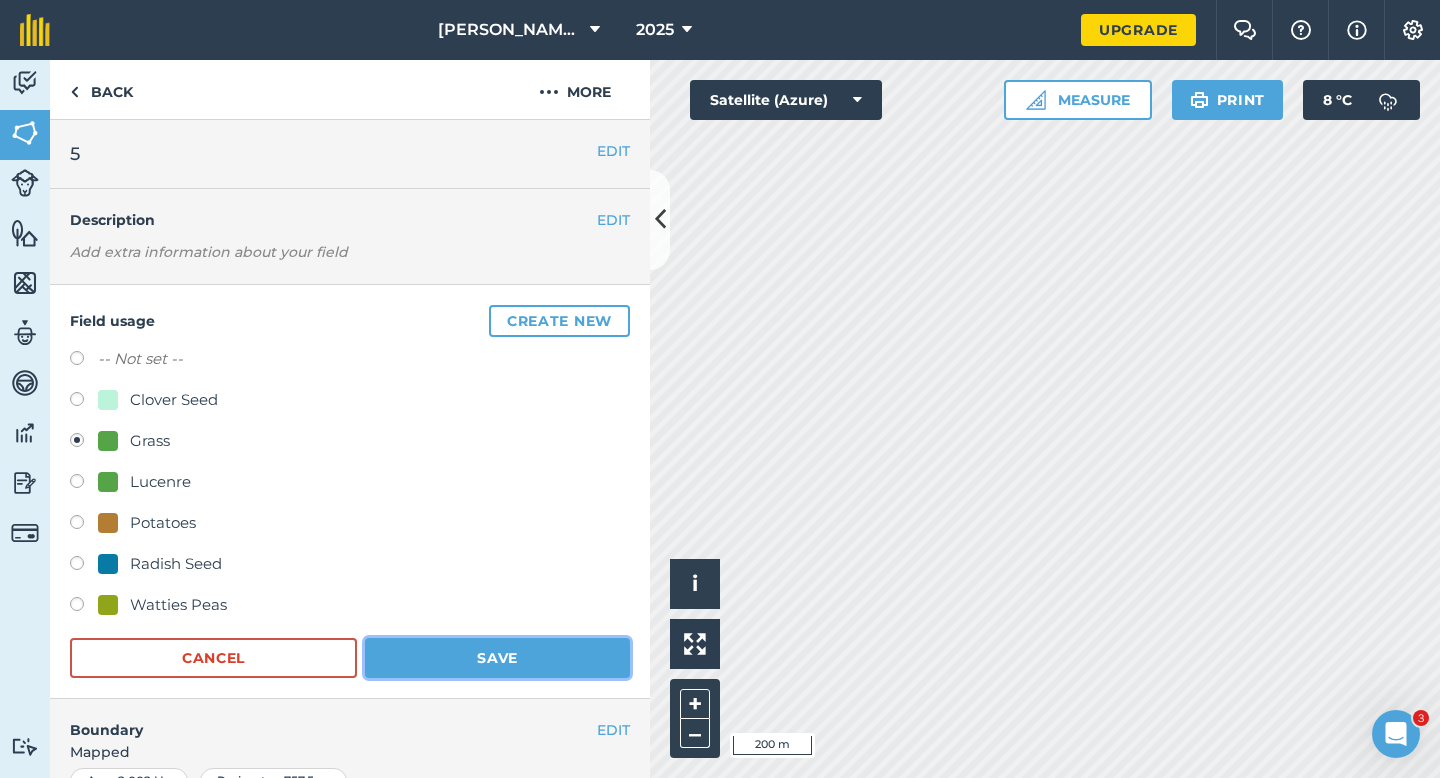 click on "Save" at bounding box center [497, 658] 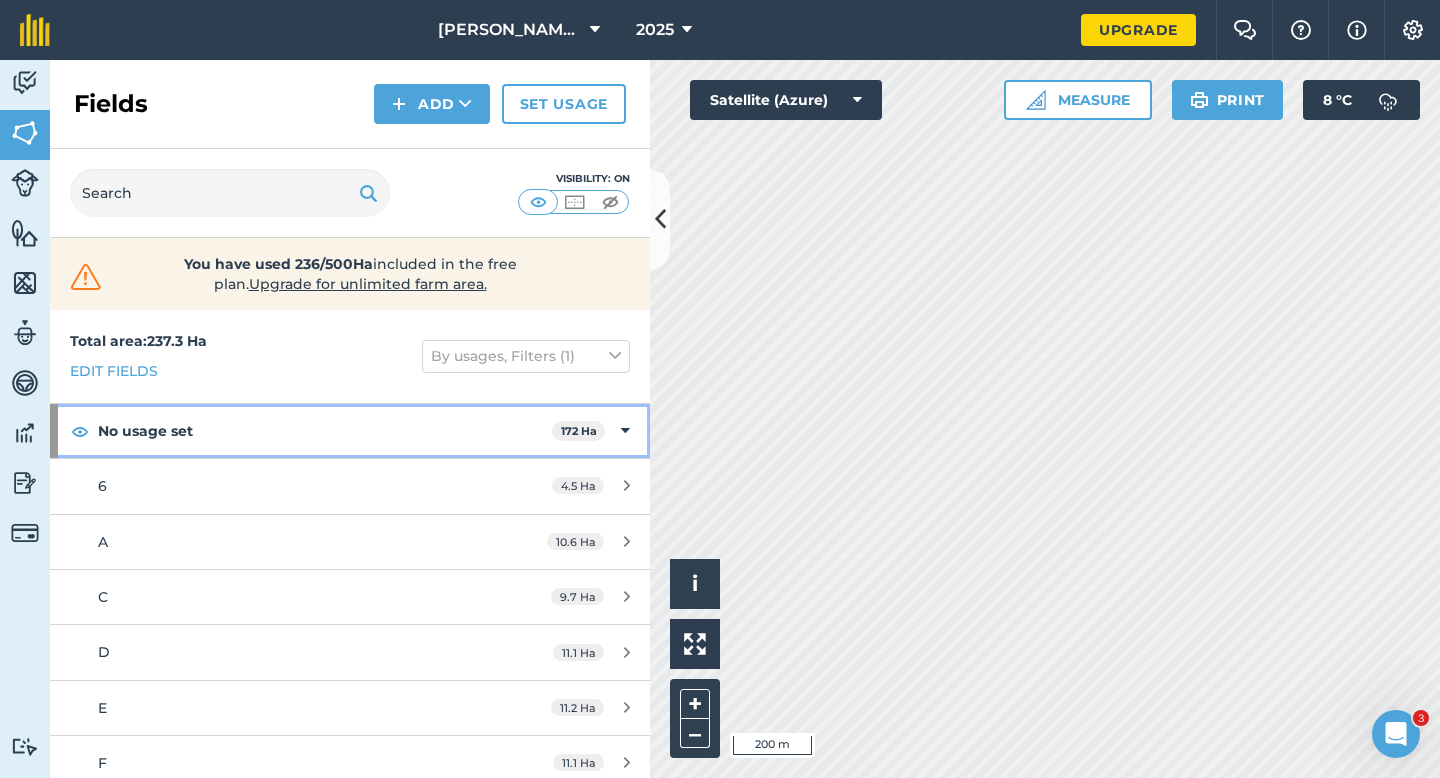 click on "172   Ha" at bounding box center [579, 431] 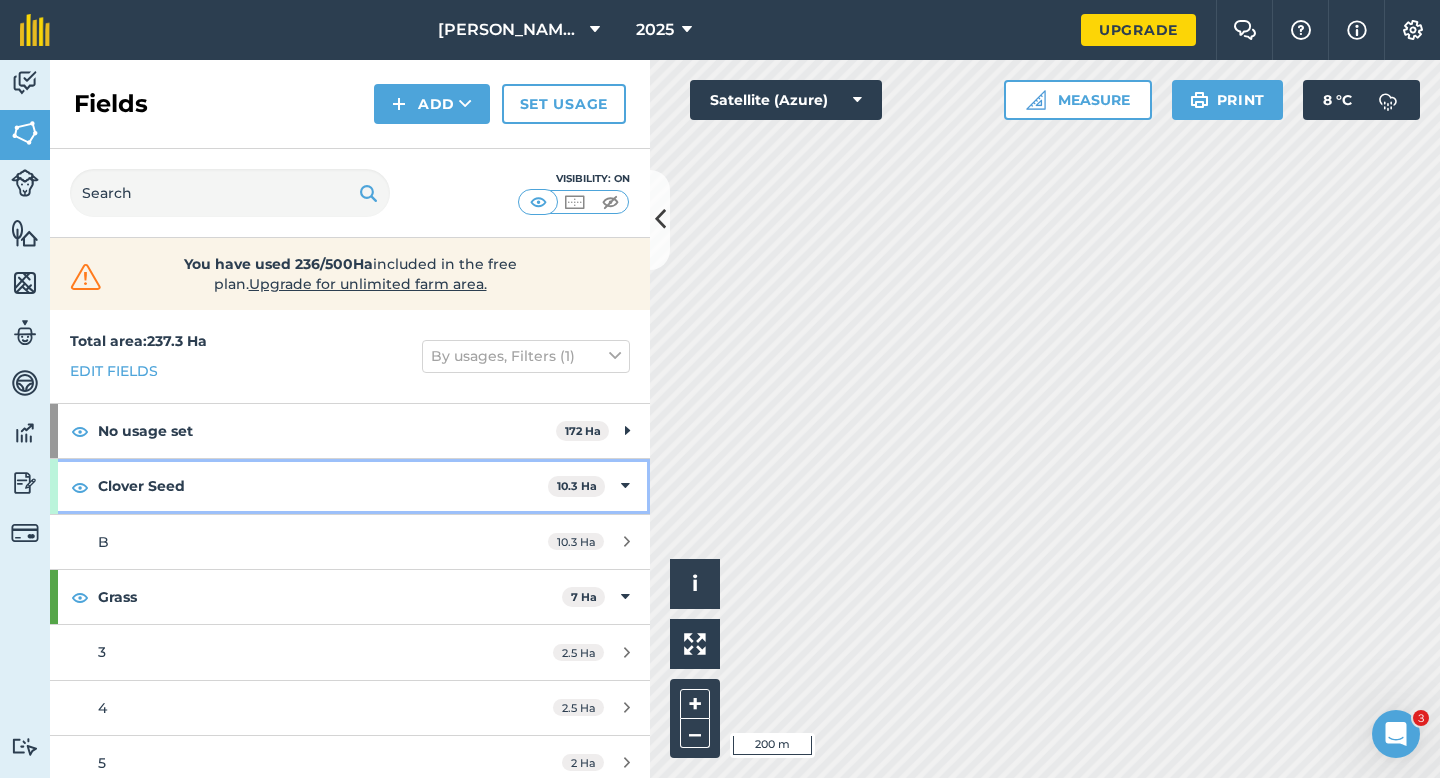 click at bounding box center [625, 486] 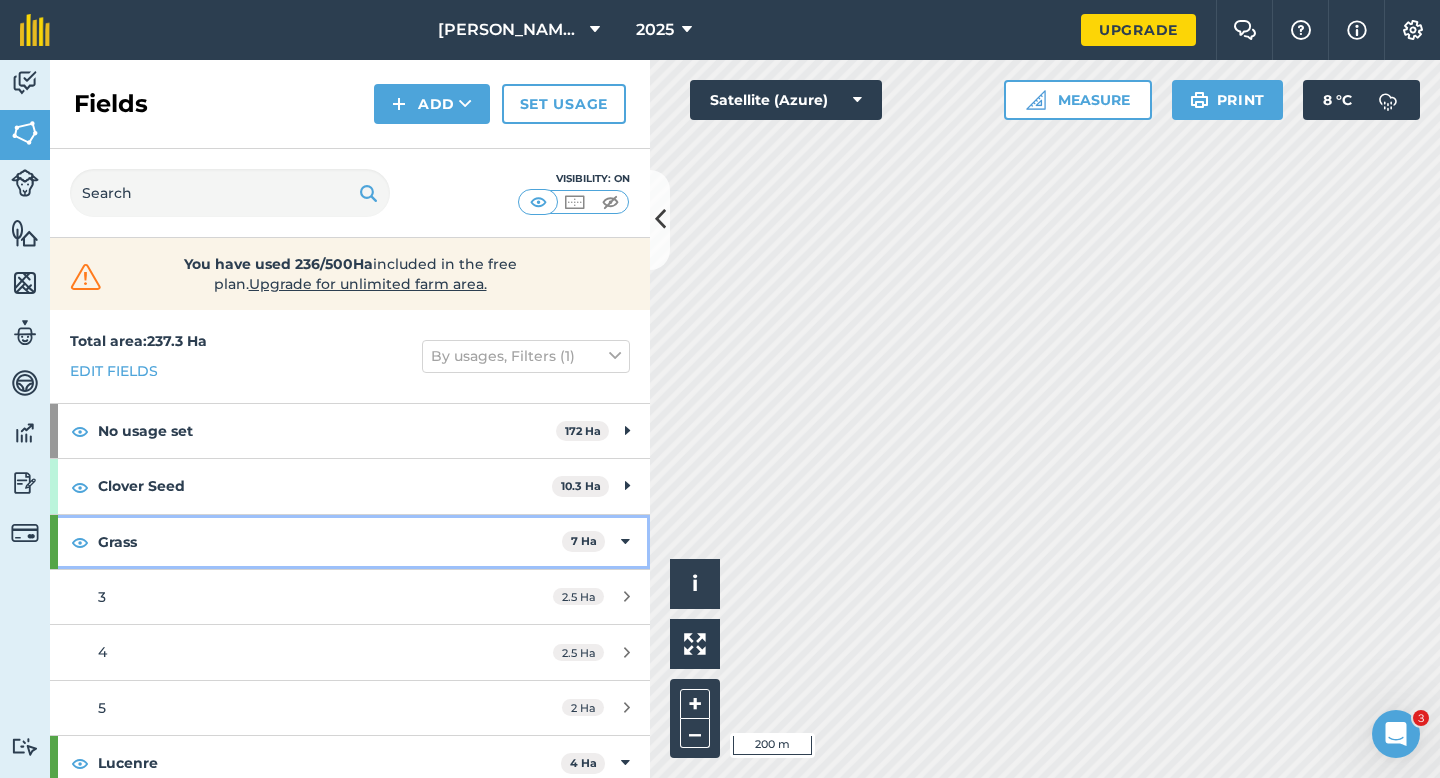 click at bounding box center (625, 542) 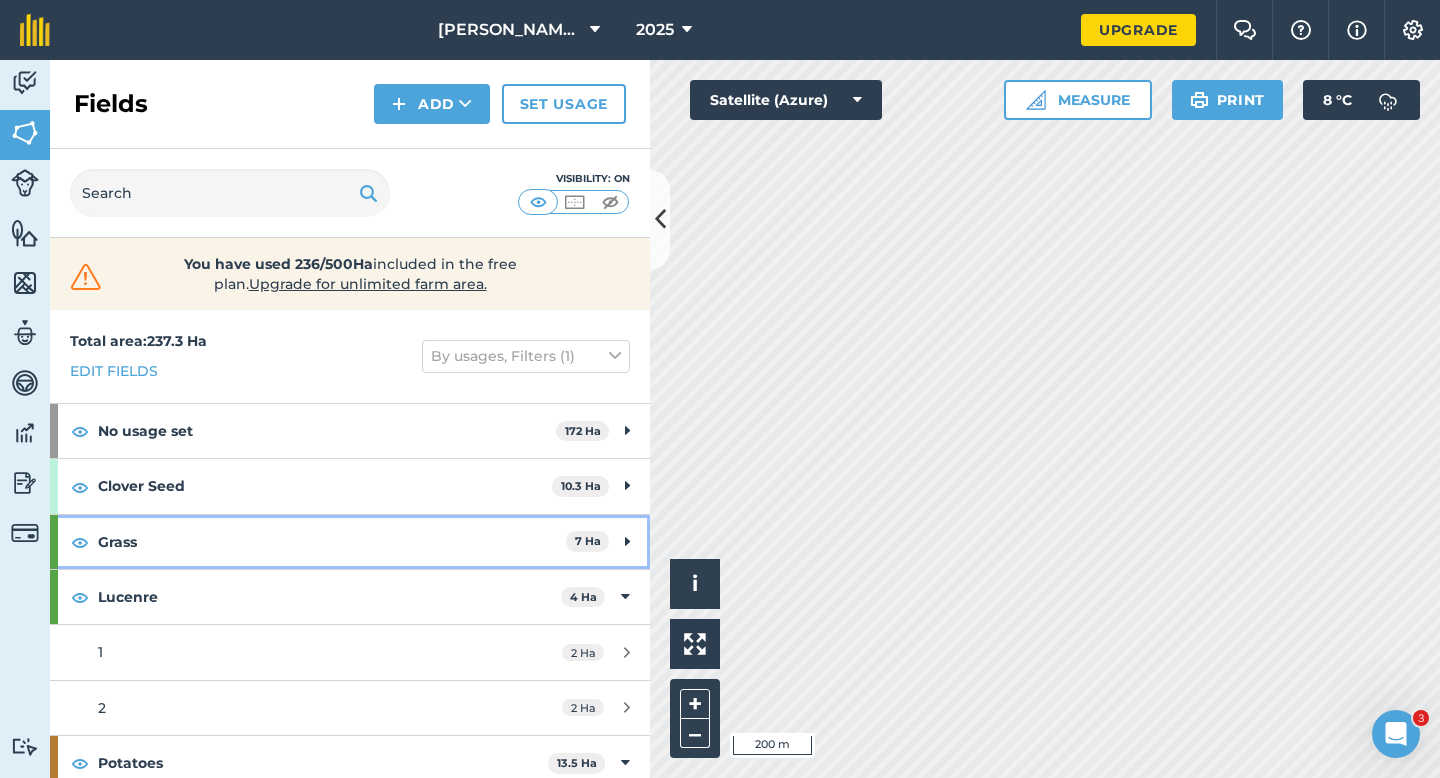 click on "Grass  7   Ha" at bounding box center (350, 542) 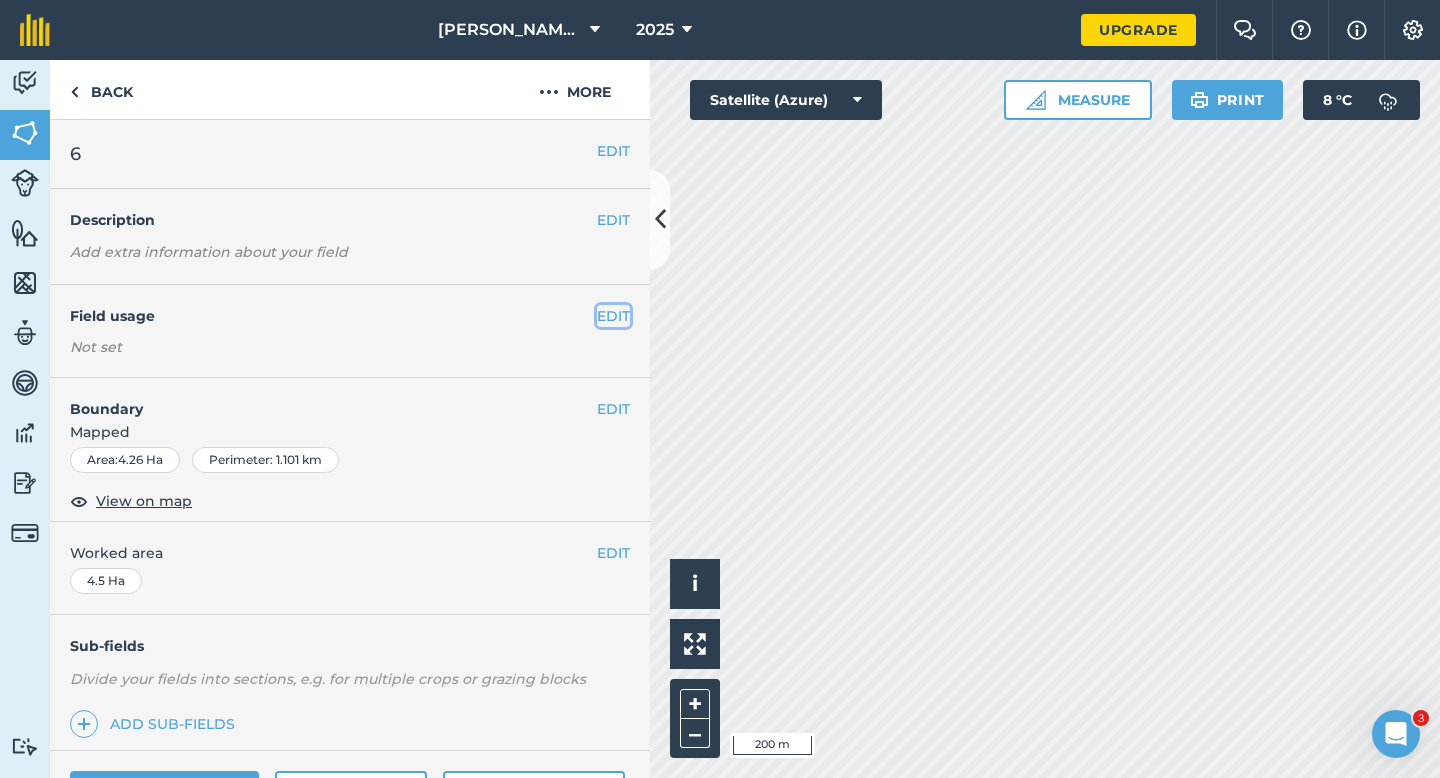 click on "EDIT" at bounding box center [613, 316] 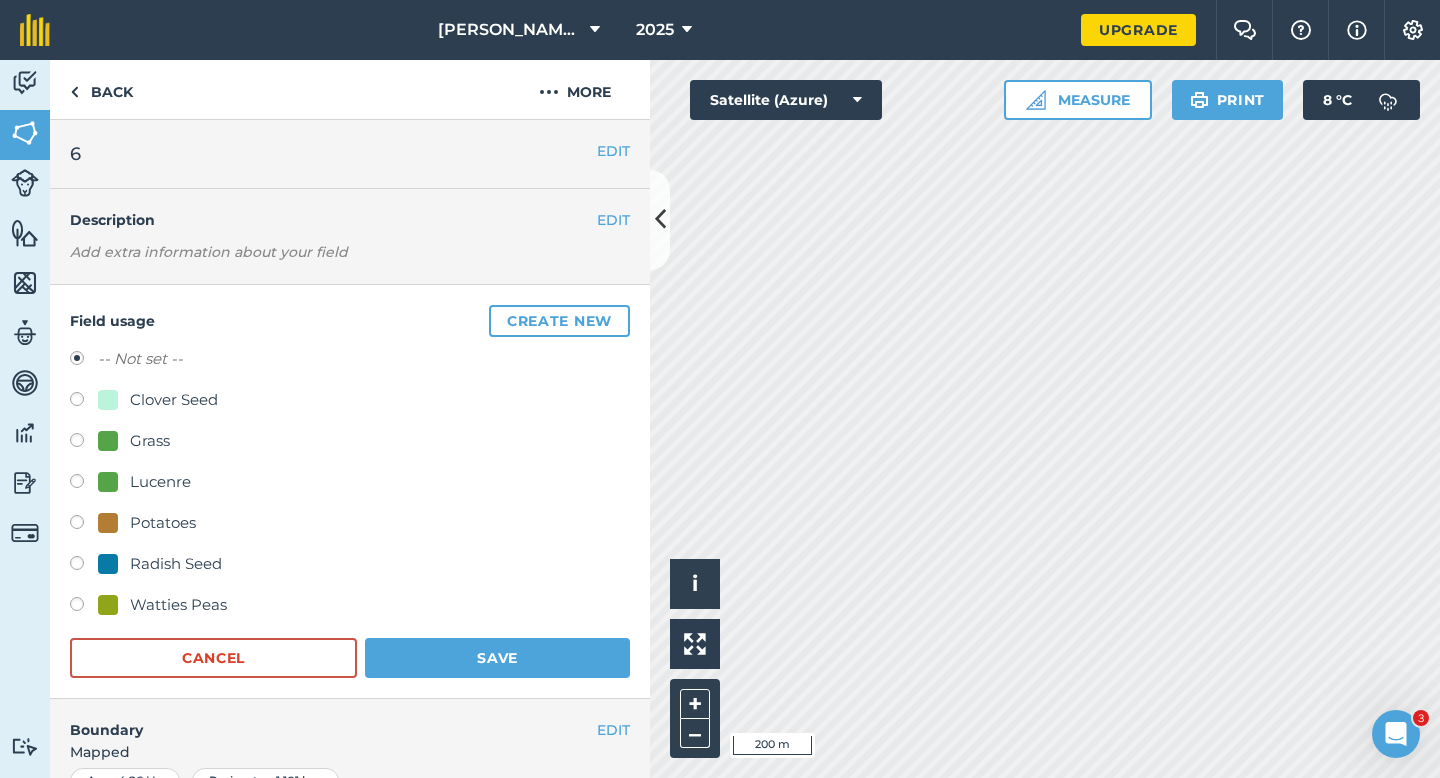click on "-- Not set -- Clover Seed Grass  Lucenre Potatoes Radish Seed Watties Peas" at bounding box center (350, 484) 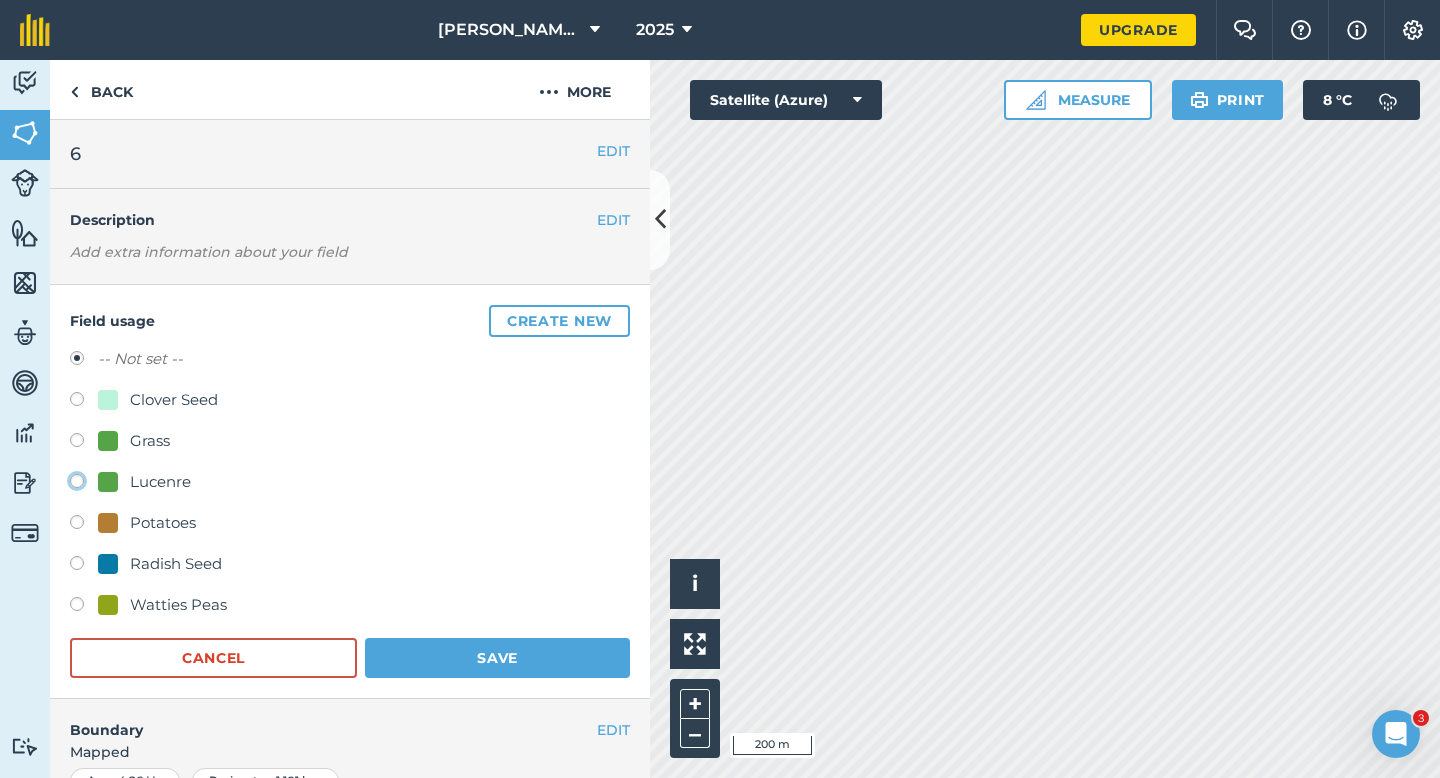 click on "Lucenre" at bounding box center (-9923, 480) 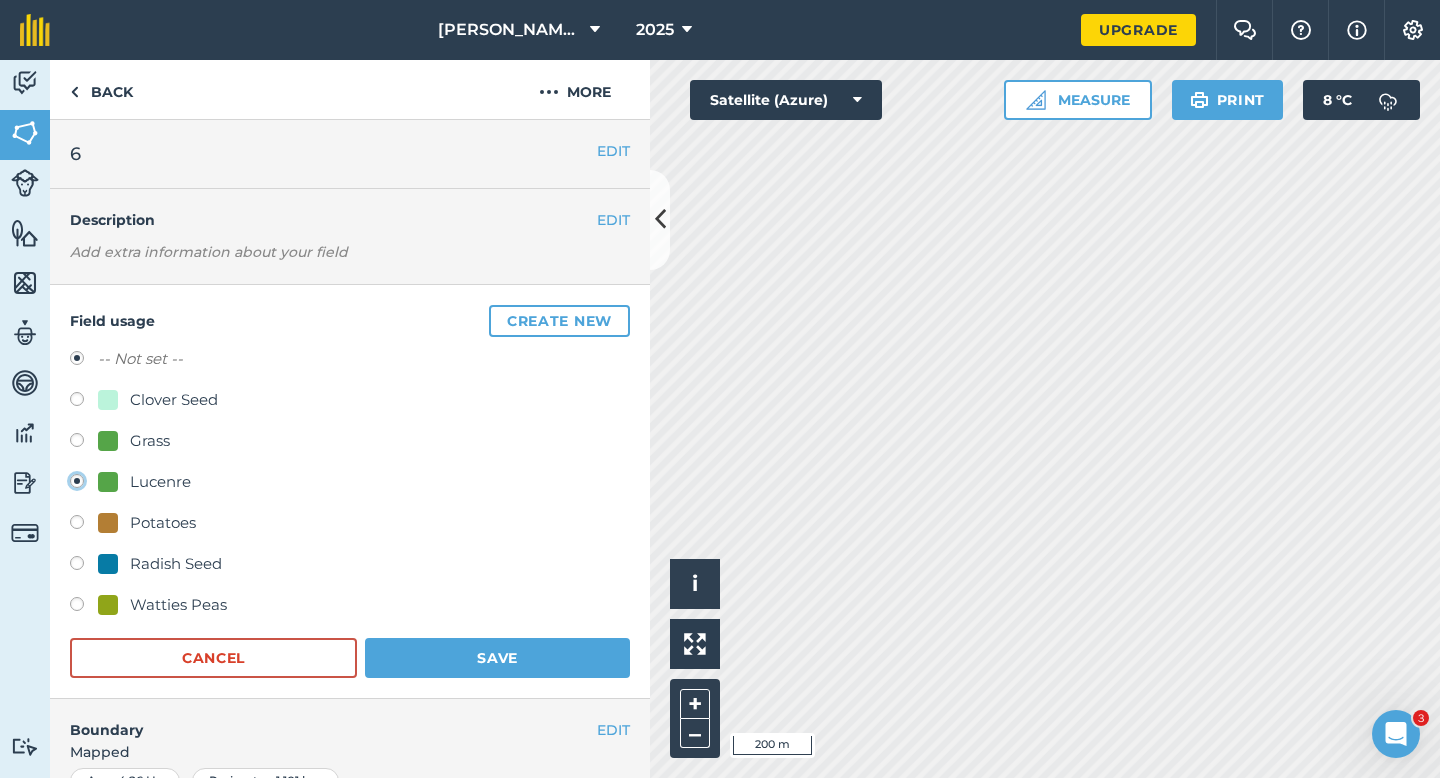 radio on "true" 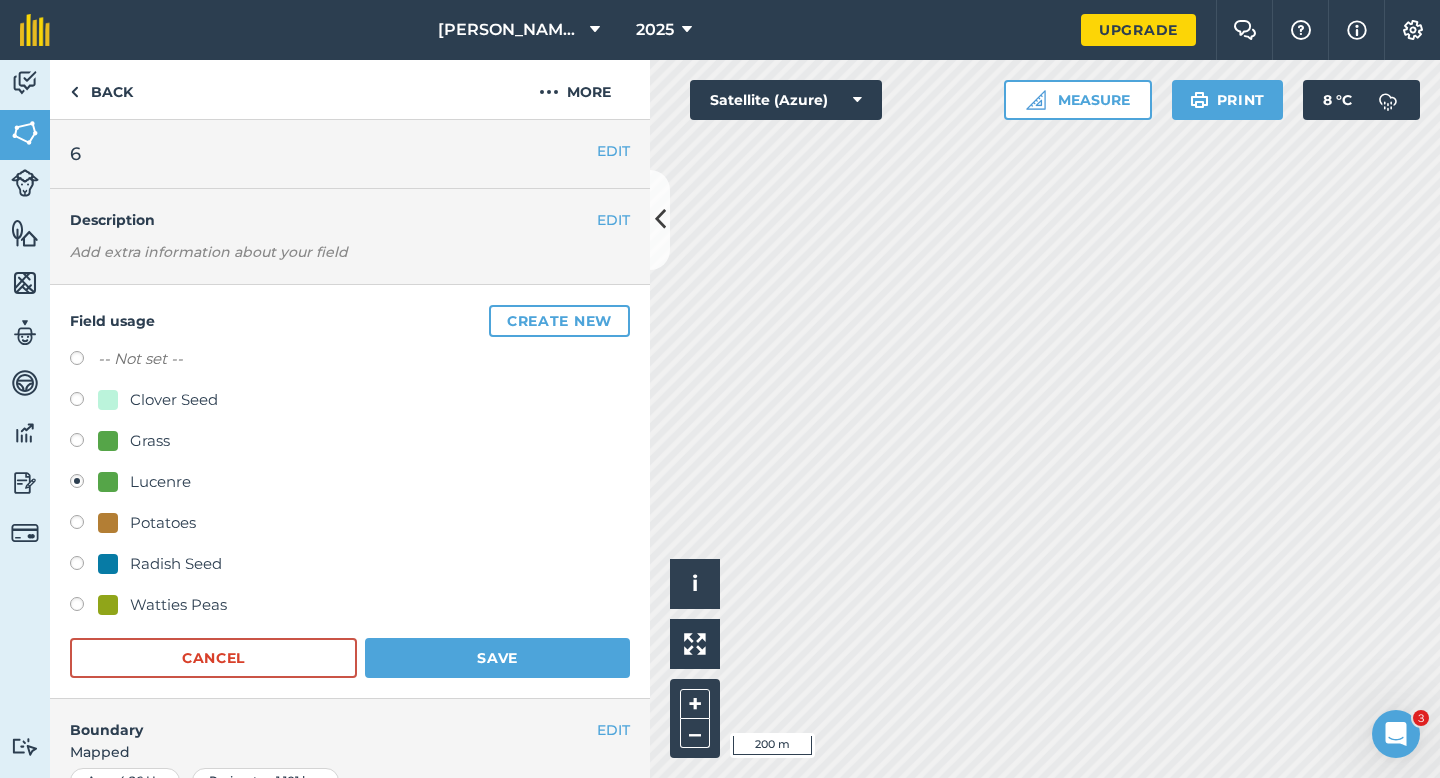 click on "-- Not set -- Clover Seed Grass  Lucenre Potatoes Radish Seed Watties Peas Cancel Save" at bounding box center [350, 512] 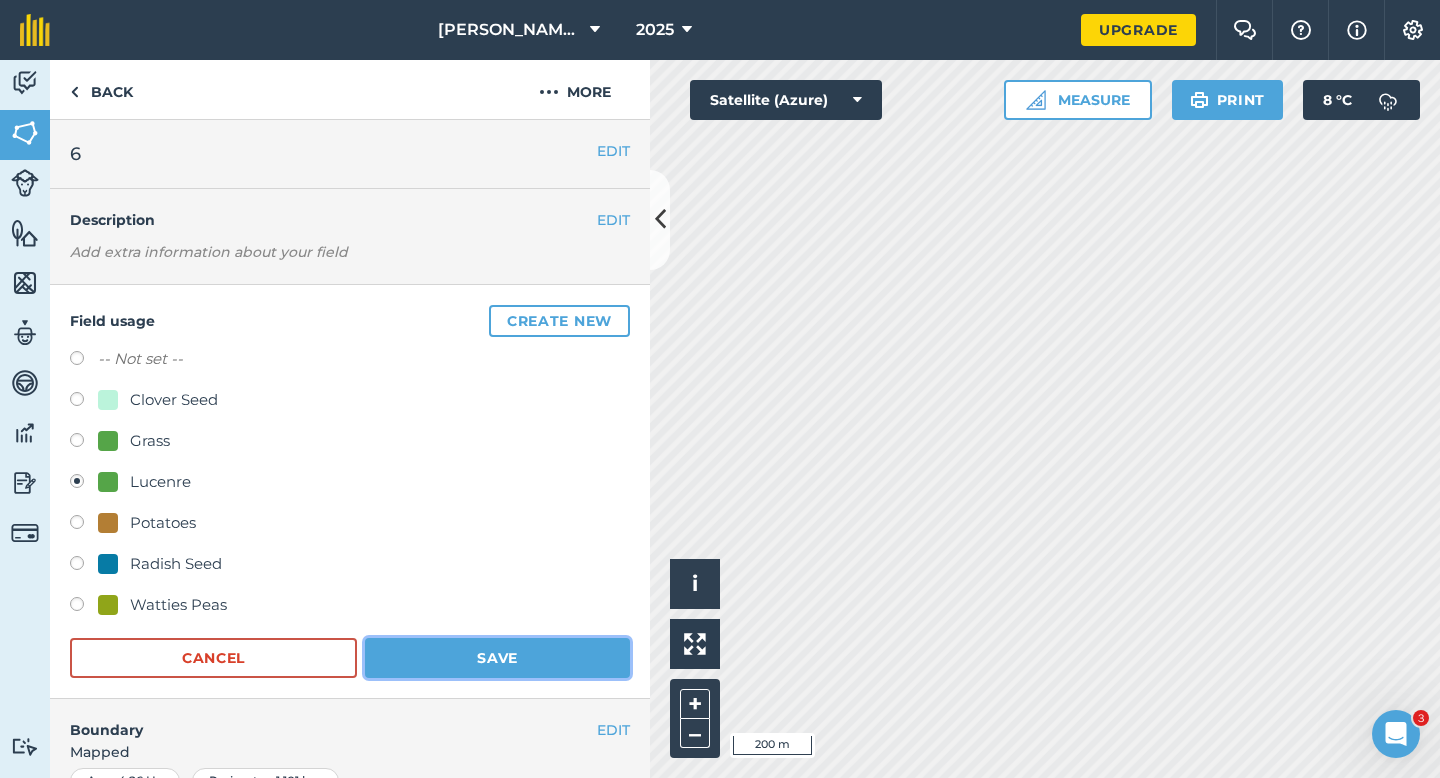 click on "Save" at bounding box center (497, 658) 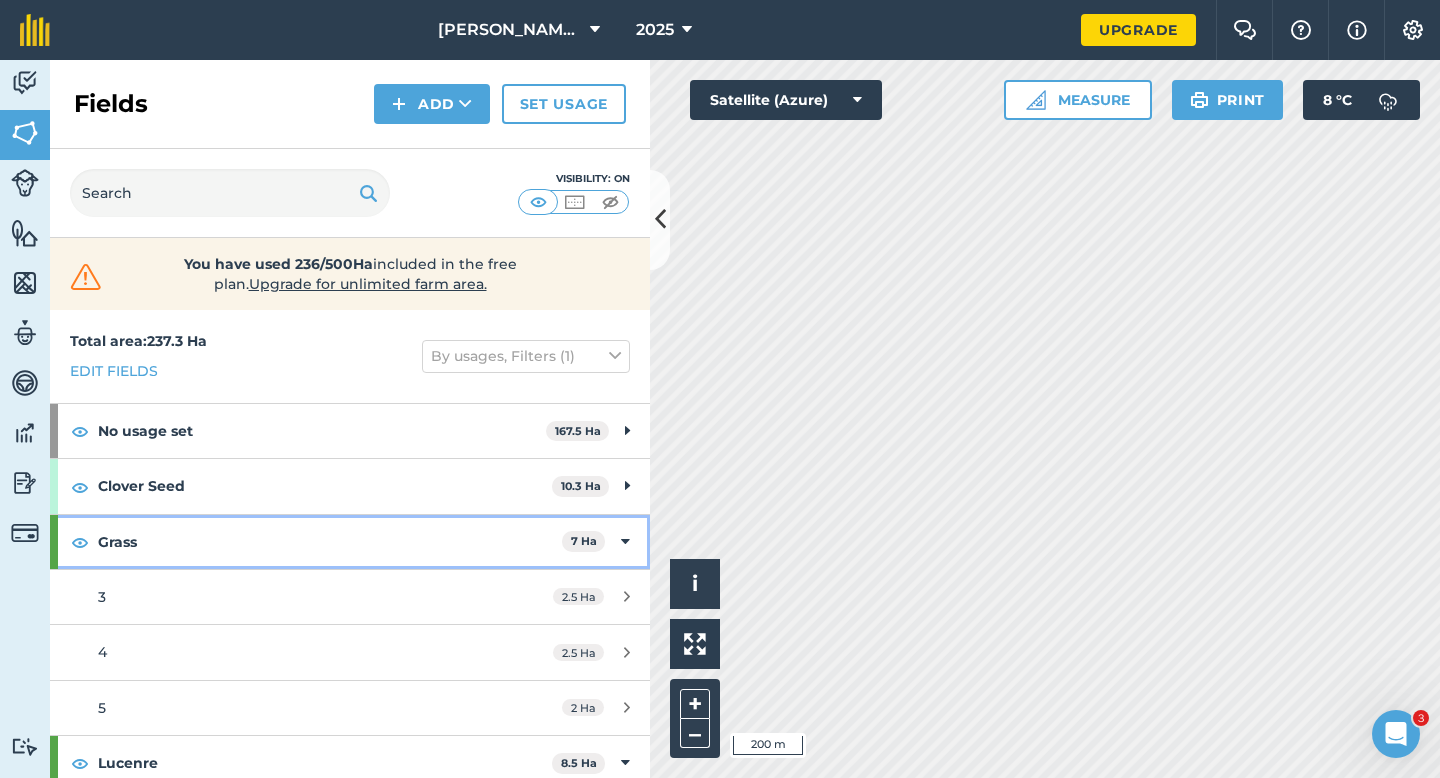 click at bounding box center [625, 542] 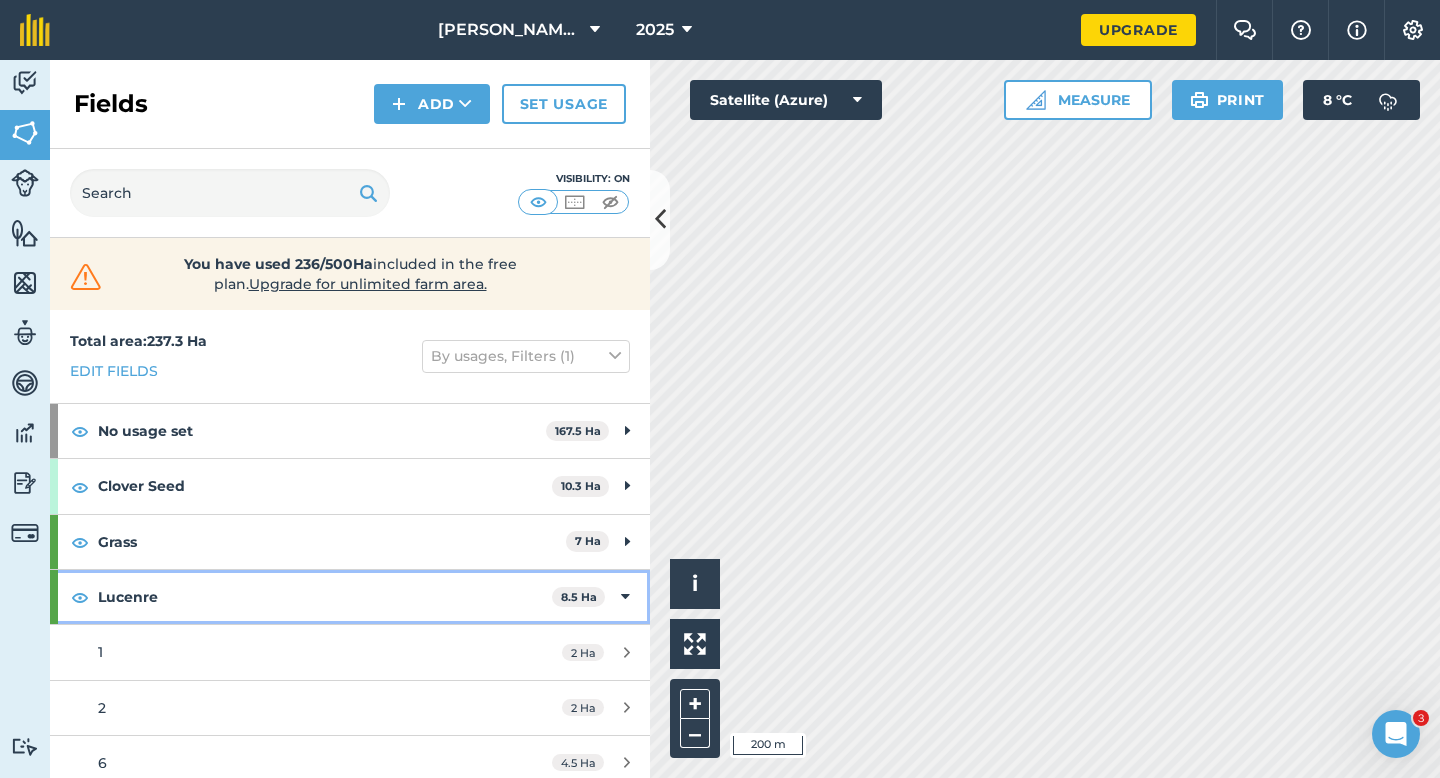 click at bounding box center (625, 597) 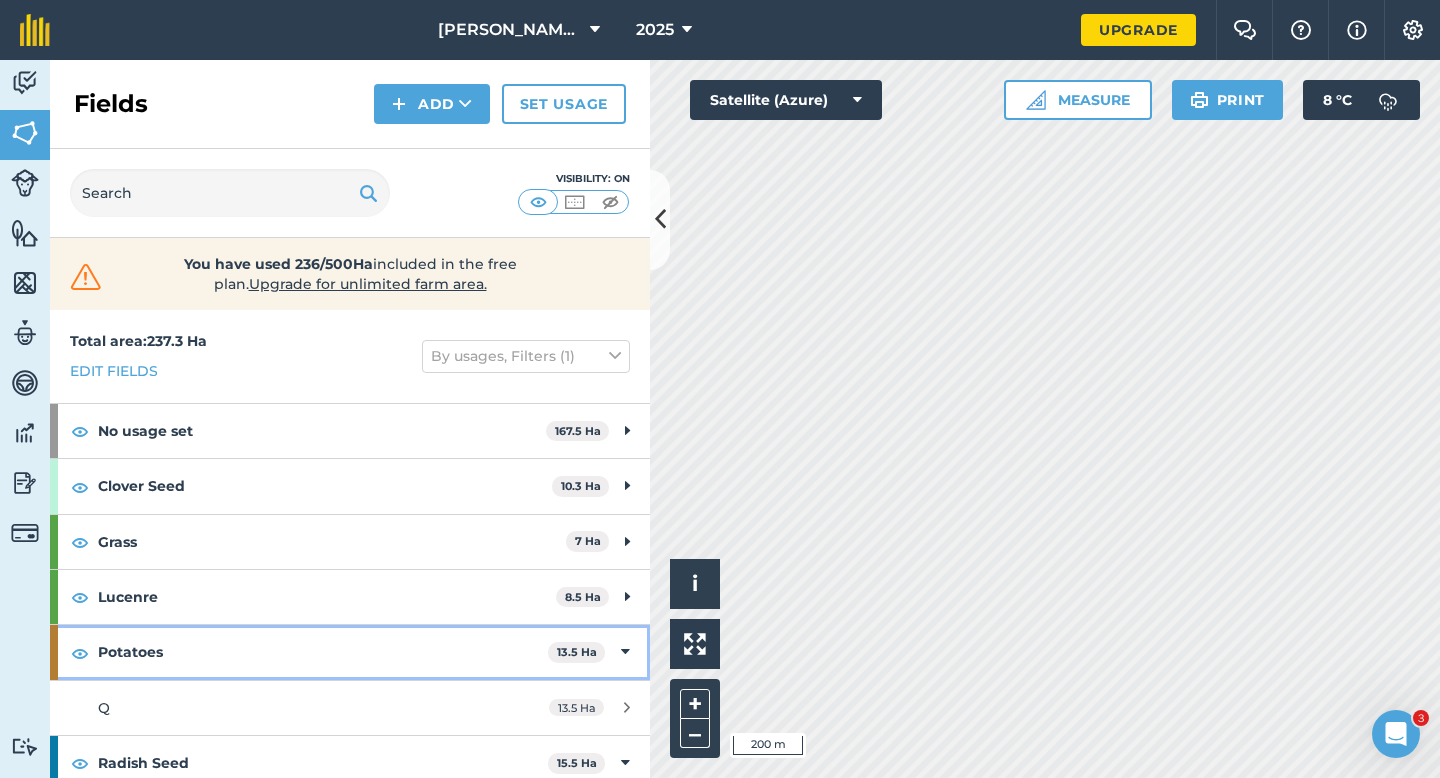 click on "Potatoes 13.5   Ha" at bounding box center (350, 652) 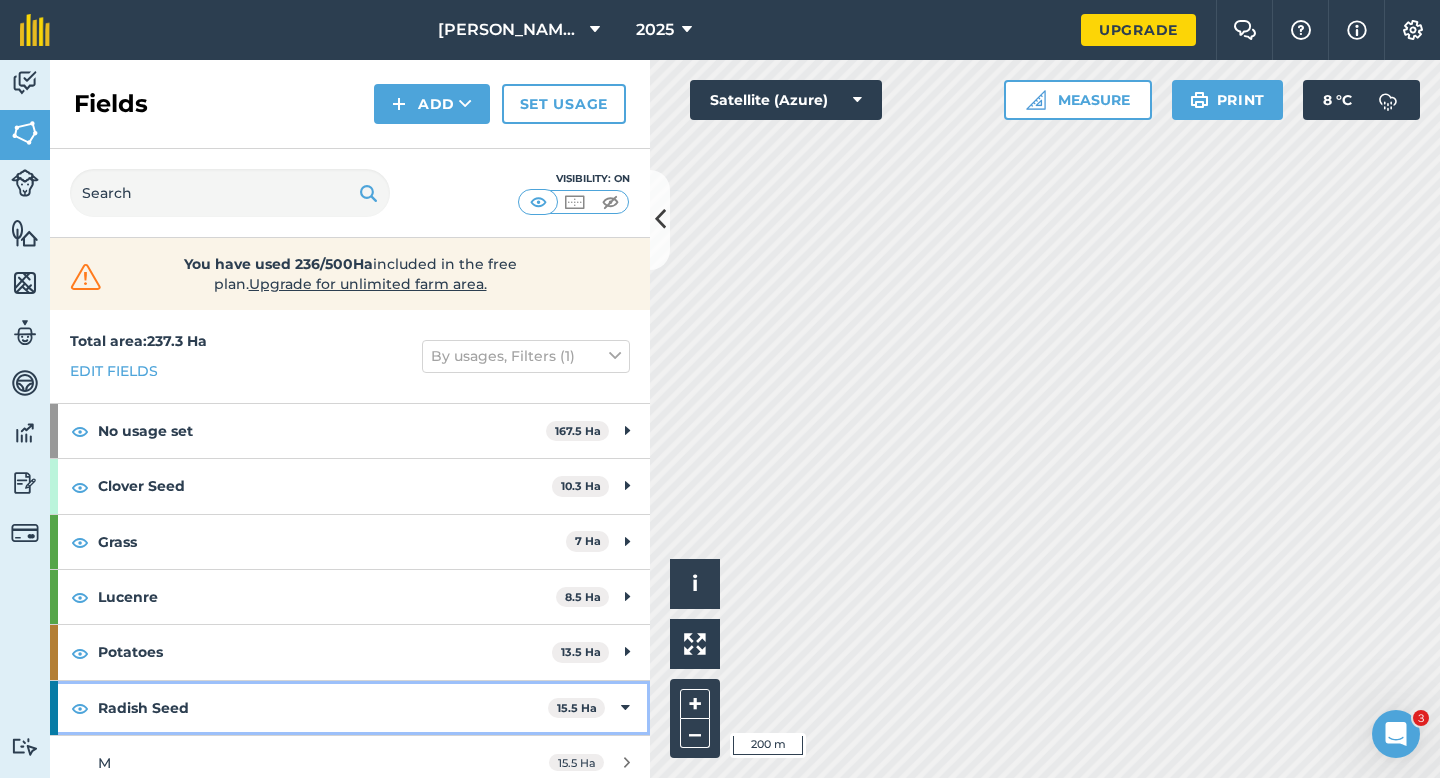 click at bounding box center [625, 708] 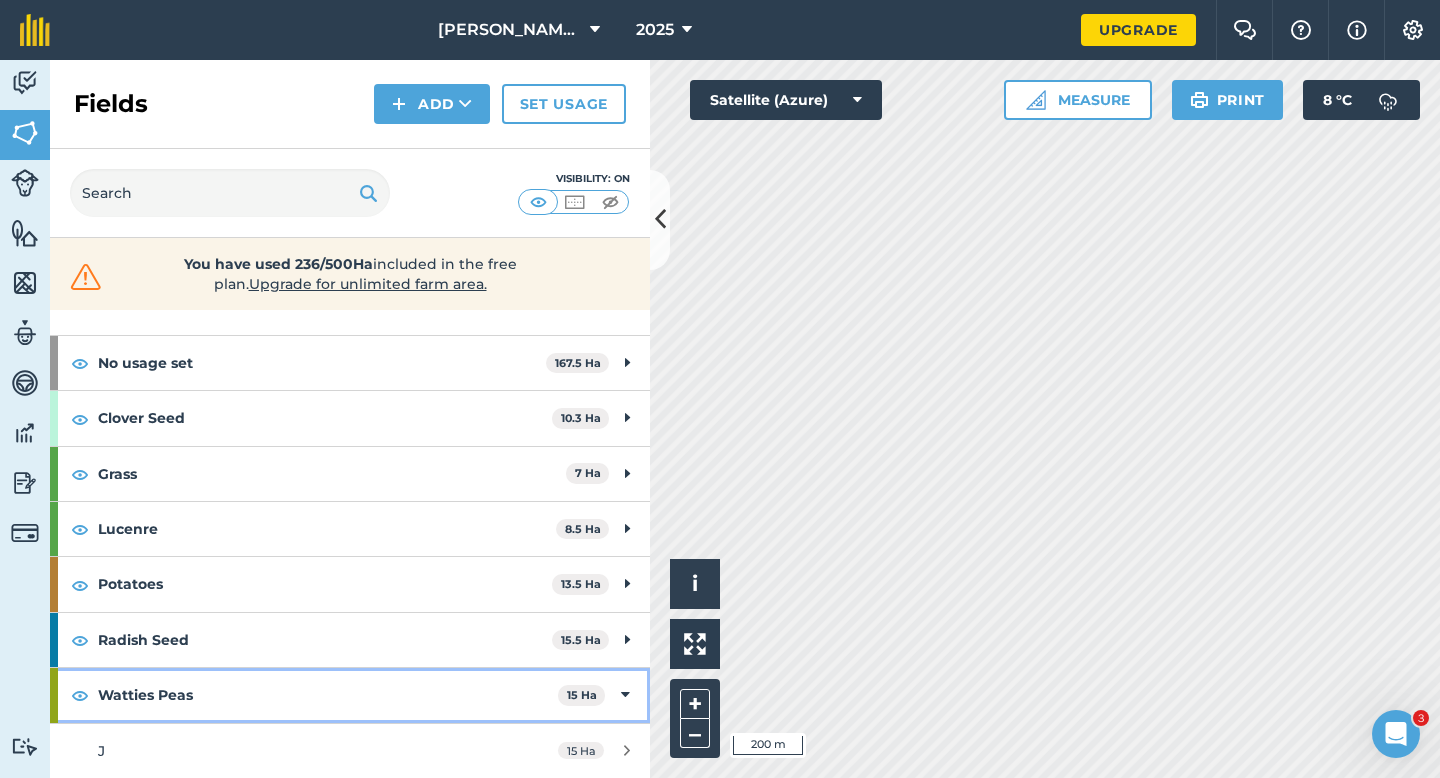 click at bounding box center [625, 695] 